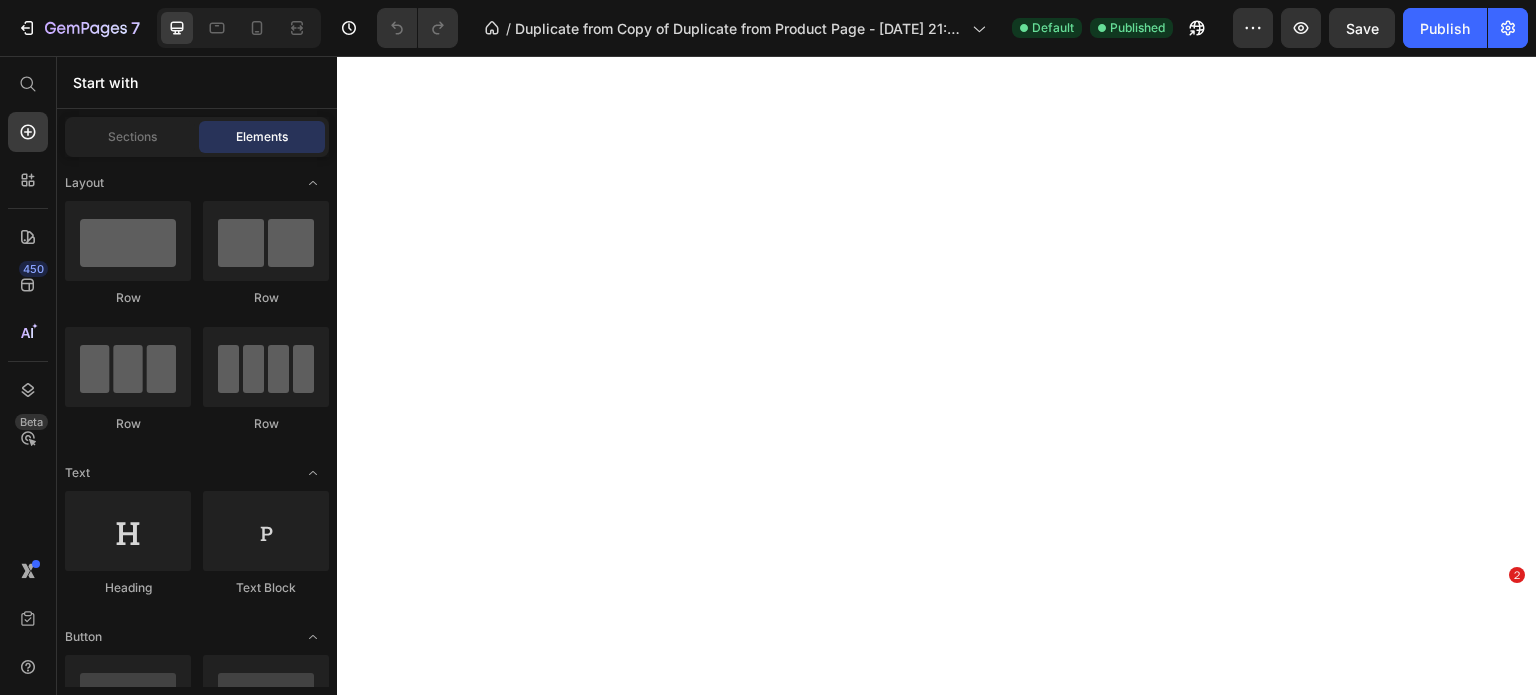 scroll, scrollTop: 0, scrollLeft: 0, axis: both 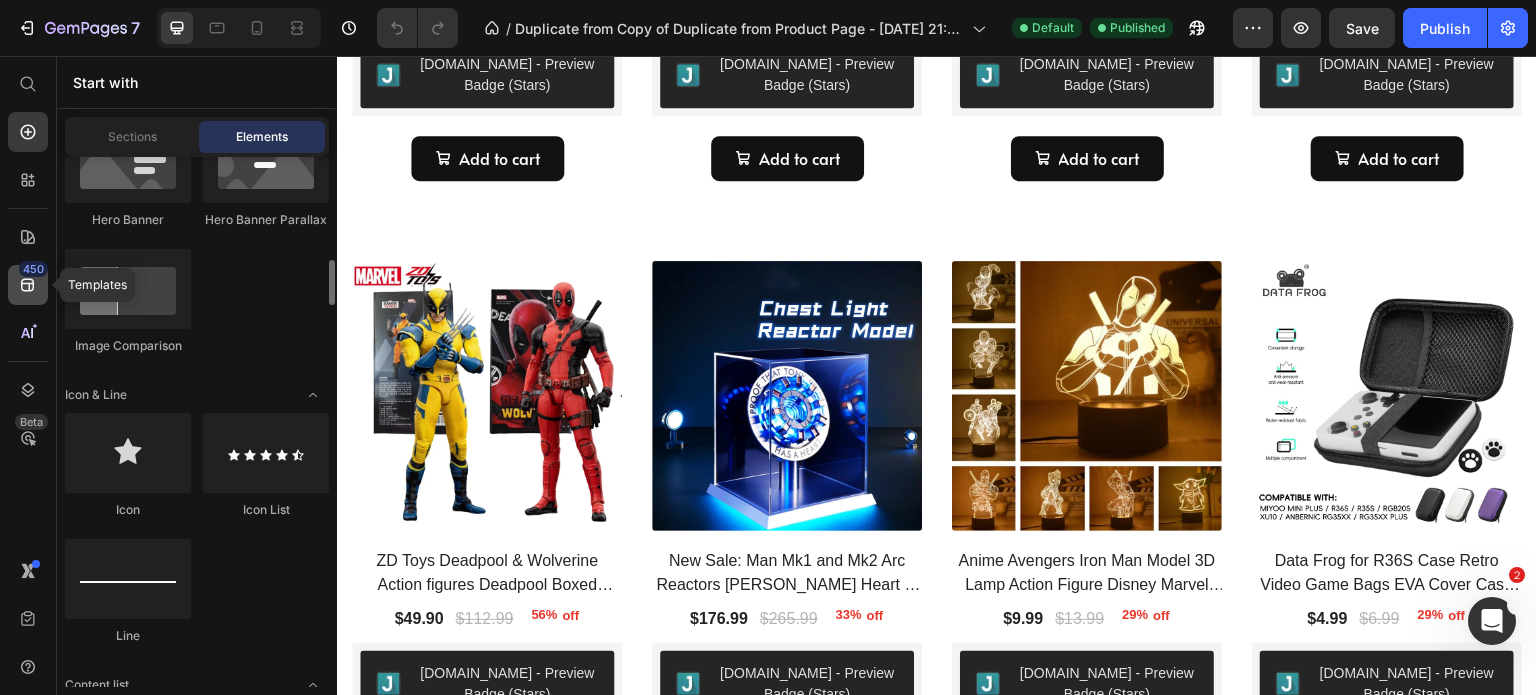 click on "450" at bounding box center [33, 269] 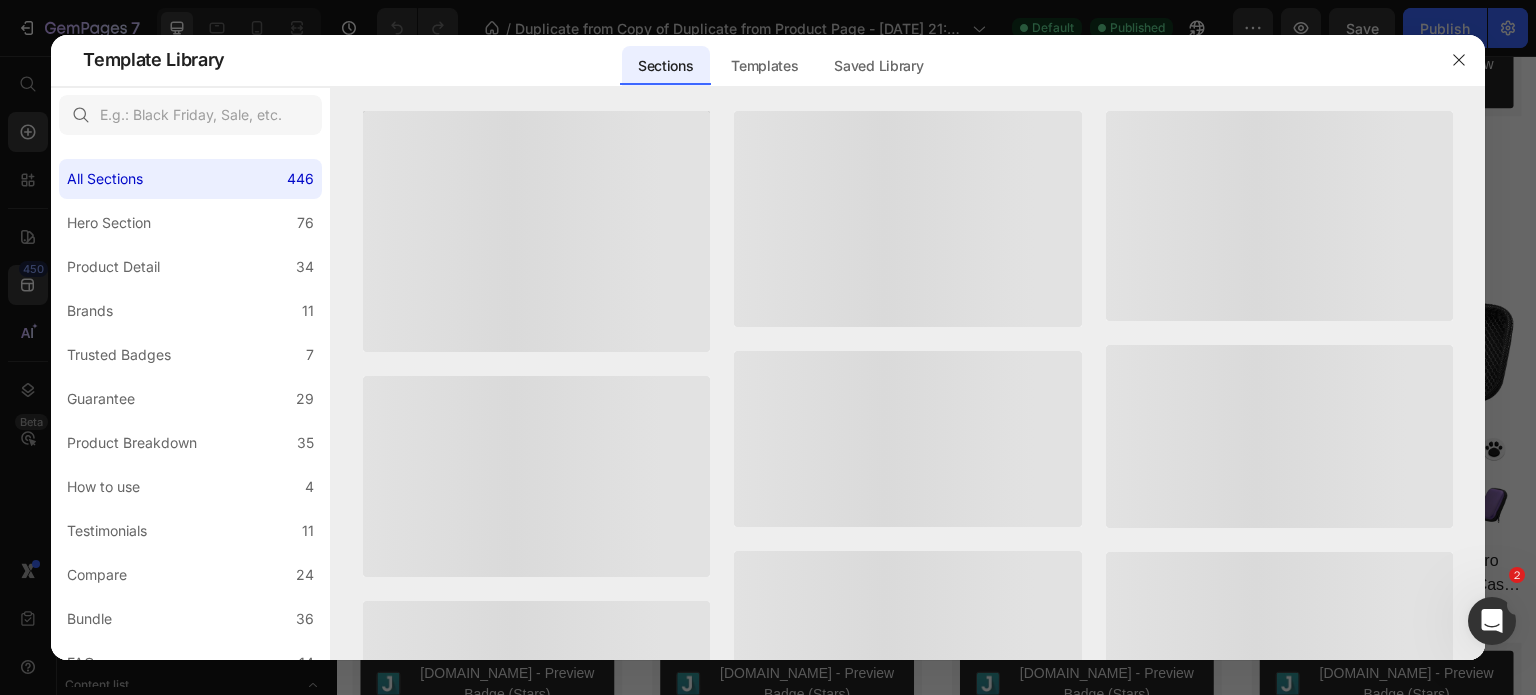 scroll, scrollTop: 462, scrollLeft: 0, axis: vertical 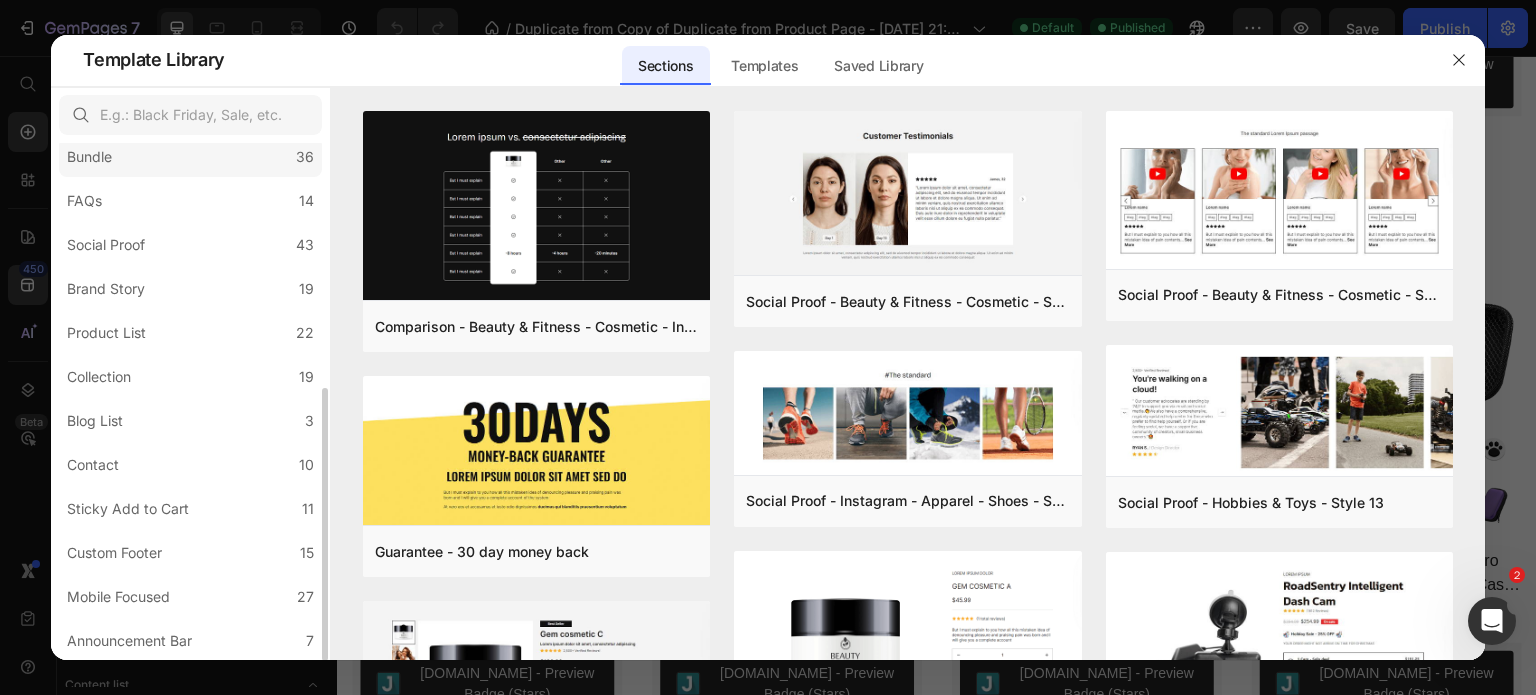 click on "Bundle 36" 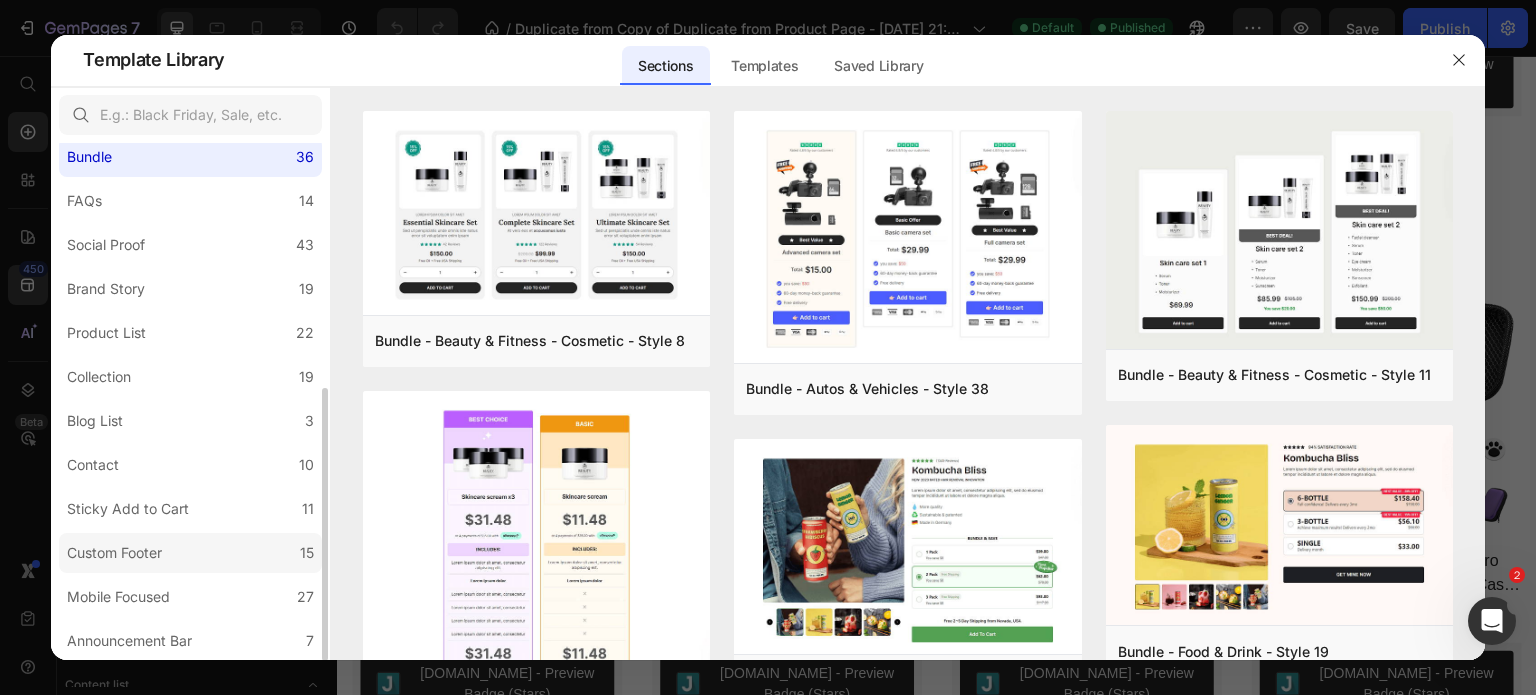 click on "Custom Footer" at bounding box center (114, 553) 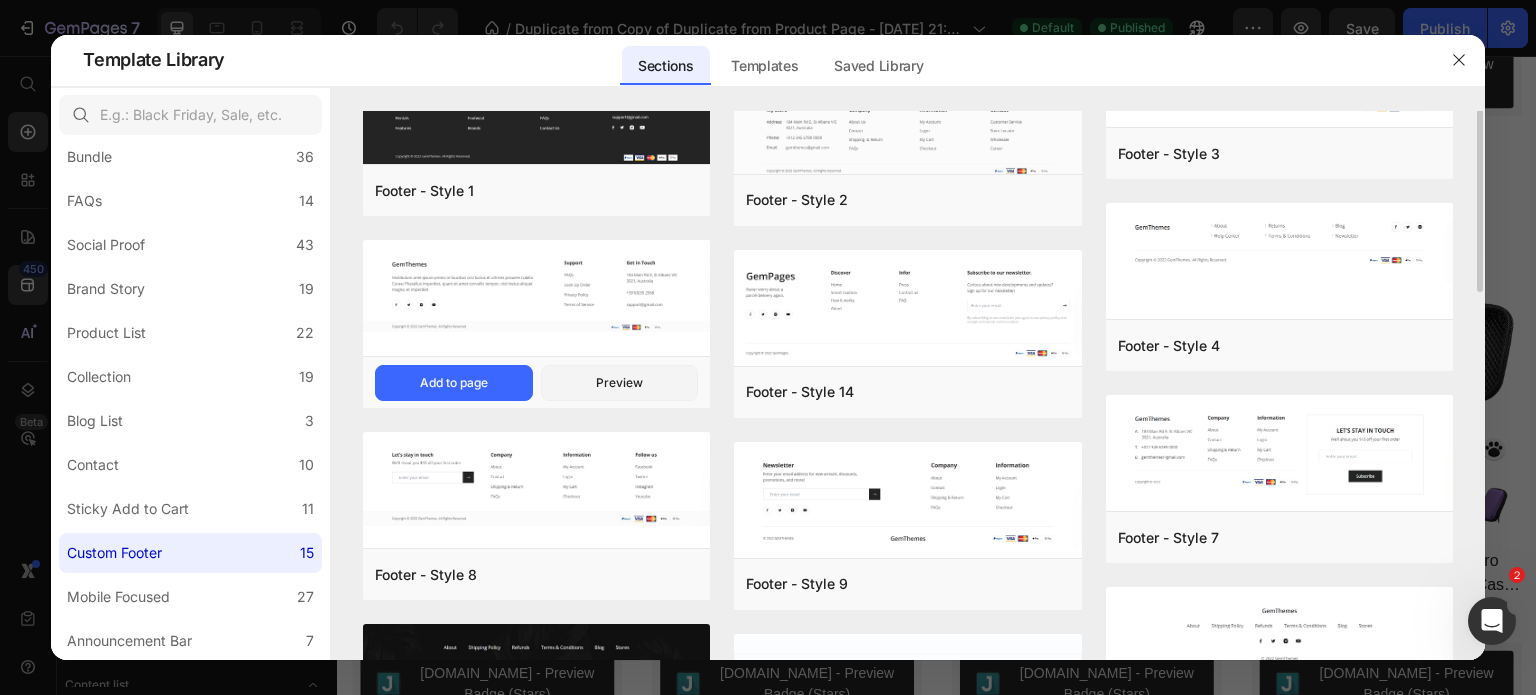 scroll, scrollTop: 0, scrollLeft: 0, axis: both 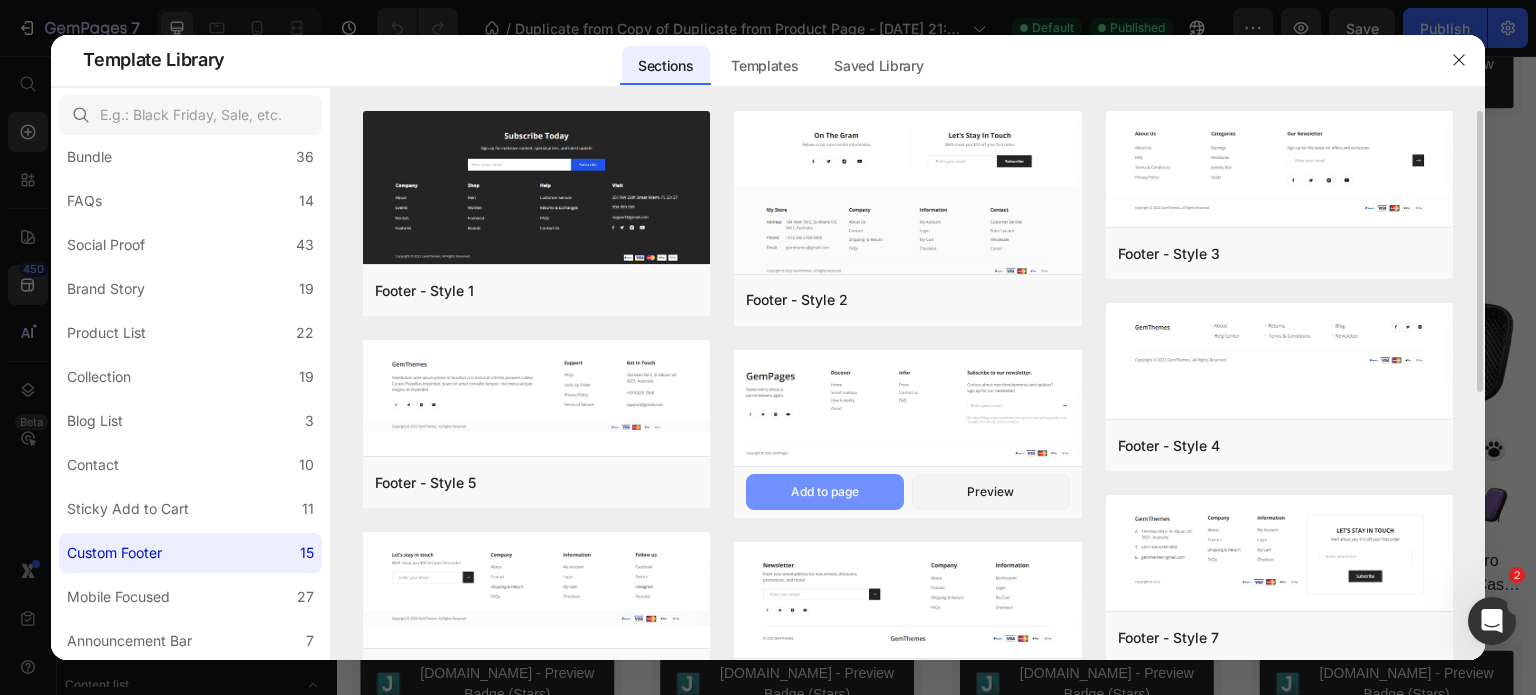 click on "Add to page" at bounding box center (825, 492) 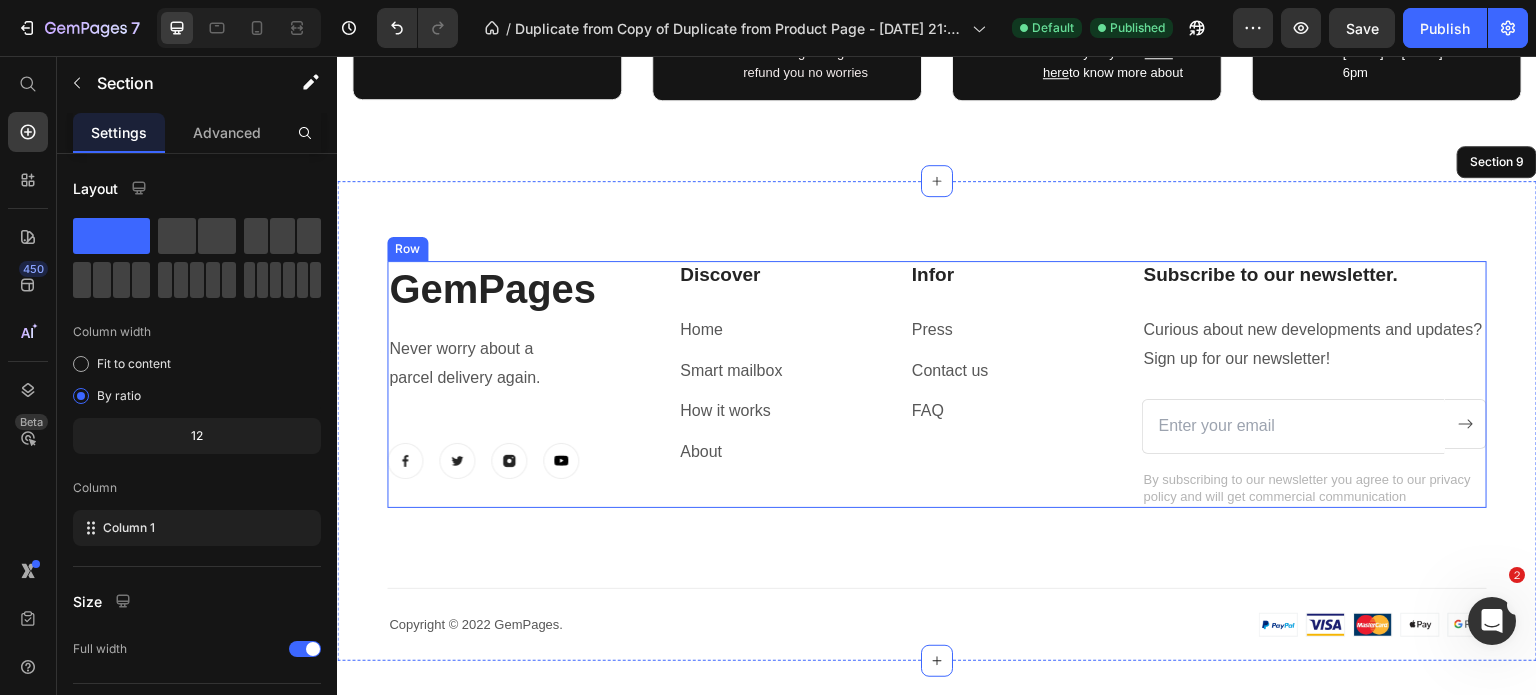 scroll, scrollTop: 3664, scrollLeft: 0, axis: vertical 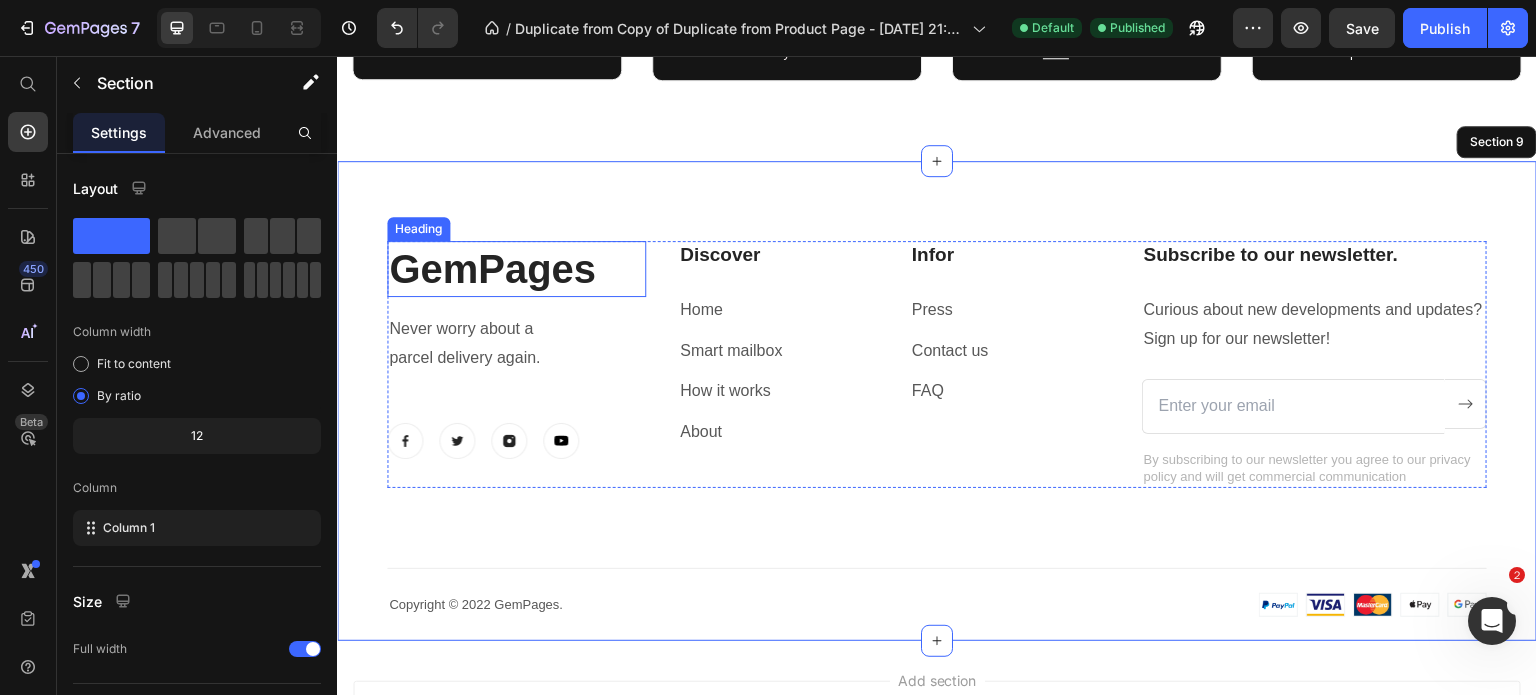 click on "GemPages" at bounding box center [516, 269] 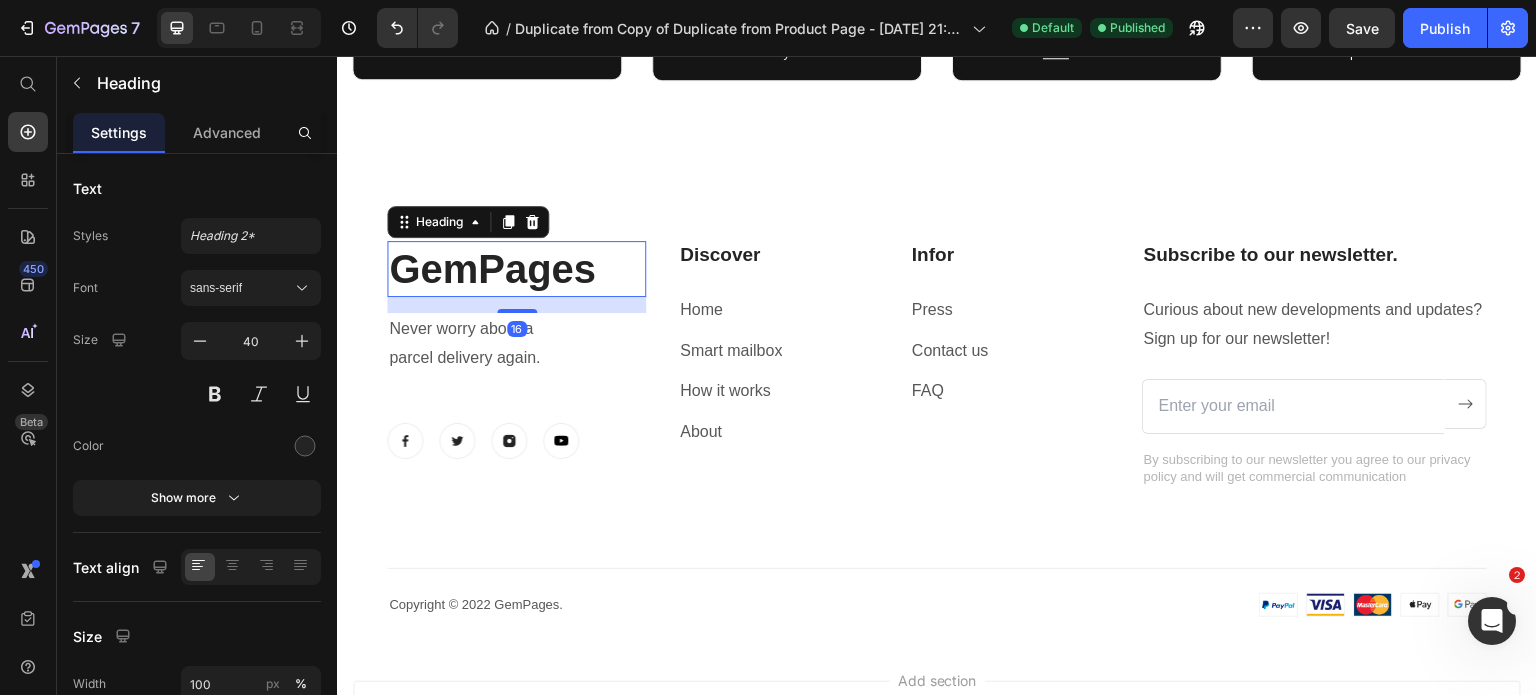 click on "GemPages" at bounding box center (516, 269) 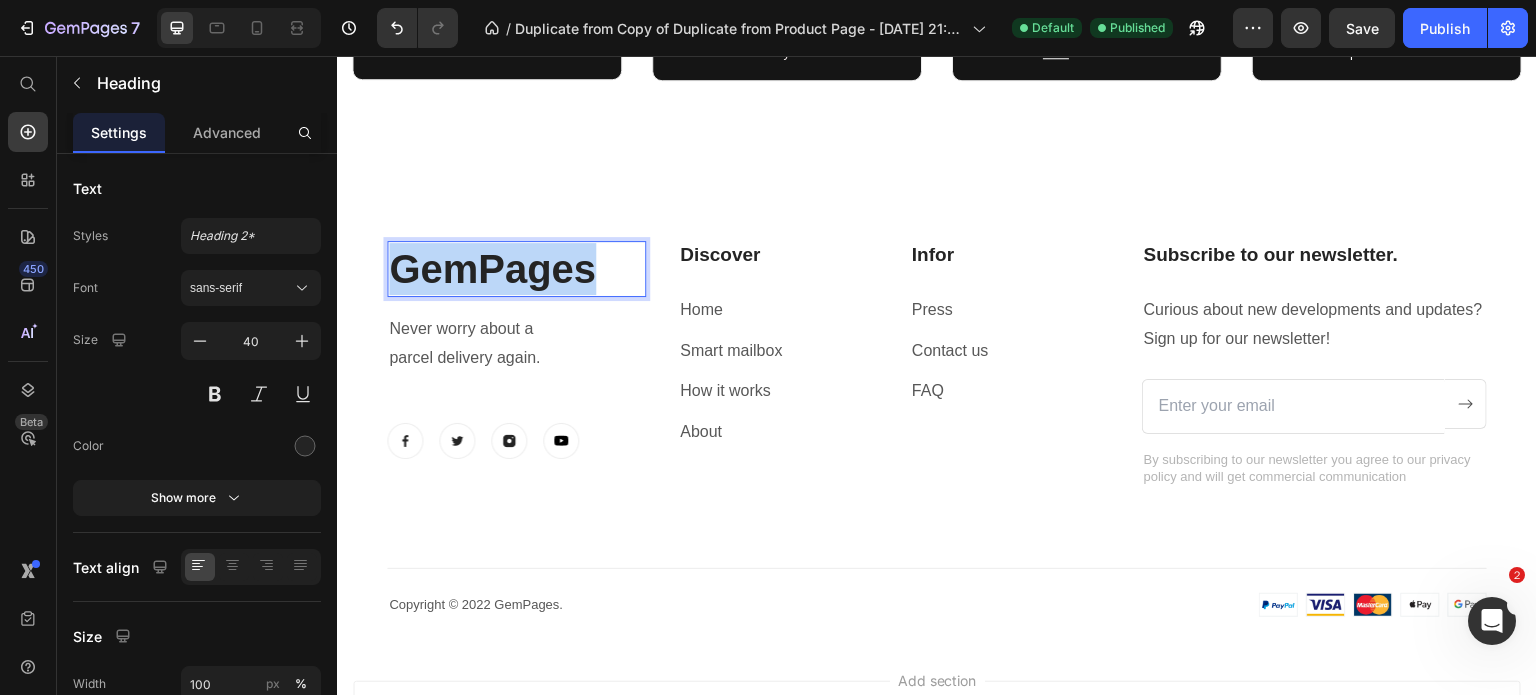 click on "GemPages" at bounding box center (516, 269) 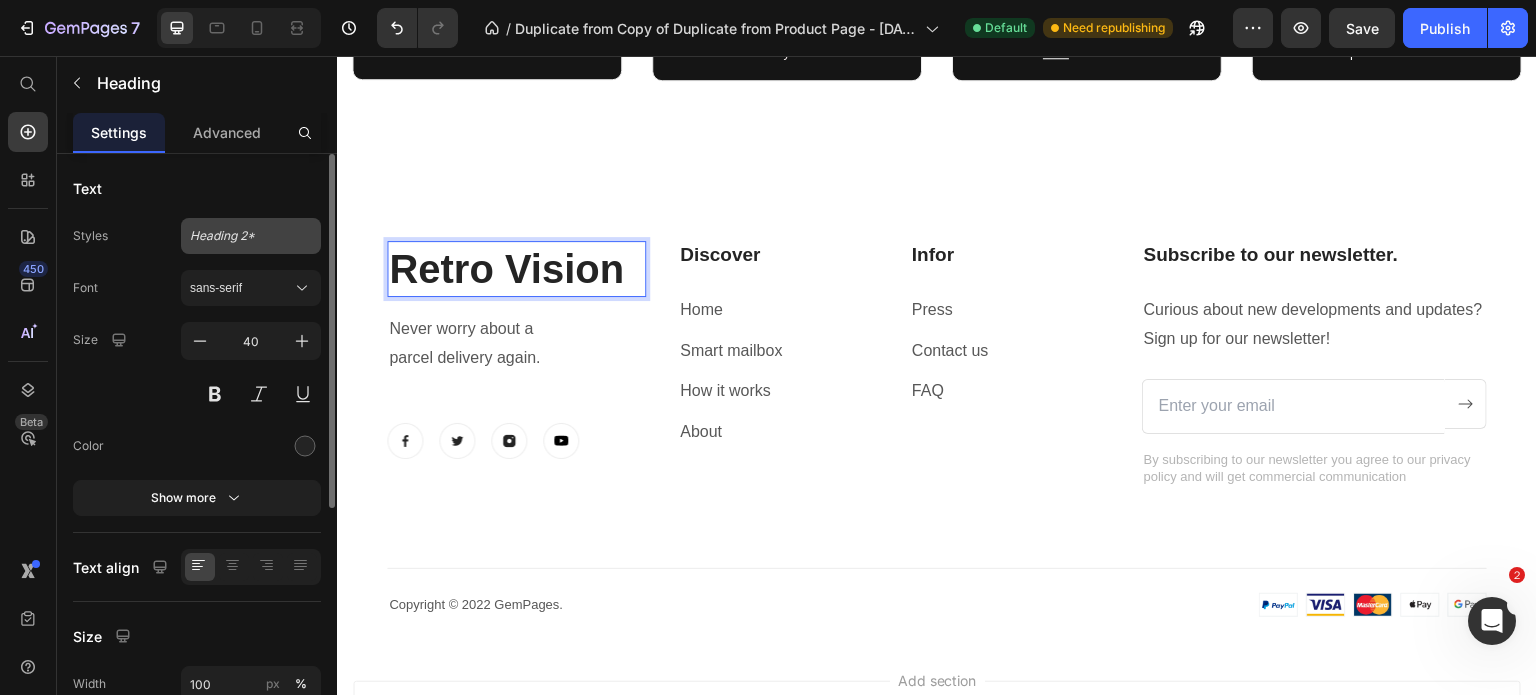 click on "Heading 2*" 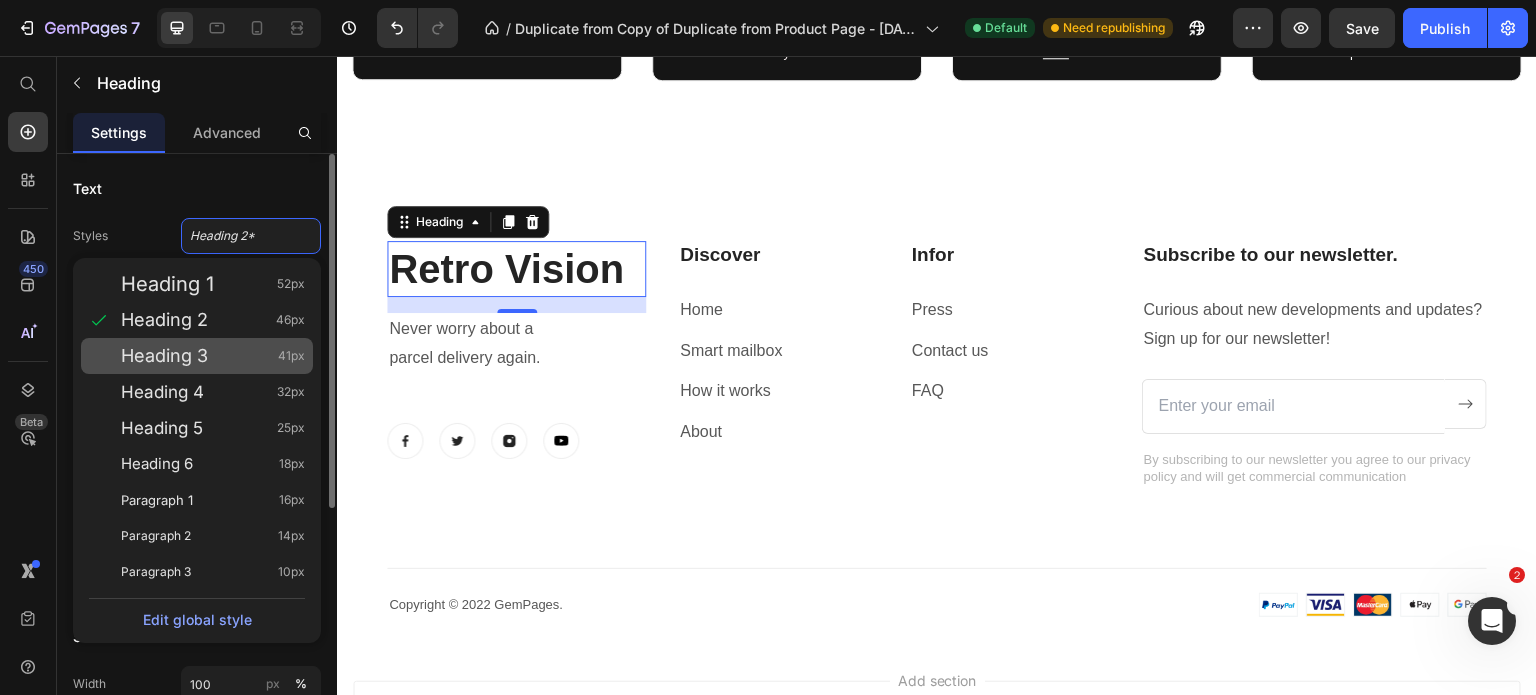 click on "Heading 3" at bounding box center (164, 356) 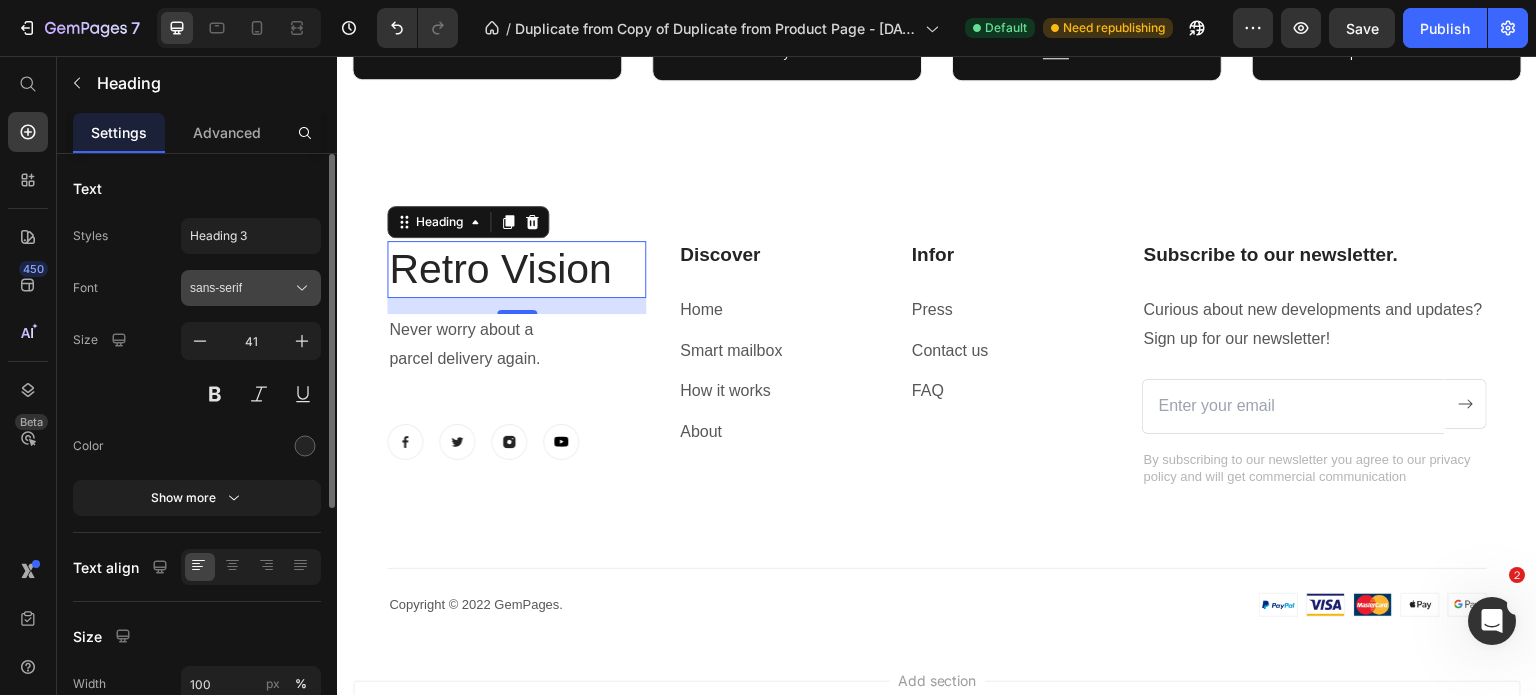 click on "sans-serif" at bounding box center (241, 288) 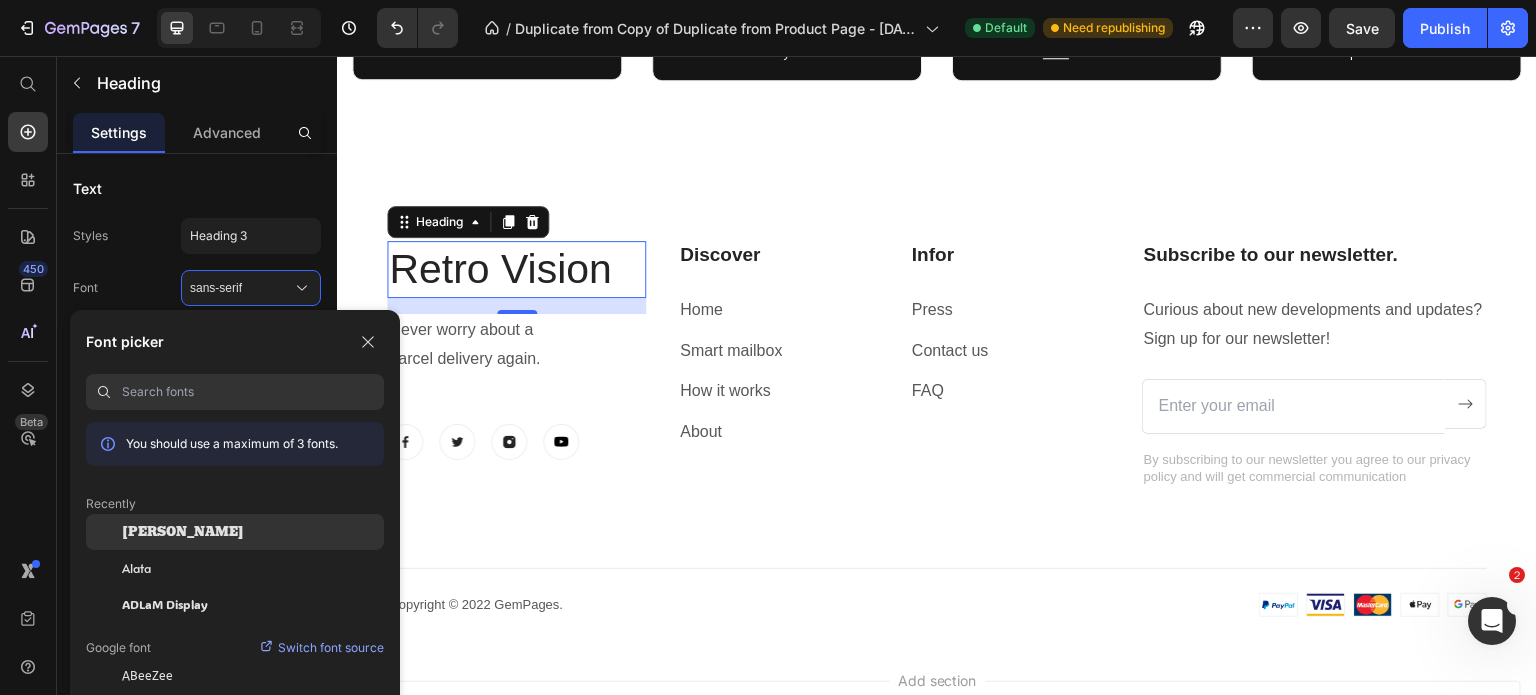 click on "Bevan" 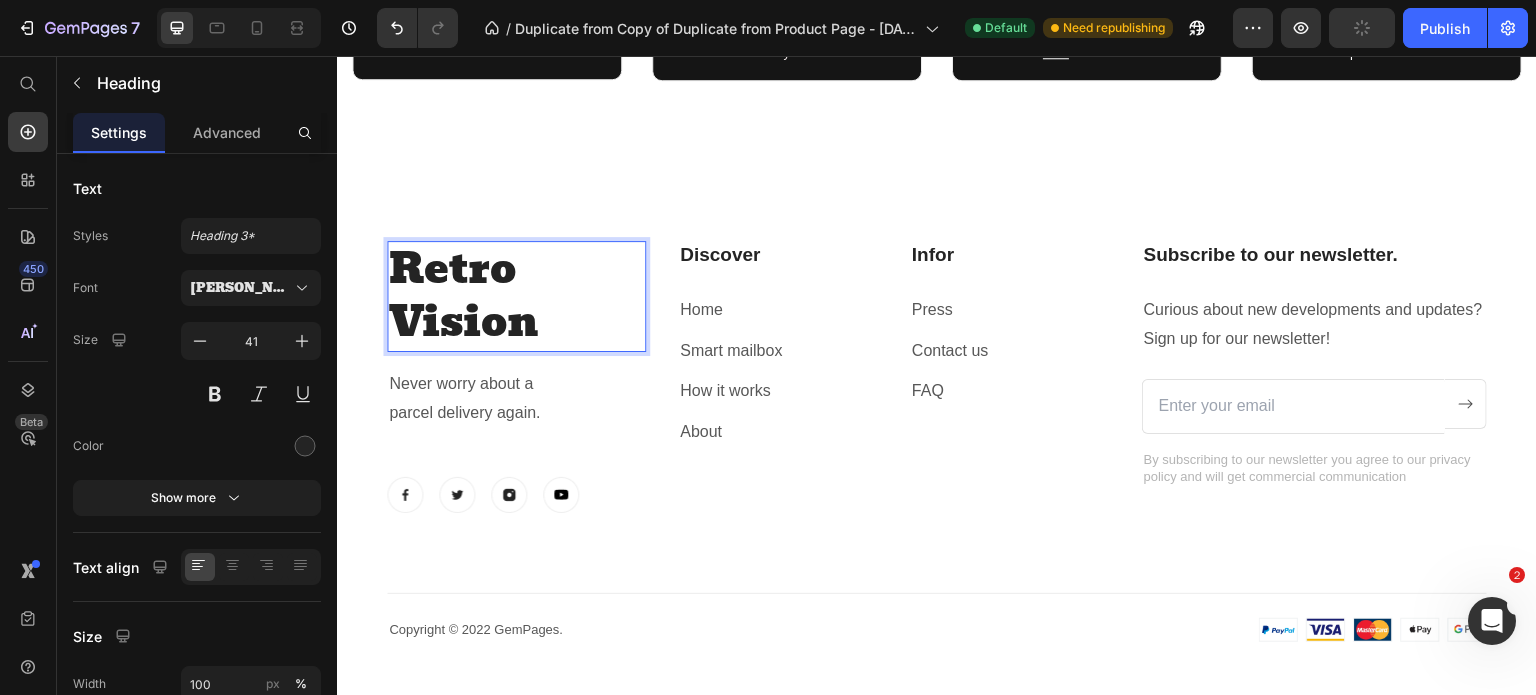 click on "Retro Vision" at bounding box center [516, 296] 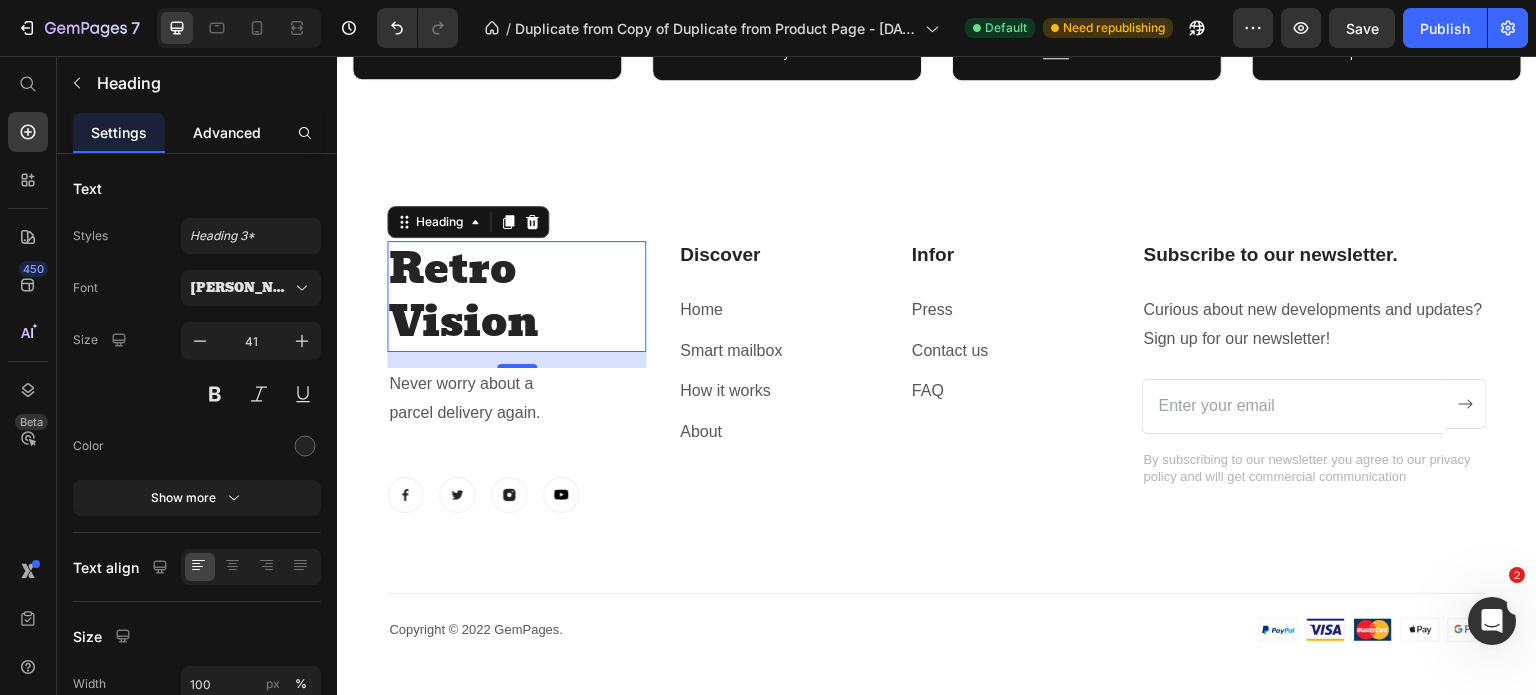 click on "Advanced" at bounding box center (227, 132) 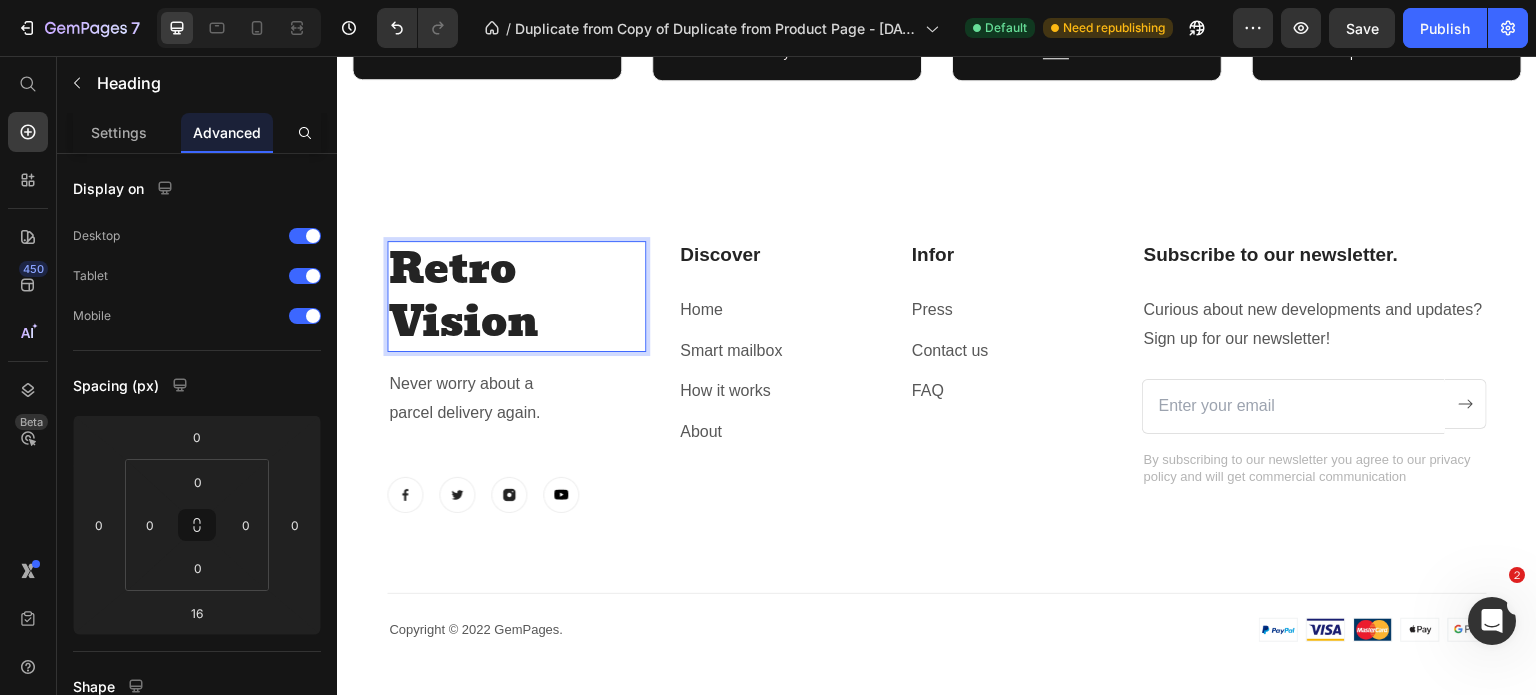 click on "Retro       Vision" at bounding box center (516, 296) 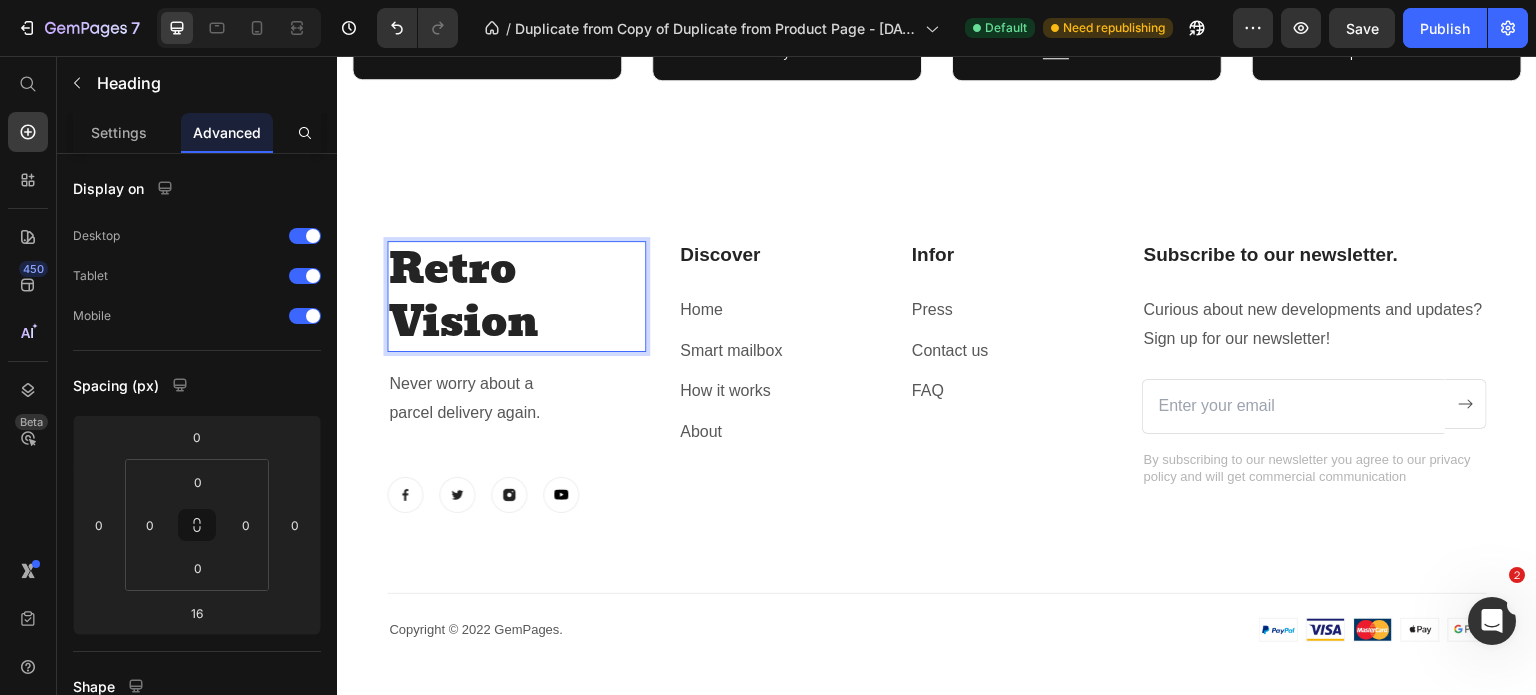 click on "Retro       Vision" at bounding box center (516, 296) 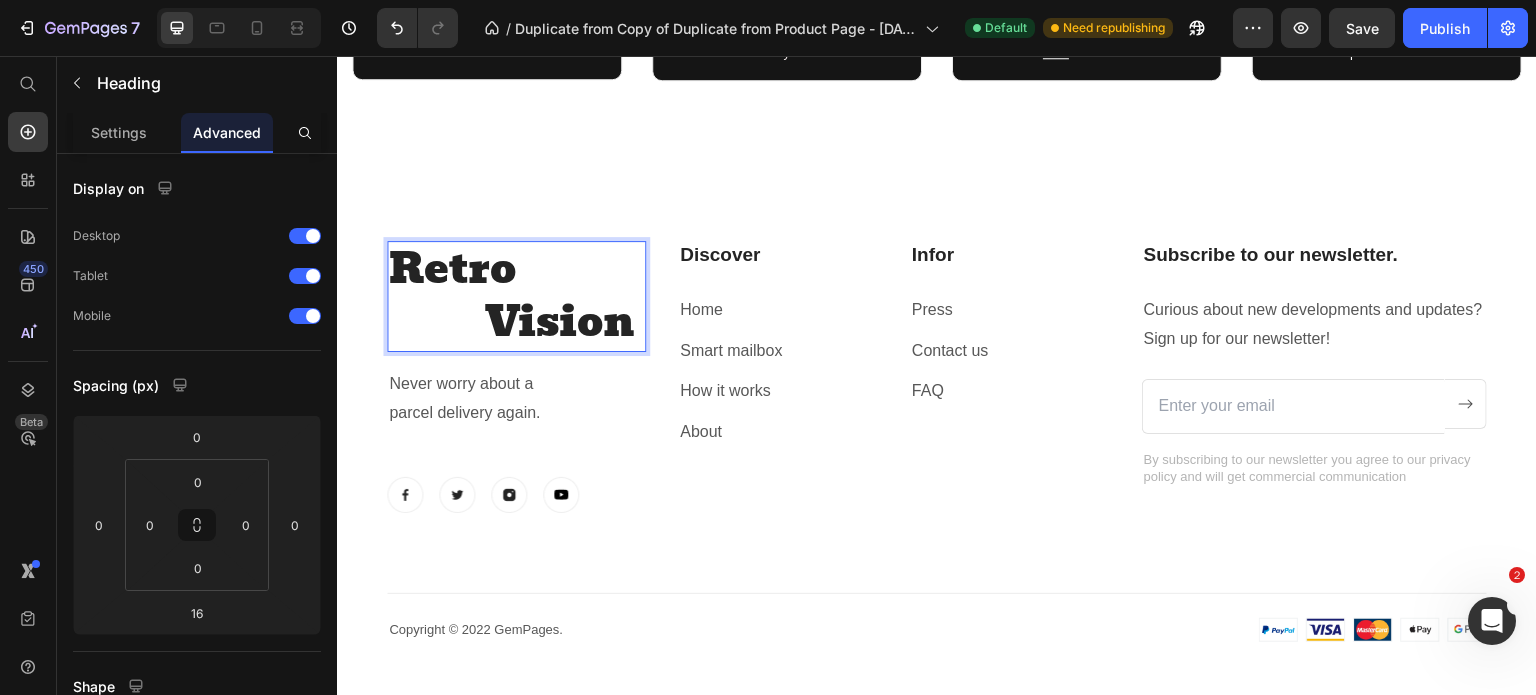 scroll, scrollTop: 4, scrollLeft: 0, axis: vertical 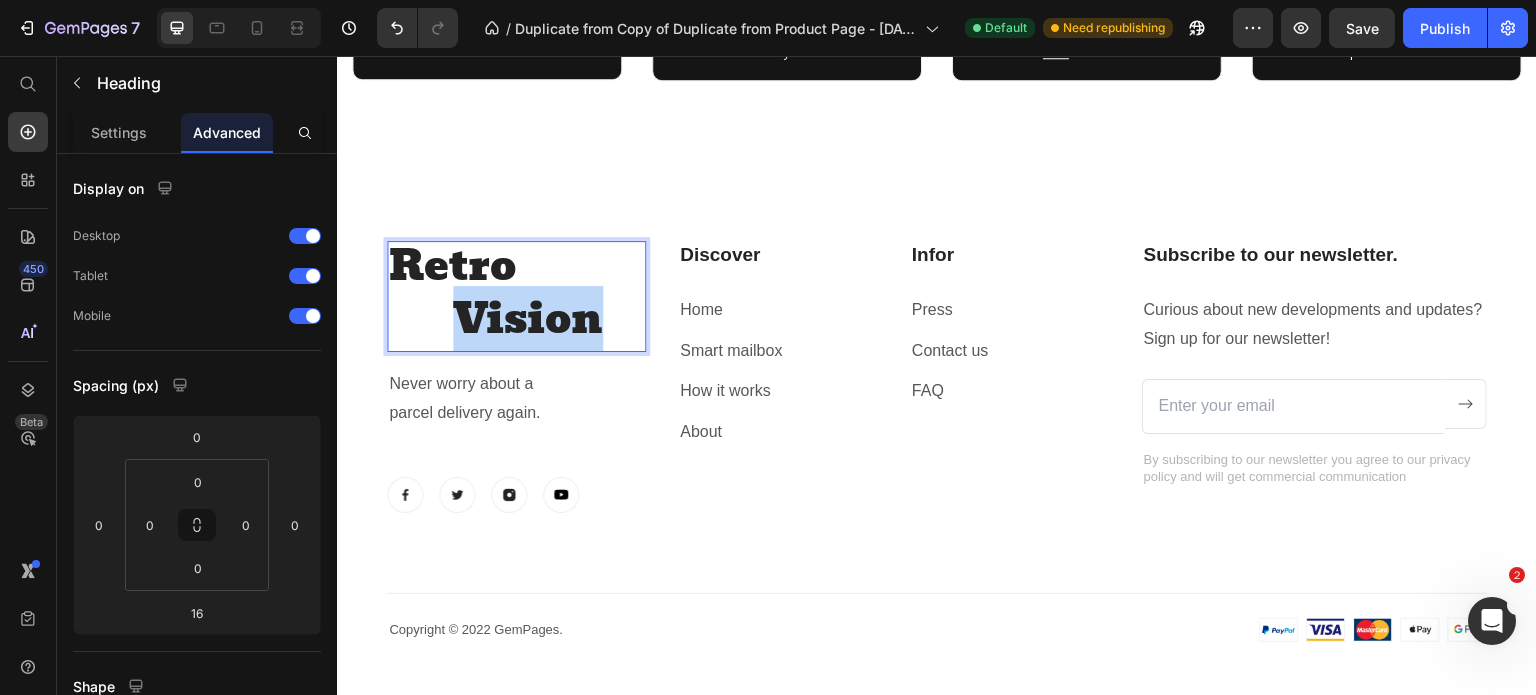 drag, startPoint x: 479, startPoint y: 316, endPoint x: 623, endPoint y: 320, distance: 144.05554 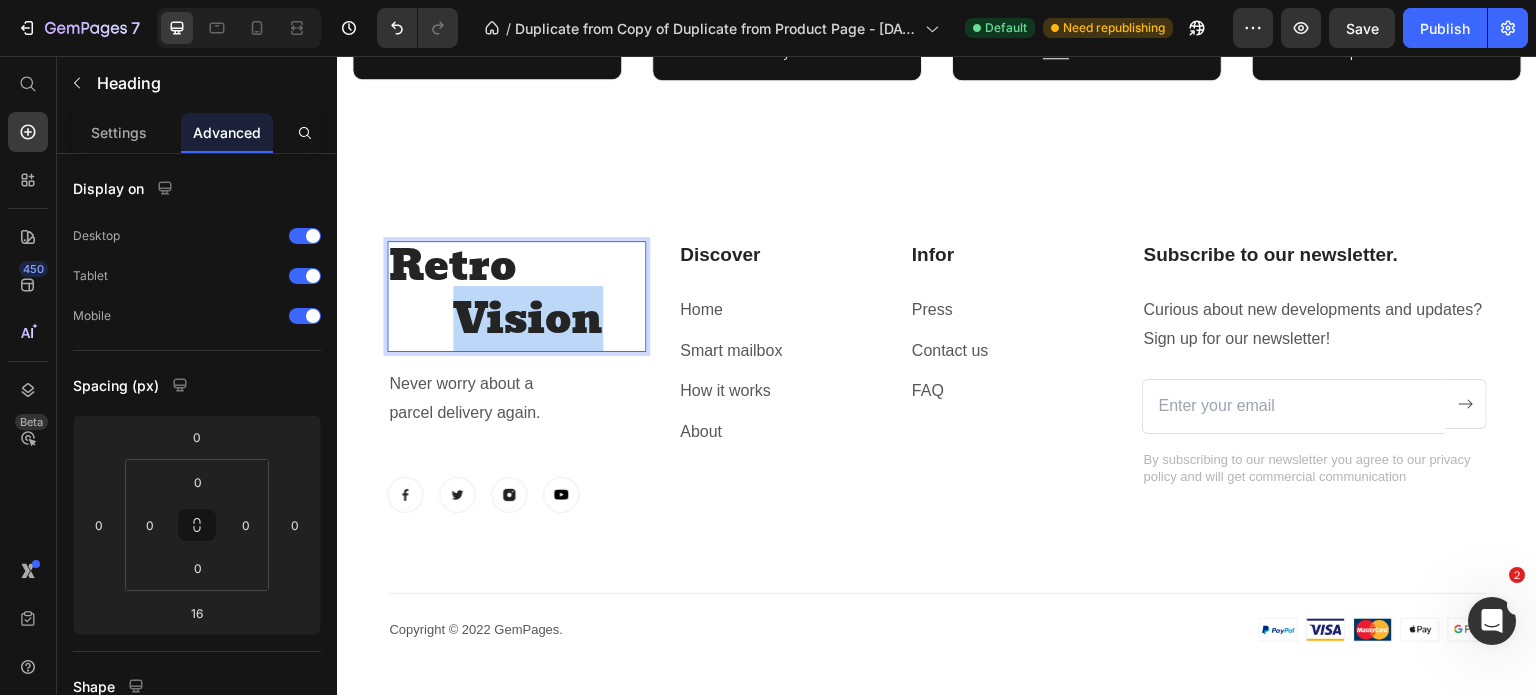 click on "Retro                         Vision" at bounding box center (516, 293) 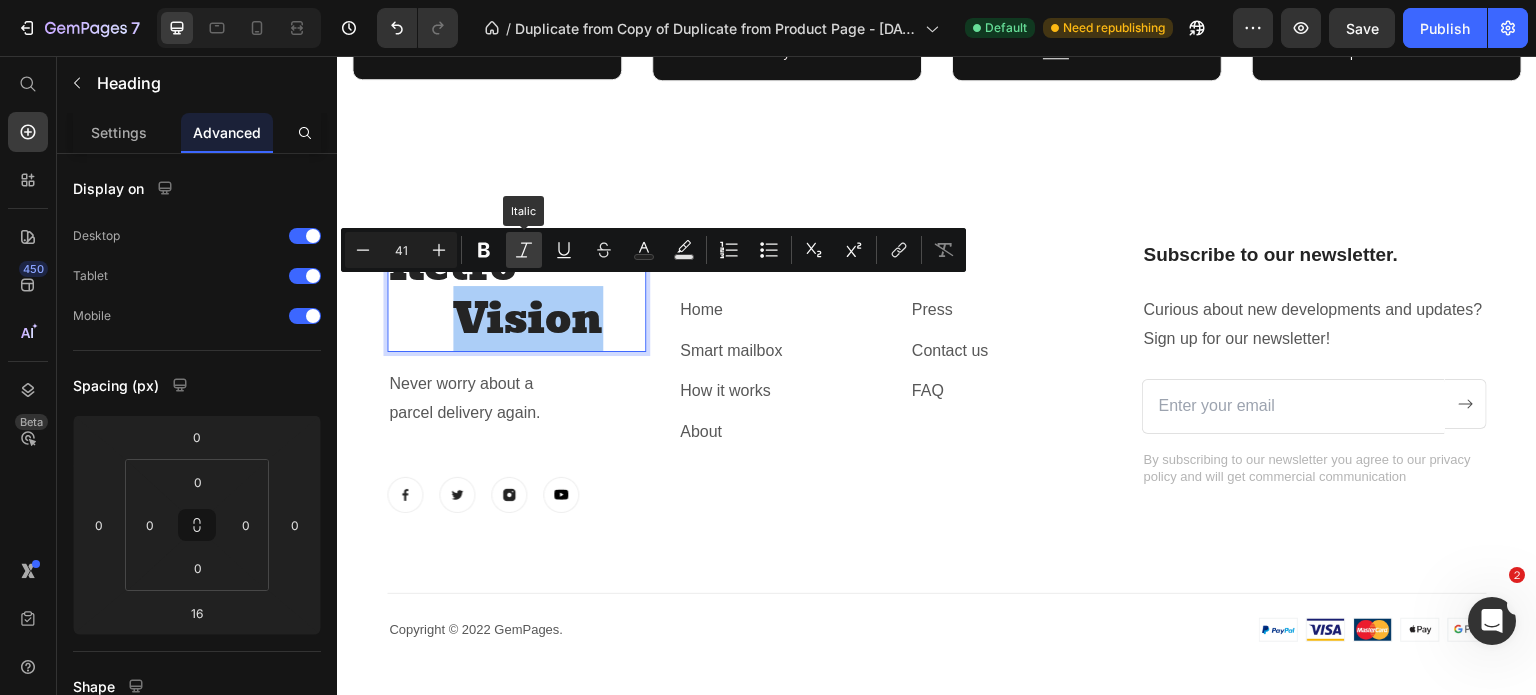 click on "Italic" at bounding box center (524, 250) 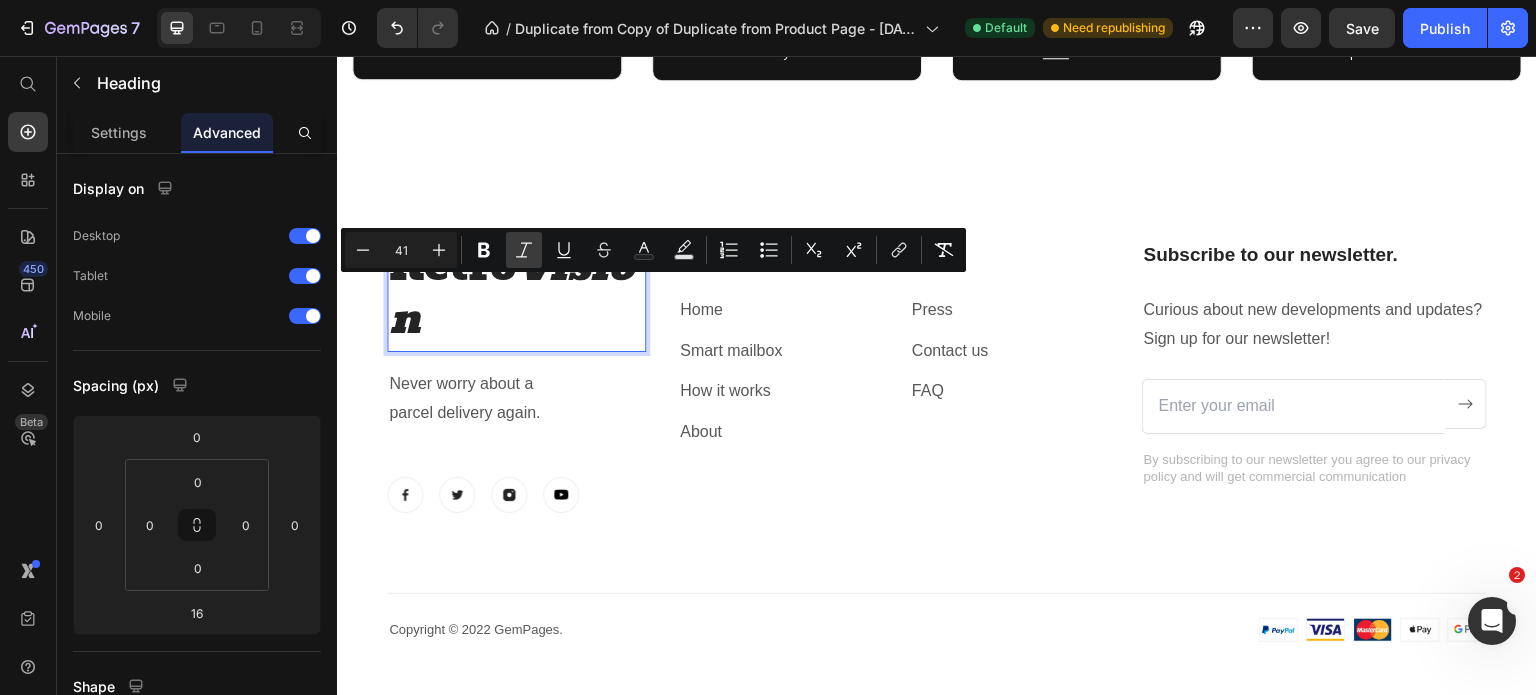 click on "Italic" at bounding box center [524, 250] 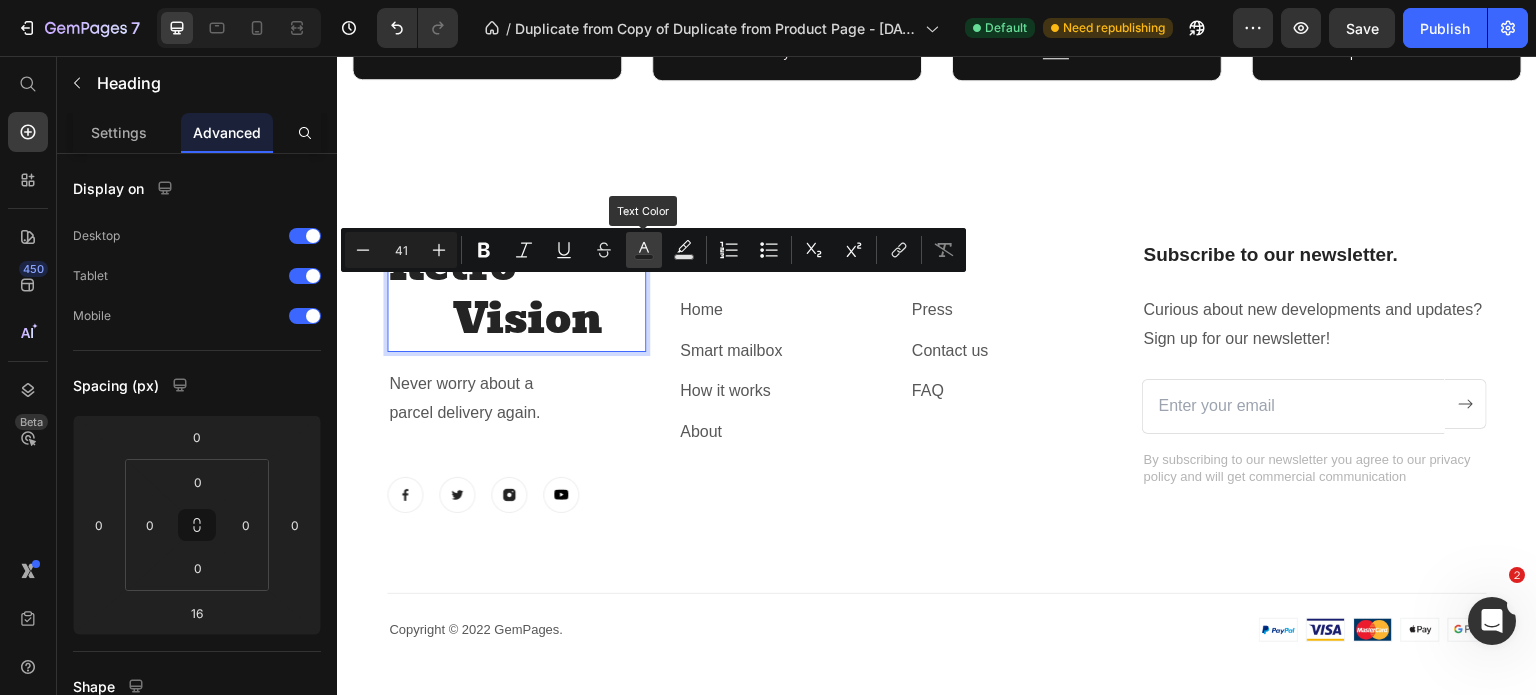 click 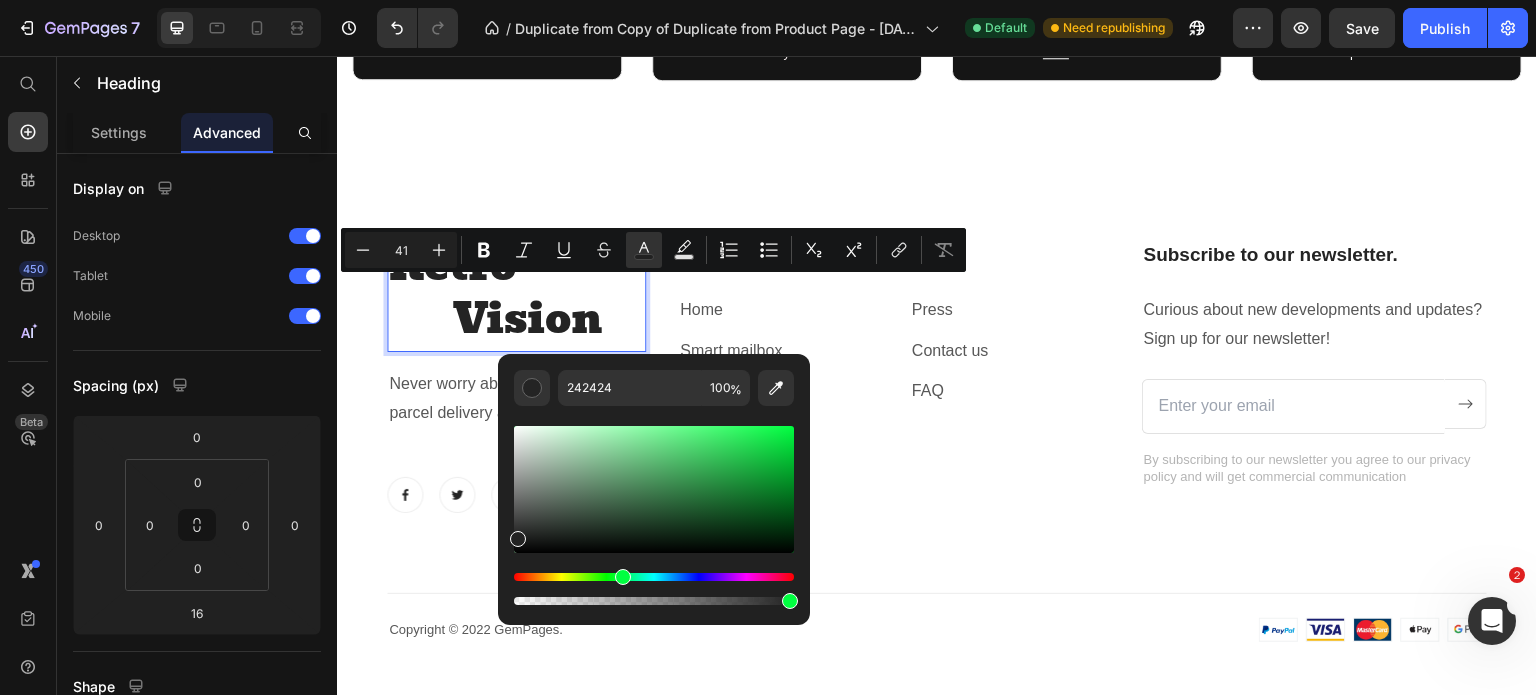 click at bounding box center [654, 577] 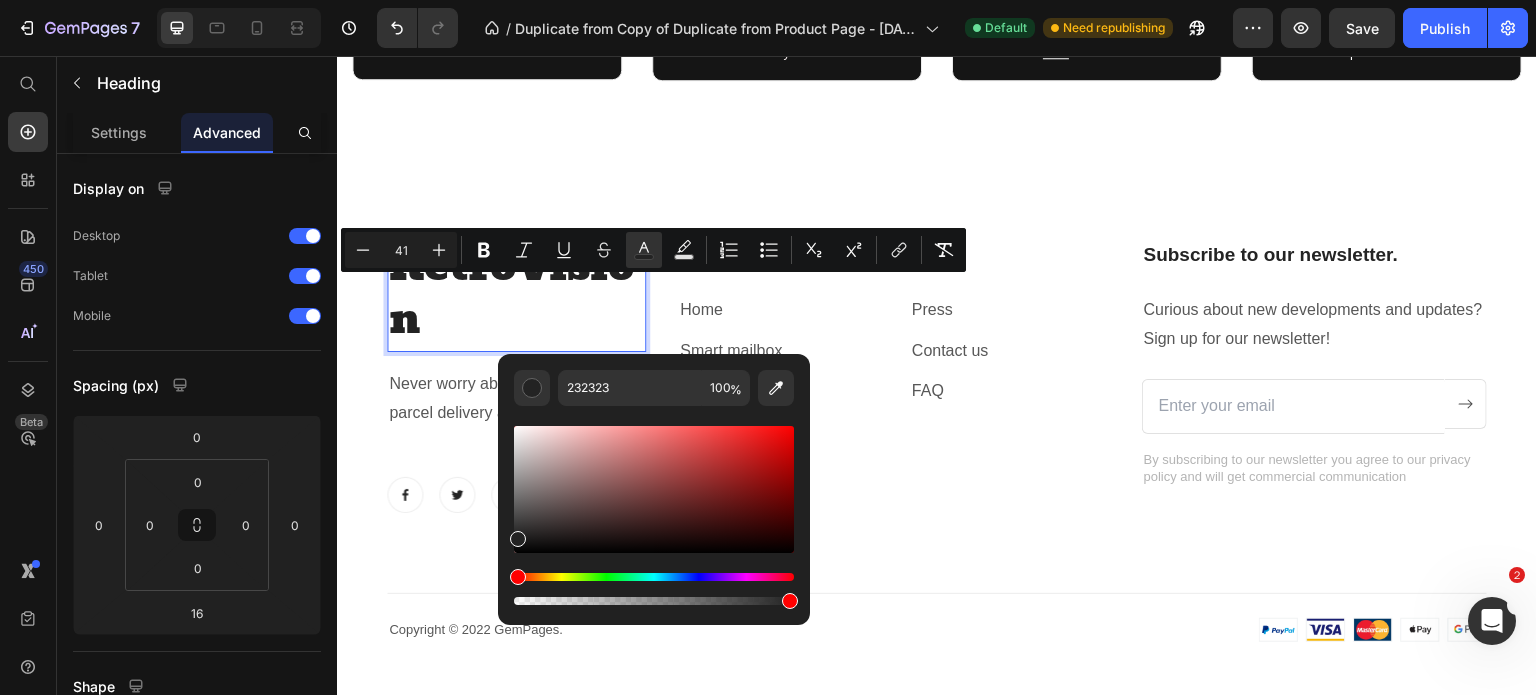 click at bounding box center [654, 577] 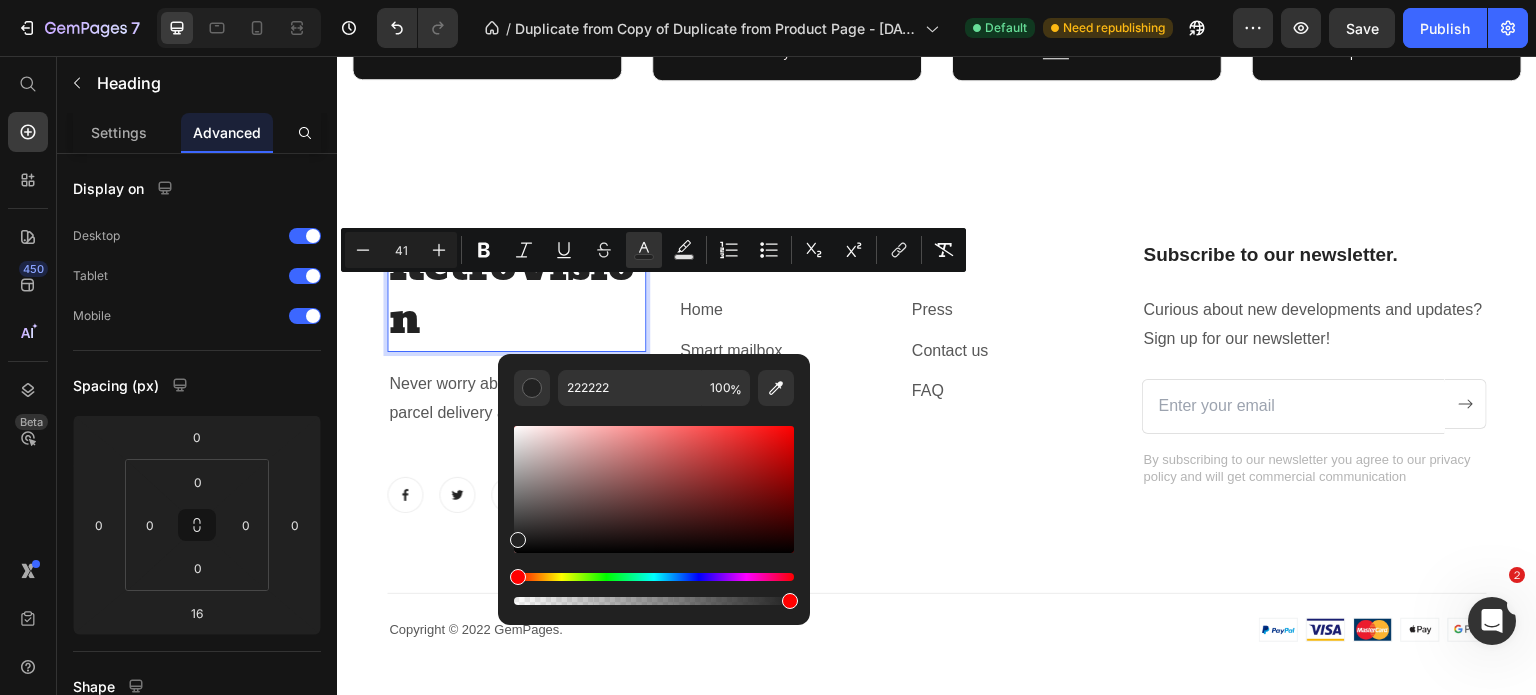 click at bounding box center [654, 577] 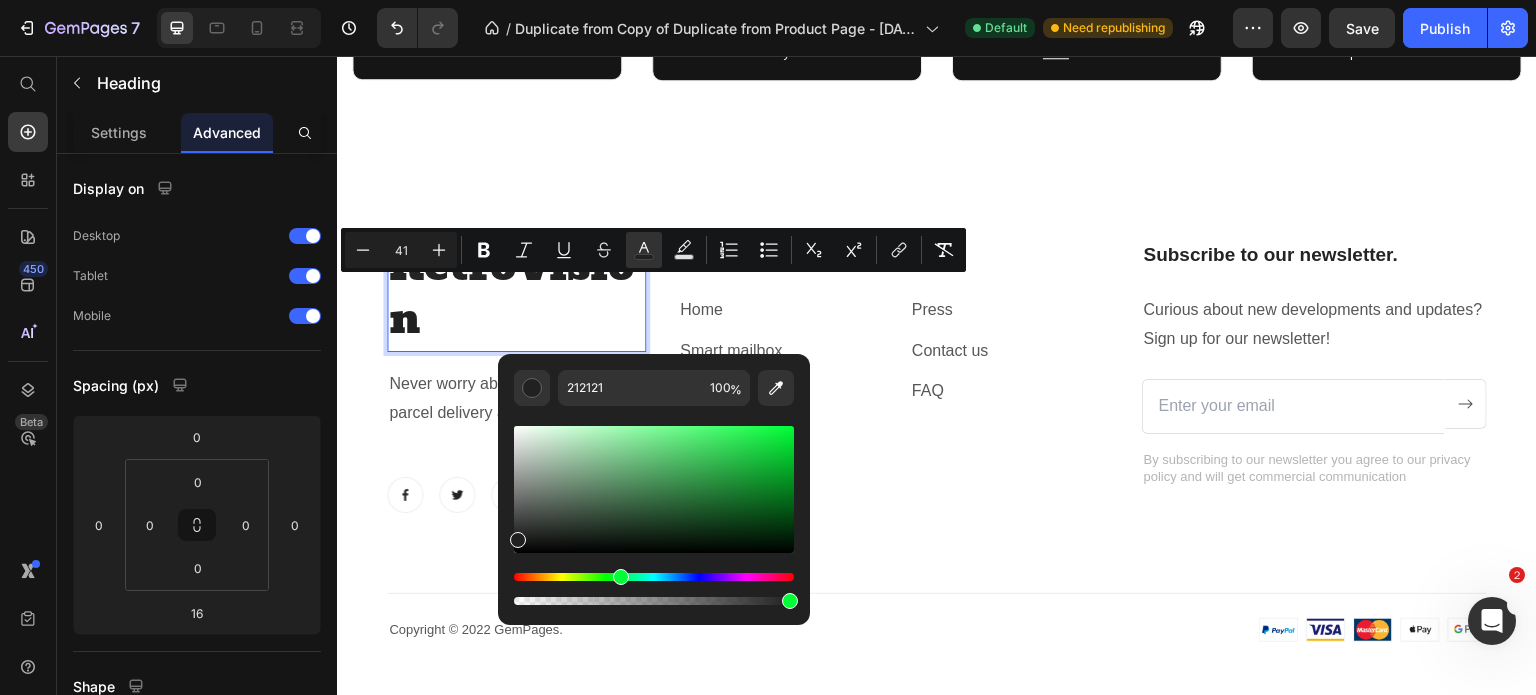 drag, startPoint x: 591, startPoint y: 581, endPoint x: 619, endPoint y: 583, distance: 28.071337 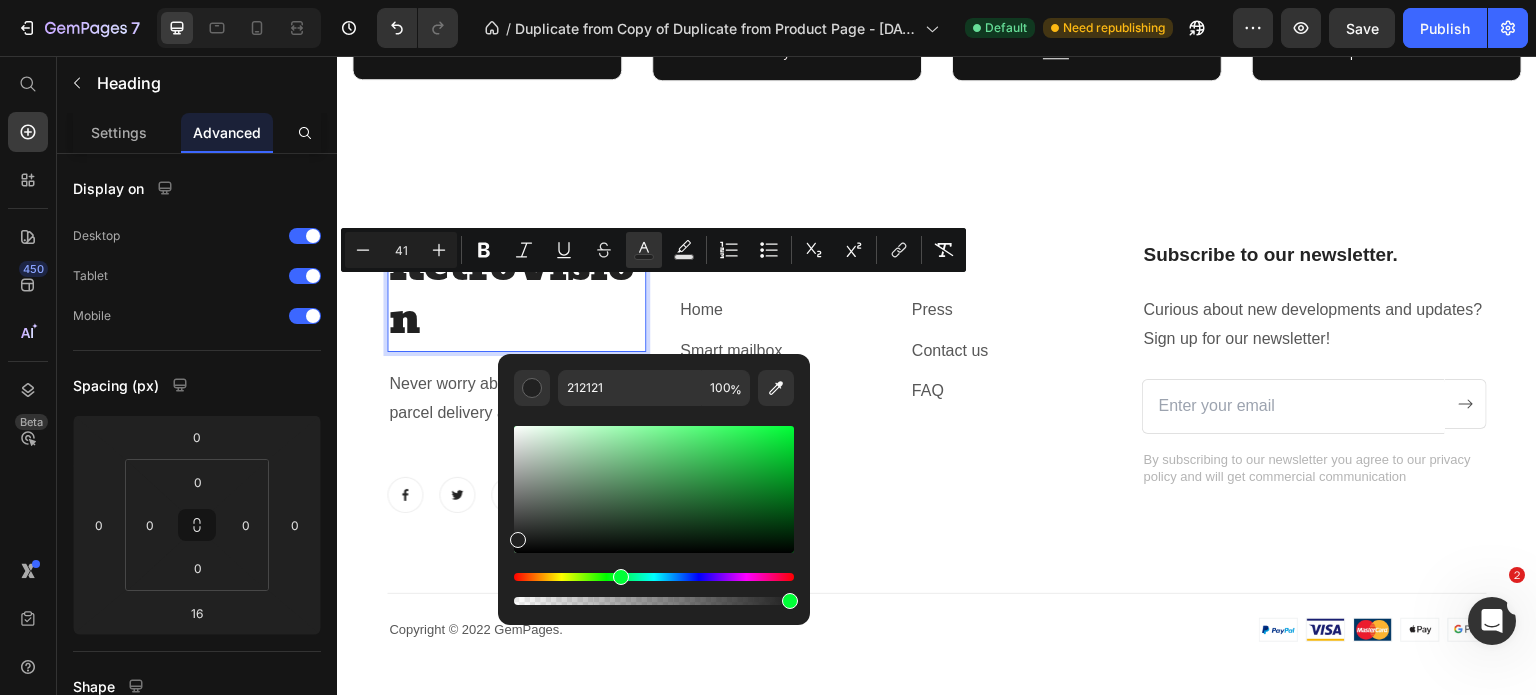 click at bounding box center (621, 577) 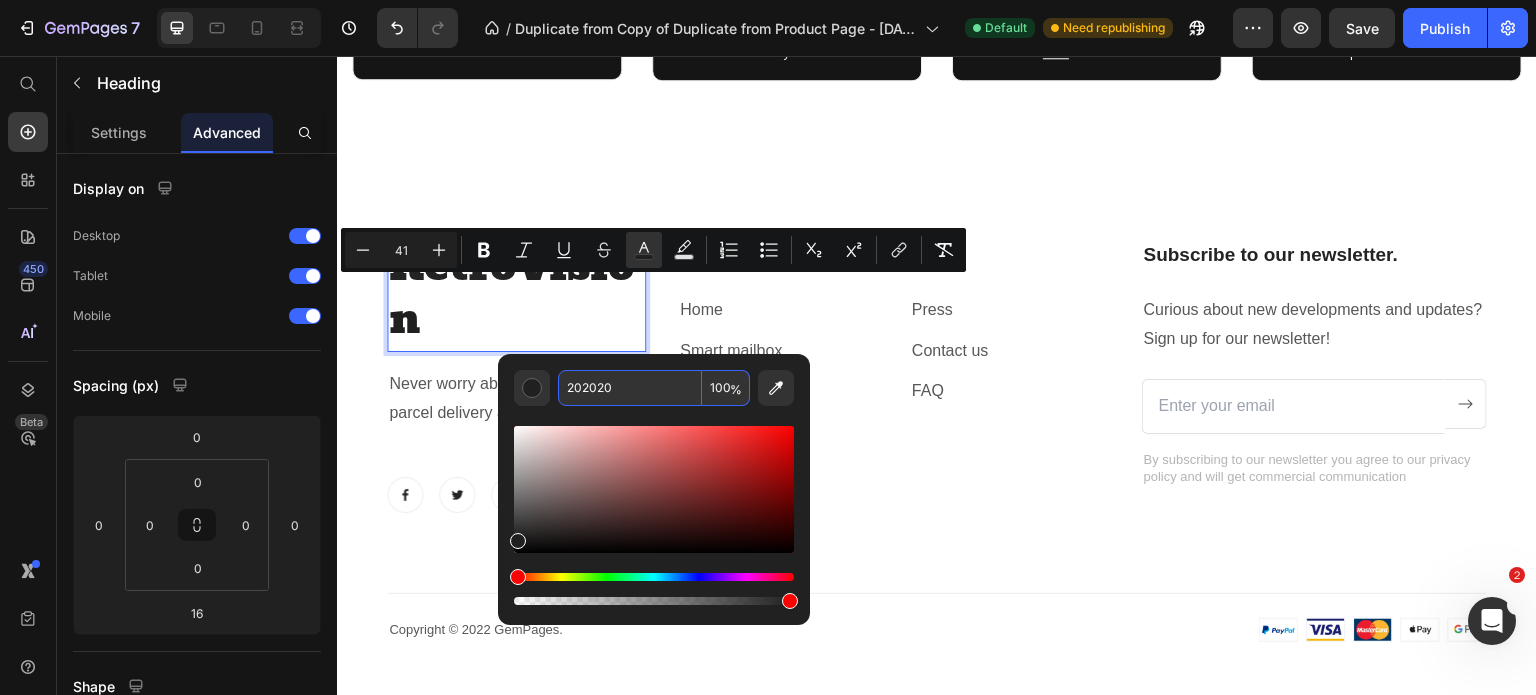 click on "202020" at bounding box center [630, 388] 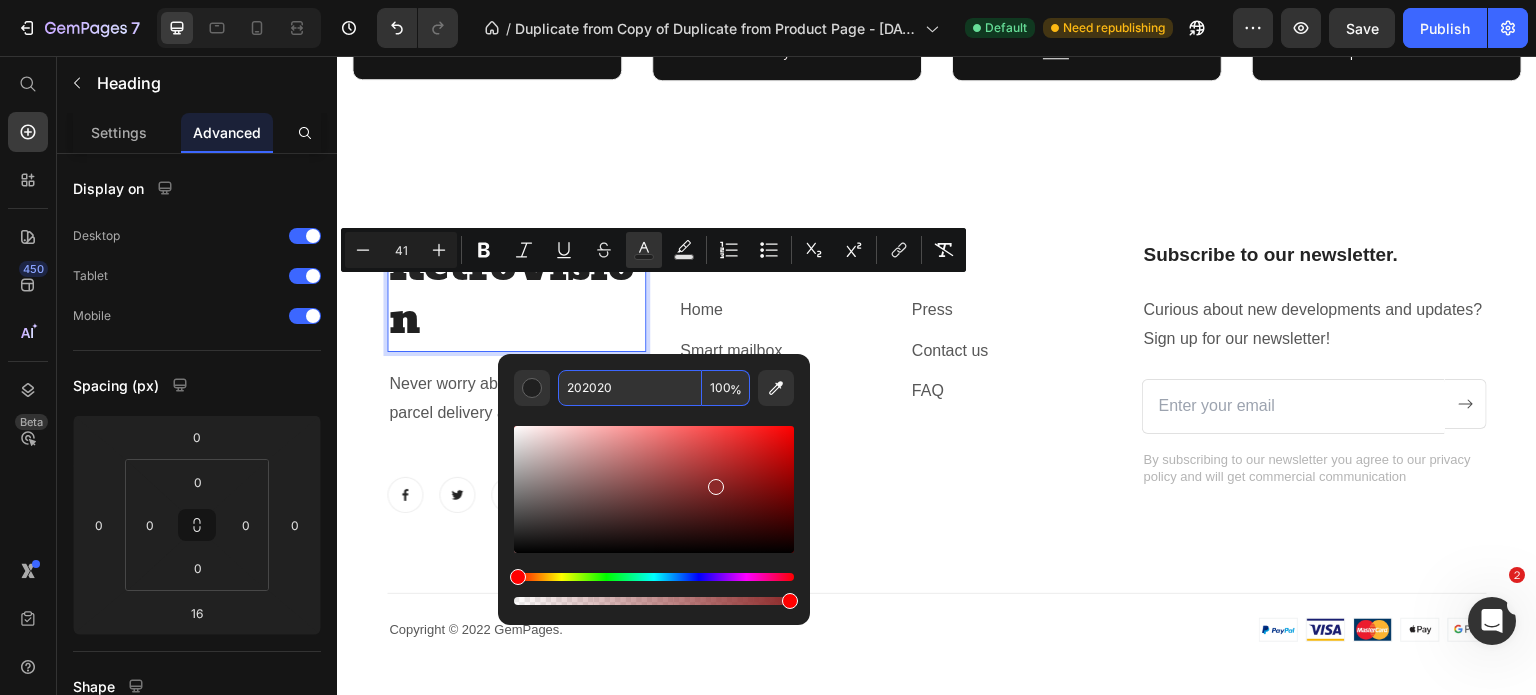 drag, startPoint x: 588, startPoint y: 501, endPoint x: 716, endPoint y: 479, distance: 129.87686 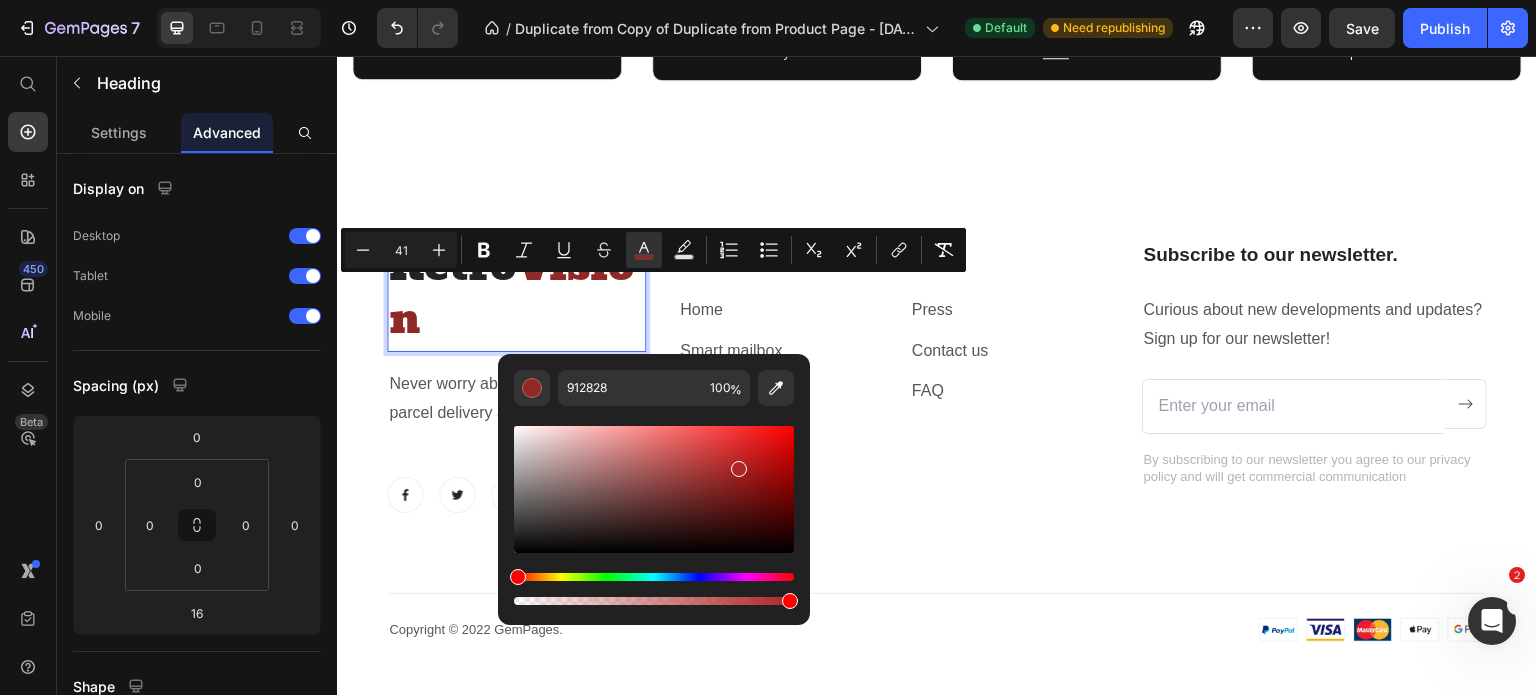 drag, startPoint x: 716, startPoint y: 485, endPoint x: 737, endPoint y: 464, distance: 29.698484 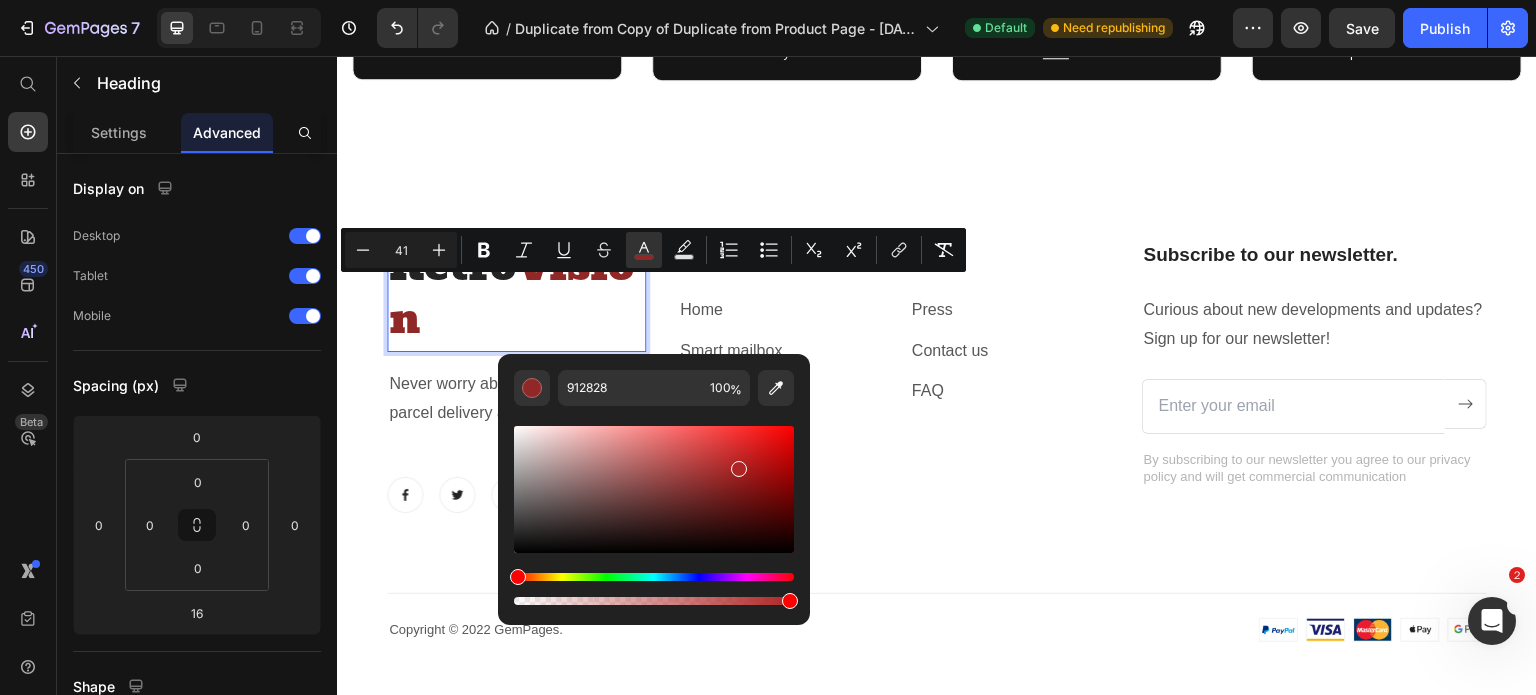 click at bounding box center (739, 469) 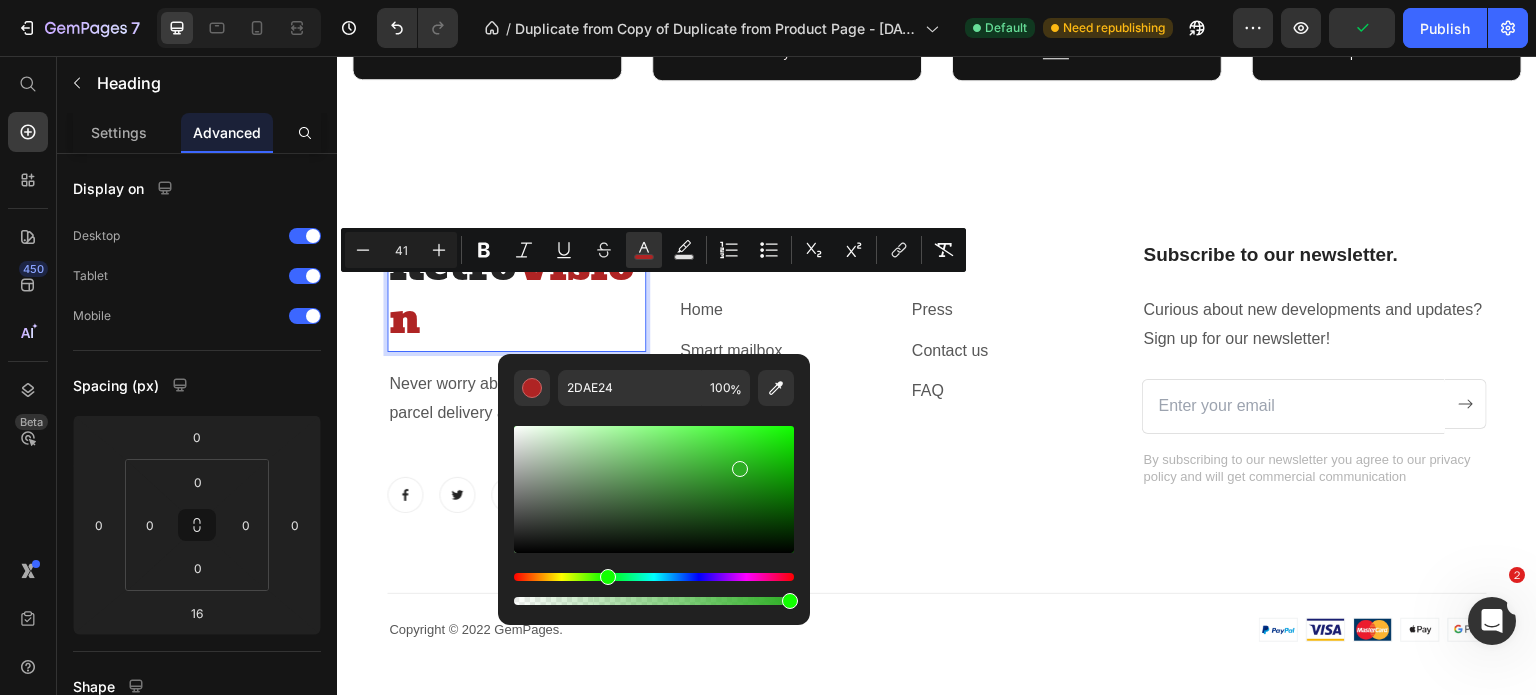 drag, startPoint x: 518, startPoint y: 573, endPoint x: 604, endPoint y: 579, distance: 86.209045 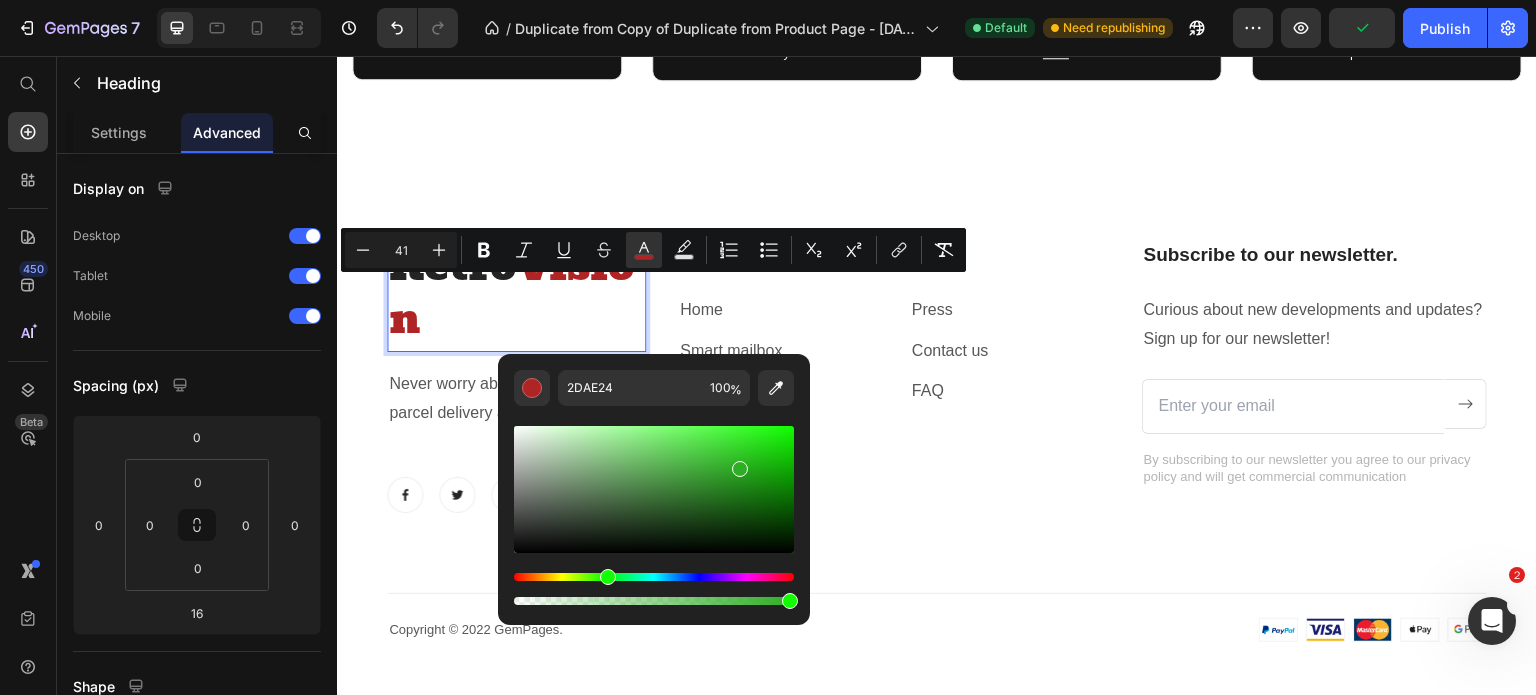 click at bounding box center (608, 577) 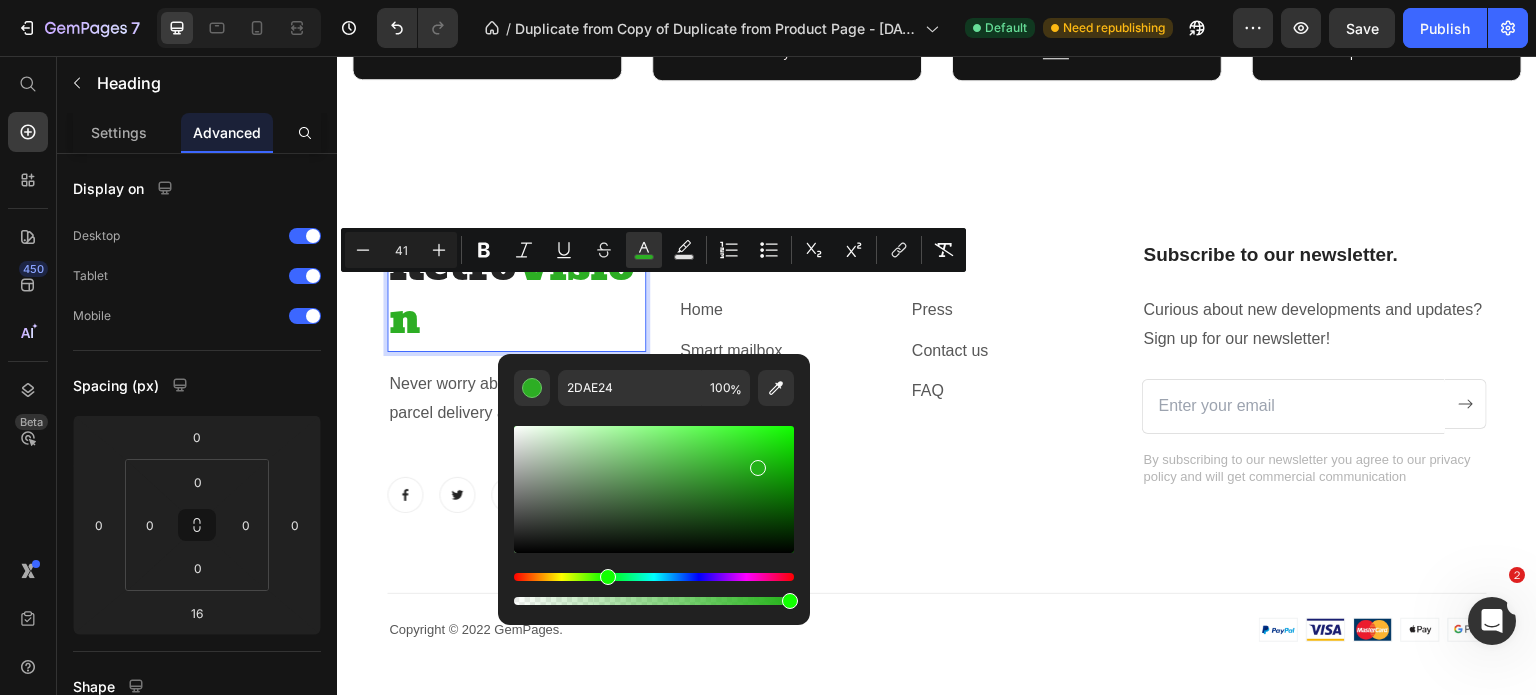 drag, startPoint x: 741, startPoint y: 480, endPoint x: 769, endPoint y: 438, distance: 50.47772 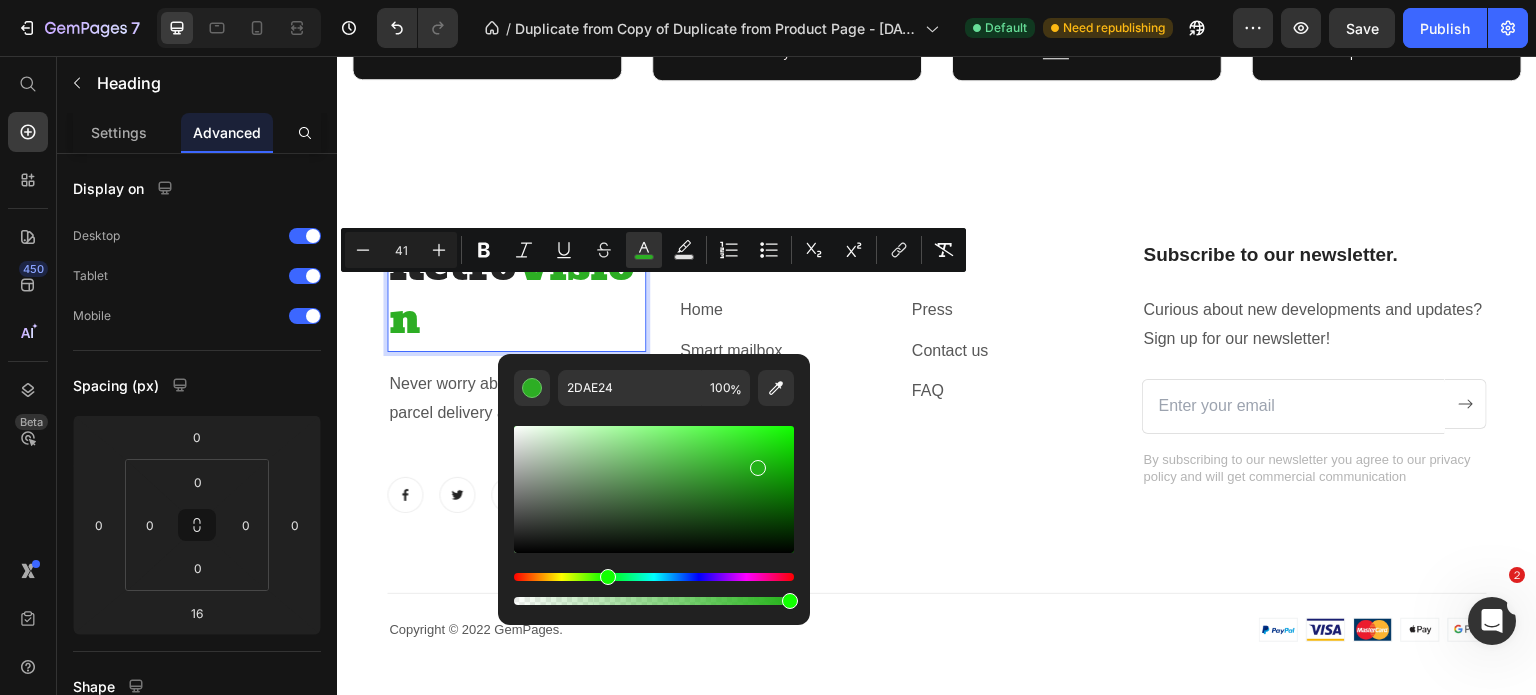 click at bounding box center (654, 489) 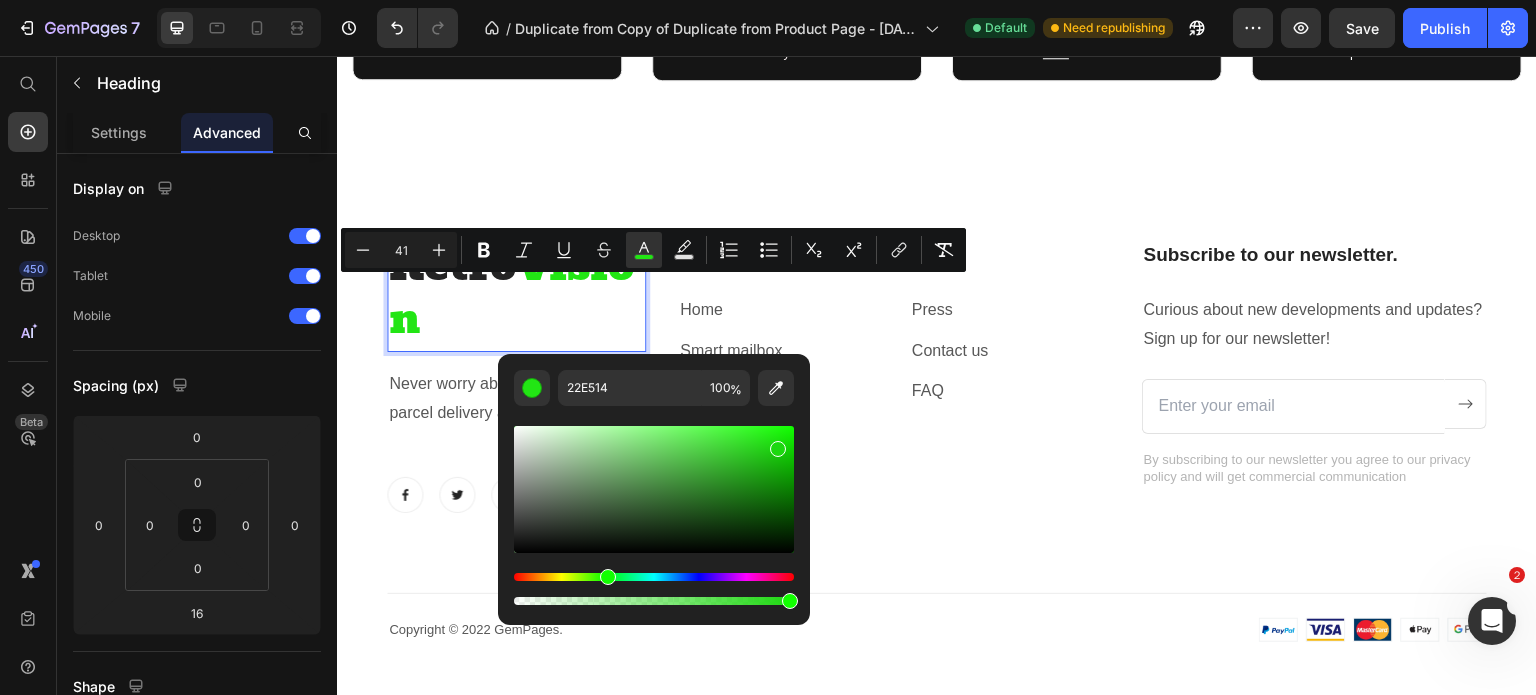 drag, startPoint x: 776, startPoint y: 444, endPoint x: 783, endPoint y: 421, distance: 24.04163 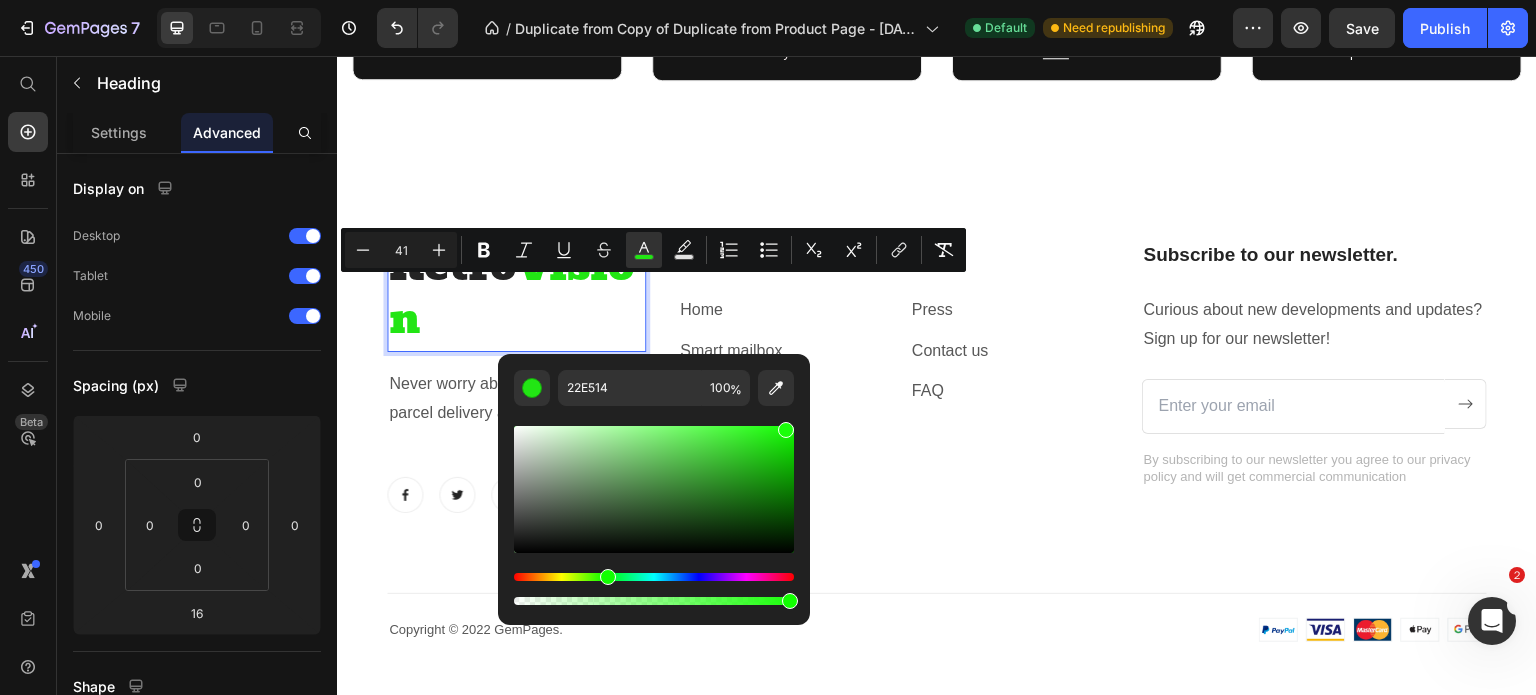 type on "1AFF0A" 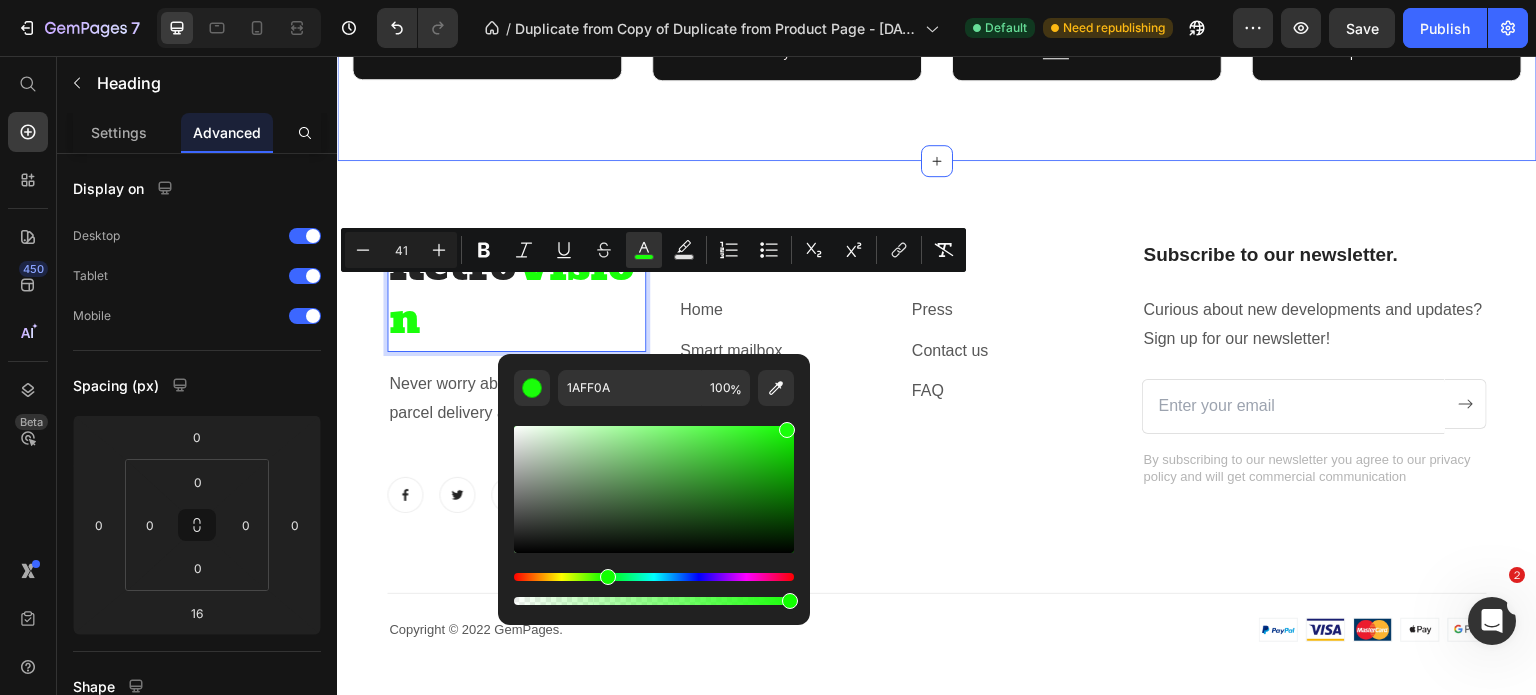 click on "Image Free Delivery Heading All Orders  Text block Row Image Full Refund Heading Something wrong? we refund you no worries  Text block Row Image Online Payment Heading Security Payment  Click here  to know more about Text block Row Image Online Support Heading Monday to Friday 10am - 6pm Text block Row Row Section 8" at bounding box center (937, 28) 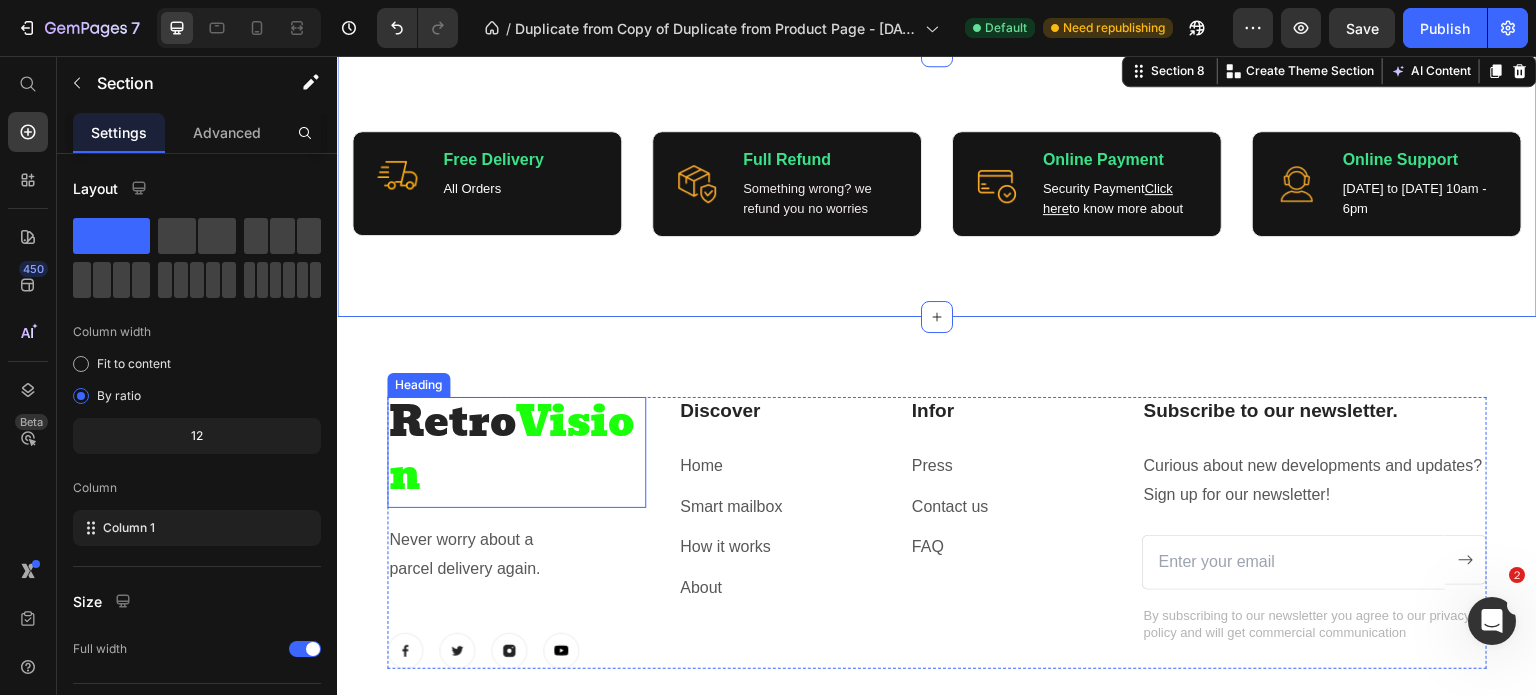 scroll, scrollTop: 3564, scrollLeft: 0, axis: vertical 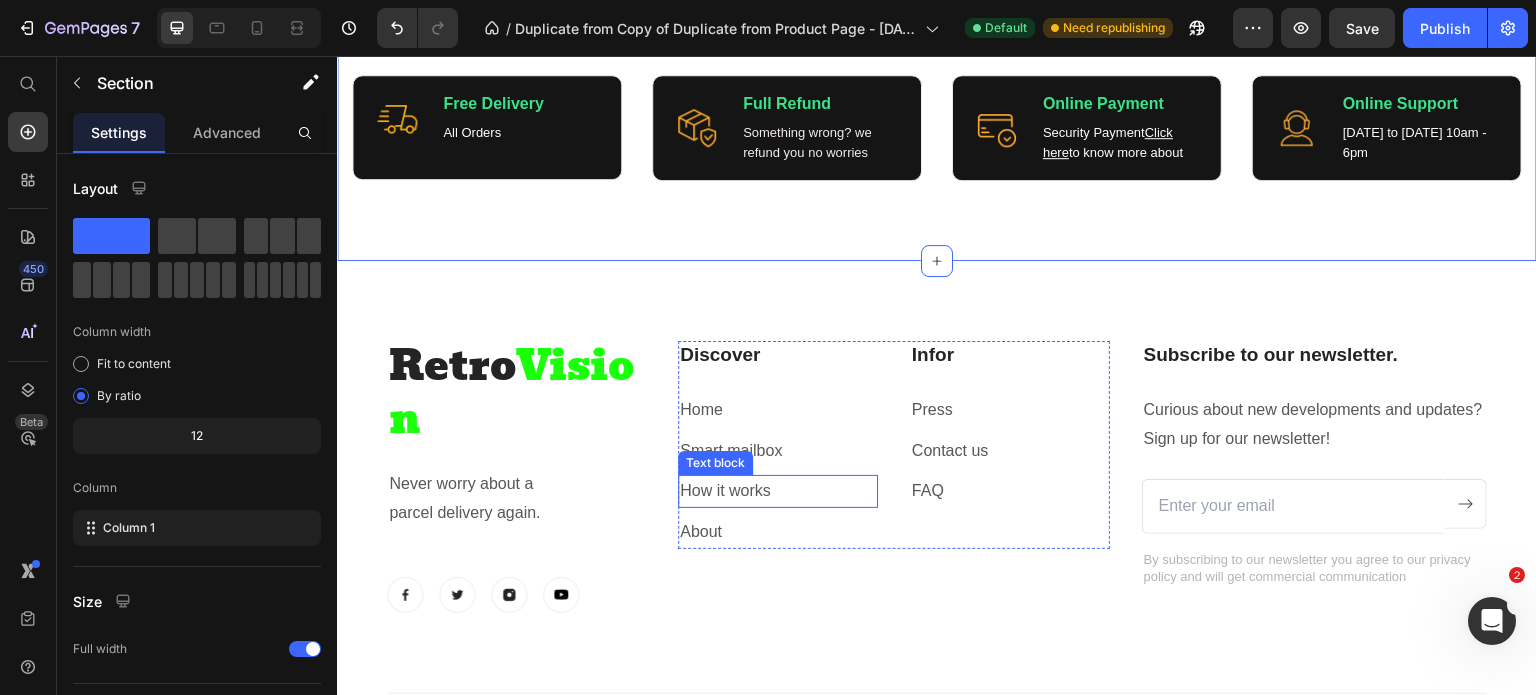 click on "How it works" at bounding box center (778, 491) 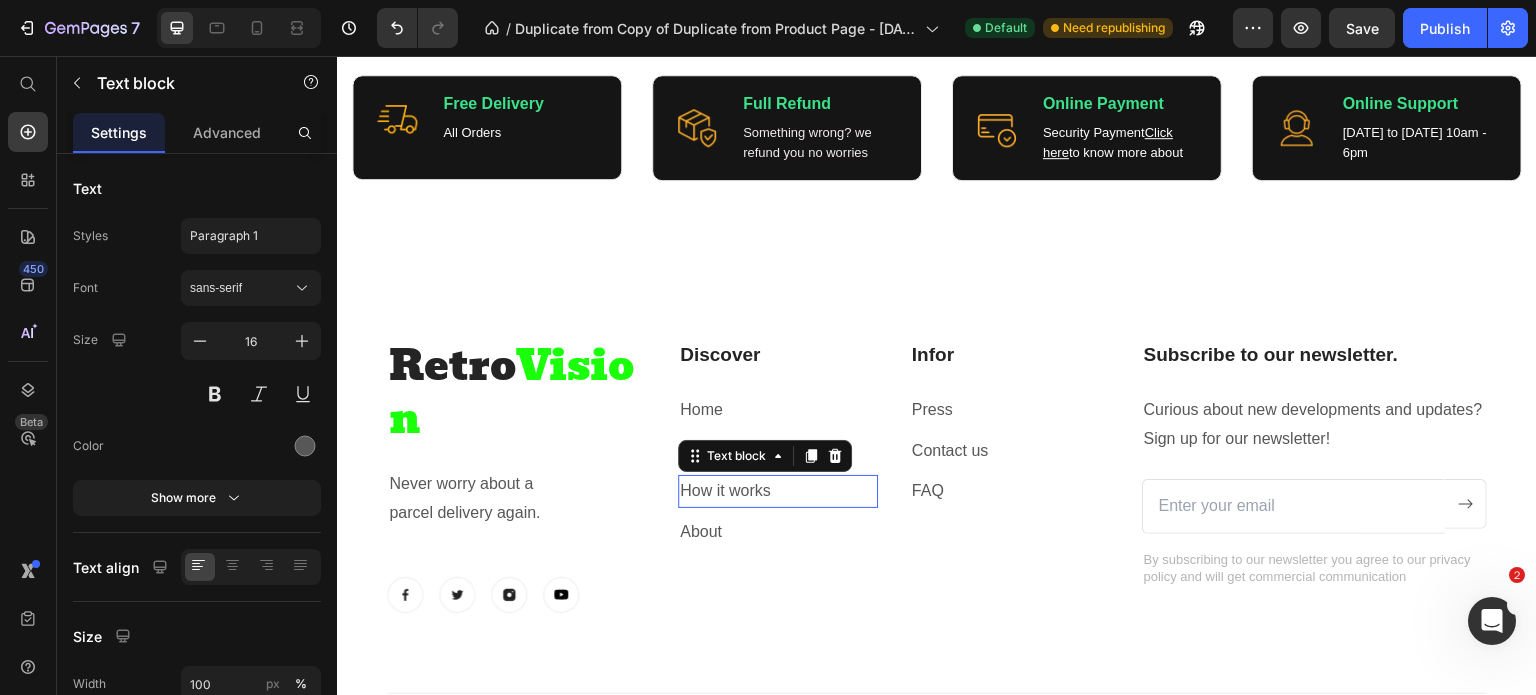 click on "How it works" at bounding box center [778, 491] 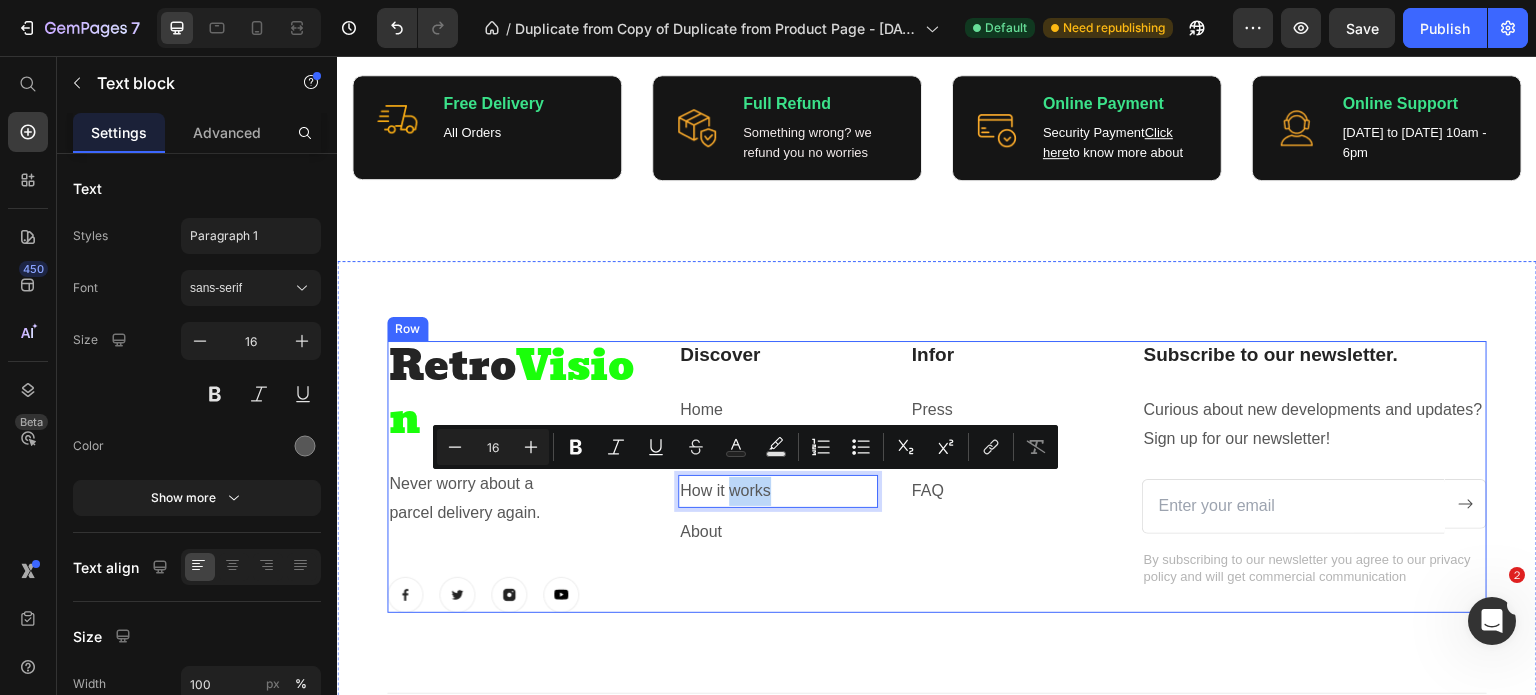 click on "Discover Heading Home Text block Smart mailbox Text block How it works Text block   8 About  Text block Infor Heading Press Text block Contact us Text block FAQ Text block Row" at bounding box center [894, 477] 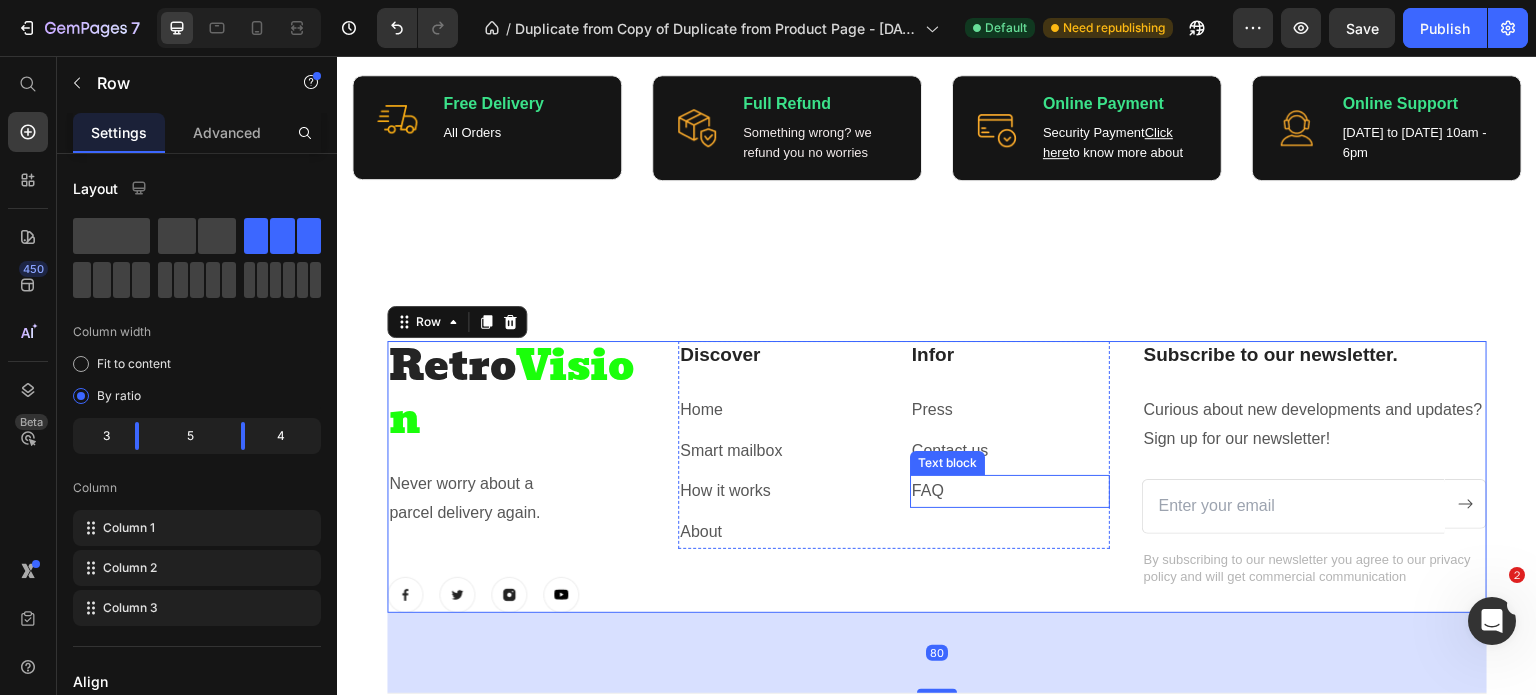 click on "Text block" at bounding box center [947, 463] 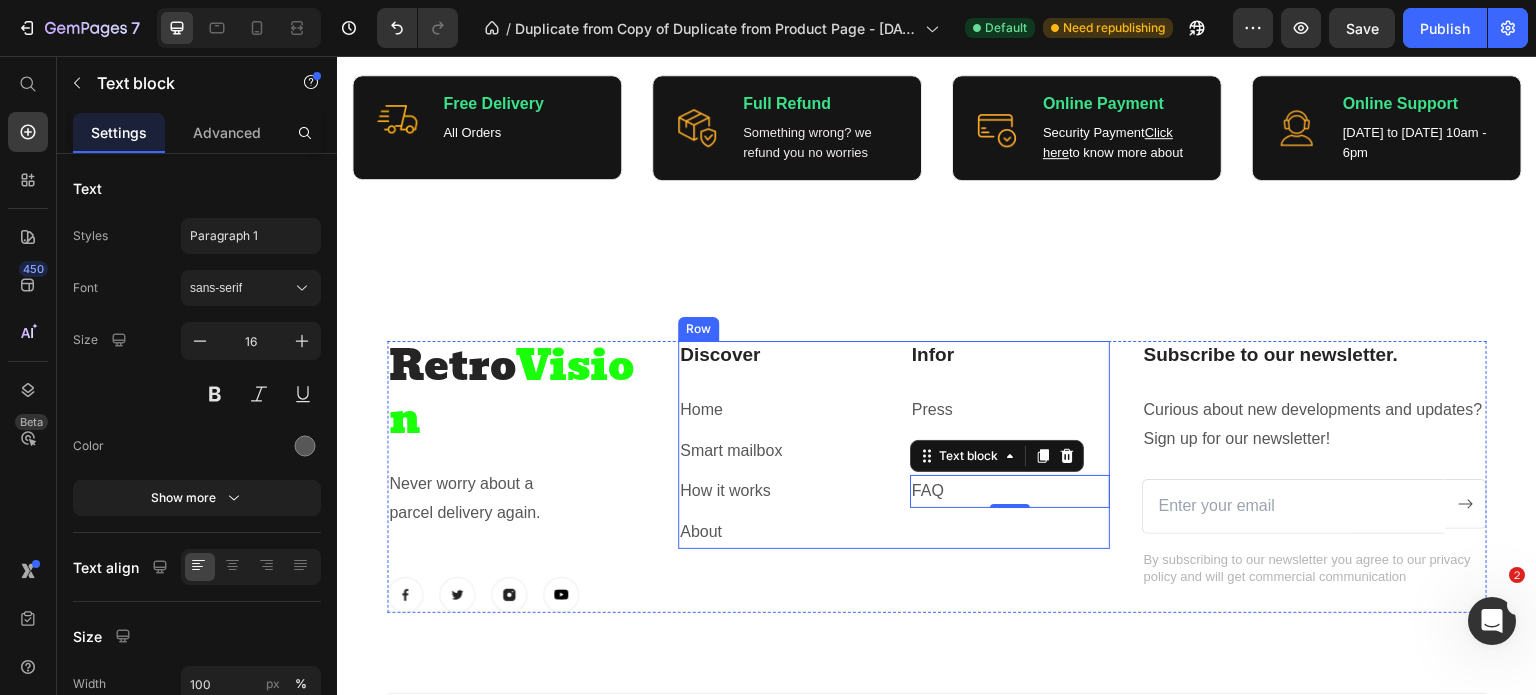 click on "Discover Heading Home Text block Smart mailbox Text block How it works Text block About  Text block" at bounding box center (778, 445) 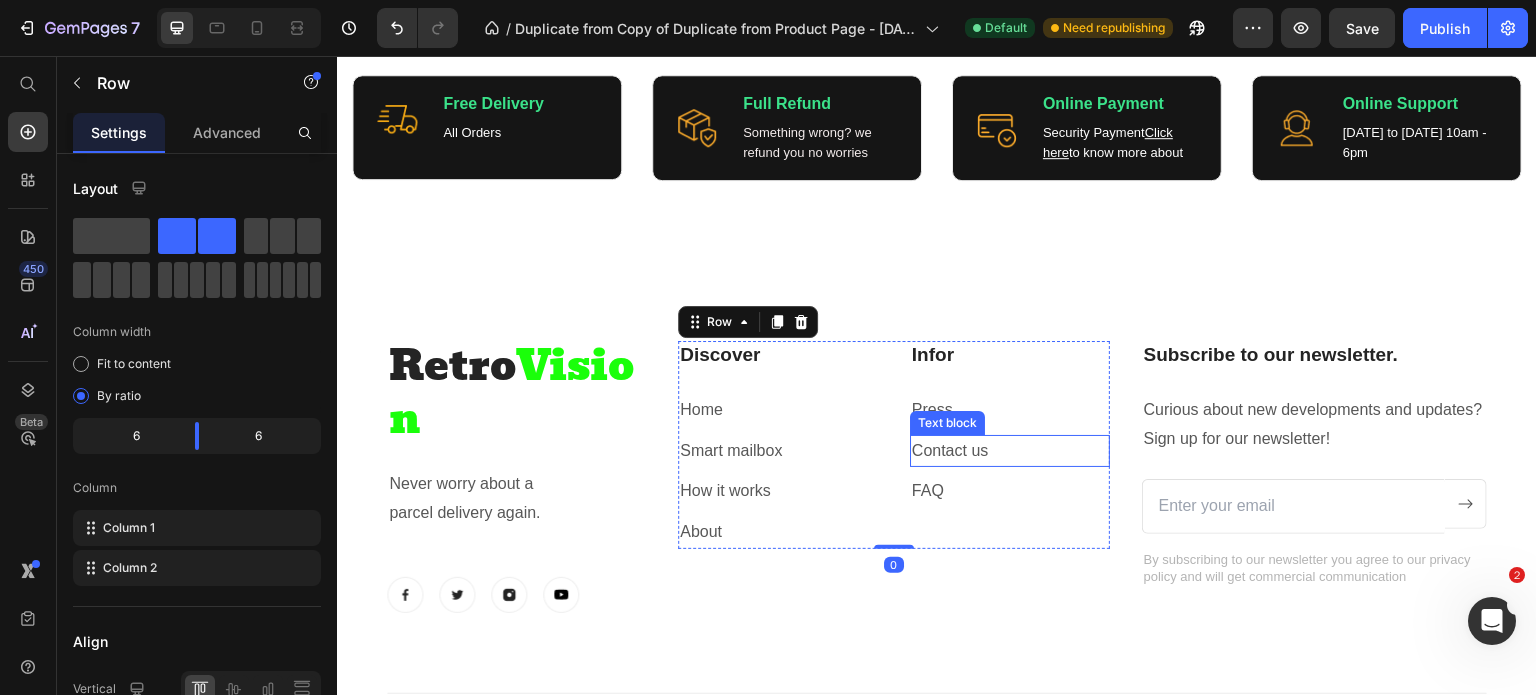click on "Contact us" at bounding box center [1010, 451] 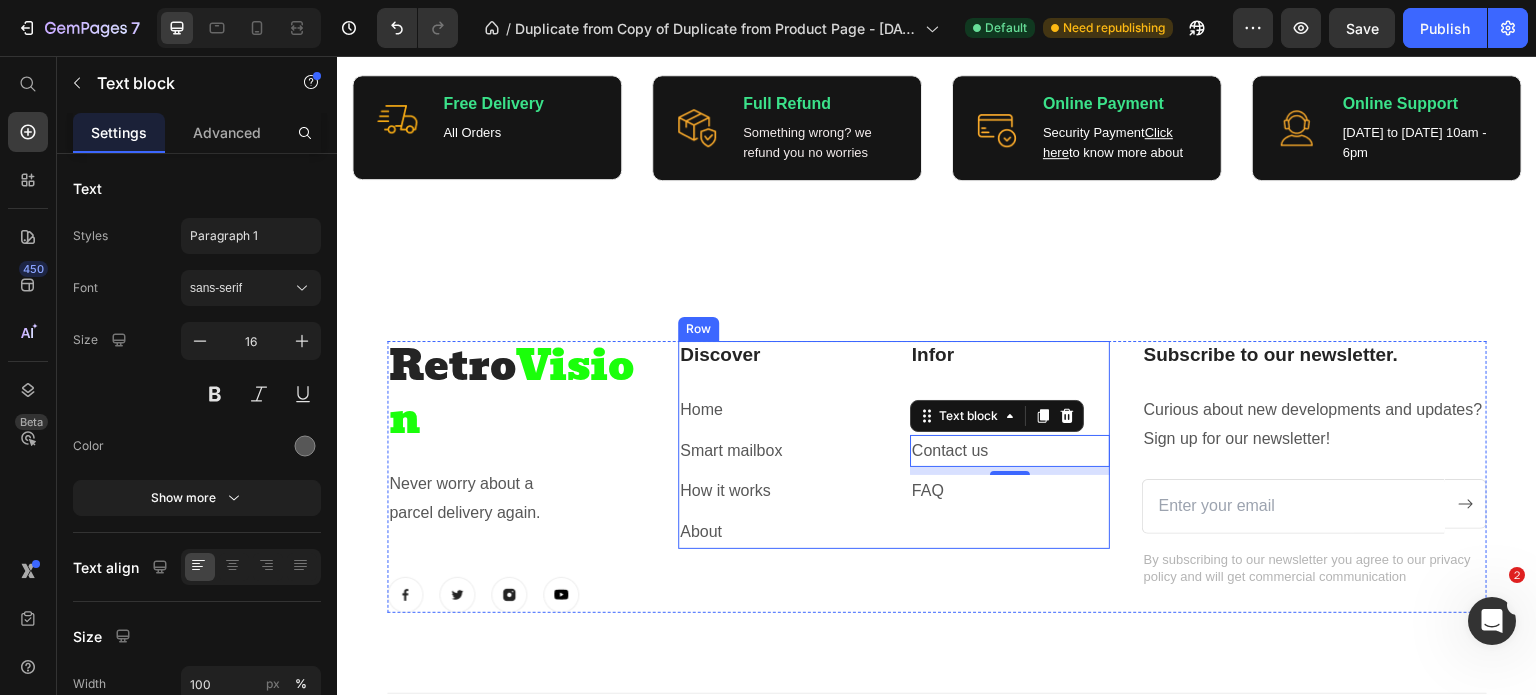 click on "FAQ" at bounding box center (1010, 491) 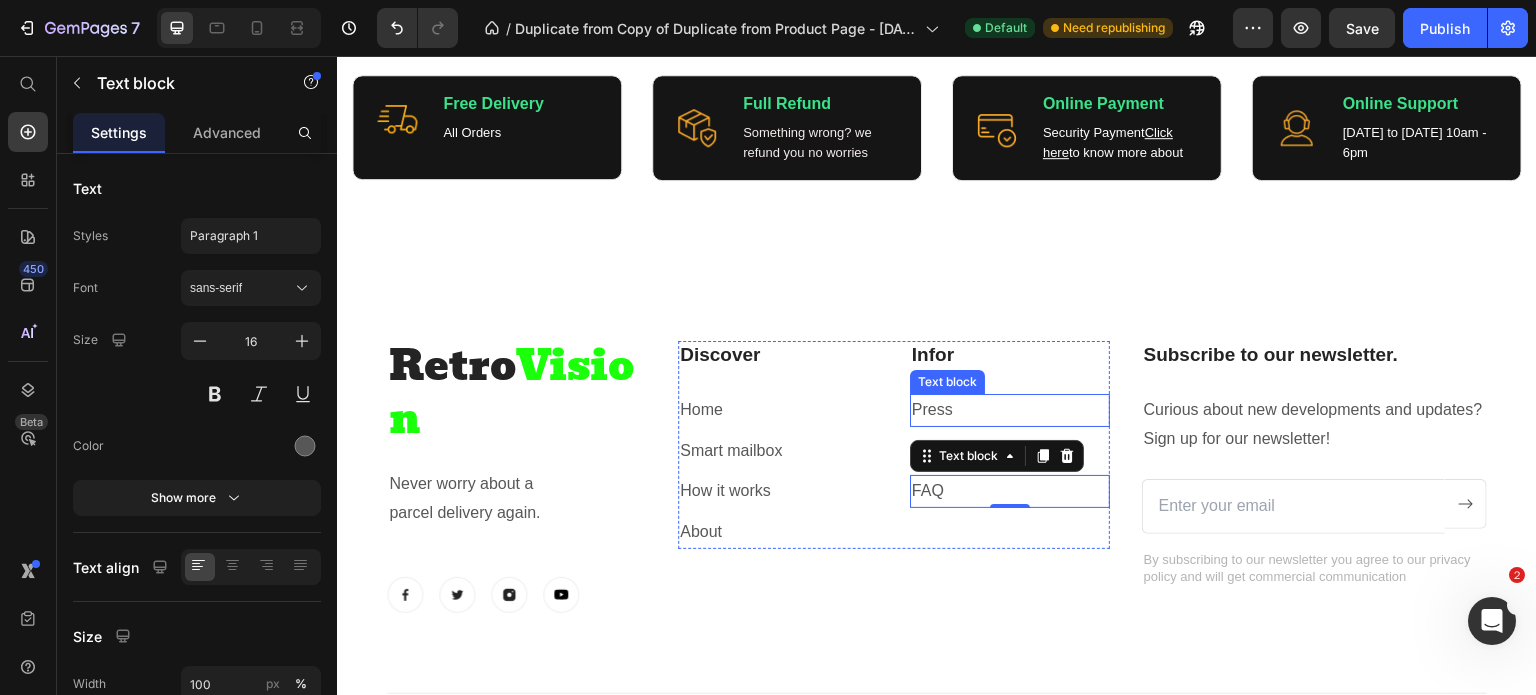 click on "Press" at bounding box center (1010, 410) 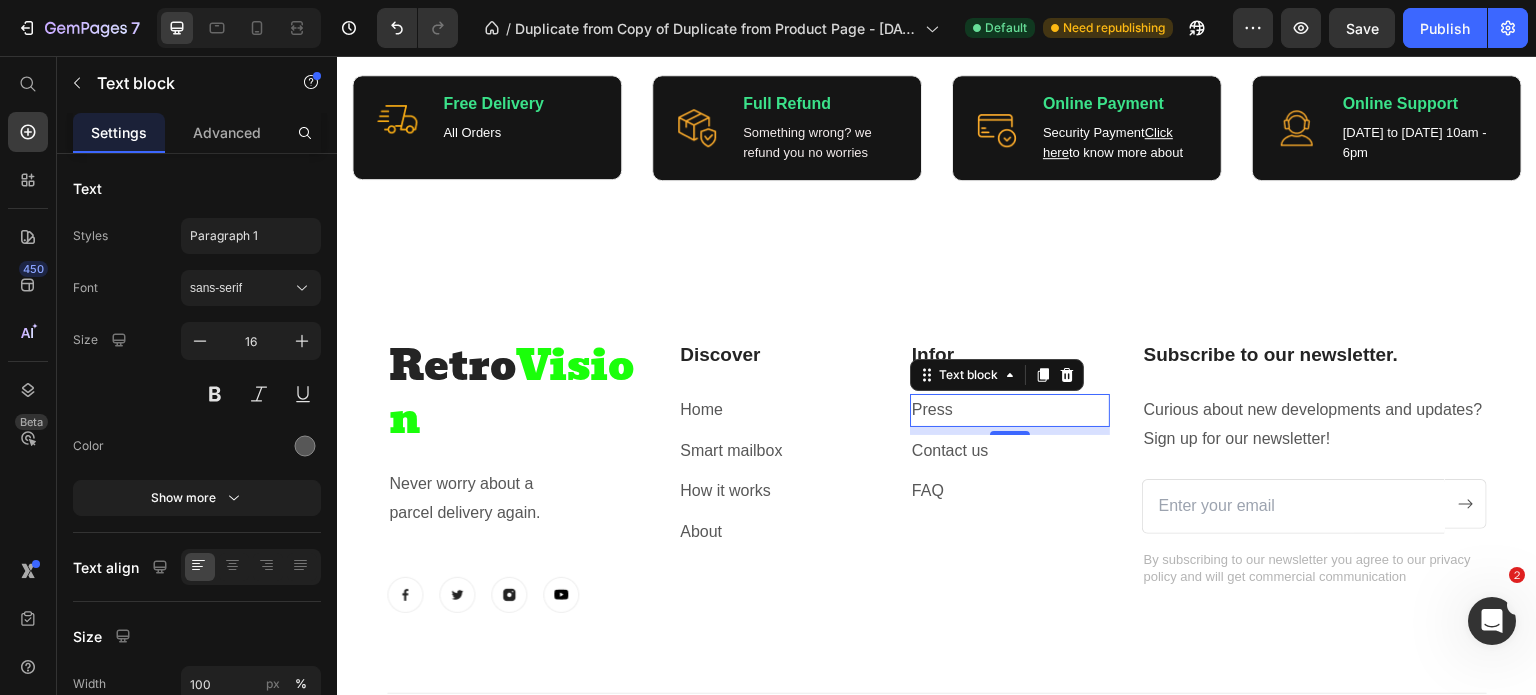 click on "Press" at bounding box center [1010, 410] 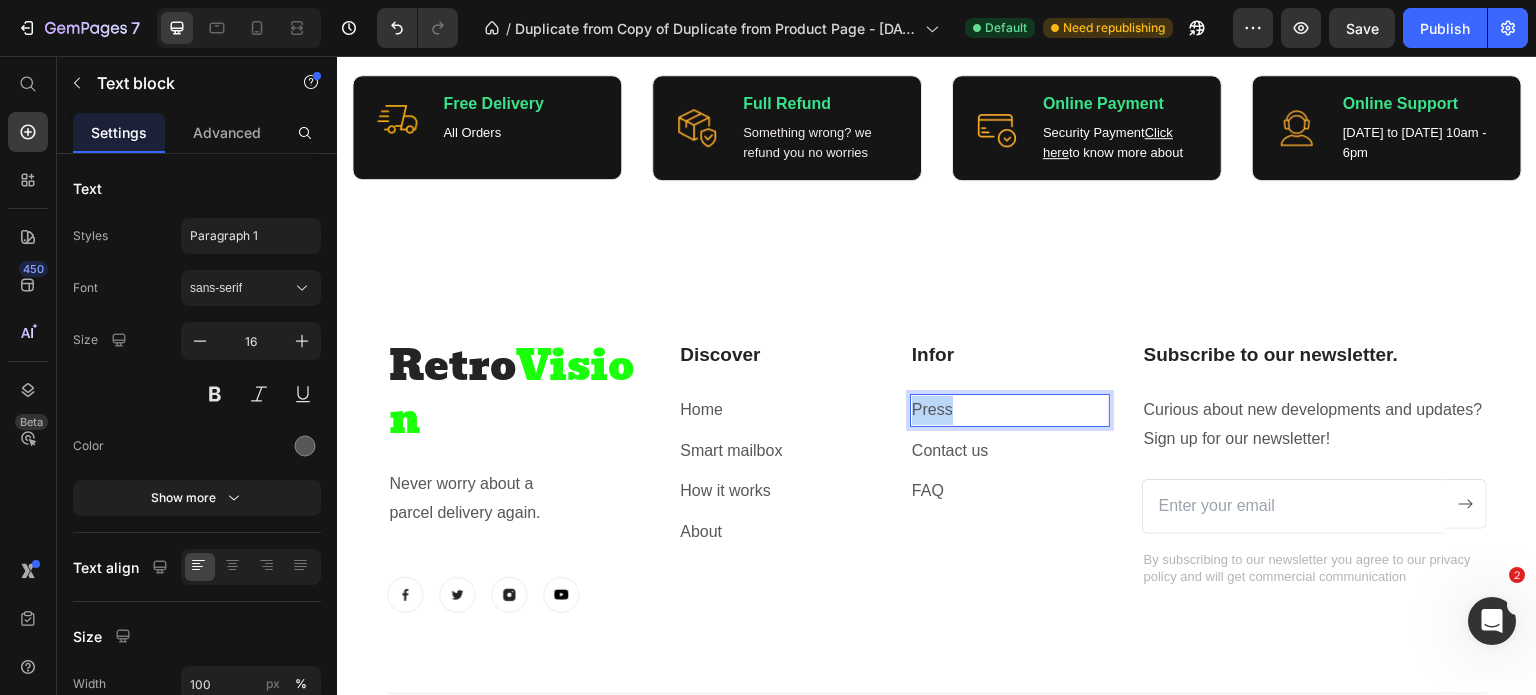 click on "Press" at bounding box center [1010, 410] 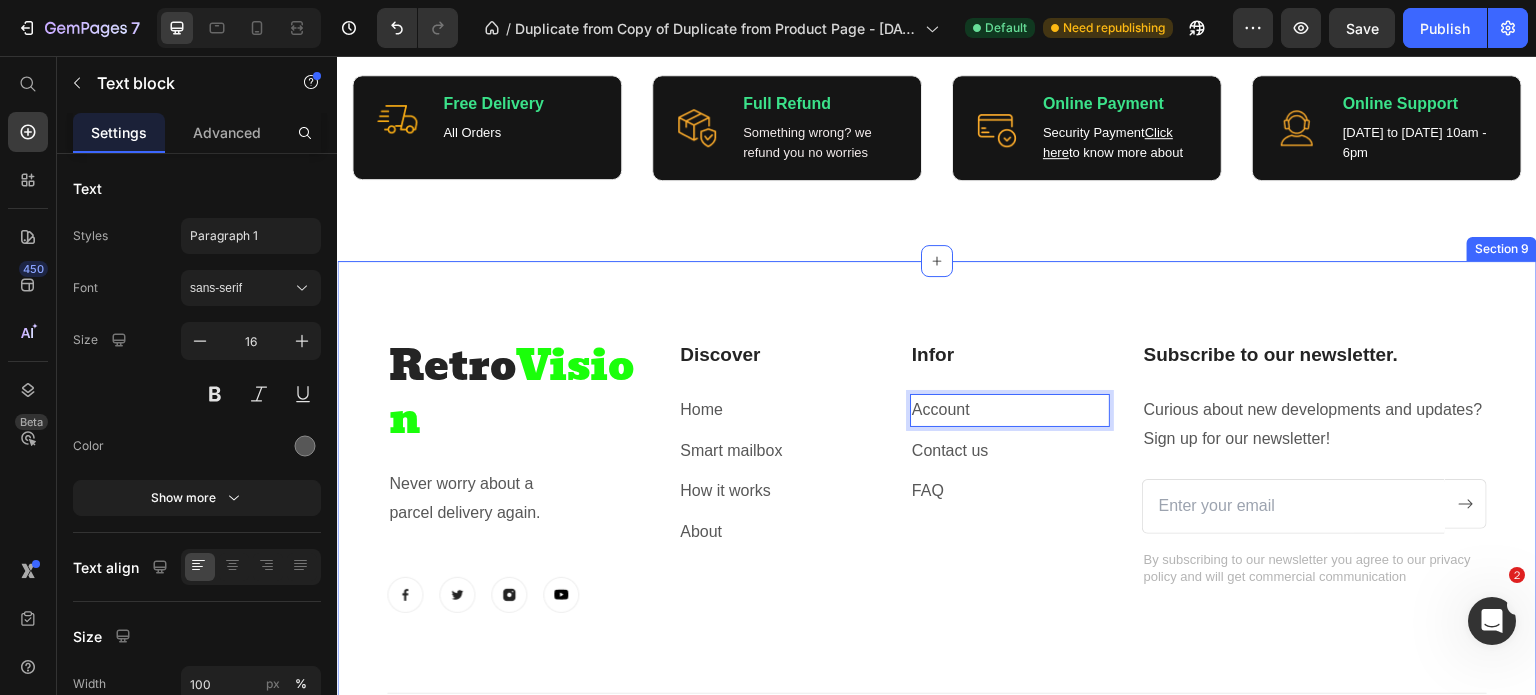 click on "Retro                          Vision Heading Never worry about a  parcel delivery again. Text block Image Image Image Image Row Discover Heading Home Text block Smart mailbox Text block How it works Text block About  Text block Infor Heading Account Text block   8 Contact us Text block FAQ Text block Row Subscribe to our newsletter.  Heading Curious about new developments and updates? Sign up for our newsletter! Text block Email Field
Submit Button Row Newsletter By subscribing to our newsletter you agree to our privacy policy and will get commercial communication Text block Row Copyright © 2022 GemPages. Text block Image Image Row Section 9" at bounding box center (937, 513) 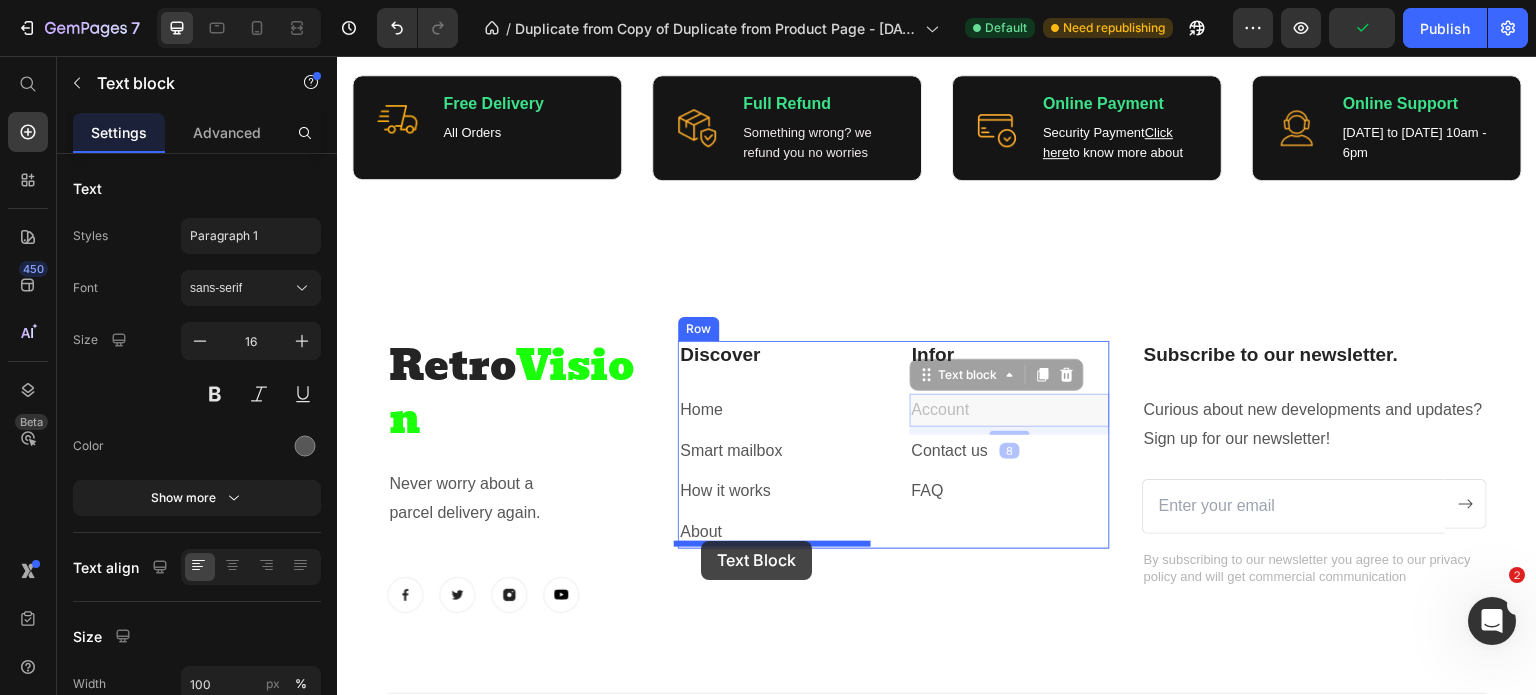 drag, startPoint x: 951, startPoint y: 400, endPoint x: 701, endPoint y: 541, distance: 287.0209 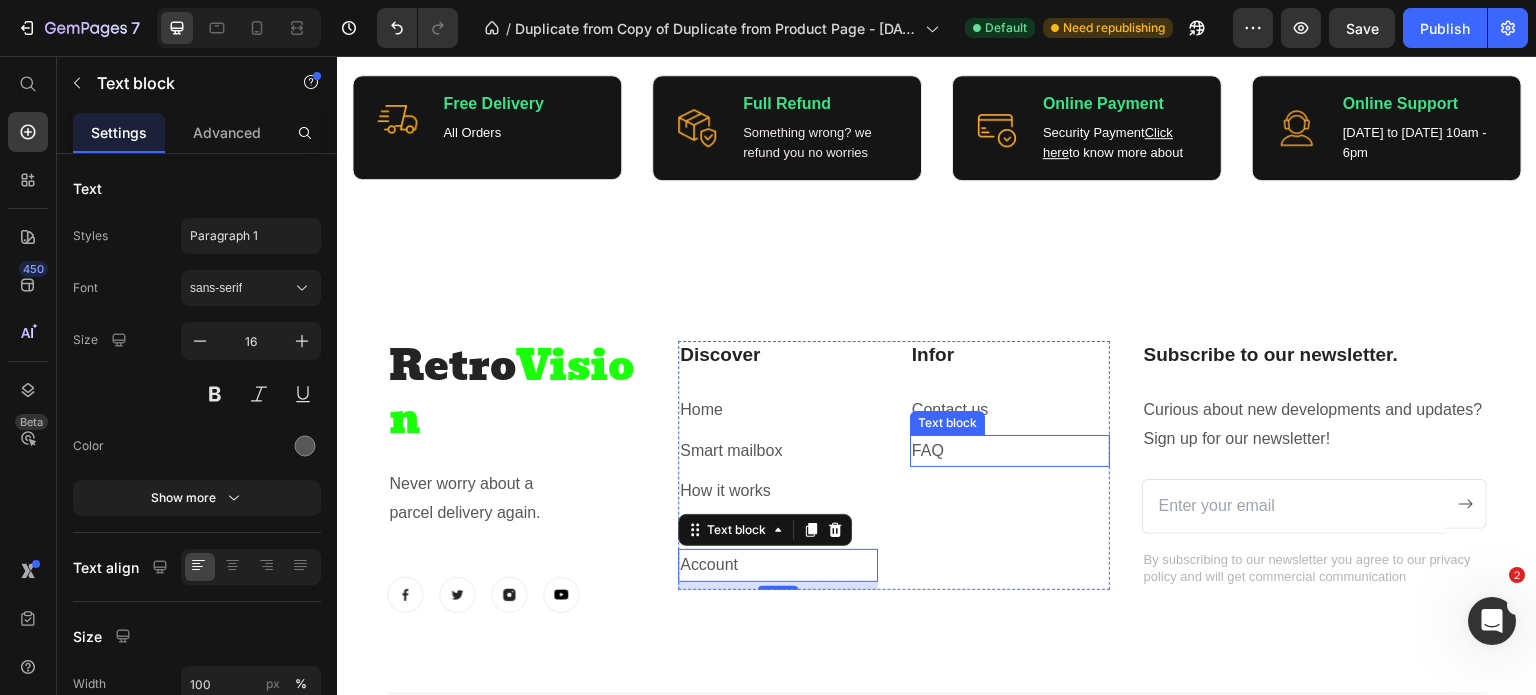 click on "FAQ" at bounding box center (1010, 451) 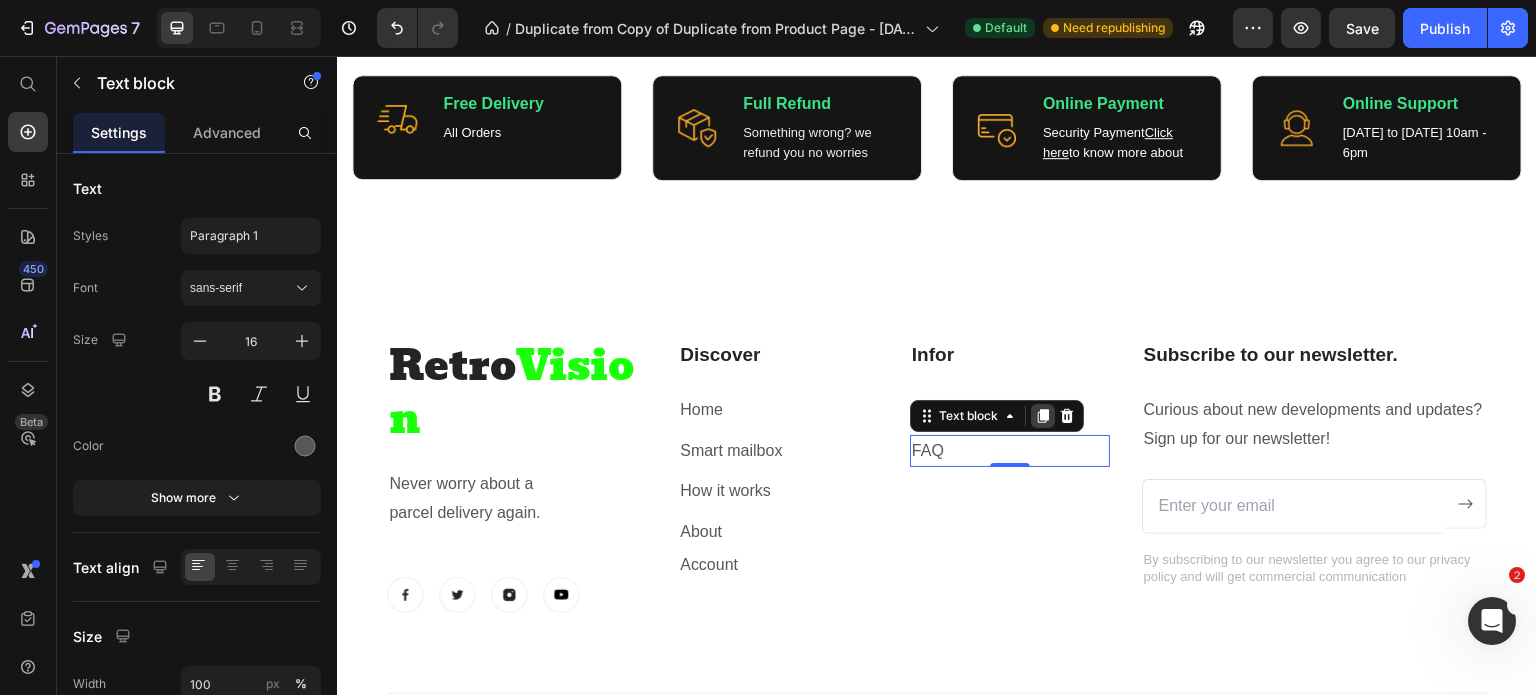 click 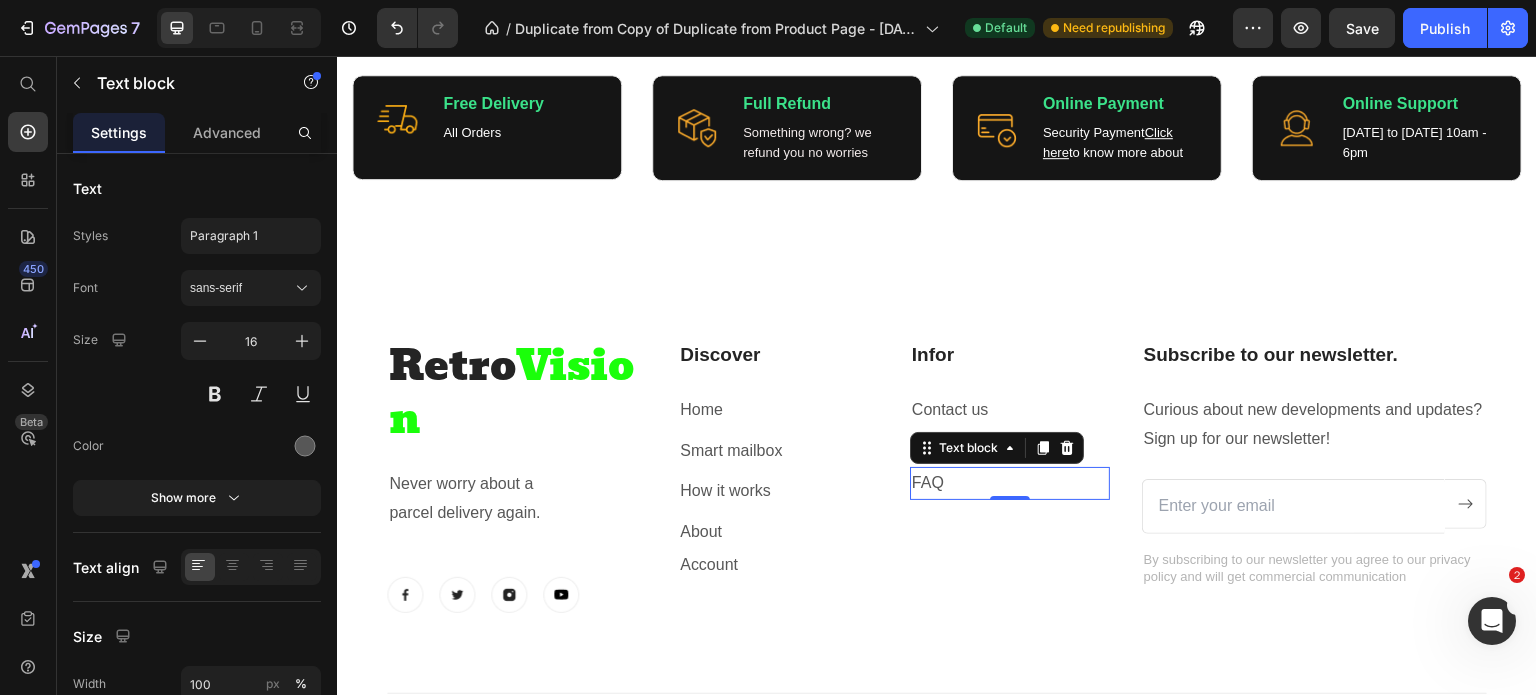 click on "FAQ" at bounding box center [1010, 483] 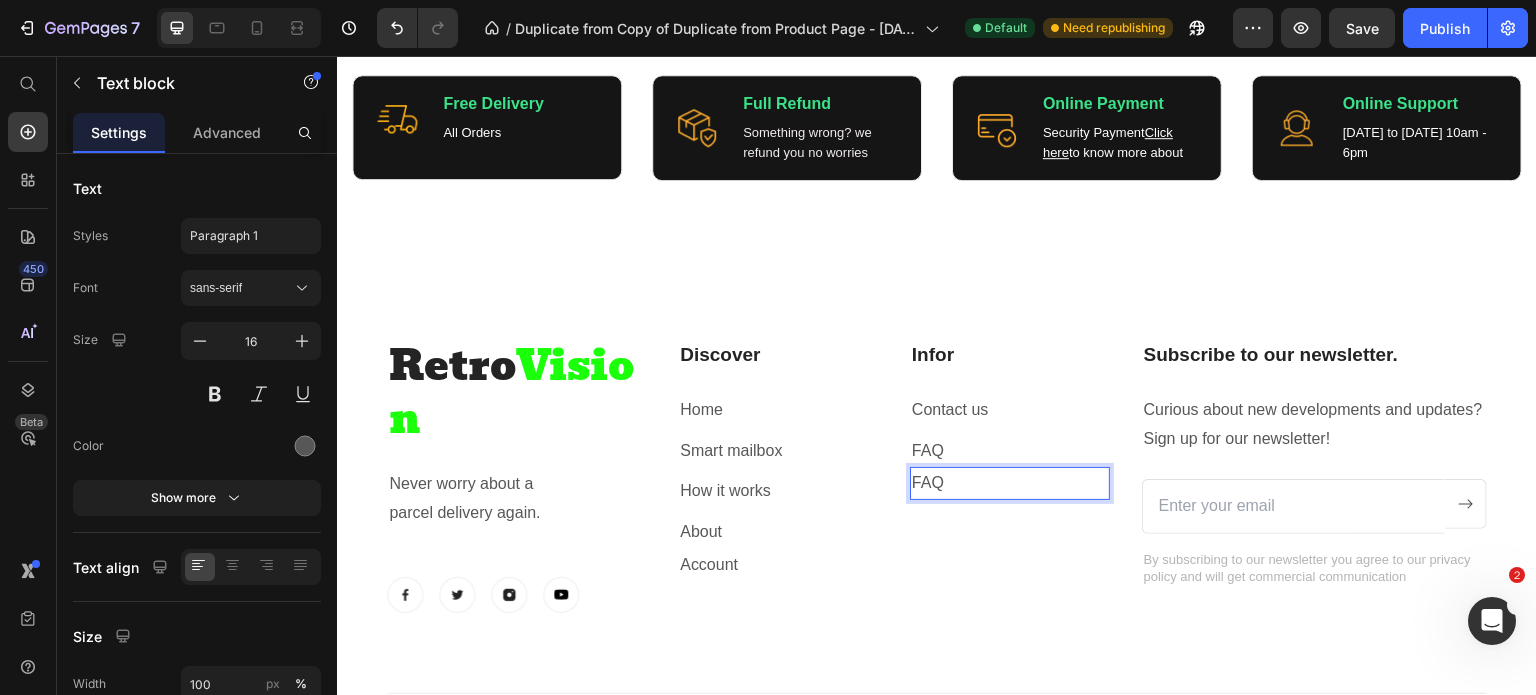 click on "FAQ" at bounding box center [1010, 483] 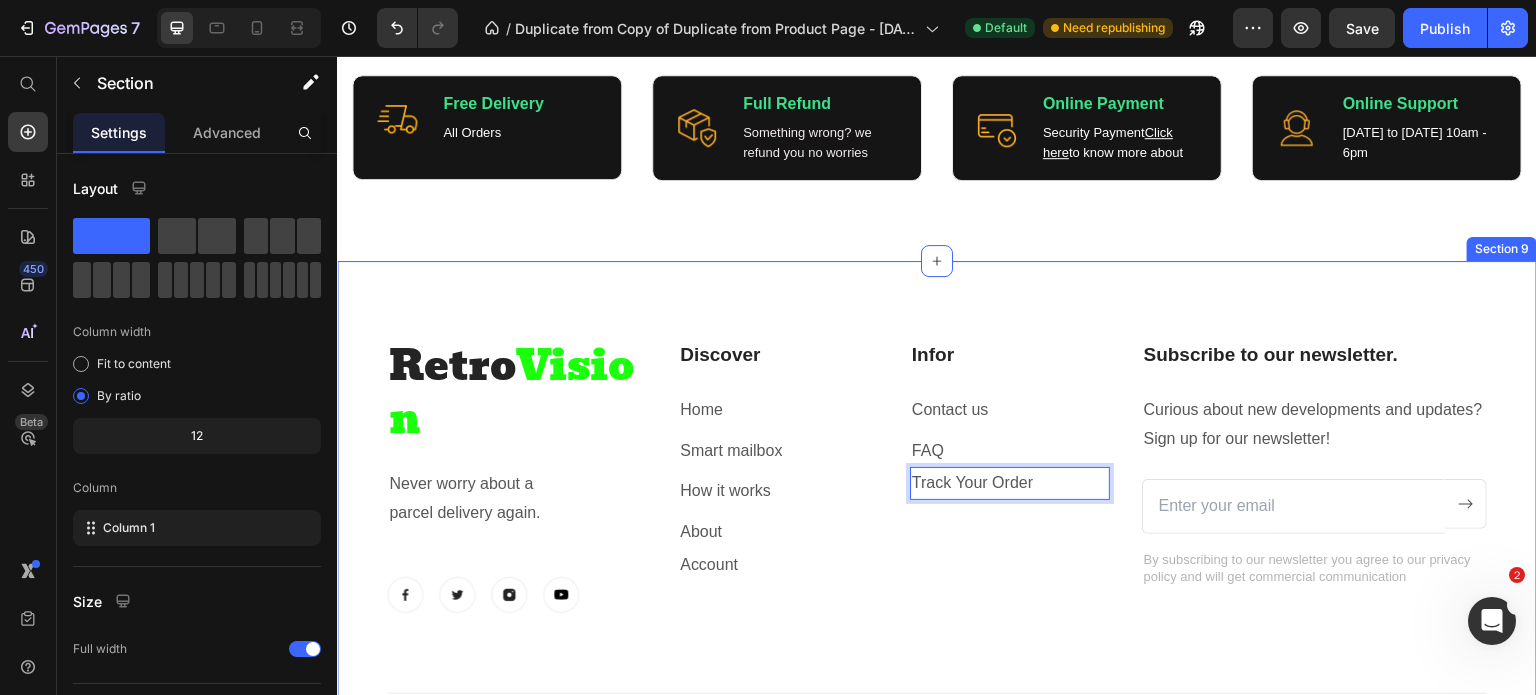 click on "Retro                          Vision Heading Never worry about a  parcel delivery again. Text block Image Image Image Image Row Discover Heading Home Text block Smart mailbox Text block How it works Text block About  Text block Account Text block Infor Heading Contact us Text block FAQ Text block Track Your Order Text block   0 Row Subscribe to our newsletter.  Heading Curious about new developments and updates? Sign up for our newsletter! Text block Email Field
Submit Button Row Newsletter By subscribing to our newsletter you agree to our privacy policy and will get commercial communication Text block Row Copyright © 2022 GemPages. Text block Image Image Row Section 9" at bounding box center [937, 513] 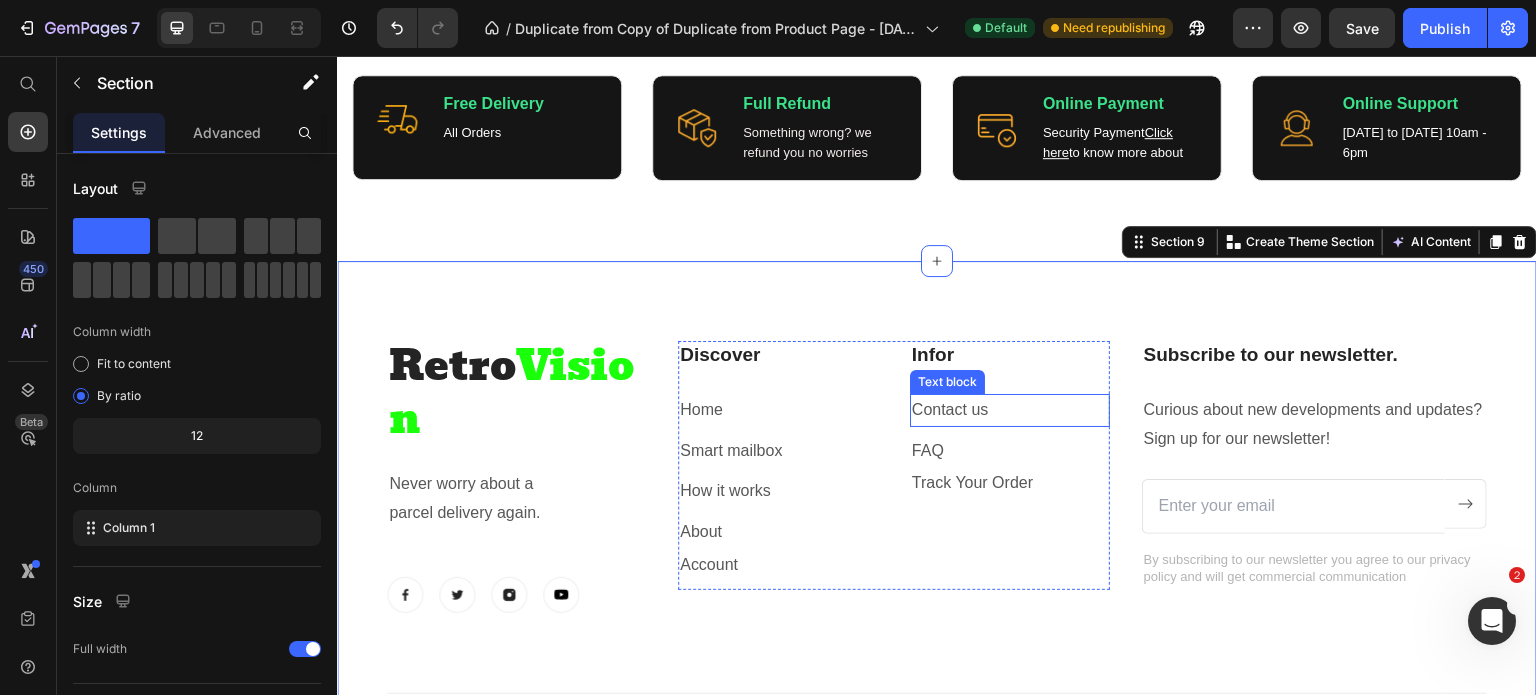 click on "Contact us" at bounding box center (1010, 410) 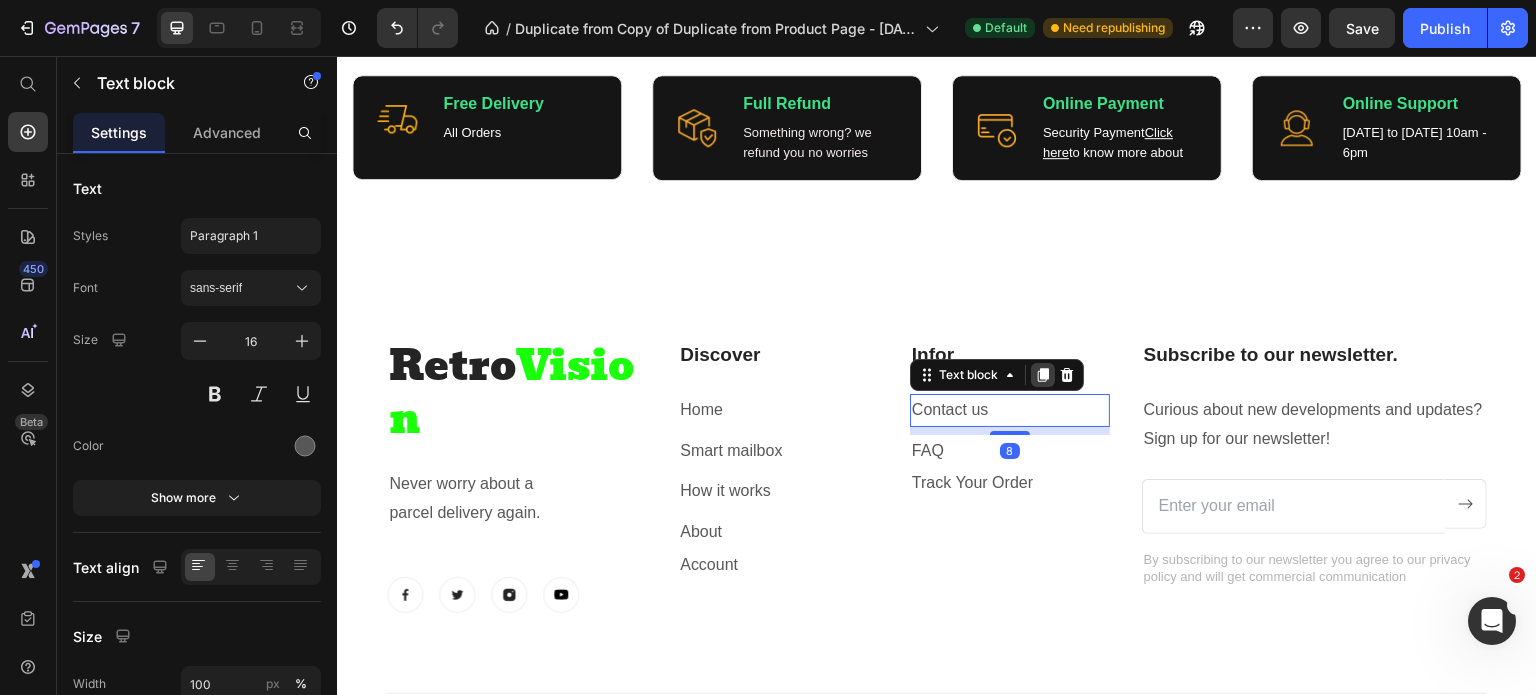 click 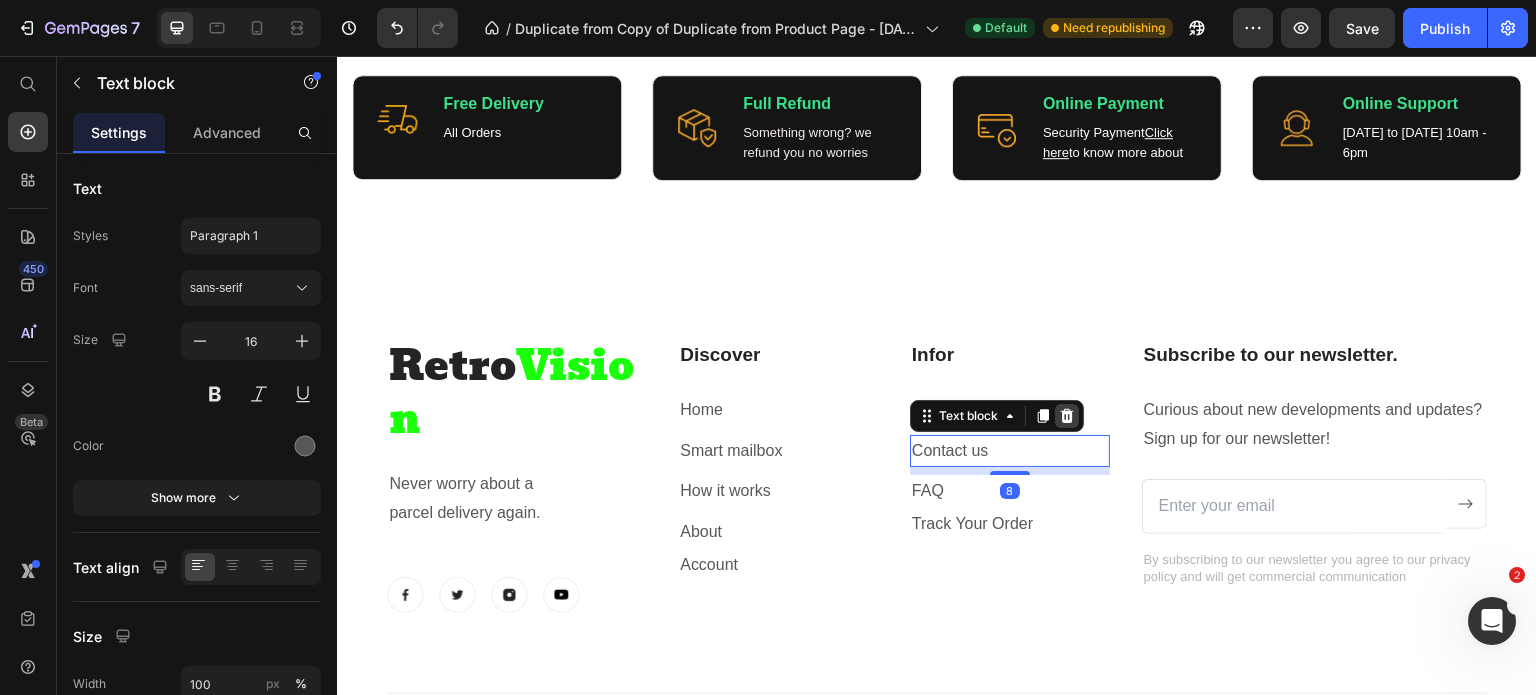 click 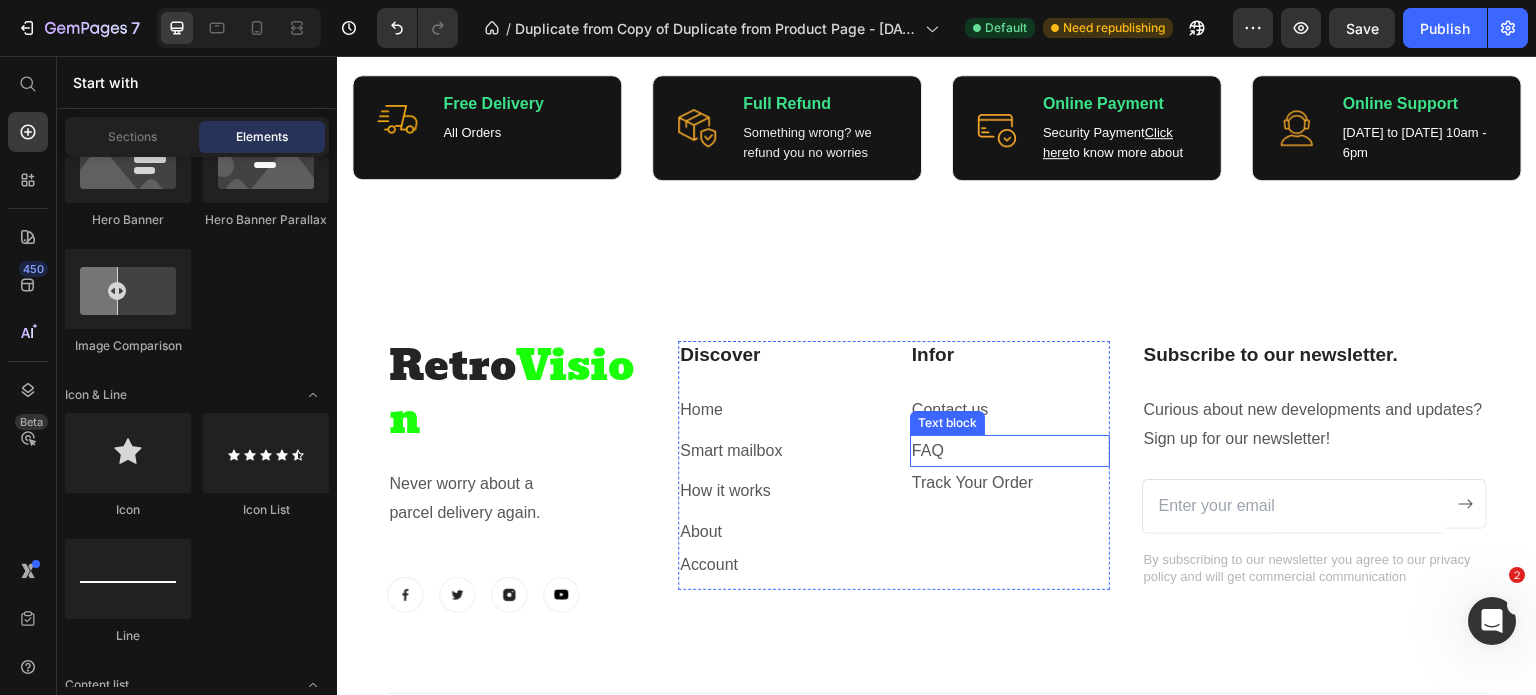 click on "FAQ" at bounding box center (1010, 451) 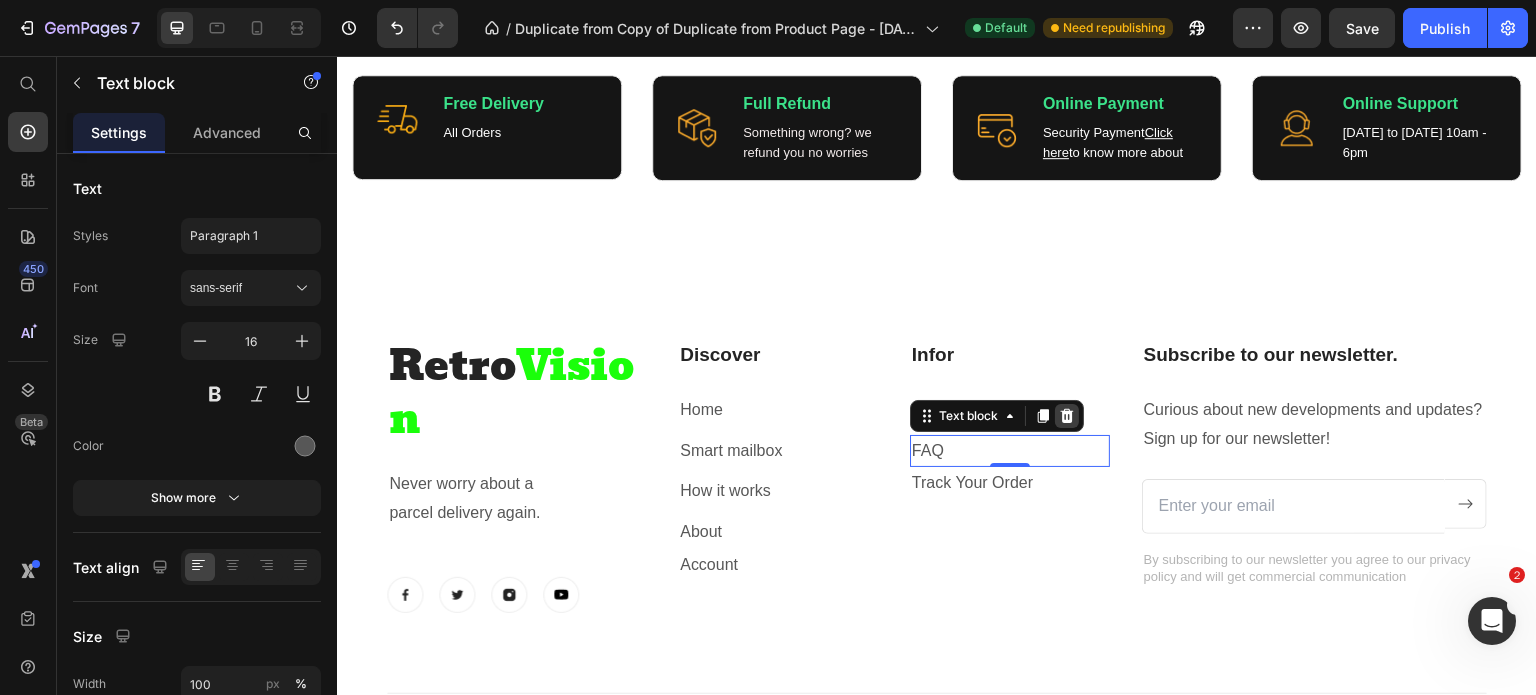 click 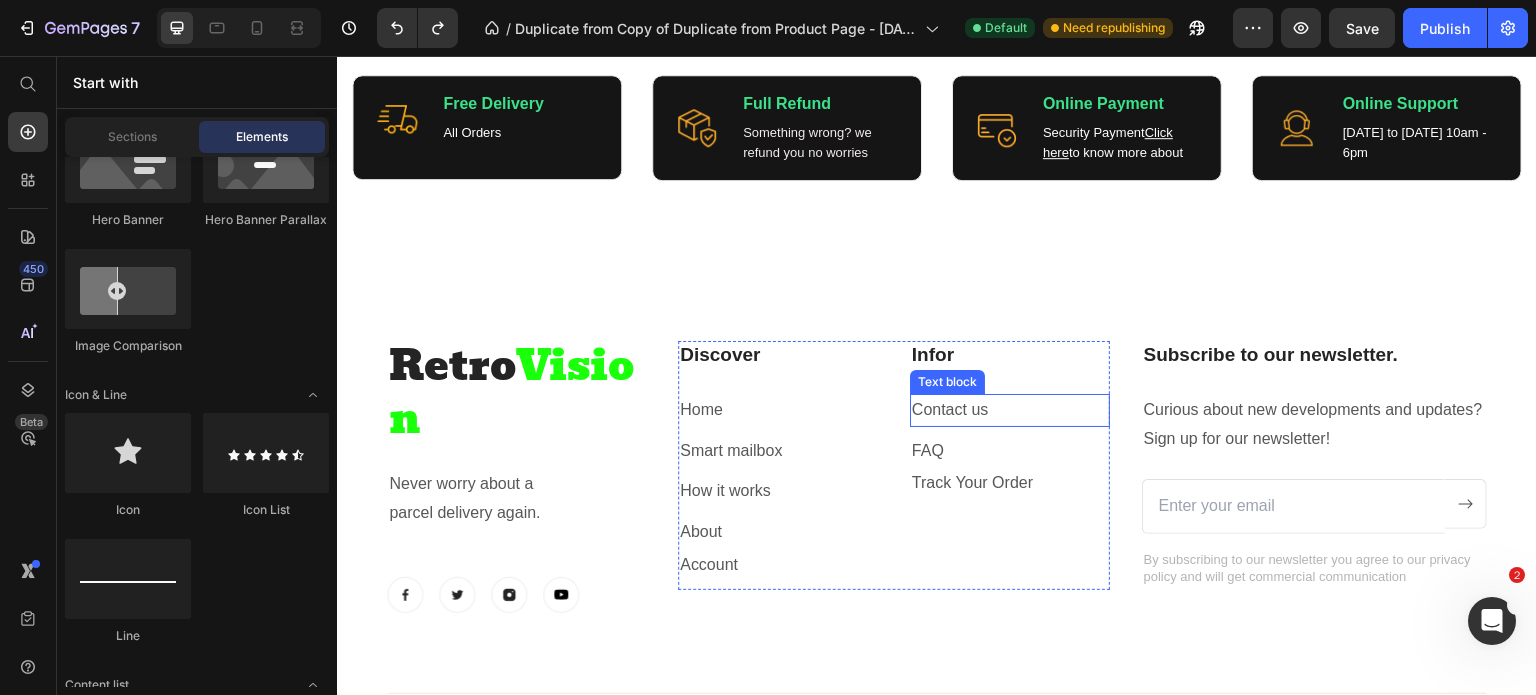 click on "Contact us" at bounding box center (1010, 410) 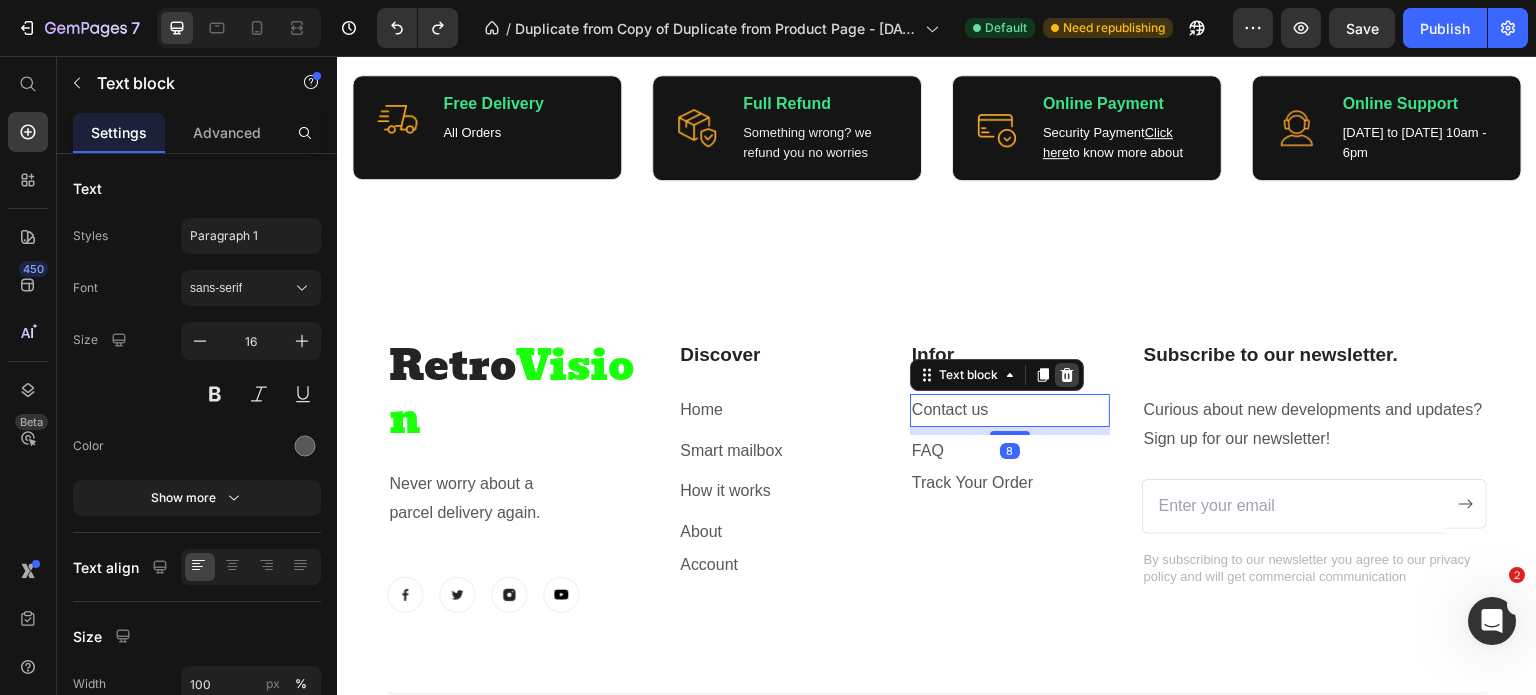 click 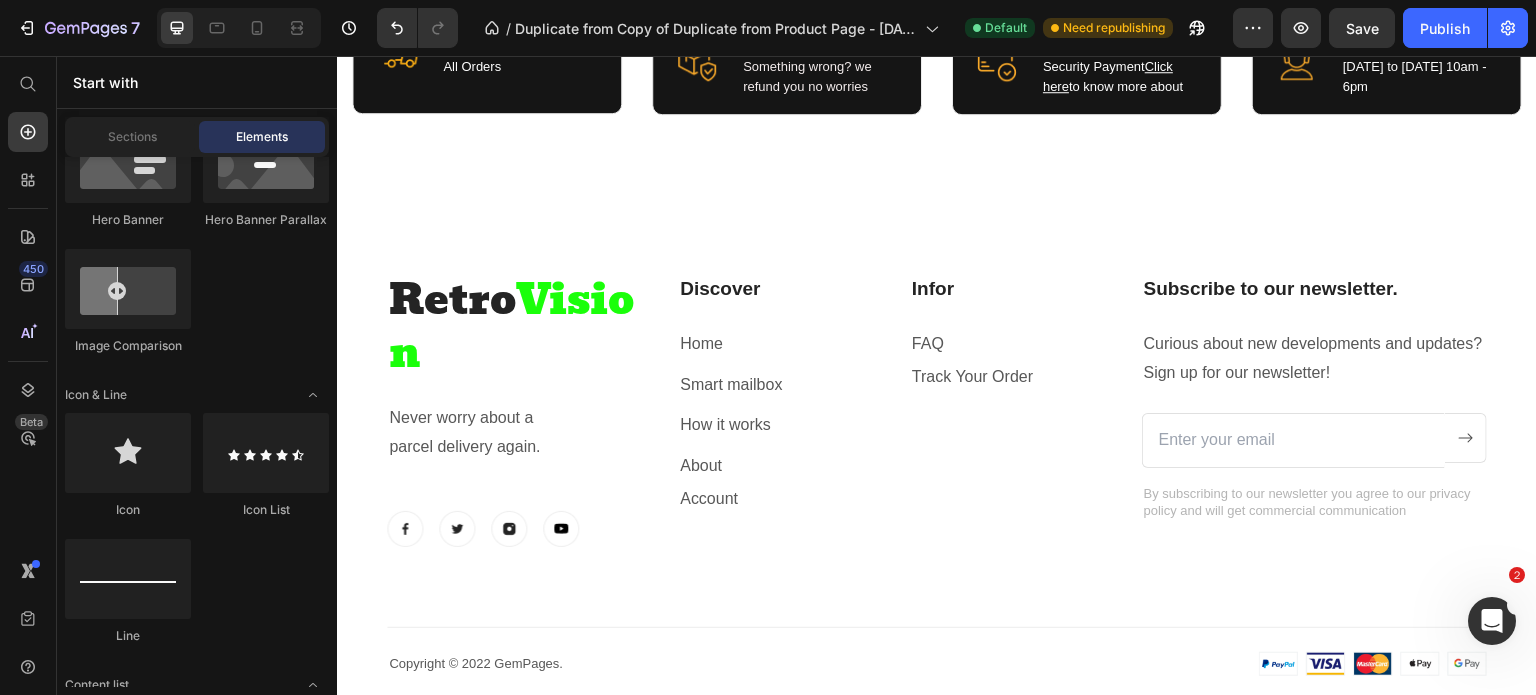 scroll, scrollTop: 3620, scrollLeft: 0, axis: vertical 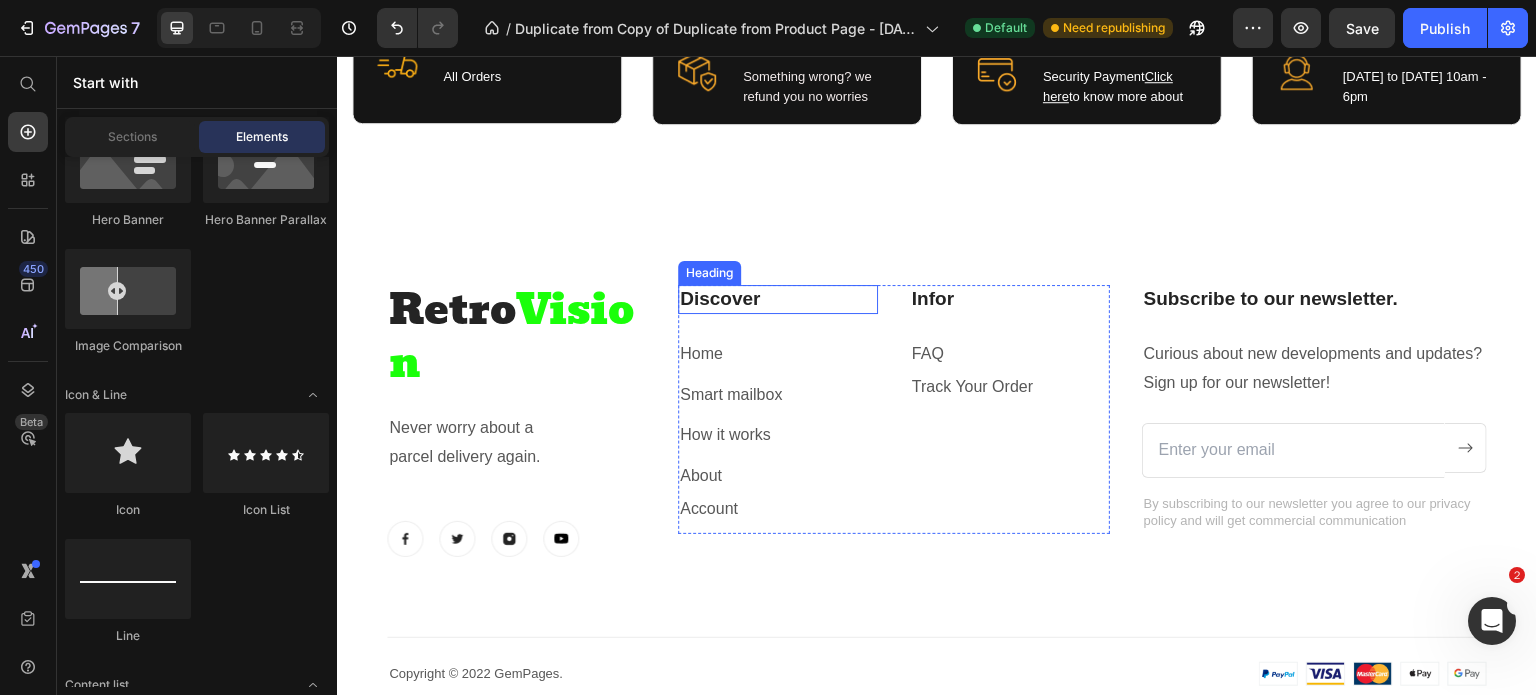 click on "Discover" at bounding box center (778, 299) 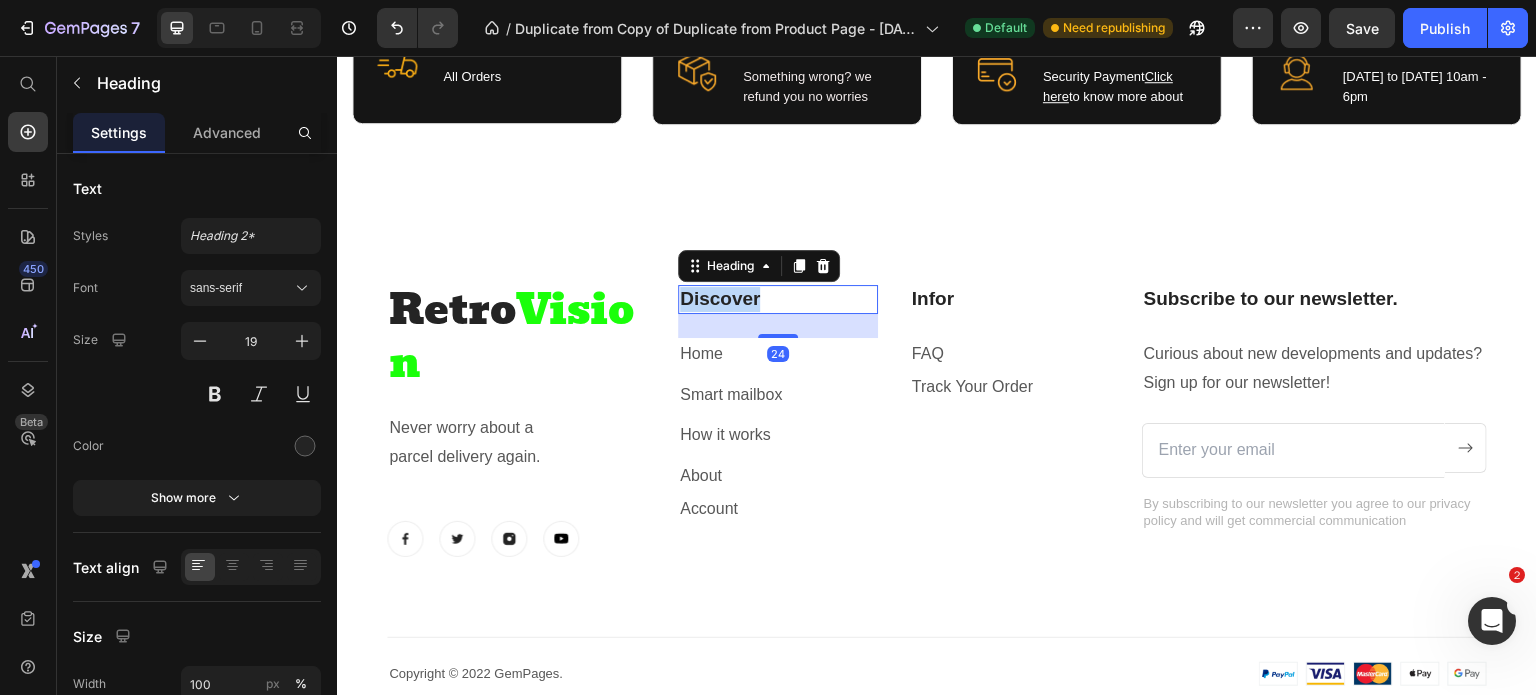 click on "Discover" at bounding box center [778, 299] 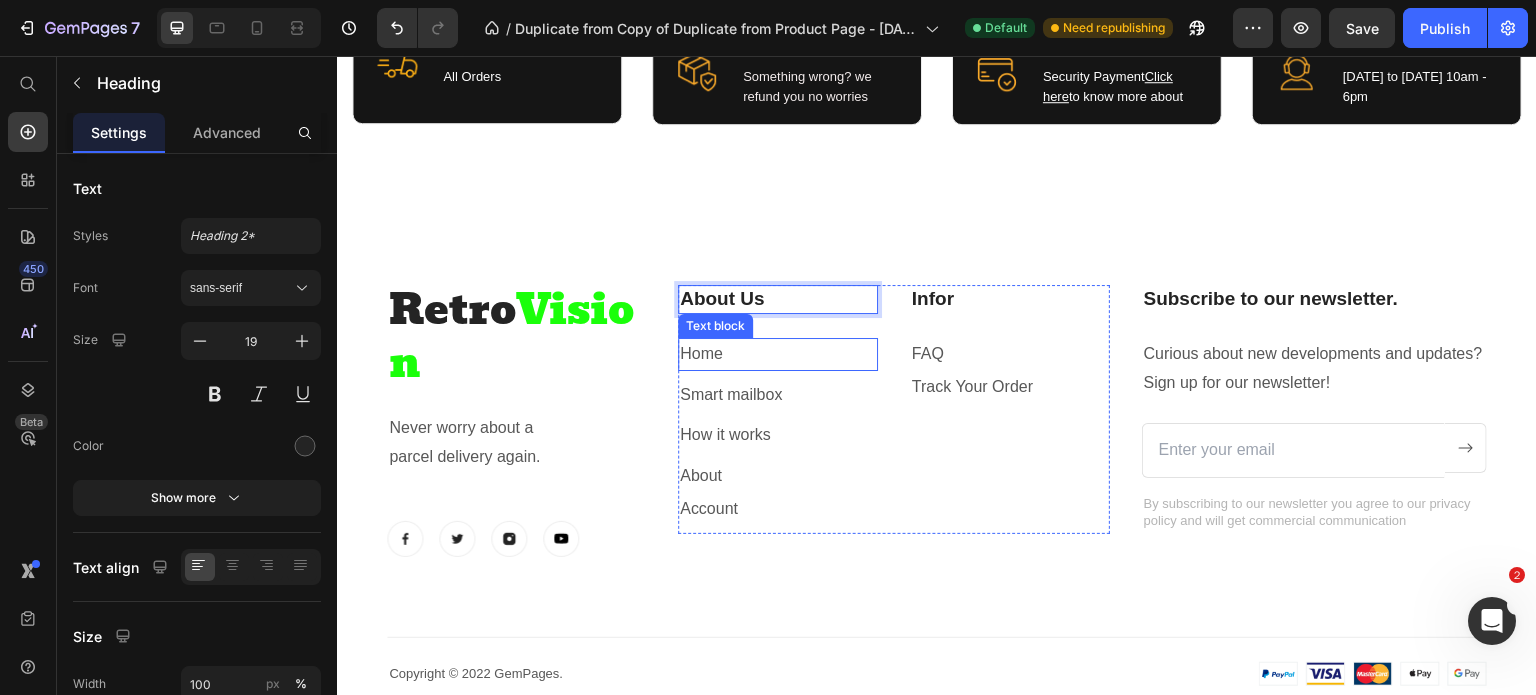 click on "Home" at bounding box center [778, 354] 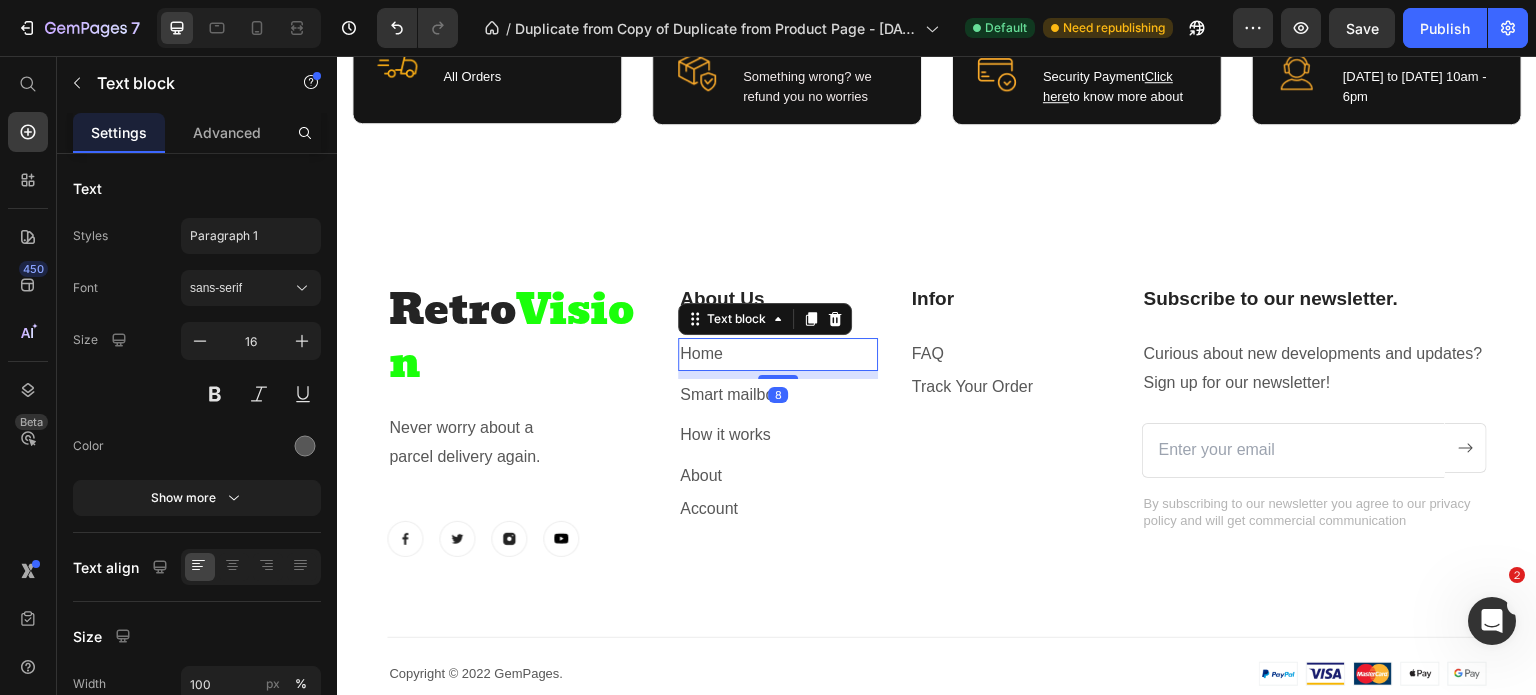 click on "Home" at bounding box center (778, 354) 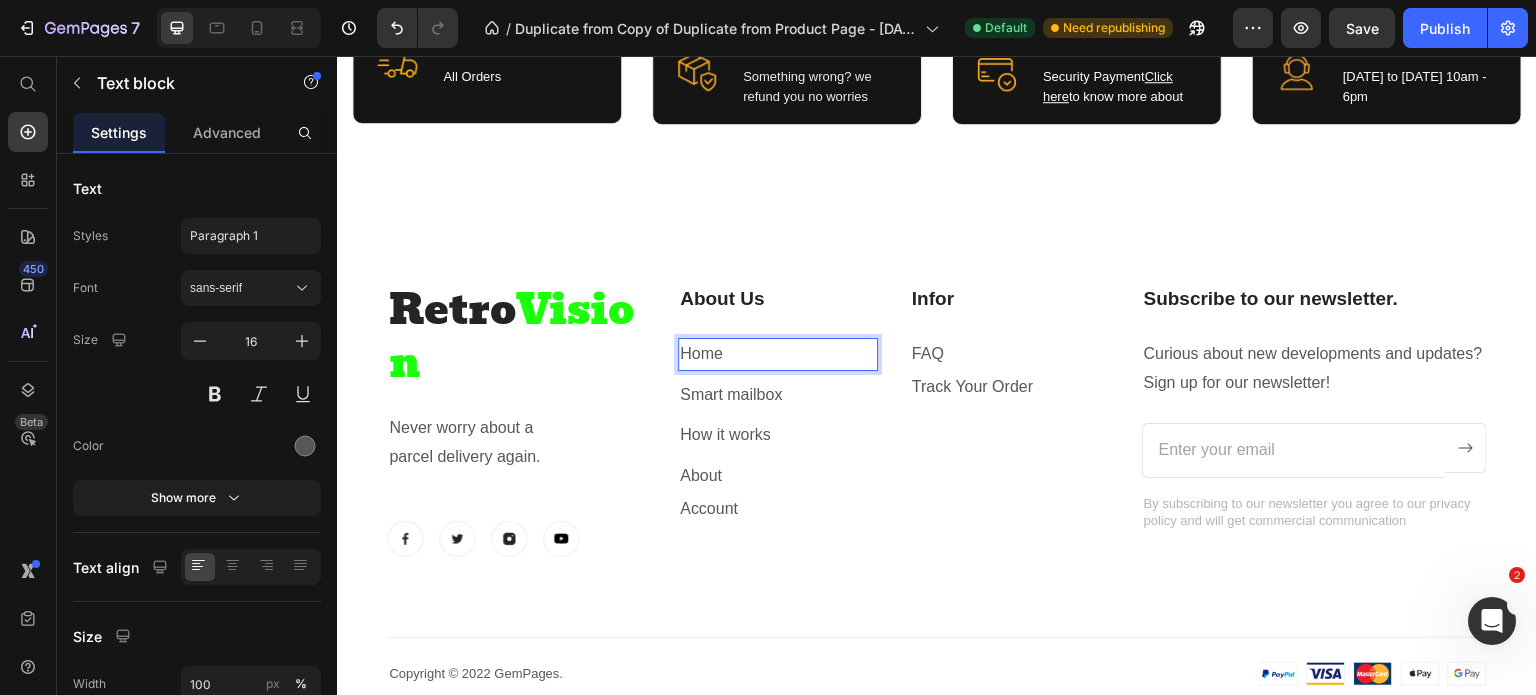 click on "Home" at bounding box center (778, 354) 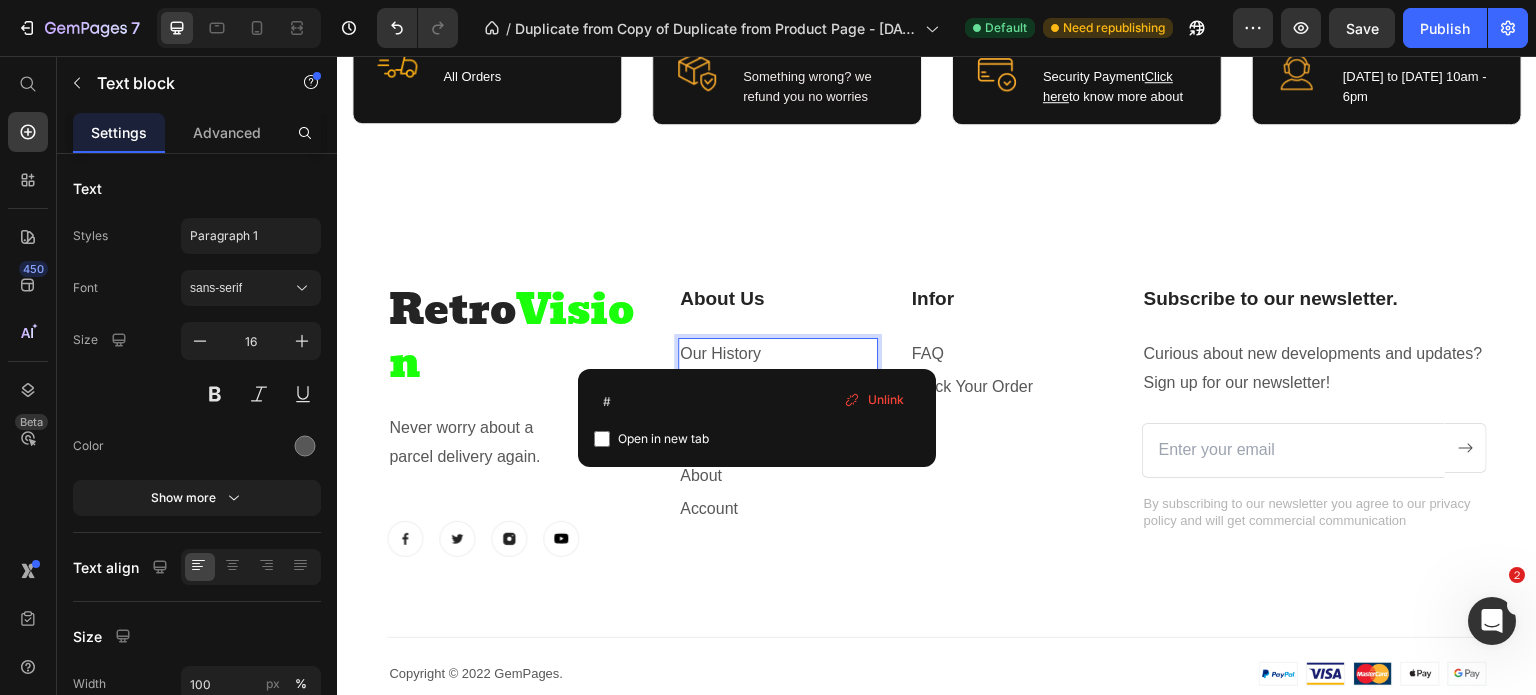 click on "Retro                          Vision Heading Never worry about a  parcel delivery again. Text block Image Image Image Image Row About Us Heading Our History Text block   8 Smart mailbox Text block How it works Text block About  Text block Account Text block Infor Heading FAQ Text block Track Your Order Text block Row Subscribe to our newsletter.  Heading Curious about new developments and updates? Sign up for our newsletter! Text block Email Field
Submit Button Row Newsletter By subscribing to our newsletter you agree to our privacy policy and will get commercial communication Text block Row Copyright © 2022 GemPages. Text block Image Image Row Section 9" at bounding box center (937, 457) 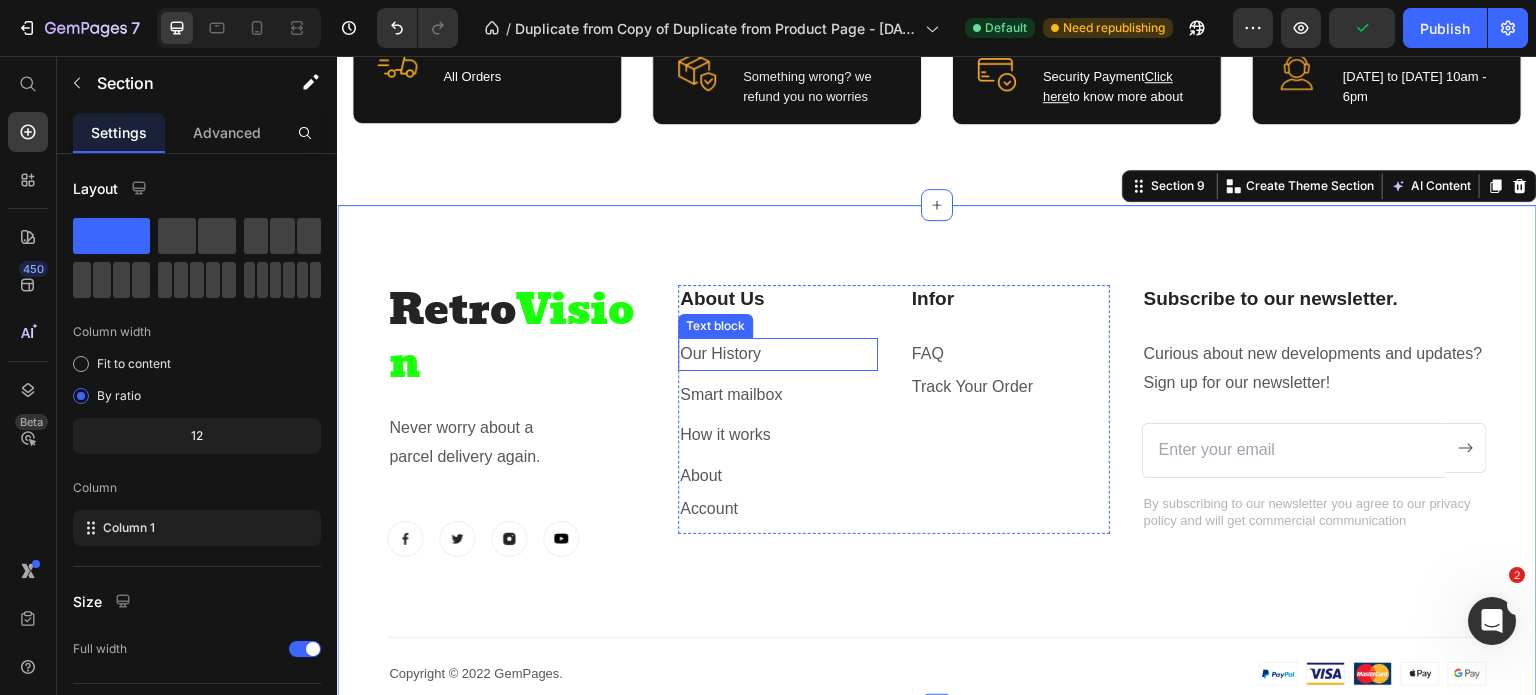 click on "Our History" at bounding box center [778, 354] 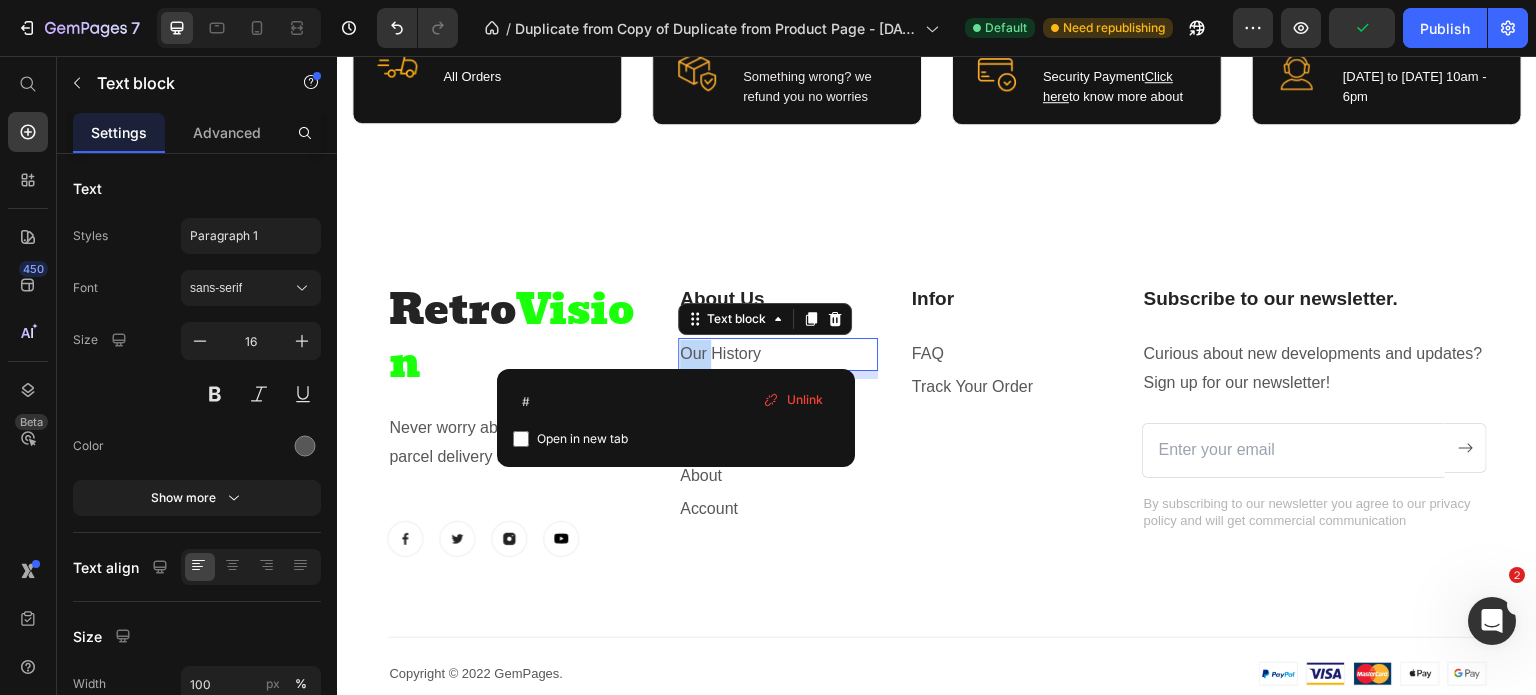 click on "Our History" at bounding box center [720, 353] 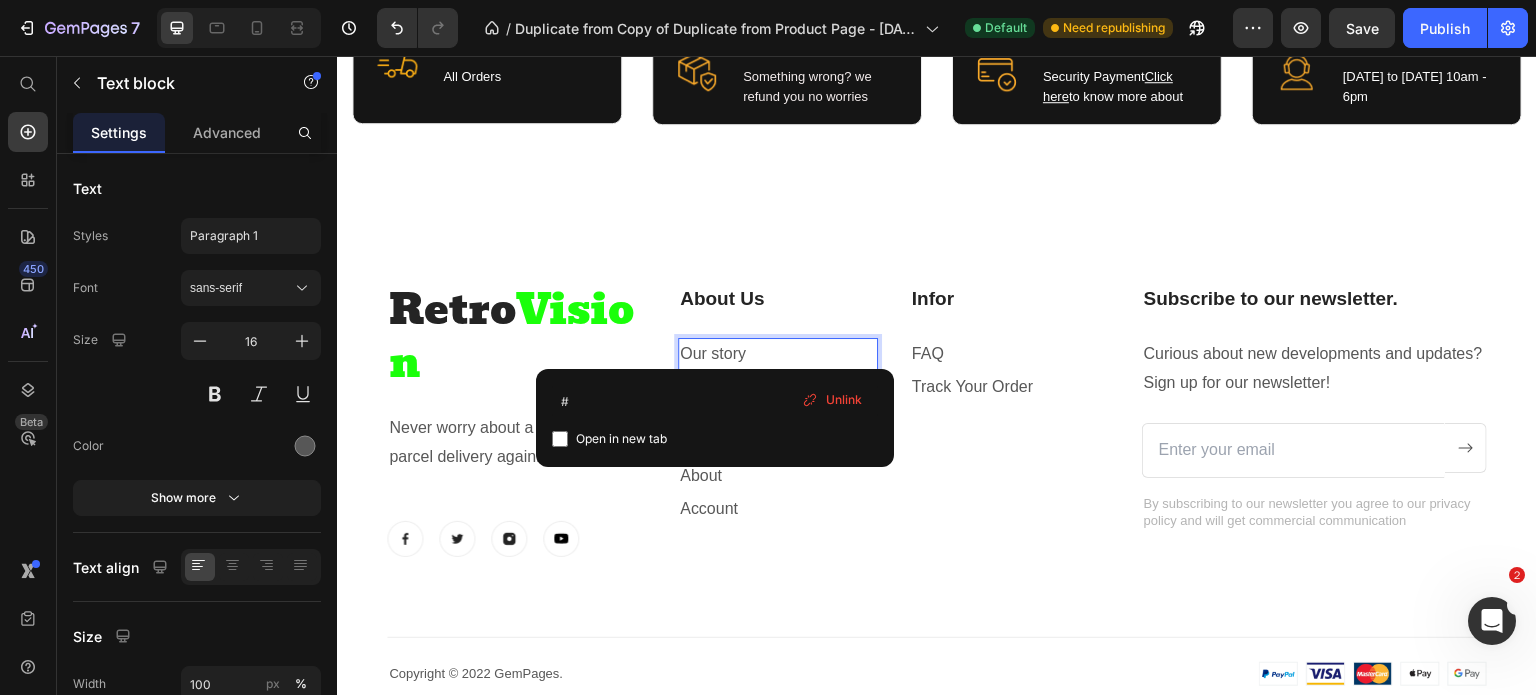 click on "Our story" at bounding box center (713, 353) 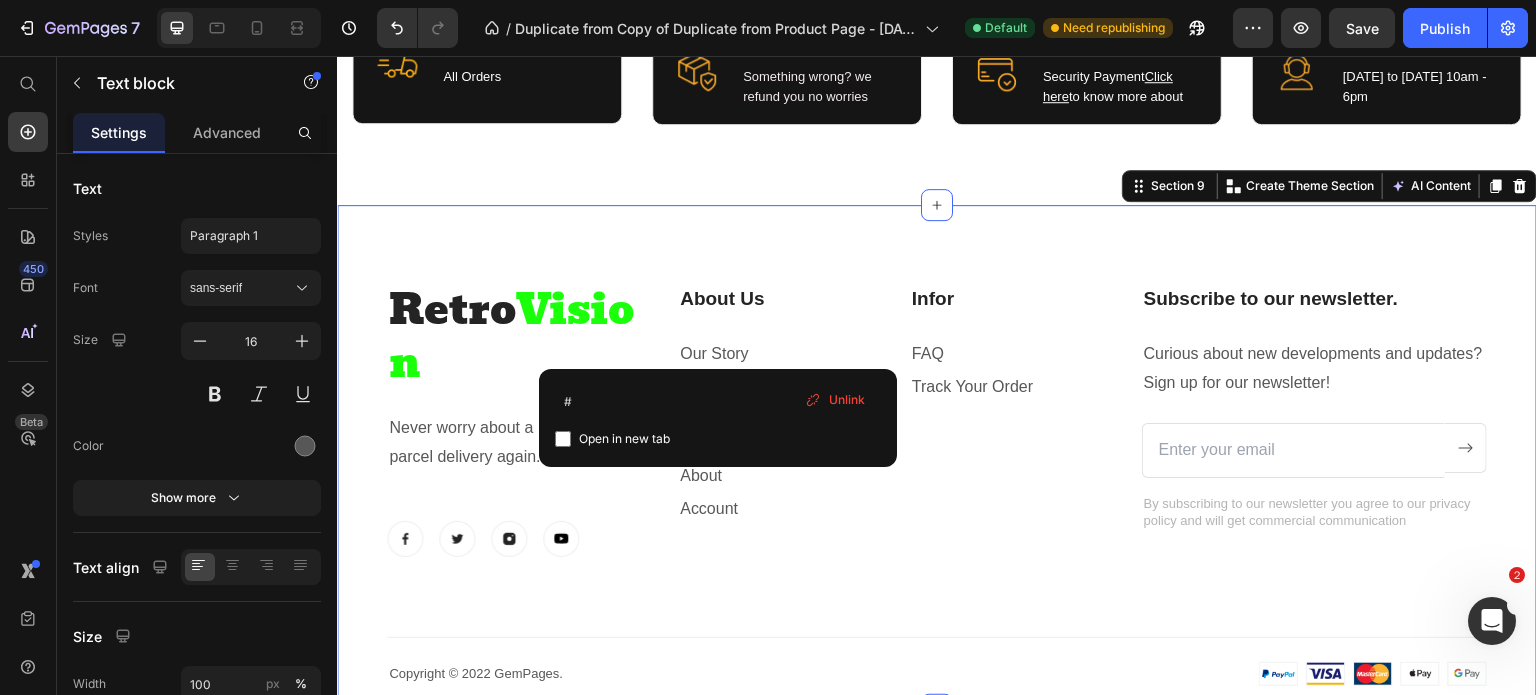 click on "Retro                          Vision Heading Never worry about a  parcel delivery again. Text block Image Image Image Image Row About Us Heading Our Story Text block Smart mailbox Text block How it works Text block About  Text block Account Text block Infor Heading FAQ Text block Track Your Order Text block Row Subscribe to our newsletter.  Heading Curious about new developments and updates? Sign up for our newsletter! Text block Email Field
Submit Button Row Newsletter By subscribing to our newsletter you agree to our privacy policy and will get commercial communication Text block Row Copyright © 2022 GemPages. Text block Image Image Row Section 9   You can create reusable sections Create Theme Section AI Content Write with GemAI What would you like to describe here? Tone and Voice Persuasive Product Show more Generate" at bounding box center [937, 457] 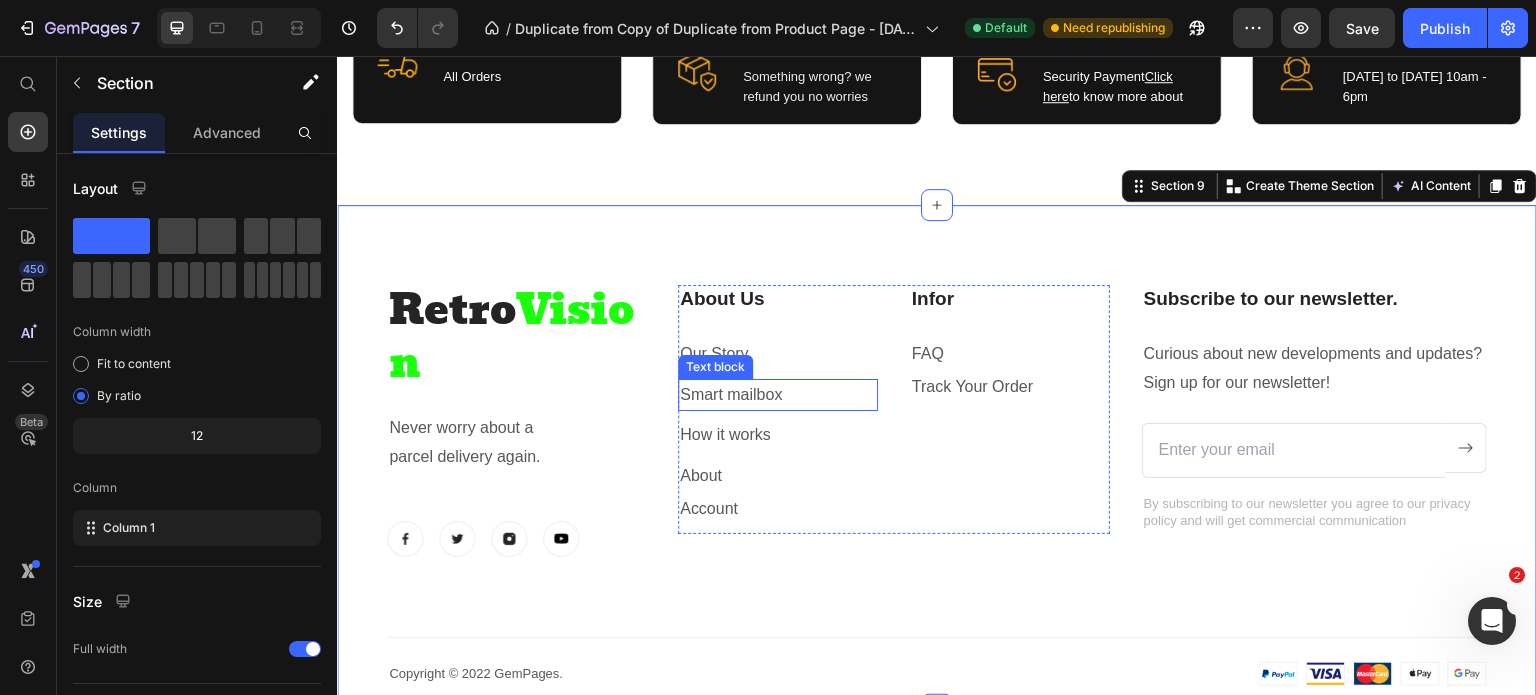 click on "Smart mailbox" at bounding box center (778, 395) 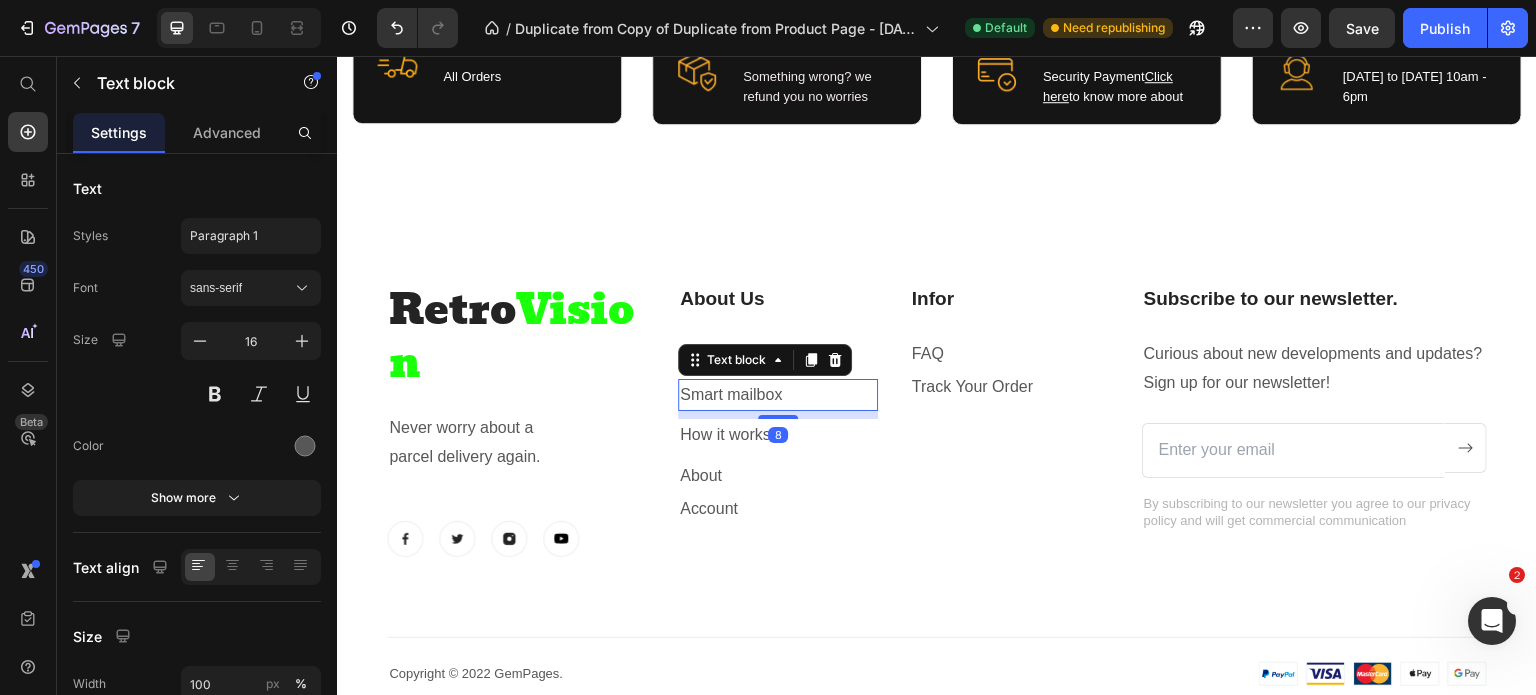 click on "Smart mailbox" at bounding box center (778, 395) 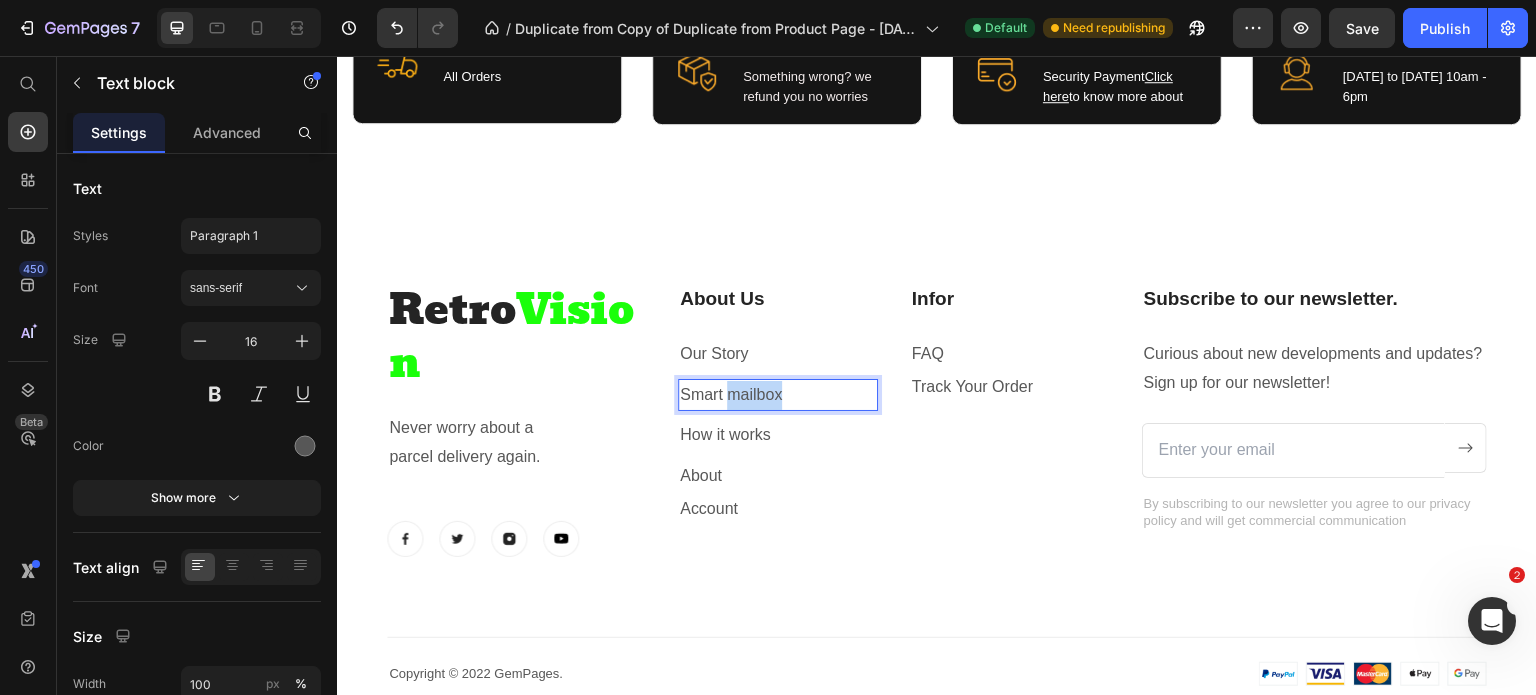 click on "Smart mailbox" at bounding box center [778, 395] 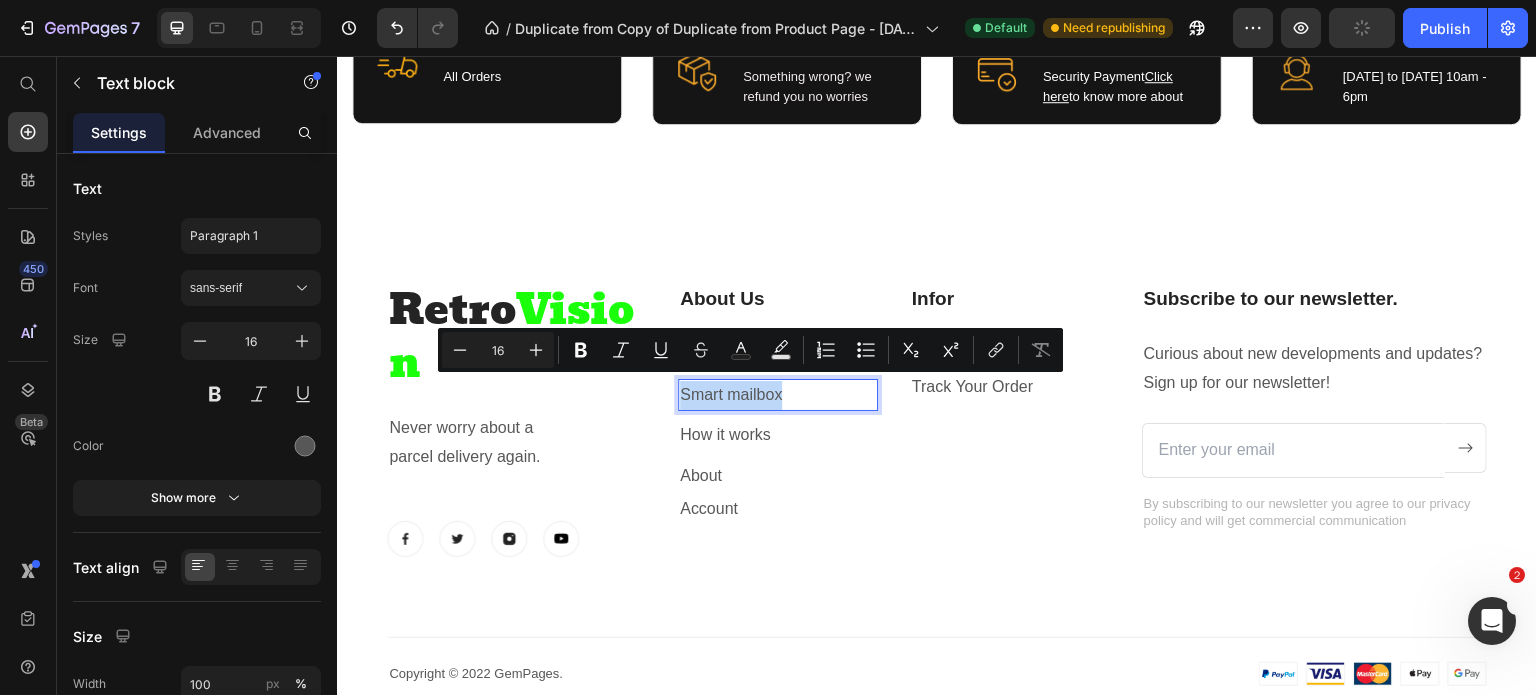 click on "Smart mailbox" at bounding box center (778, 395) 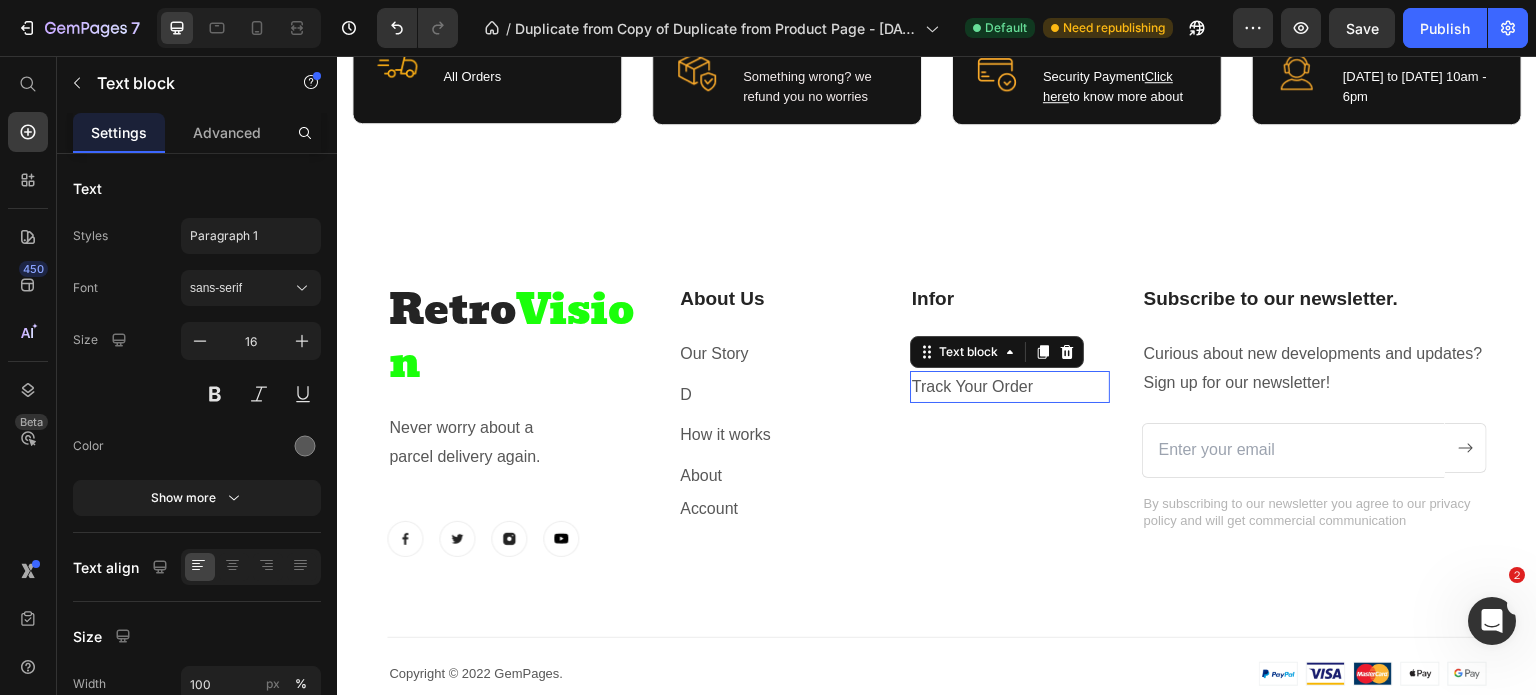 click on "Track Your Order" at bounding box center [1010, 387] 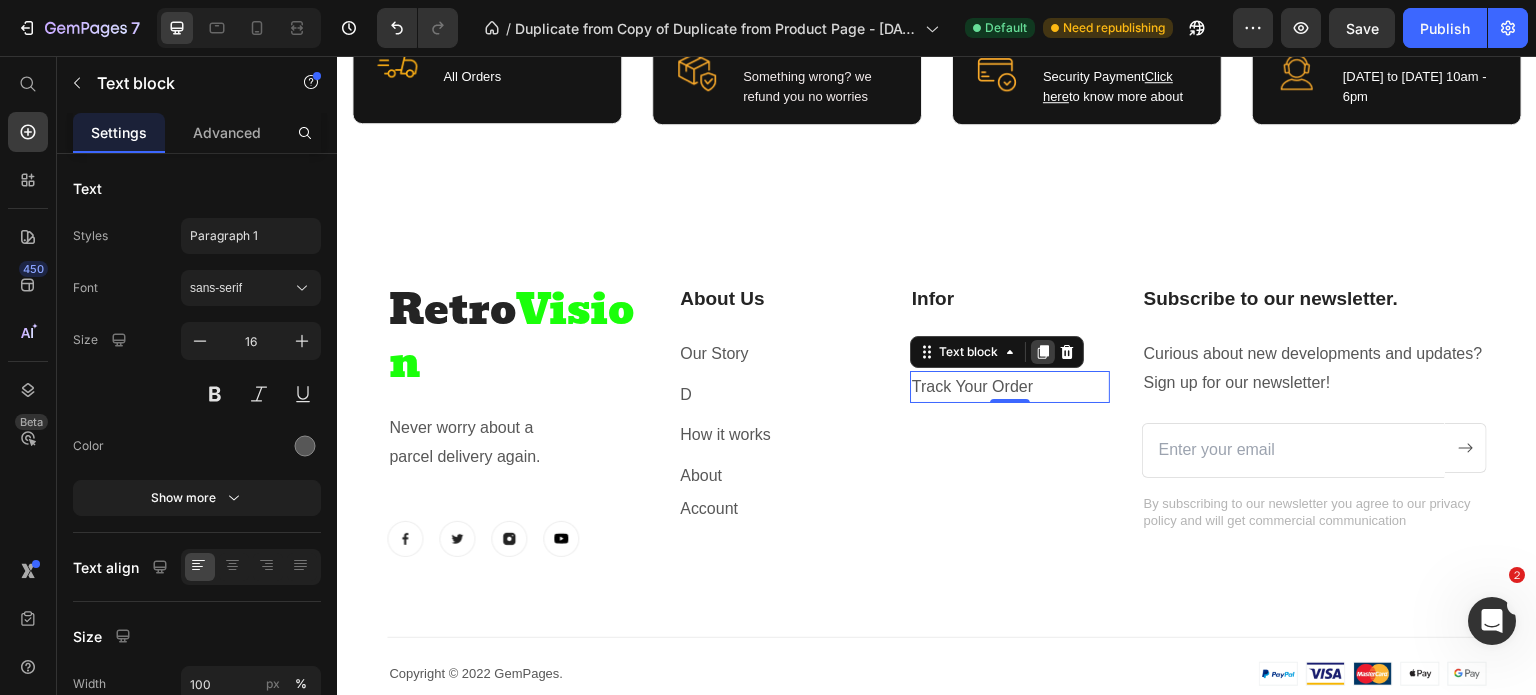 click 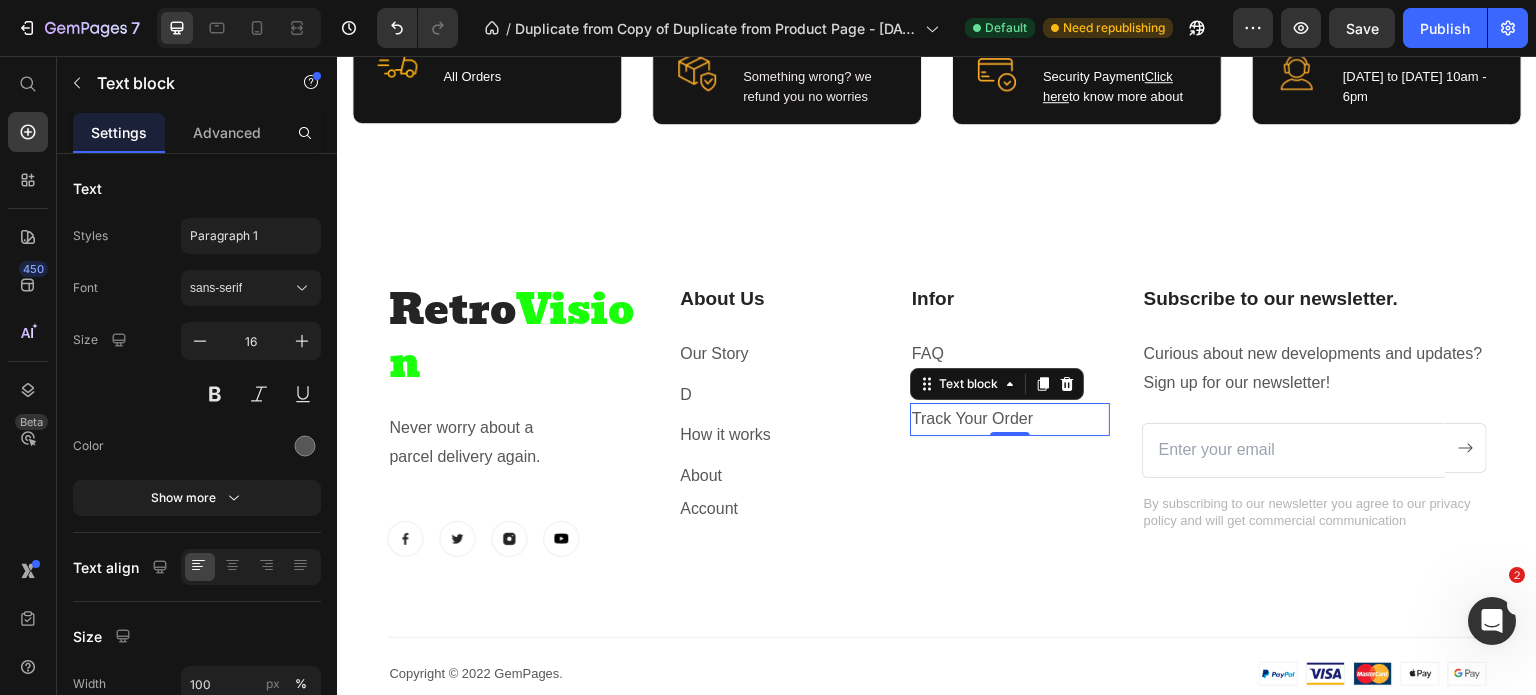 click on "Track Your Order" at bounding box center [1010, 419] 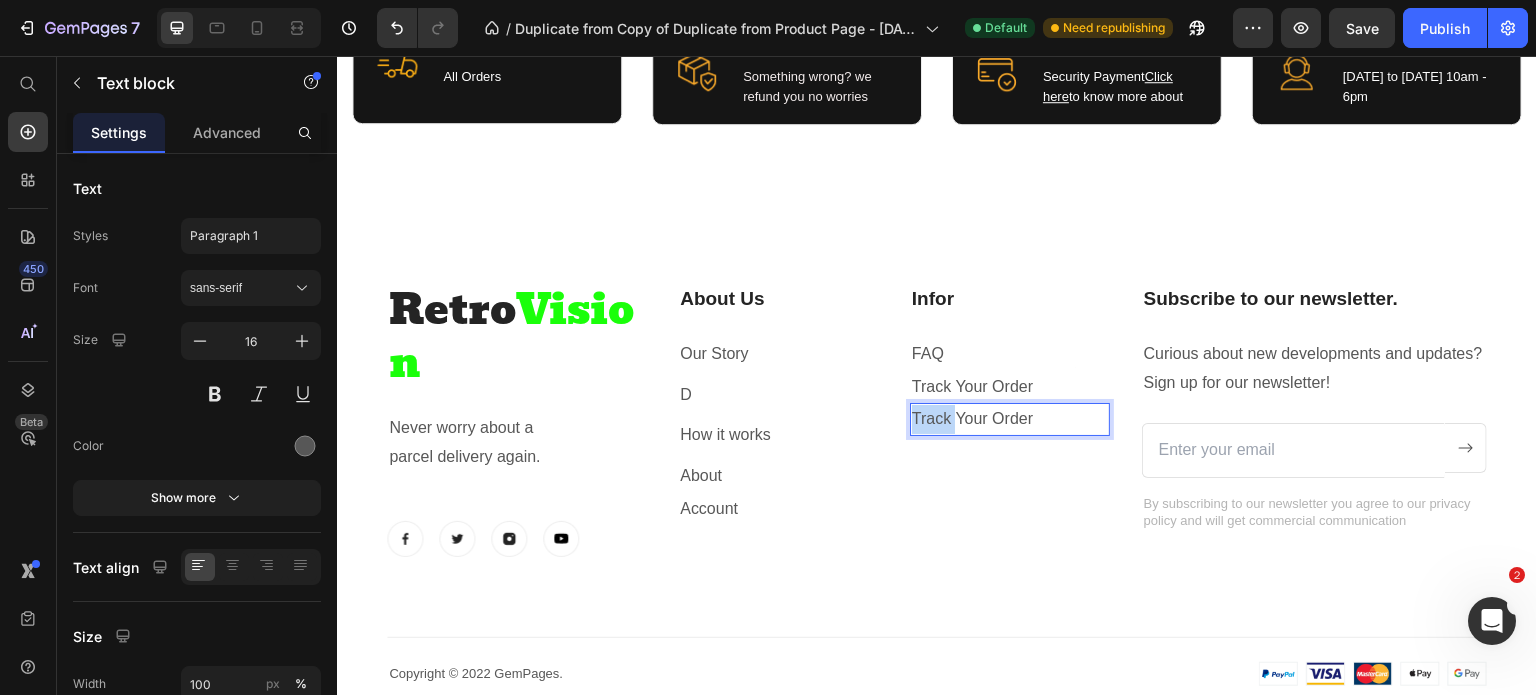 click on "Track Your Order" at bounding box center (1010, 419) 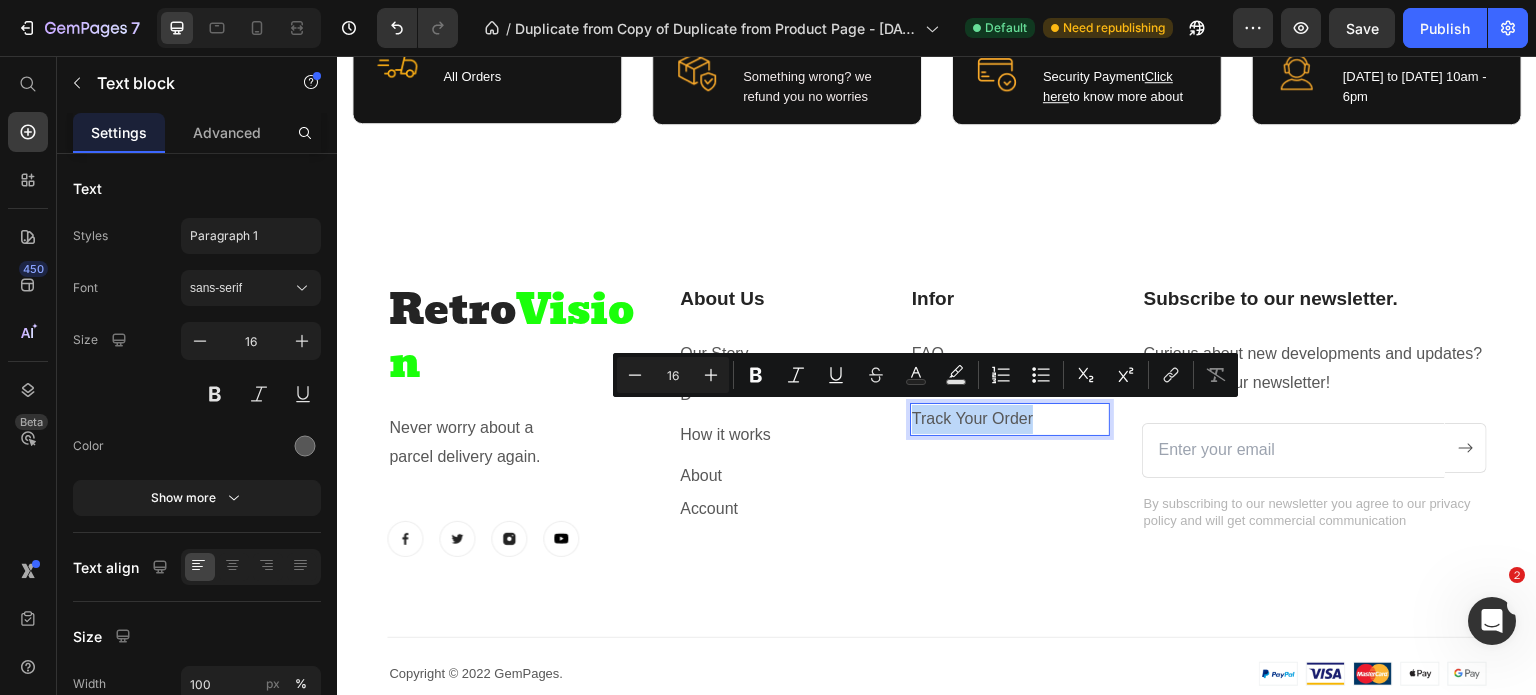 click on "Track Your Order" at bounding box center [1010, 419] 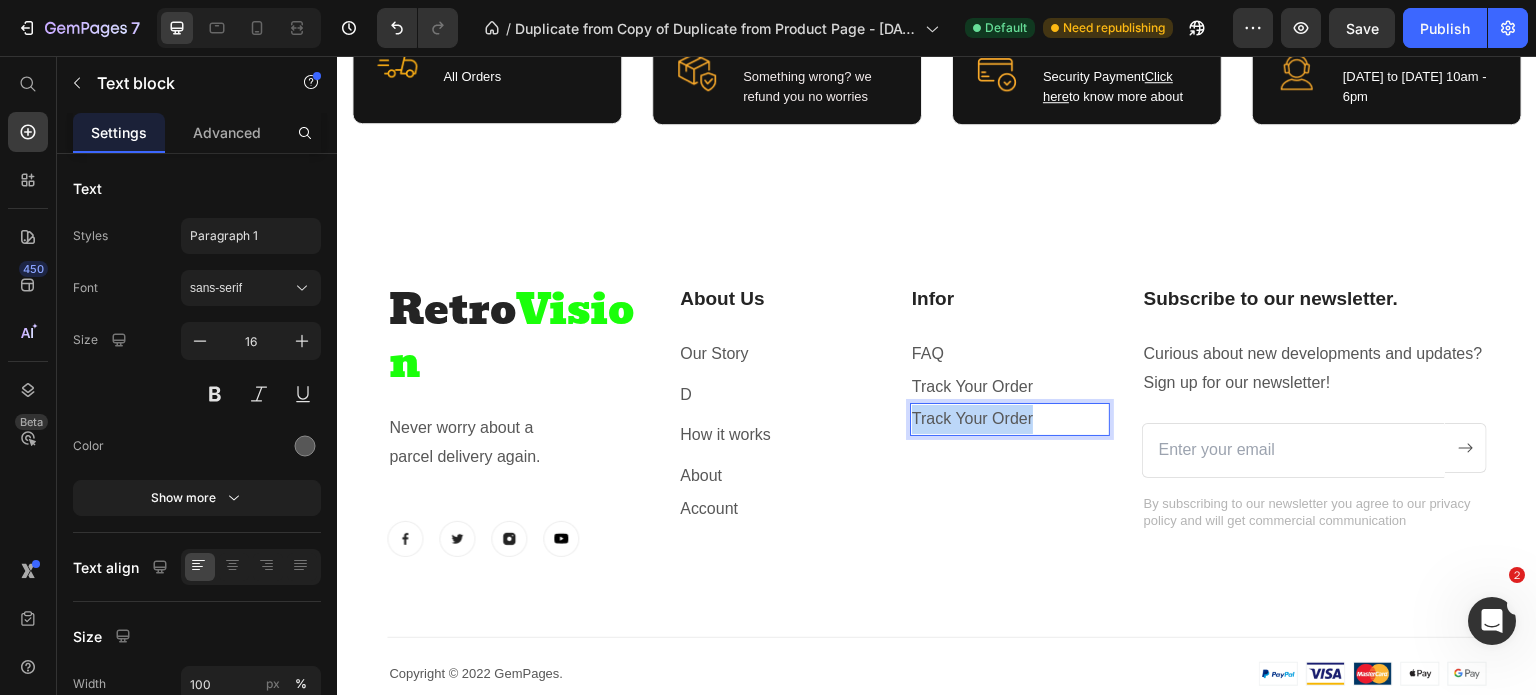 click on "Track Your Order" at bounding box center (1010, 419) 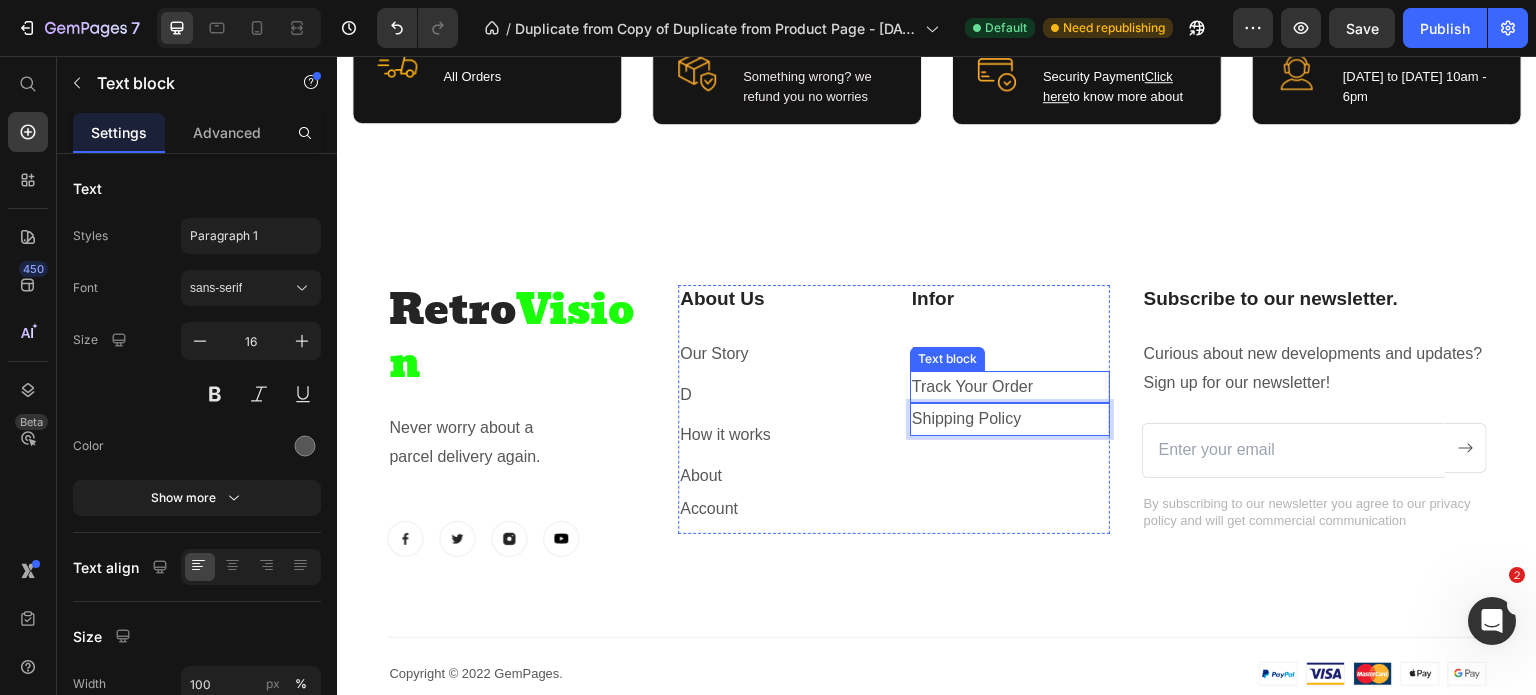 click on "Text block" at bounding box center [947, 359] 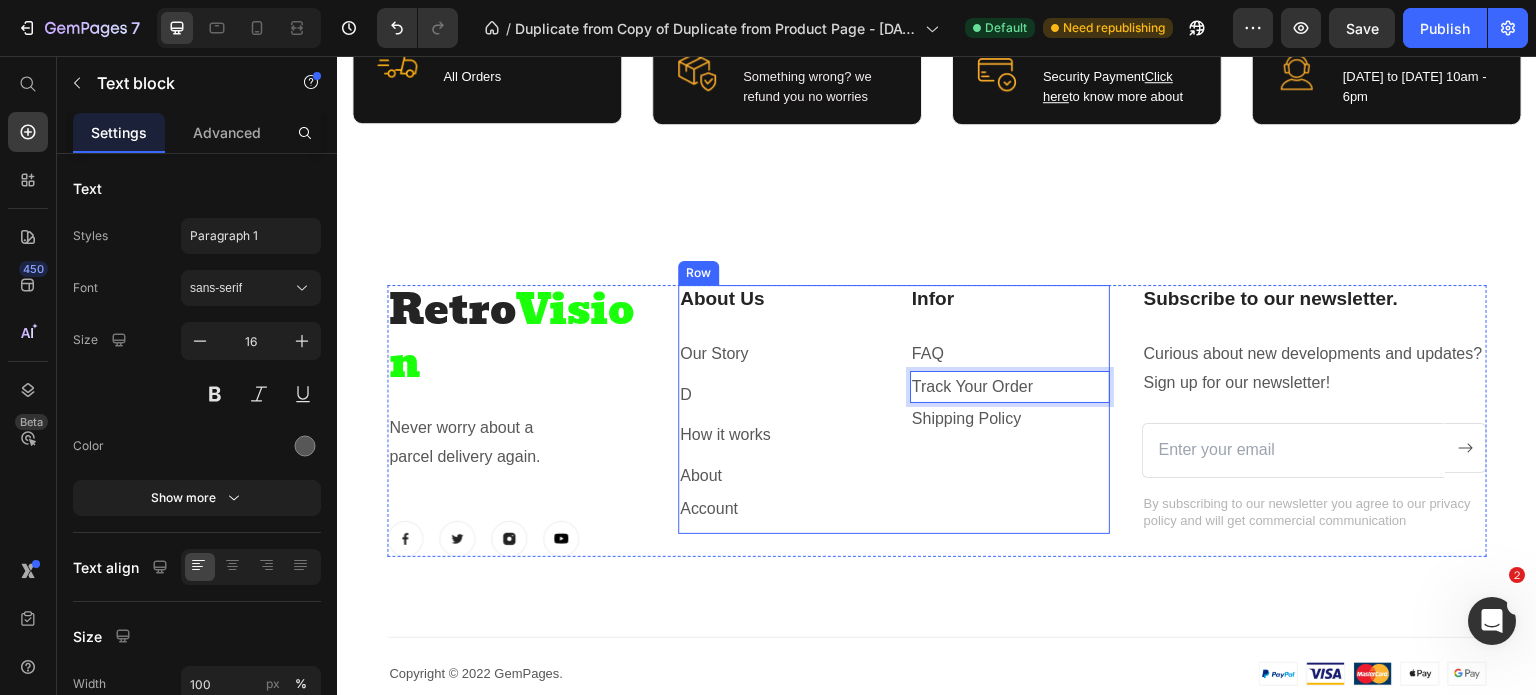 drag, startPoint x: 958, startPoint y: 466, endPoint x: 950, endPoint y: 497, distance: 32.01562 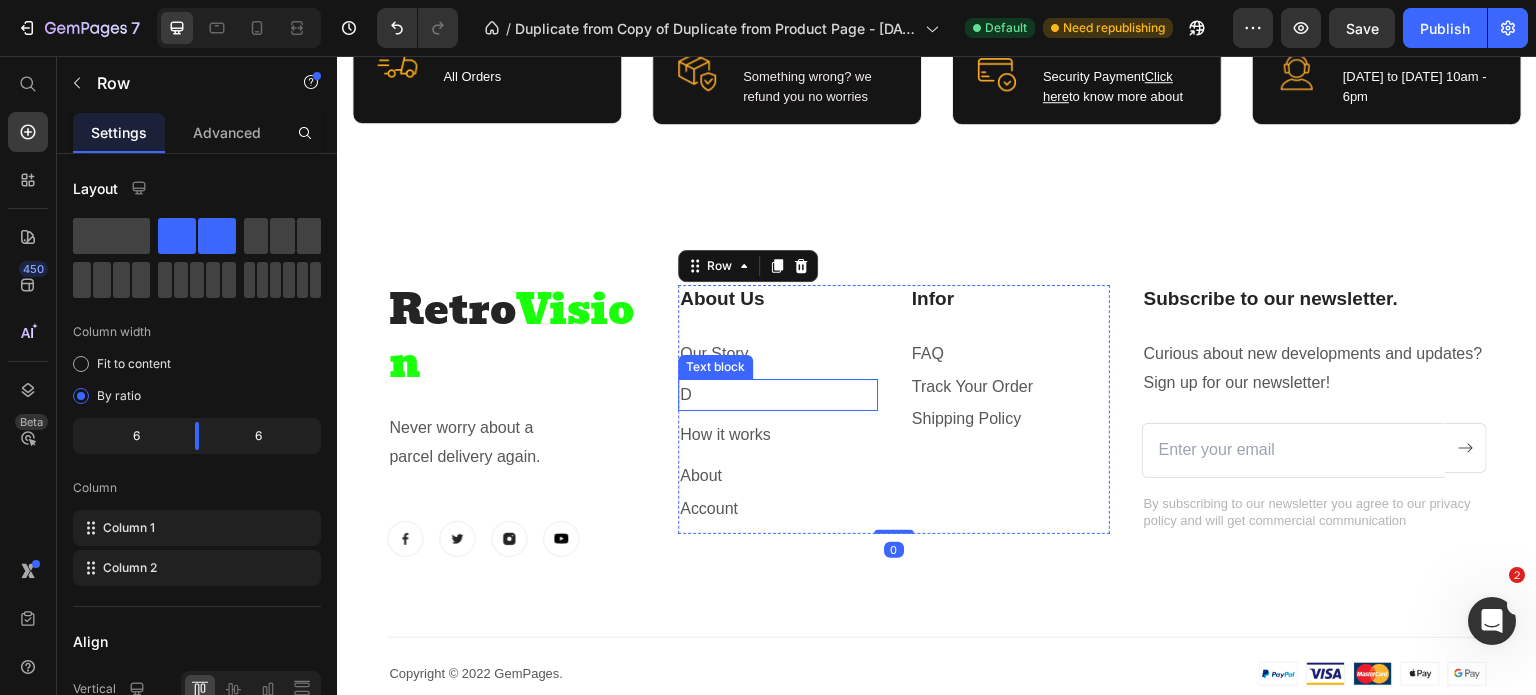 click on "D" at bounding box center [778, 395] 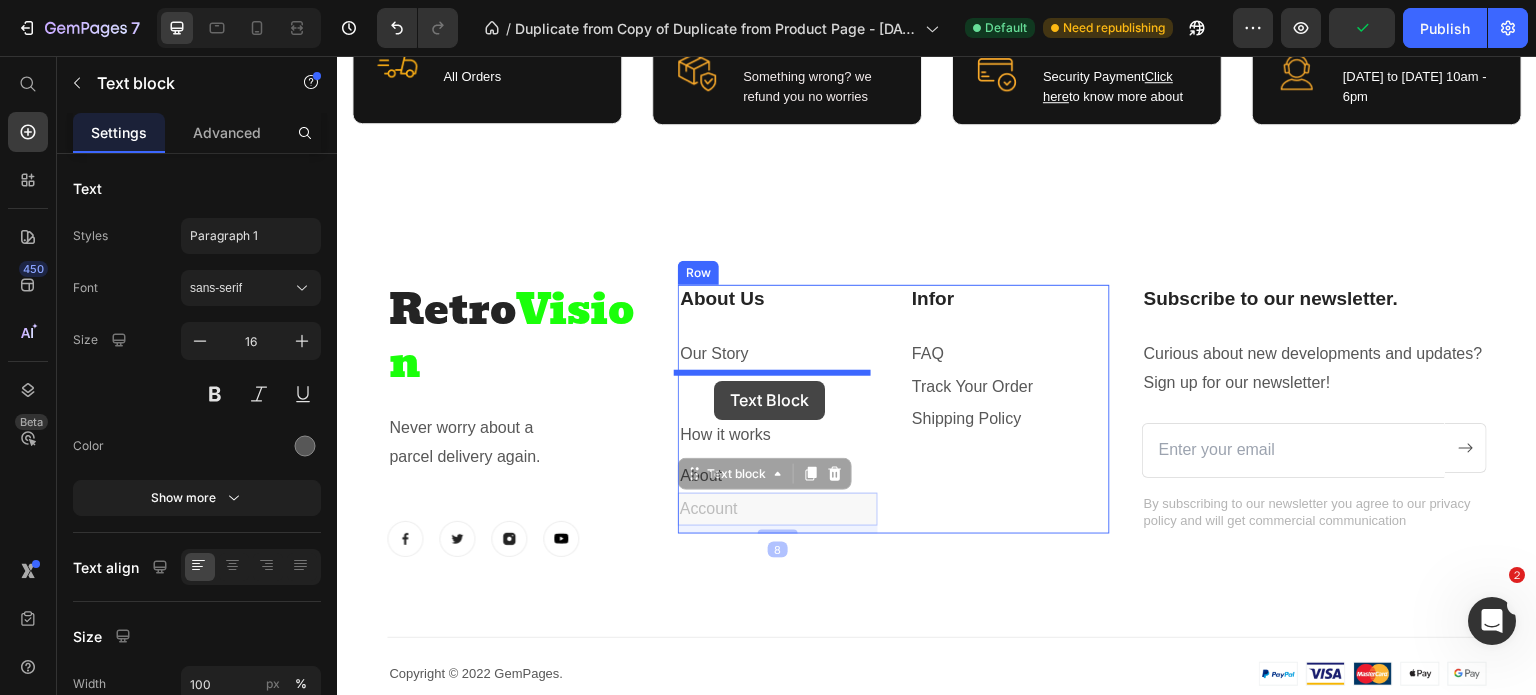 drag, startPoint x: 730, startPoint y: 504, endPoint x: 714, endPoint y: 381, distance: 124.036285 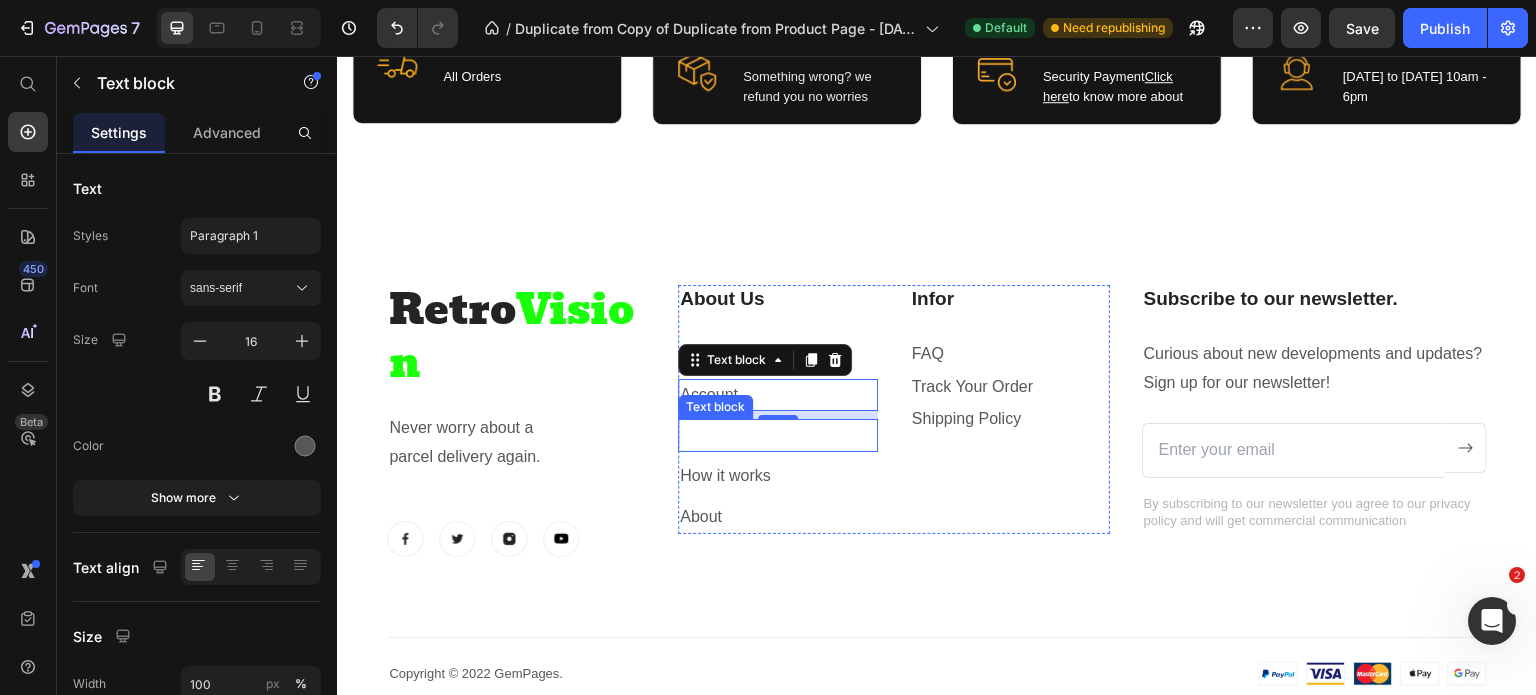 click at bounding box center (778, 435) 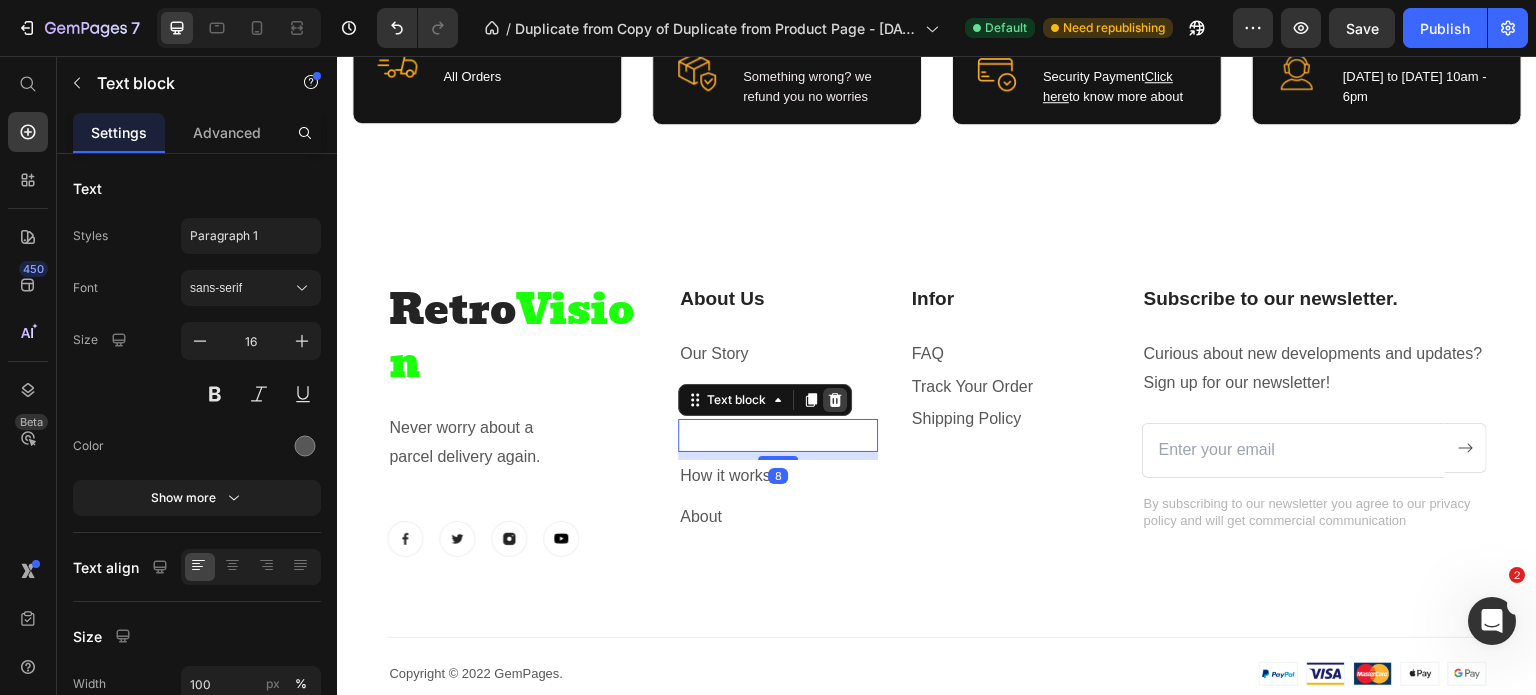 click 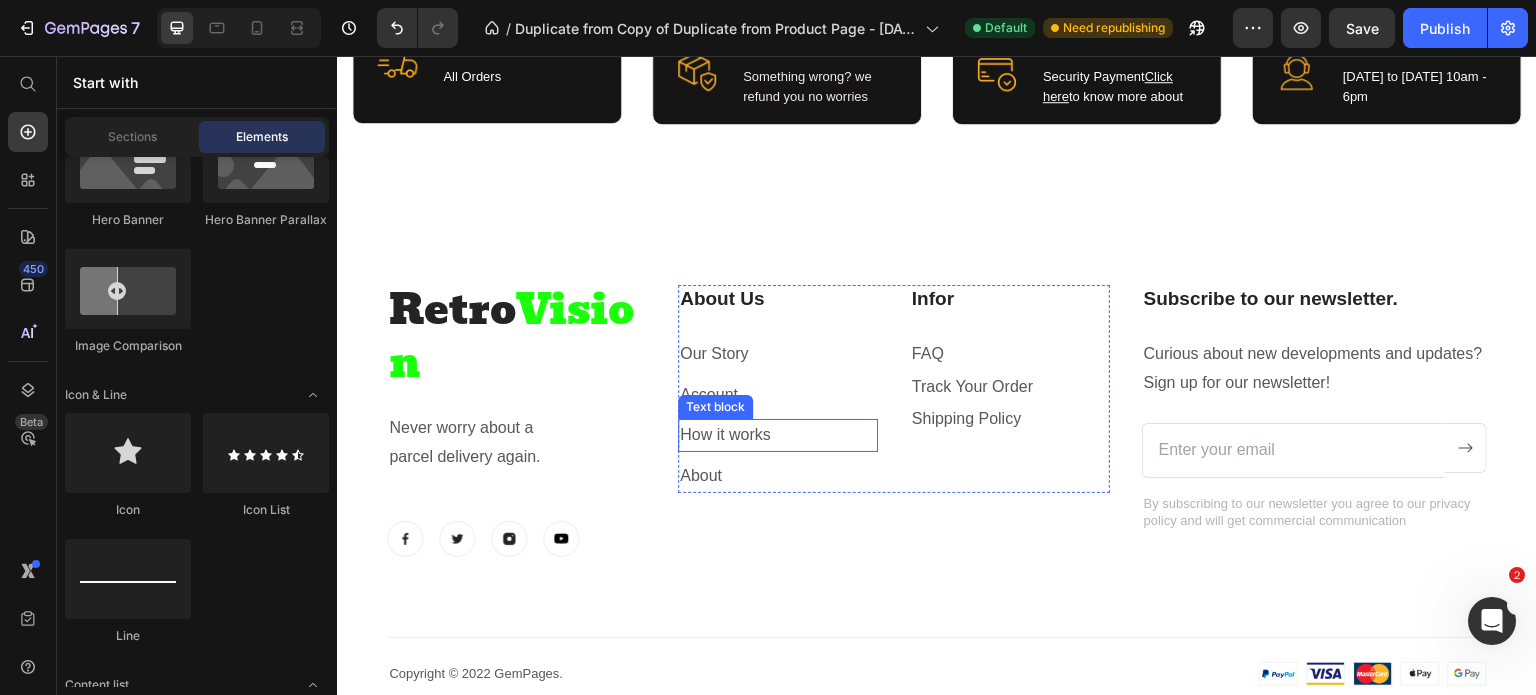 click on "How it works" at bounding box center (778, 435) 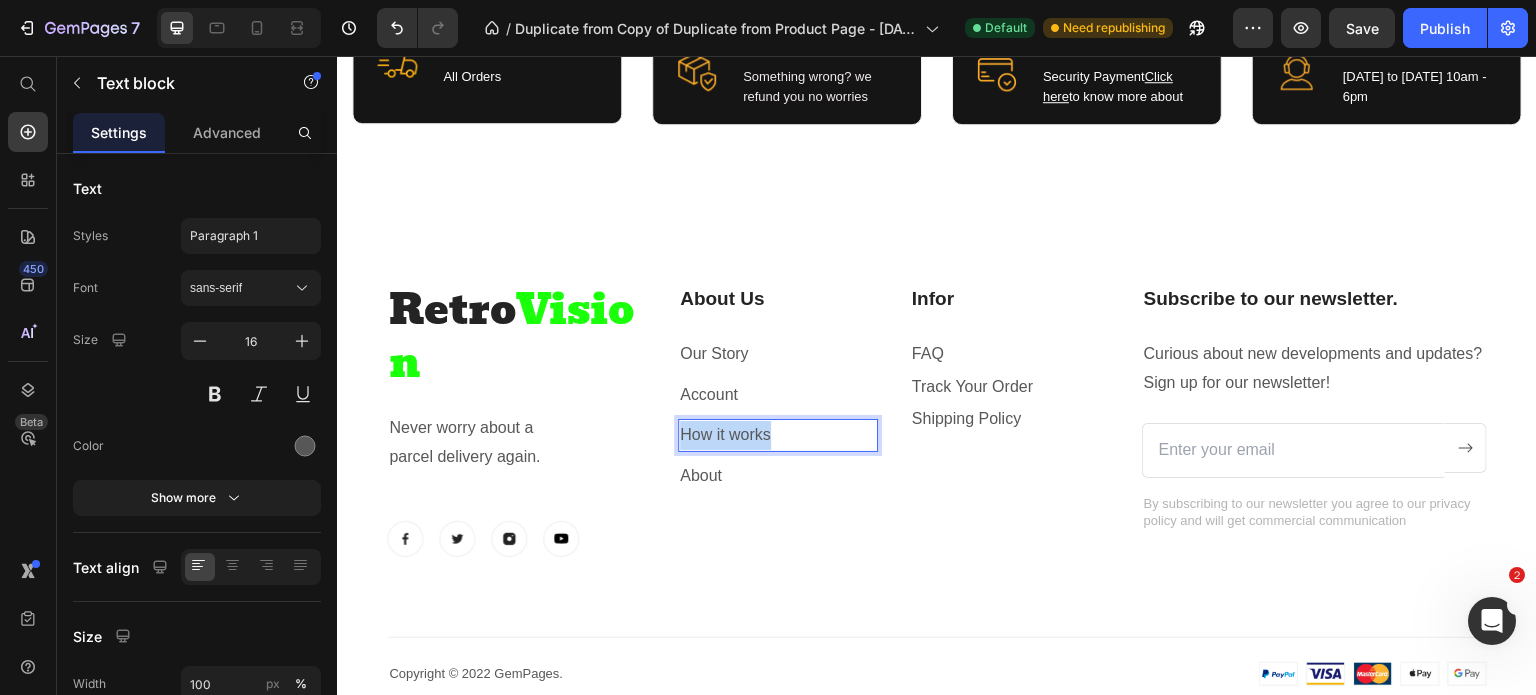 click on "How it works" at bounding box center [778, 435] 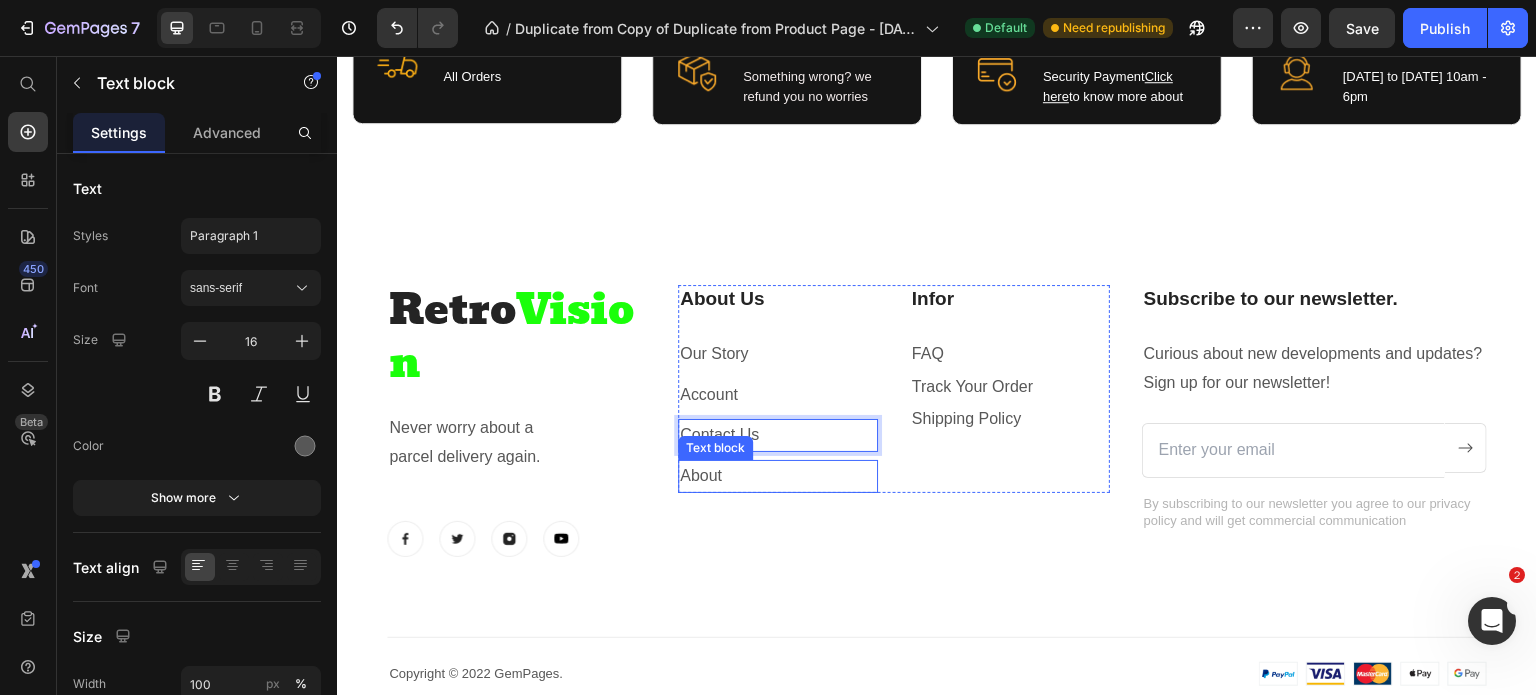 click on "About" at bounding box center (778, 476) 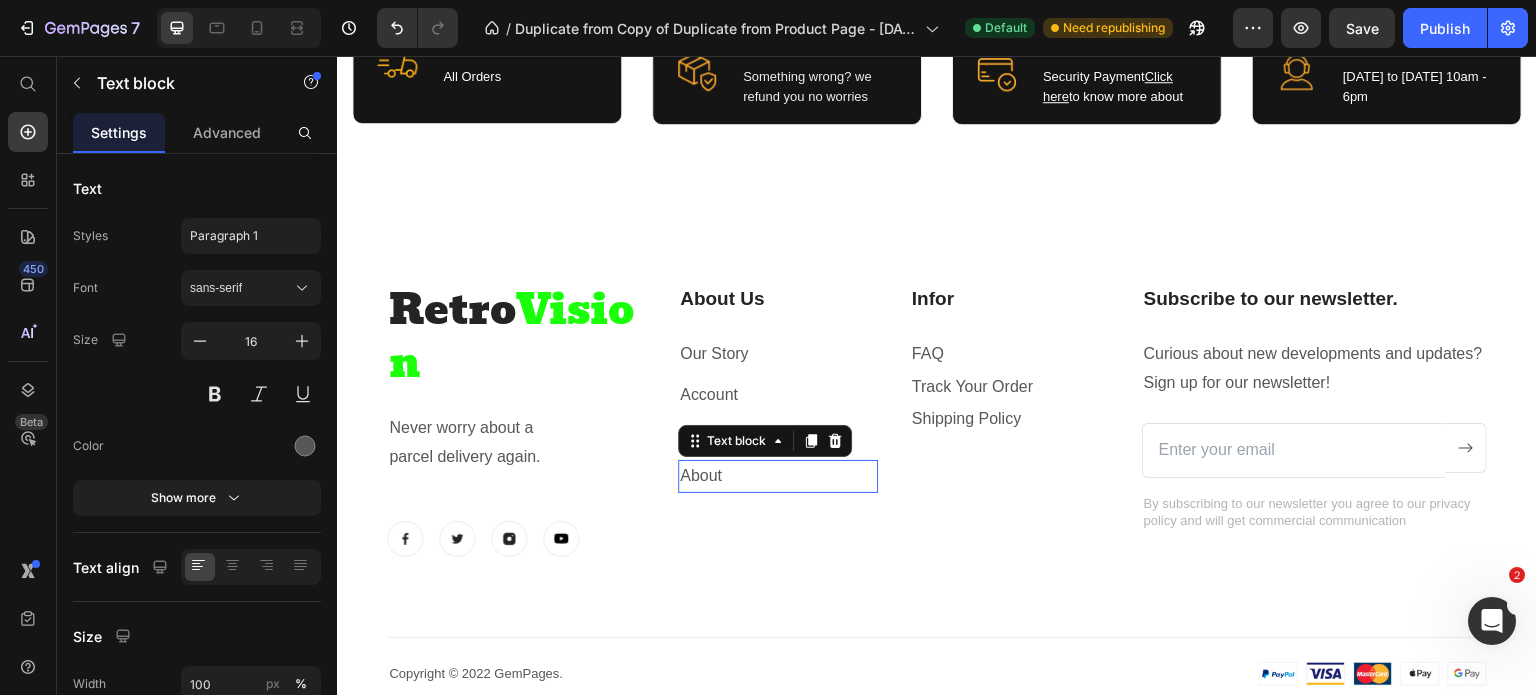 click on "About" at bounding box center [778, 476] 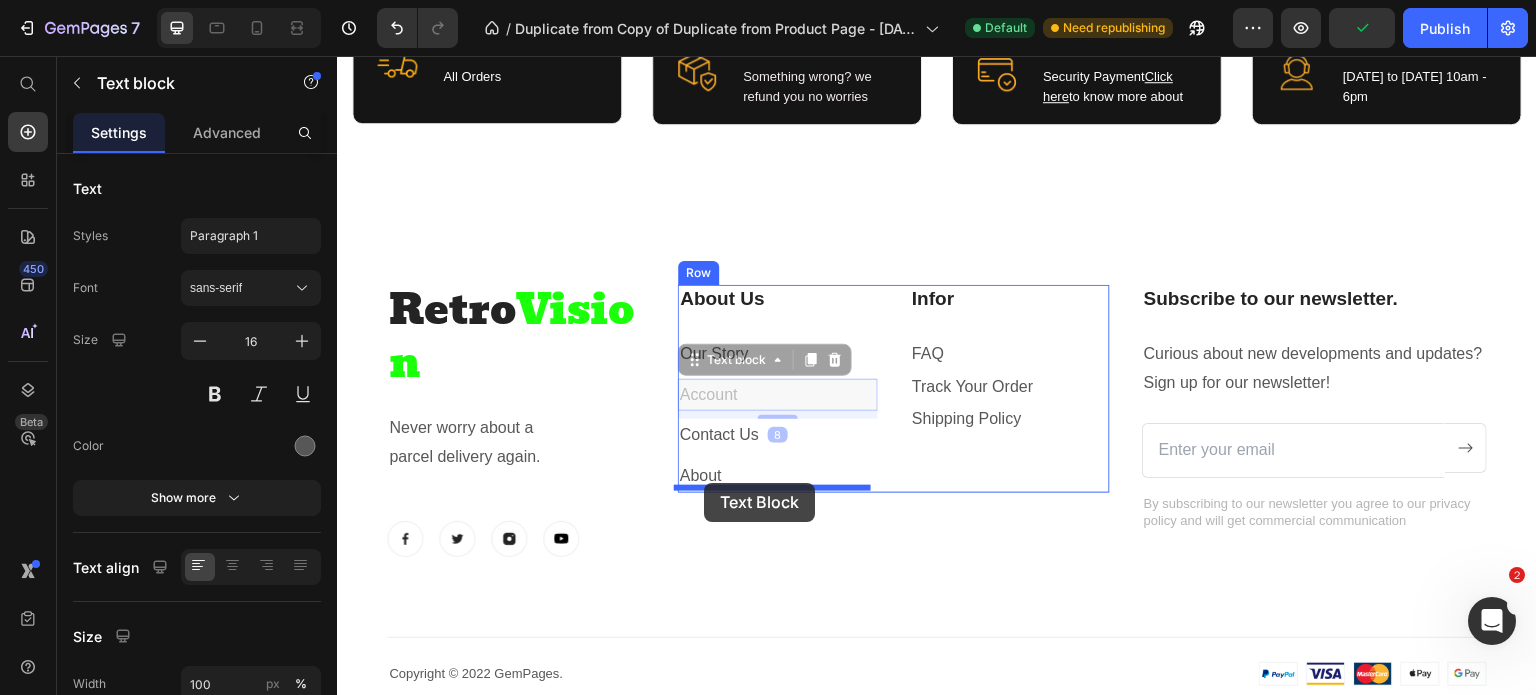 drag, startPoint x: 706, startPoint y: 386, endPoint x: 704, endPoint y: 483, distance: 97.020615 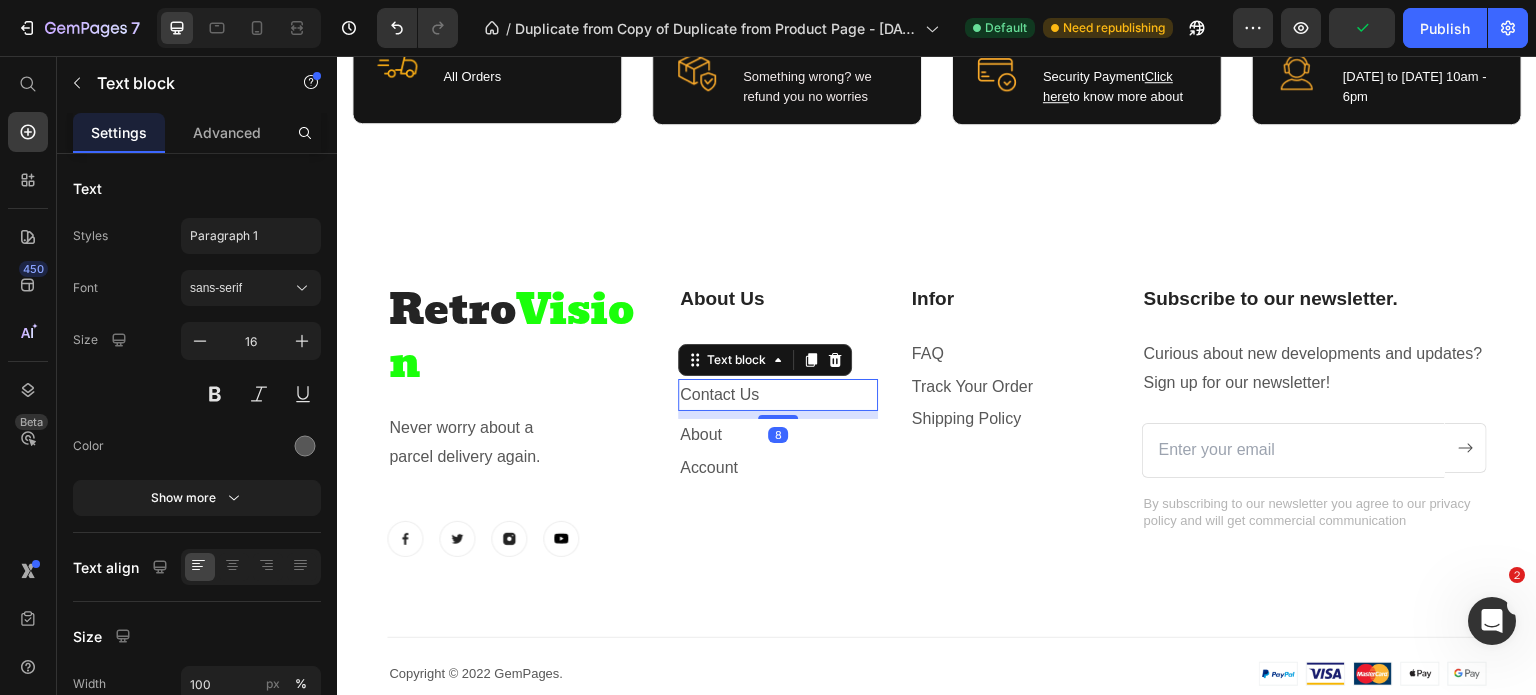 click on "Contact Us" at bounding box center (778, 395) 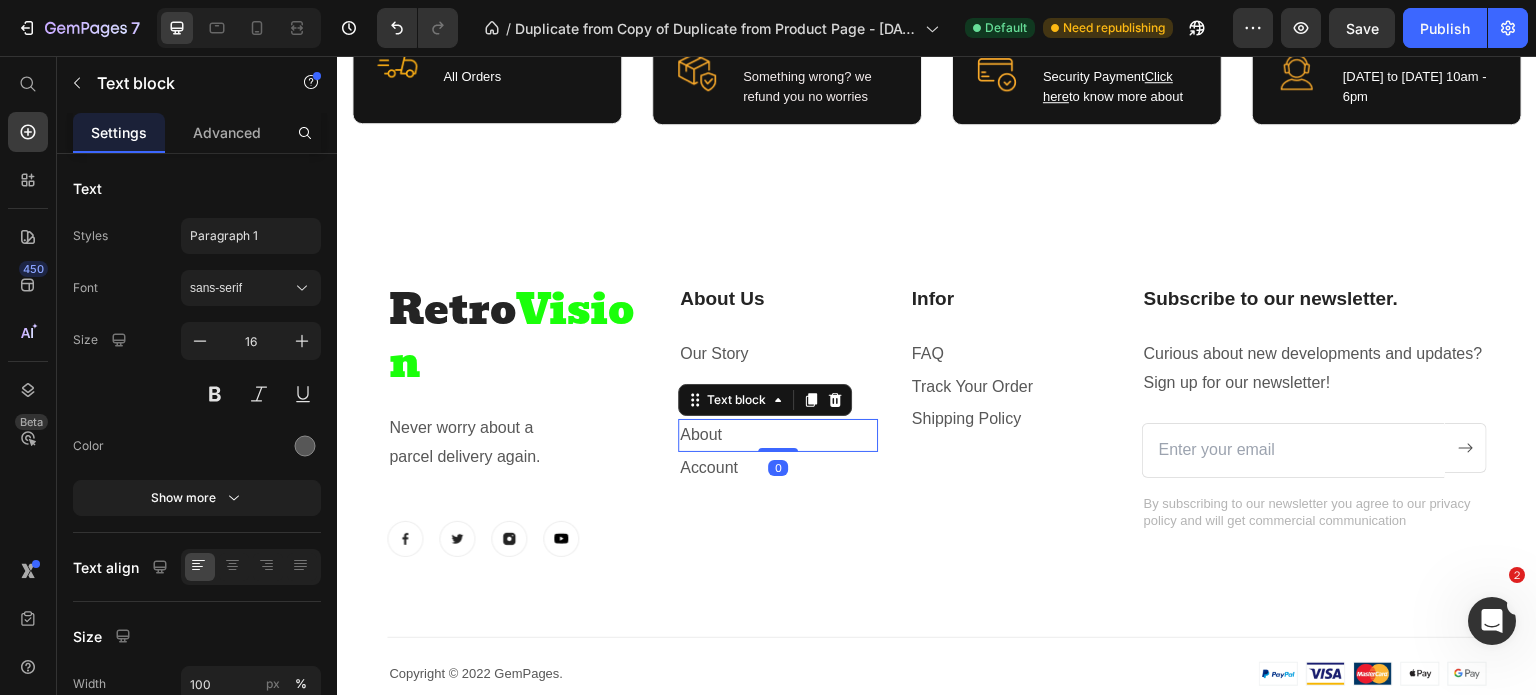 click on "About" at bounding box center [778, 435] 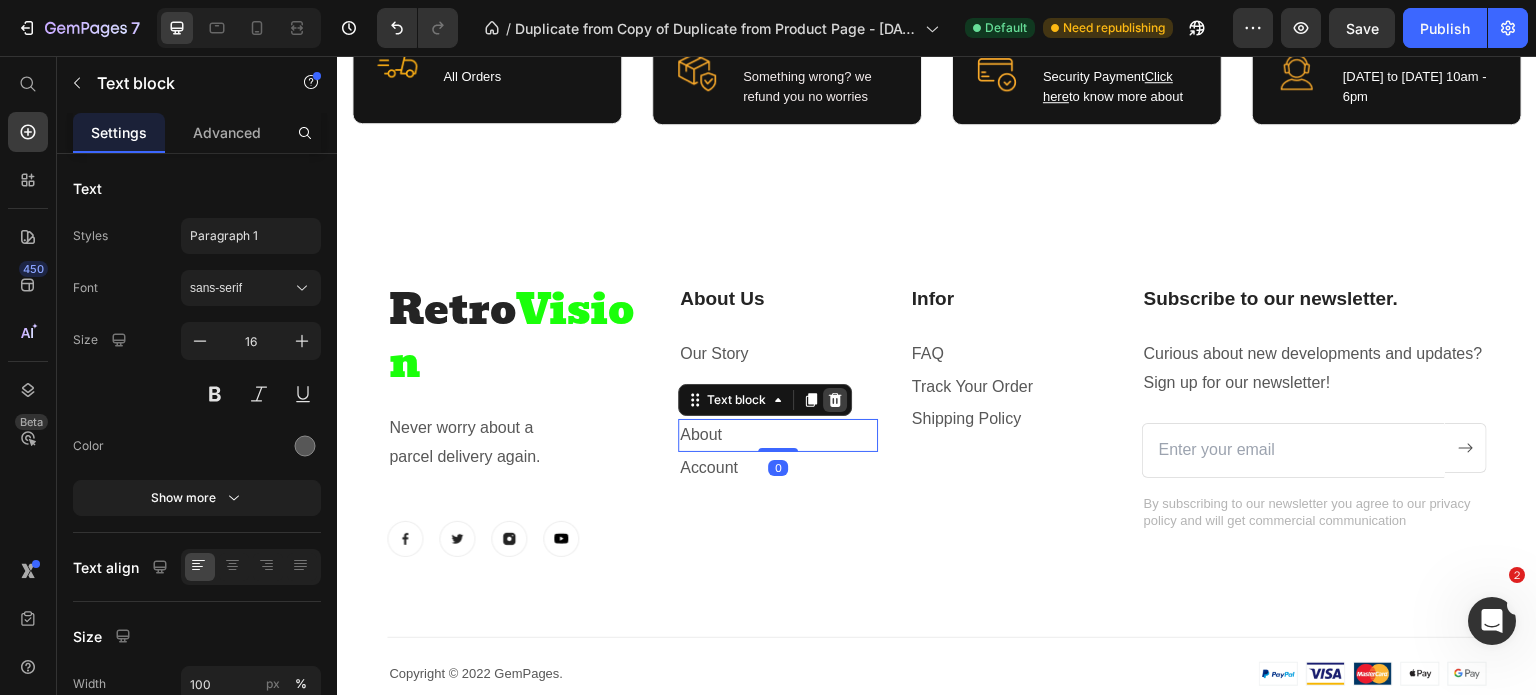 click 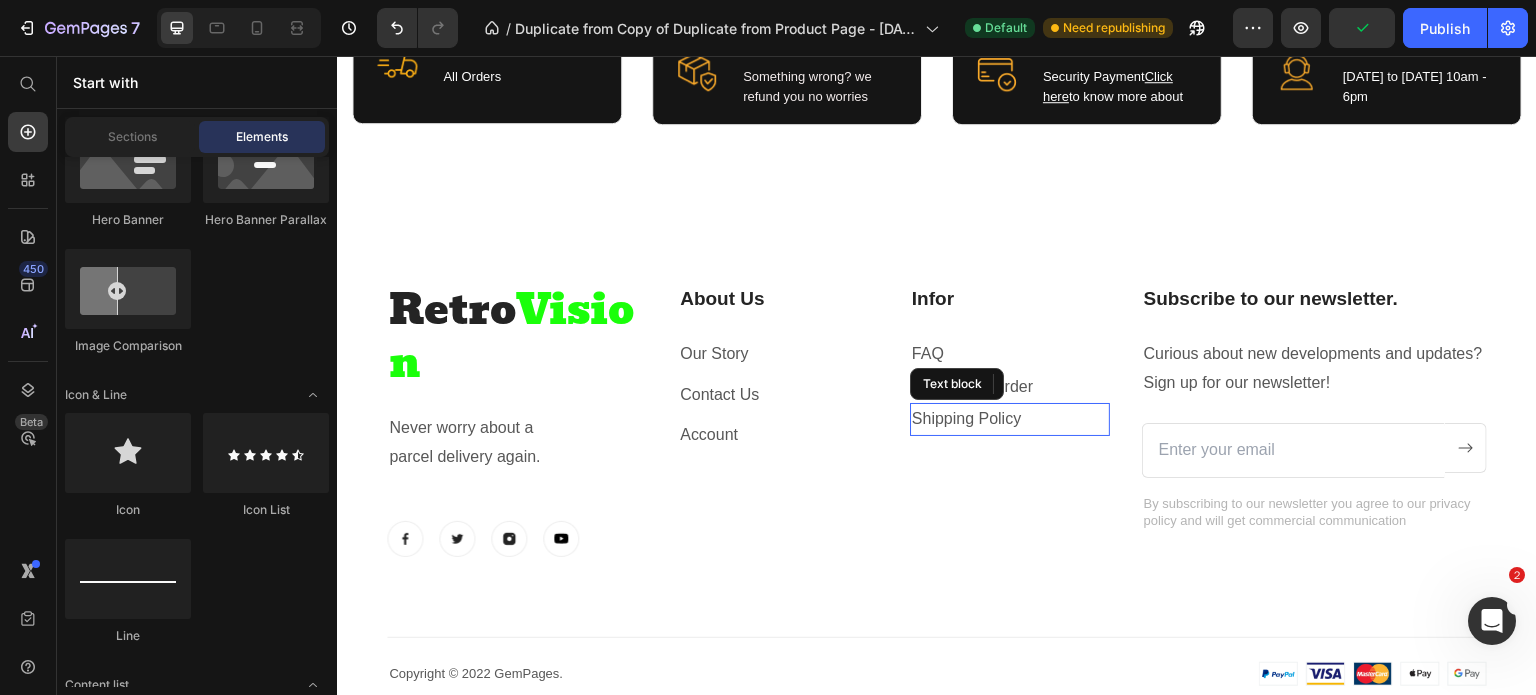 click on "Shipping Policy" at bounding box center (1010, 419) 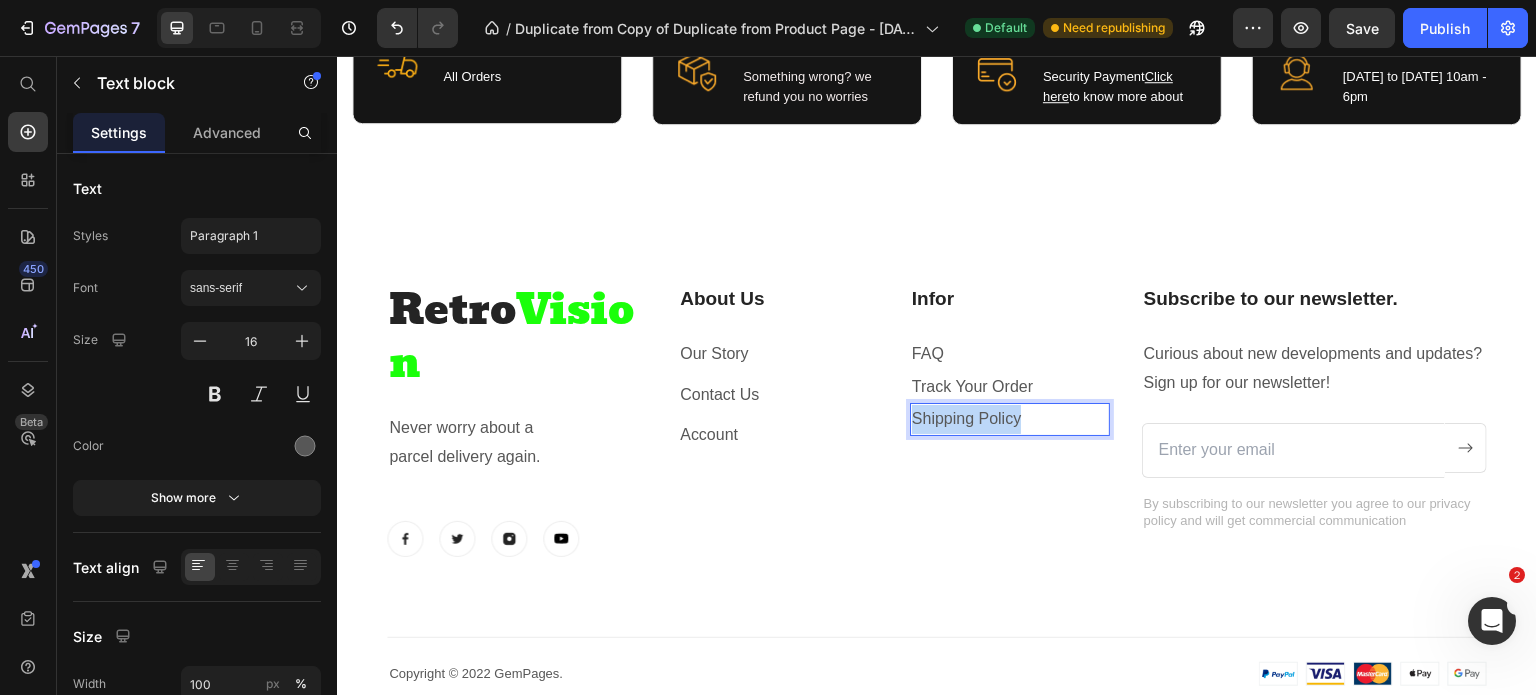 click on "Shipping Policy" at bounding box center (1010, 419) 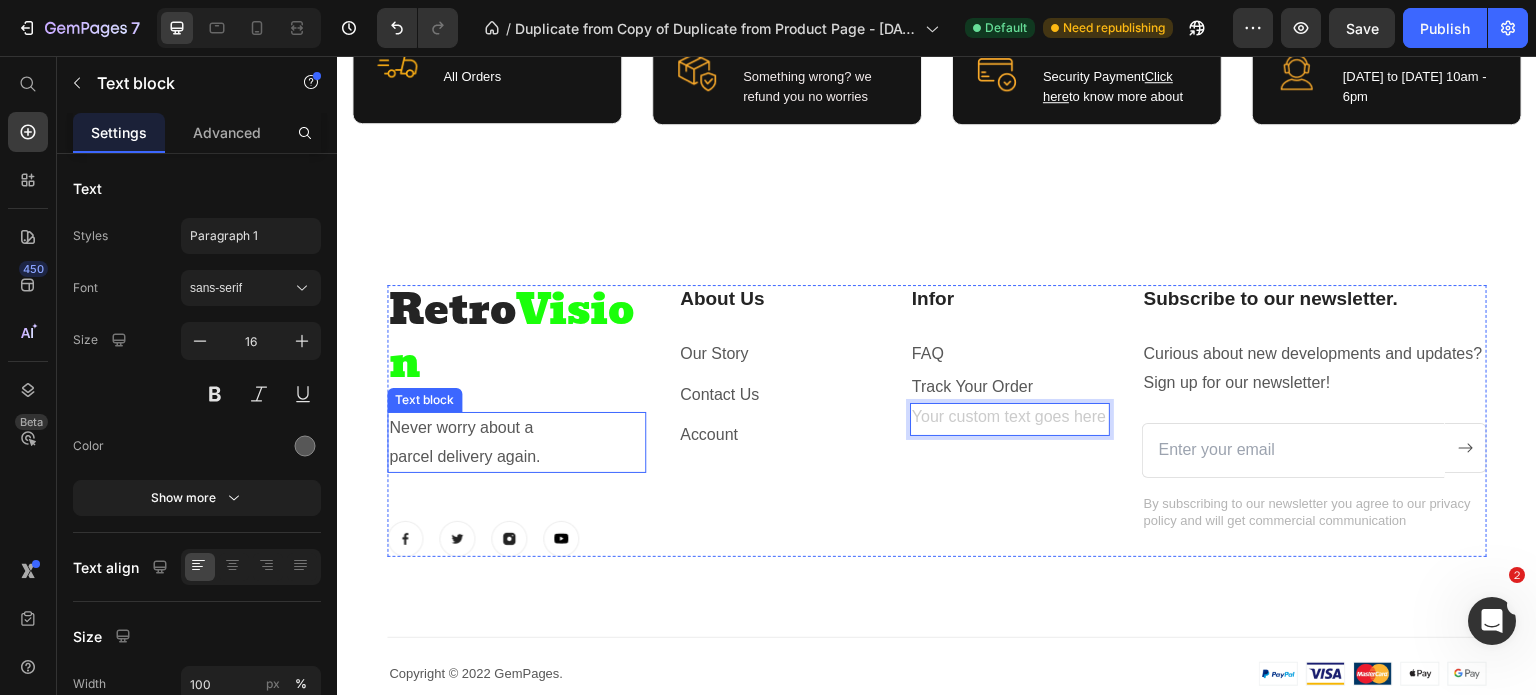 click on "parcel delivery again." at bounding box center [516, 457] 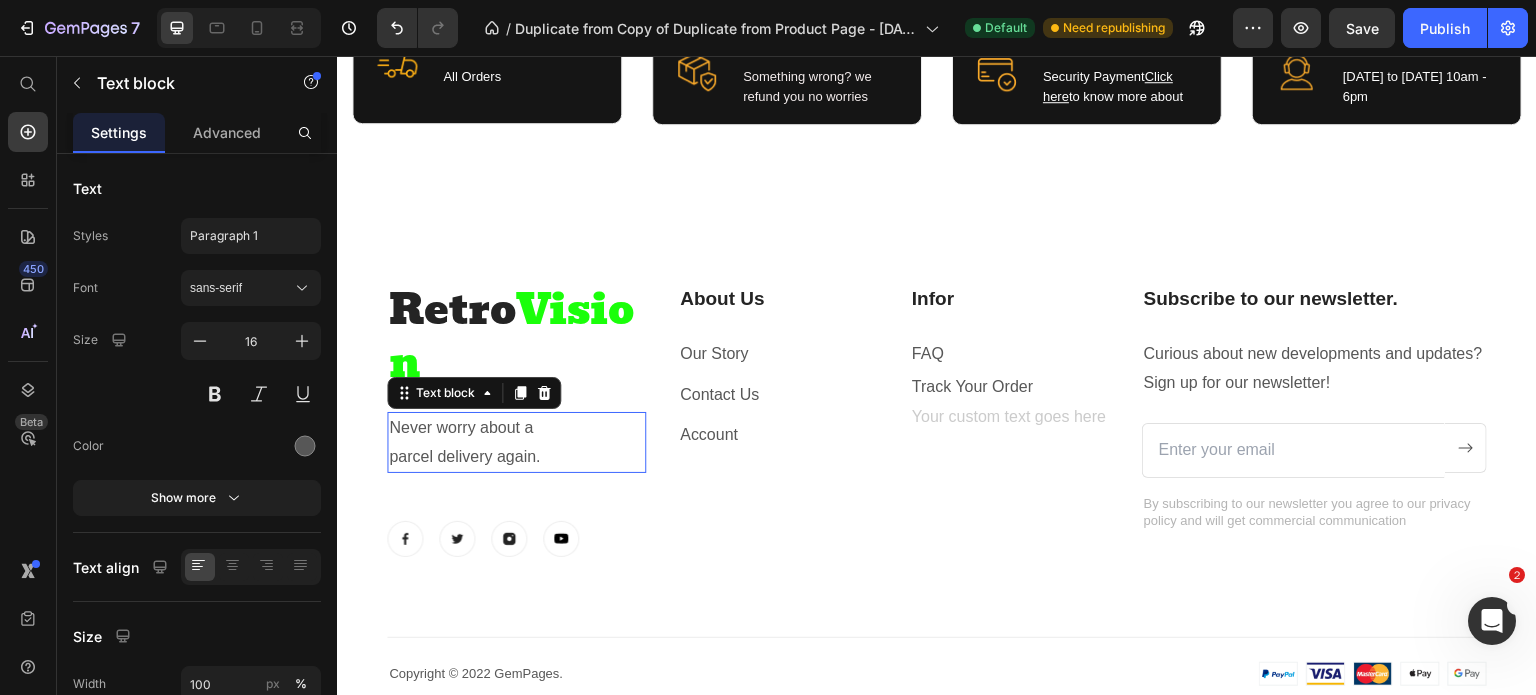 click on "parcel delivery again." at bounding box center (516, 457) 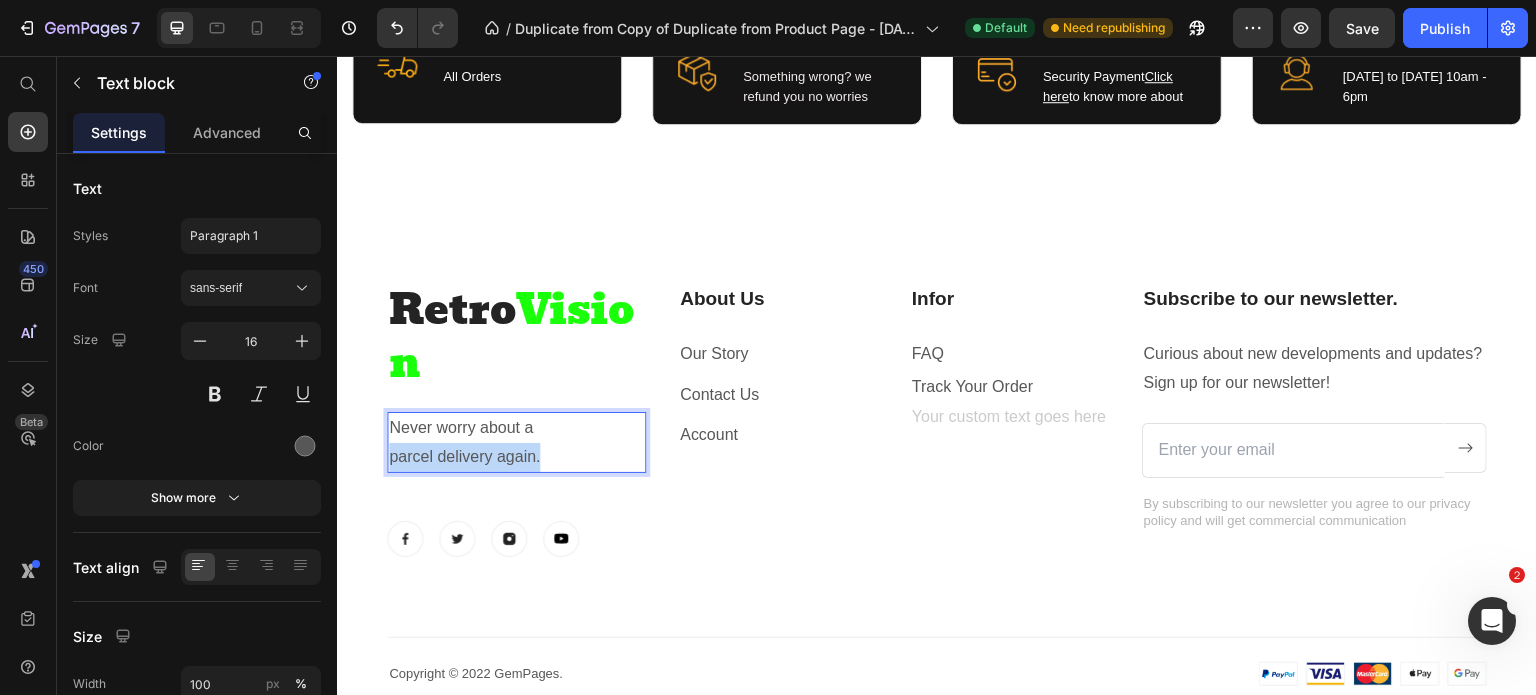 click on "parcel delivery again." at bounding box center [516, 457] 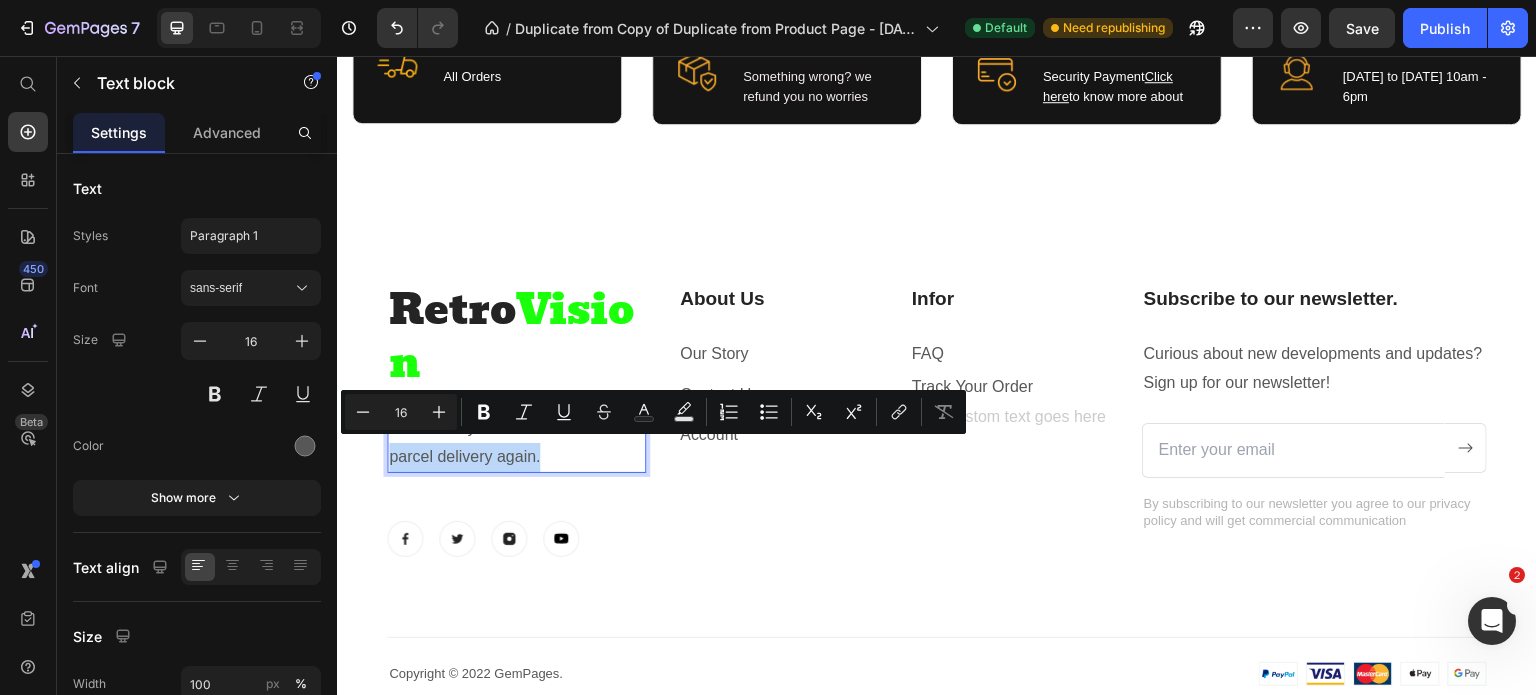 click on "parcel delivery again." at bounding box center (516, 457) 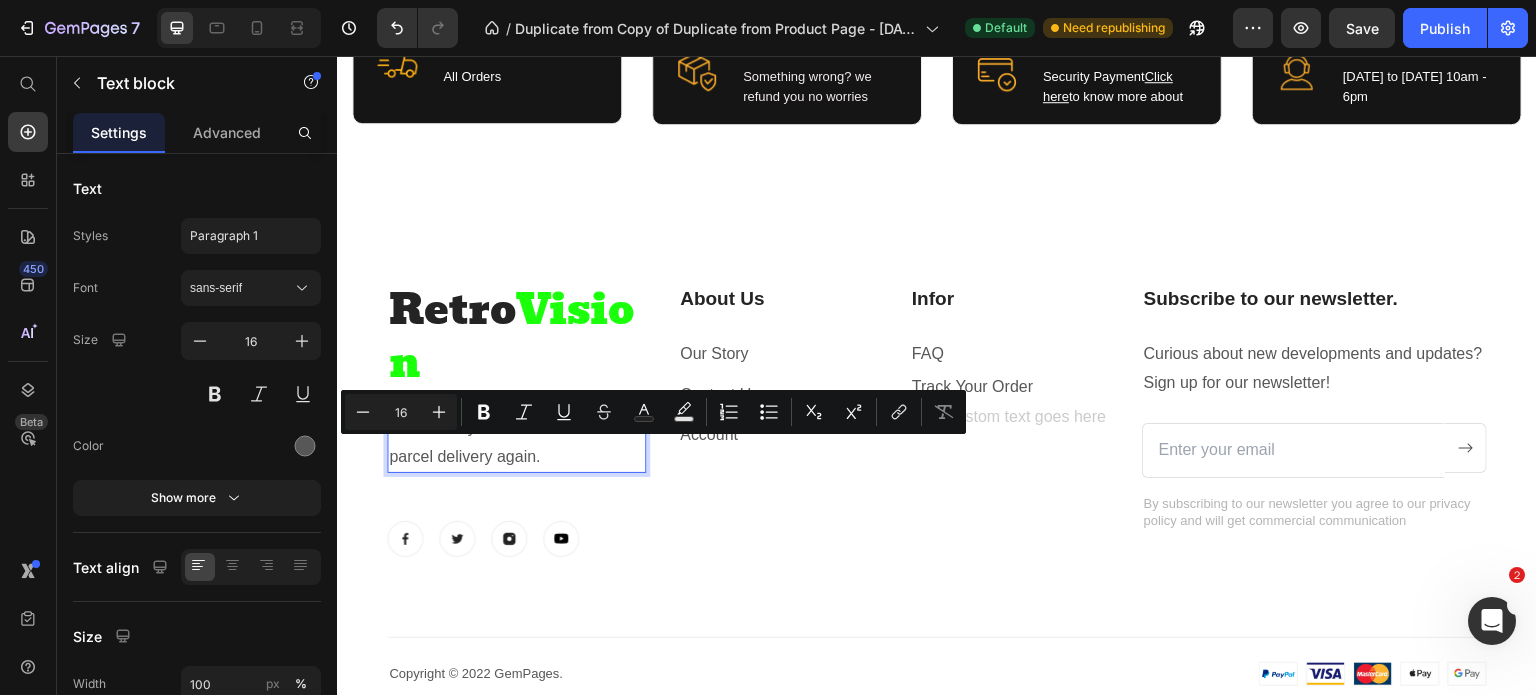 click on "parcel delivery again." at bounding box center (516, 457) 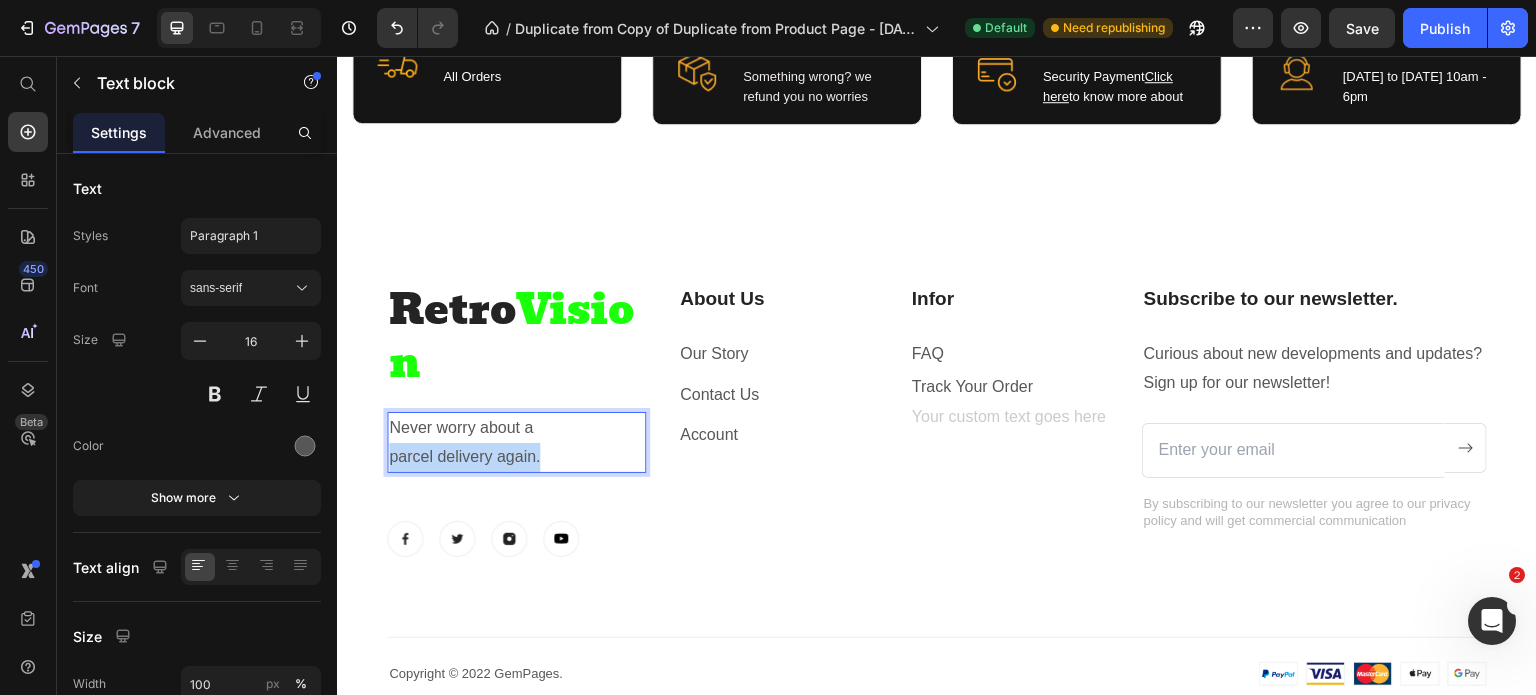 click on "parcel delivery again." at bounding box center [516, 457] 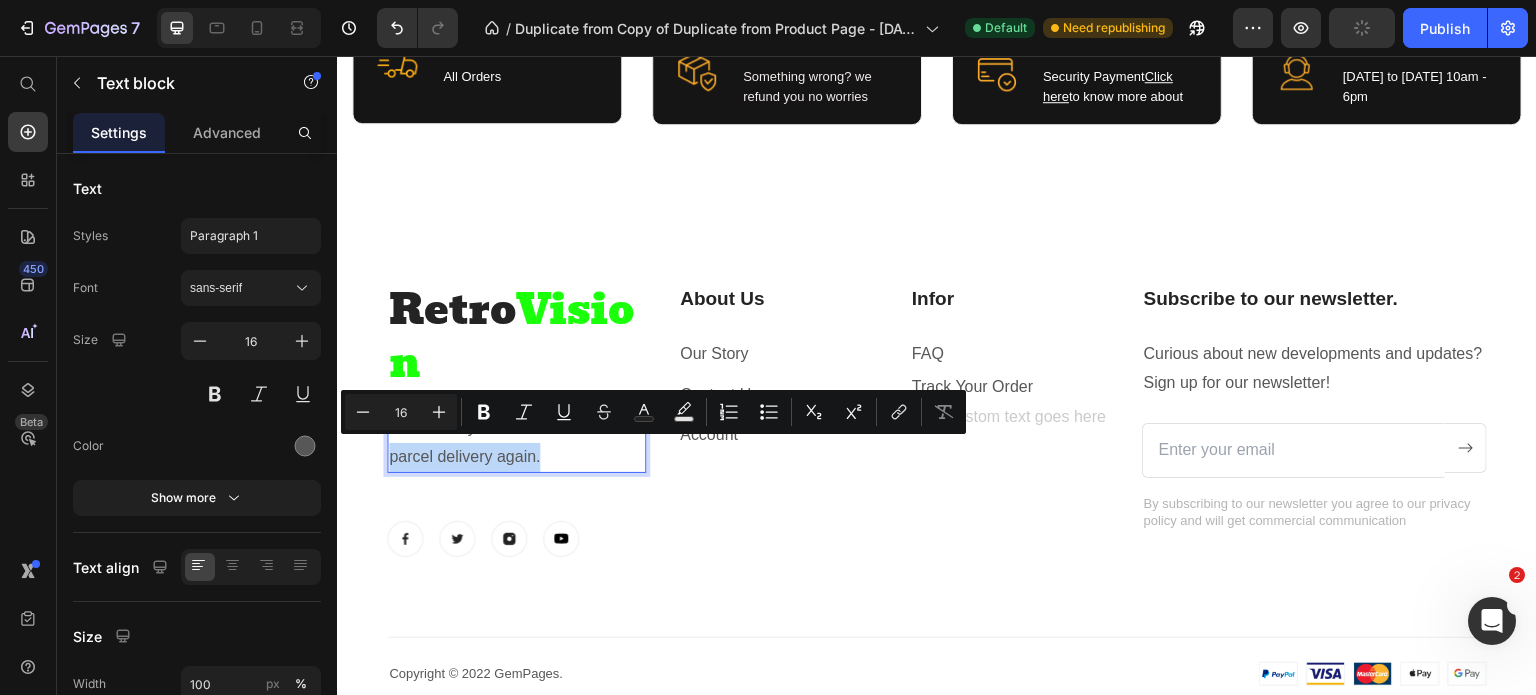 click on "parcel delivery again." at bounding box center (516, 457) 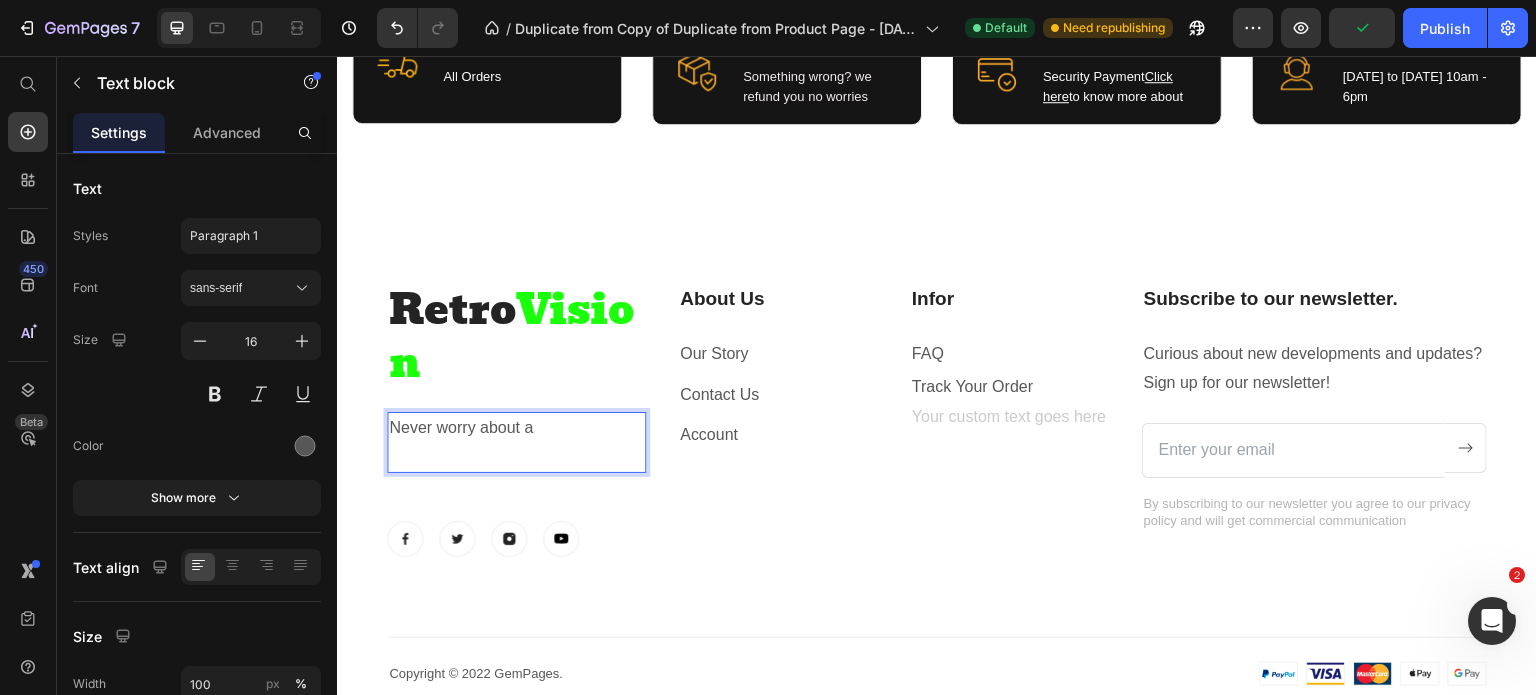 drag, startPoint x: 588, startPoint y: 424, endPoint x: 280, endPoint y: 413, distance: 308.19638 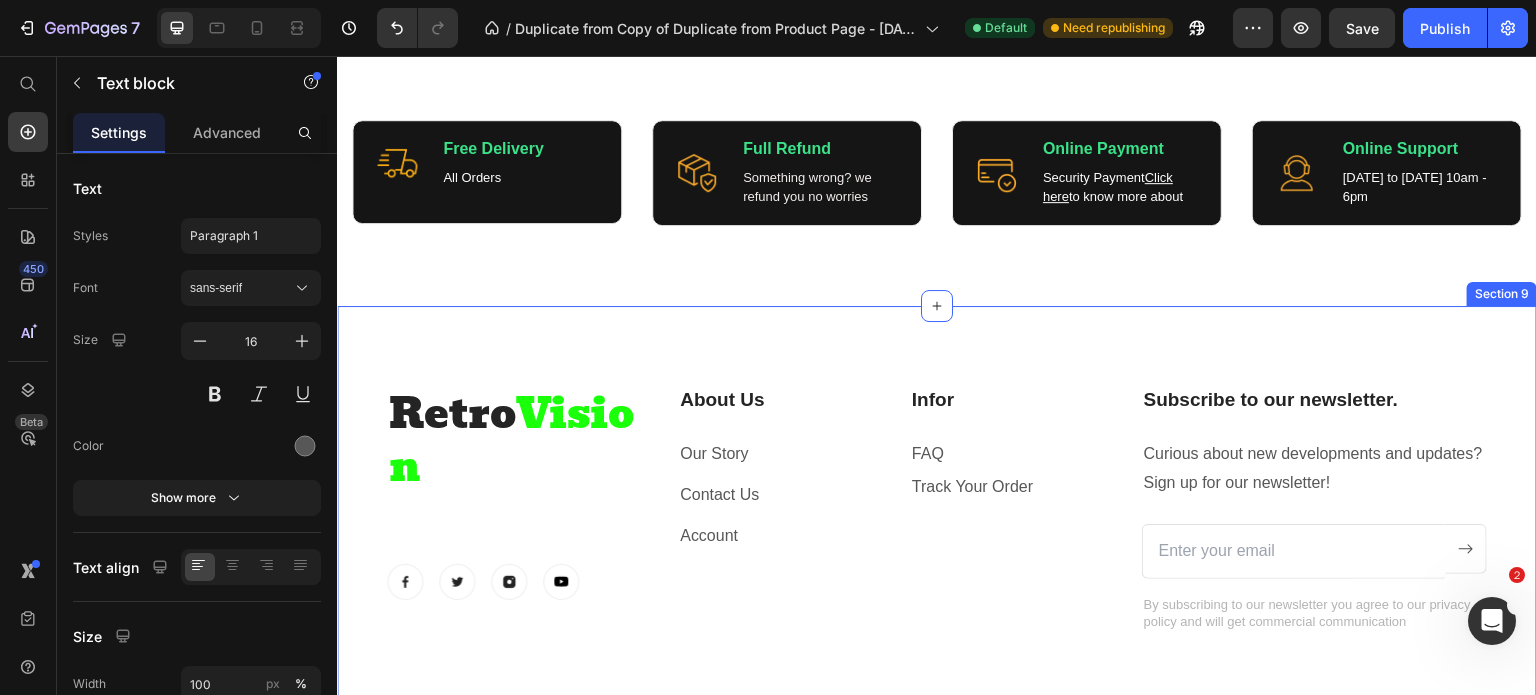 scroll, scrollTop: 4088, scrollLeft: 0, axis: vertical 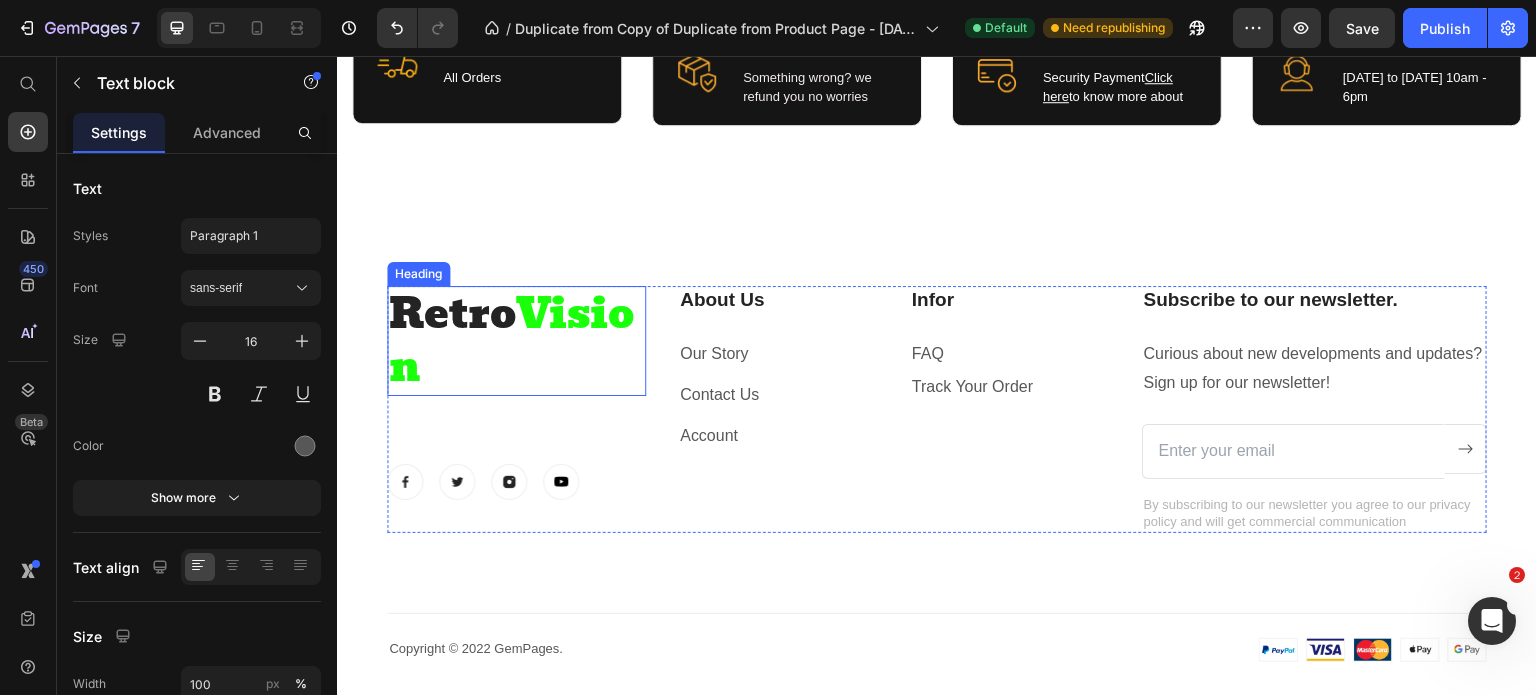 click on "Vision" at bounding box center (511, 340) 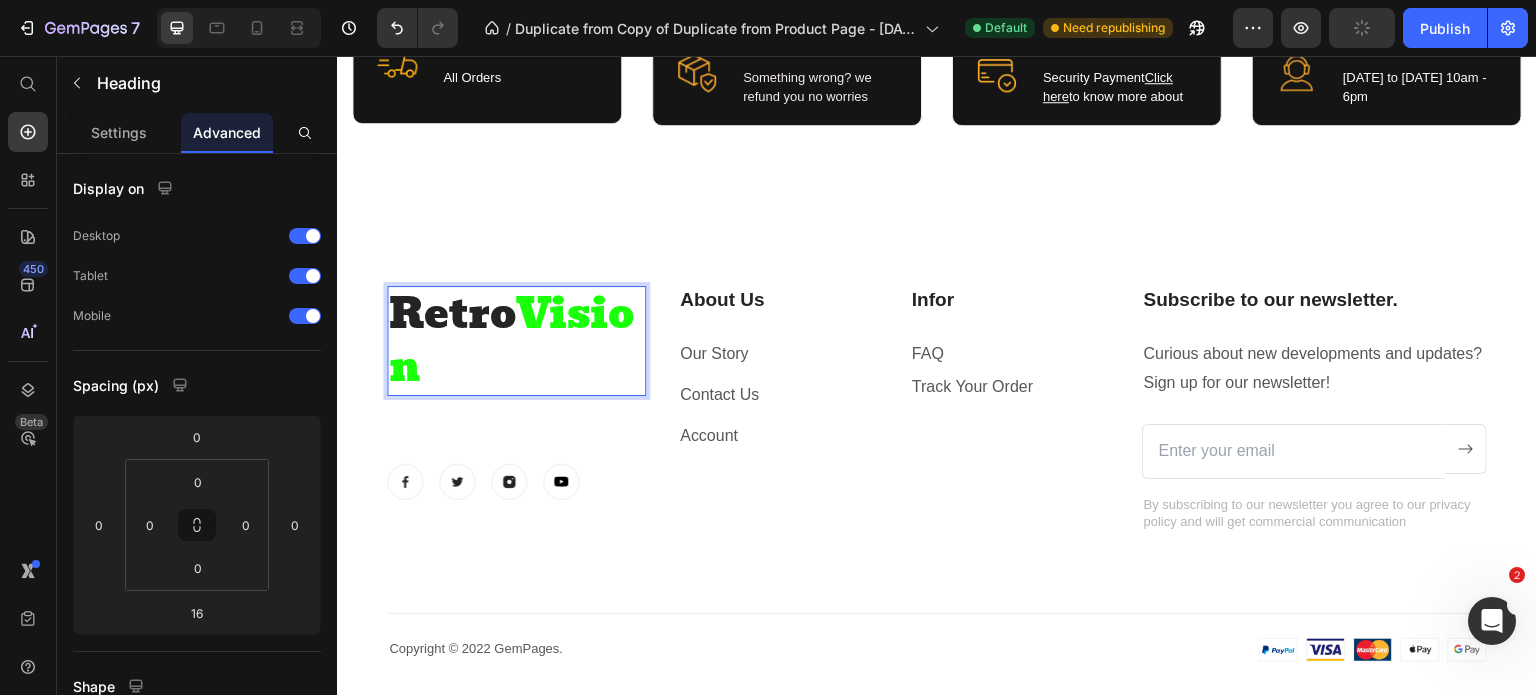 click on "Vision" at bounding box center [511, 340] 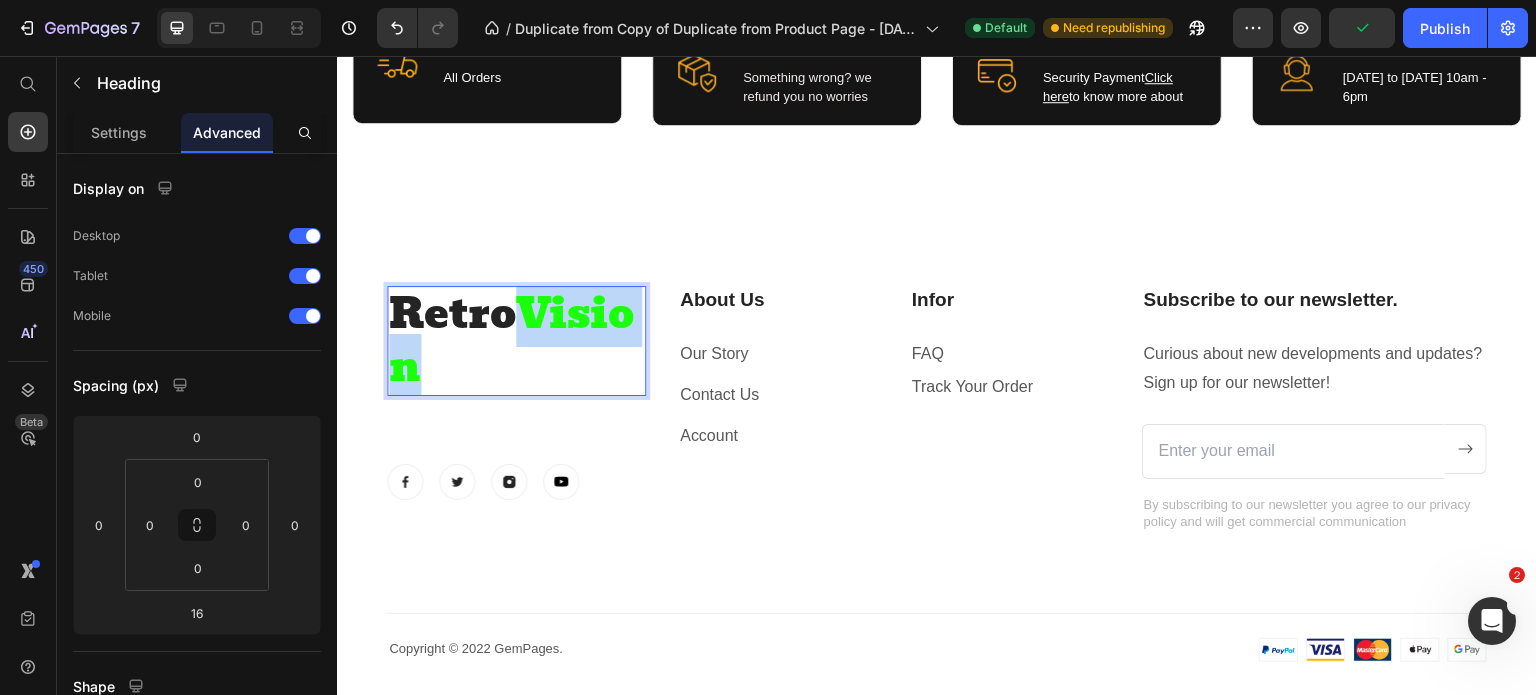 click on "Vision" at bounding box center (511, 340) 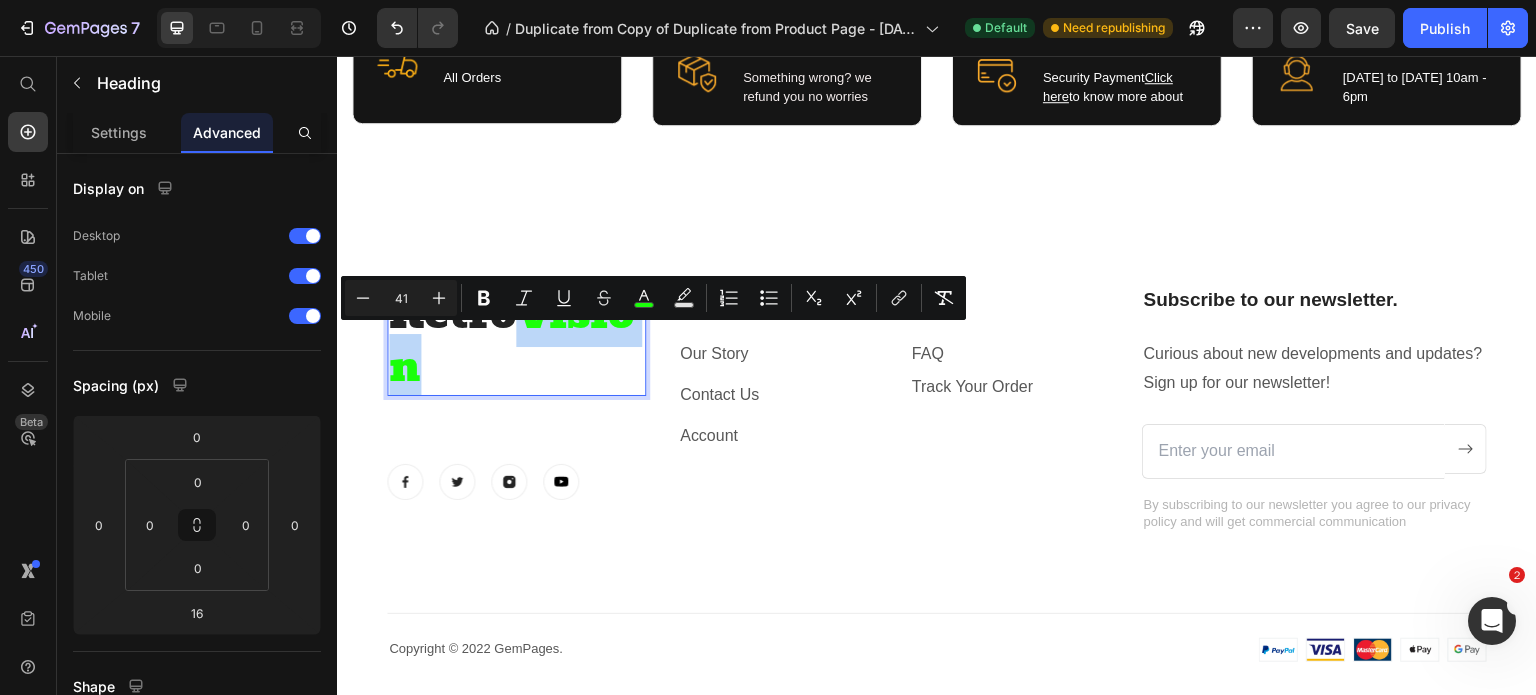 click on "Vision" at bounding box center (511, 340) 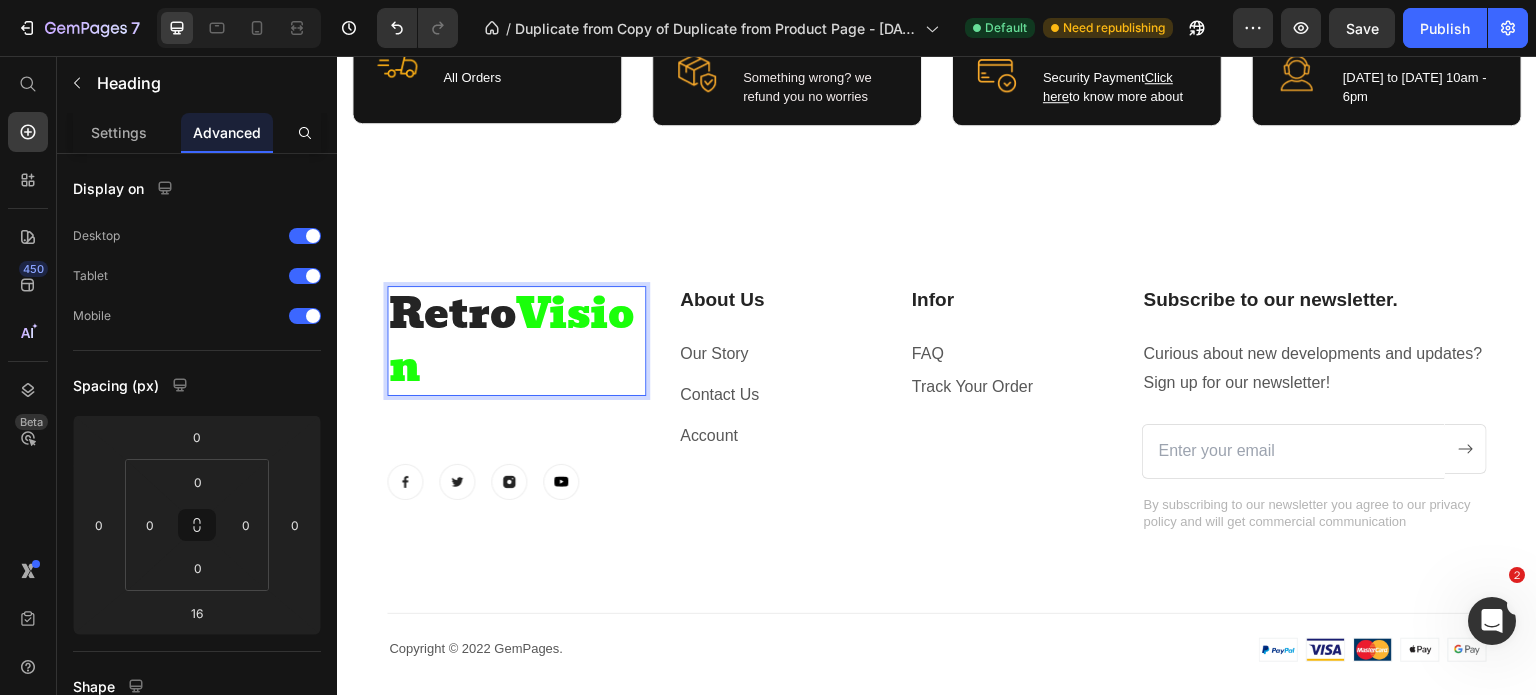 click on "Retro                          Vision" at bounding box center [516, 341] 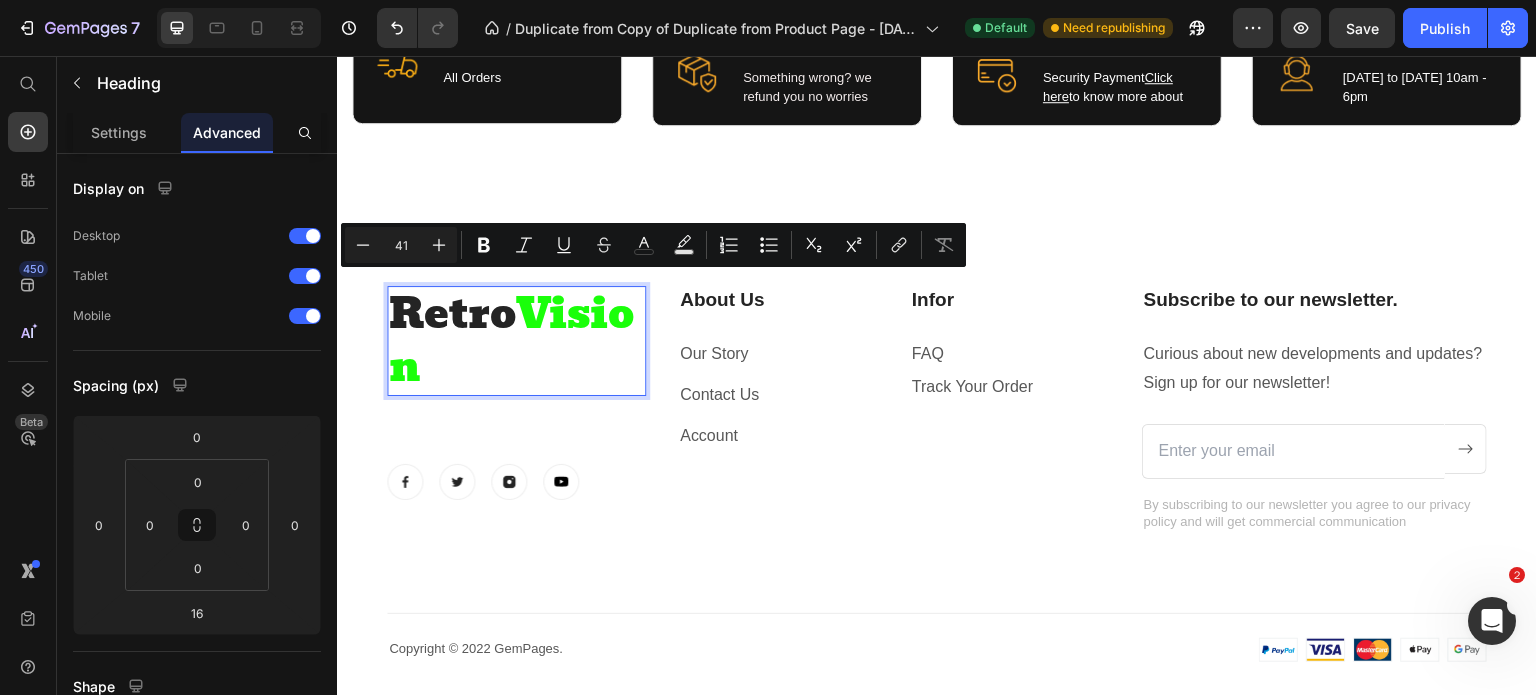 click on "Retro                          Vision" at bounding box center [516, 341] 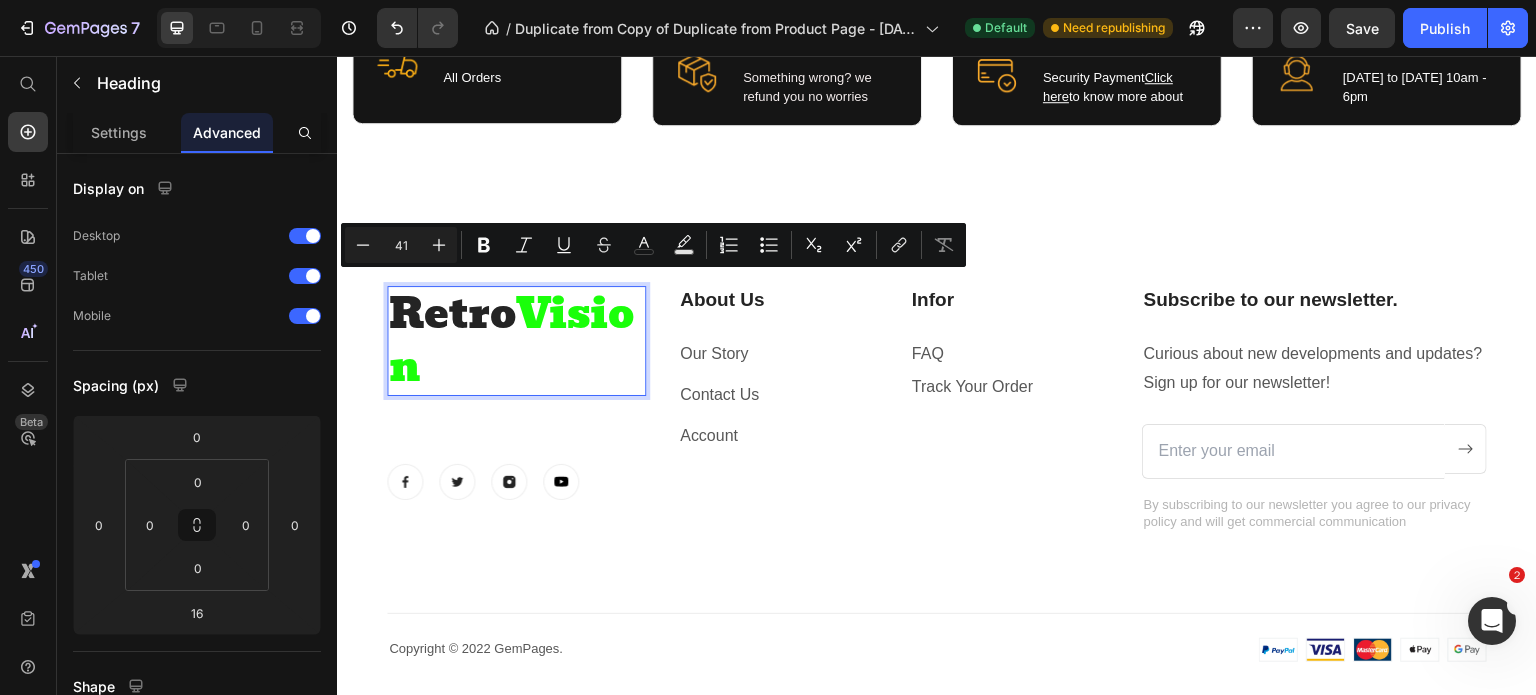 click on "Retro                          Vision" at bounding box center (516, 341) 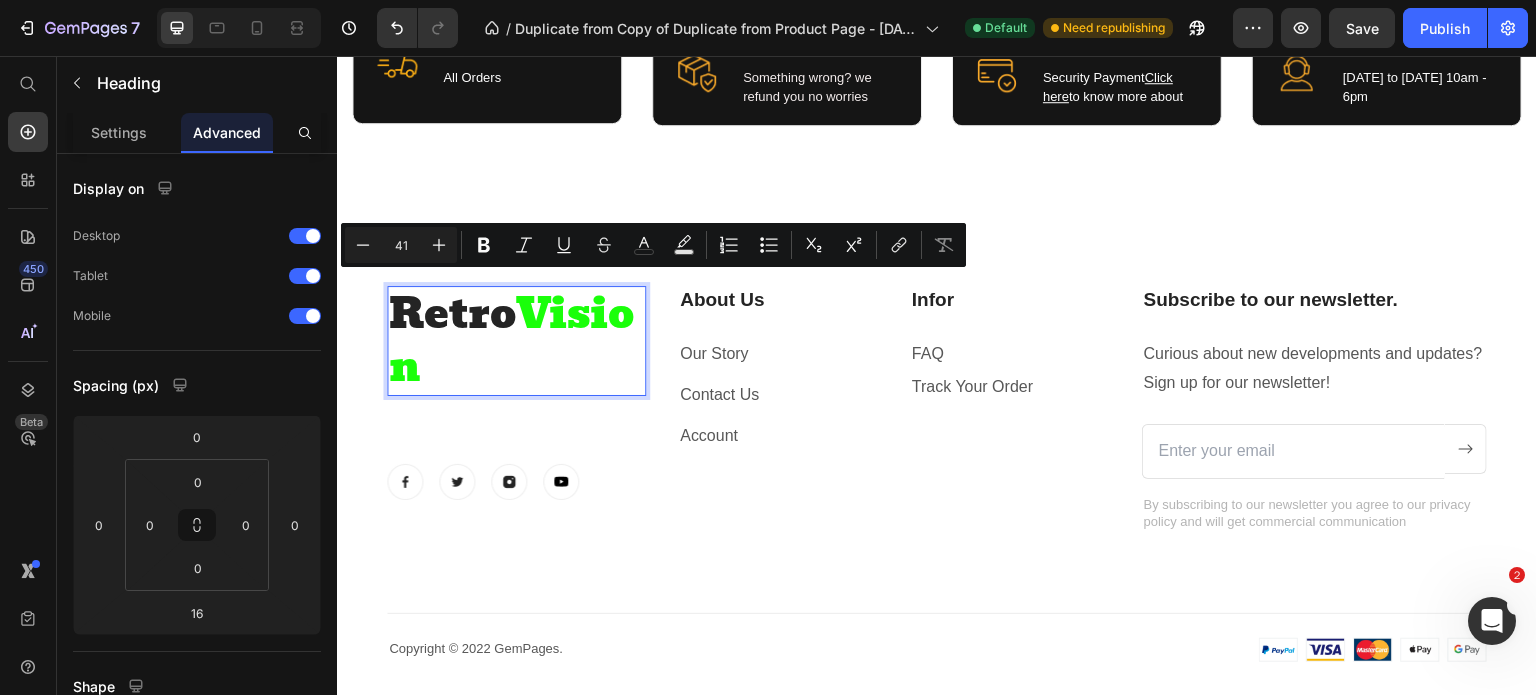 click on "Vision" at bounding box center (511, 340) 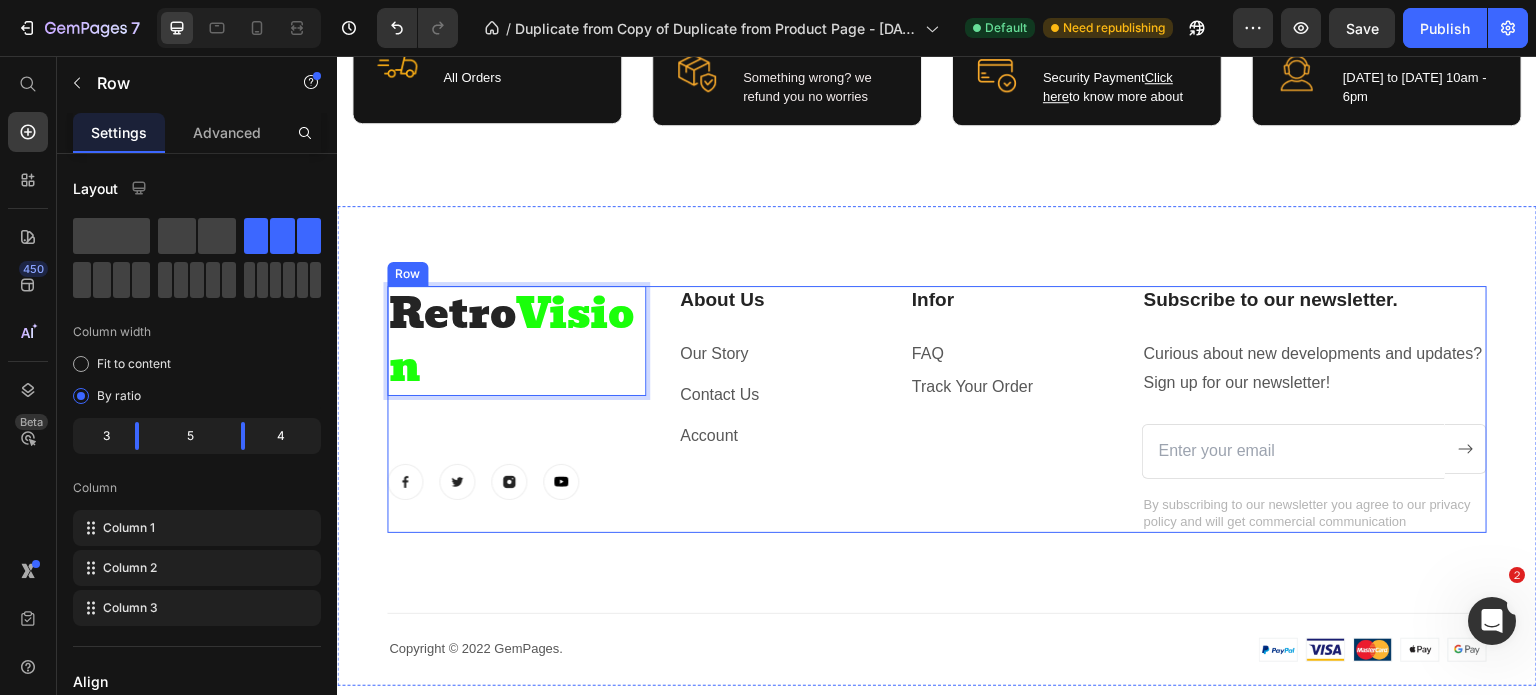 drag, startPoint x: 606, startPoint y: 433, endPoint x: 594, endPoint y: 434, distance: 12.0415945 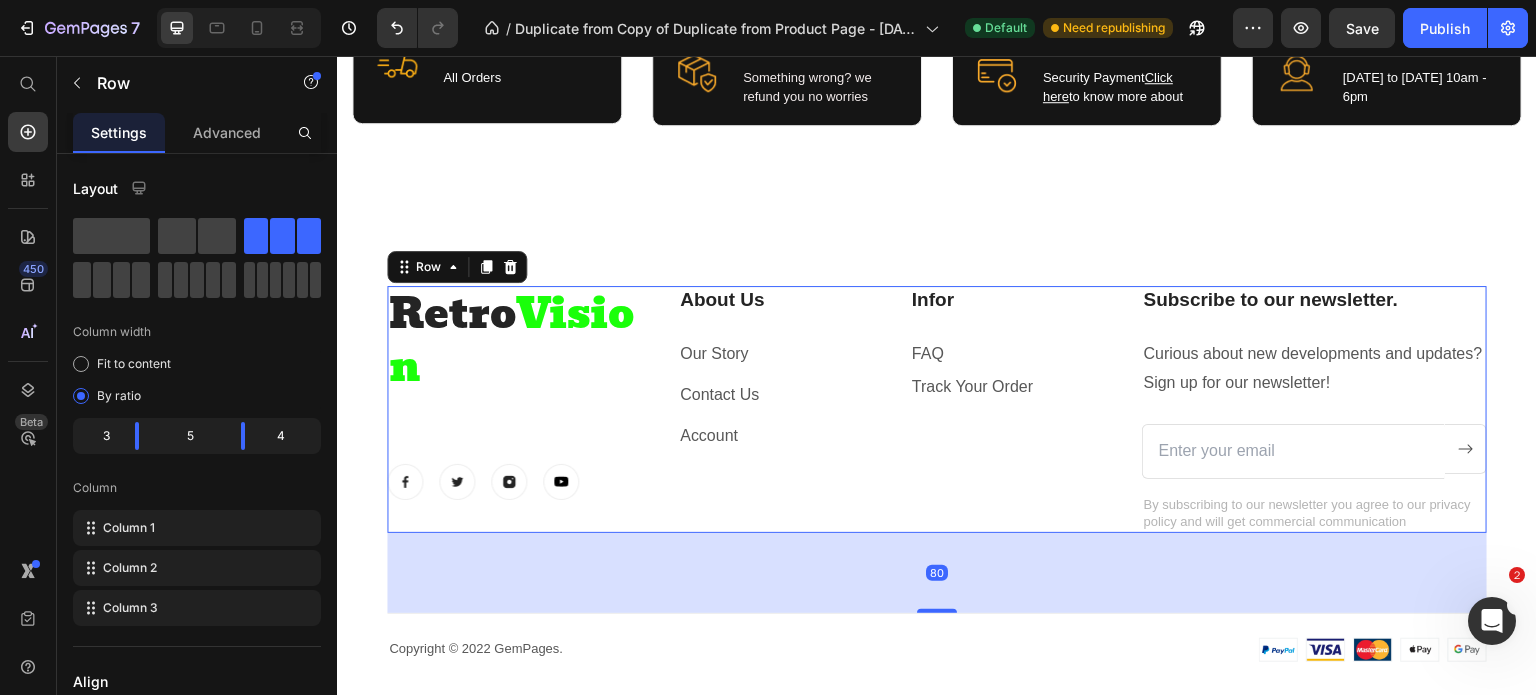 click on "Vision" at bounding box center (511, 340) 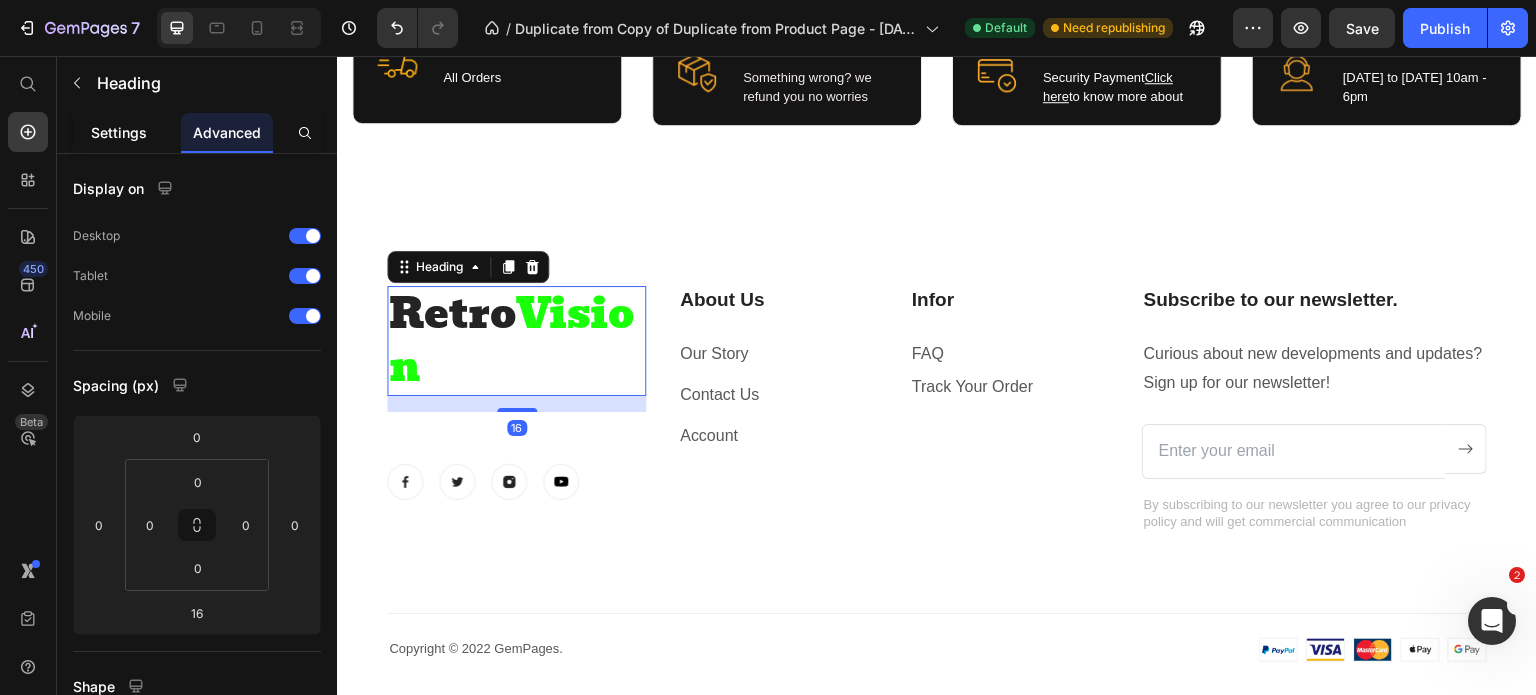 click on "Settings" 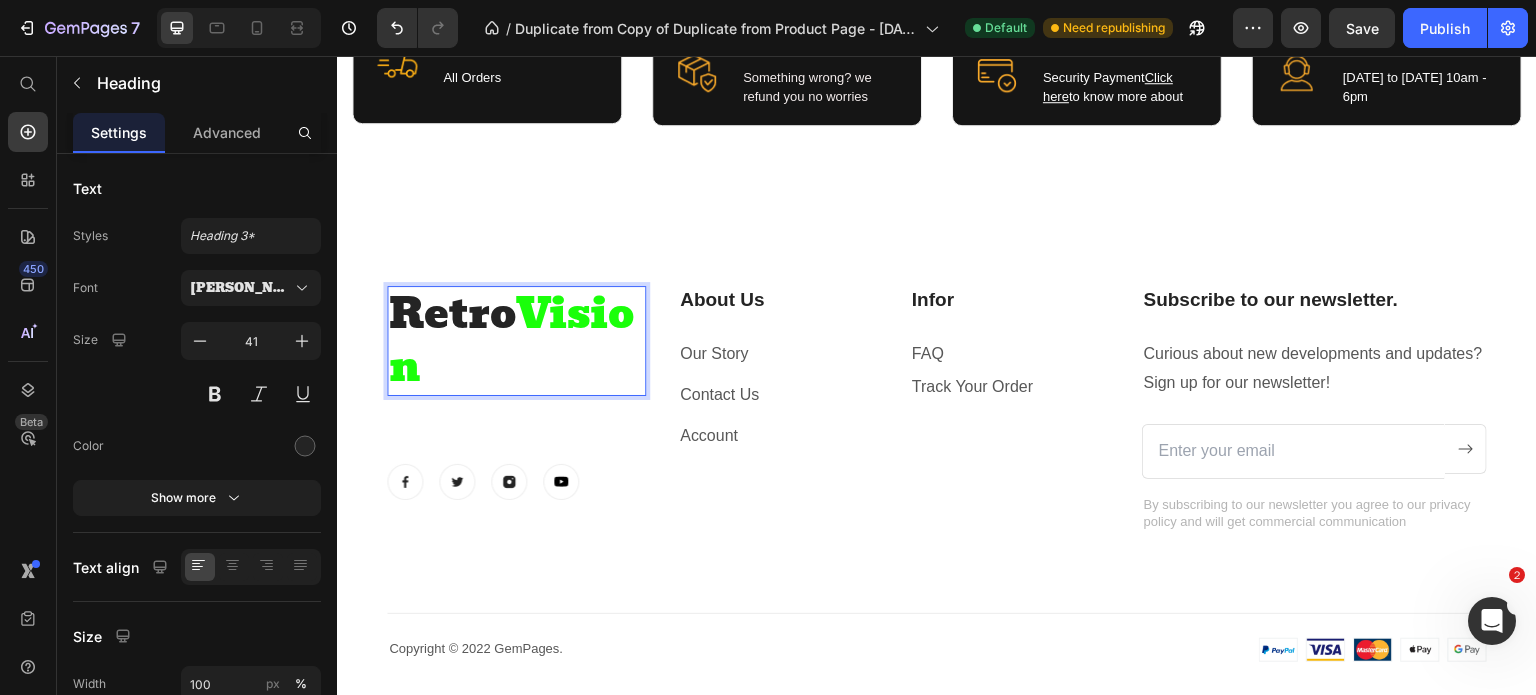 click on "Retro                          Vision" at bounding box center [516, 341] 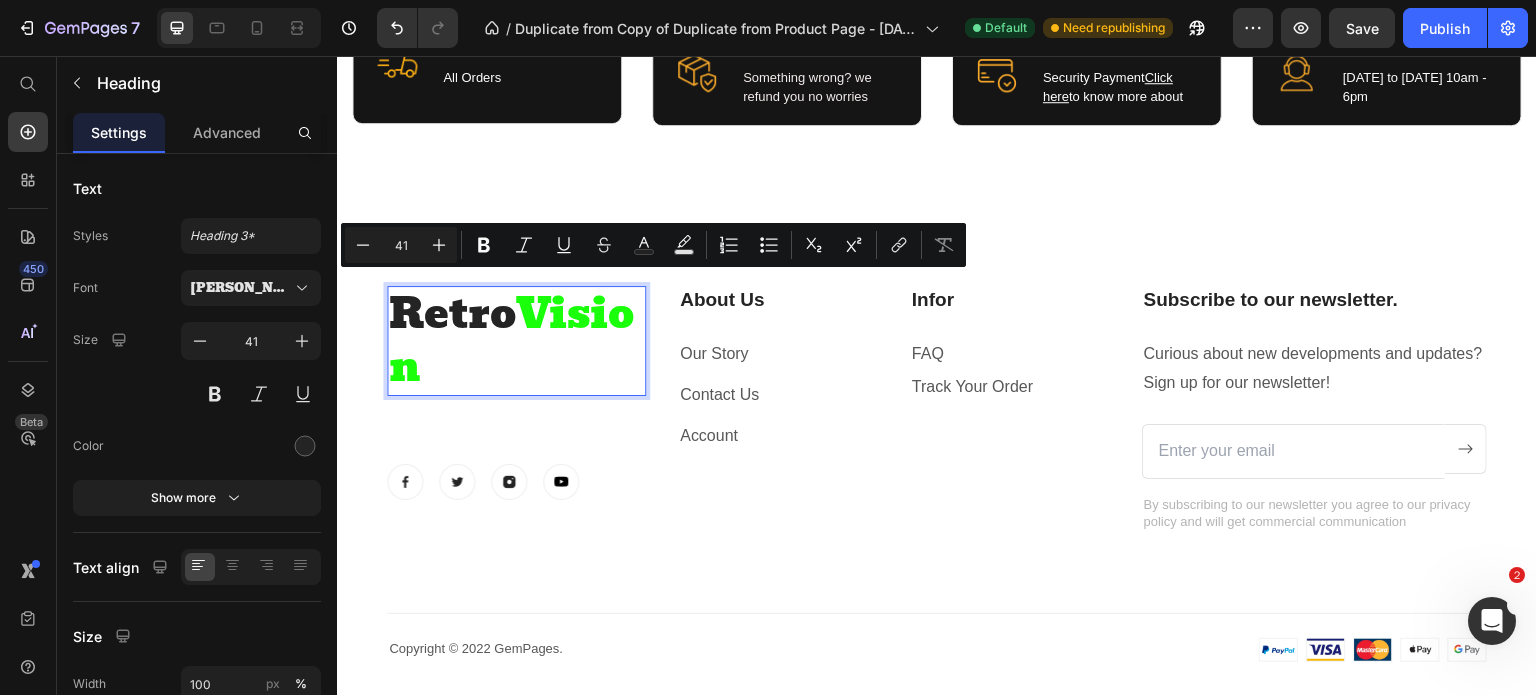 click on "Retro                          Vision" at bounding box center (516, 341) 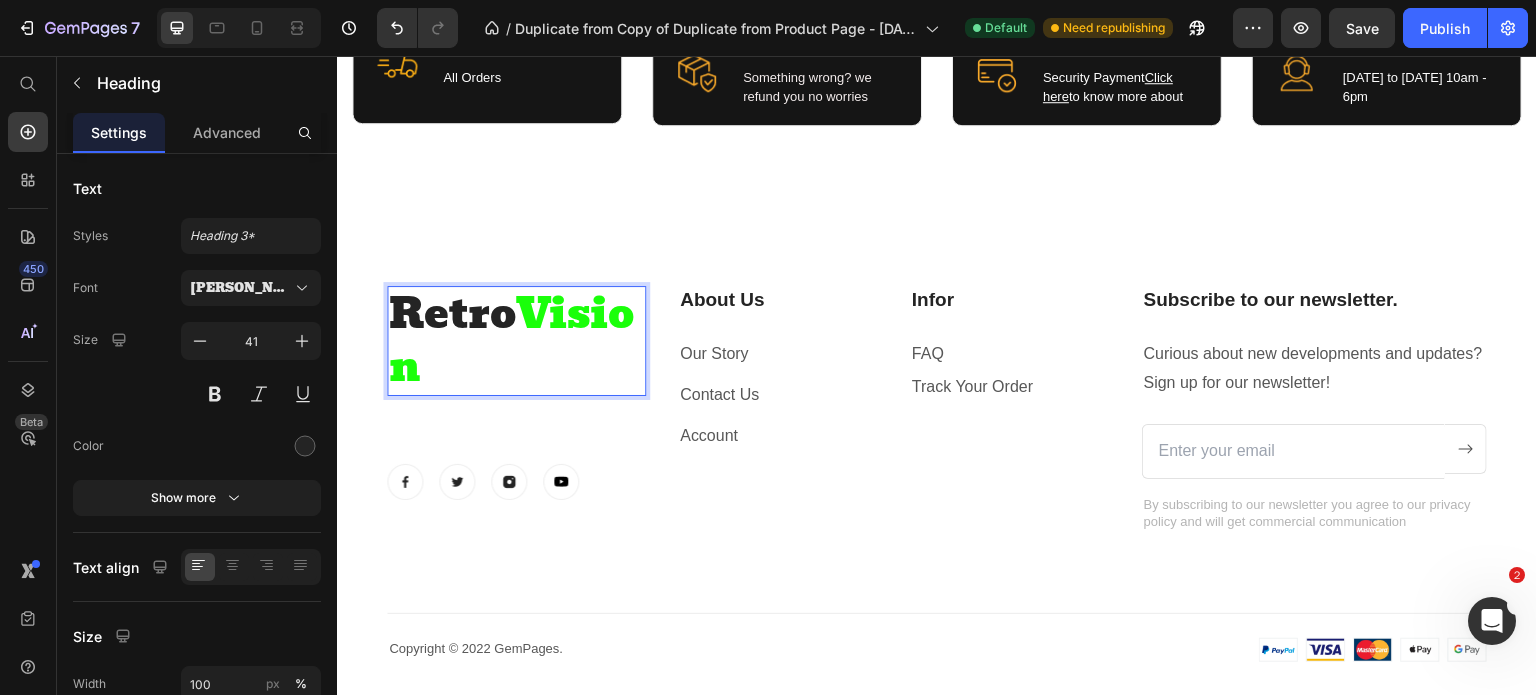 click on "Retro                          Vision" at bounding box center (516, 341) 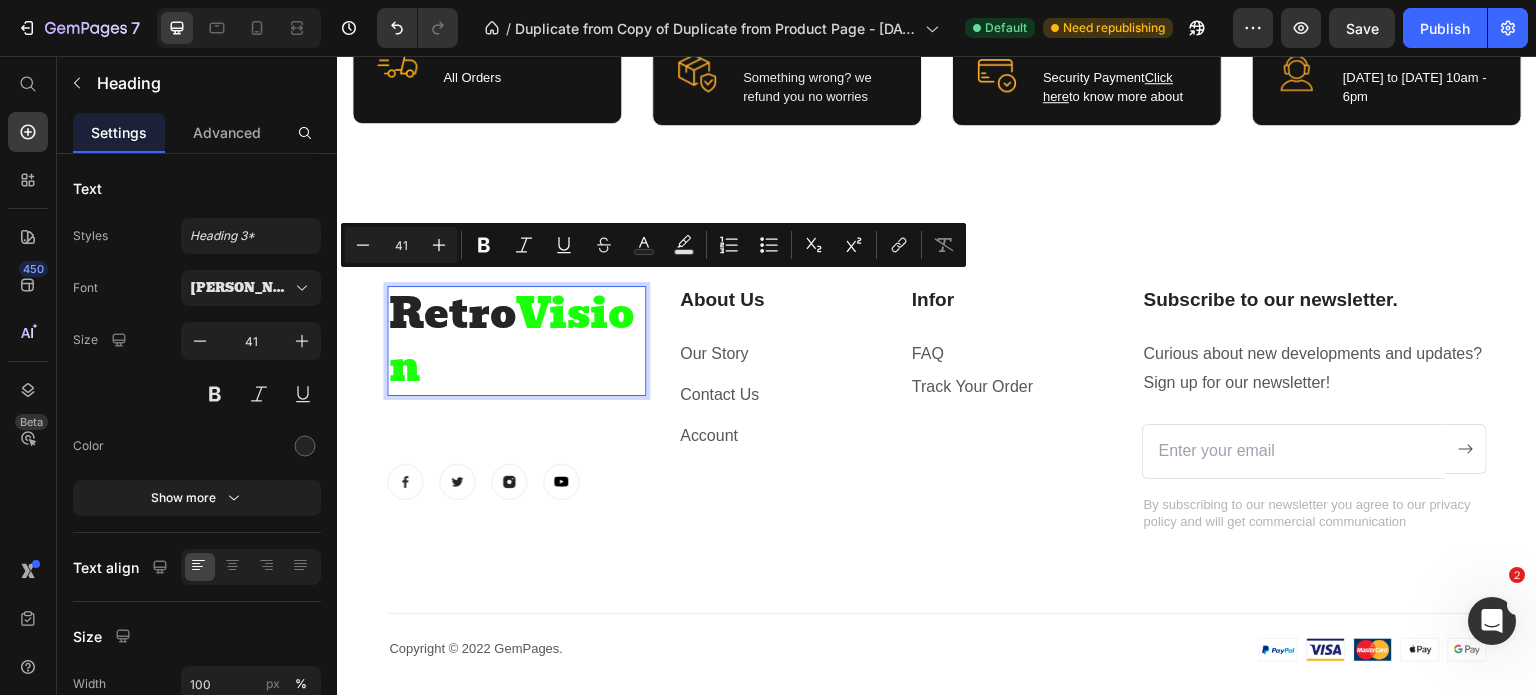 click on "Retro                          Vision" at bounding box center [516, 341] 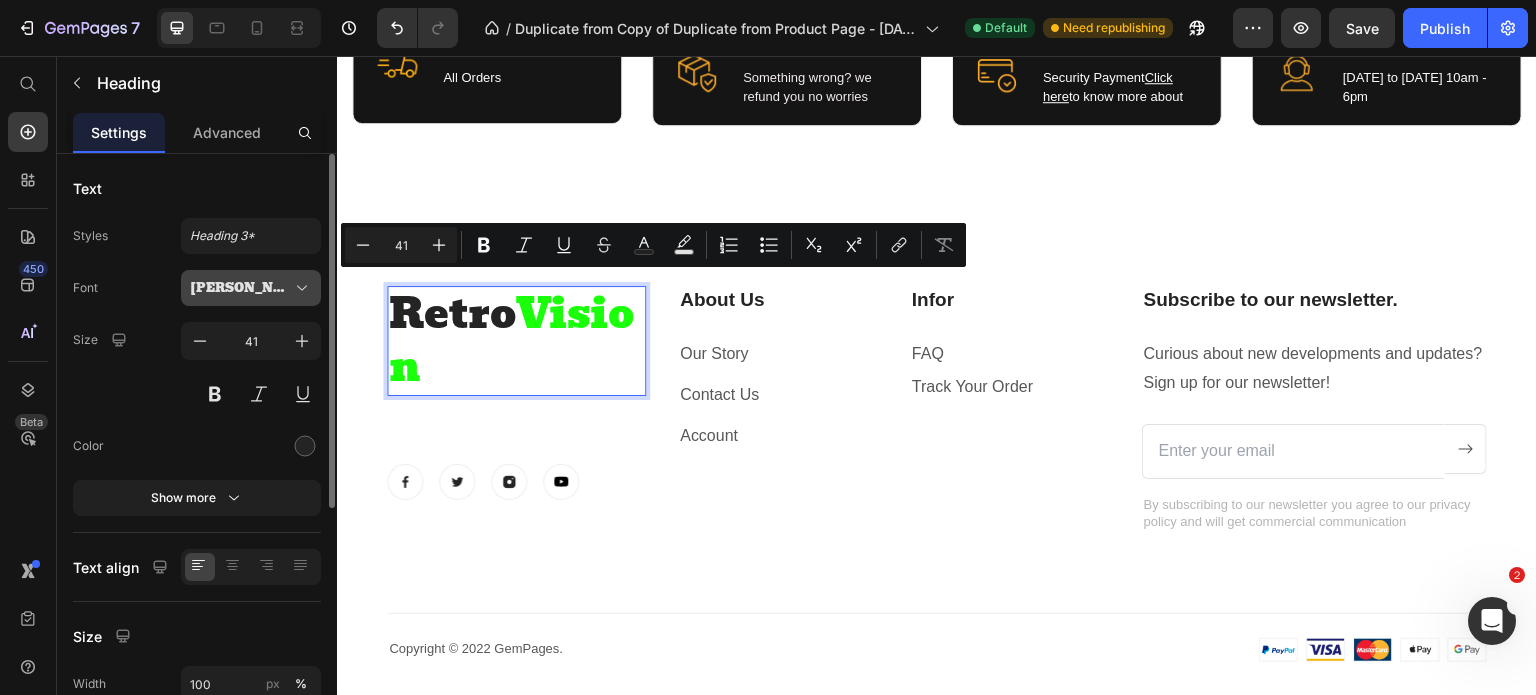 click on "Bevan" at bounding box center [241, 288] 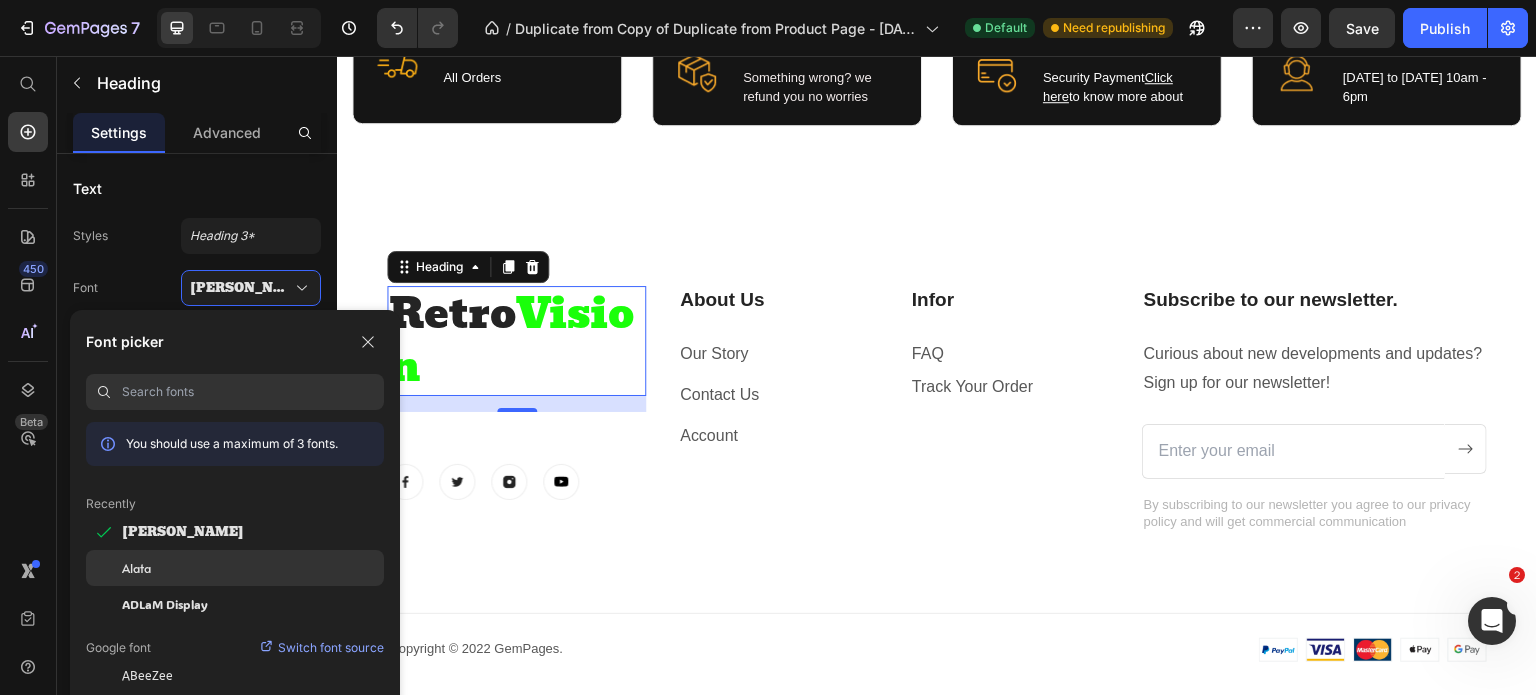 click on "Alata" 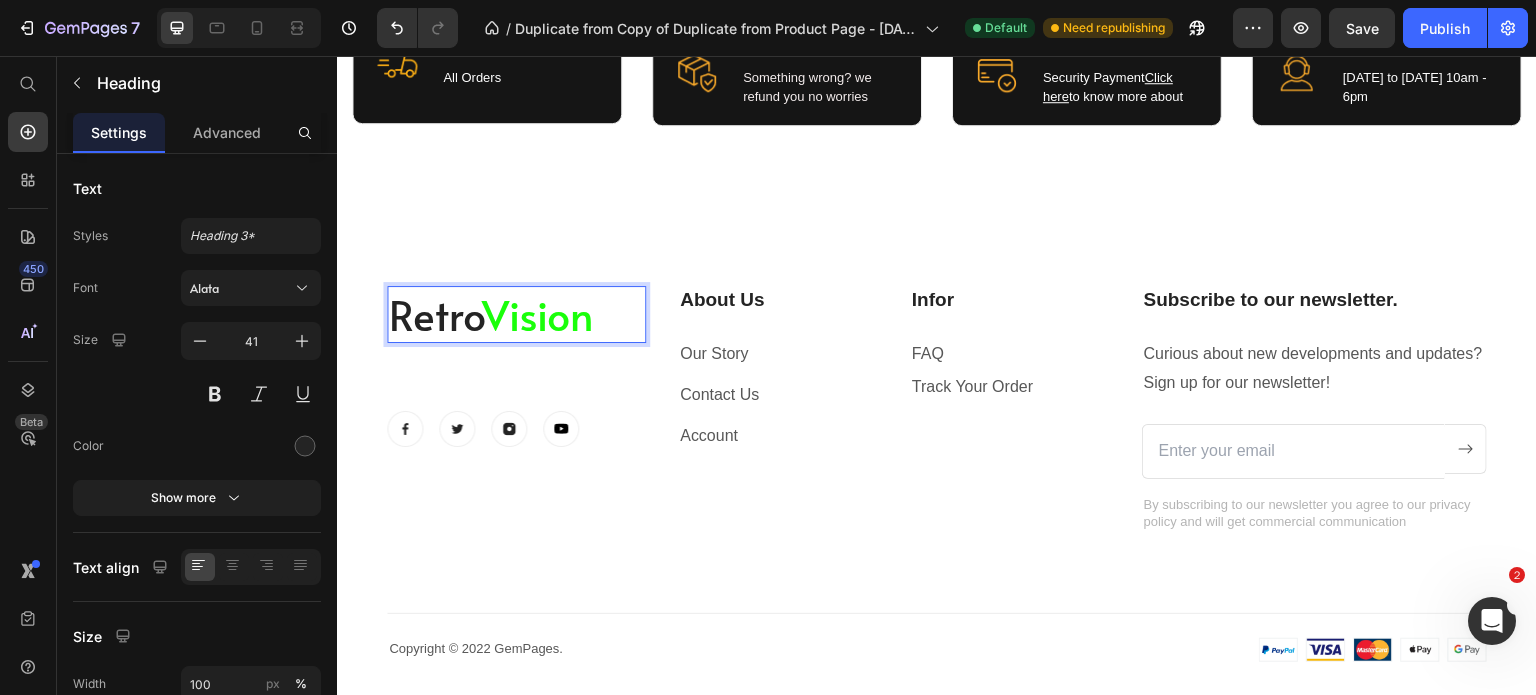click on "Retro                          Vision" at bounding box center [516, 314] 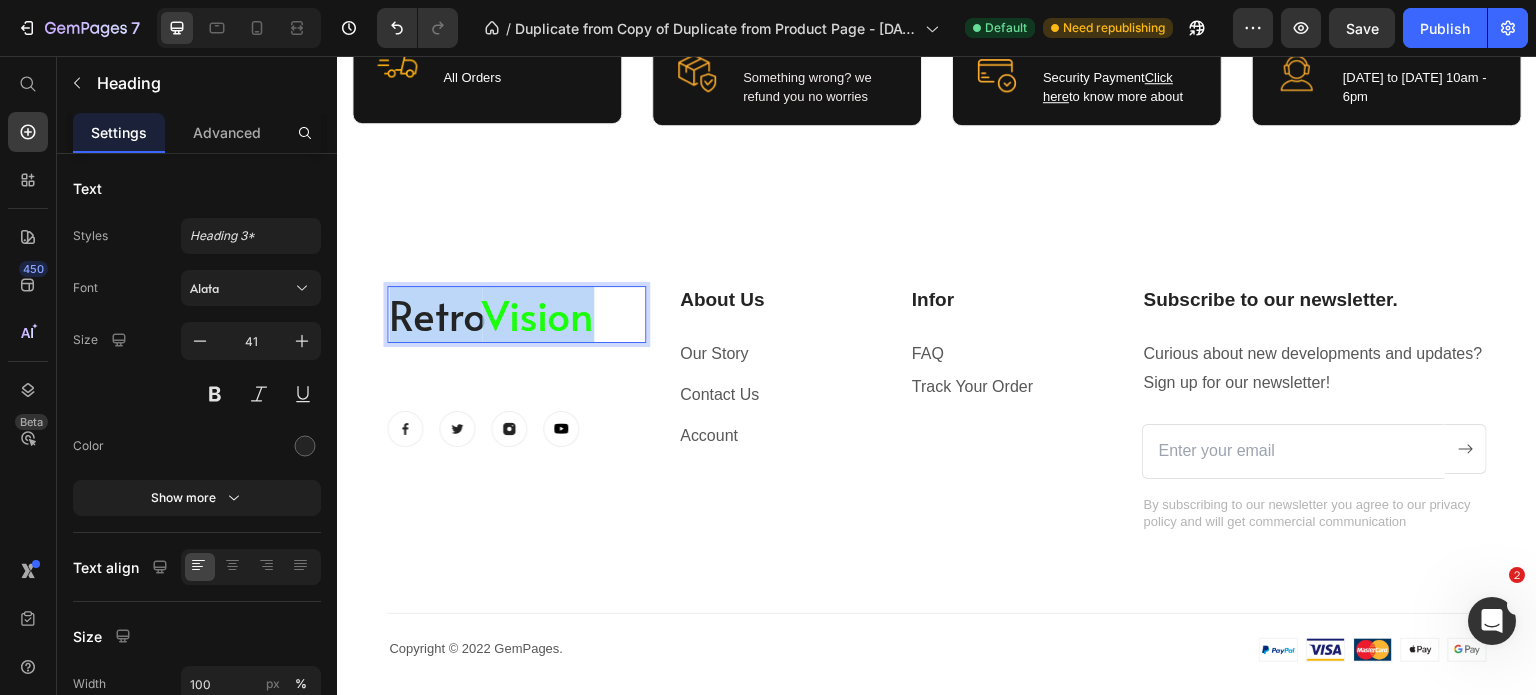 click on "Retro                          Vision" at bounding box center (516, 314) 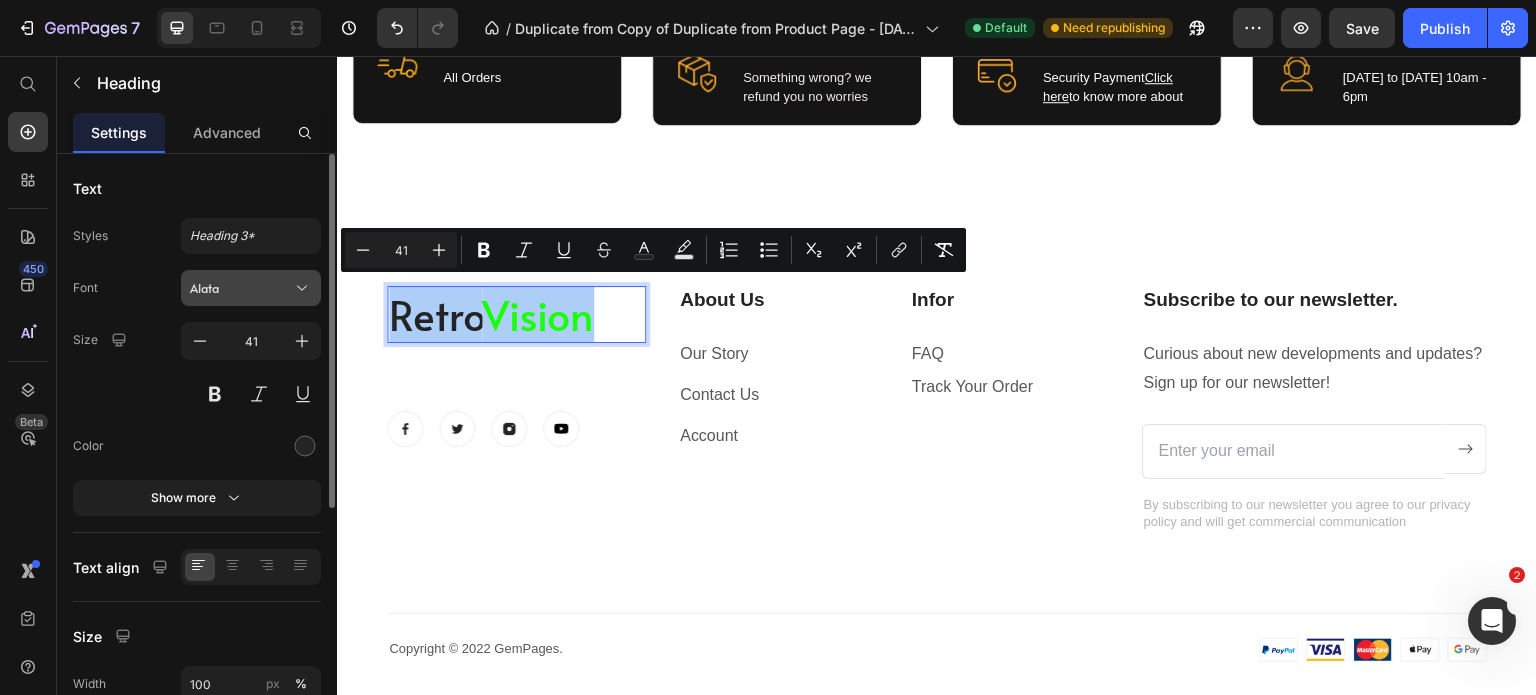 click on "Alata" at bounding box center [241, 288] 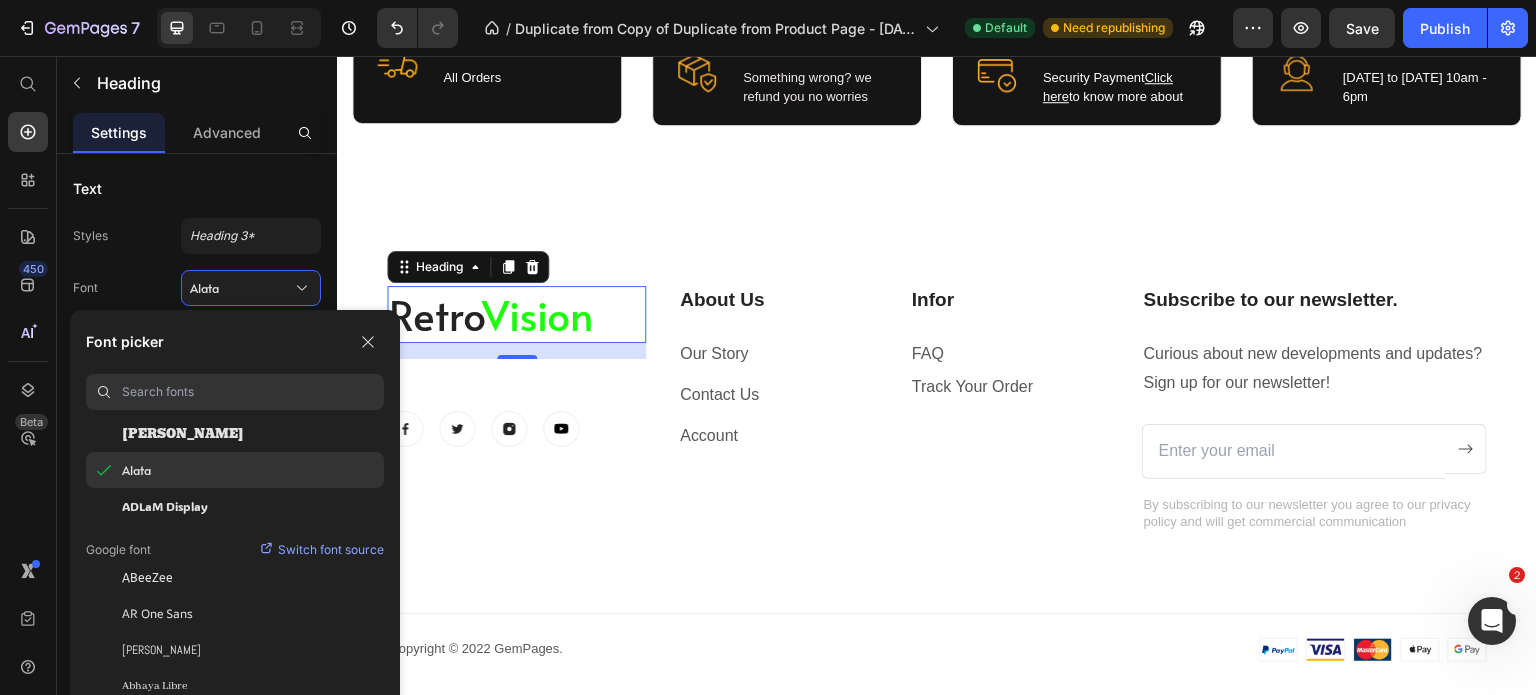 scroll, scrollTop: 100, scrollLeft: 0, axis: vertical 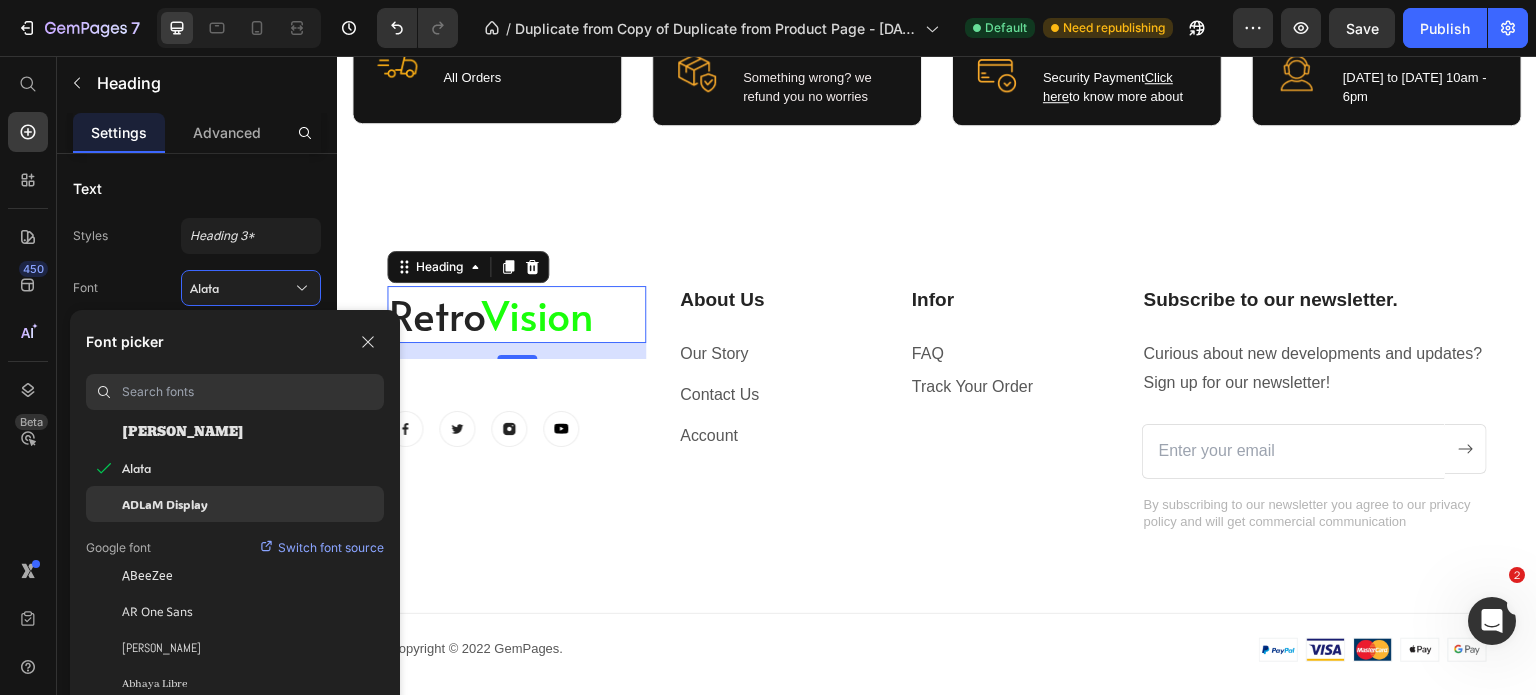 click on "ADLaM Display" at bounding box center (165, 504) 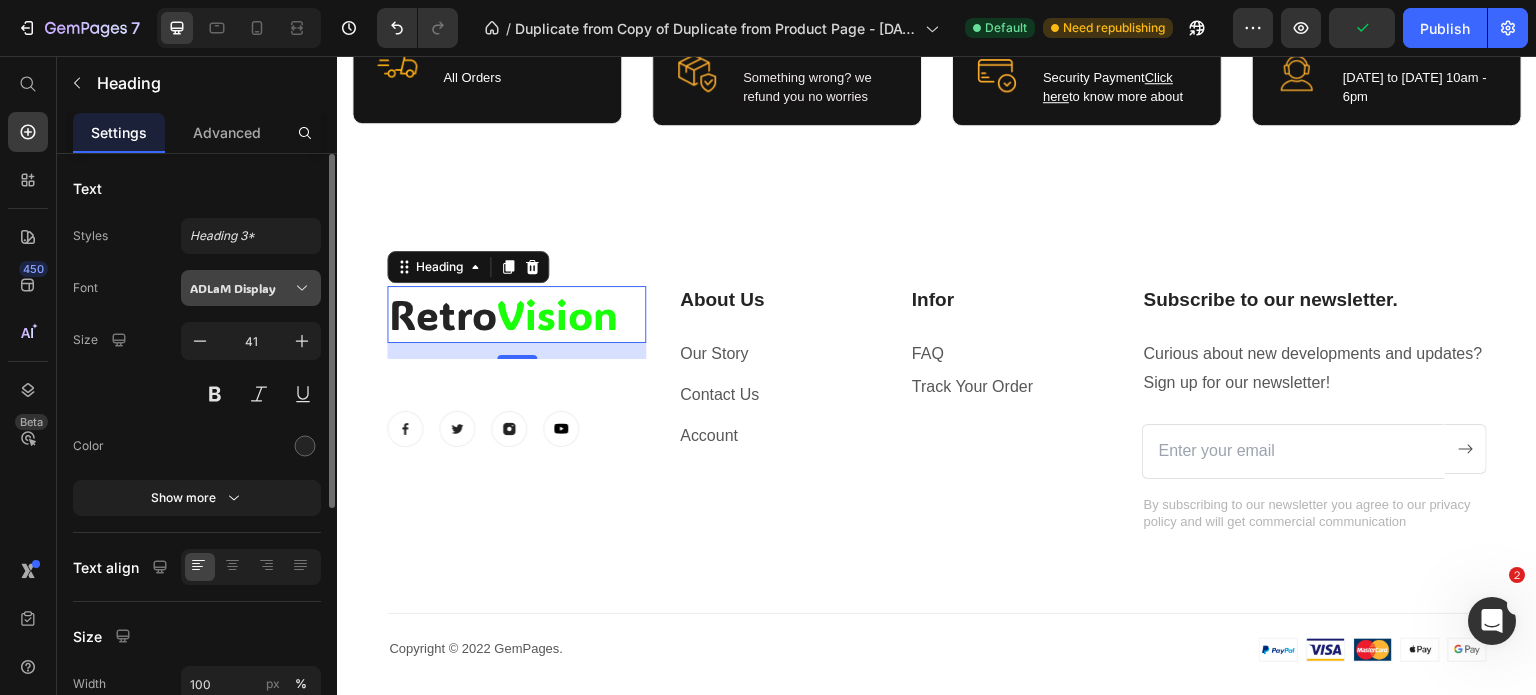 click on "ADLaM Display" at bounding box center (241, 288) 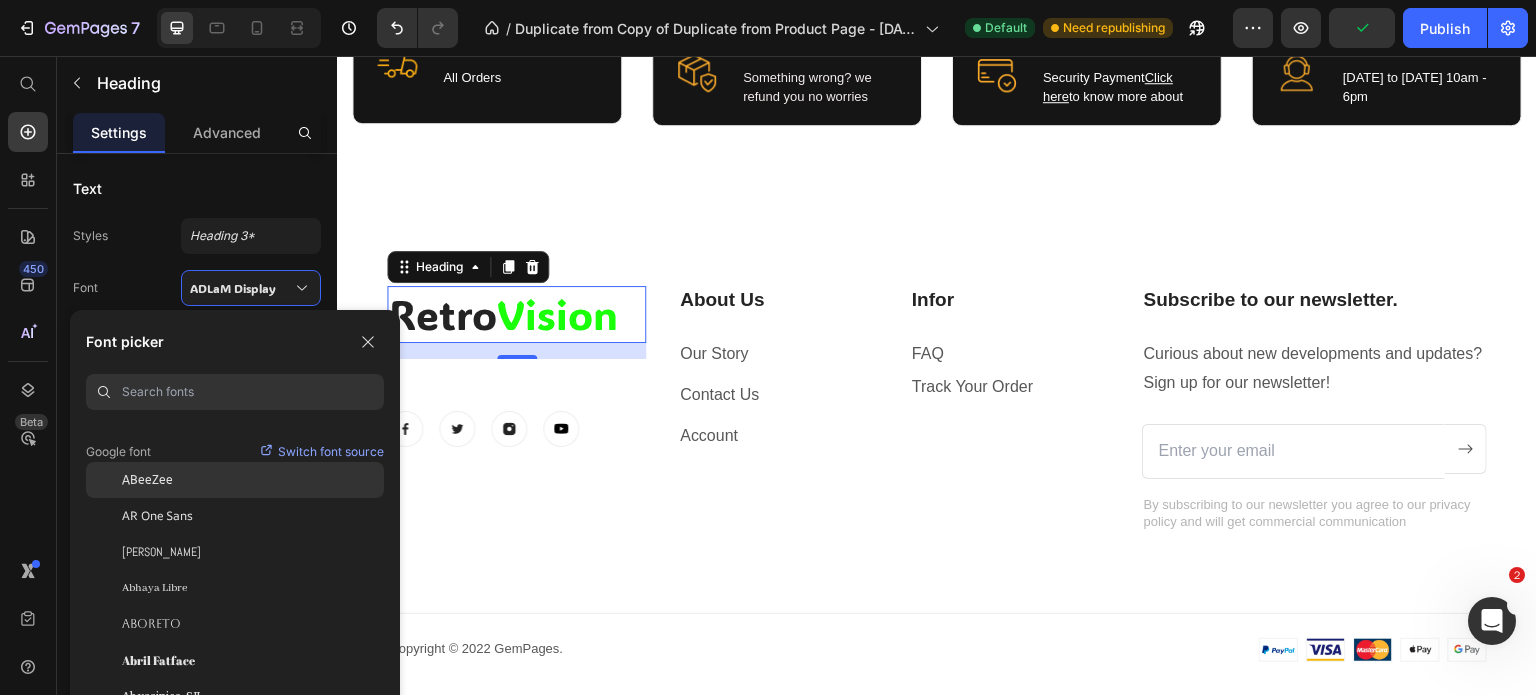 scroll, scrollTop: 200, scrollLeft: 0, axis: vertical 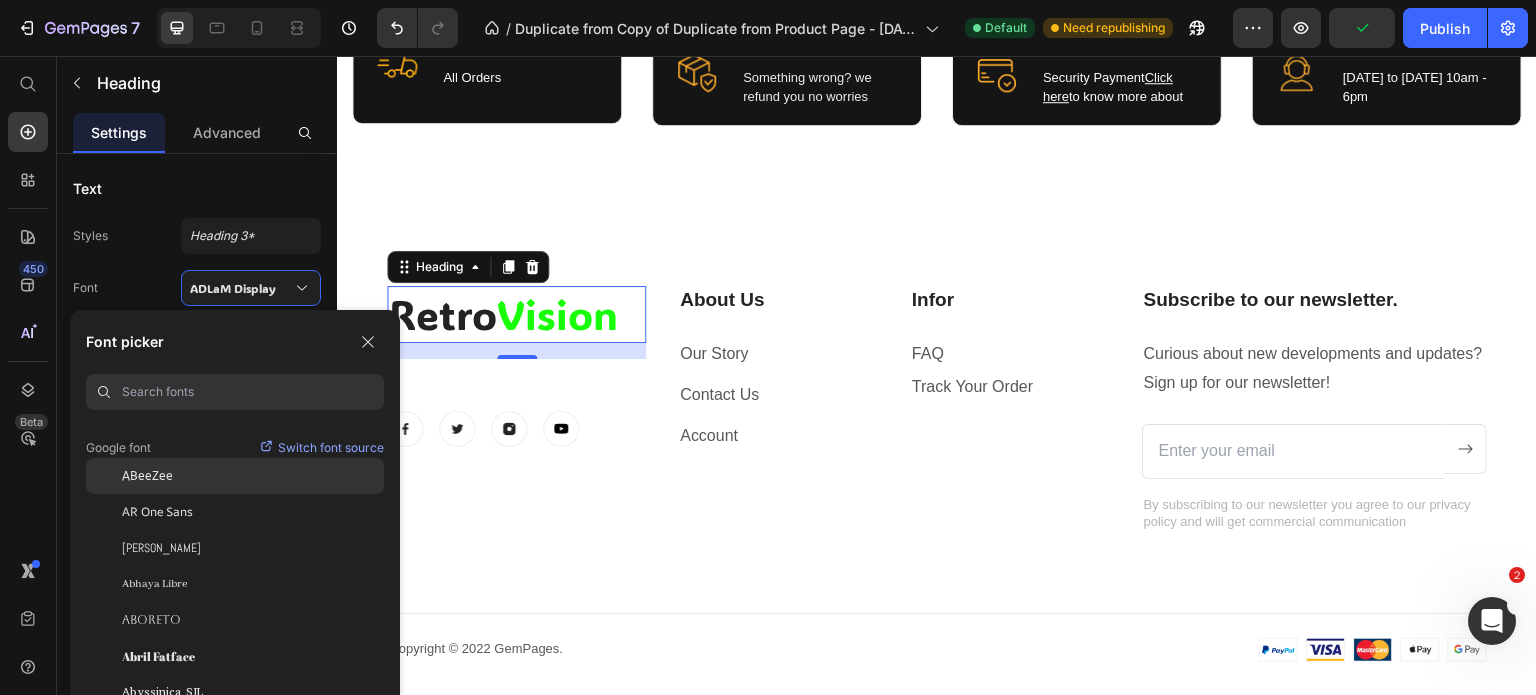 click on "ABeeZee" 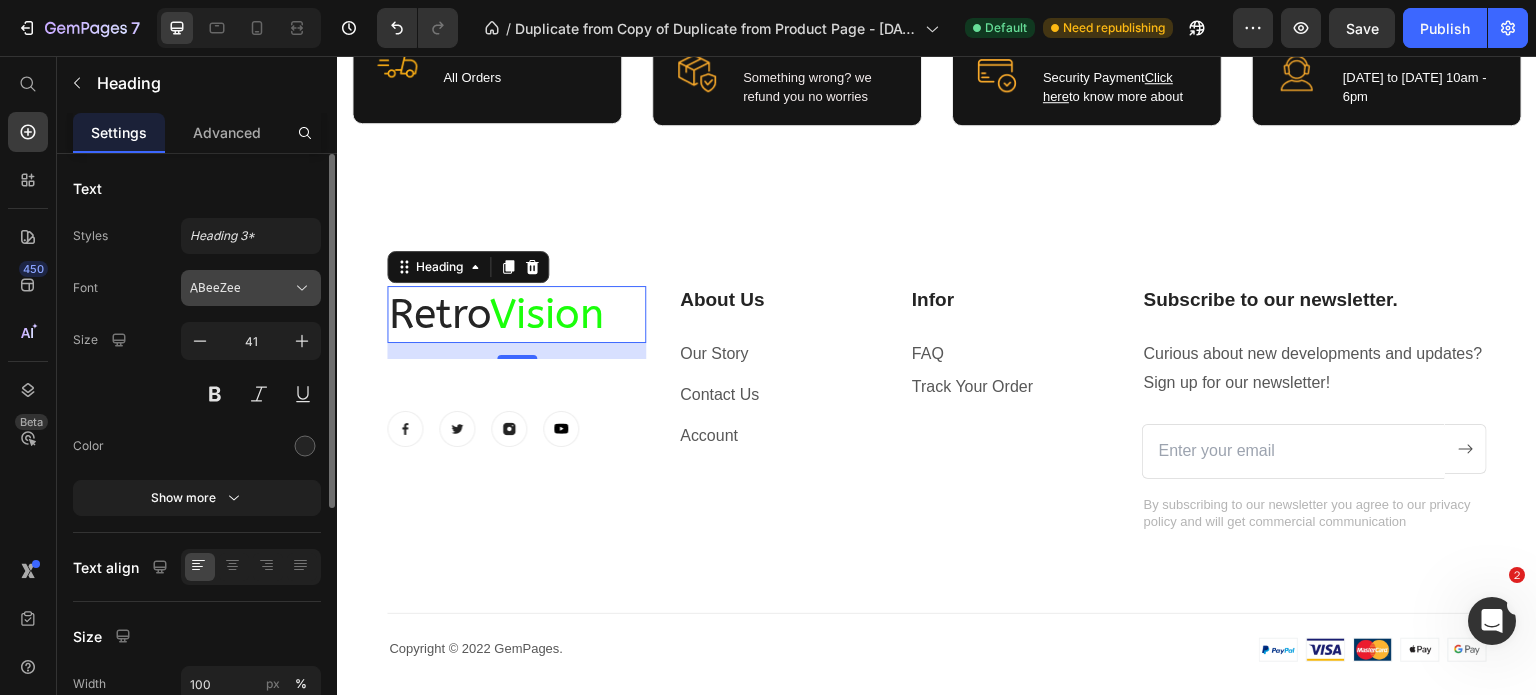 click on "ABeeZee" at bounding box center (241, 288) 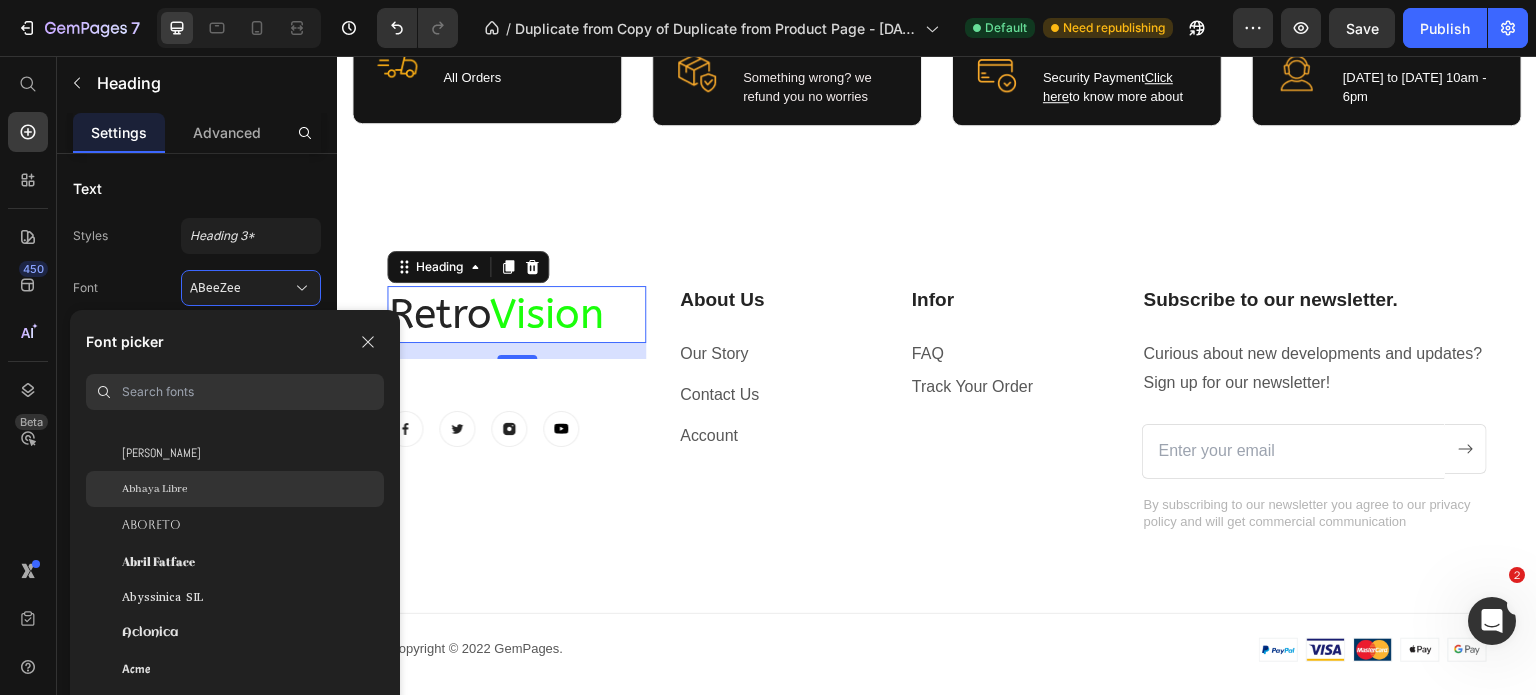 scroll, scrollTop: 400, scrollLeft: 0, axis: vertical 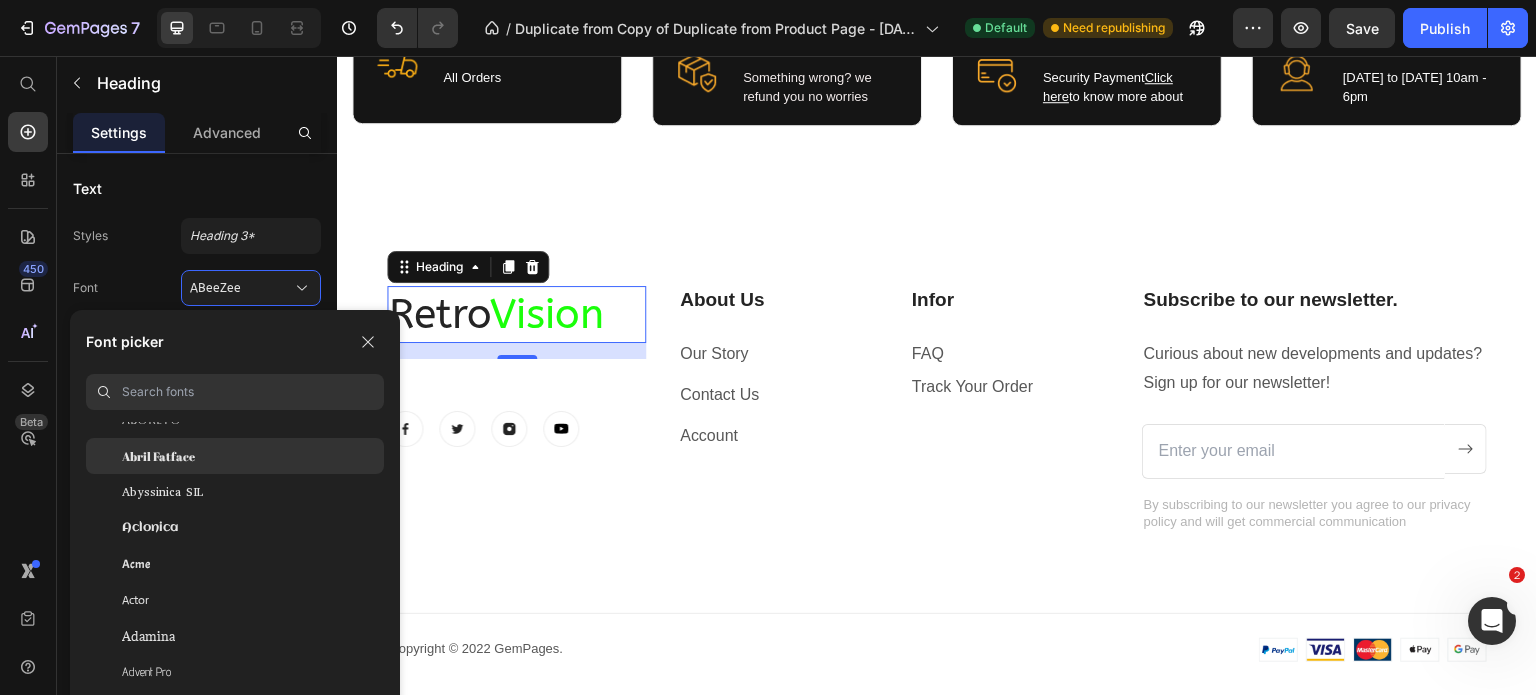 click on "Abril Fatface" 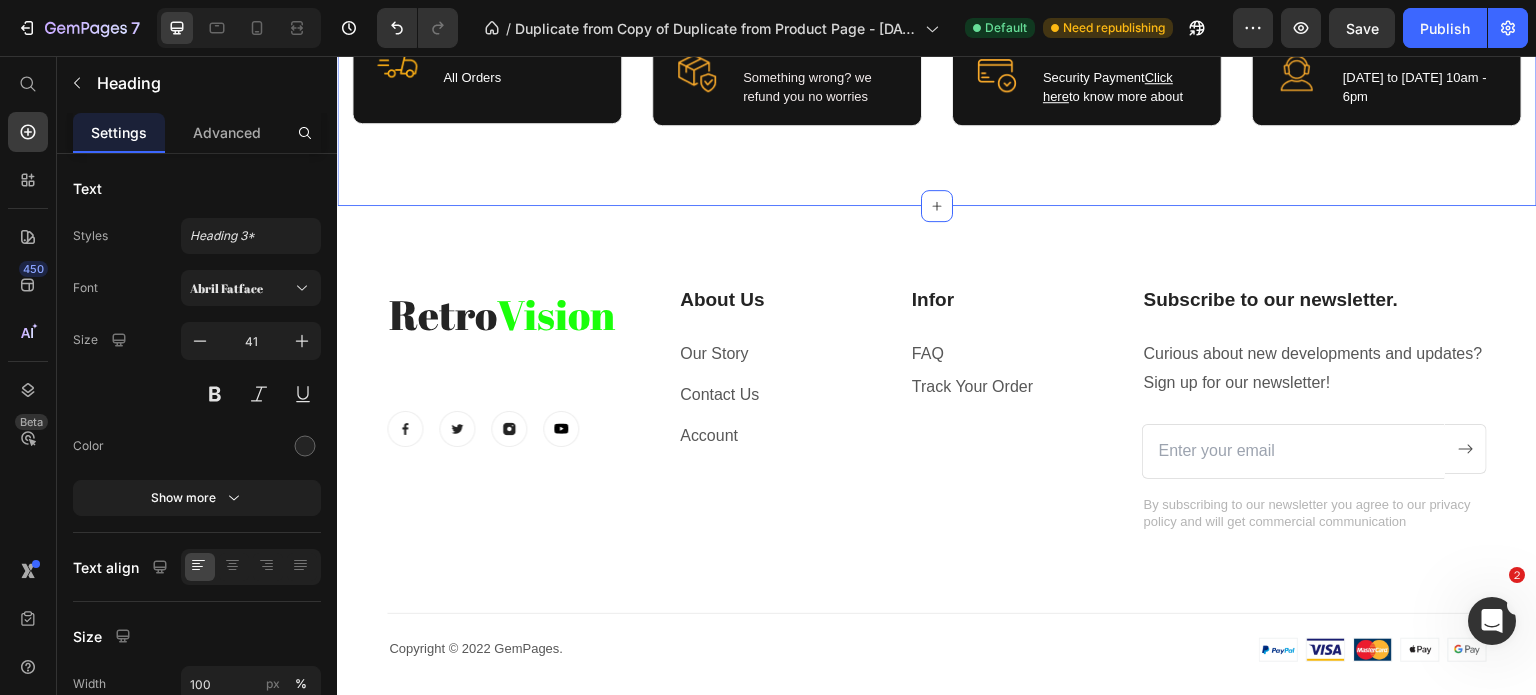 click on "Image Free Delivery Heading All Orders  Text block Row Image Full Refund Heading Something wrong? we refund you no worries  Text block Row Image Online Payment Heading Security Payment  Click here  to know more about Text block Row Image Online Support Heading Monday to Friday 10am - 6pm Text block Row Row Section 8   You can create reusable sections Create Theme Section AI Content Write with GemAI What would you like to describe here? Tone and Voice Persuasive Product Show more Generate" at bounding box center [937, 73] 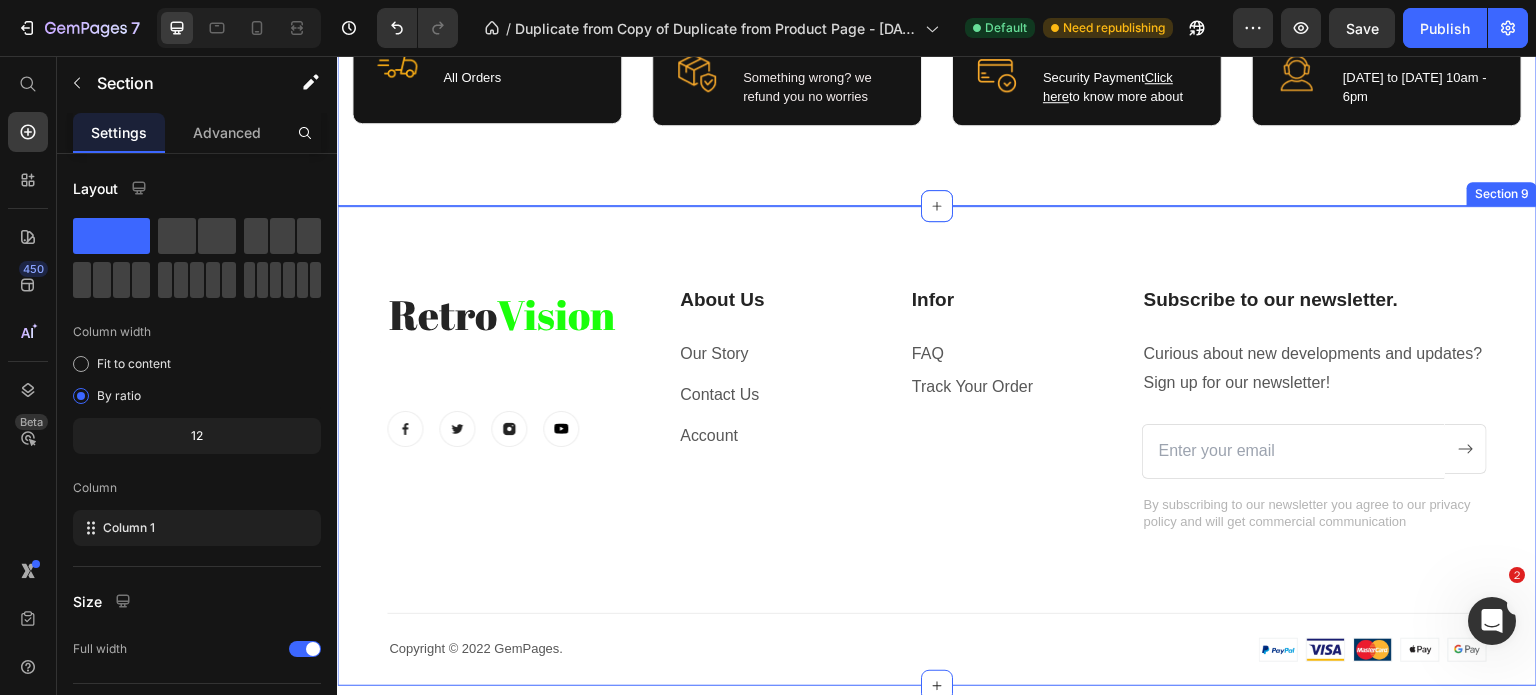 click on "Retro                          Vision Heading Text block Image Image Image Image Row About Us Heading Our Story Text block Contact Us Text block Account Text block Infor Heading FAQ Text block Track Your Order Text block Text block Row Subscribe to our newsletter.  Heading Curious about new developments and updates? Sign up for our newsletter! Text block Email Field
Submit Button Row Newsletter By subscribing to our newsletter you agree to our privacy policy and will get commercial communication Text block Row Copyright © 2022 GemPages. Text block Image Image Row" at bounding box center (937, 474) 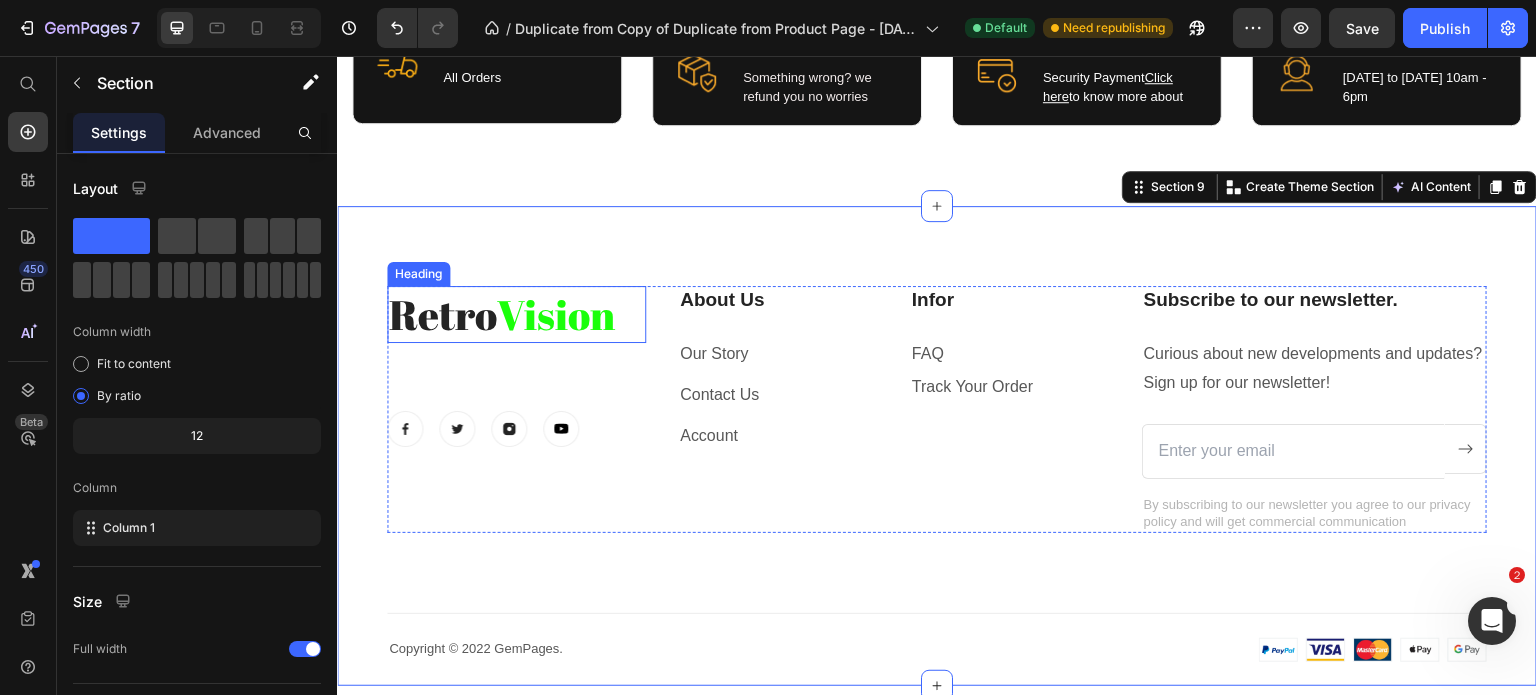 click on "Vision" at bounding box center [556, 314] 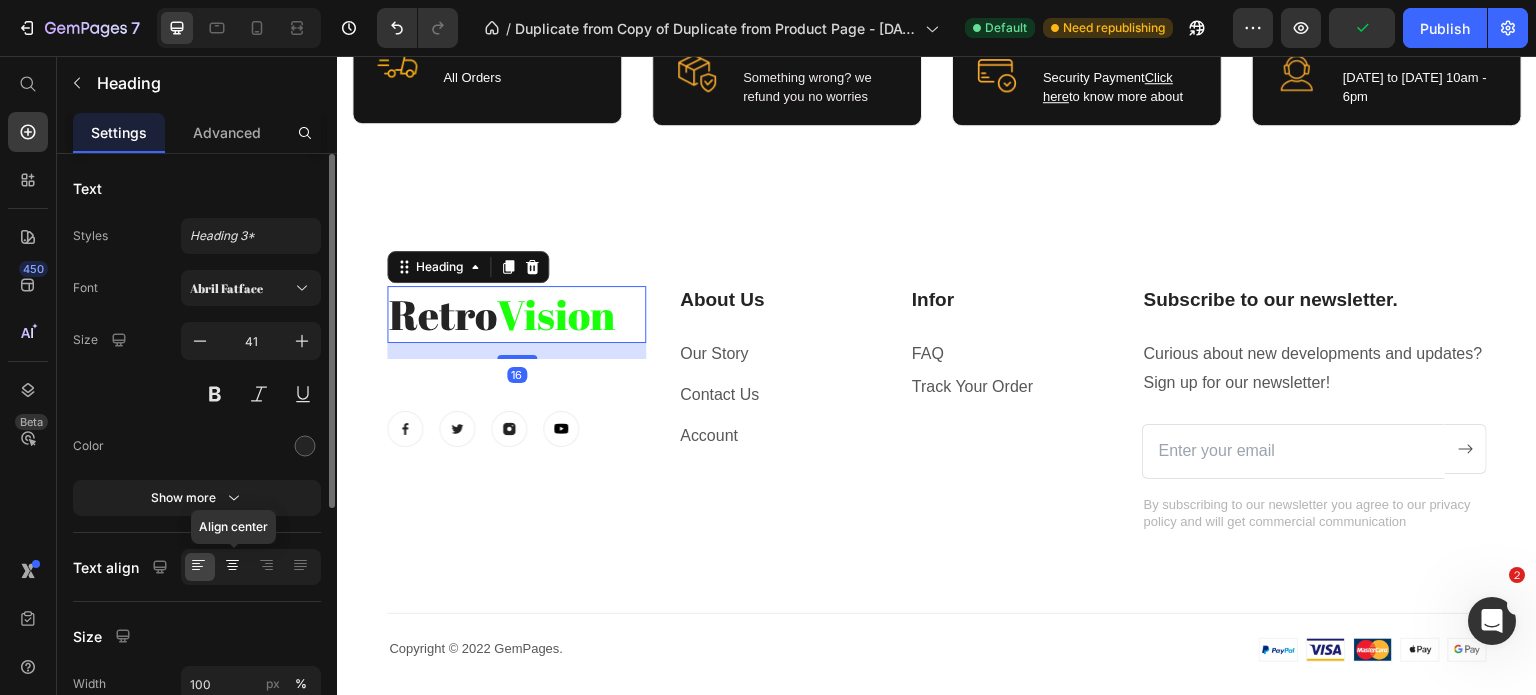 click 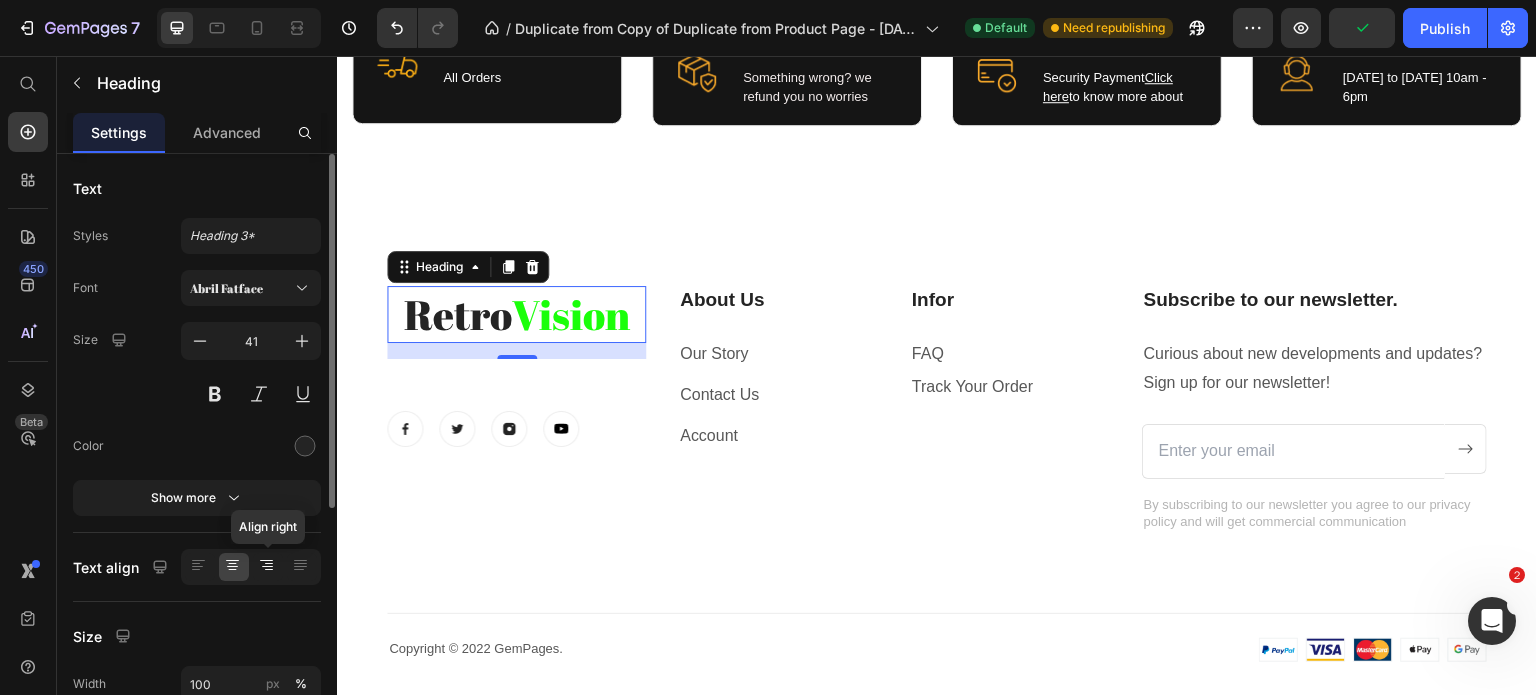 click 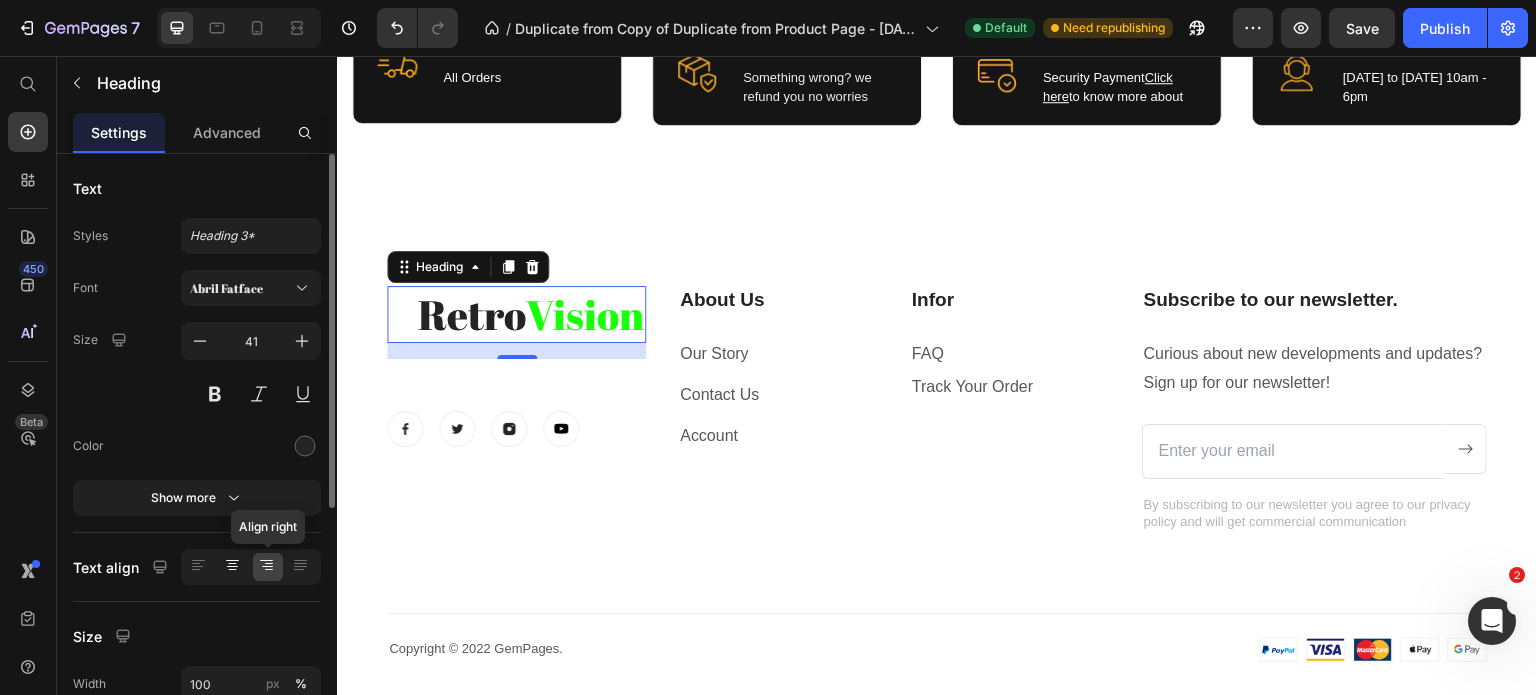click 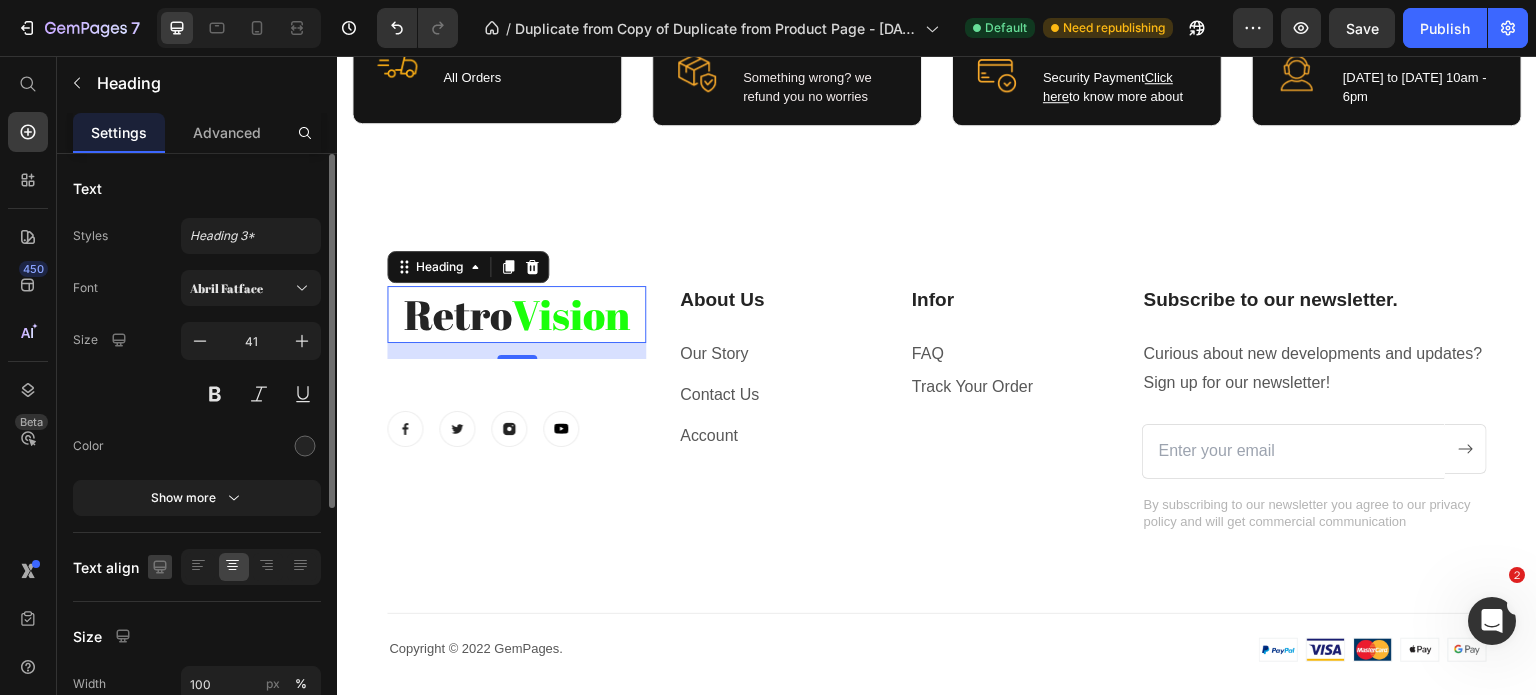 click at bounding box center (160, 567) 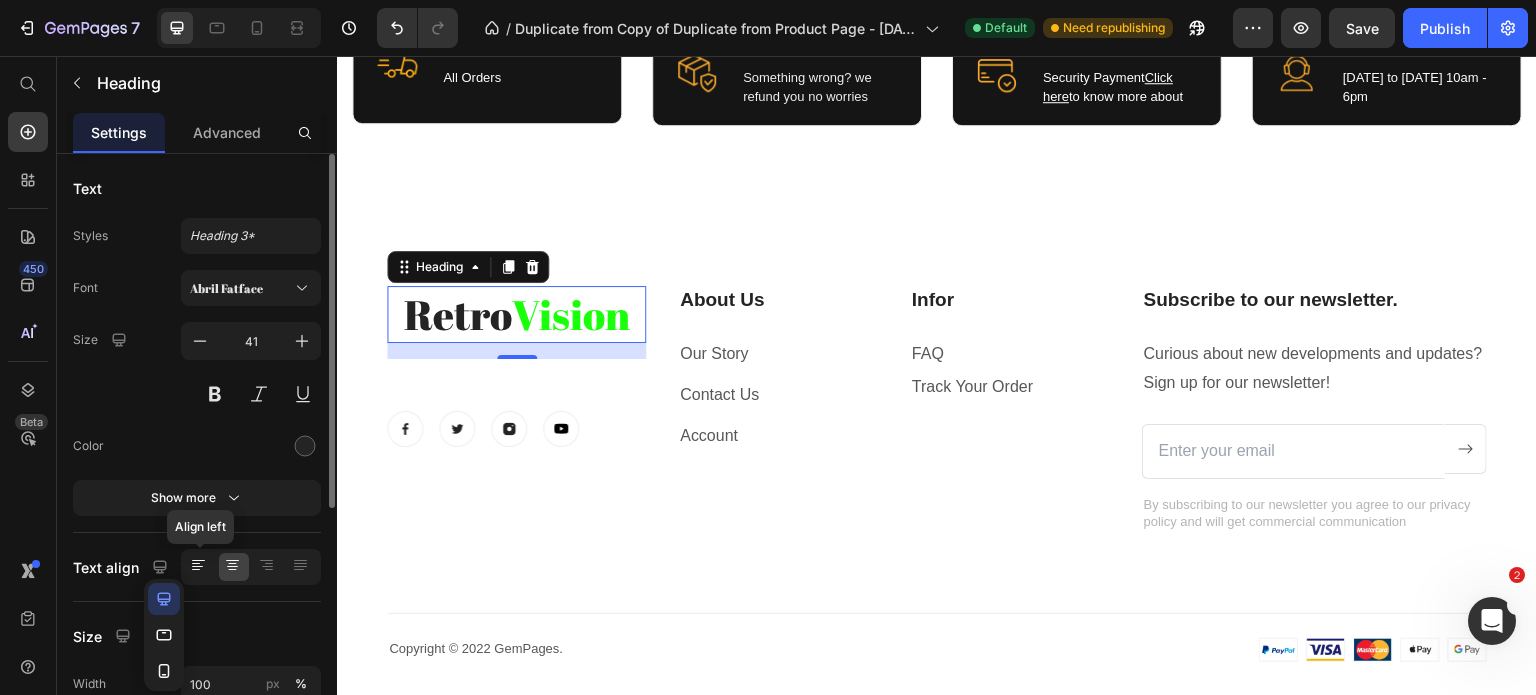 click 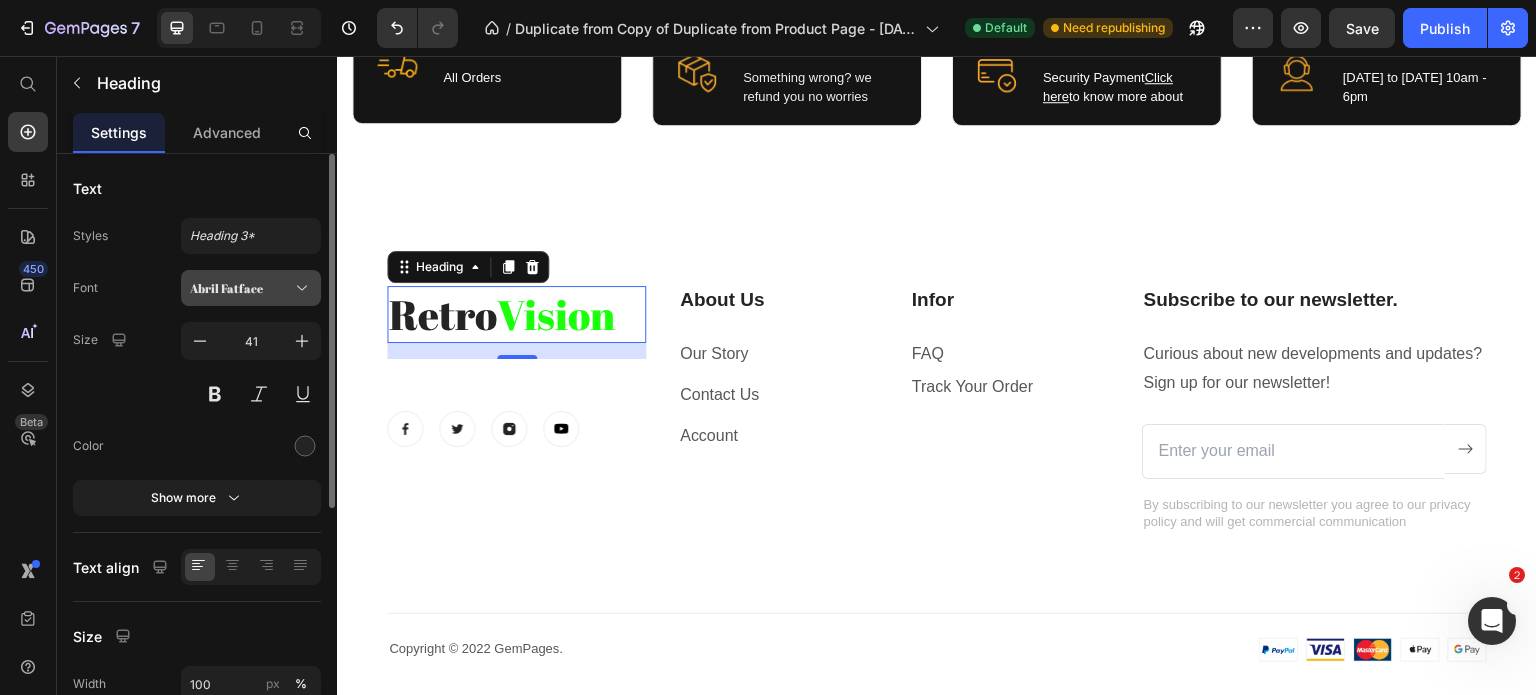 click on "Abril Fatface" at bounding box center (241, 288) 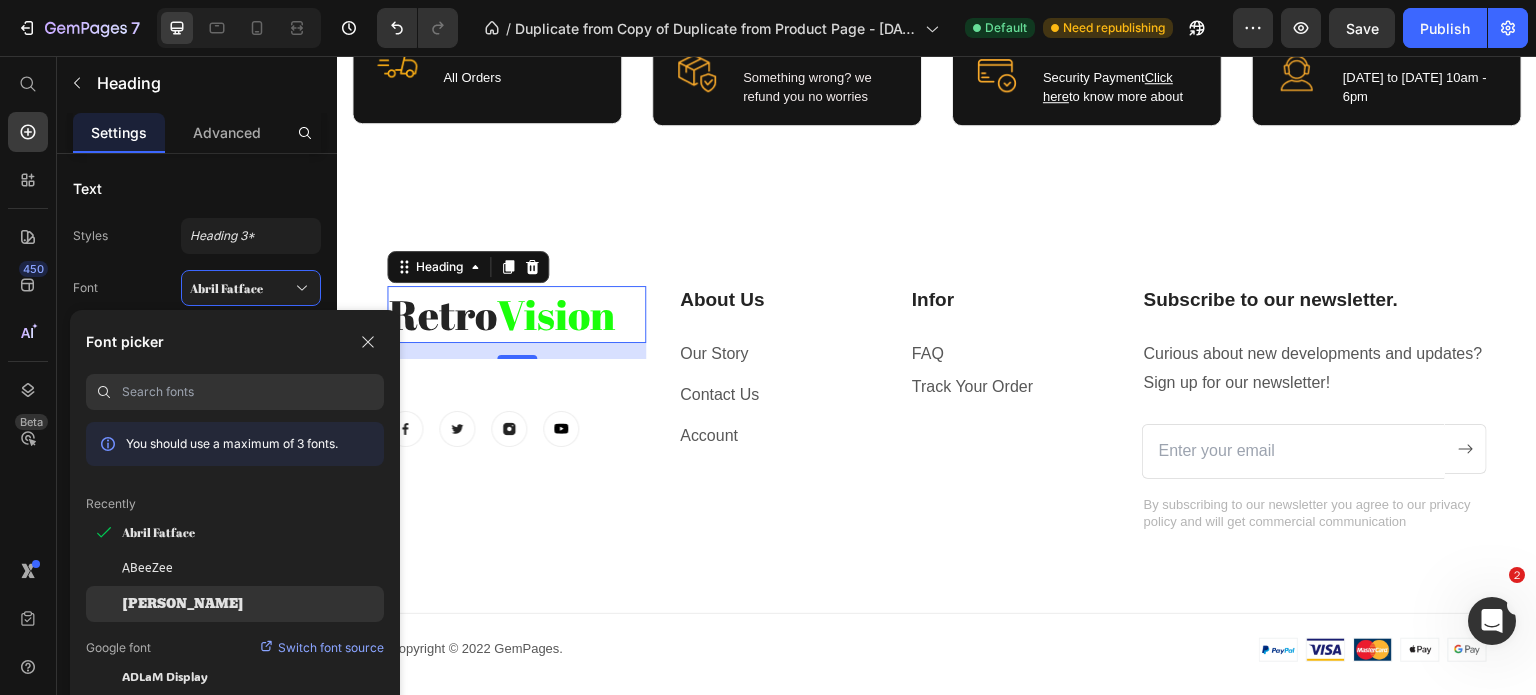 click on "Bevan" 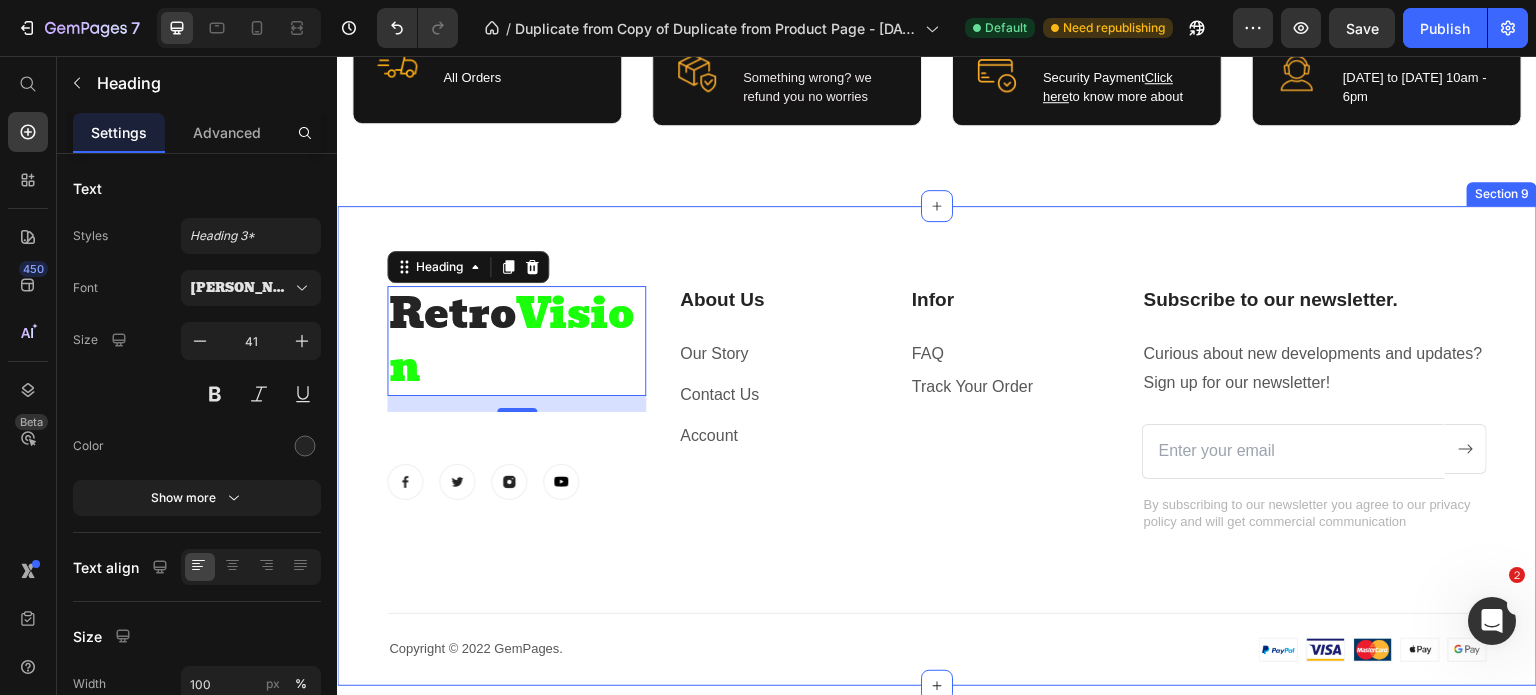 click on "Image Free Delivery Heading All Orders  Text block Row Image Full Refund Heading Something wrong? we refund you no worries  Text block Row Image Online Payment Heading Security Payment  Click here  to know more about Text block Row Image Online Support Heading Monday to Friday 10am - 6pm Text block Row Row Section 8" at bounding box center [937, 73] 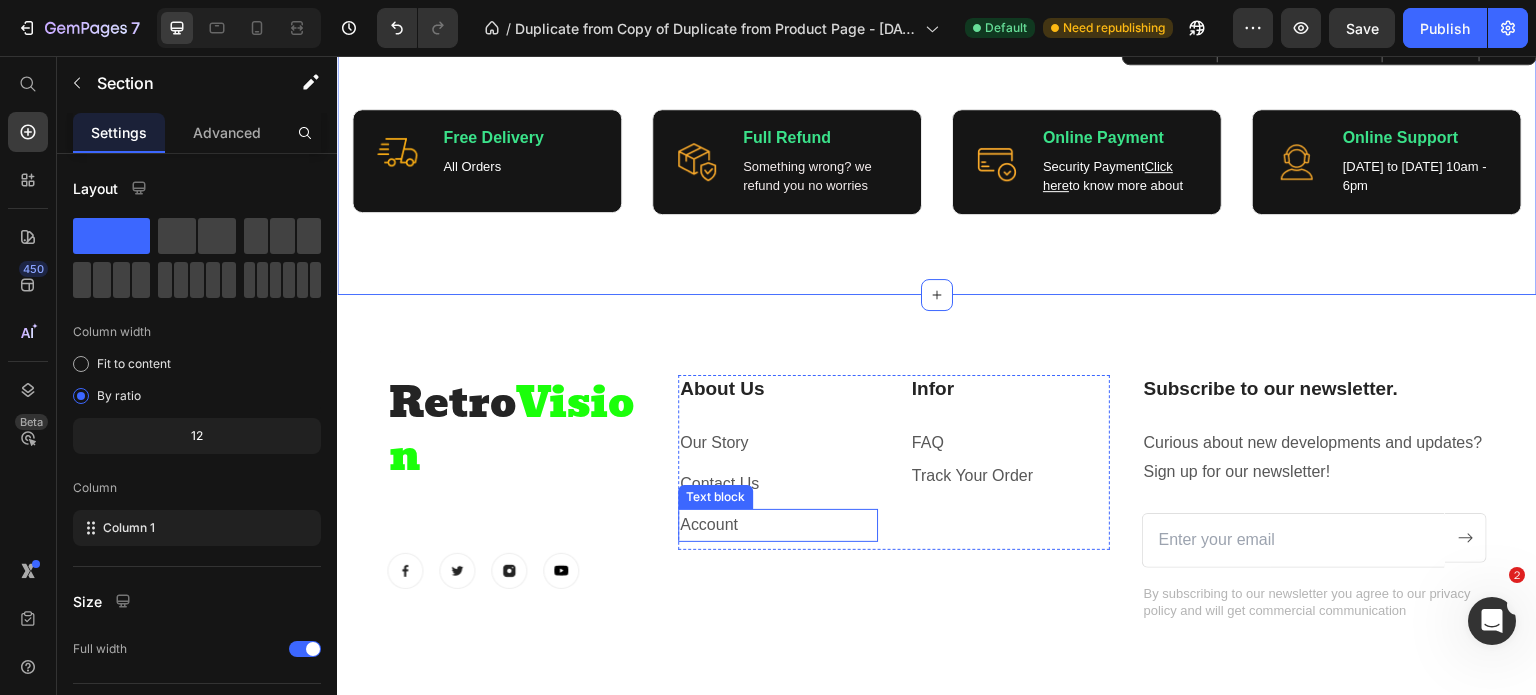 scroll, scrollTop: 3988, scrollLeft: 0, axis: vertical 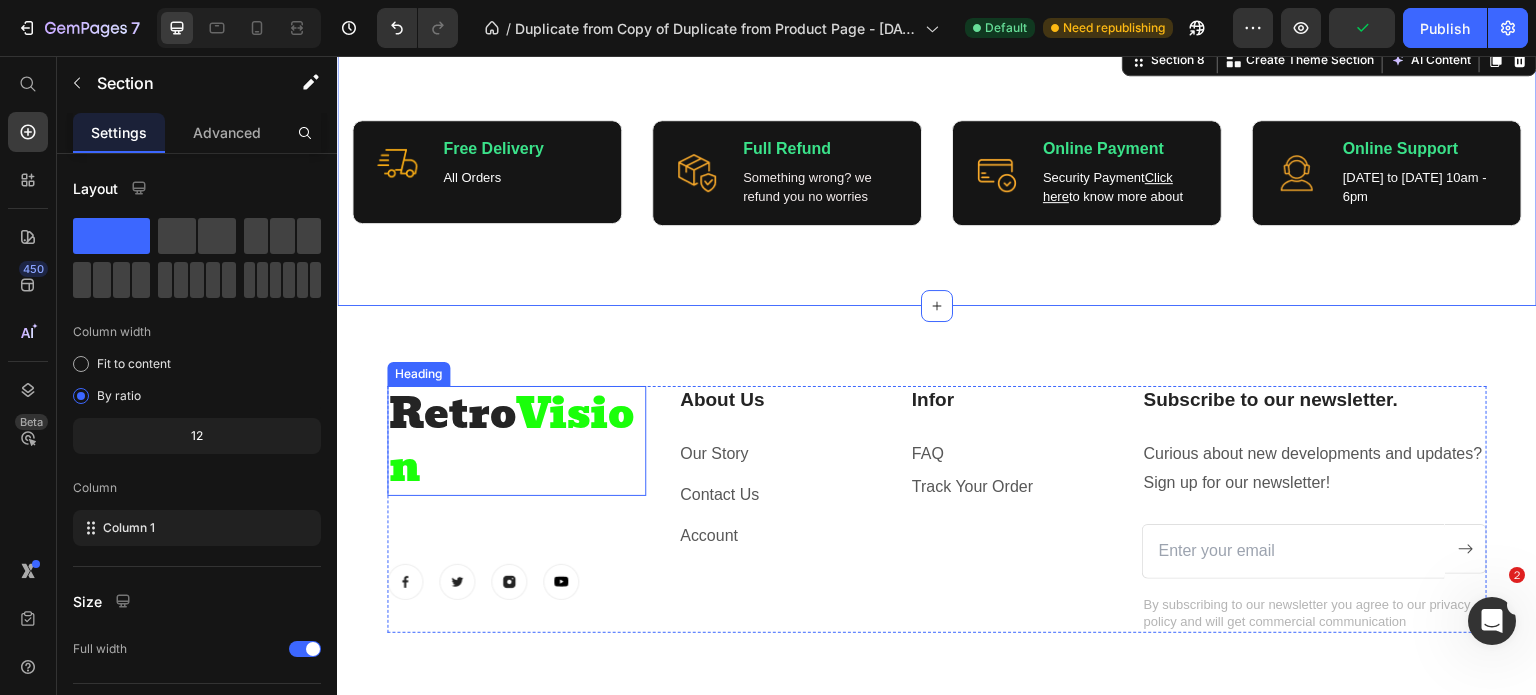 click on "Retro                          Vision" at bounding box center [516, 441] 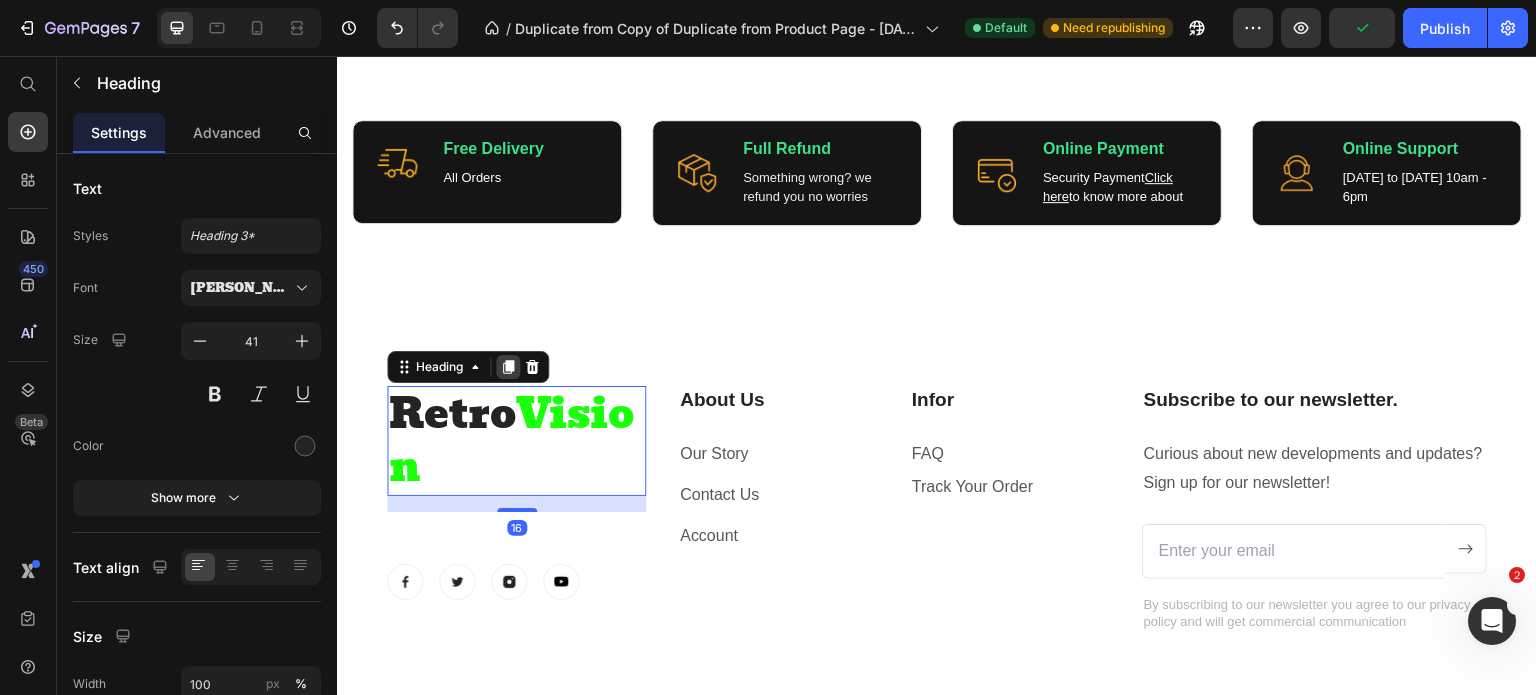 click 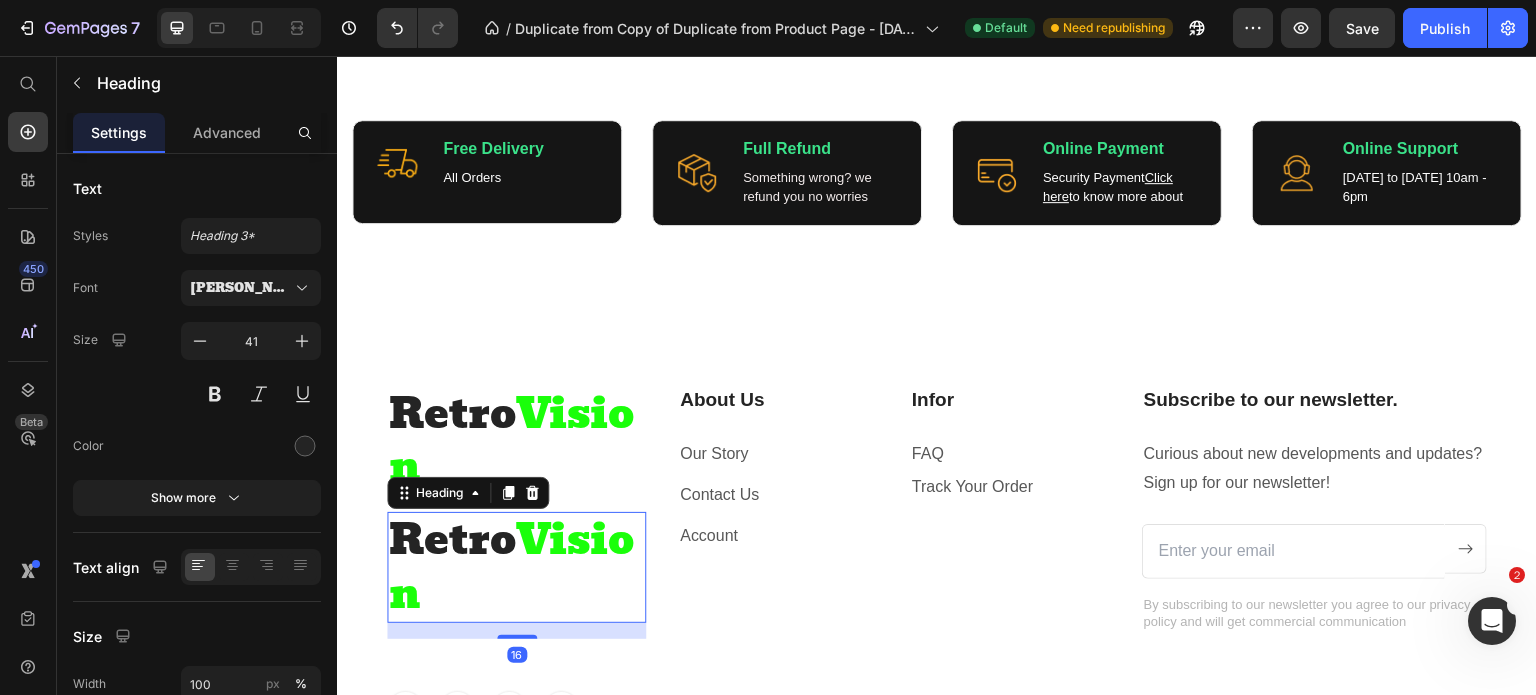 click on "Retro                          Vision" at bounding box center (516, 567) 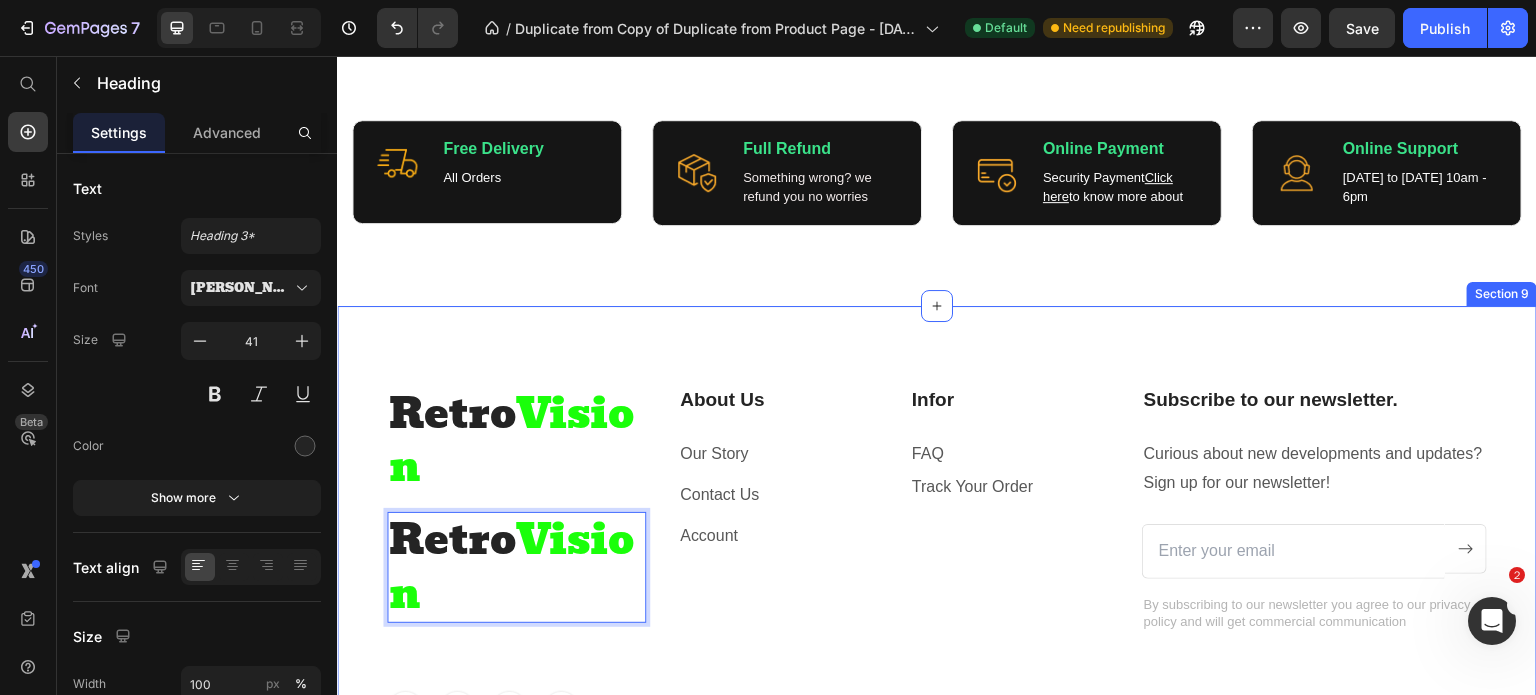 drag, startPoint x: 527, startPoint y: 530, endPoint x: 377, endPoint y: 527, distance: 150.03 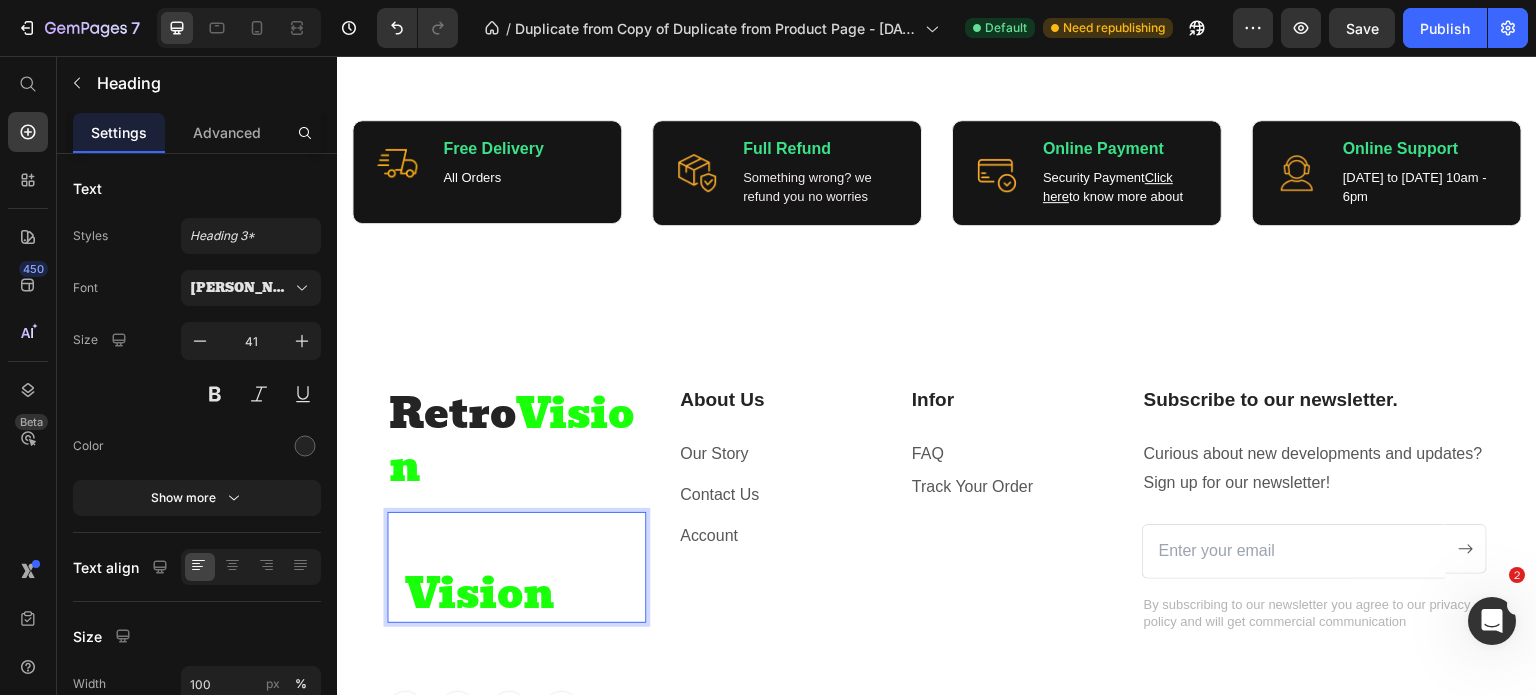 click on "Vision" at bounding box center [516, 567] 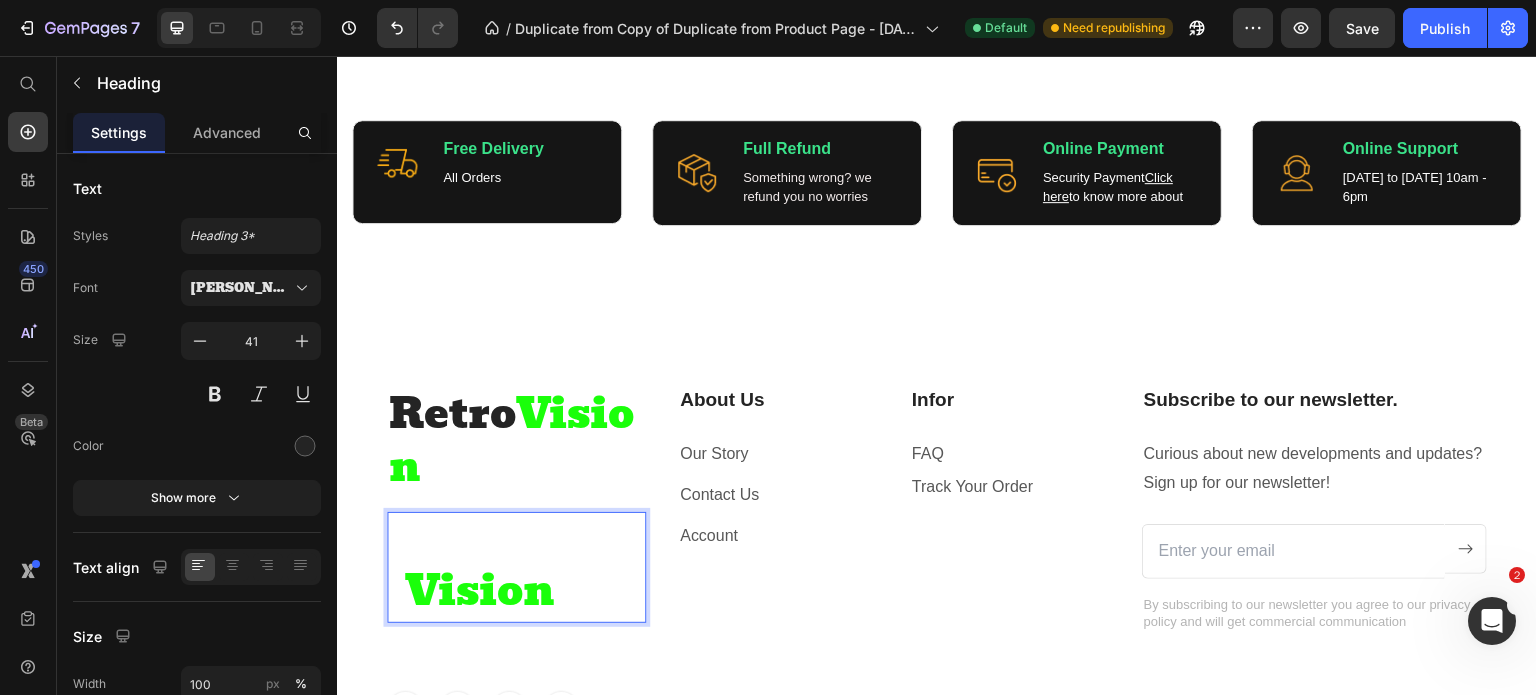 click on "Vision" at bounding box center (516, 564) 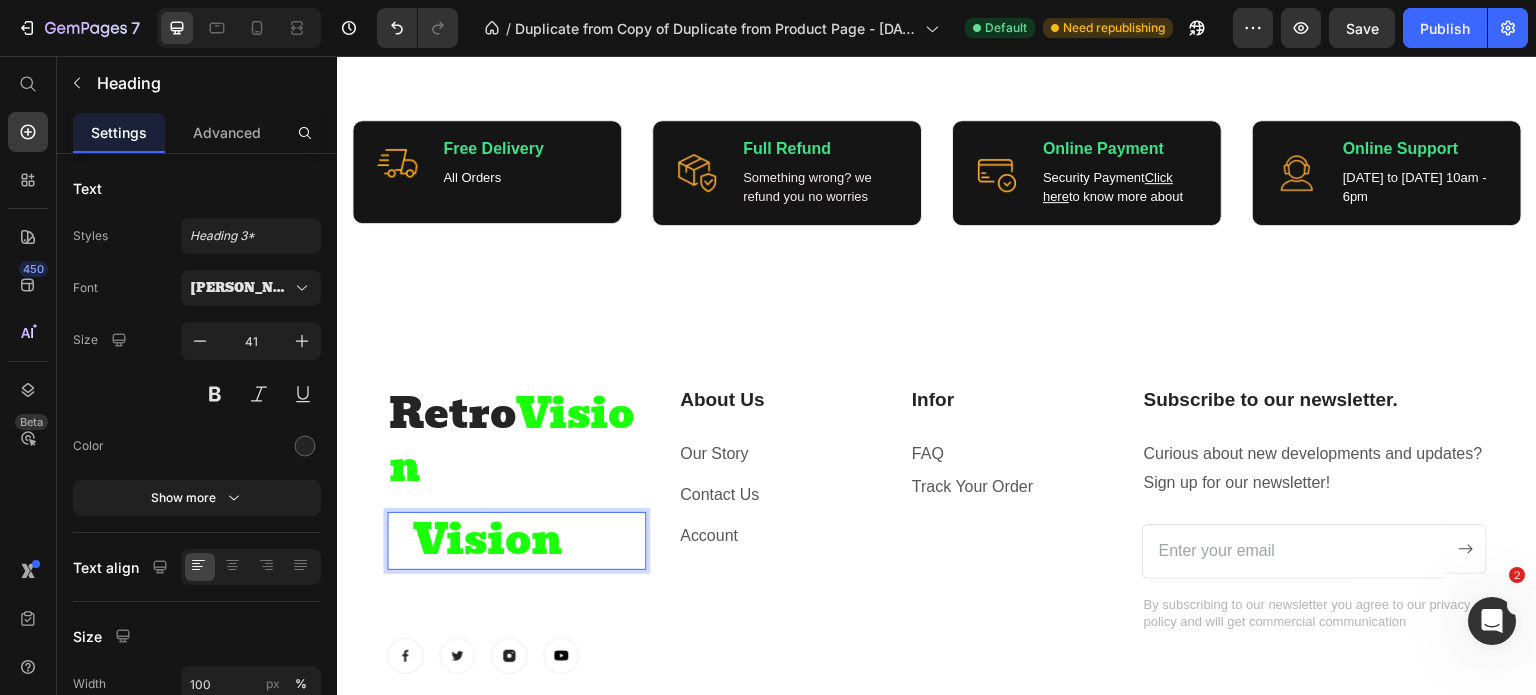 click on "Vision" at bounding box center [516, 540] 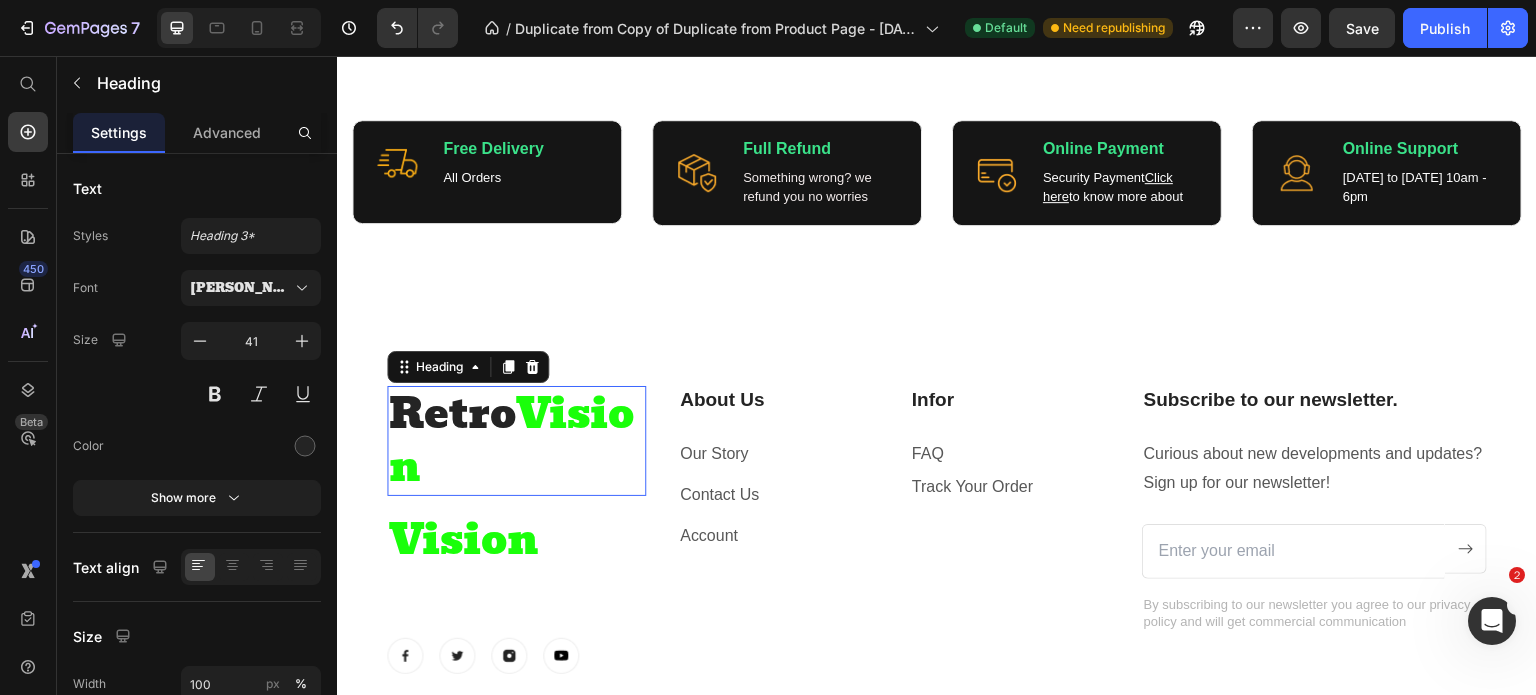 click on "Vision" at bounding box center [511, 440] 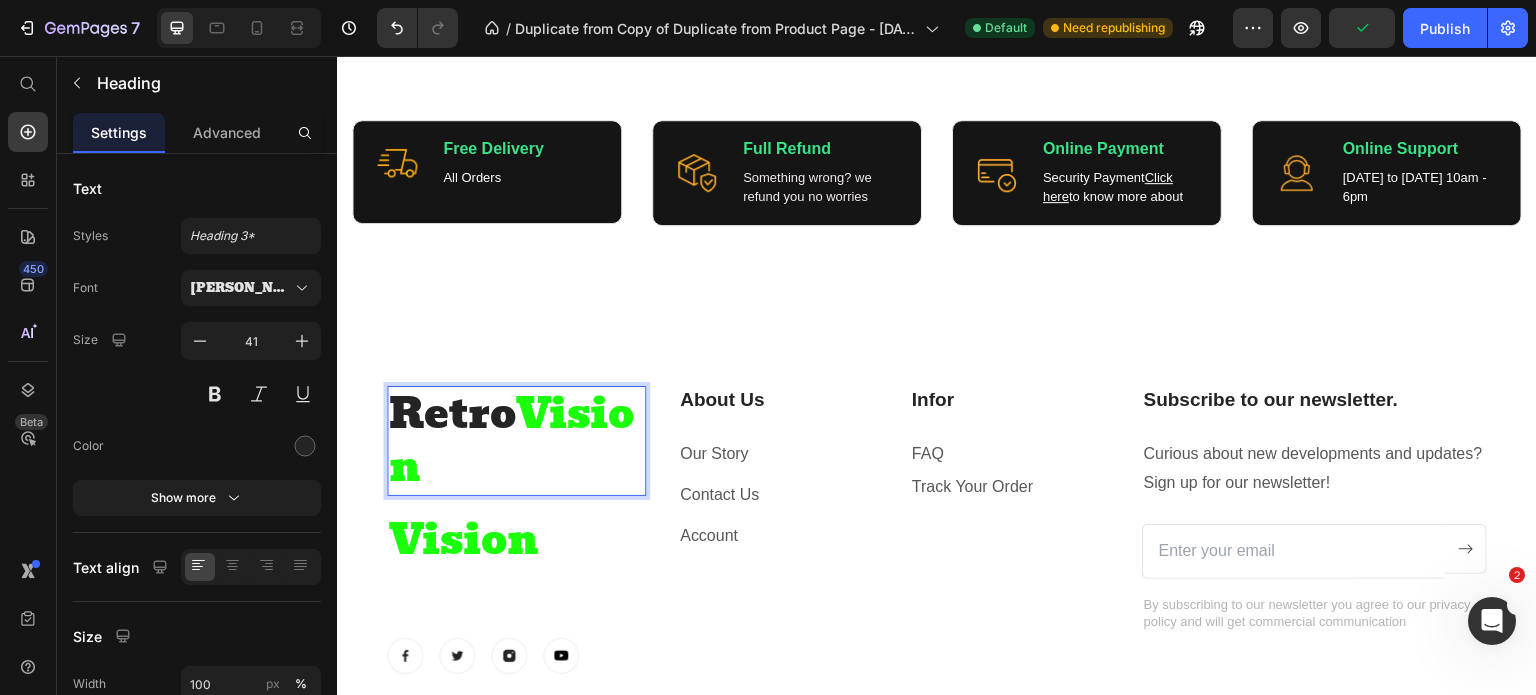 drag, startPoint x: 461, startPoint y: 464, endPoint x: 621, endPoint y: 457, distance: 160.15305 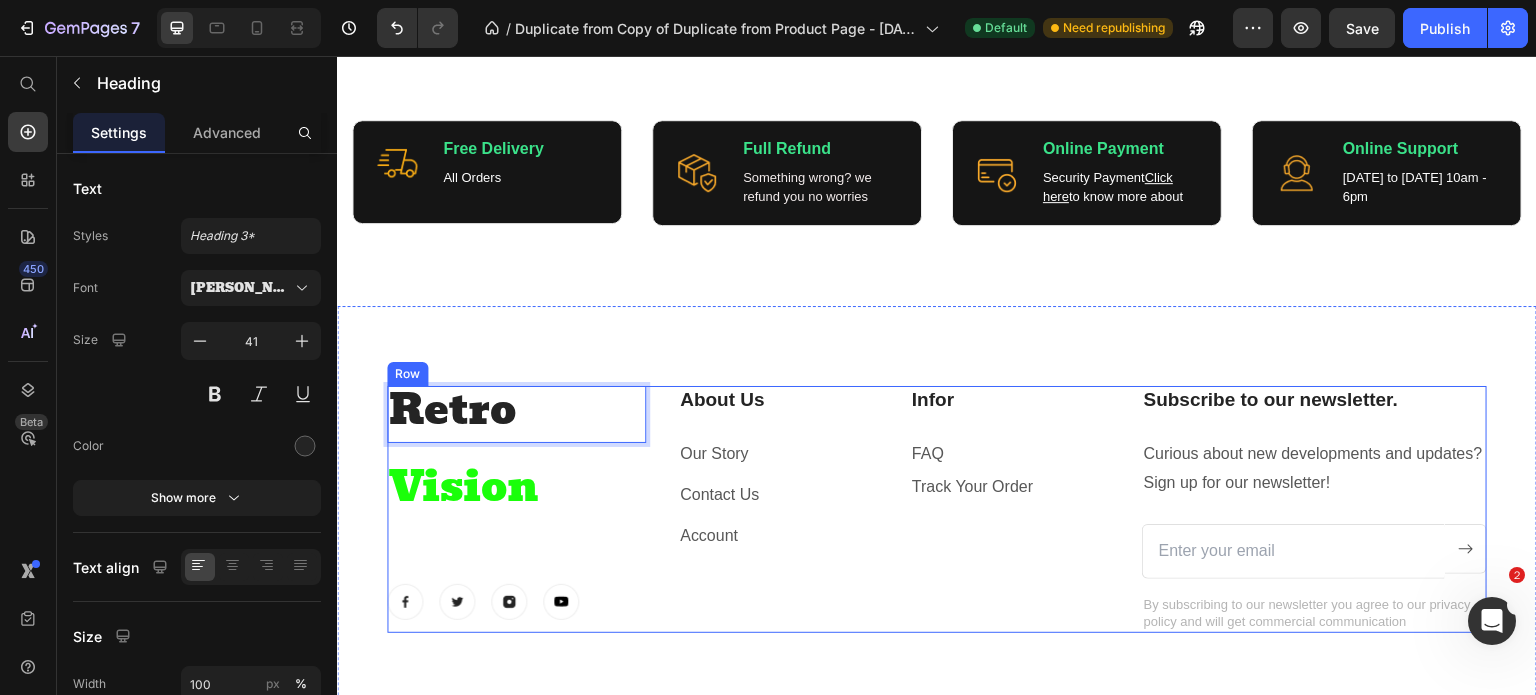 scroll, scrollTop: 0, scrollLeft: 0, axis: both 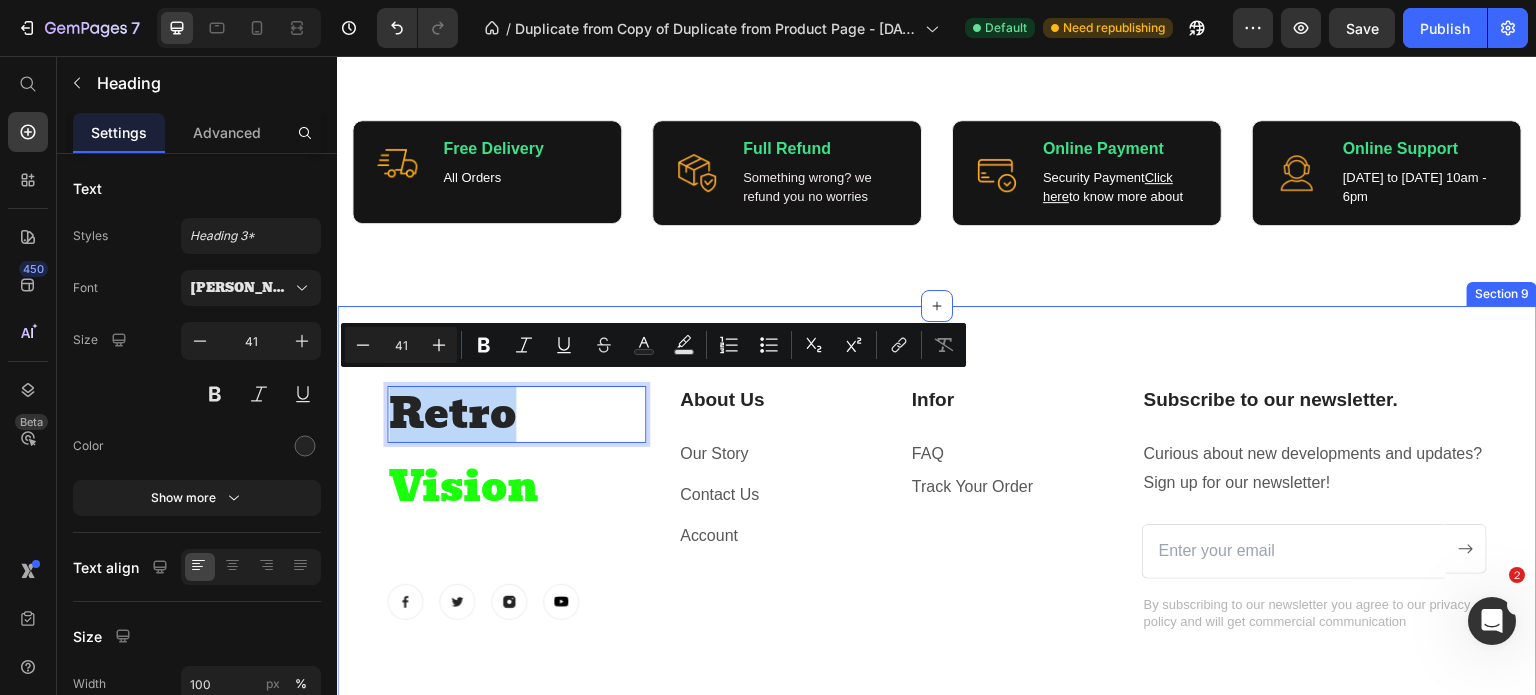 drag, startPoint x: 519, startPoint y: 400, endPoint x: 377, endPoint y: 411, distance: 142.42542 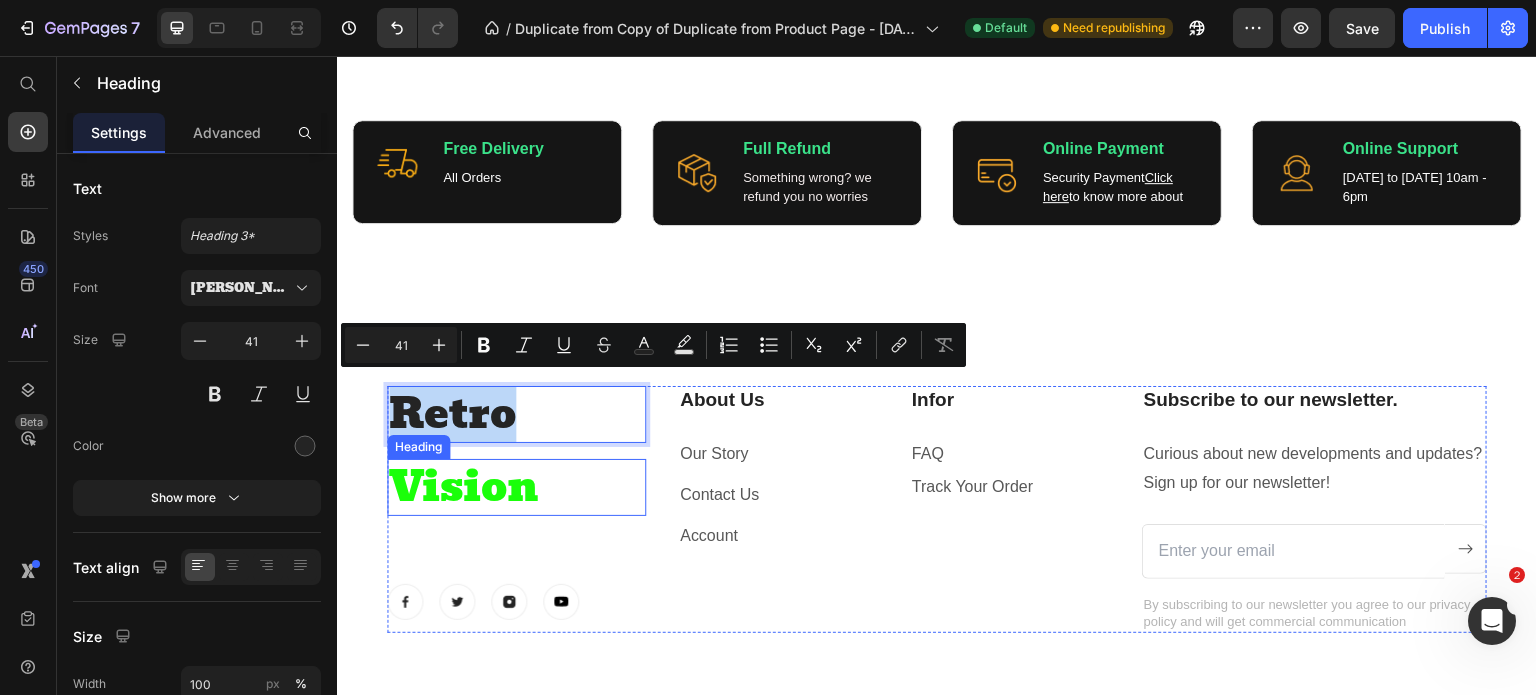click on "Vision" at bounding box center (464, 487) 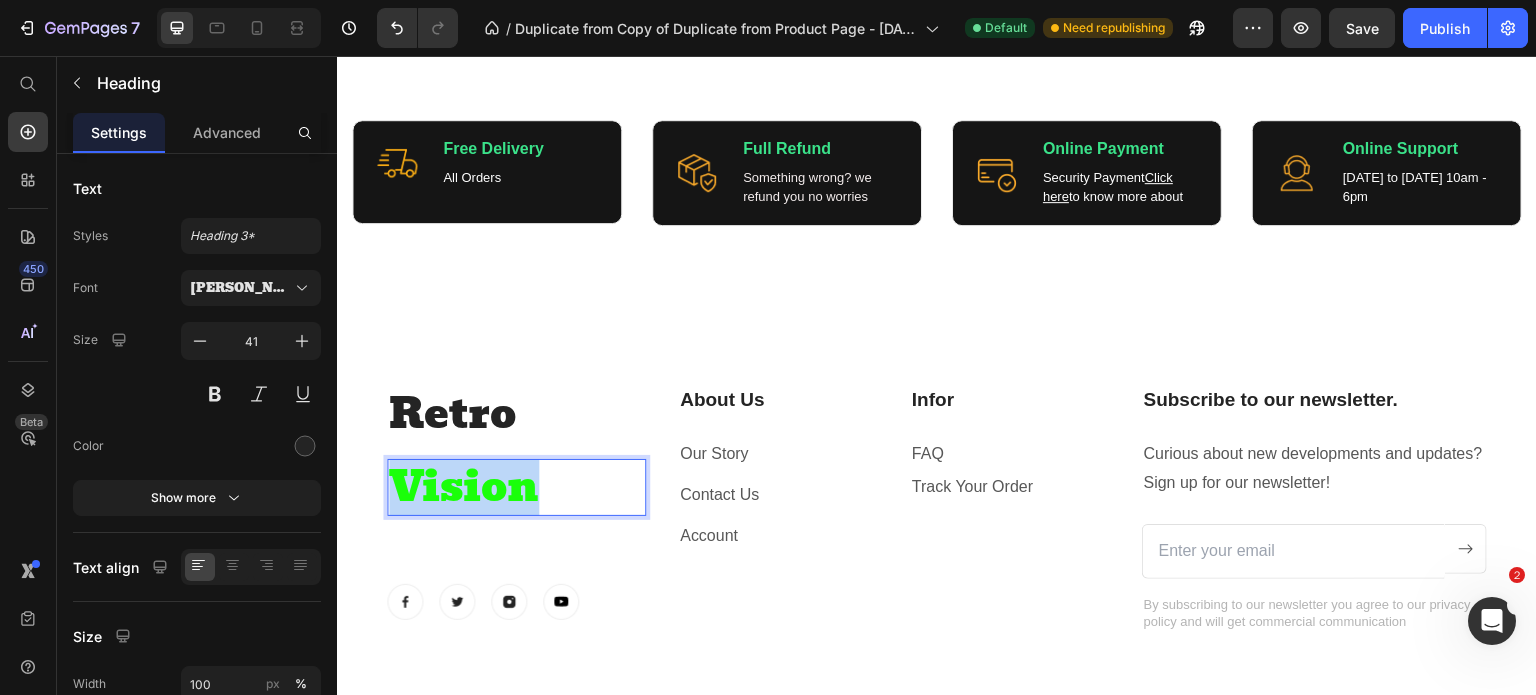 drag, startPoint x: 542, startPoint y: 480, endPoint x: 387, endPoint y: 476, distance: 155.0516 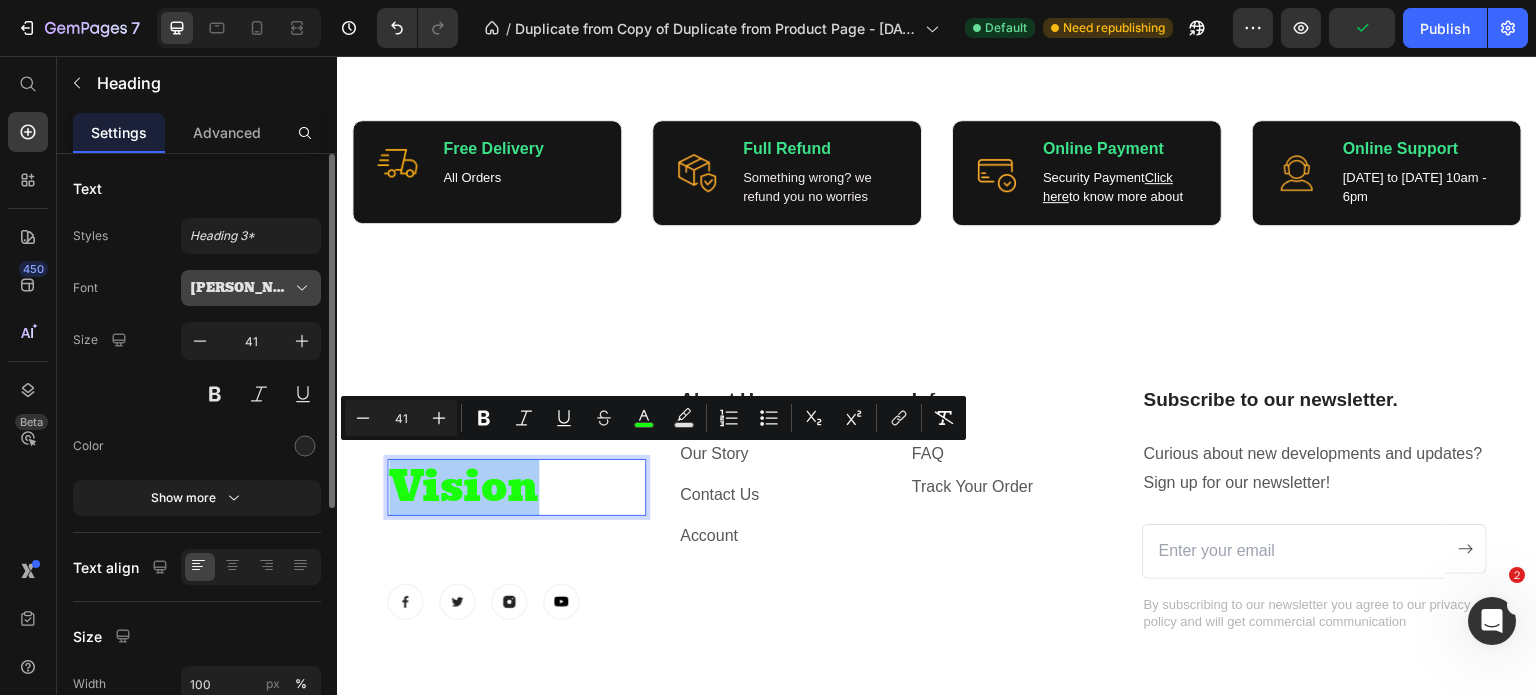 click on "Bevan" at bounding box center (241, 288) 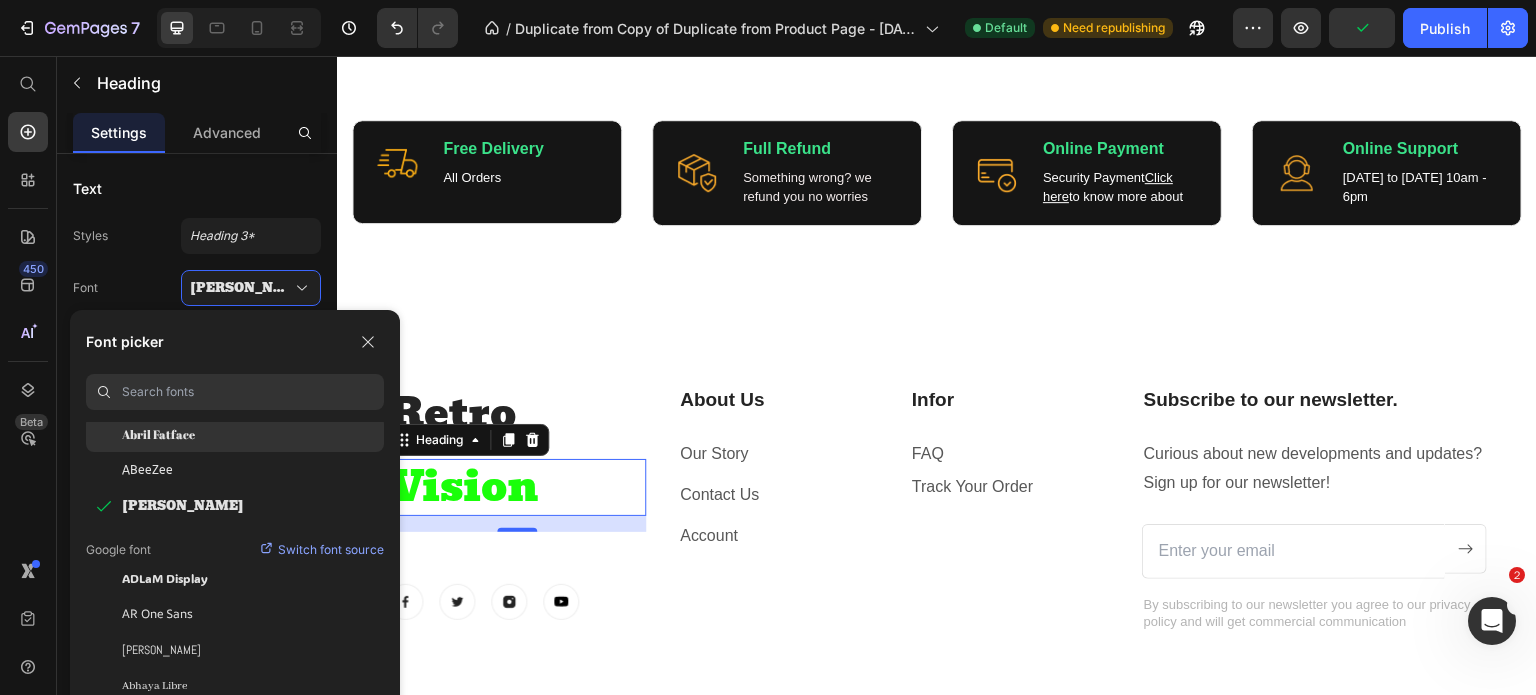 scroll, scrollTop: 100, scrollLeft: 0, axis: vertical 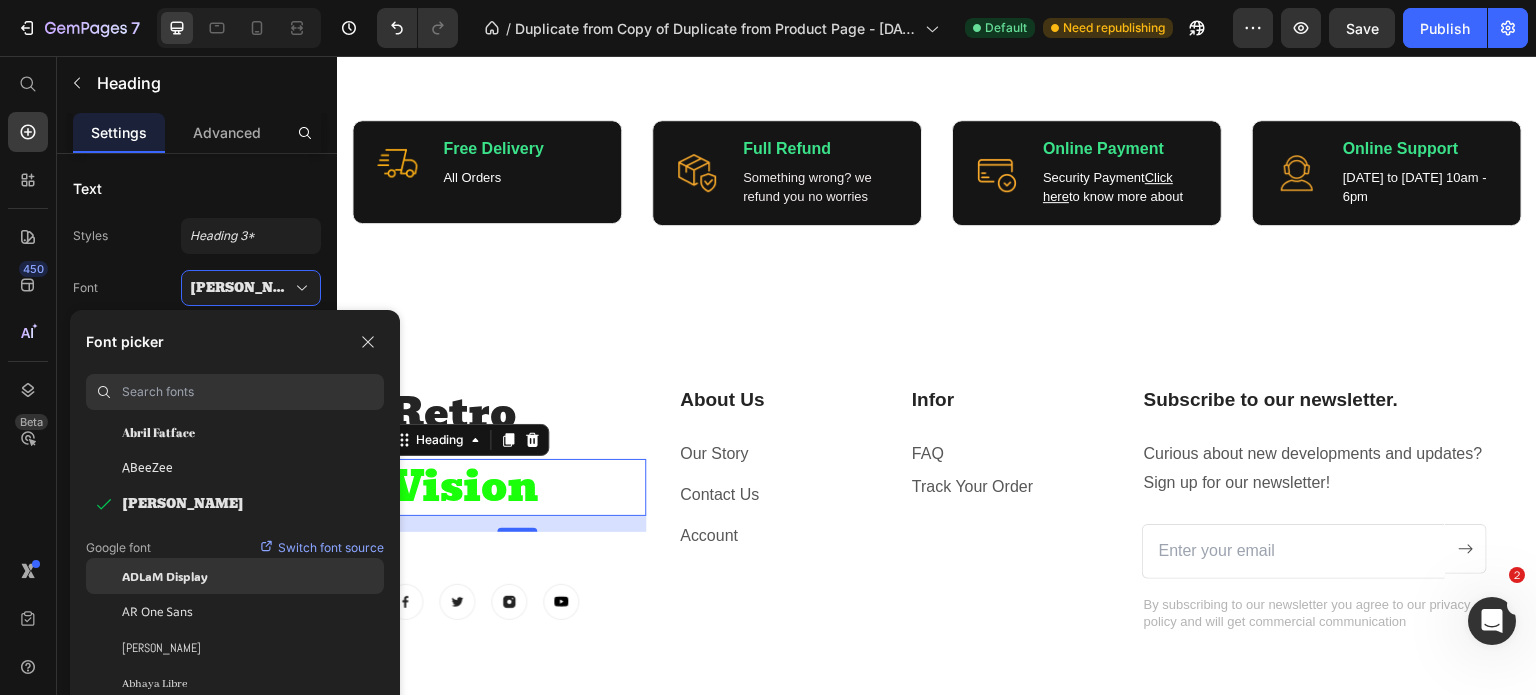click on "ADLaM Display" at bounding box center (165, 576) 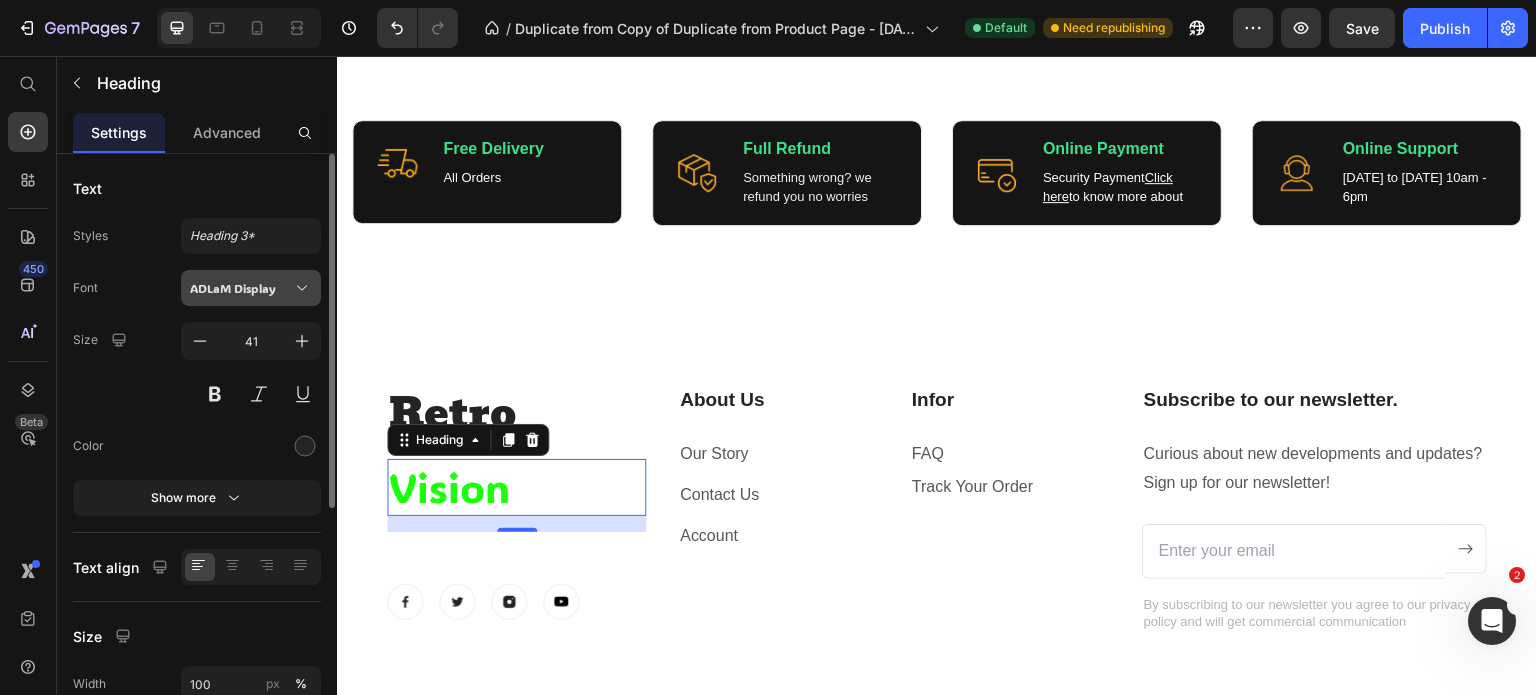 click on "ADLaM Display" at bounding box center (241, 288) 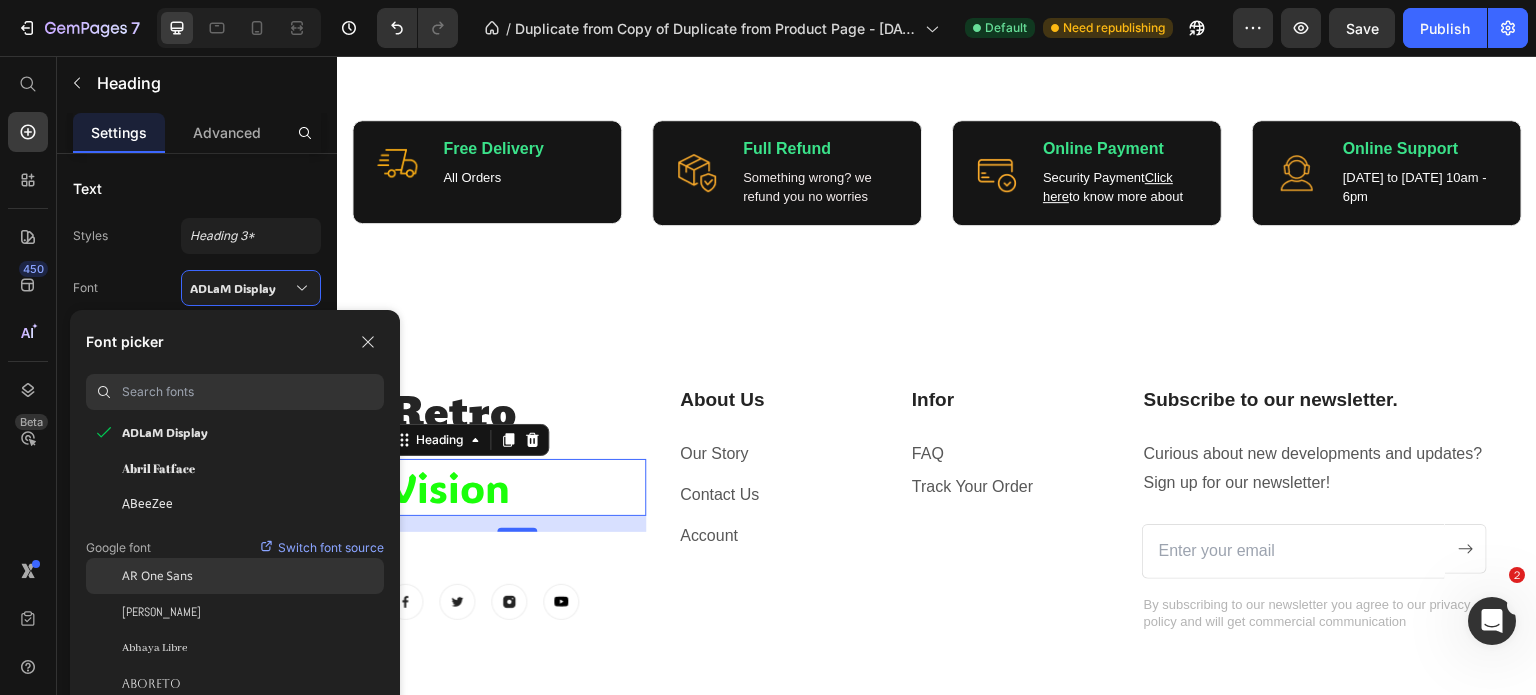 click on "AR One Sans" at bounding box center (157, 576) 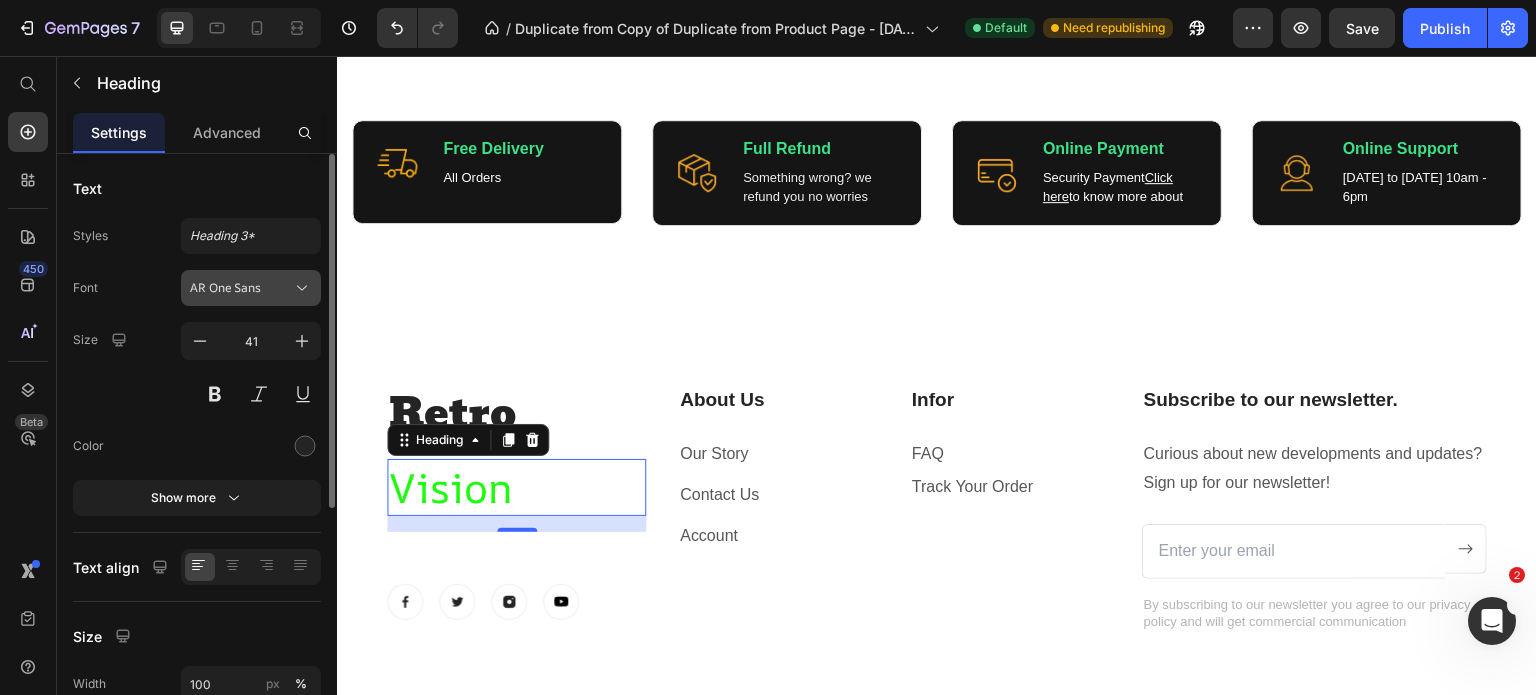 click on "AR One Sans" at bounding box center (241, 288) 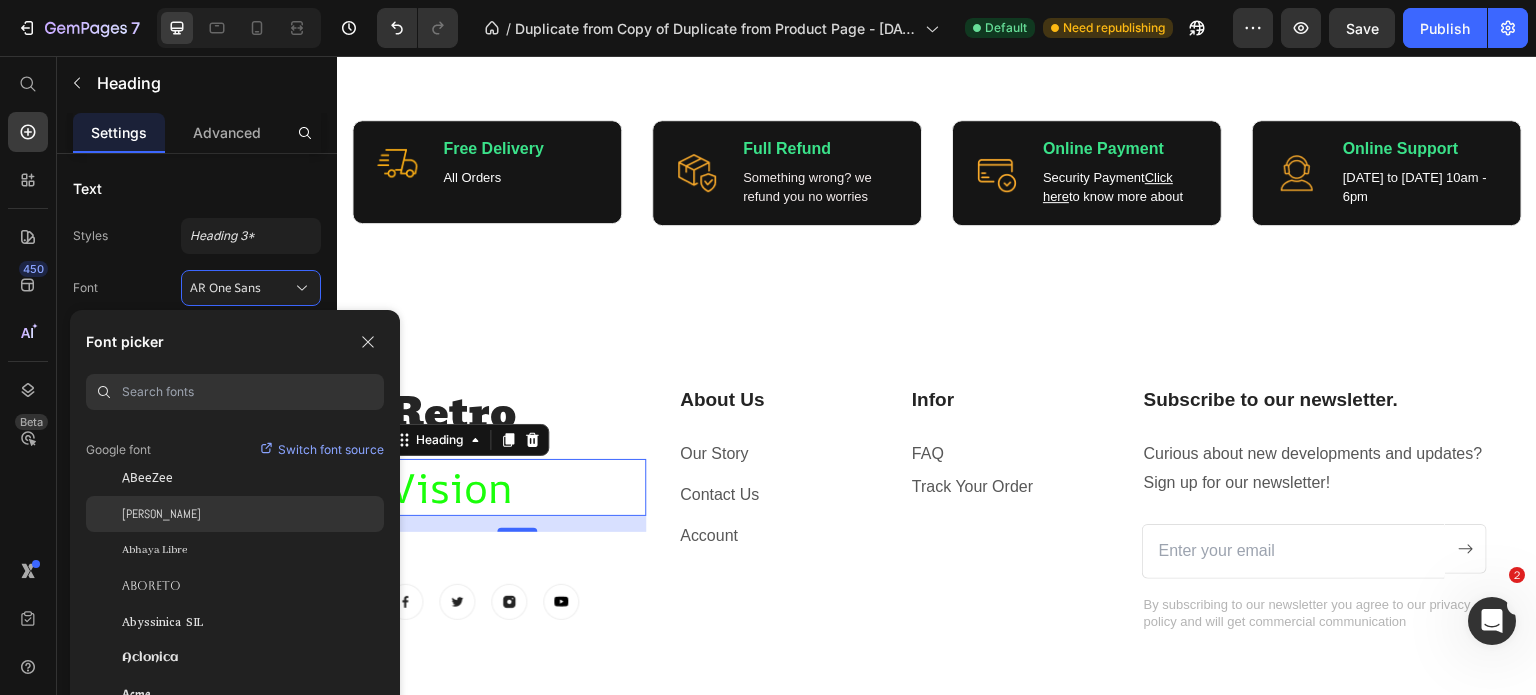 scroll, scrollTop: 200, scrollLeft: 0, axis: vertical 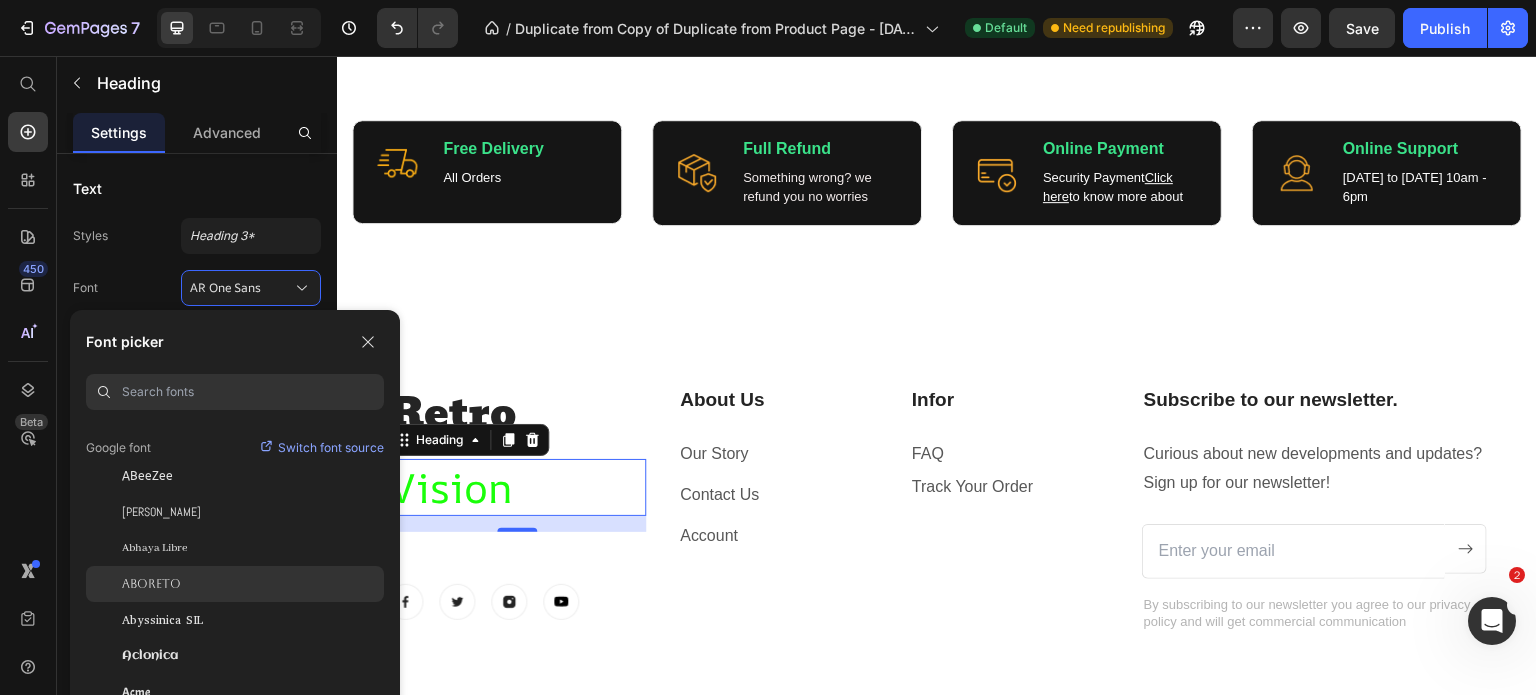 click on "Aboreto" 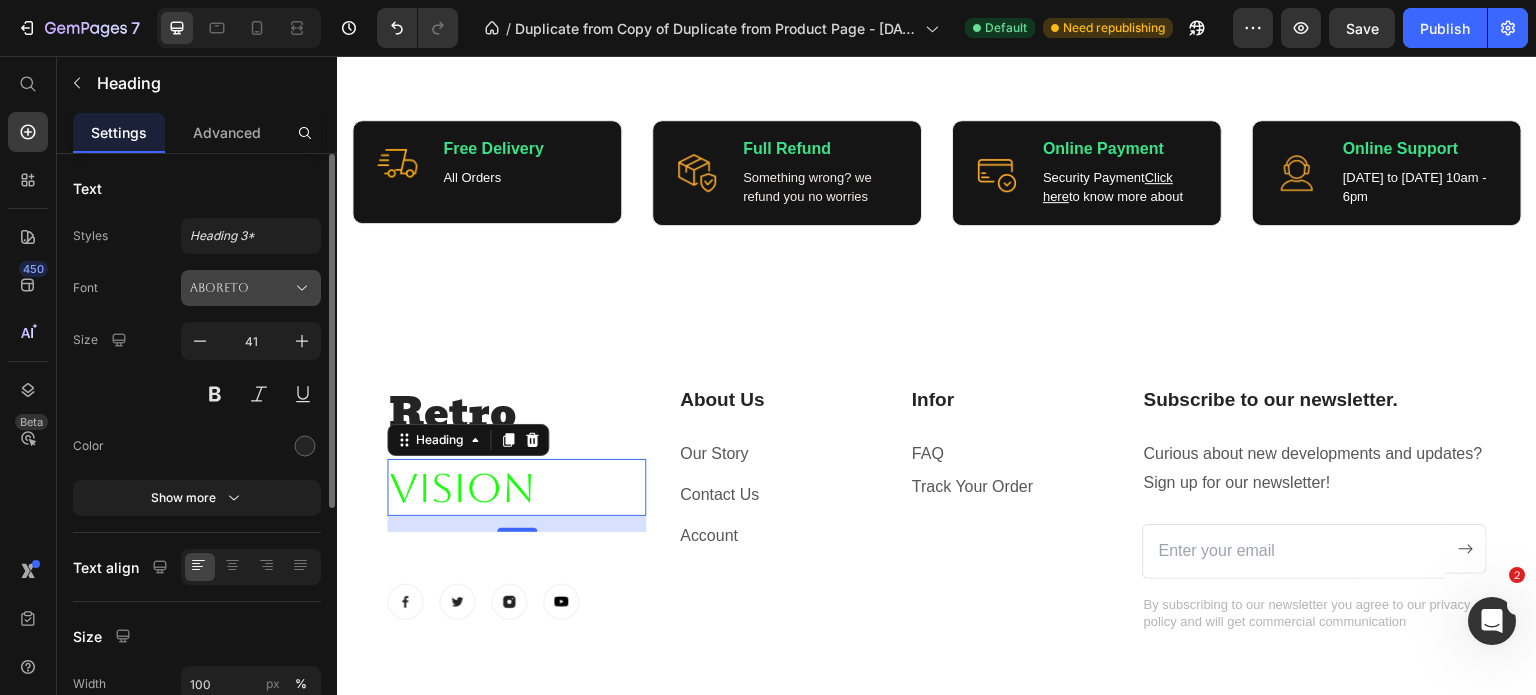 click on "Aboreto" at bounding box center [241, 288] 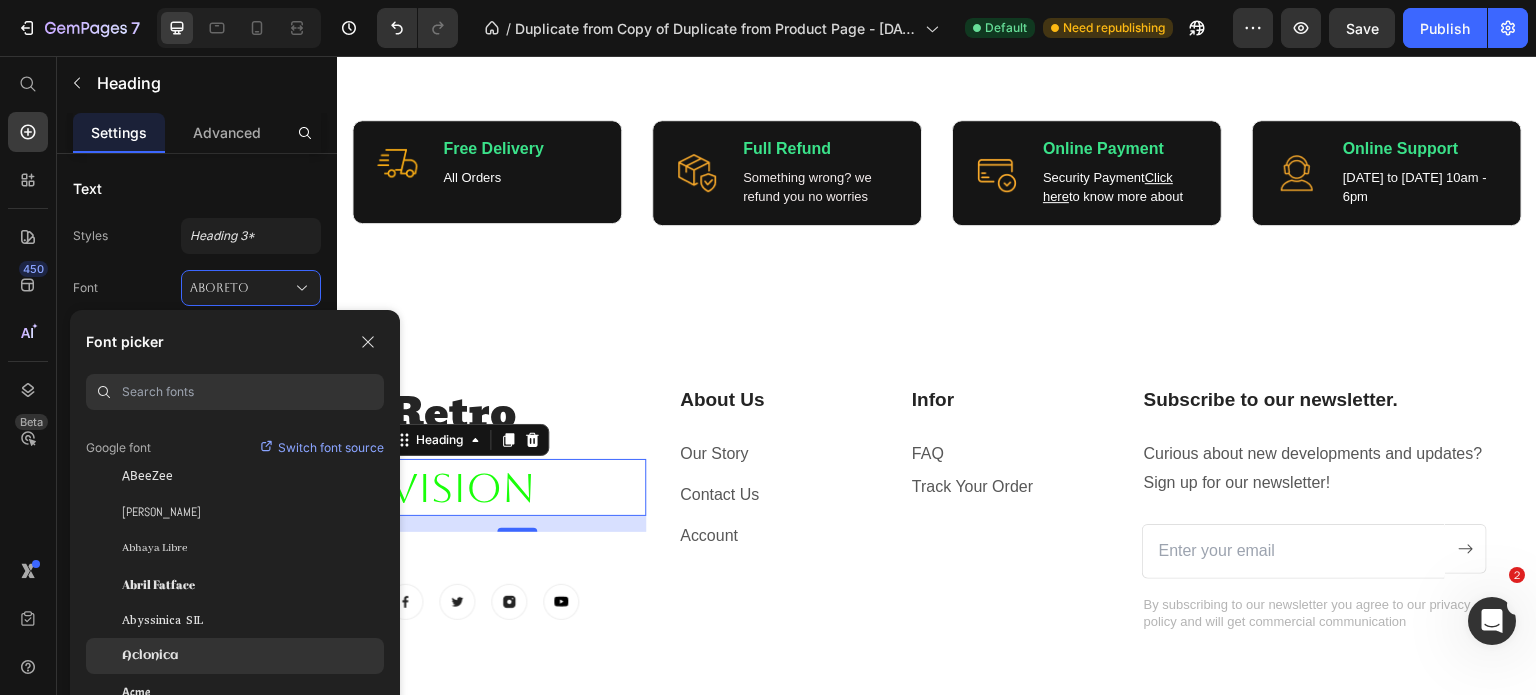 click on "Aclonica" 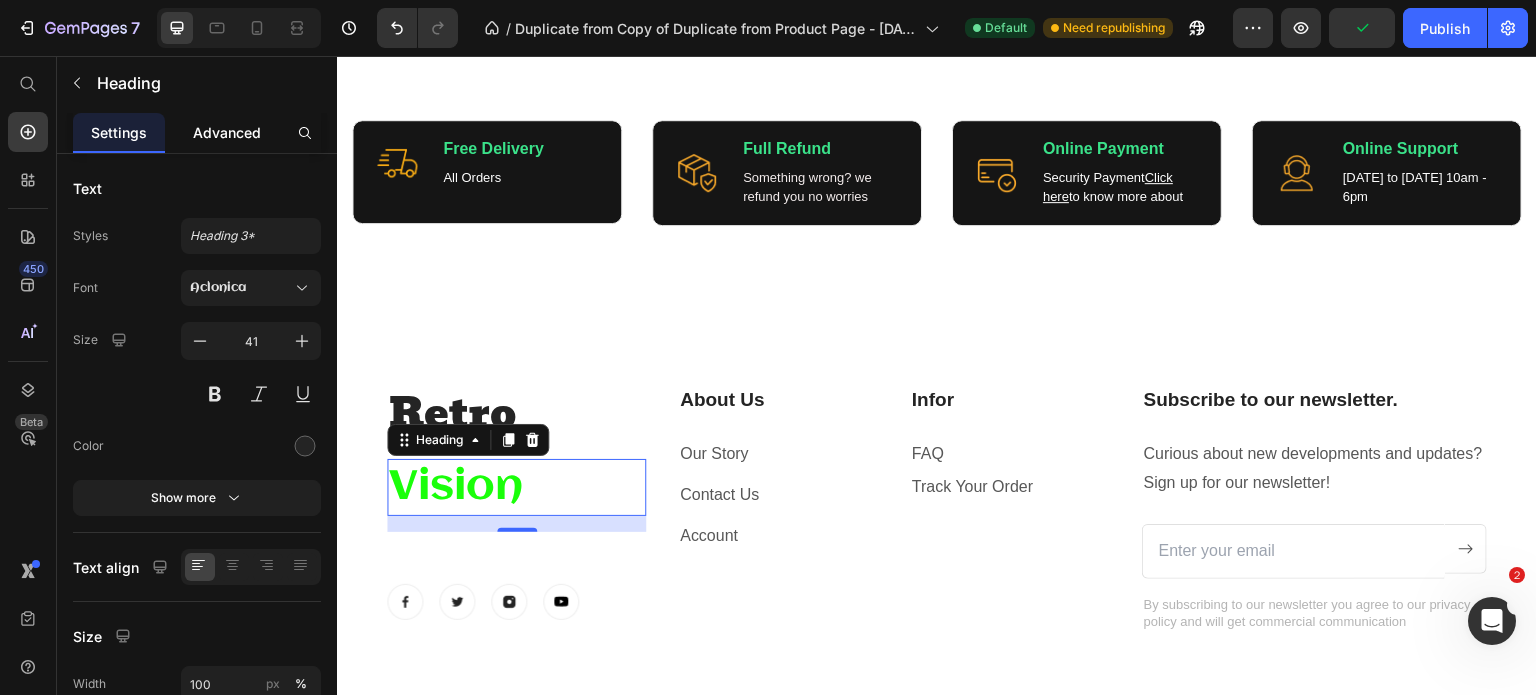 click on "Advanced" at bounding box center [227, 132] 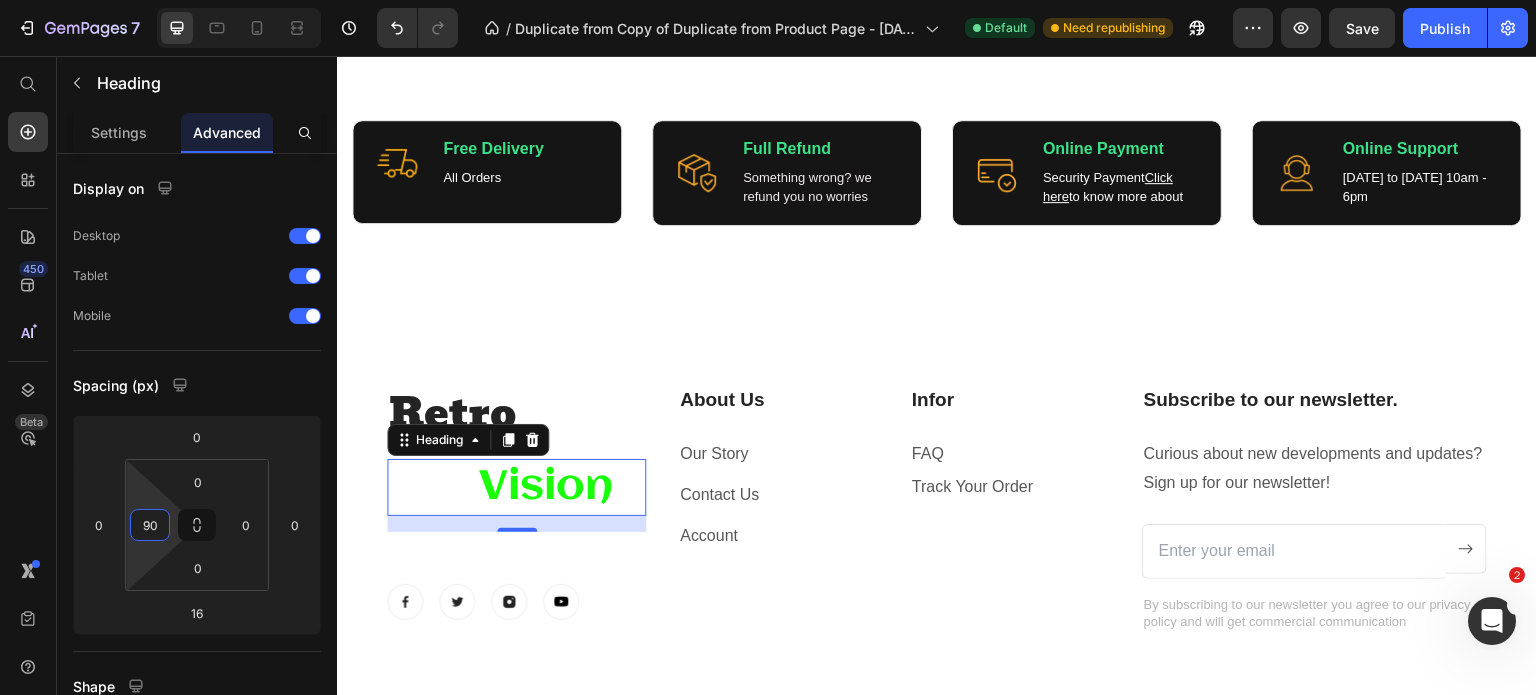 type on "88" 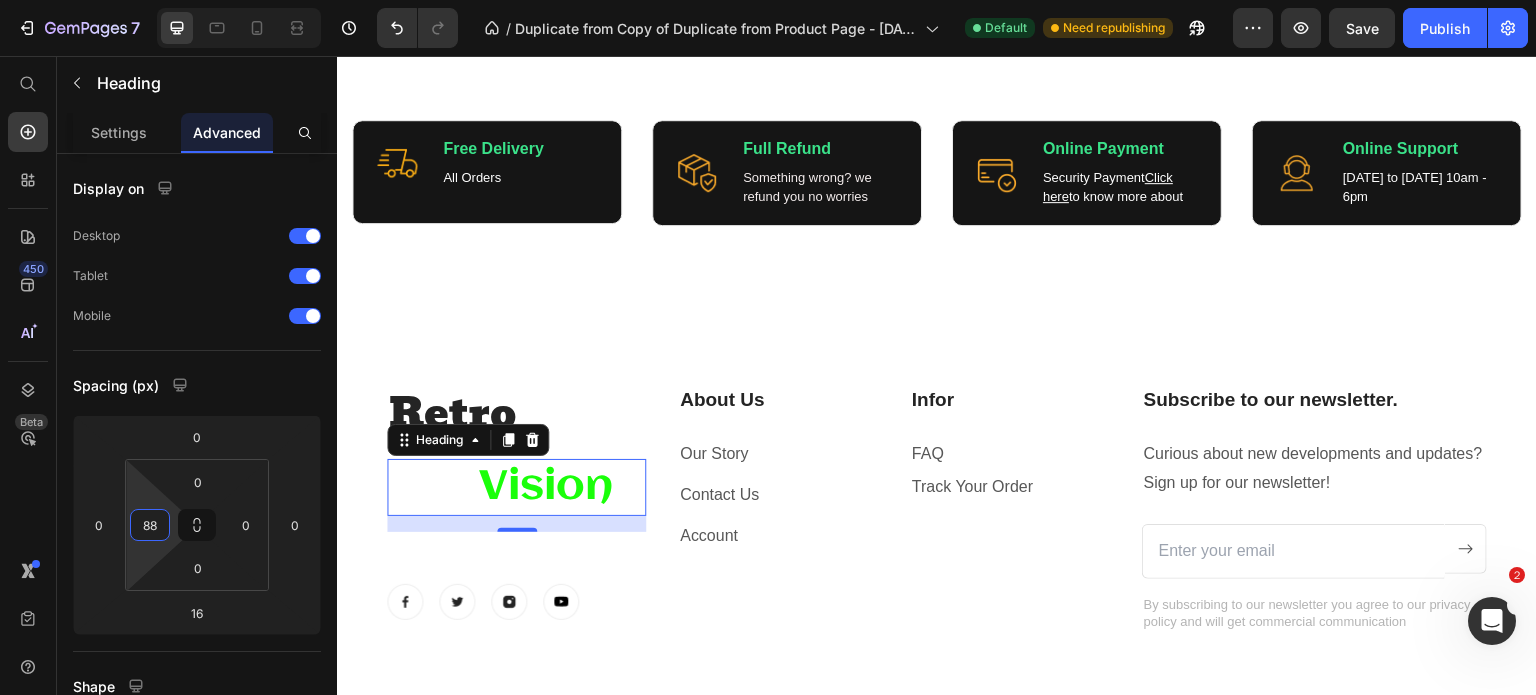 drag, startPoint x: 126, startPoint y: 519, endPoint x: 136, endPoint y: 475, distance: 45.122055 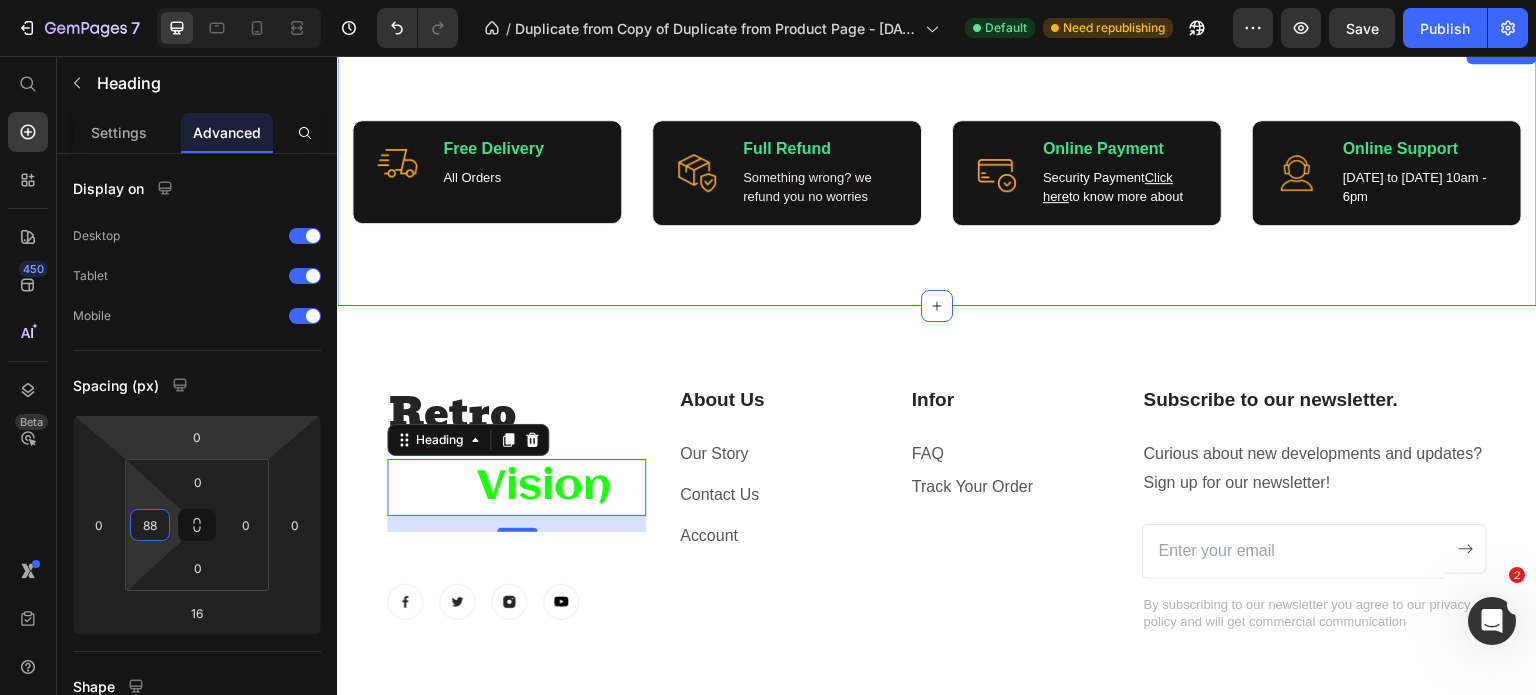 drag, startPoint x: 571, startPoint y: 272, endPoint x: 570, endPoint y: 283, distance: 11.045361 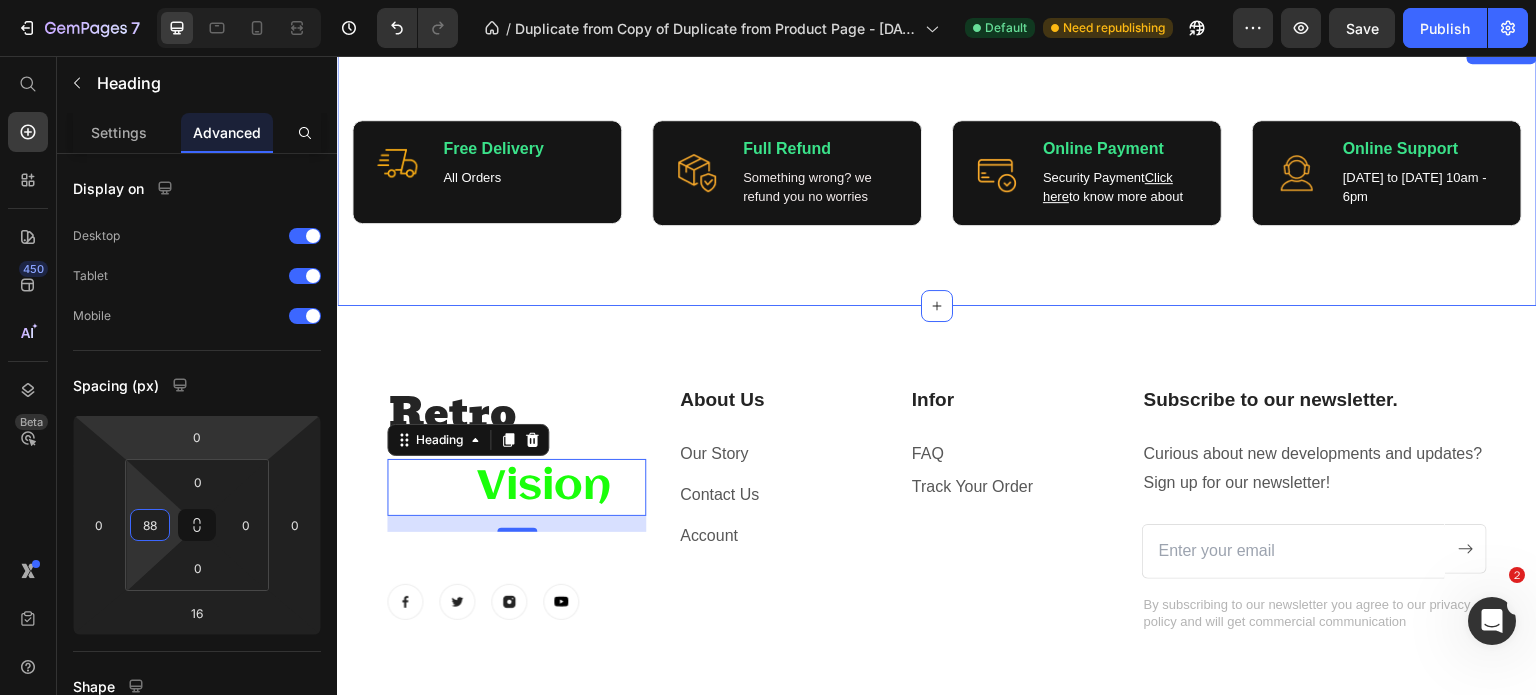 click on "Image Free Delivery Heading All Orders  Text block Row Image Full Refund Heading Something wrong? we refund you no worries  Text block Row Image Online Payment Heading Security Payment  Click here  to know more about Text block Row Image Online Support Heading Monday to Friday 10am - 6pm Text block Row Row Section 8" at bounding box center (937, 173) 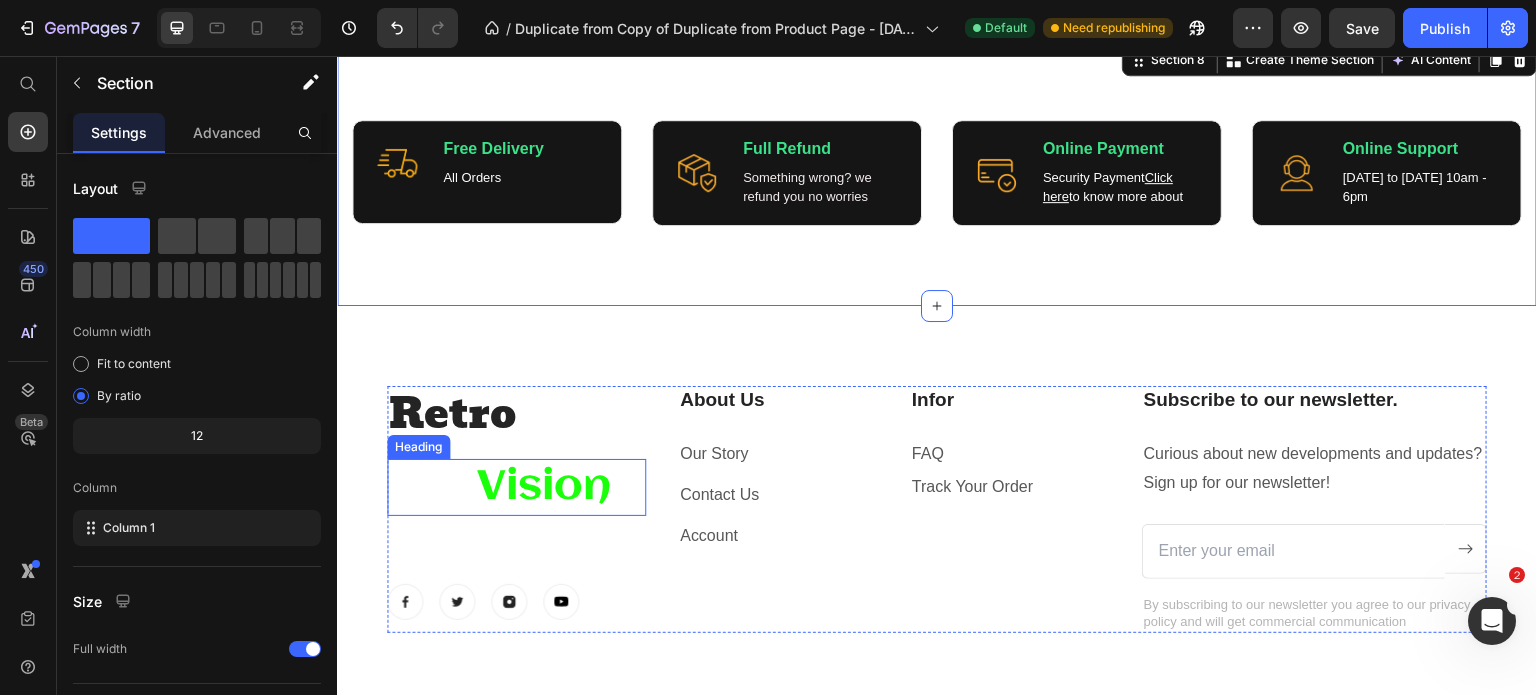 click on "Vision" at bounding box center (544, 487) 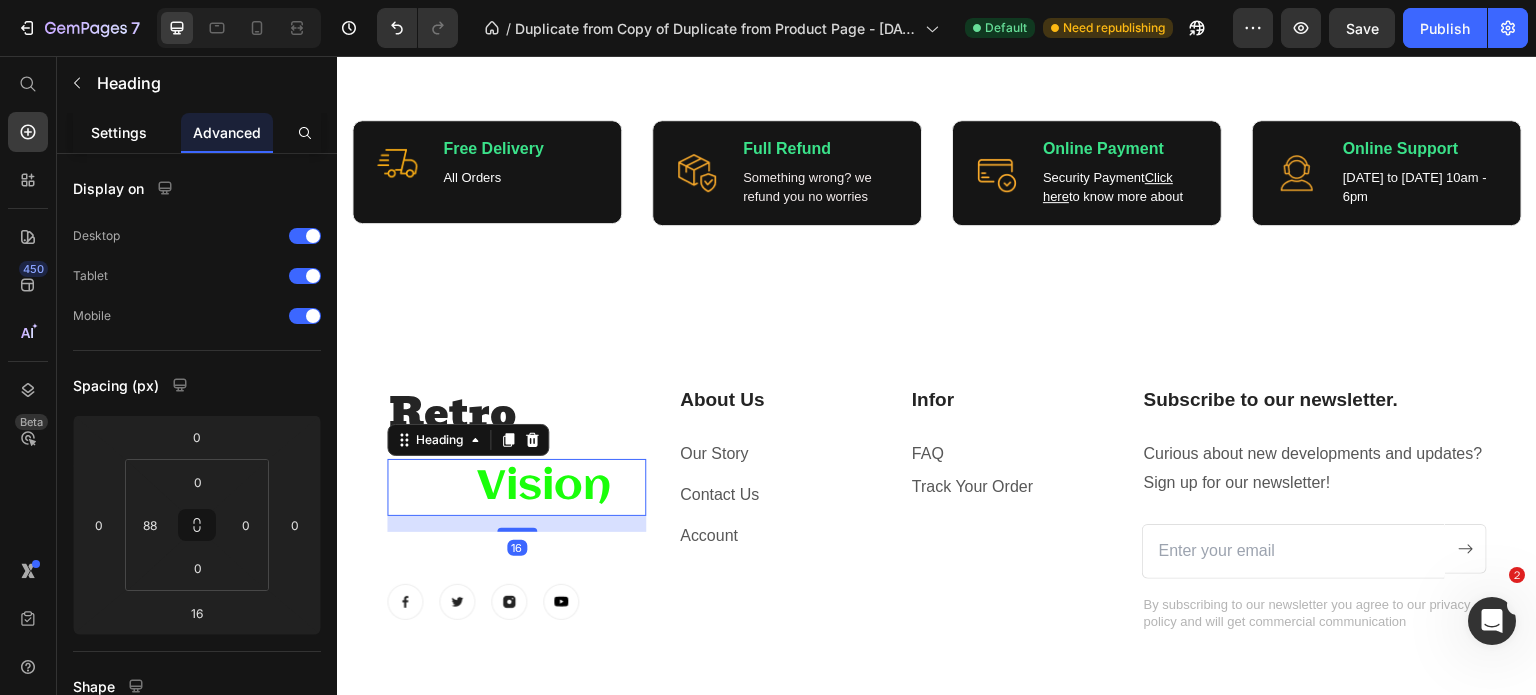 click on "Settings" at bounding box center (119, 132) 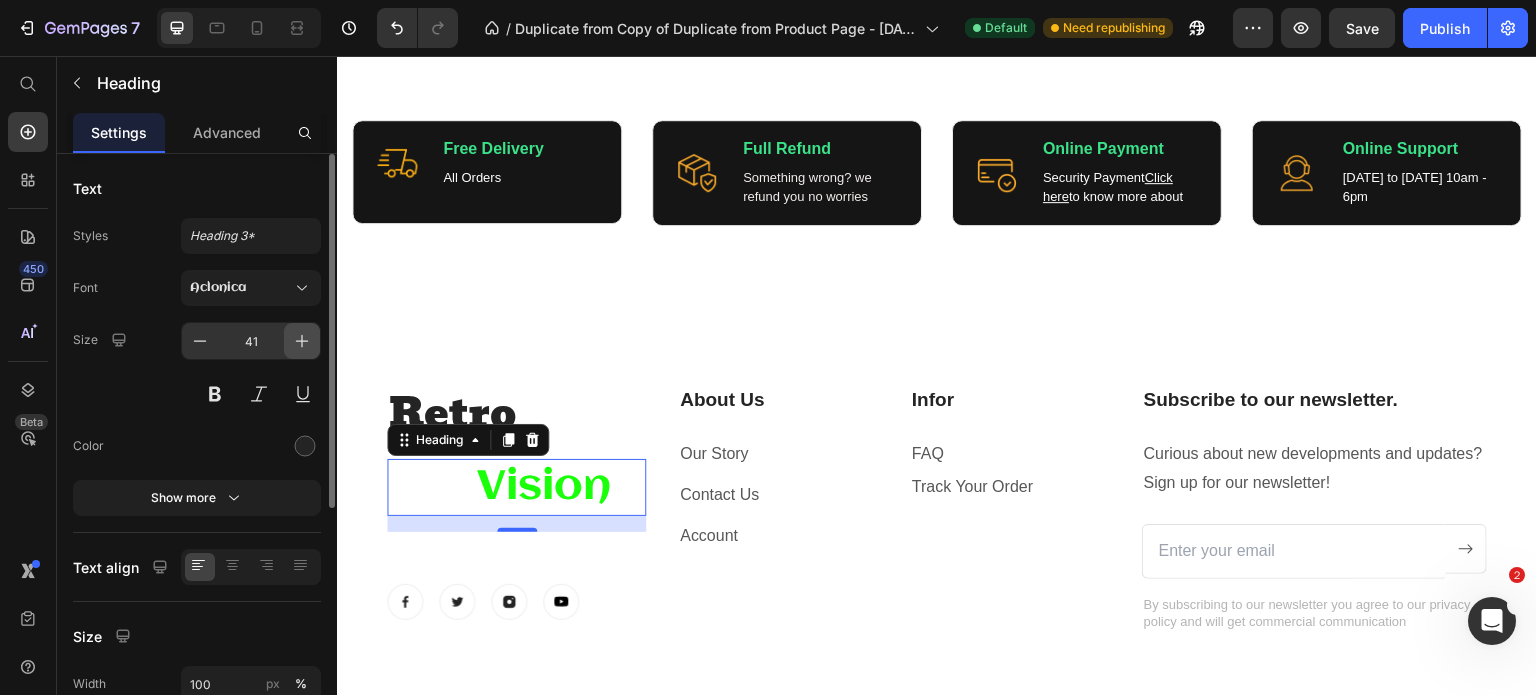 click at bounding box center (302, 341) 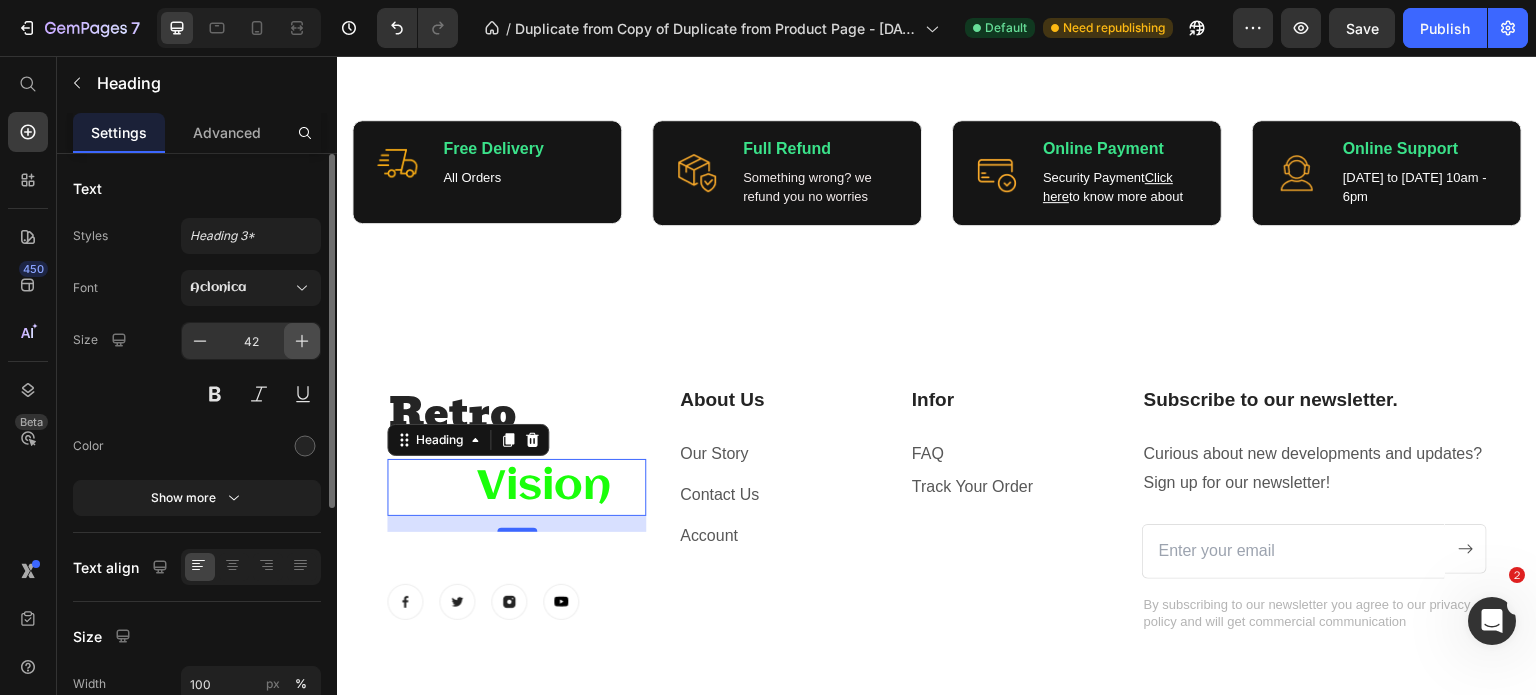 click at bounding box center [302, 341] 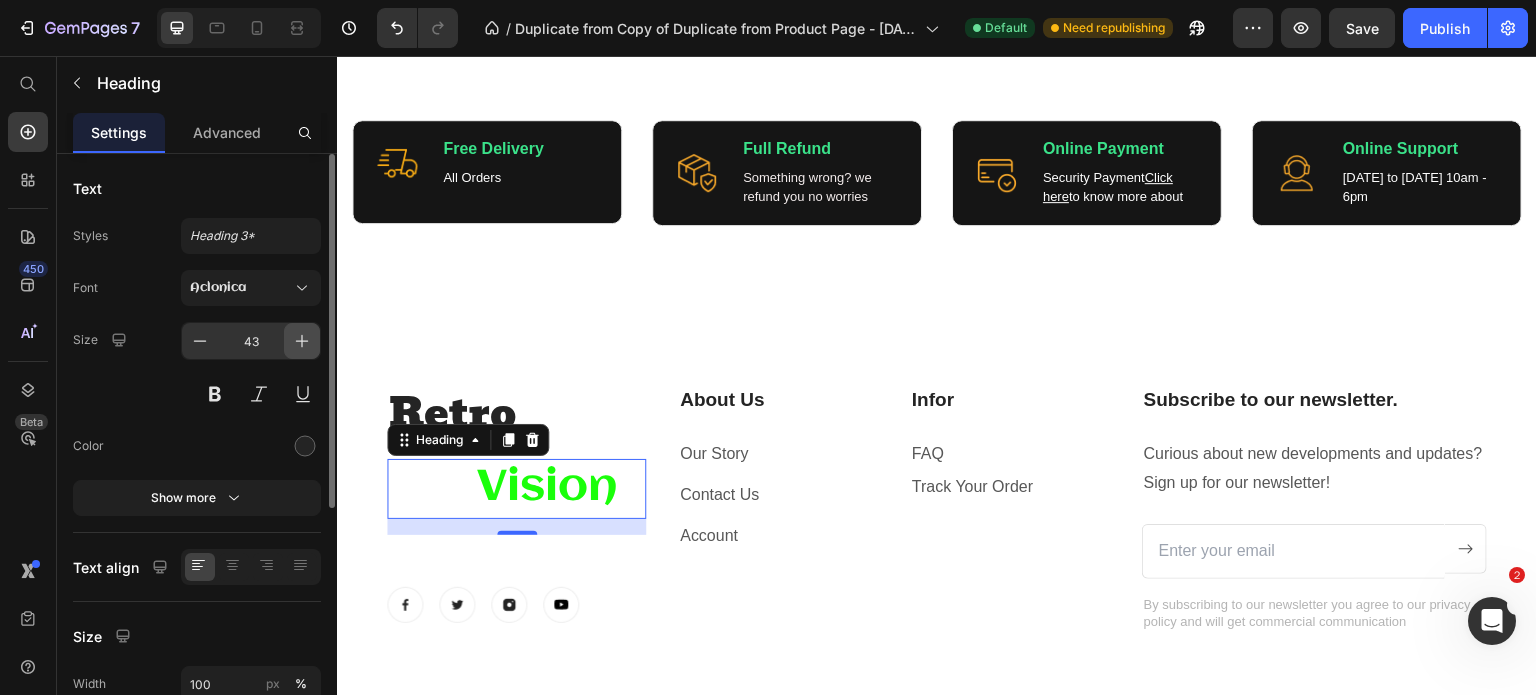 click at bounding box center (302, 341) 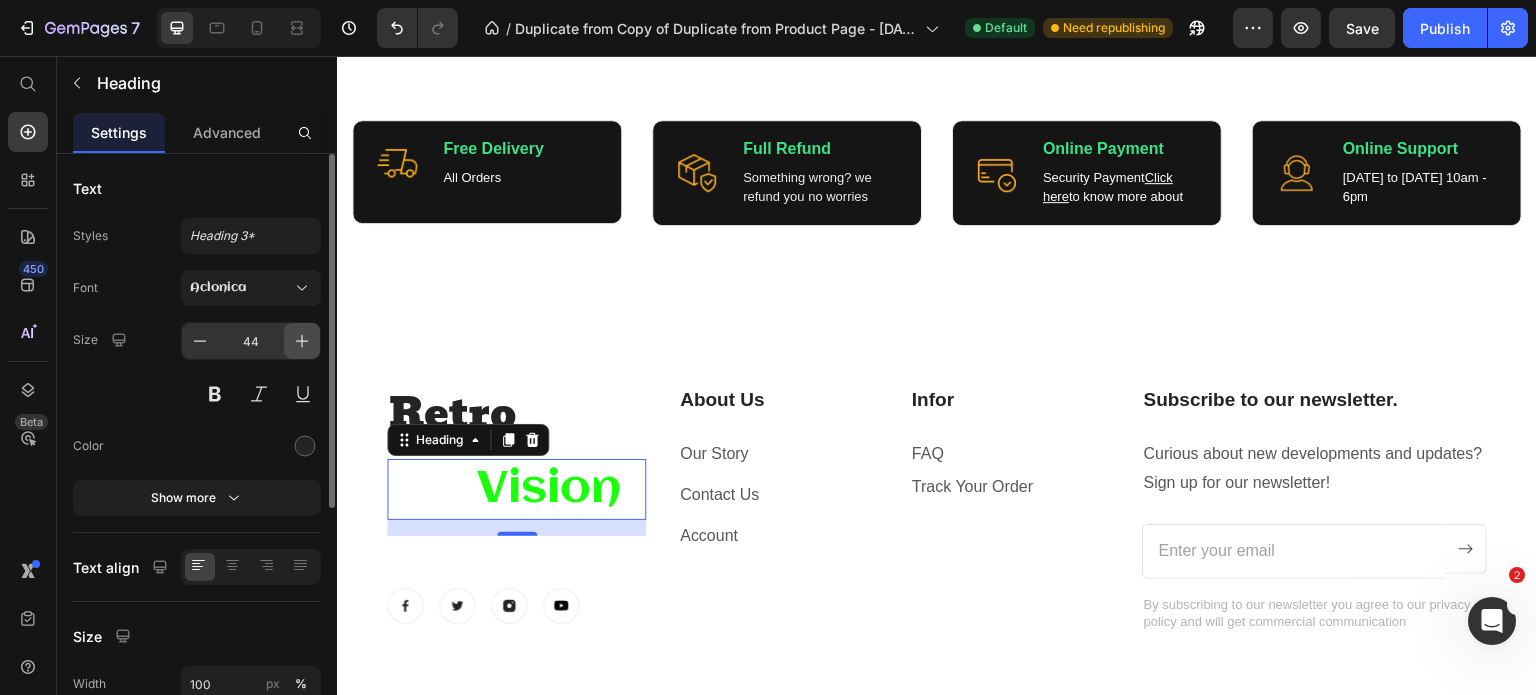 click at bounding box center [302, 341] 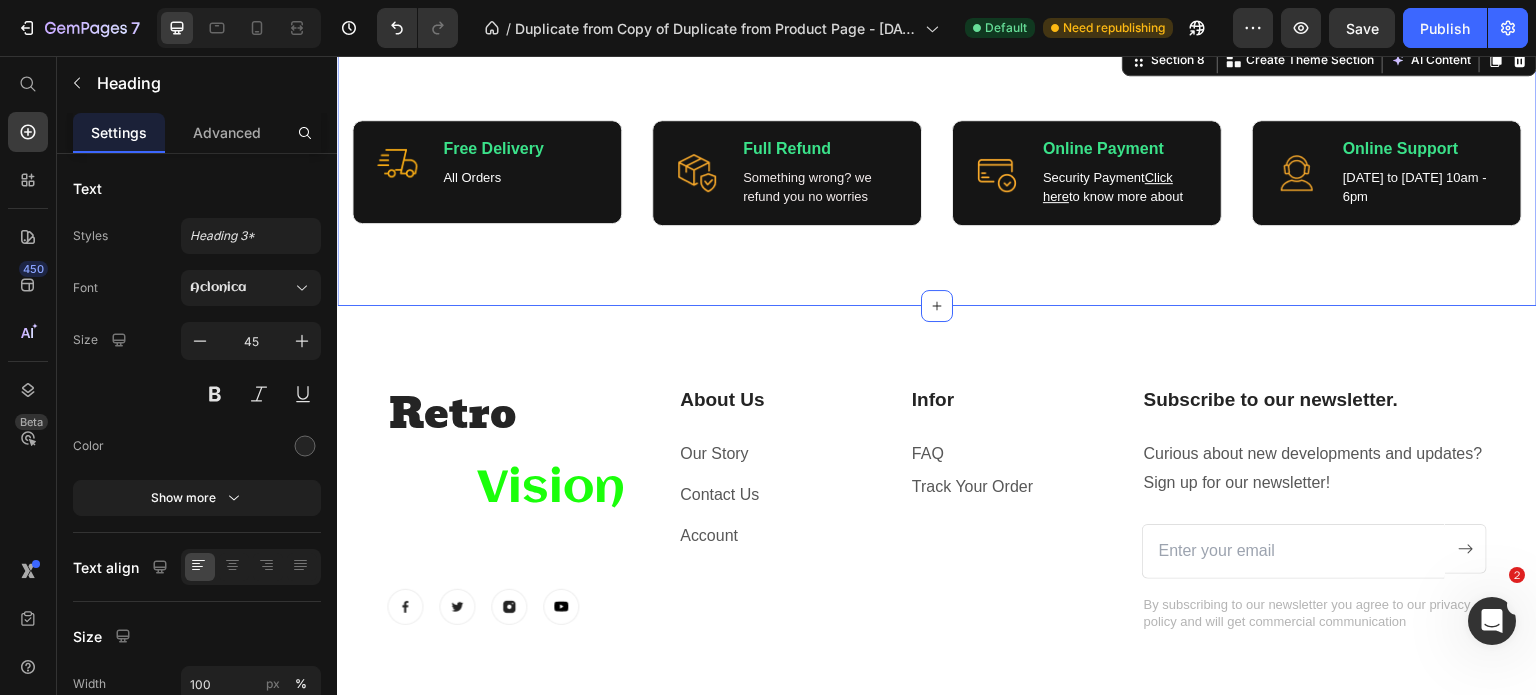 click on "Image Free Delivery Heading All Orders  Text block Row Image Full Refund Heading Something wrong? we refund you no worries  Text block Row Image Online Payment Heading Security Payment  Click here  to know more about Text block Row Image Online Support Heading Monday to Friday 10am - 6pm Text block Row Row Section 8   You can create reusable sections Create Theme Section AI Content Write with GemAI What would you like to describe here? Tone and Voice Persuasive Product M15 retro game console 64GB 20000+game 4K high-definition output handheld video game stick 20+emulator GBA PS1 arcade game Show more Generate" at bounding box center [937, 173] 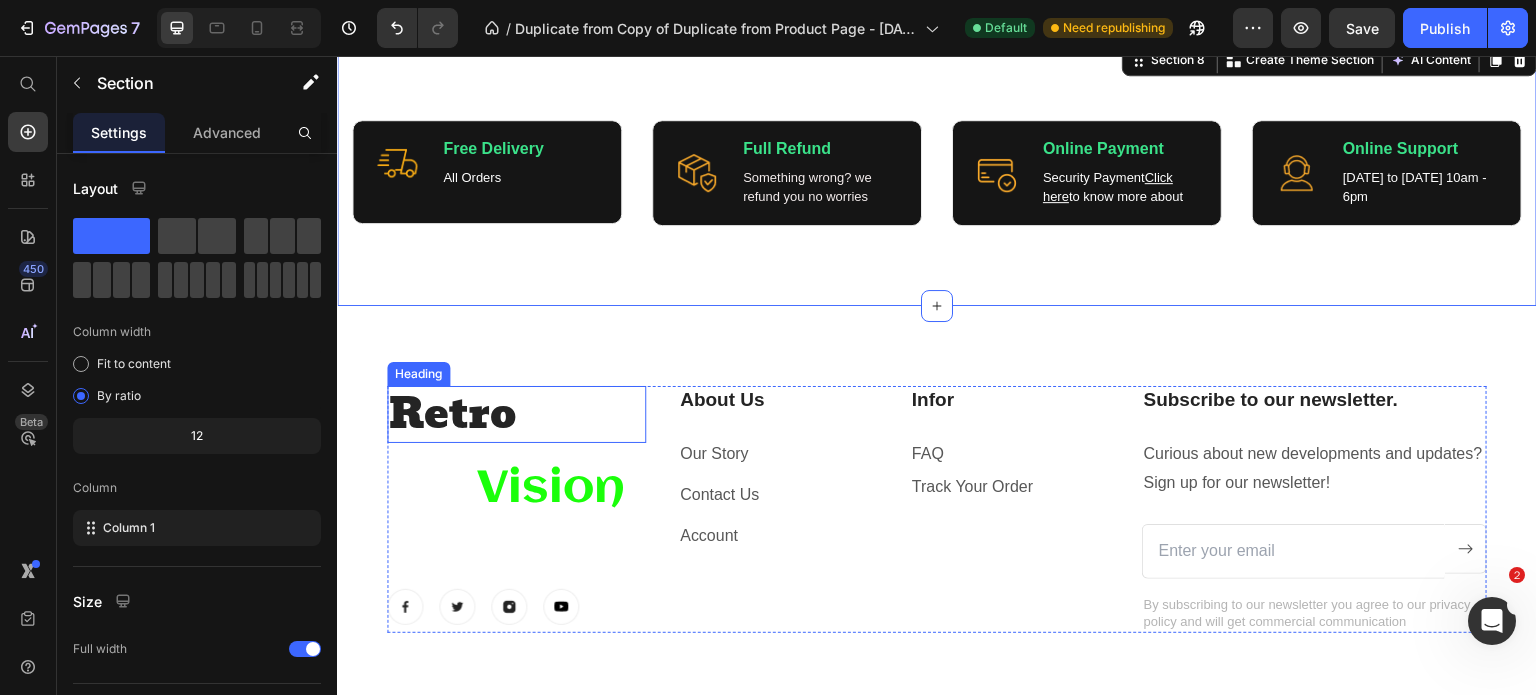 click on "Retro" at bounding box center (516, 414) 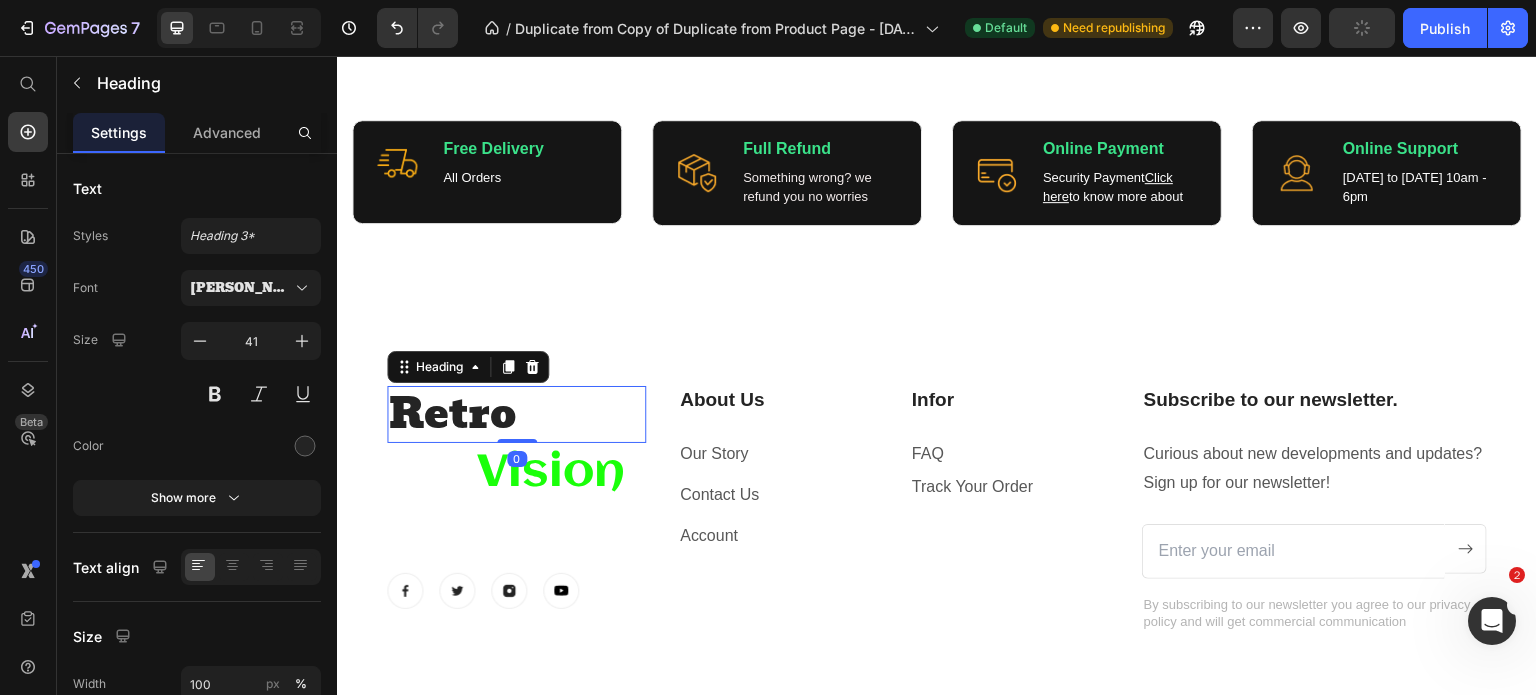 drag, startPoint x: 514, startPoint y: 452, endPoint x: 512, endPoint y: 428, distance: 24.083189 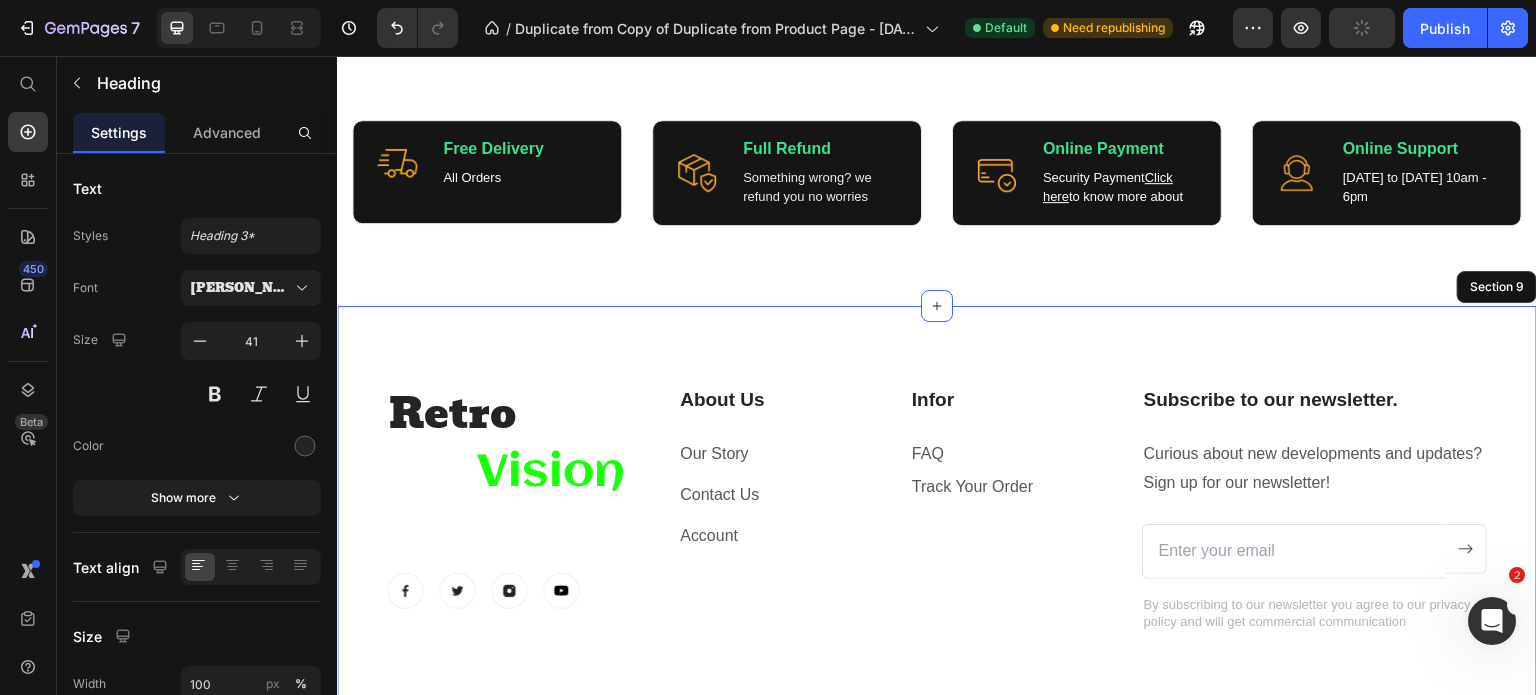click on "Retro Heading   0 Vision Heading Text block Image Image Image Image Row About Us Heading Our Story Text block Contact Us Text block Account Text block Infor Heading FAQ Text block Track Your Order Text block Text block Row Subscribe to our newsletter.  Heading Curious about new developments and updates? Sign up for our newsletter! Text block Email Field
Submit Button Row Newsletter By subscribing to our newsletter you agree to our privacy policy and will get commercial communication Text block Row Copyright © 2022 GemPages. Text block Image Image Row Section 9" at bounding box center (937, 546) 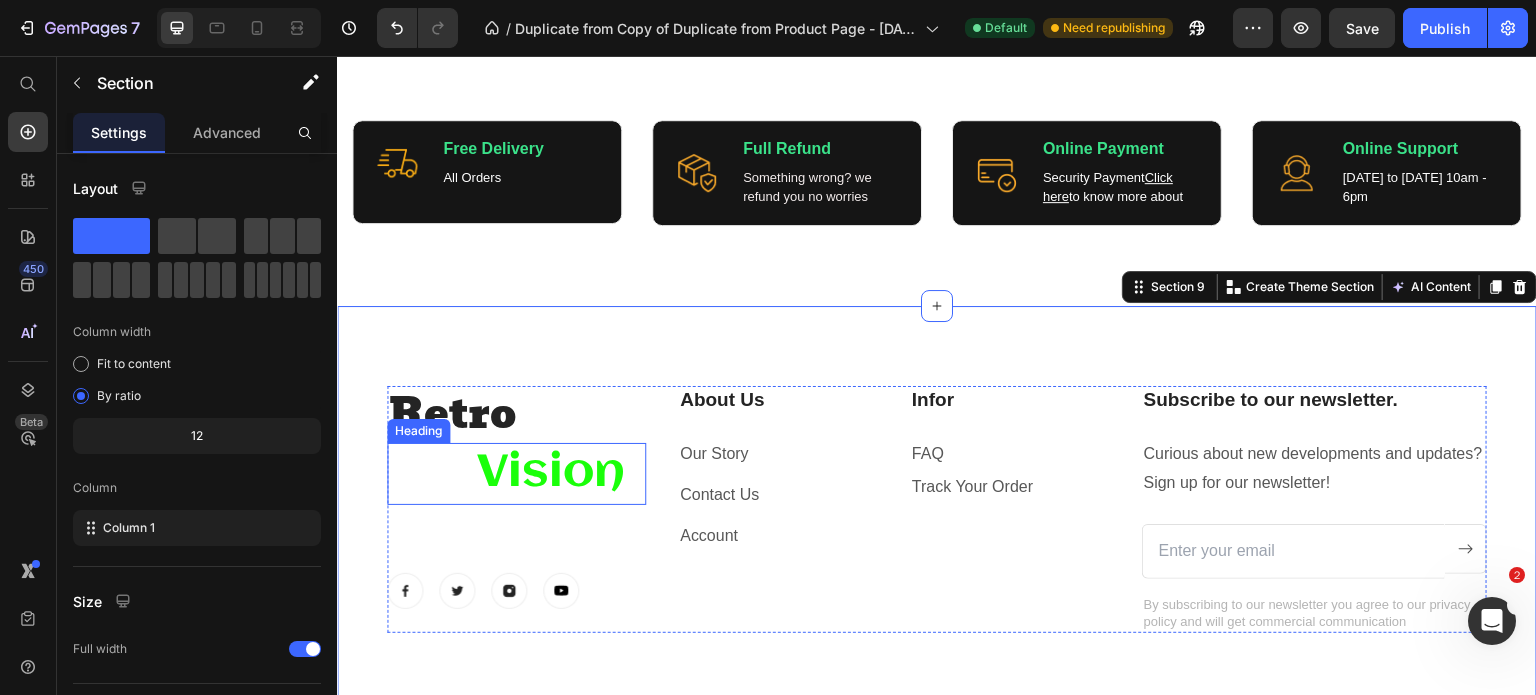 click on "Vision" at bounding box center [551, 473] 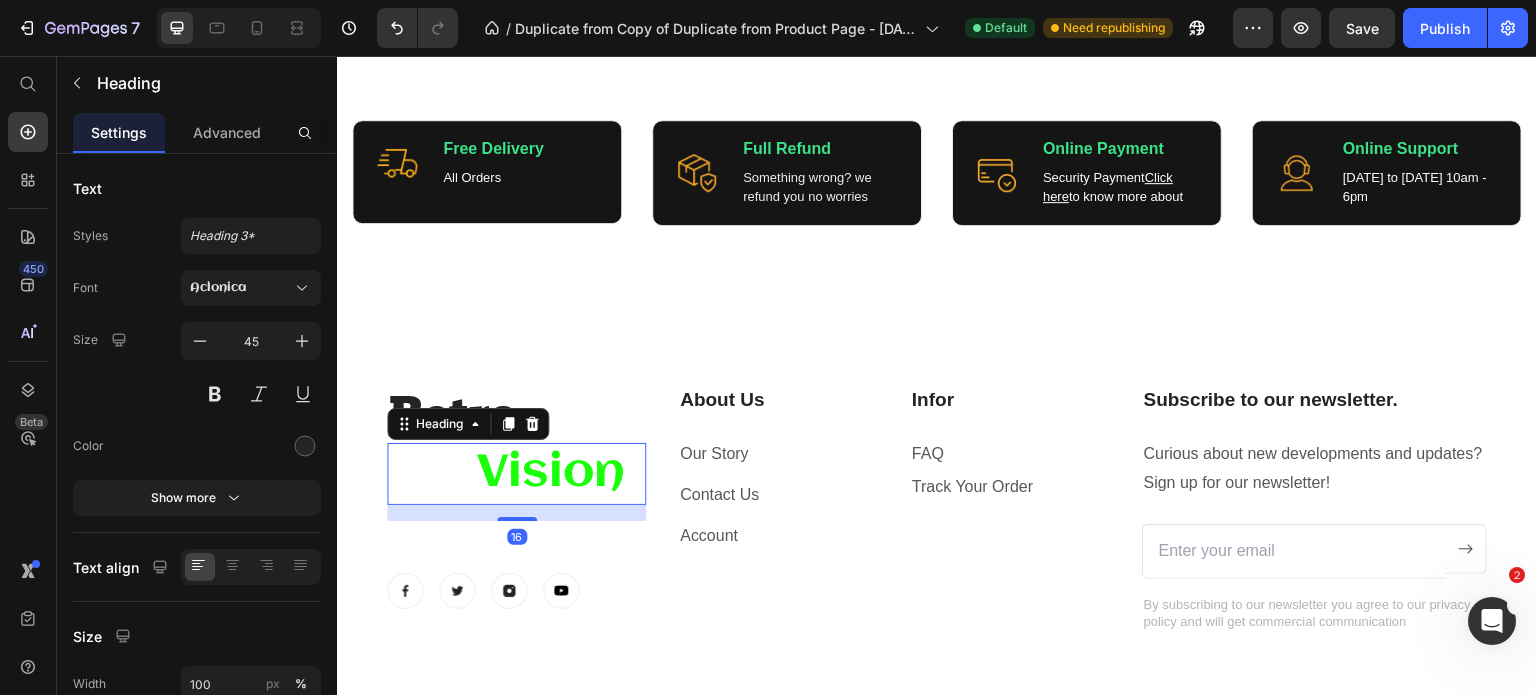 click on "Heading" 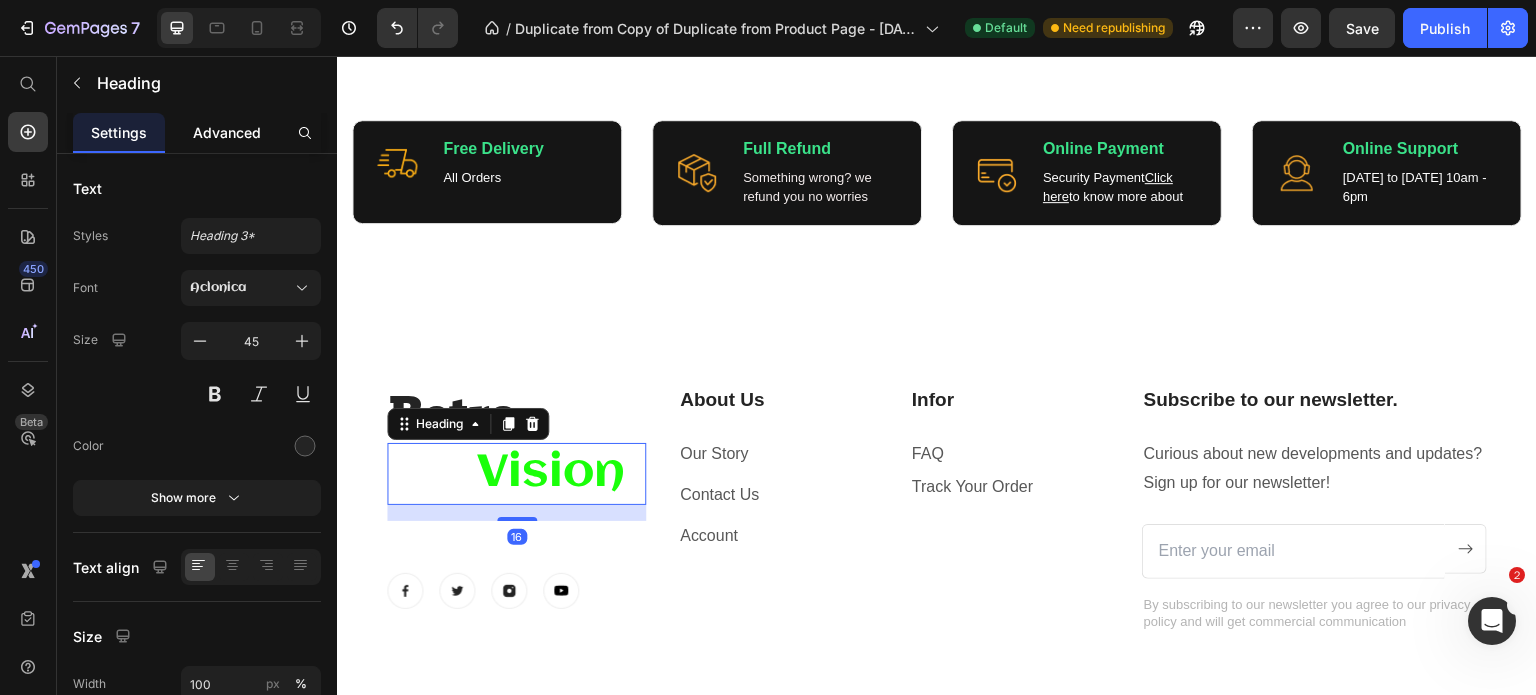 click on "Advanced" at bounding box center (227, 132) 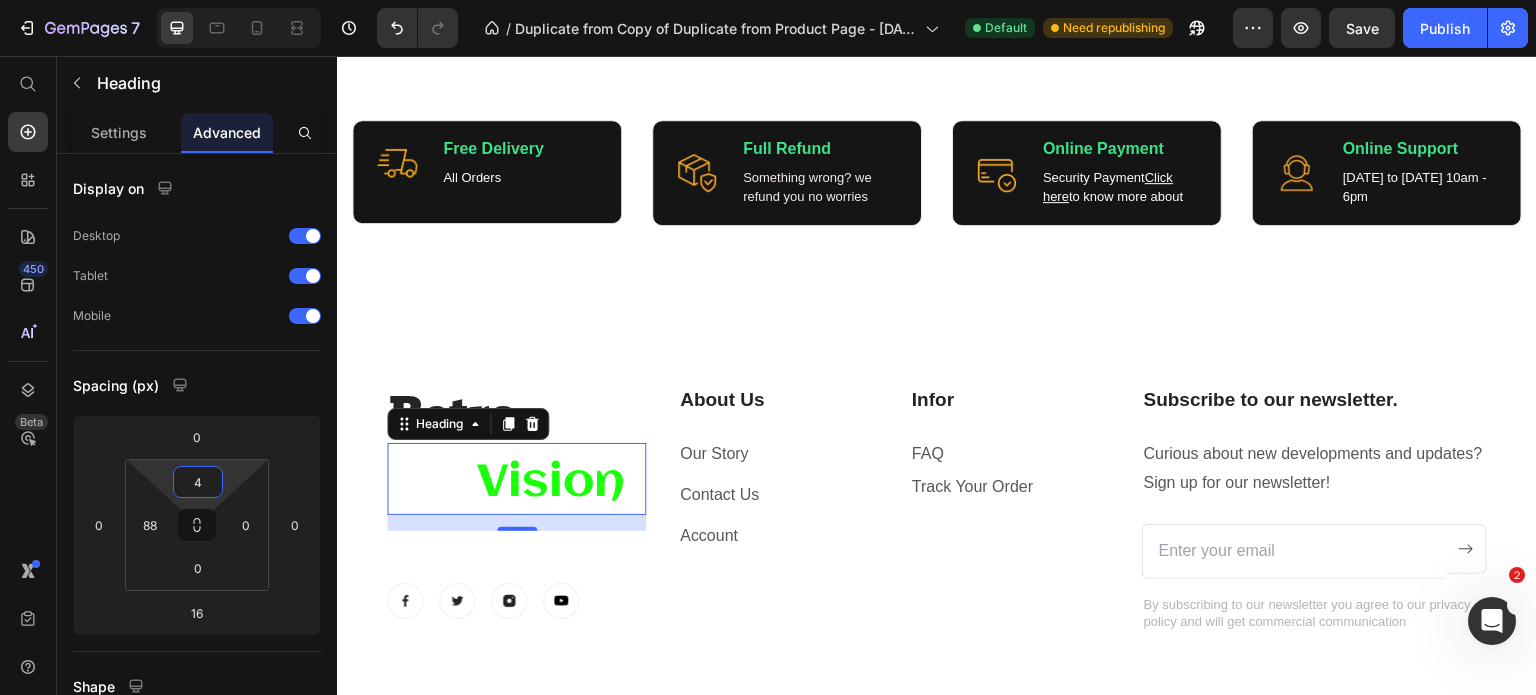 type on "0" 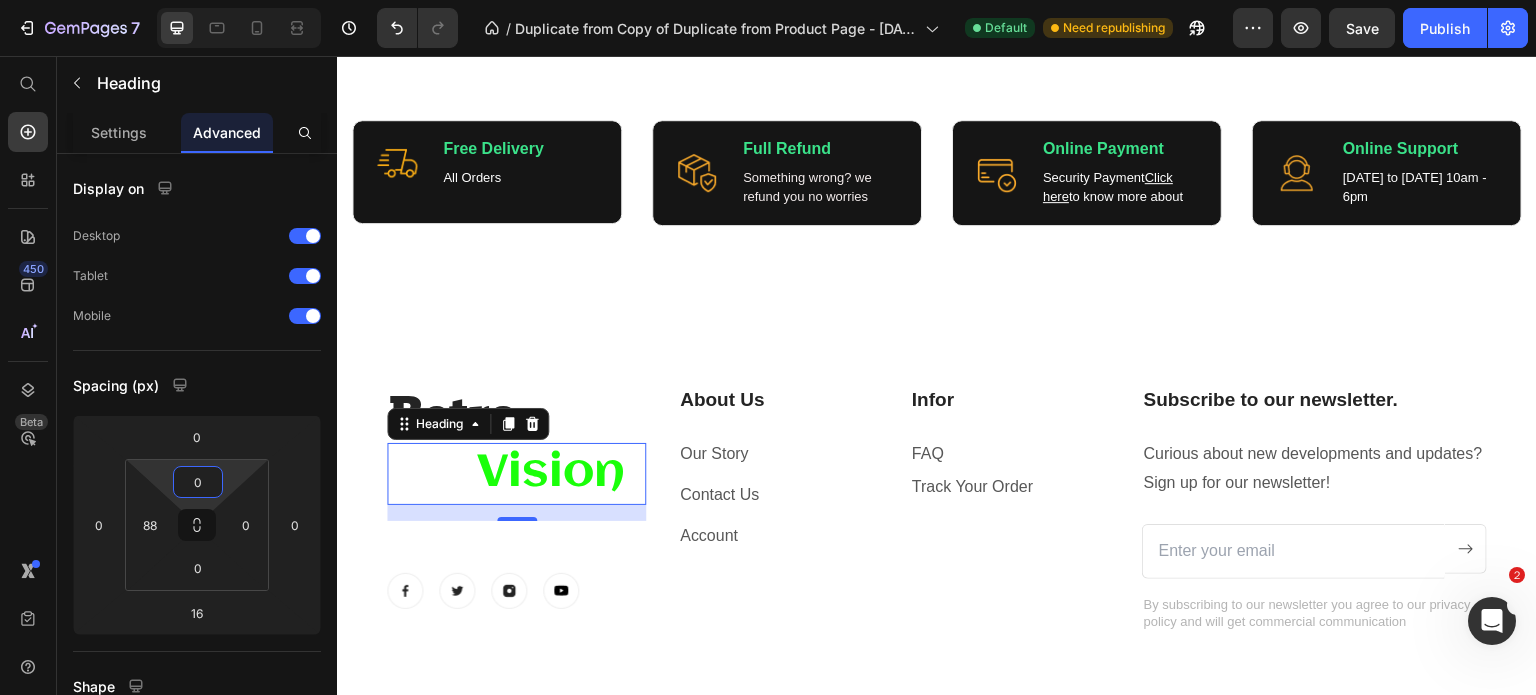 drag, startPoint x: 203, startPoint y: 459, endPoint x: 208, endPoint y: 483, distance: 24.5153 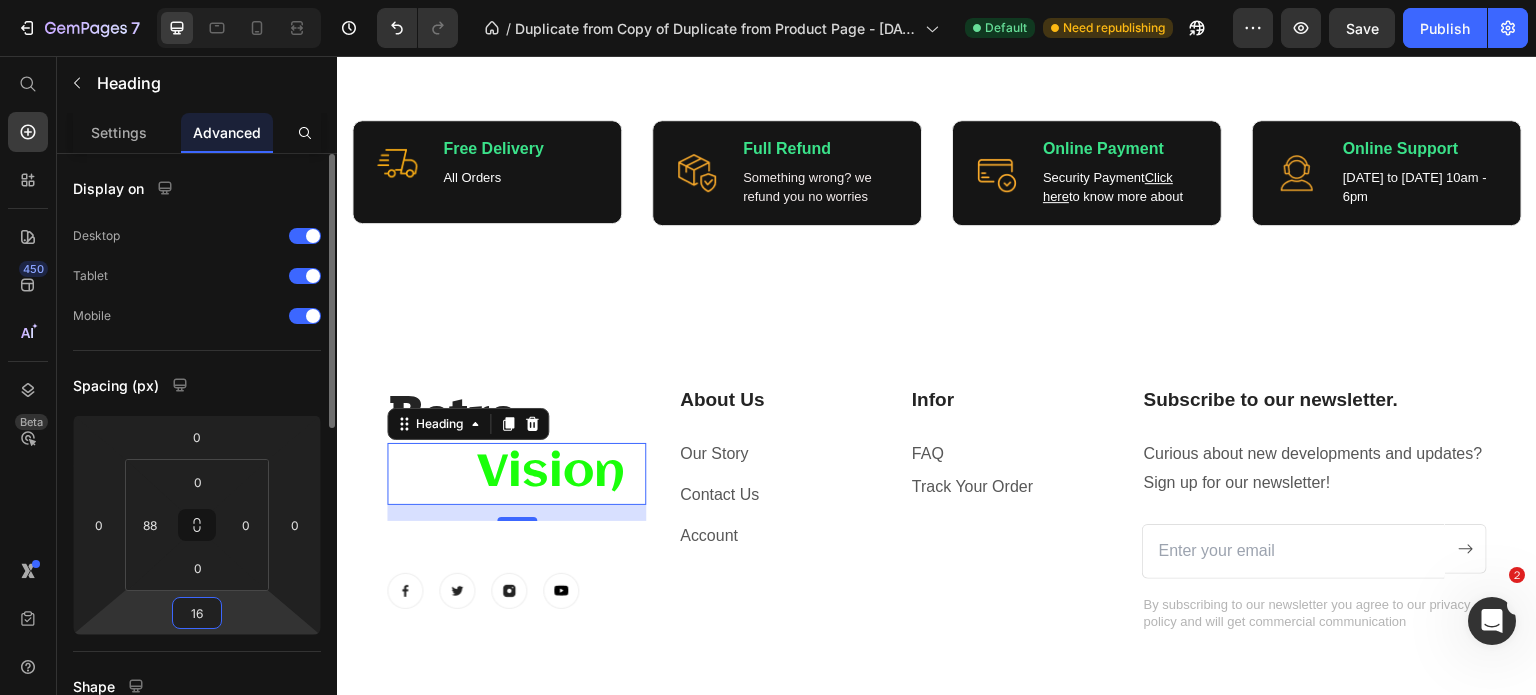 click on "7   /  Duplicate from Copy of Duplicate from Product Page - [DATE] 21:03:42 Default Need republishing Preview  Save   Publish  450 Beta Start with Sections Elements Hero Section Product Detail Brands Trusted Badges Guarantee Product Breakdown How to use Testimonials Compare Bundle FAQs Social Proof Brand Story Product List Collection Blog List Contact Sticky Add to Cart Custom Footer Browse Library 450 Layout
Row
Row
Row
Row Text
Heading
Text Block Button
Button
Button
Sticky Back to top Media" at bounding box center [768, 0] 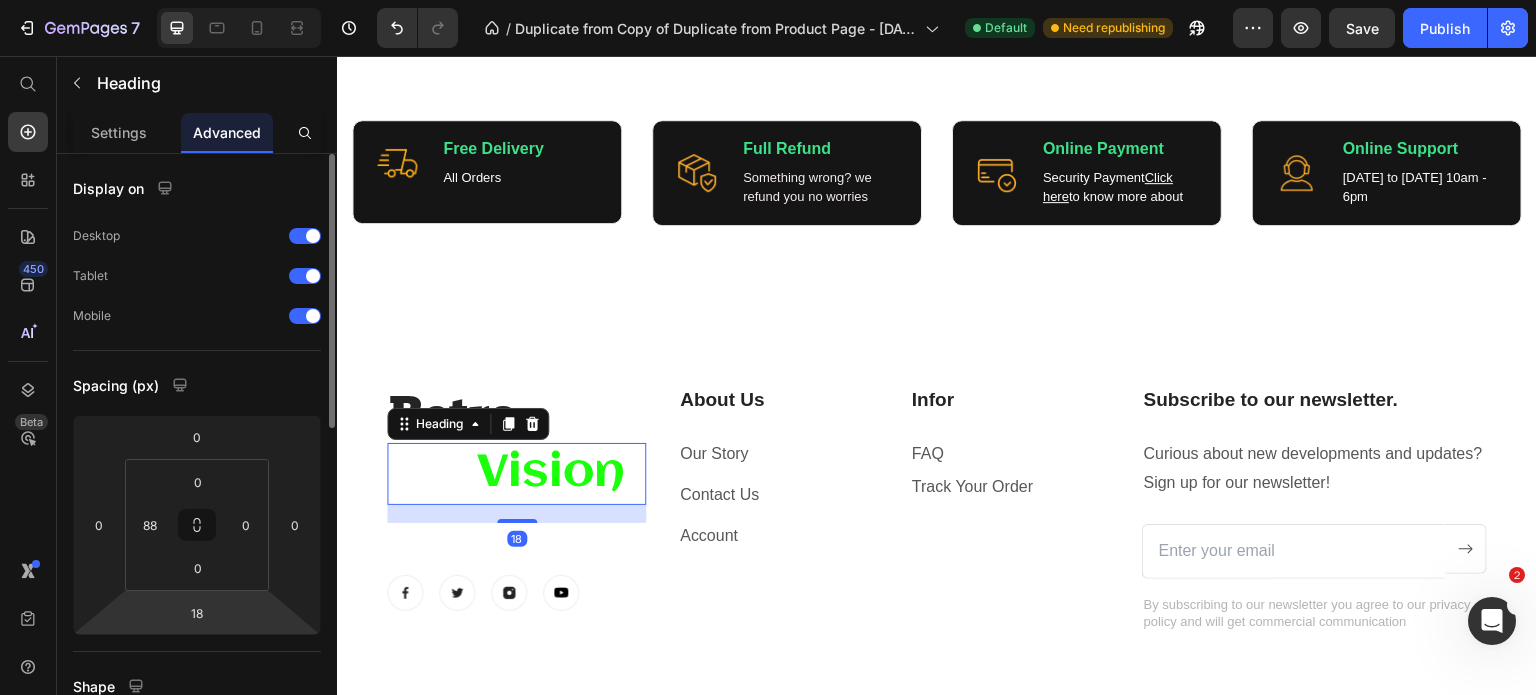 click on "0 88 0 0" at bounding box center [197, 525] 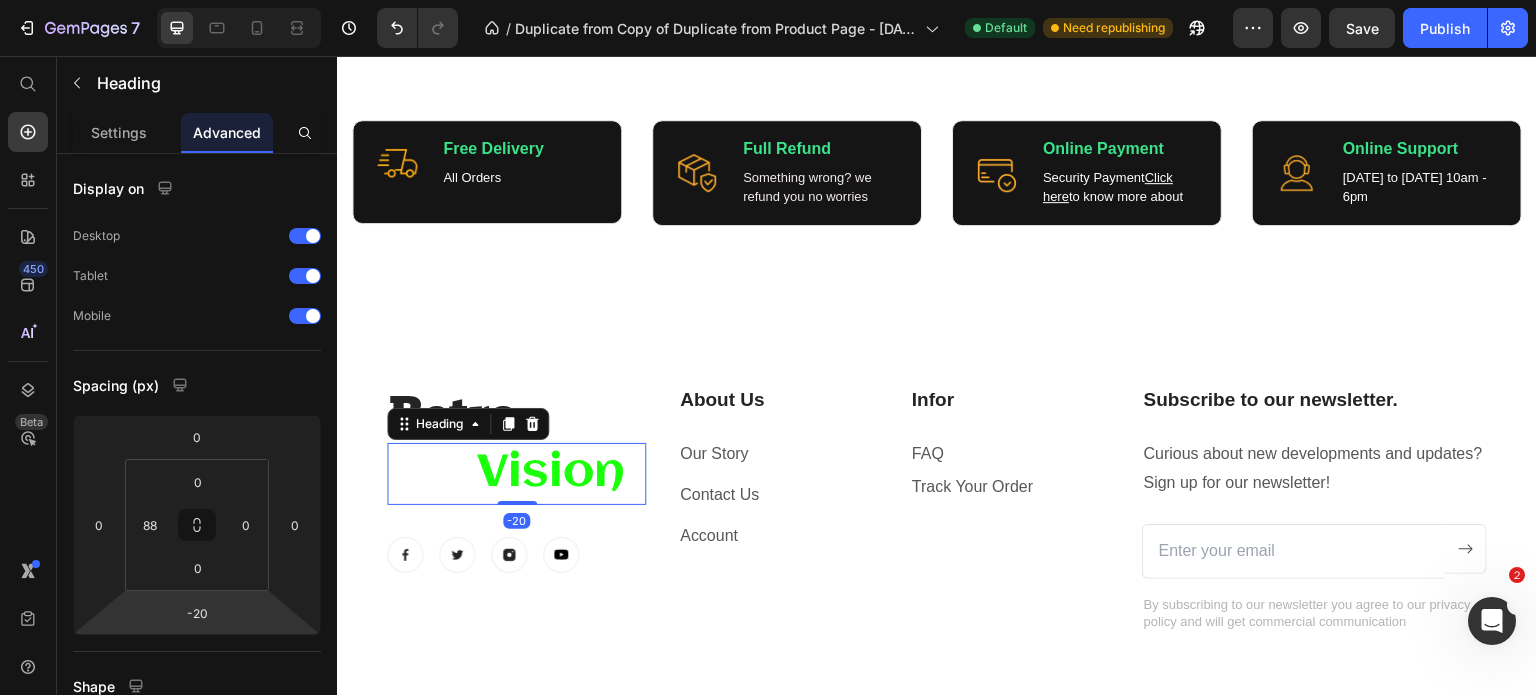 type on "-18" 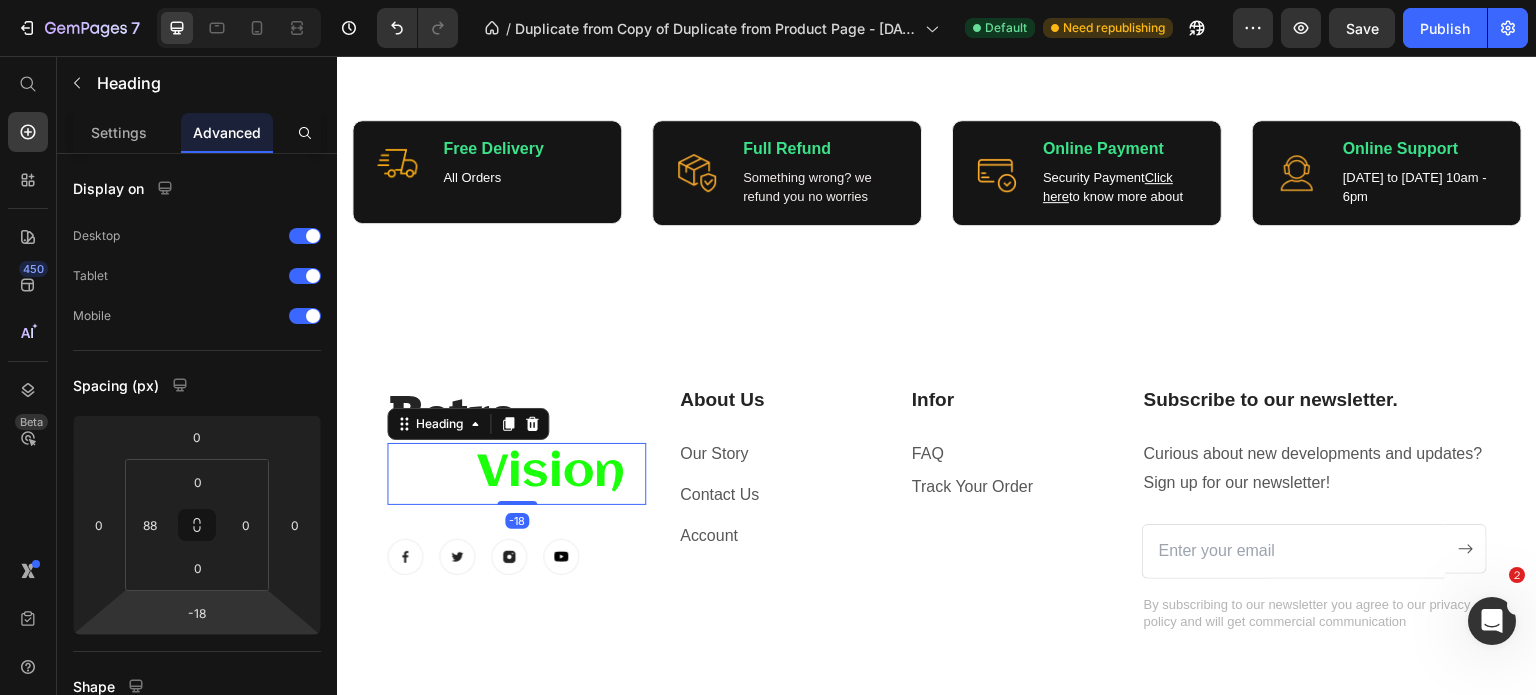 drag, startPoint x: 200, startPoint y: 595, endPoint x: 197, endPoint y: 610, distance: 15.297058 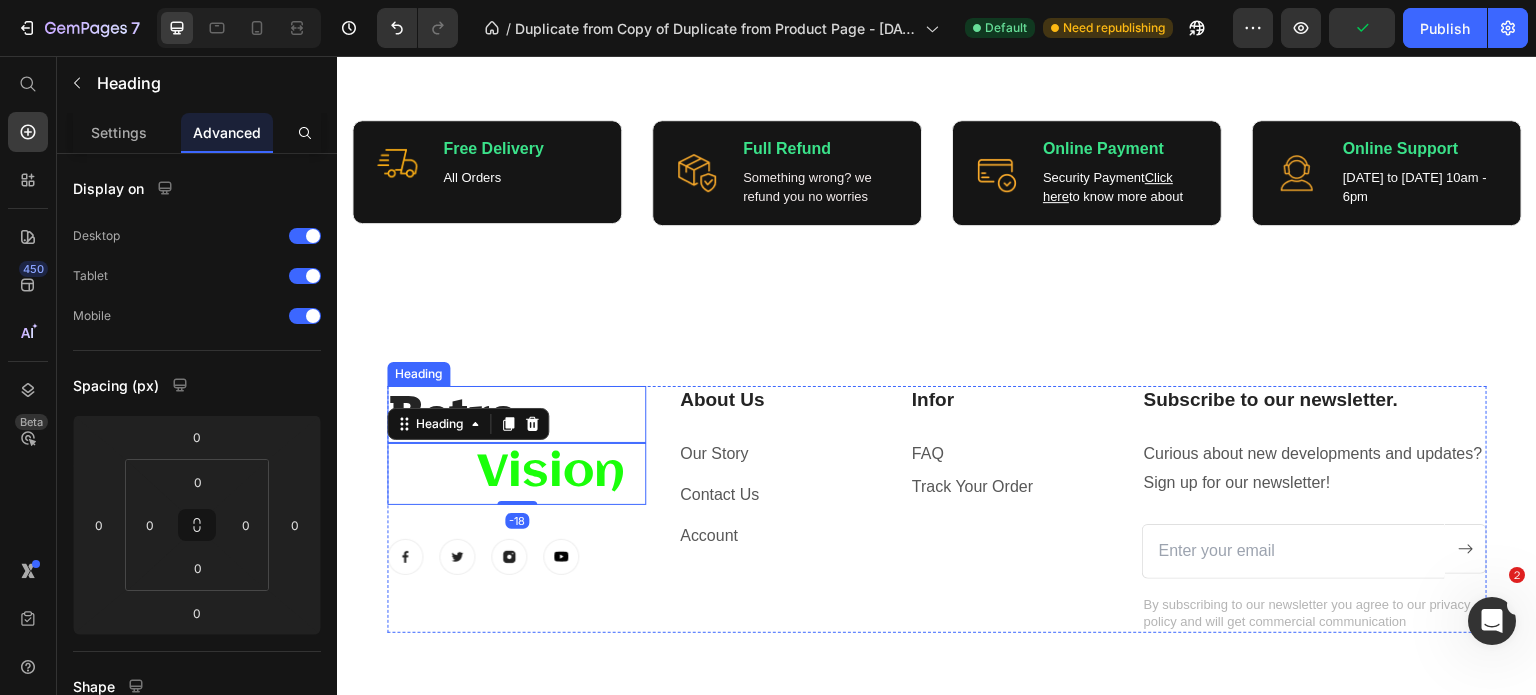 click on "Retro" at bounding box center [516, 414] 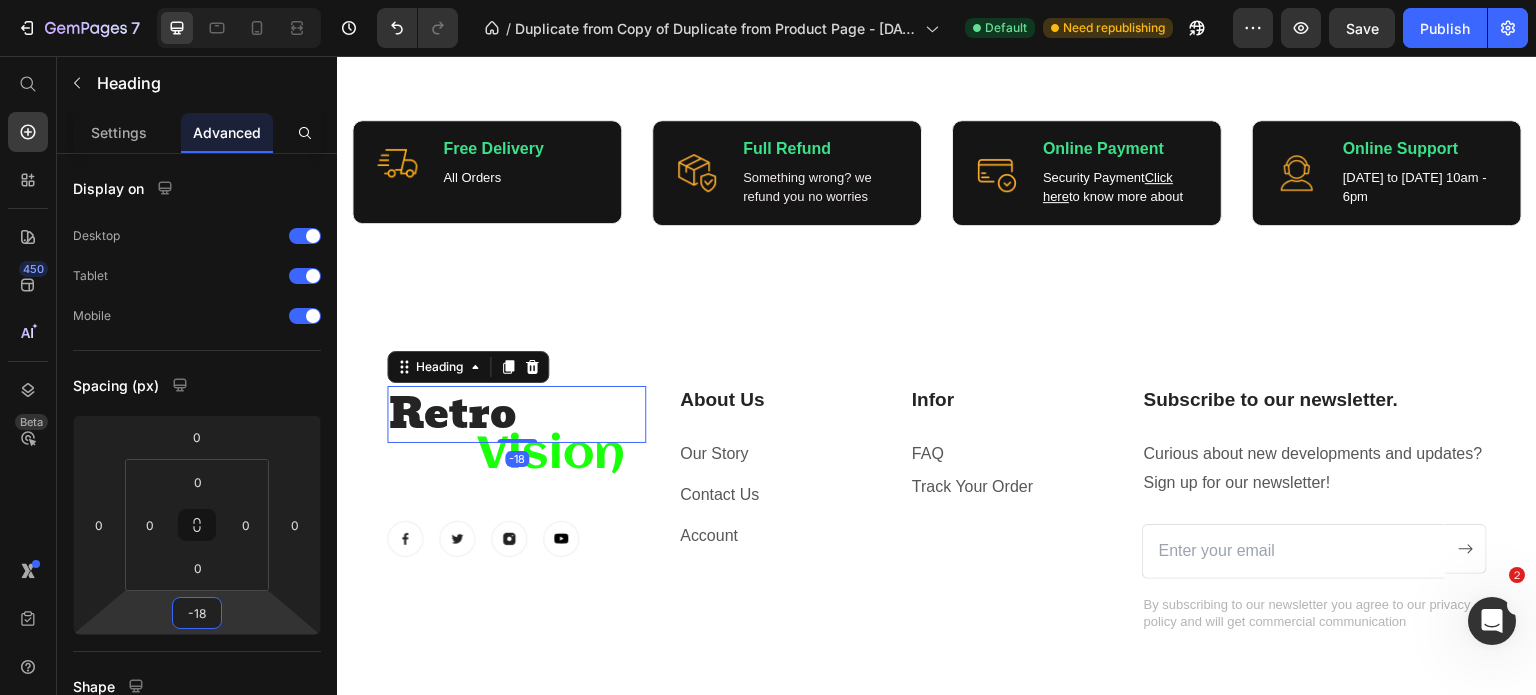 type on "-16" 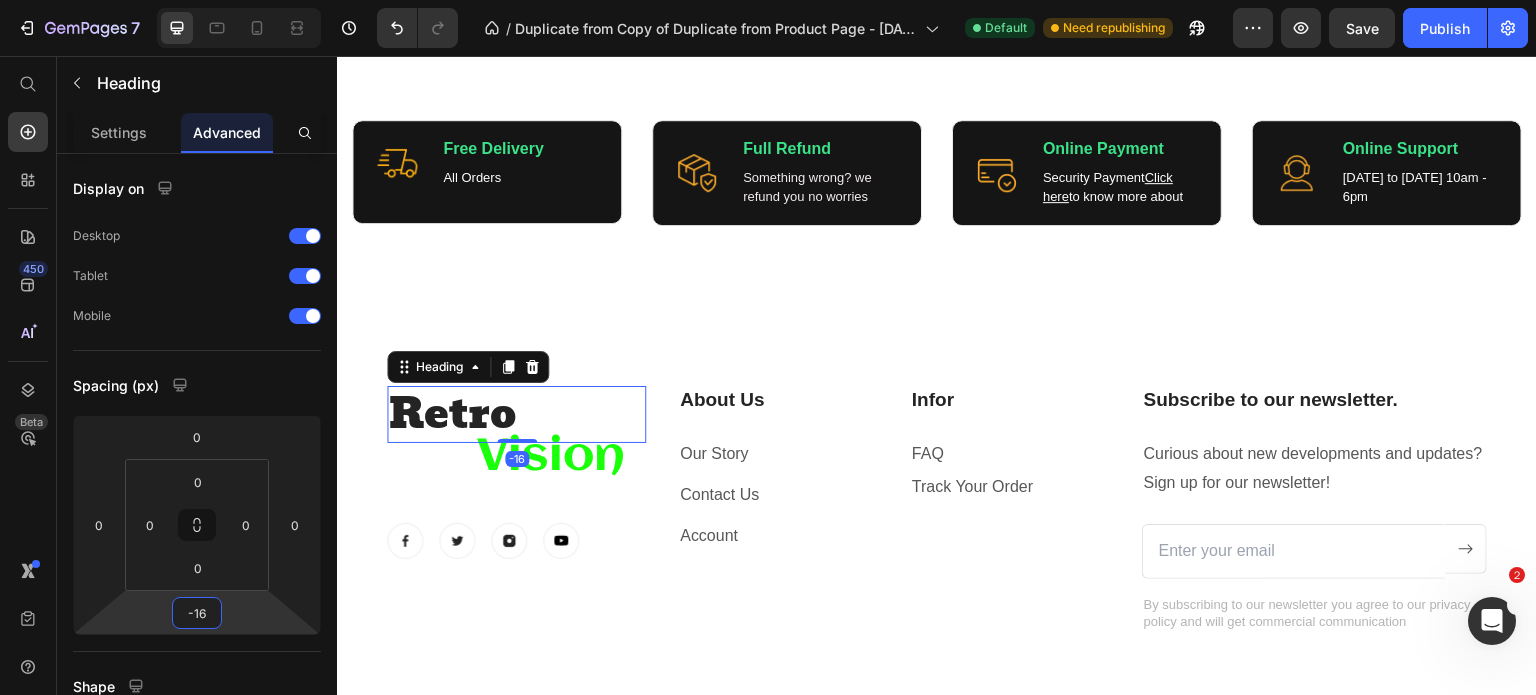 click on "7   /  Duplicate from Copy of Duplicate from Product Page - [DATE] 21:03:42 Default Need republishing Preview  Save   Publish  450 Beta Start with Sections Elements Hero Section Product Detail Brands Trusted Badges Guarantee Product Breakdown How to use Testimonials Compare Bundle FAQs Social Proof Brand Story Product List Collection Blog List Contact Sticky Add to Cart Custom Footer Browse Library 450 Layout
Row
Row
Row
Row Text
Heading
Text Block Button
Button
Button
Sticky Back to top Media" at bounding box center [768, 0] 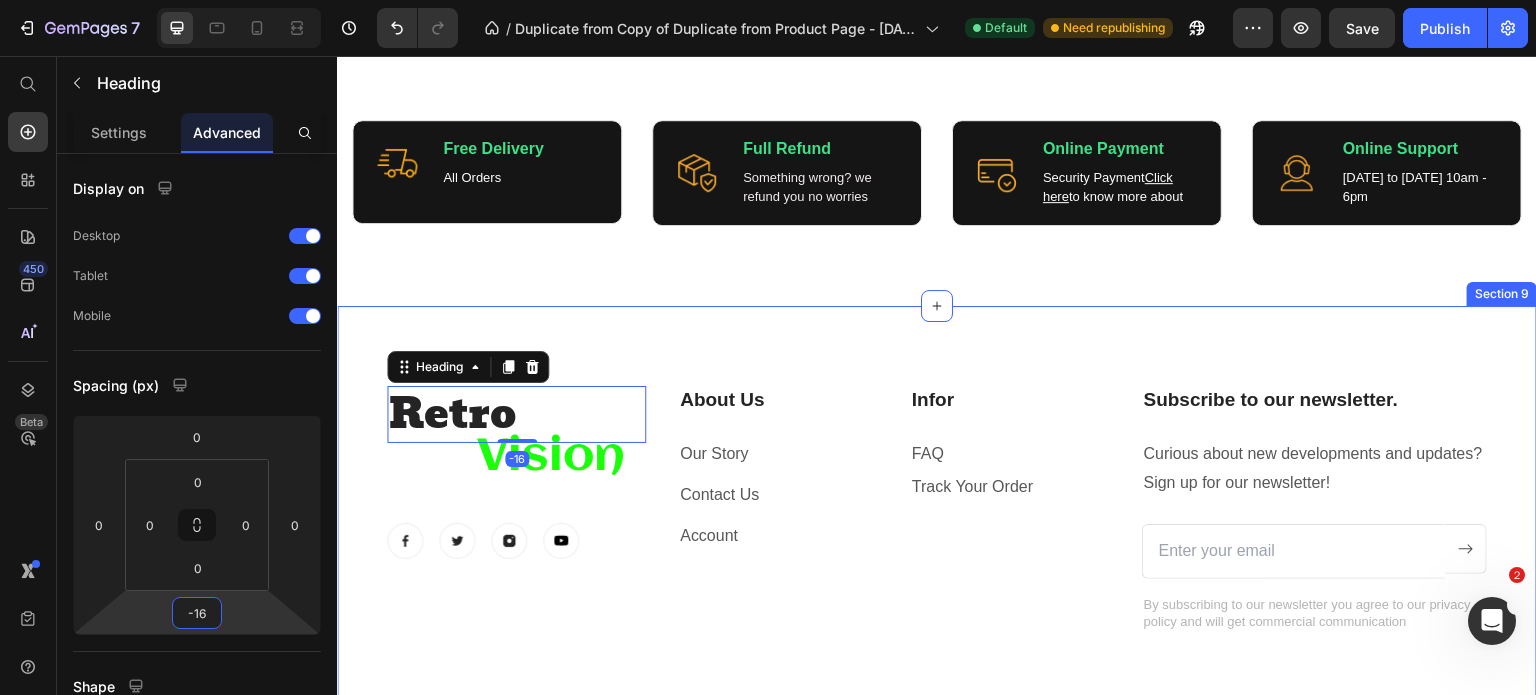 click on "Image Free Delivery Heading All Orders  Text block Row Image Full Refund Heading Something wrong? we refund you no worries  Text block Row Image Online Payment Heading Security Payment  Click here  to know more about Text block Row Image Online Support Heading Monday to Friday 10am - 6pm Text block Row Row Section 8" at bounding box center [937, 173] 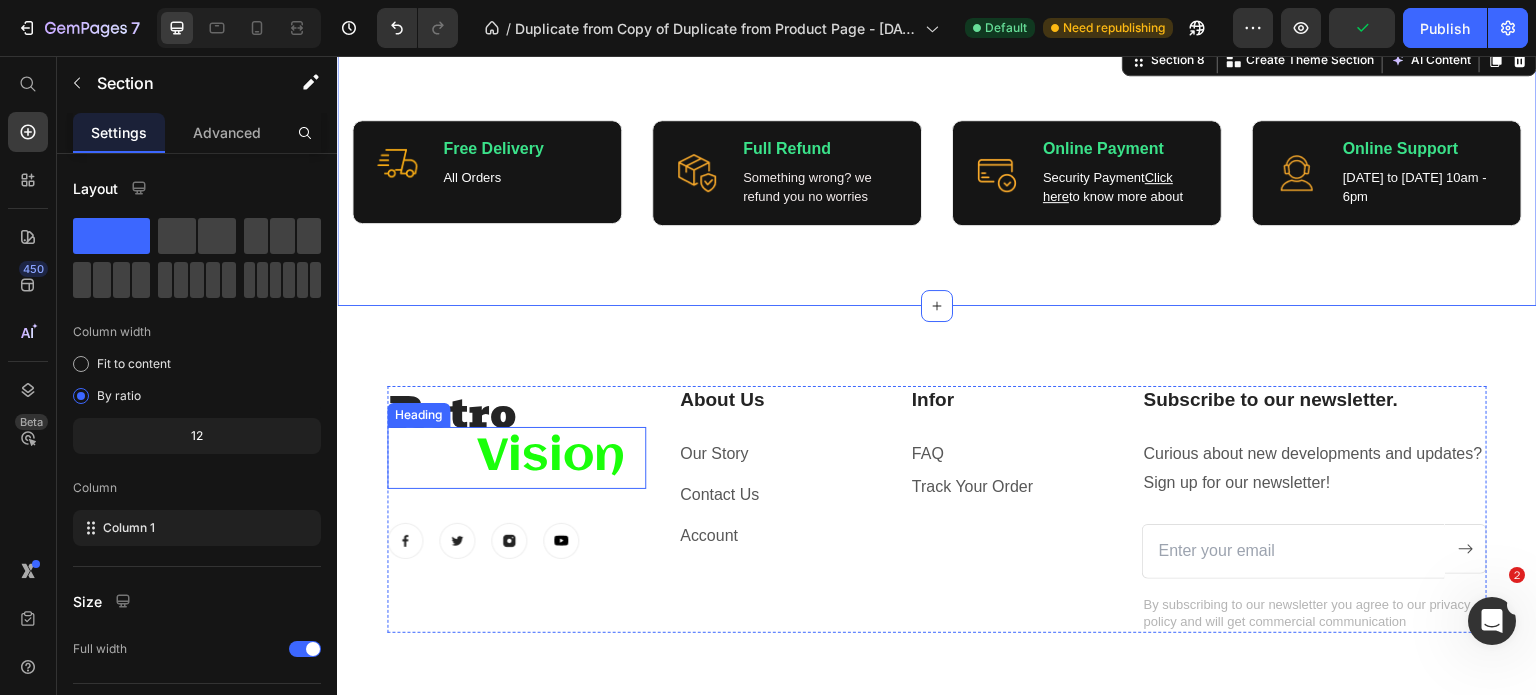 click on "Vision" at bounding box center [551, 457] 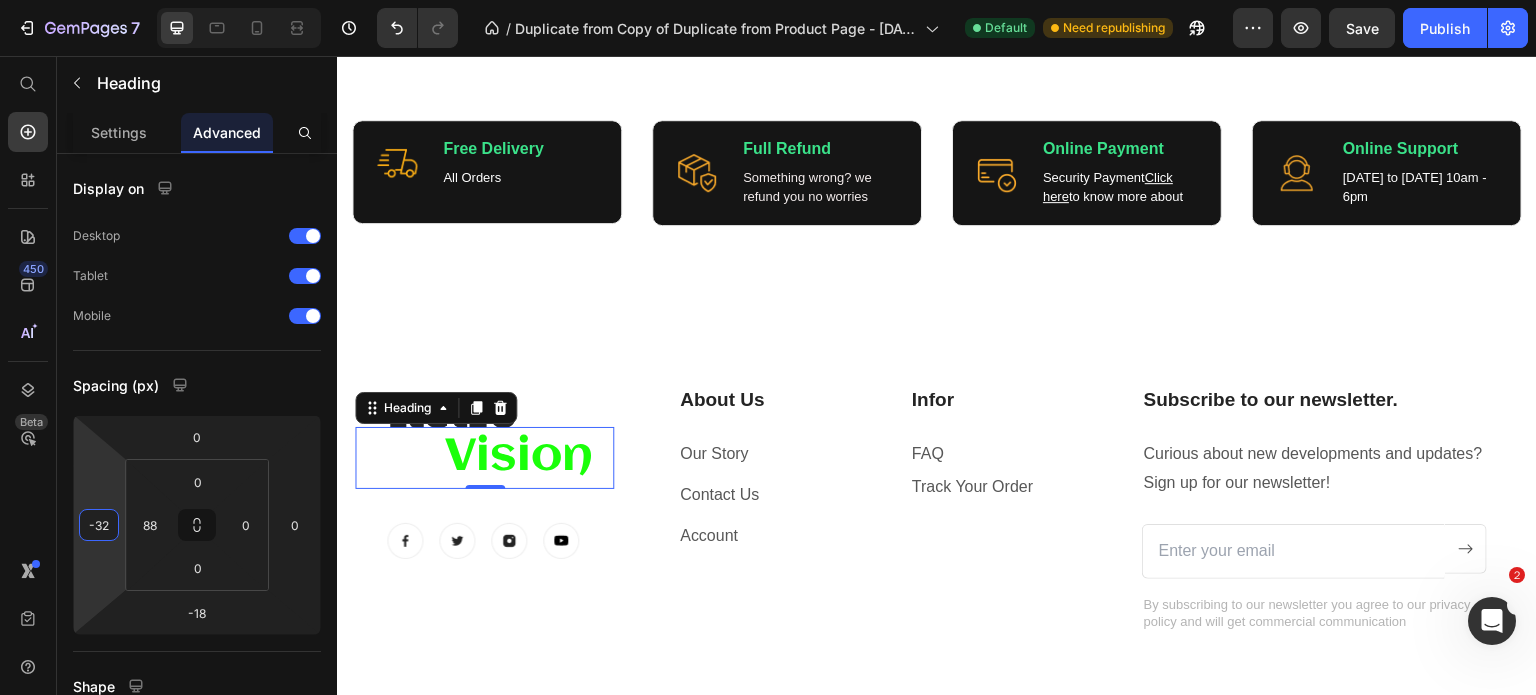 type on "-30" 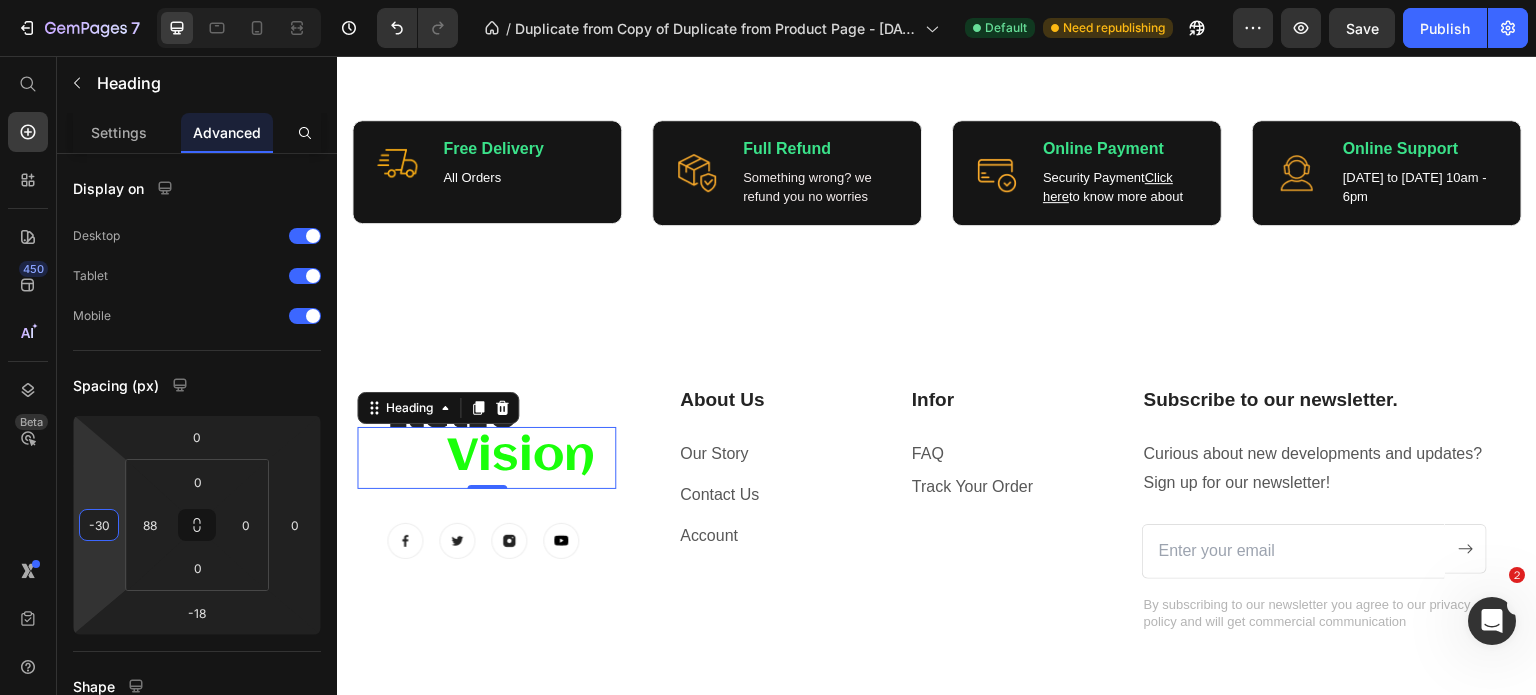 drag, startPoint x: 122, startPoint y: 524, endPoint x: 120, endPoint y: 542, distance: 18.110771 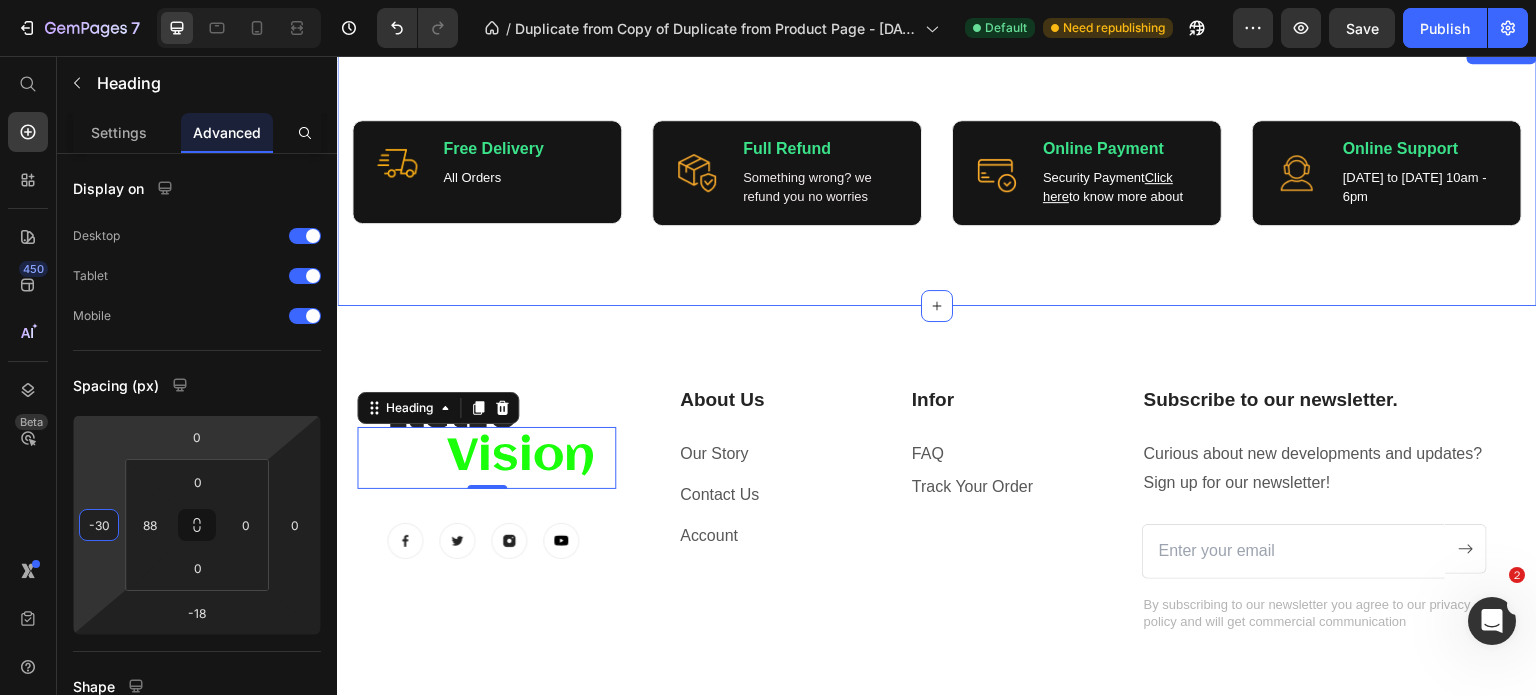 click on "Image Free Delivery Heading All Orders  Text block Row Image Full Refund Heading Something wrong? we refund you no worries  Text block Row Image Online Payment Heading Security Payment  Click here  to know more about Text block Row Image Online Support Heading Monday to Friday 10am - 6pm Text block Row Row Section 8" at bounding box center (937, 173) 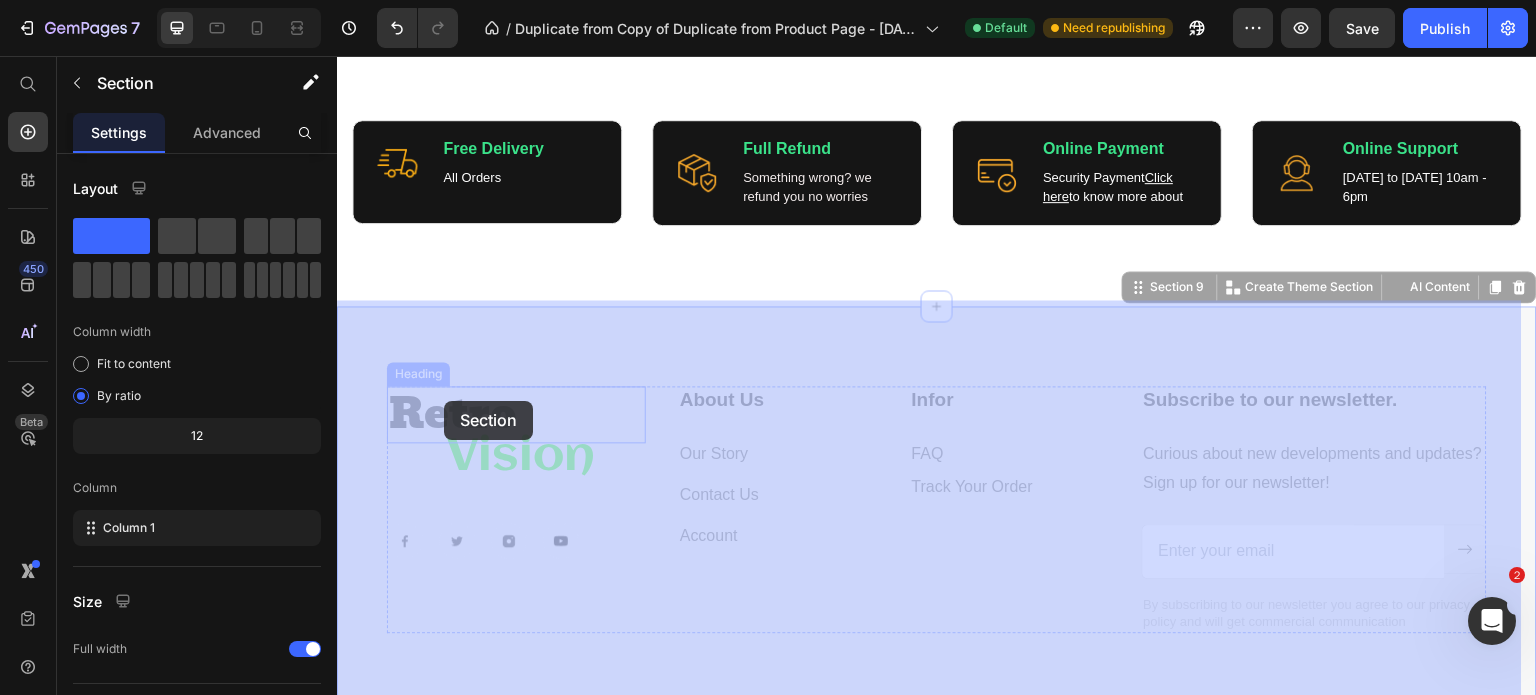 drag, startPoint x: 376, startPoint y: 350, endPoint x: 444, endPoint y: 401, distance: 85 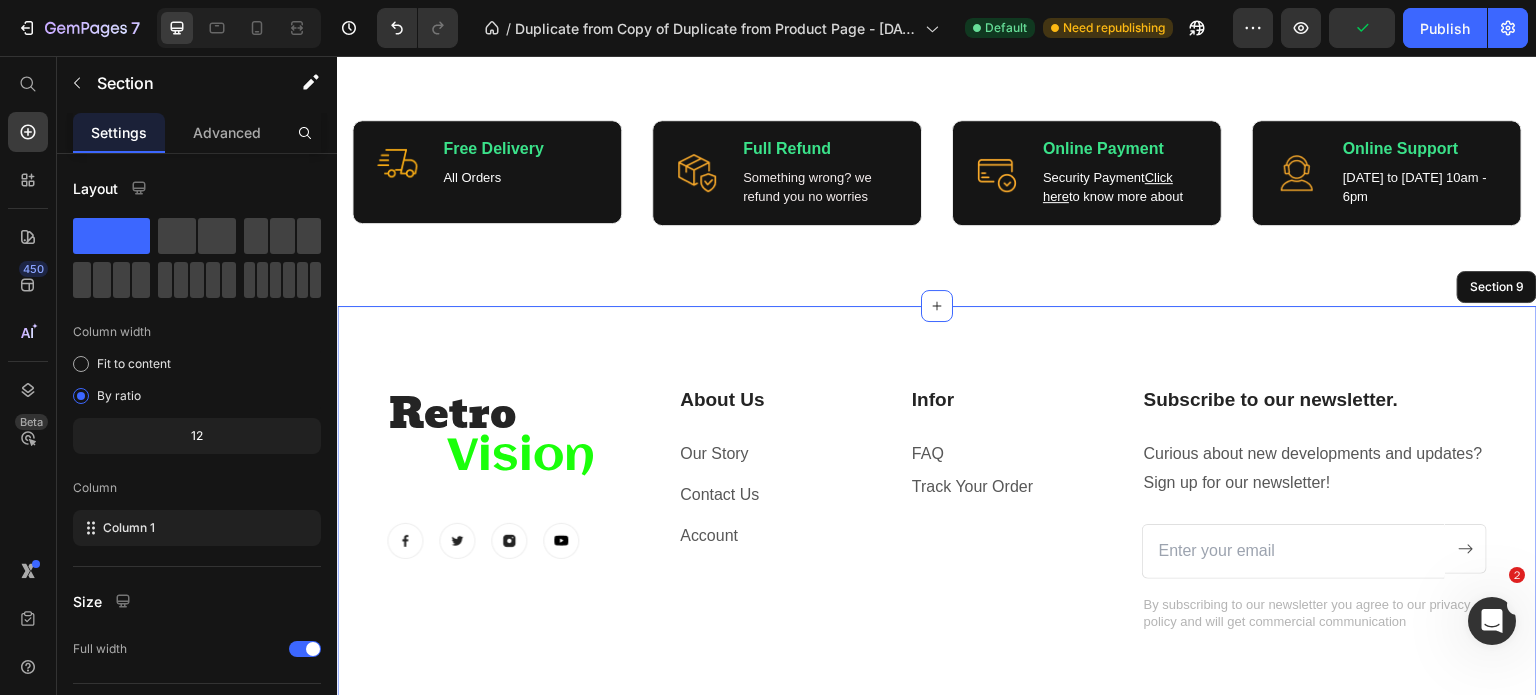 click on "Retro Heading Vision Heading Text block Image Image Image Image Row About Us Heading Our Story Text block Contact Us Text block Account Text block Infor Heading FAQ Text block Track Your Order Text block Text block Row Subscribe to our newsletter.  Heading Curious about new developments and updates? Sign up for our newsletter! Text block Email Field
Submit Button Row Newsletter By subscribing to our newsletter you agree to our privacy policy and will get commercial communication Text block Row Copyright © 2022 GemPages. Text block Image Image Row Section 9" at bounding box center [937, 546] 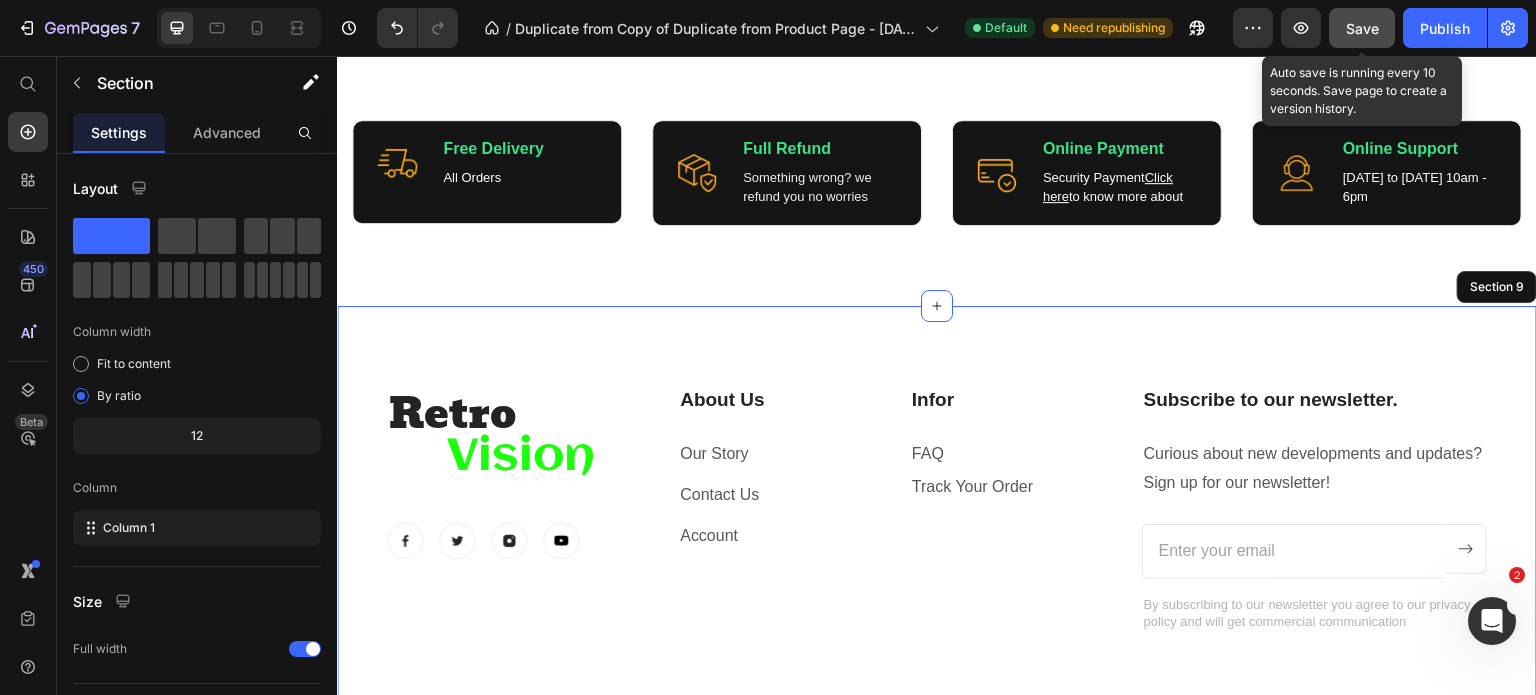 click on "Save" at bounding box center [1362, 28] 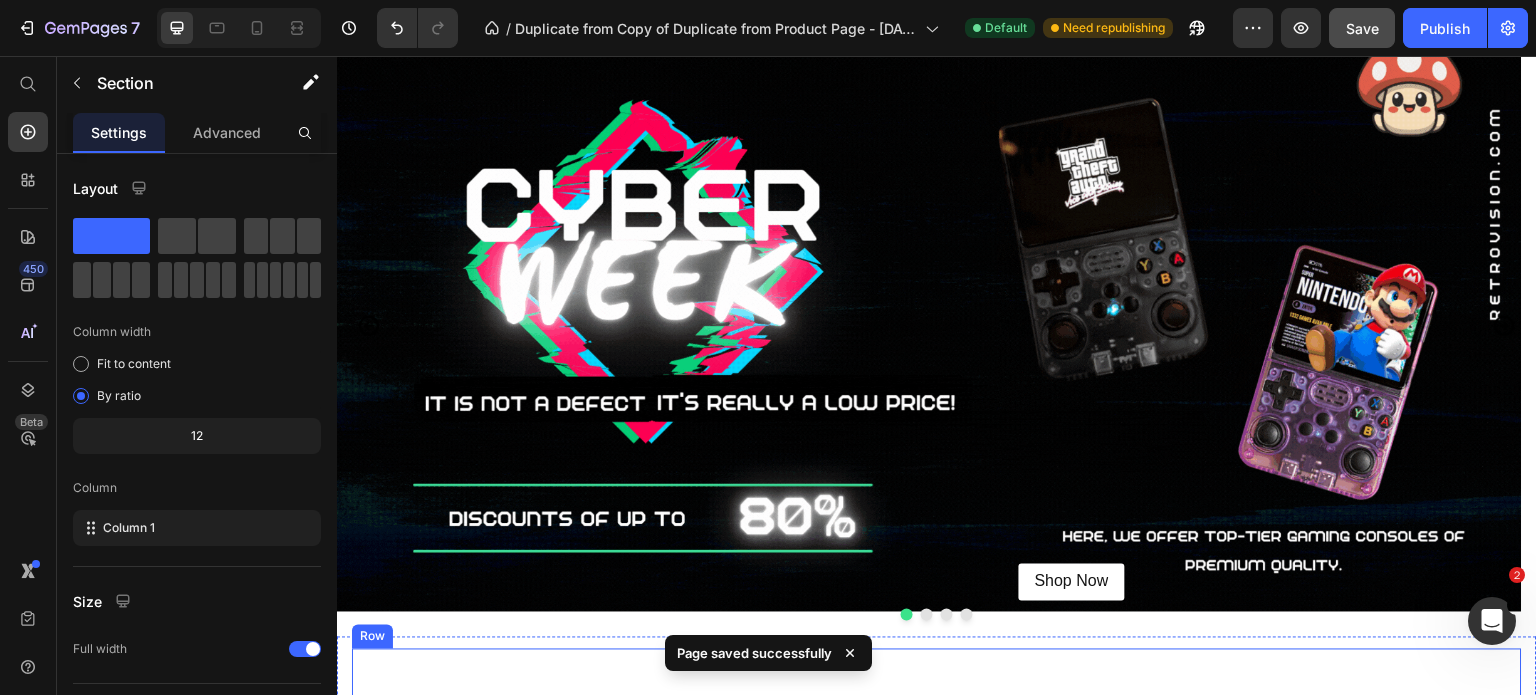 scroll, scrollTop: 0, scrollLeft: 0, axis: both 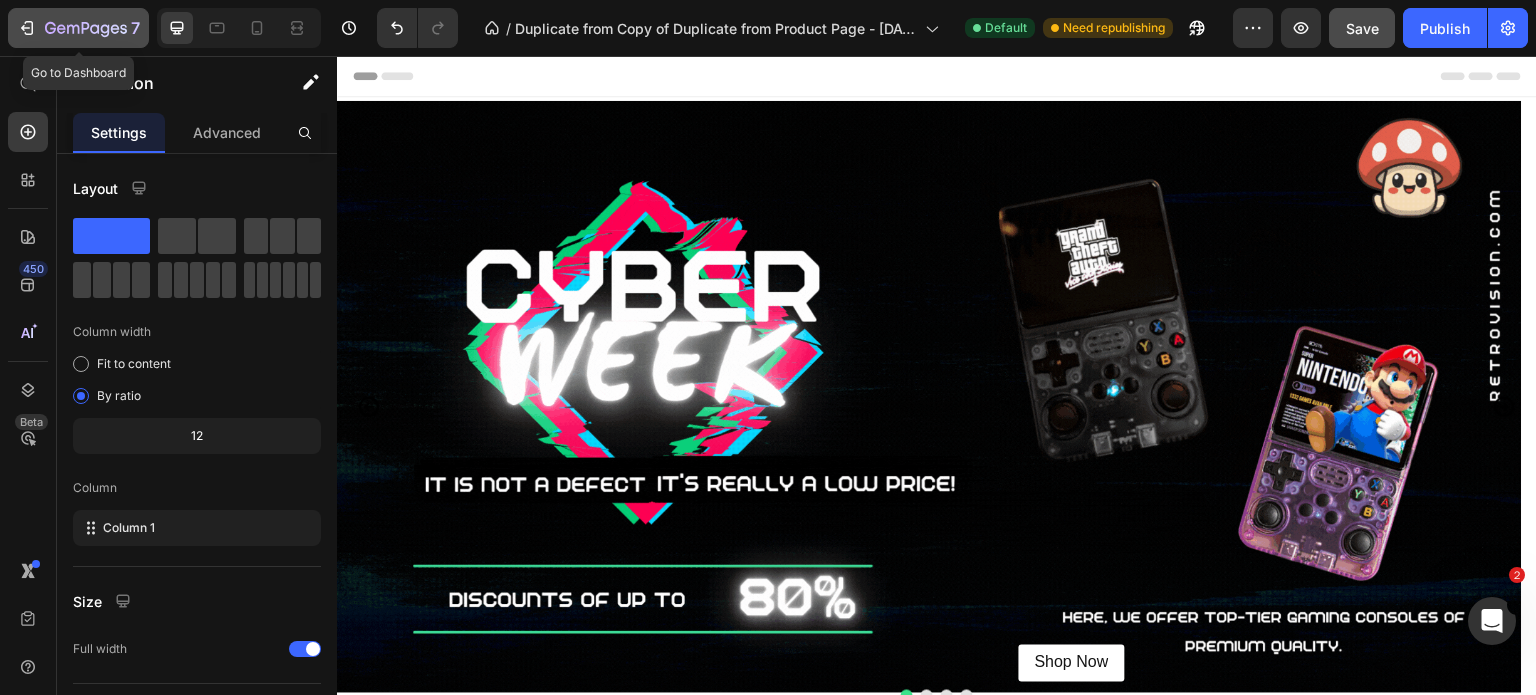 click 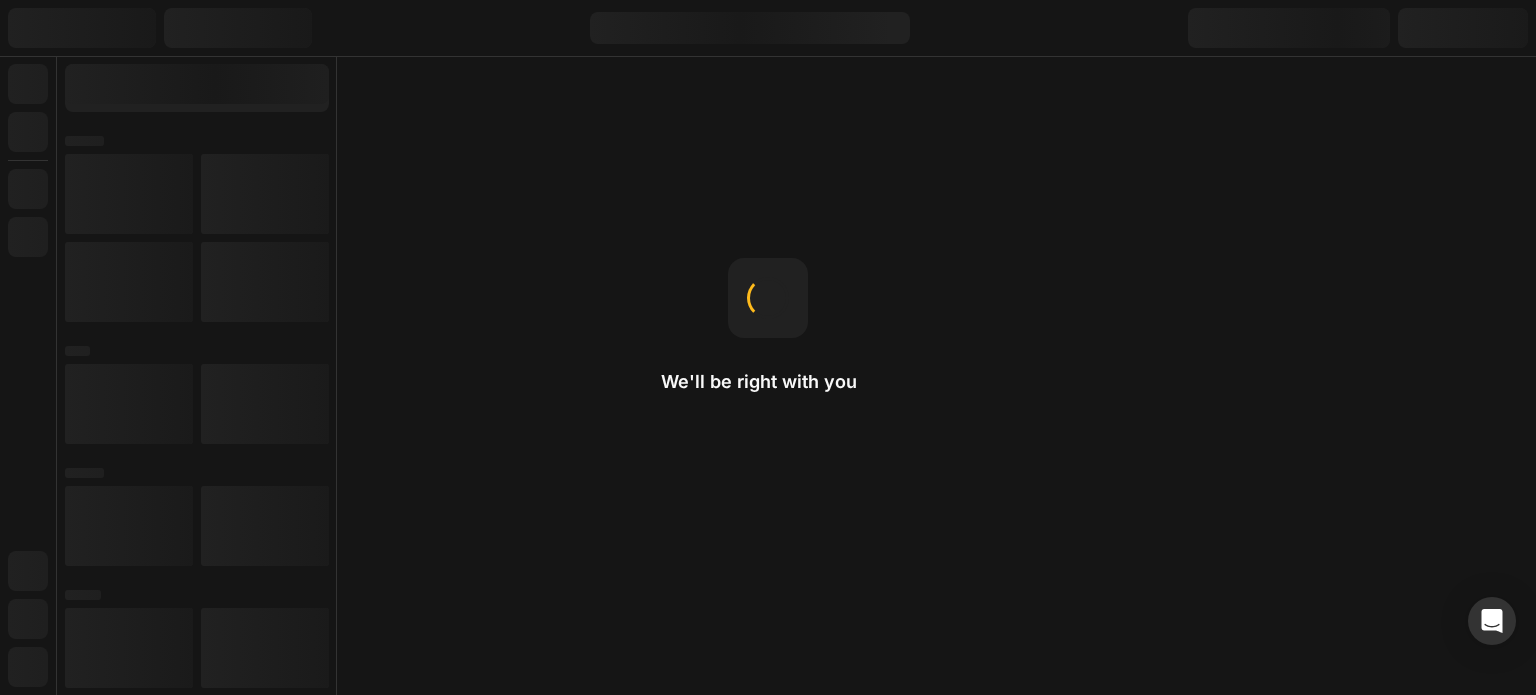scroll, scrollTop: 0, scrollLeft: 0, axis: both 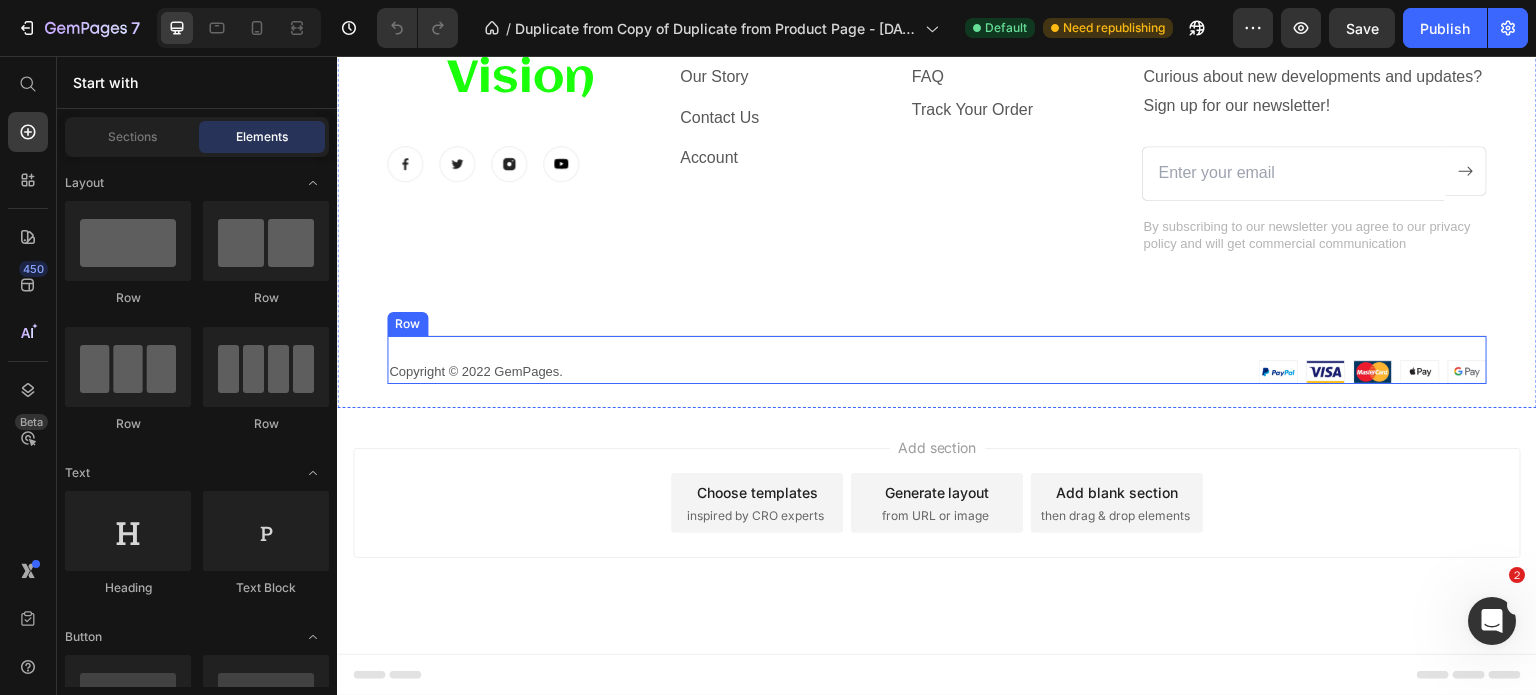 click on "Copyright © 2022 GemPages. Text block" at bounding box center (660, 372) 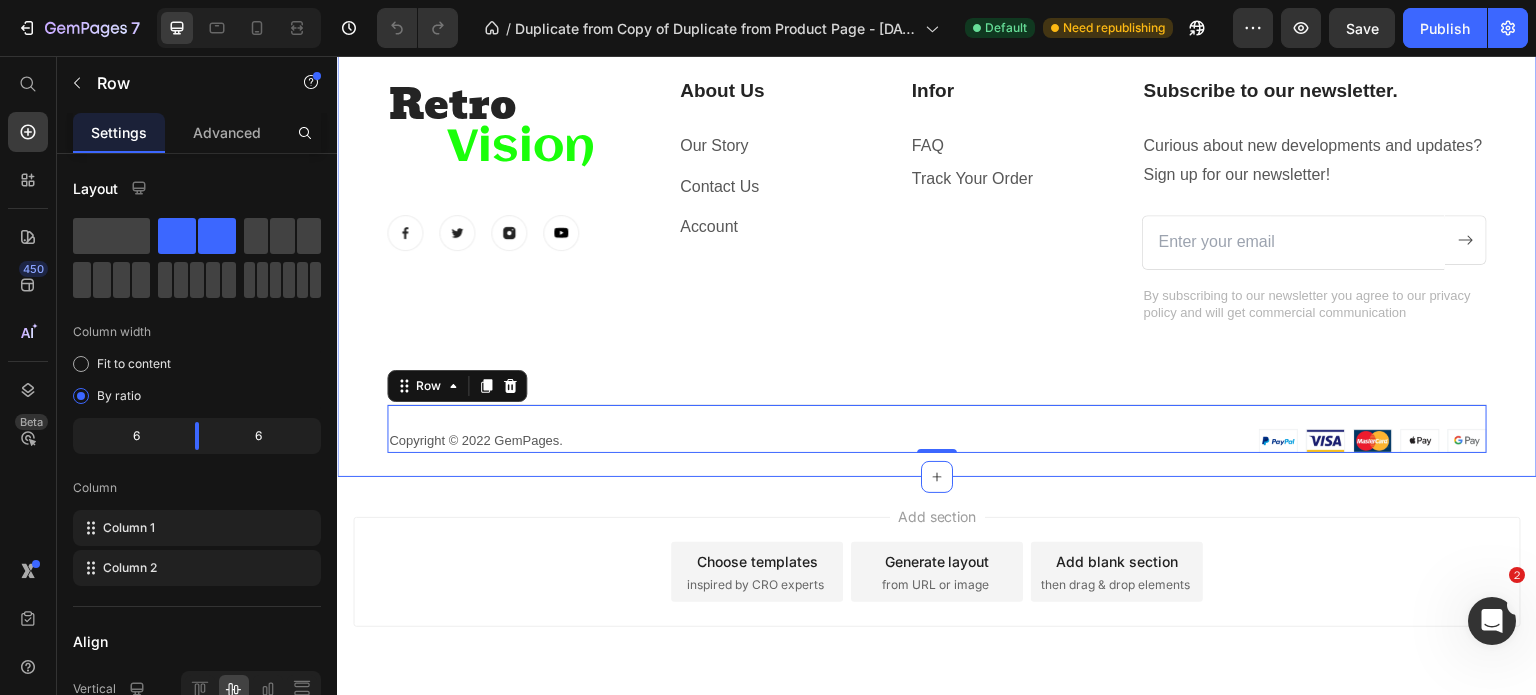 scroll, scrollTop: 3720, scrollLeft: 0, axis: vertical 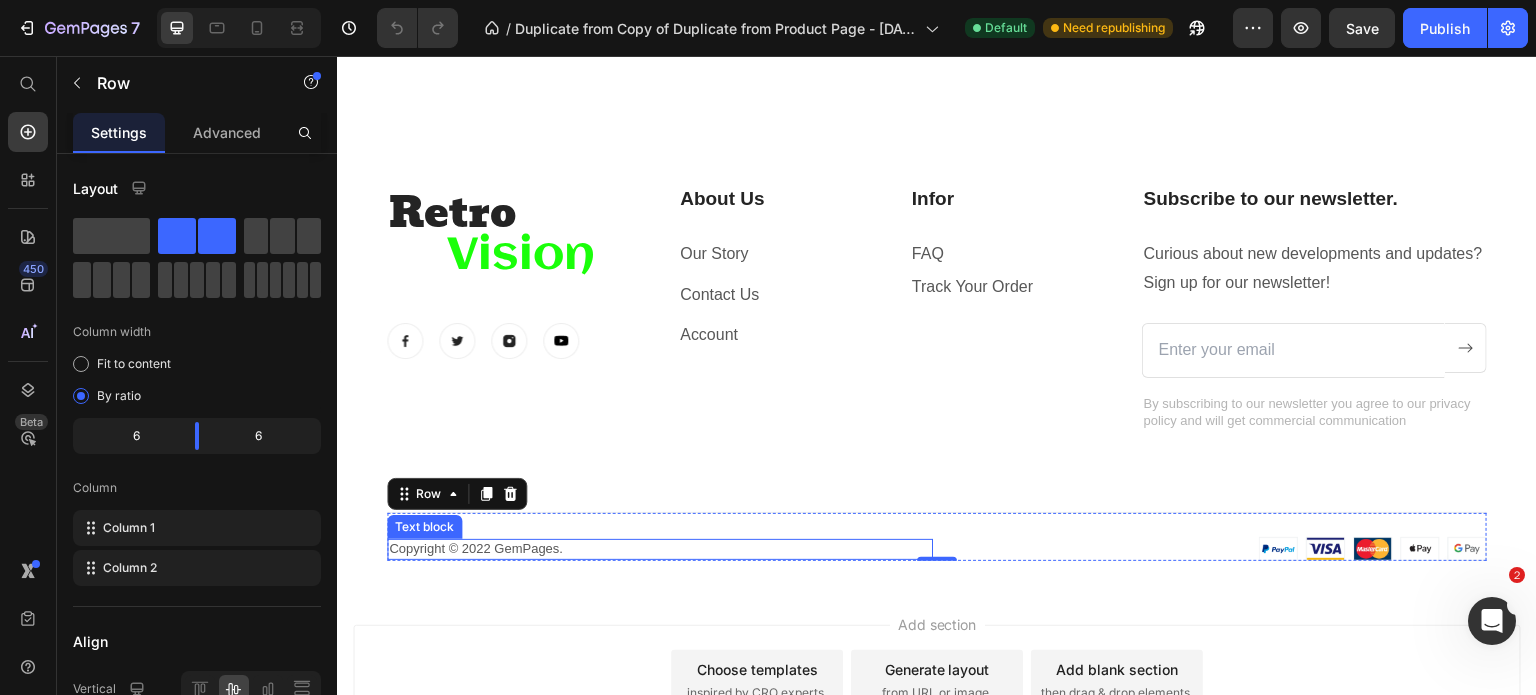 click on "Copyright © 2022 GemPages." at bounding box center (660, 549) 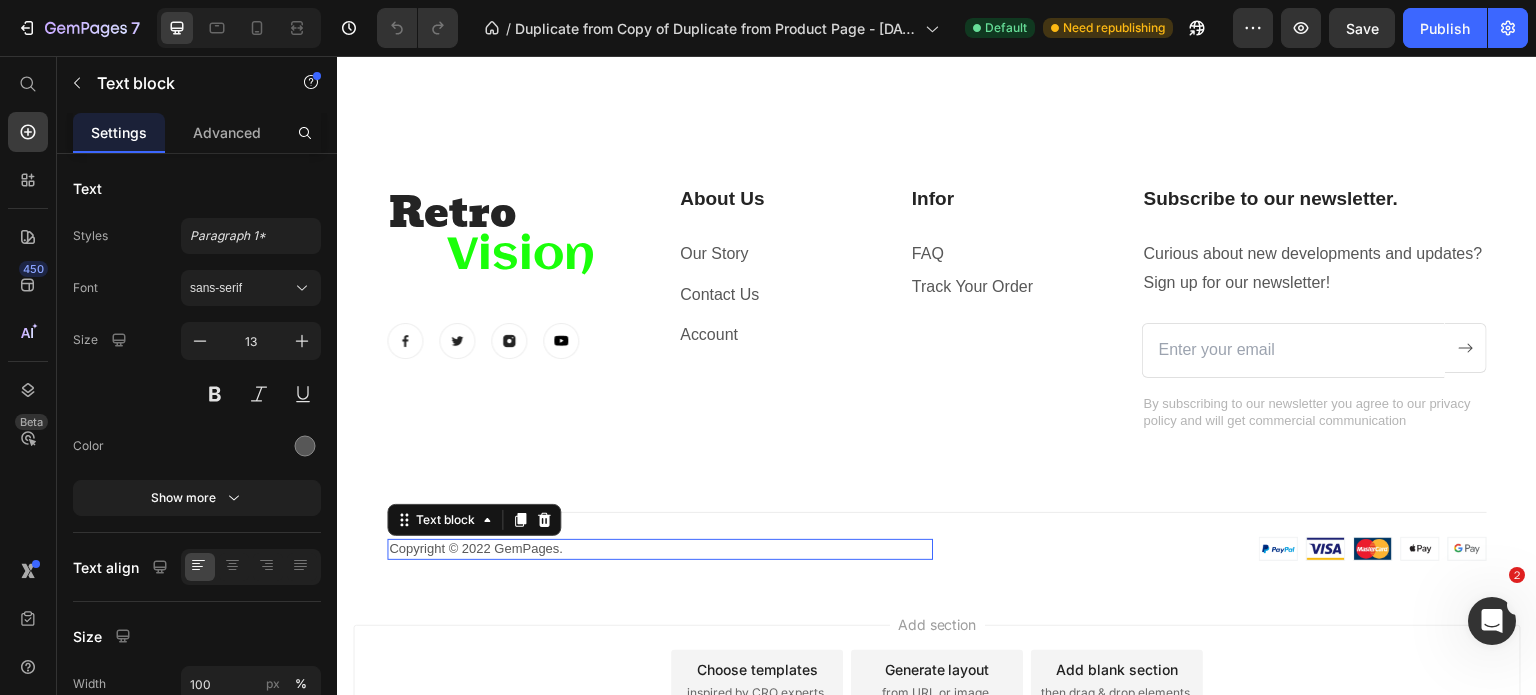 click on "Copyright © 2022 GemPages." at bounding box center (660, 549) 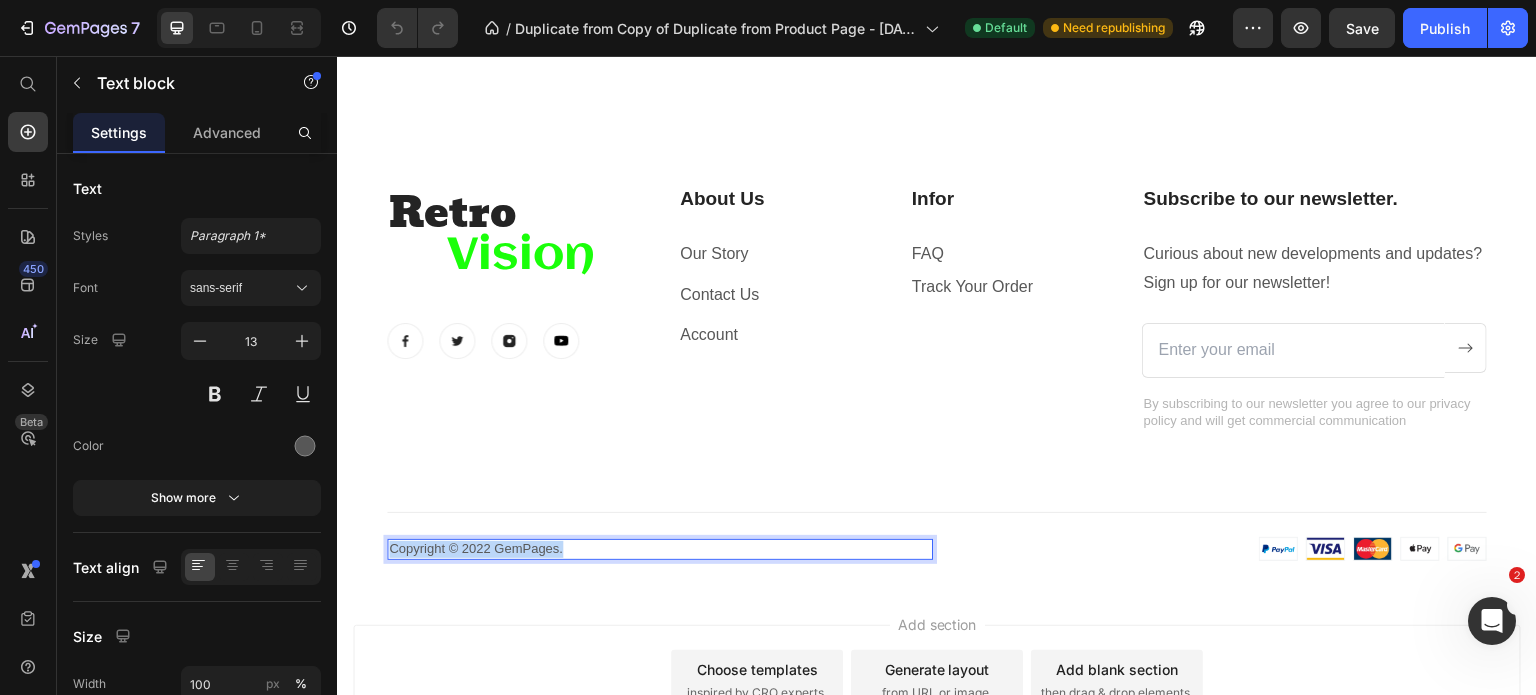 click on "Copyright © 2022 GemPages." at bounding box center (660, 549) 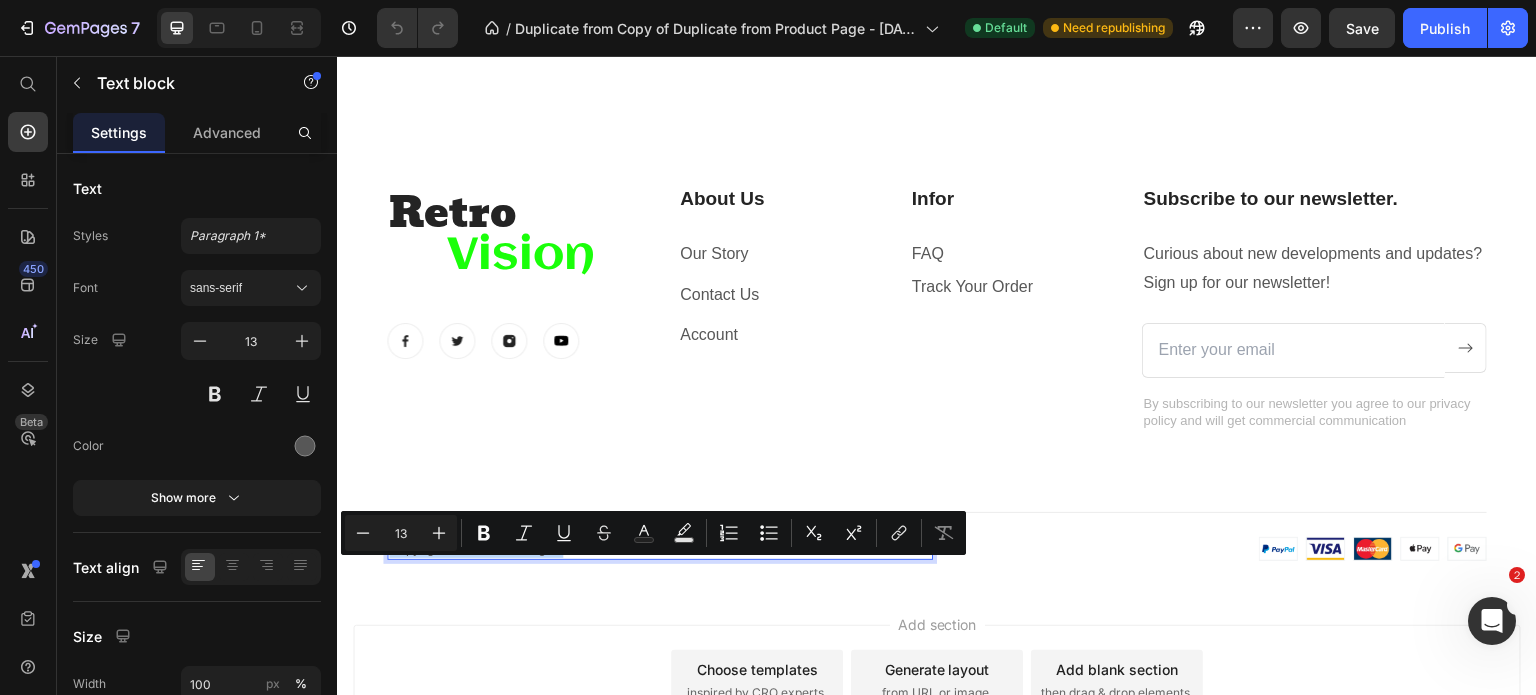 click on "Copyright © 2022 GemPages." at bounding box center [660, 549] 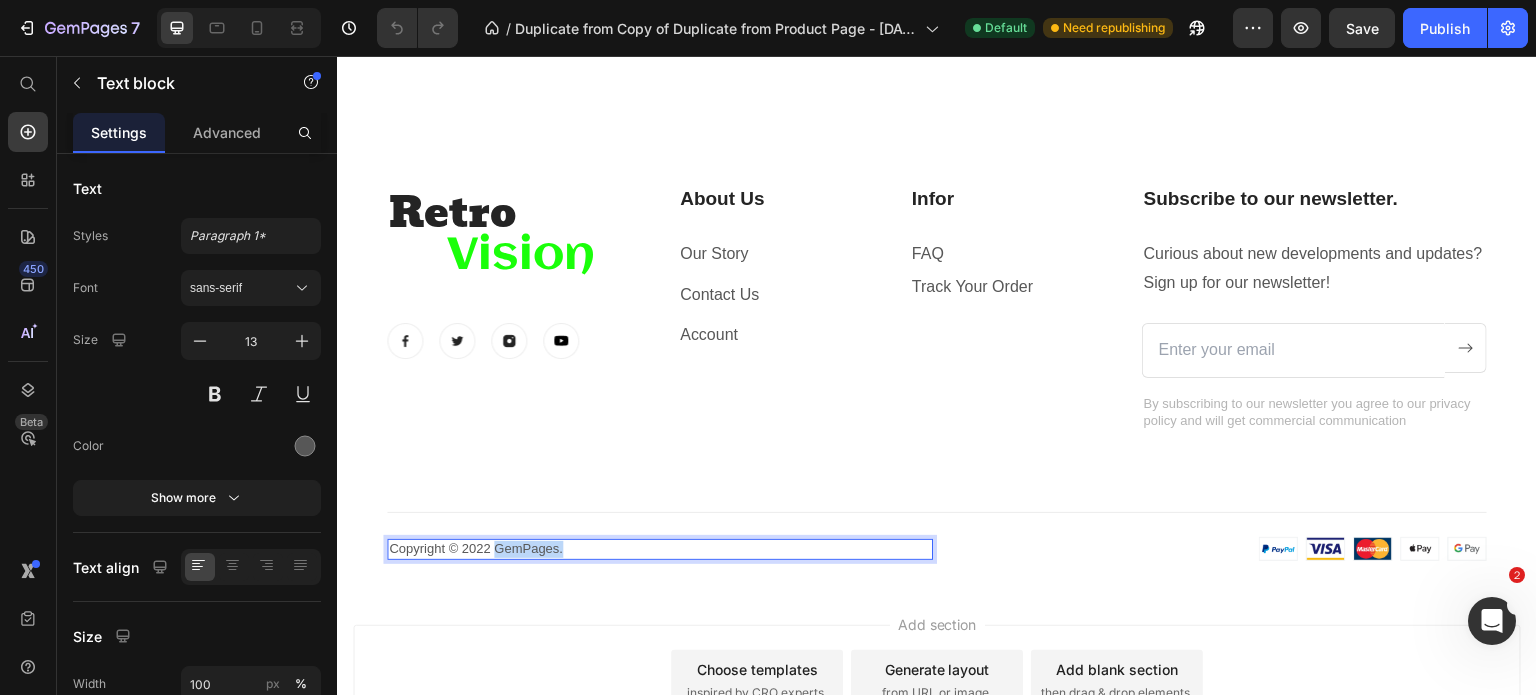 drag, startPoint x: 563, startPoint y: 567, endPoint x: 496, endPoint y: 569, distance: 67.02985 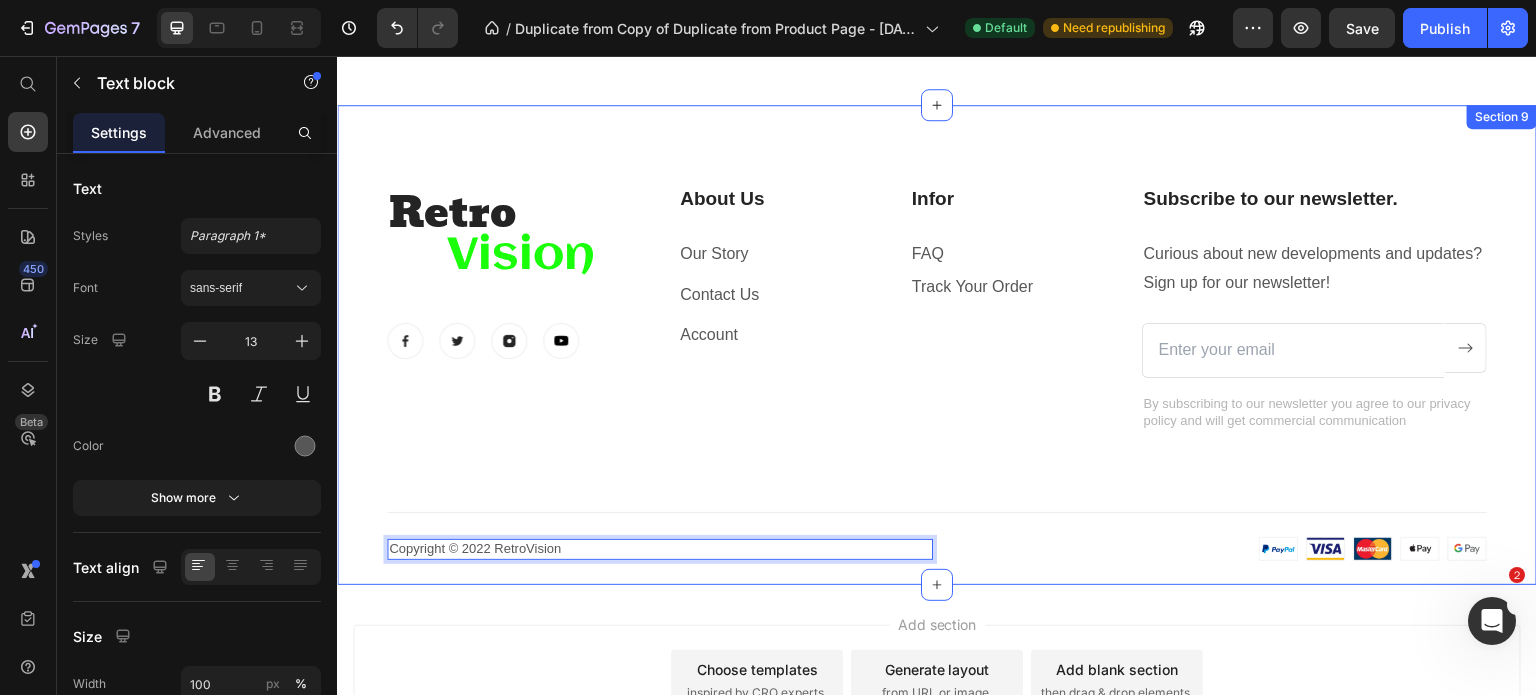 click on "Retro Heading Vision Heading Text block Image Image Image Image Row About Us Heading Our Story Text block Contact Us Text block Account Text block Infor Heading FAQ Text block Track Your Order Text block Text block Row Subscribe to our newsletter.  Heading Curious about new developments and updates? Sign up for our newsletter! Text block Email Field
Submit Button Row Newsletter By subscribing to our newsletter you agree to our privacy policy and will get commercial communication Text block Row Copyright © 2022 RetroVision Text block   0 Image Image Row" at bounding box center [937, 373] 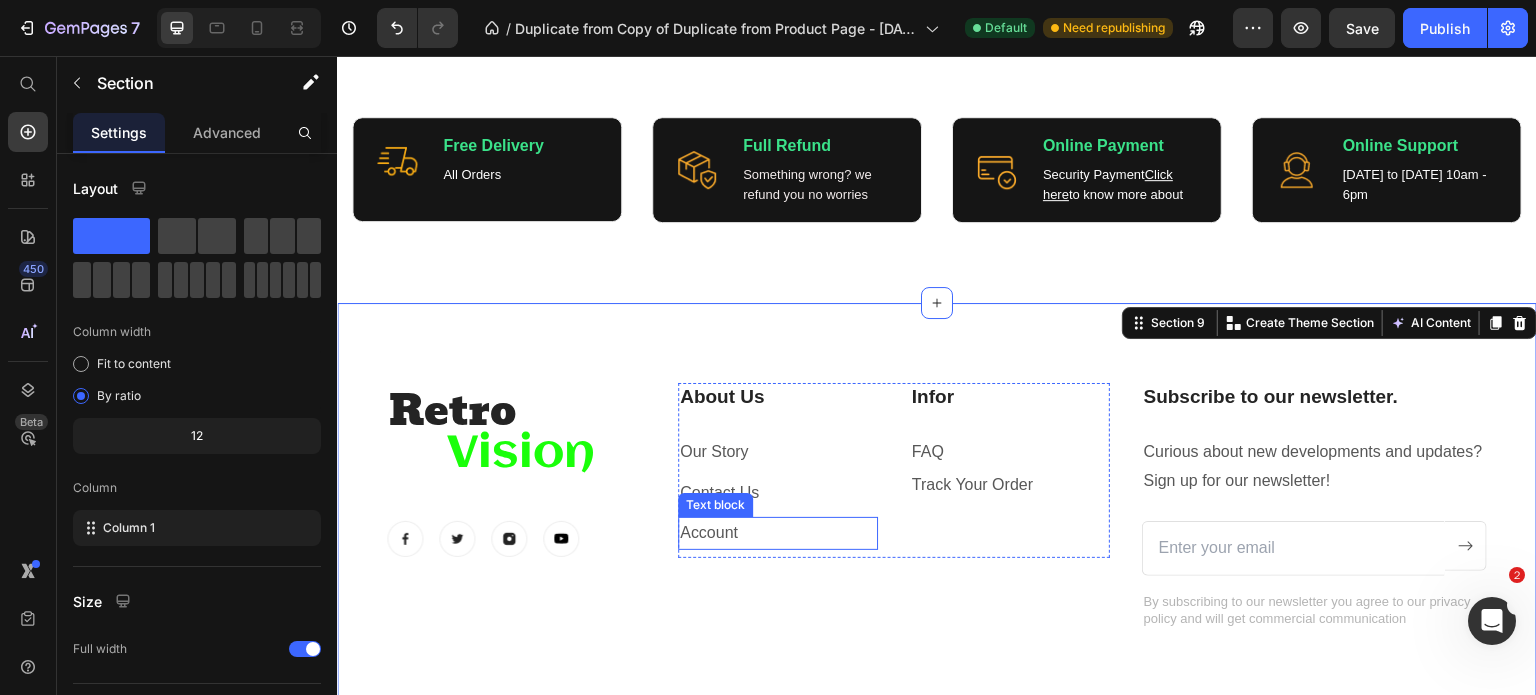 scroll, scrollTop: 3520, scrollLeft: 0, axis: vertical 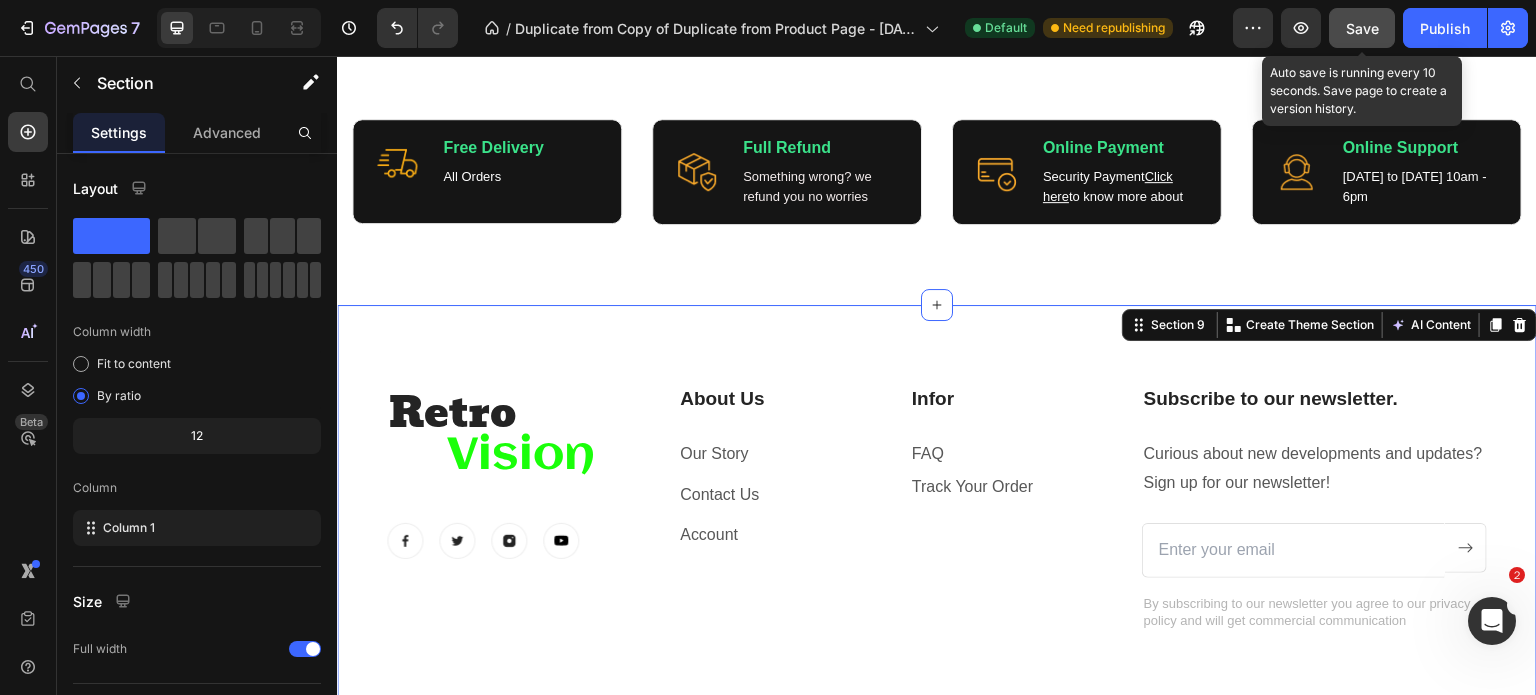 click on "Save" 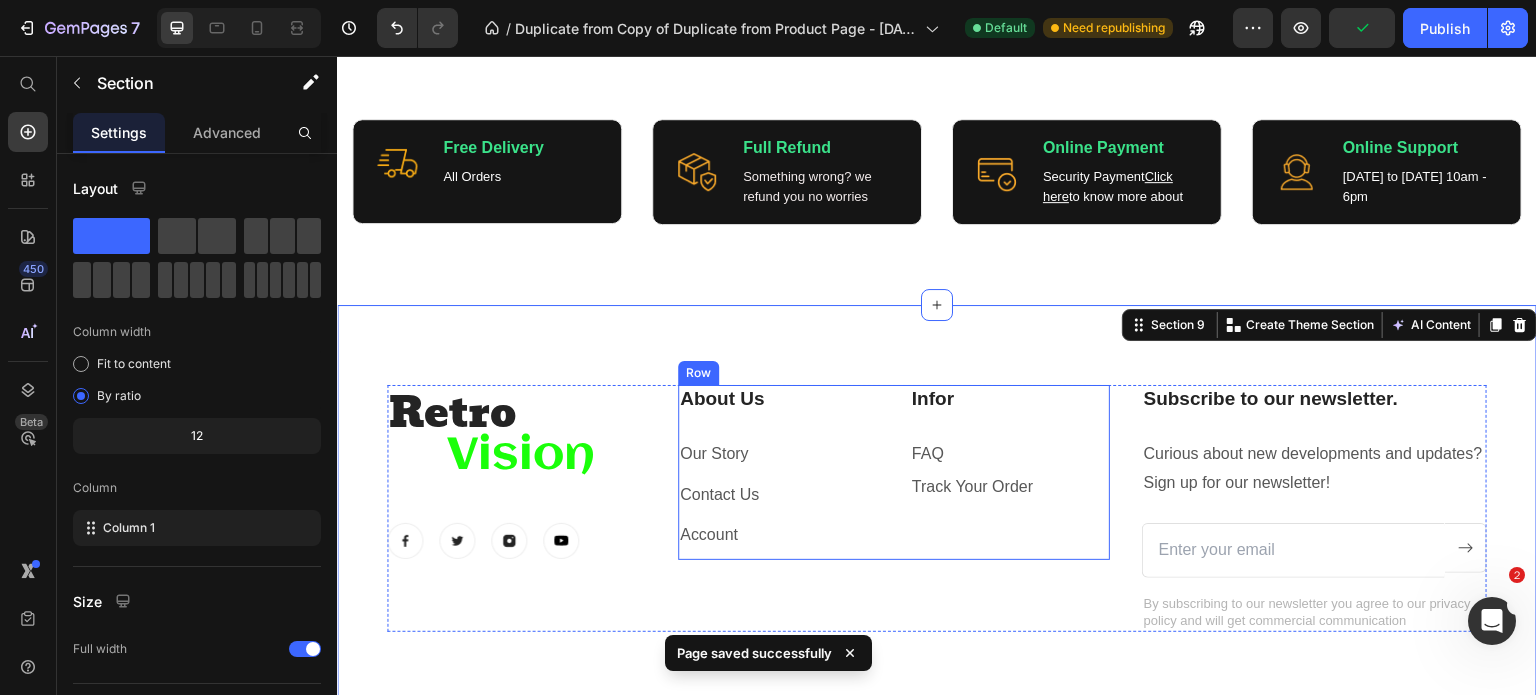 scroll, scrollTop: 3520, scrollLeft: 0, axis: vertical 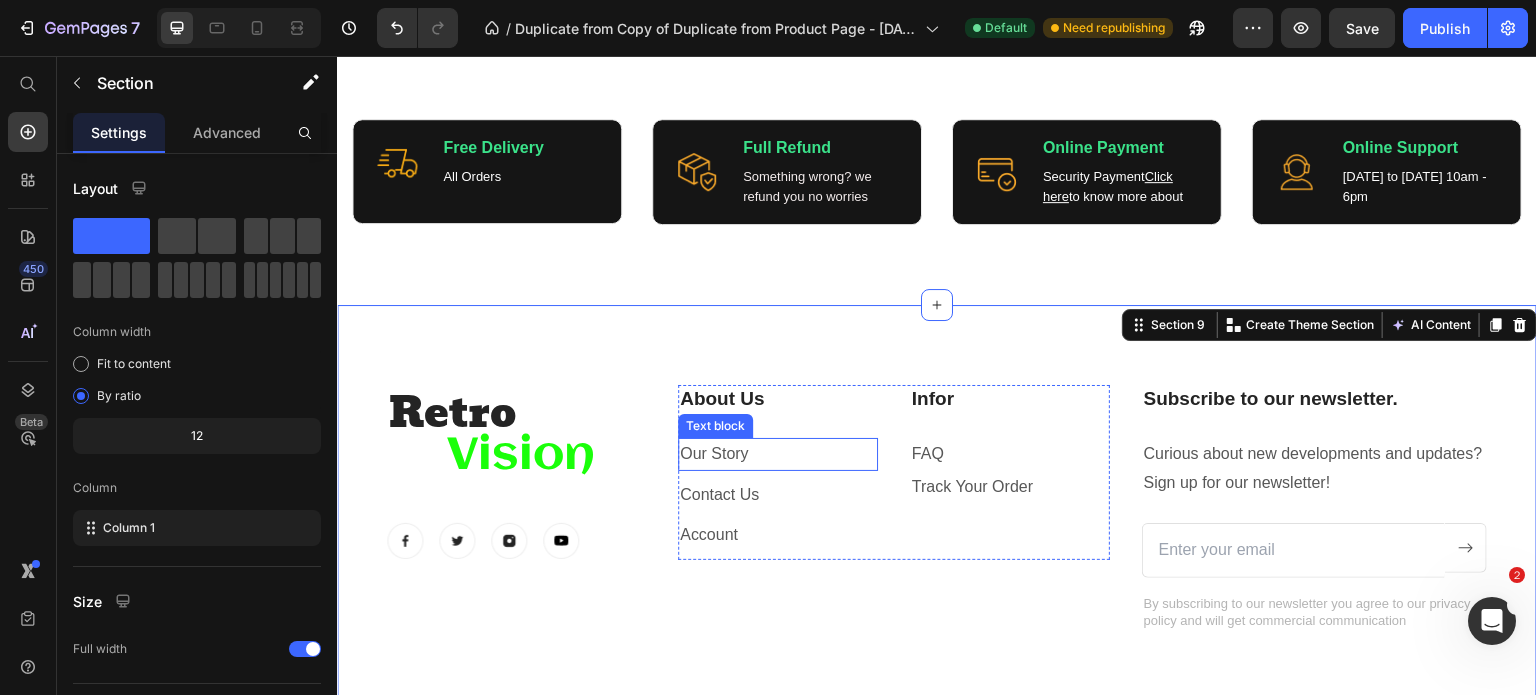 click on "Our Story" at bounding box center [778, 454] 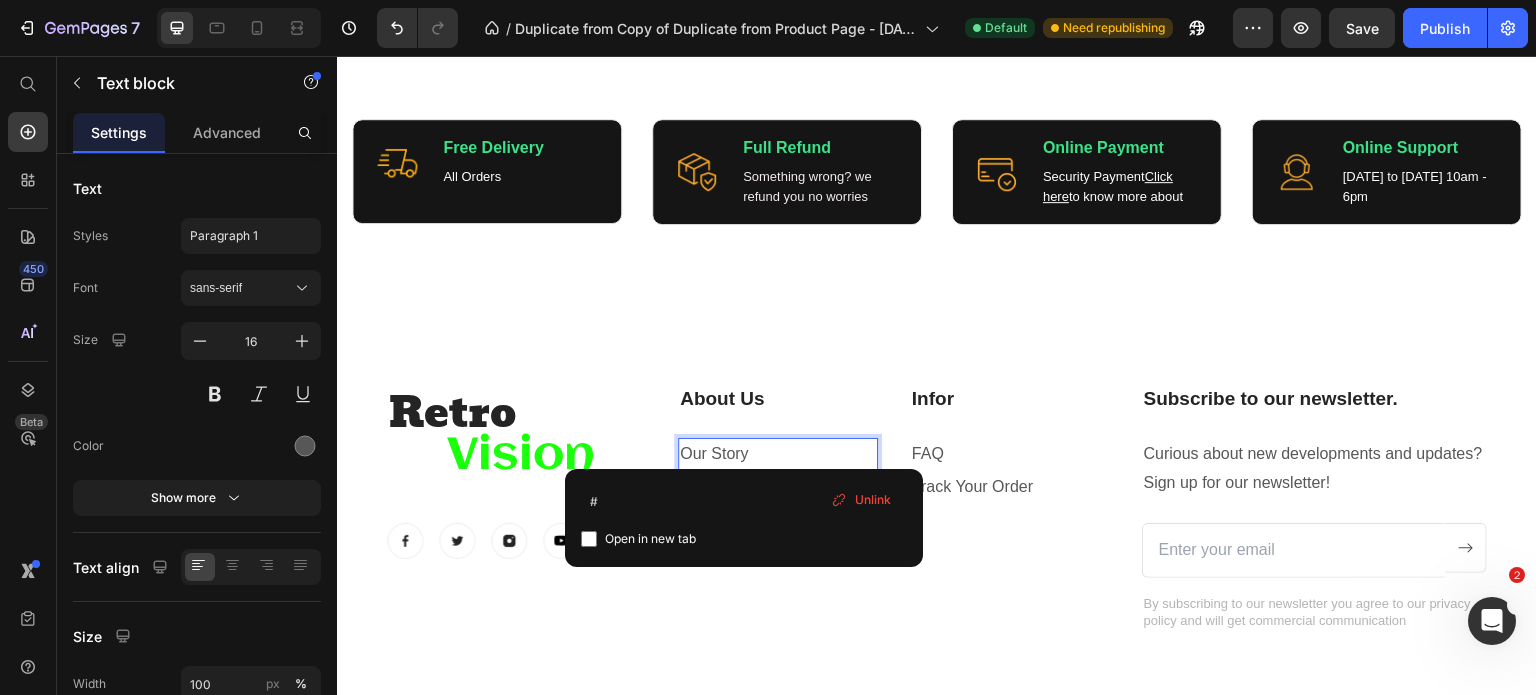 click on "Our Story" at bounding box center (778, 454) 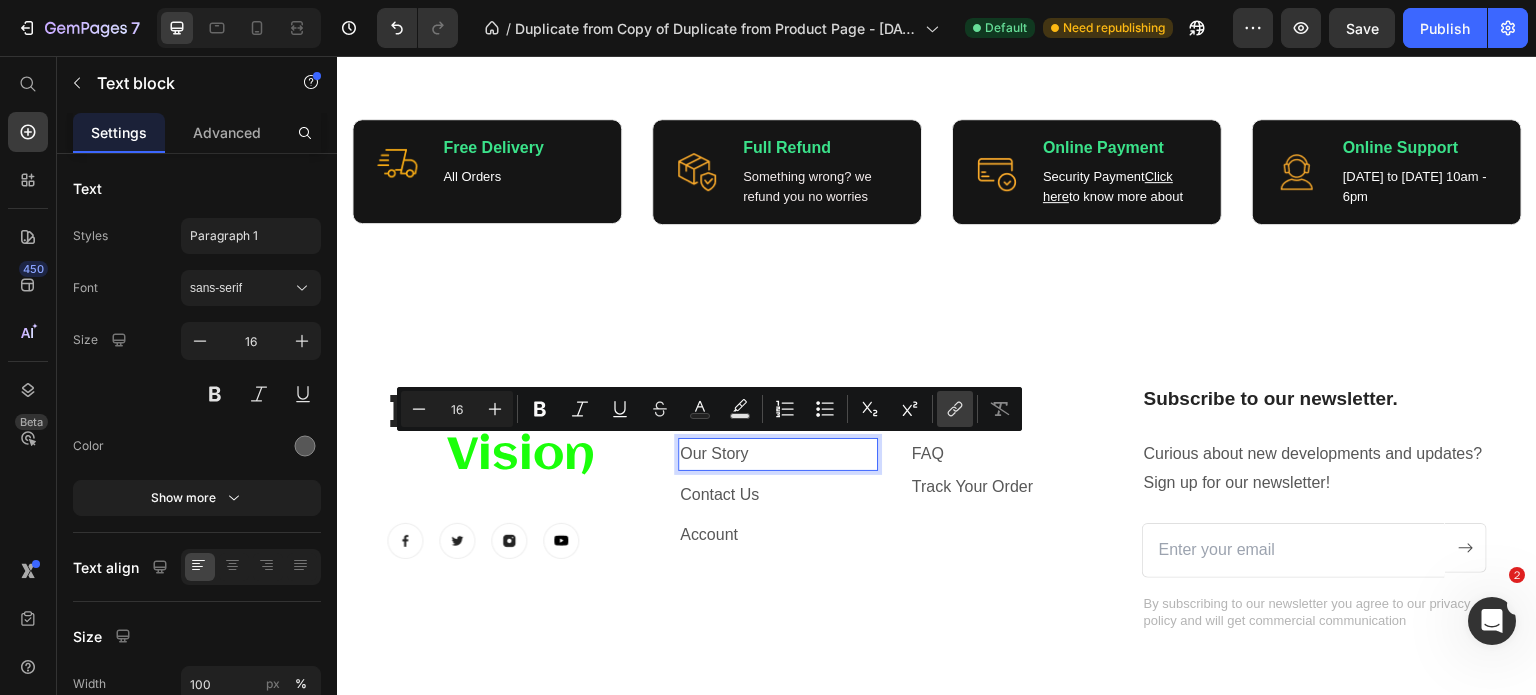 click 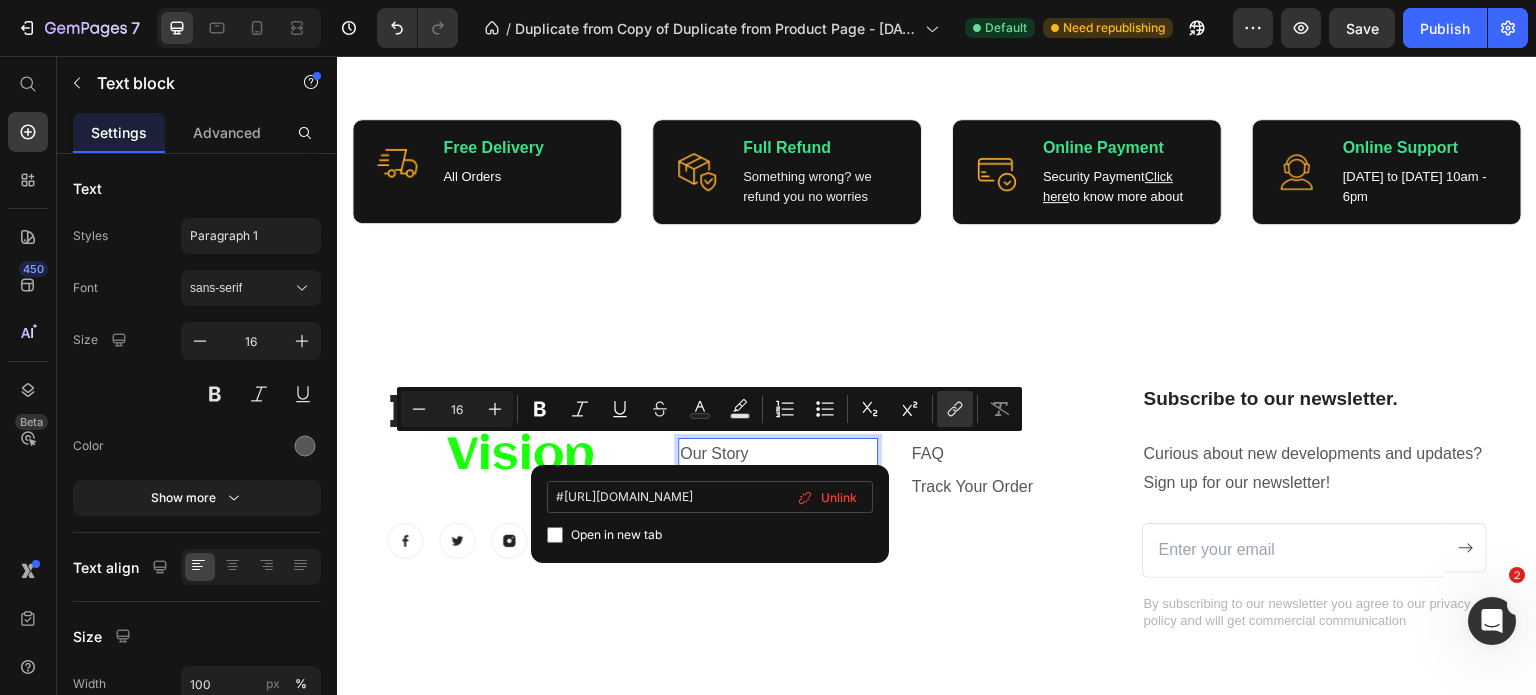 scroll, scrollTop: 0, scrollLeft: 40, axis: horizontal 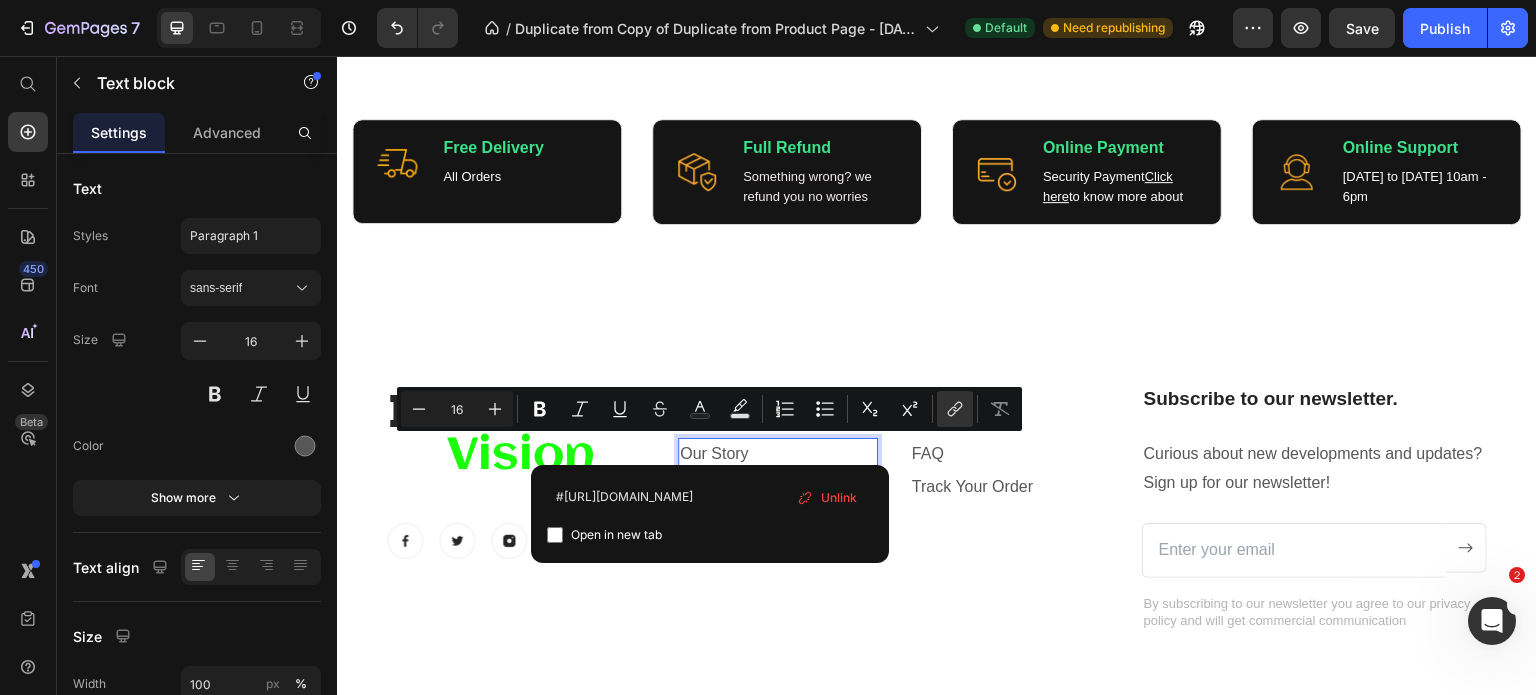 type on "#[URL][DOMAIN_NAME]" 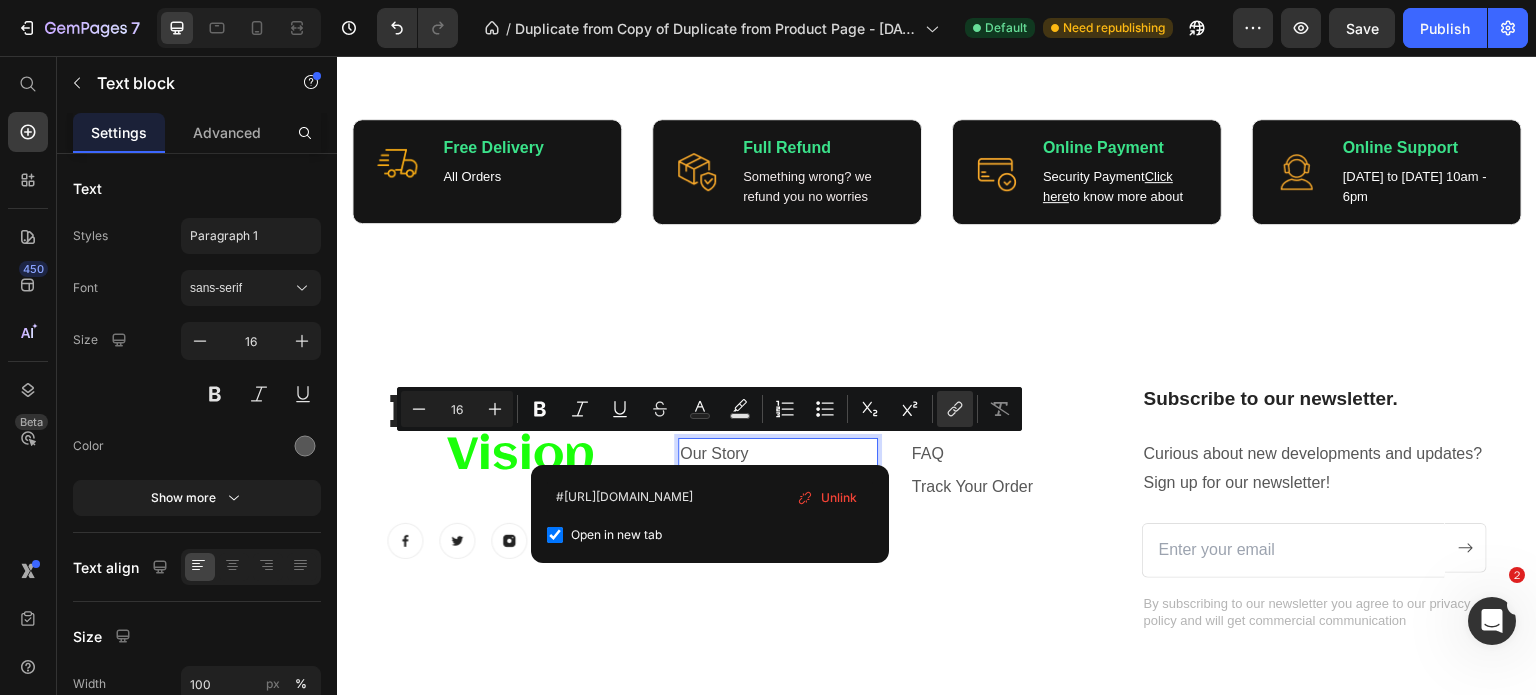 checkbox on "true" 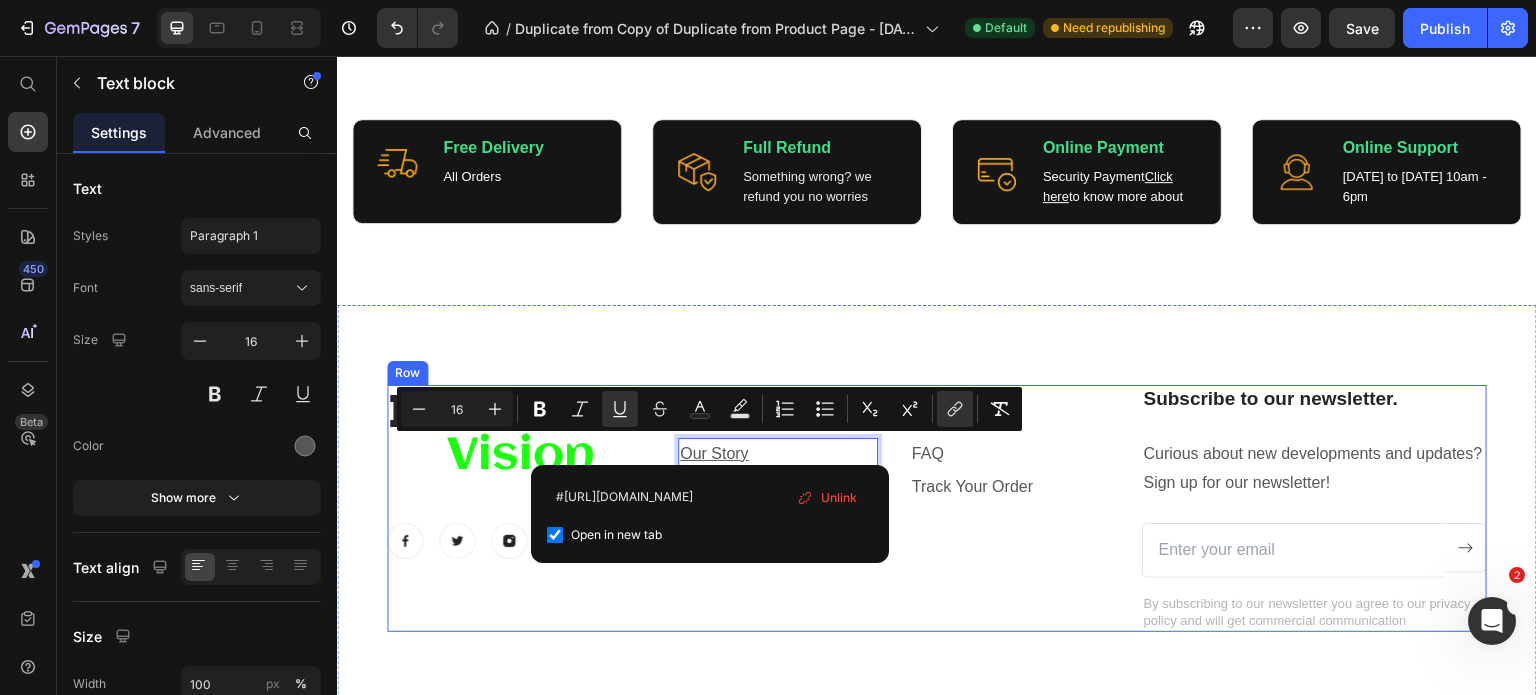 click on "About Us Heading Our Story Text block   8 Contact Us Text block Account Text block Infor Heading FAQ Text block Track Your Order Text block Text block Row" at bounding box center [894, 508] 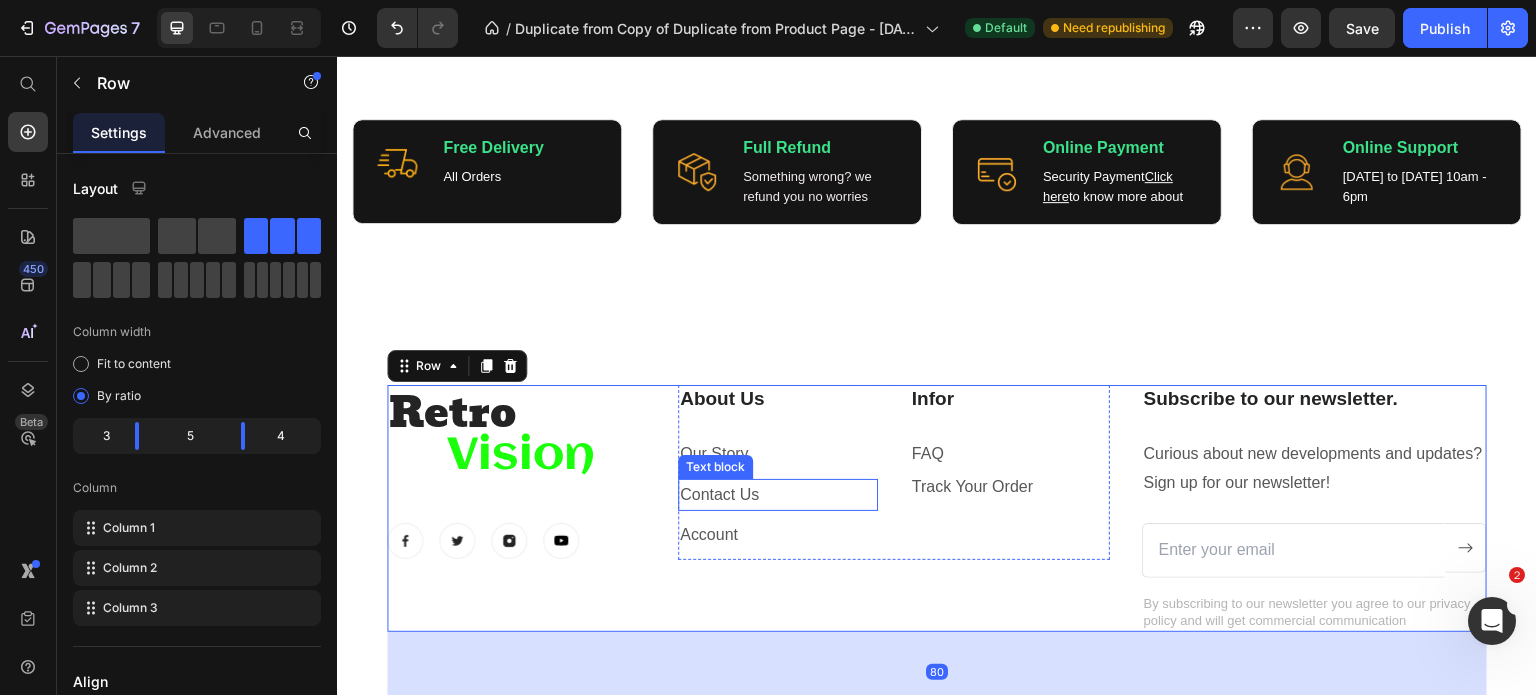 click on "Contact Us" at bounding box center [778, 495] 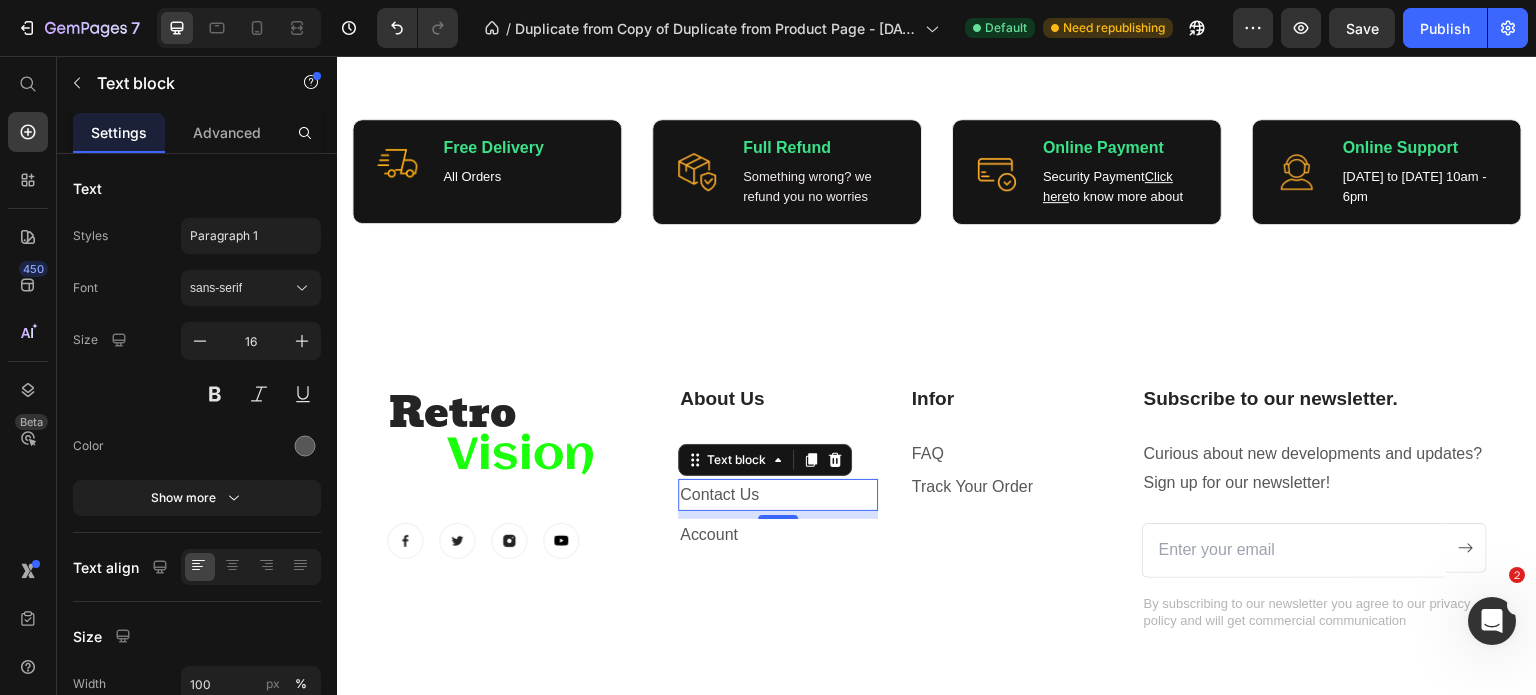 click on "Contact Us" at bounding box center [778, 495] 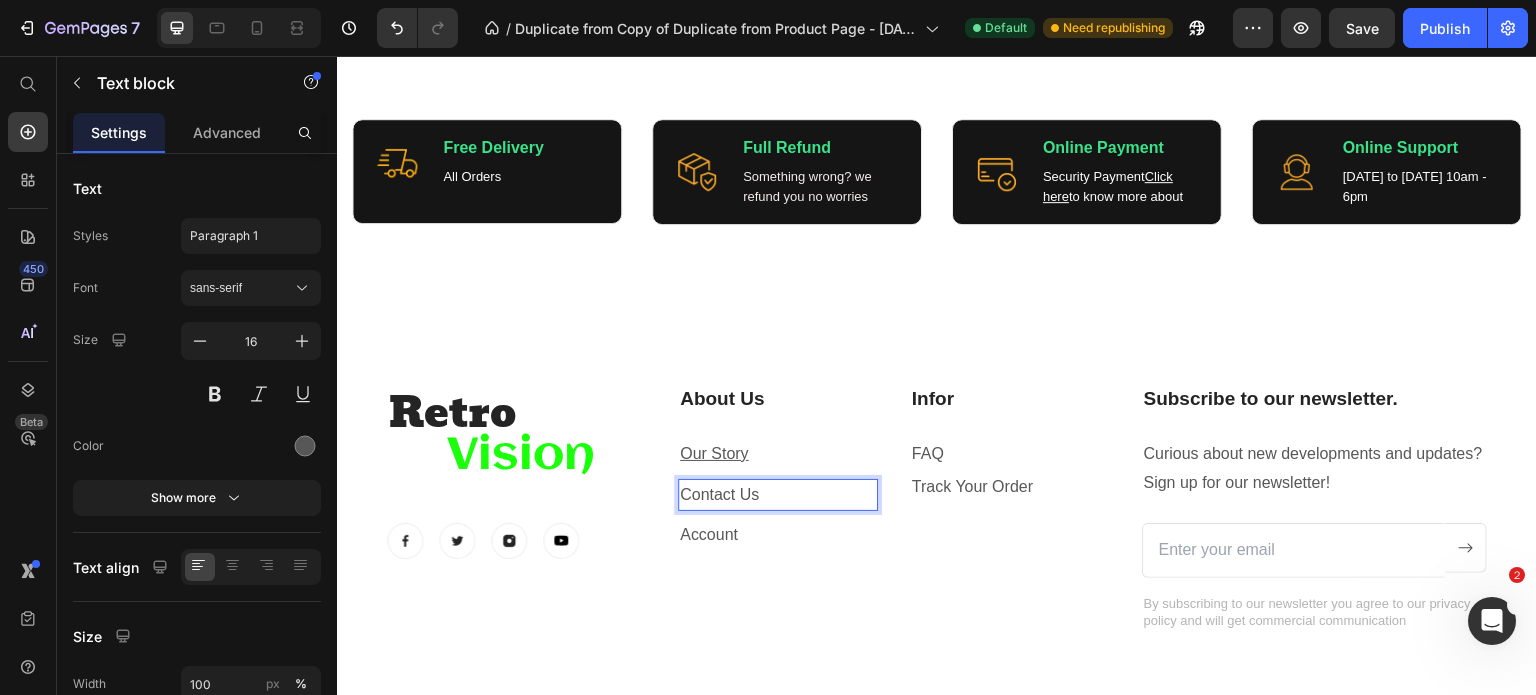 click on "Contact Us" at bounding box center [778, 495] 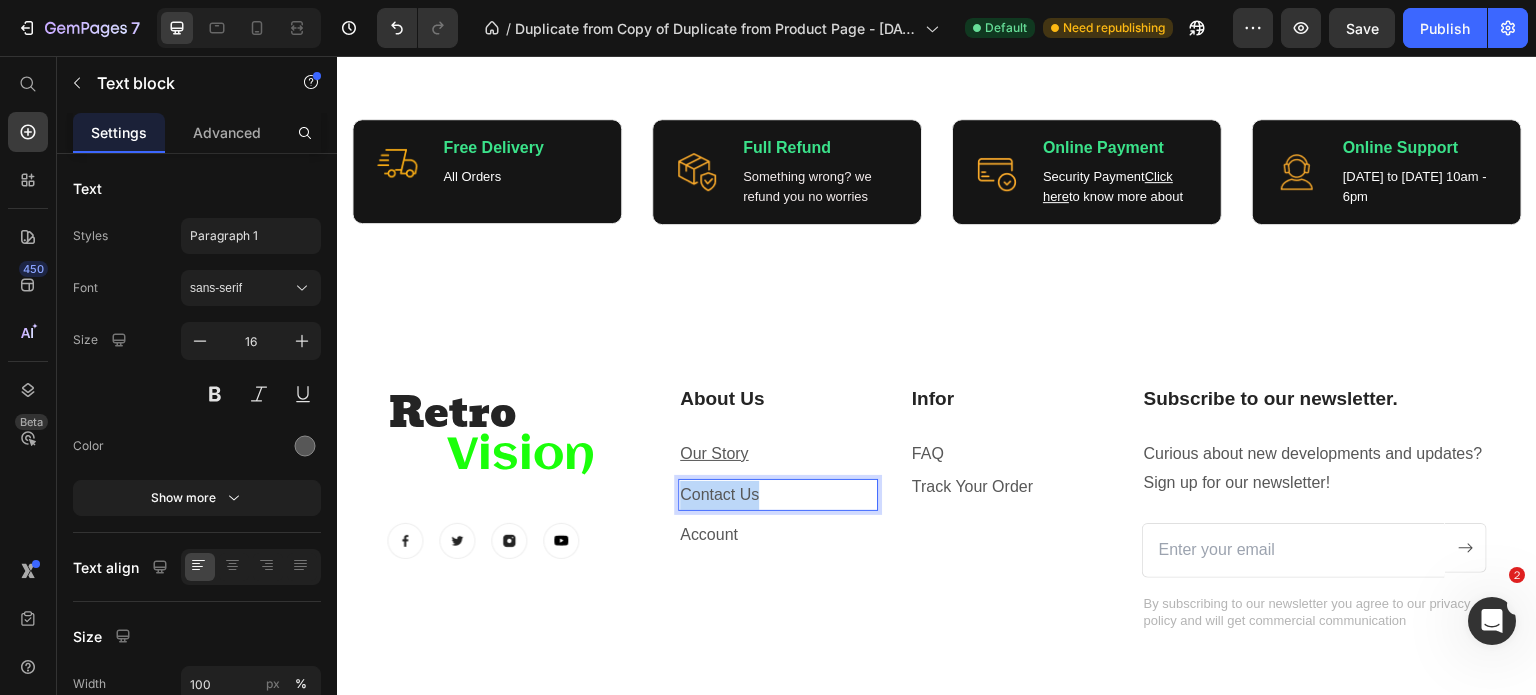 click on "Contact Us" at bounding box center (778, 495) 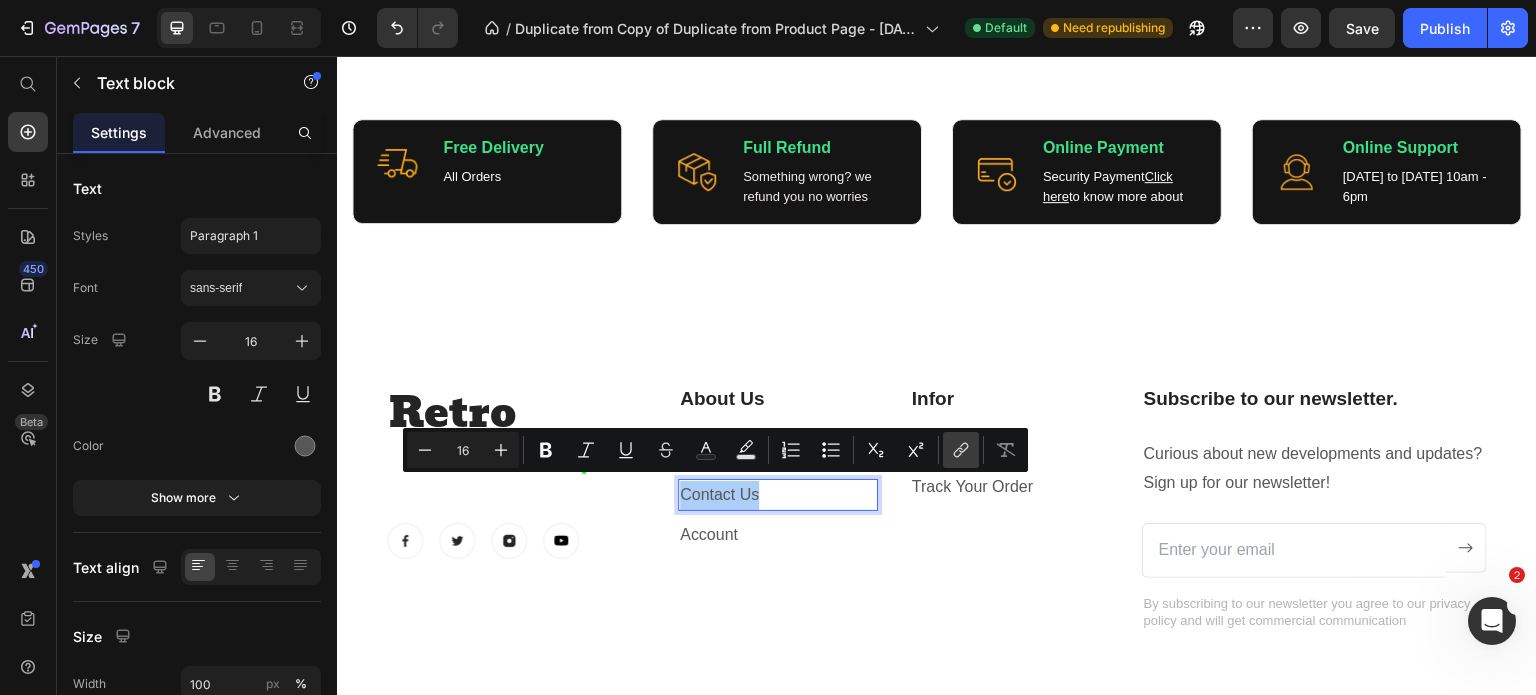 click 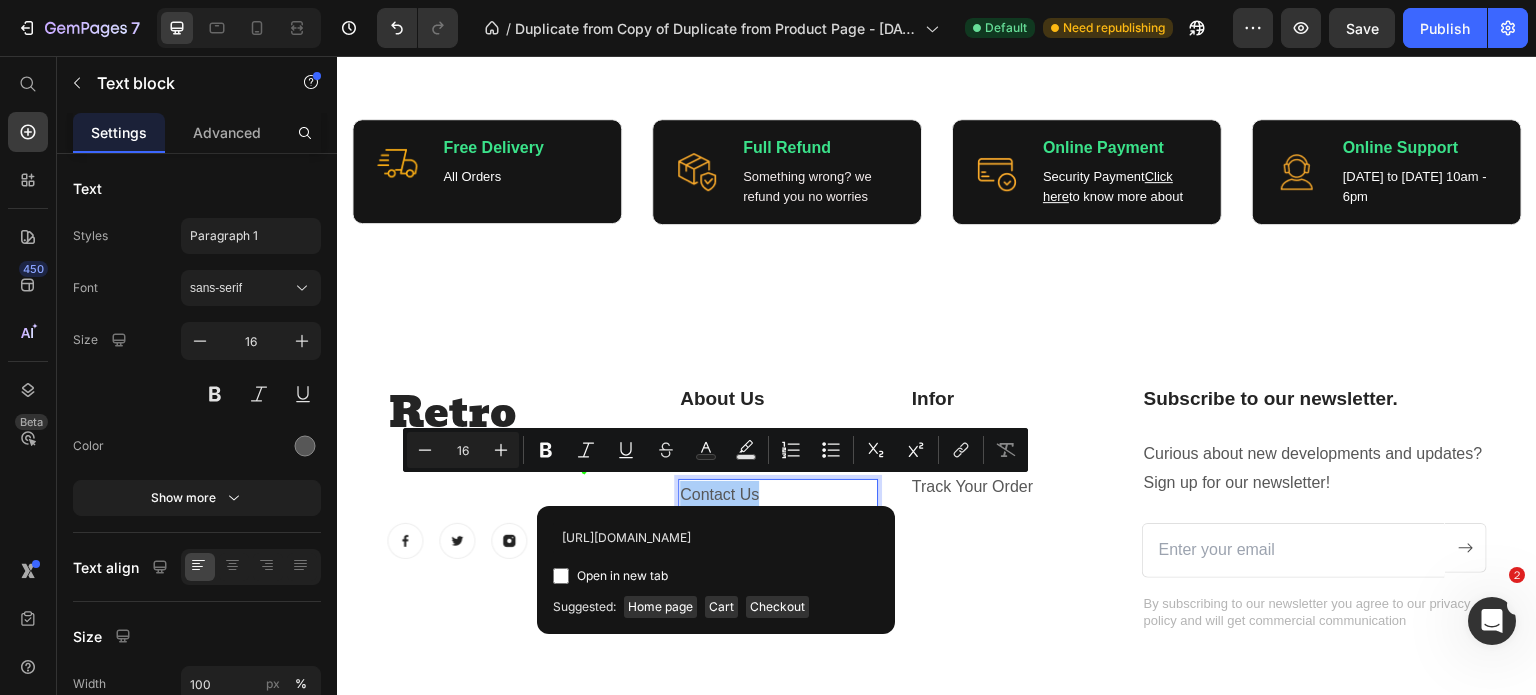 scroll, scrollTop: 0, scrollLeft: 24, axis: horizontal 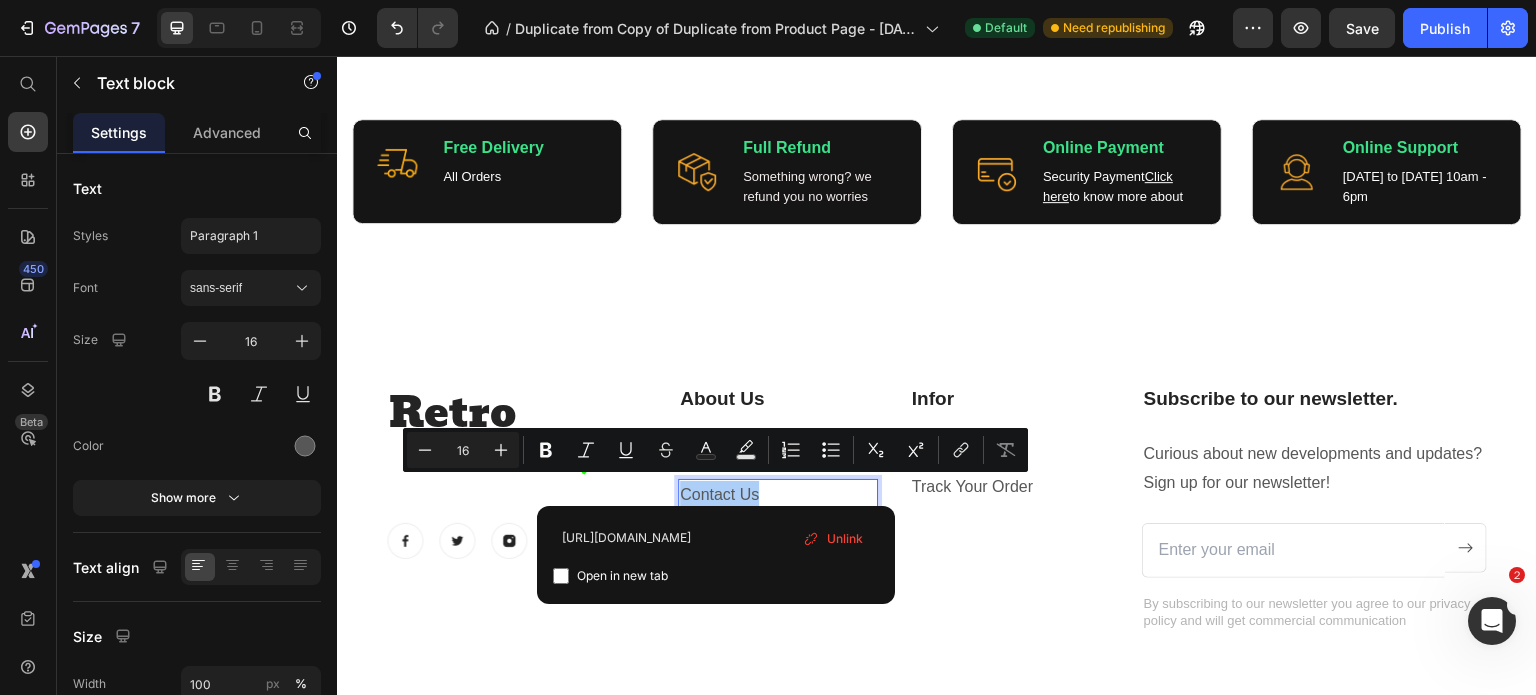 type on "[URL][DOMAIN_NAME]" 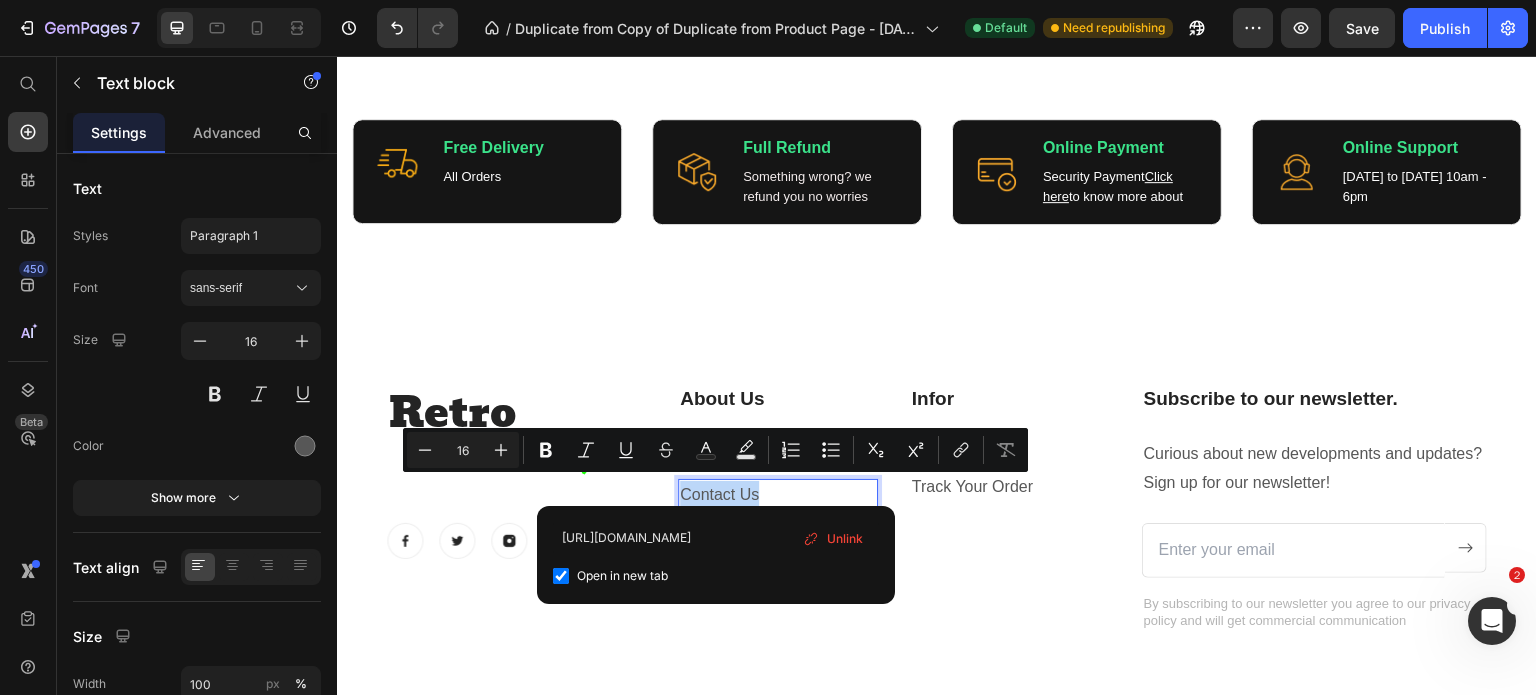 checkbox on "true" 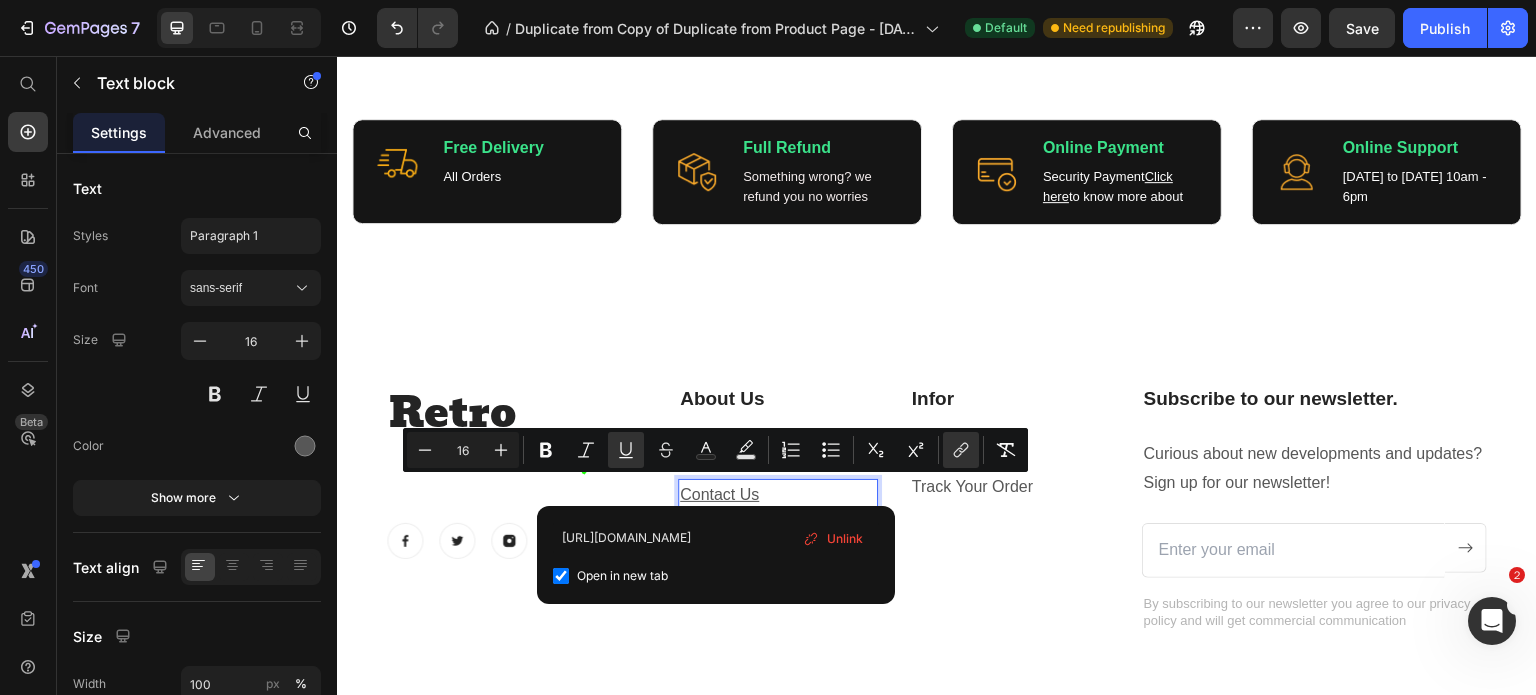 click on "Retro Heading Vision Heading Text block Image Image Image Image Row" at bounding box center (516, 508) 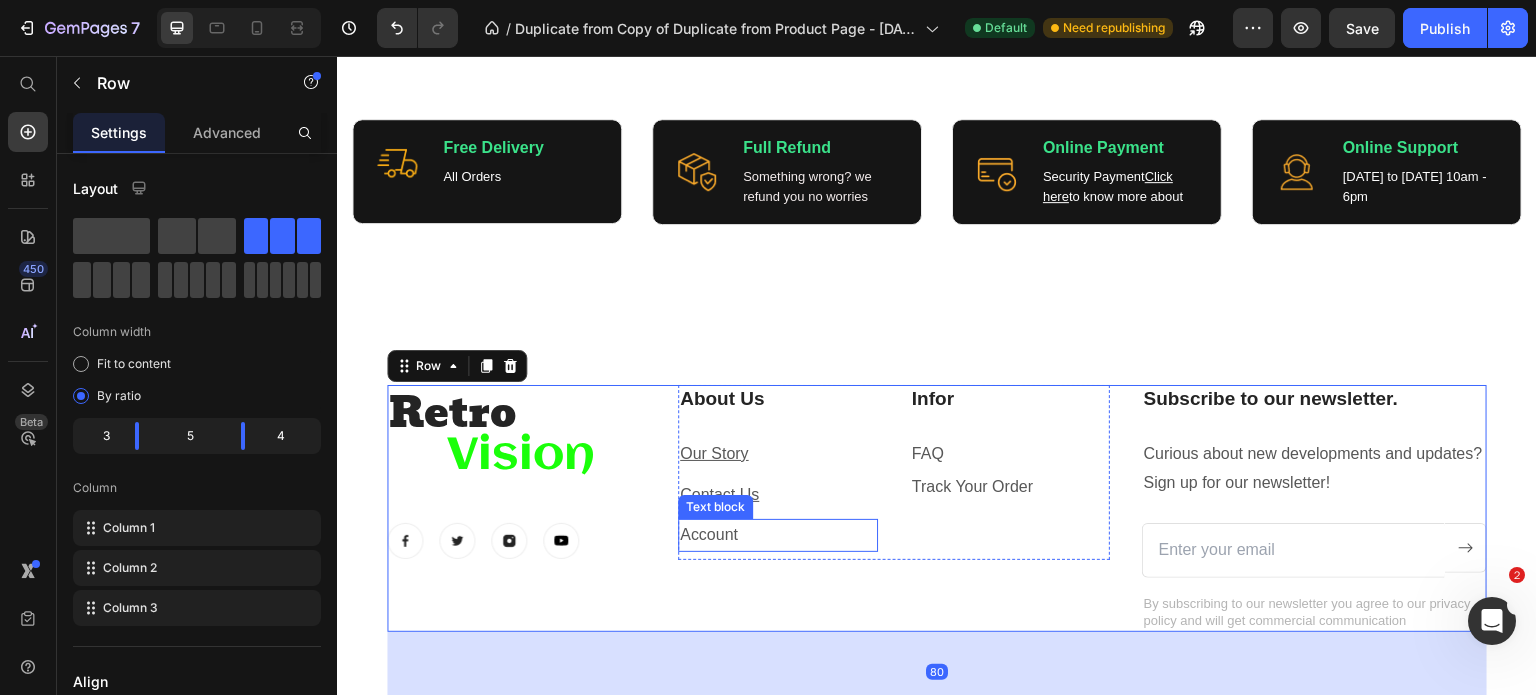 click on "Account" at bounding box center (778, 535) 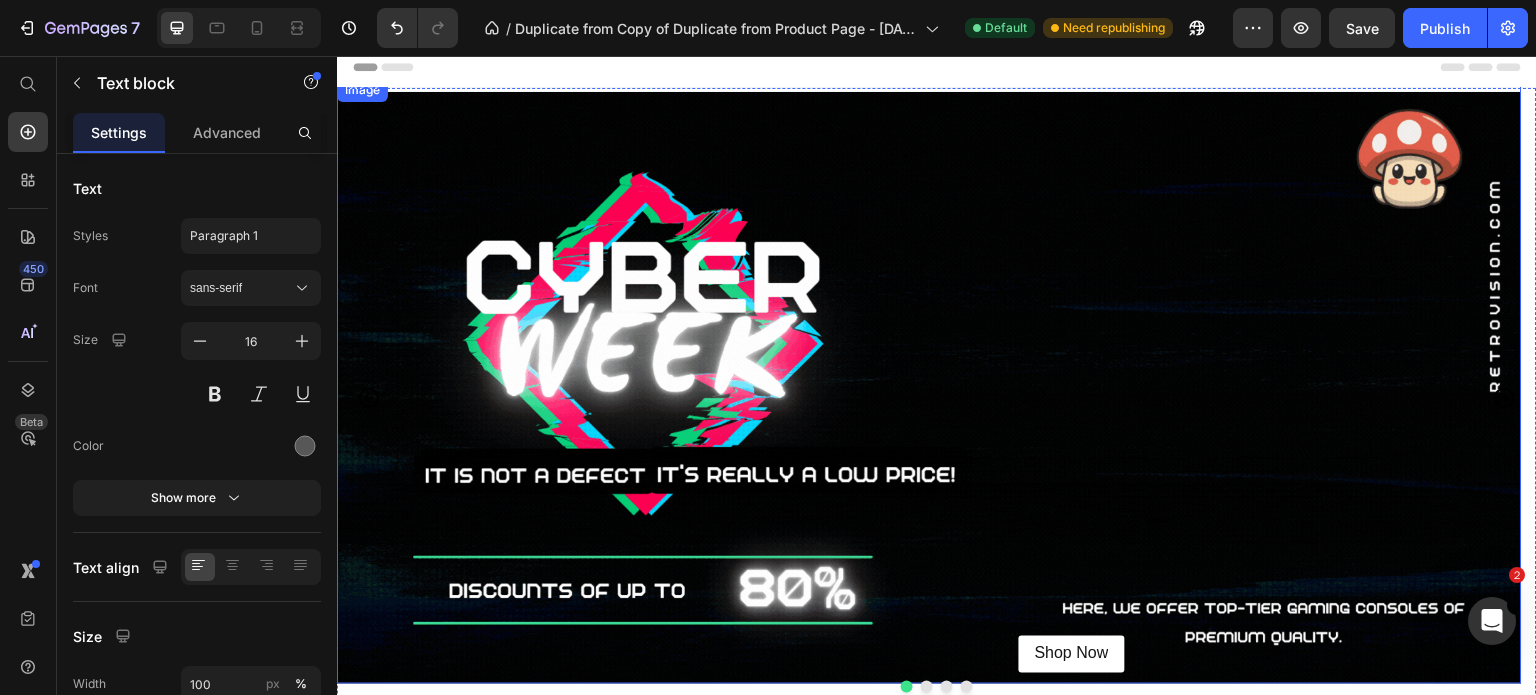 scroll, scrollTop: 0, scrollLeft: 0, axis: both 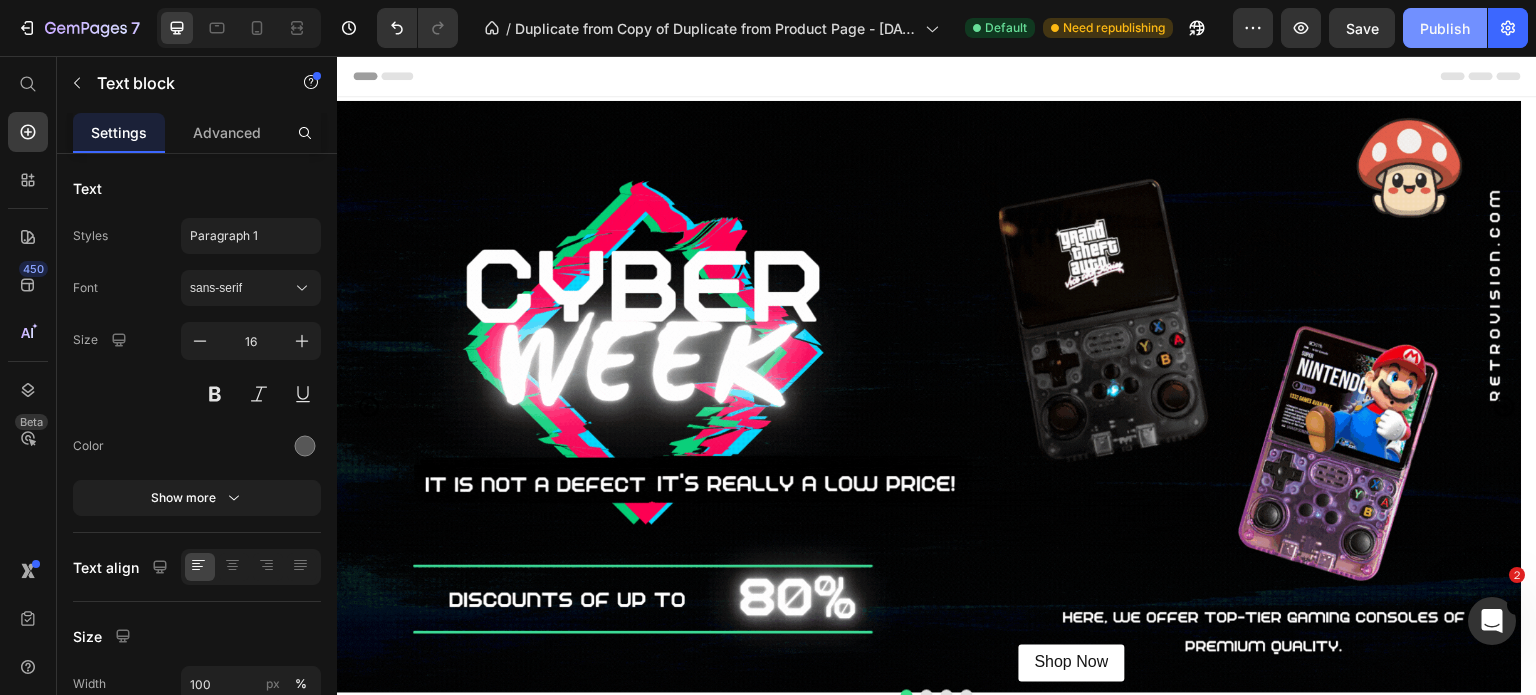 click on "Publish" at bounding box center [1445, 28] 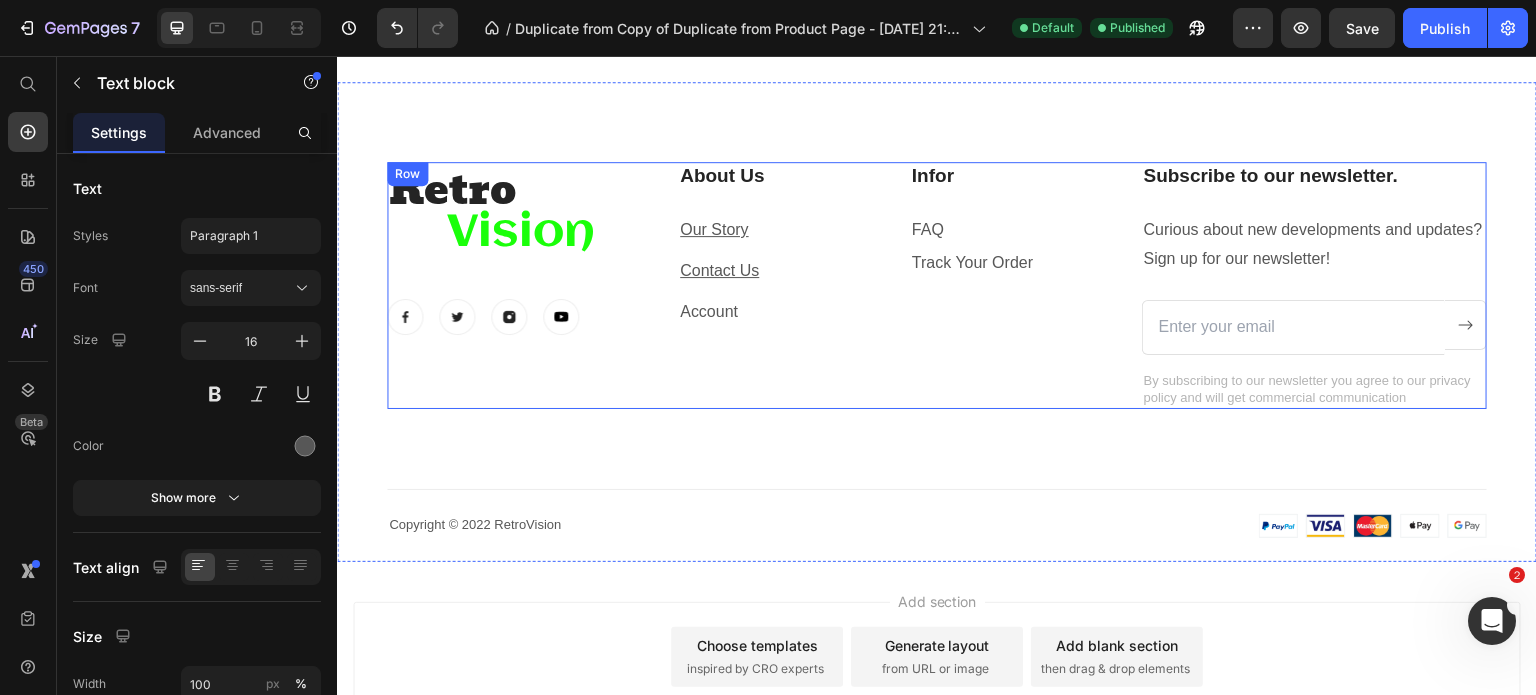 scroll, scrollTop: 3988, scrollLeft: 0, axis: vertical 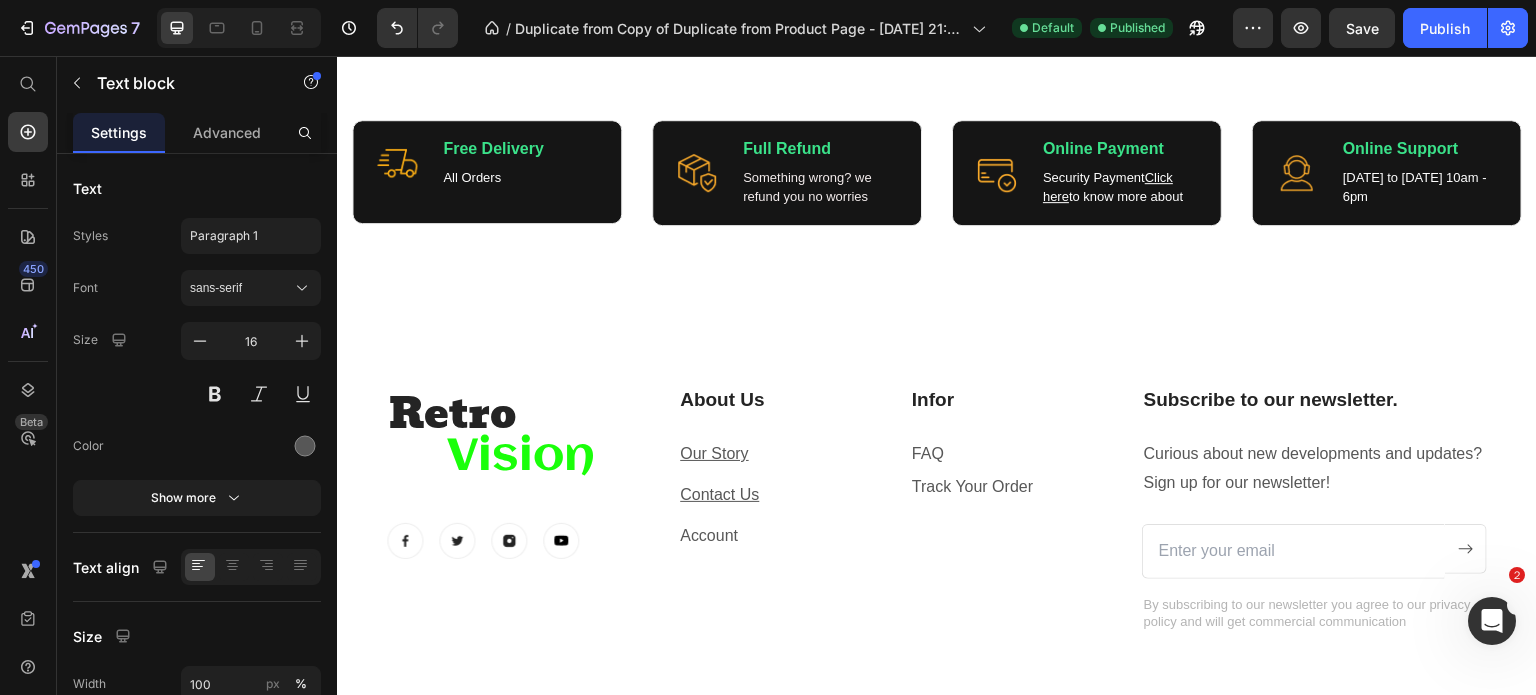 click on "Account" at bounding box center [778, 536] 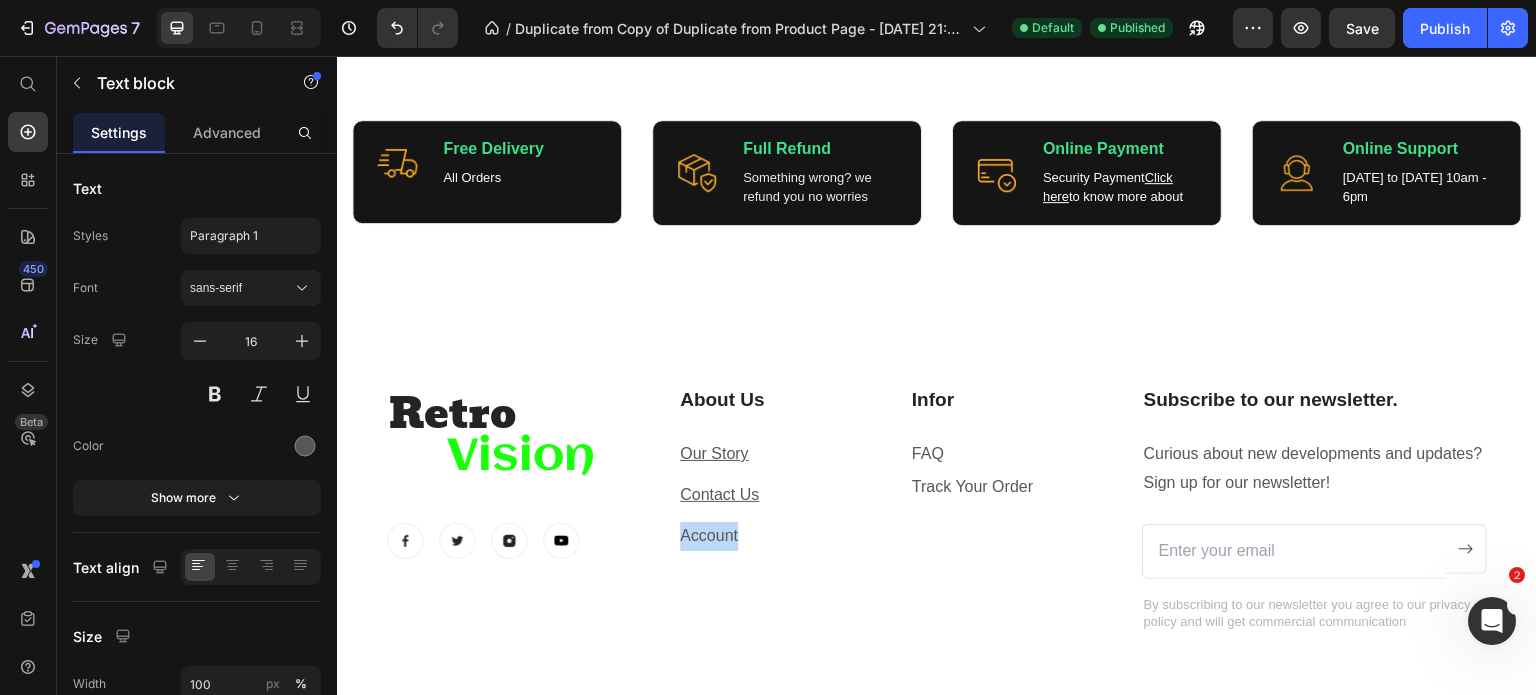 click on "Account" at bounding box center (778, 536) 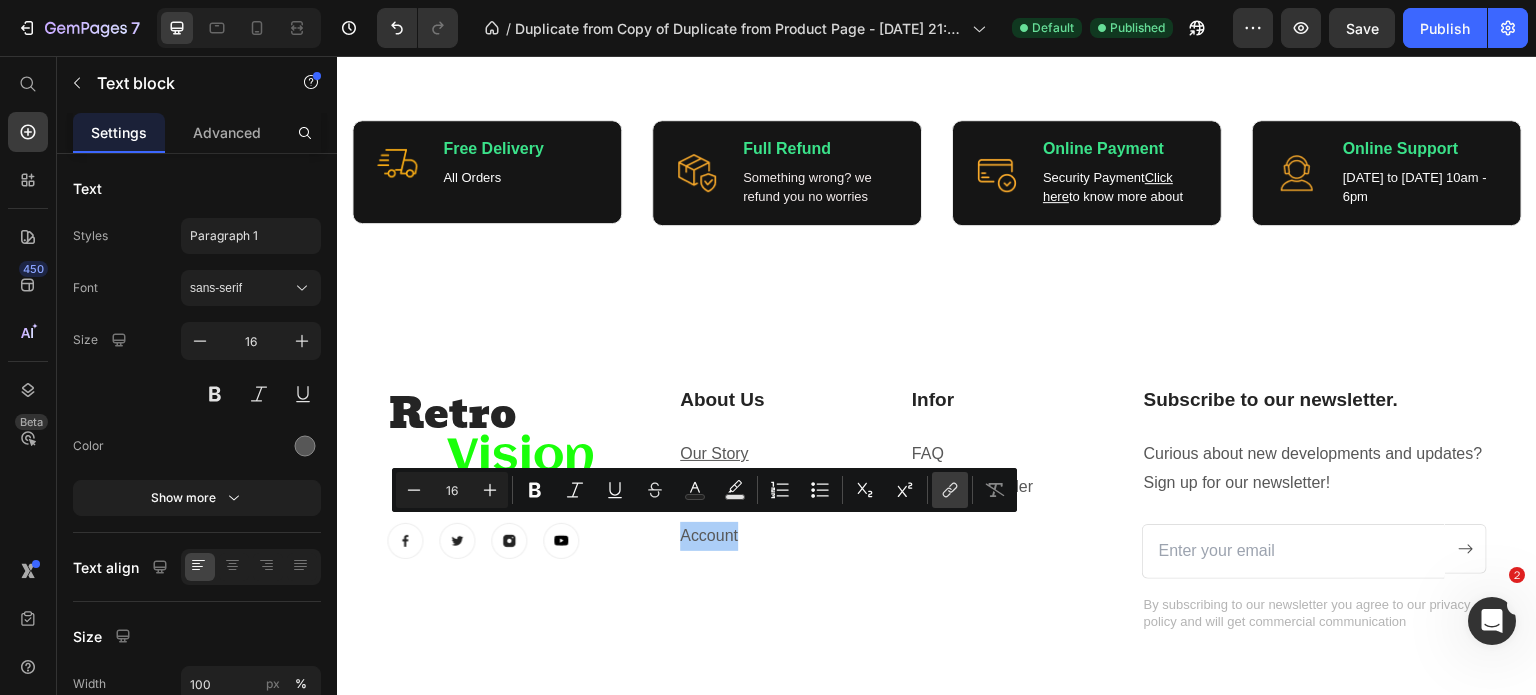 click 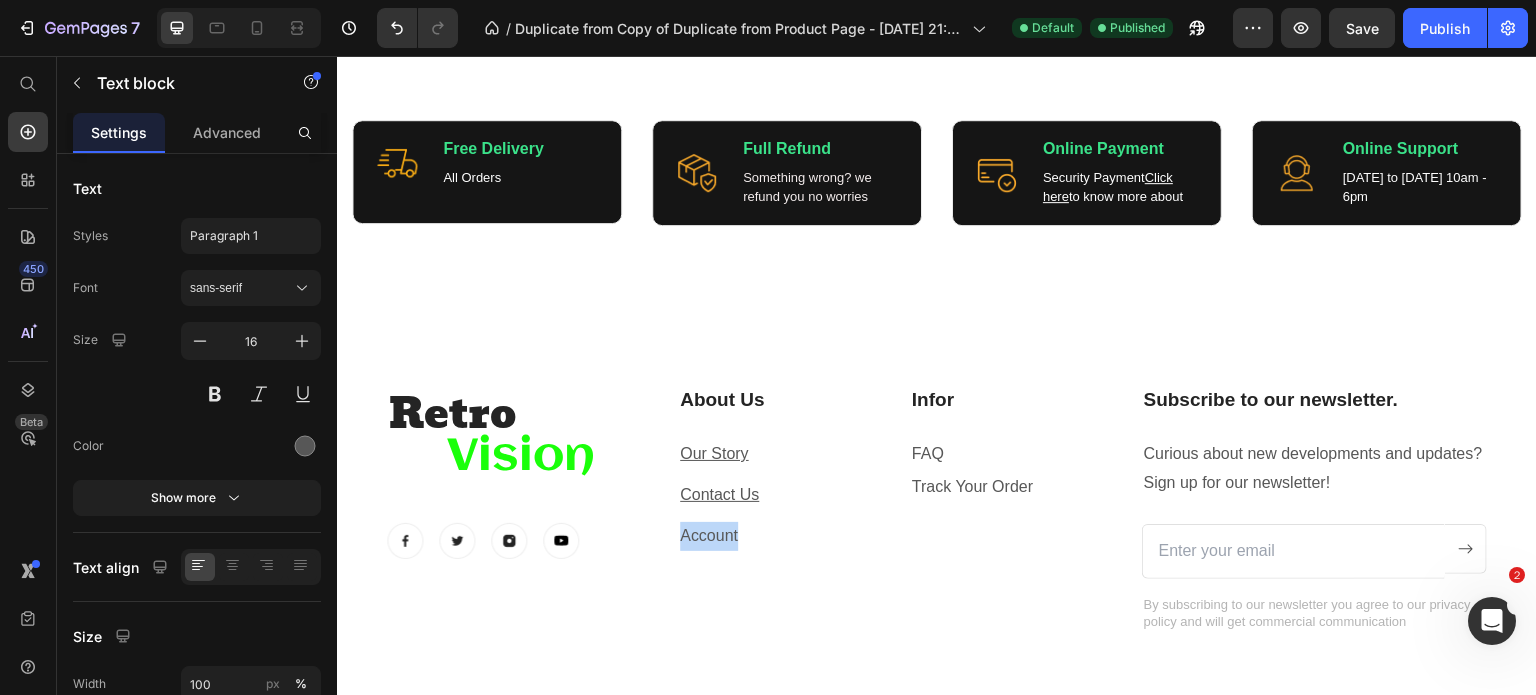 click on "Account" at bounding box center [778, 536] 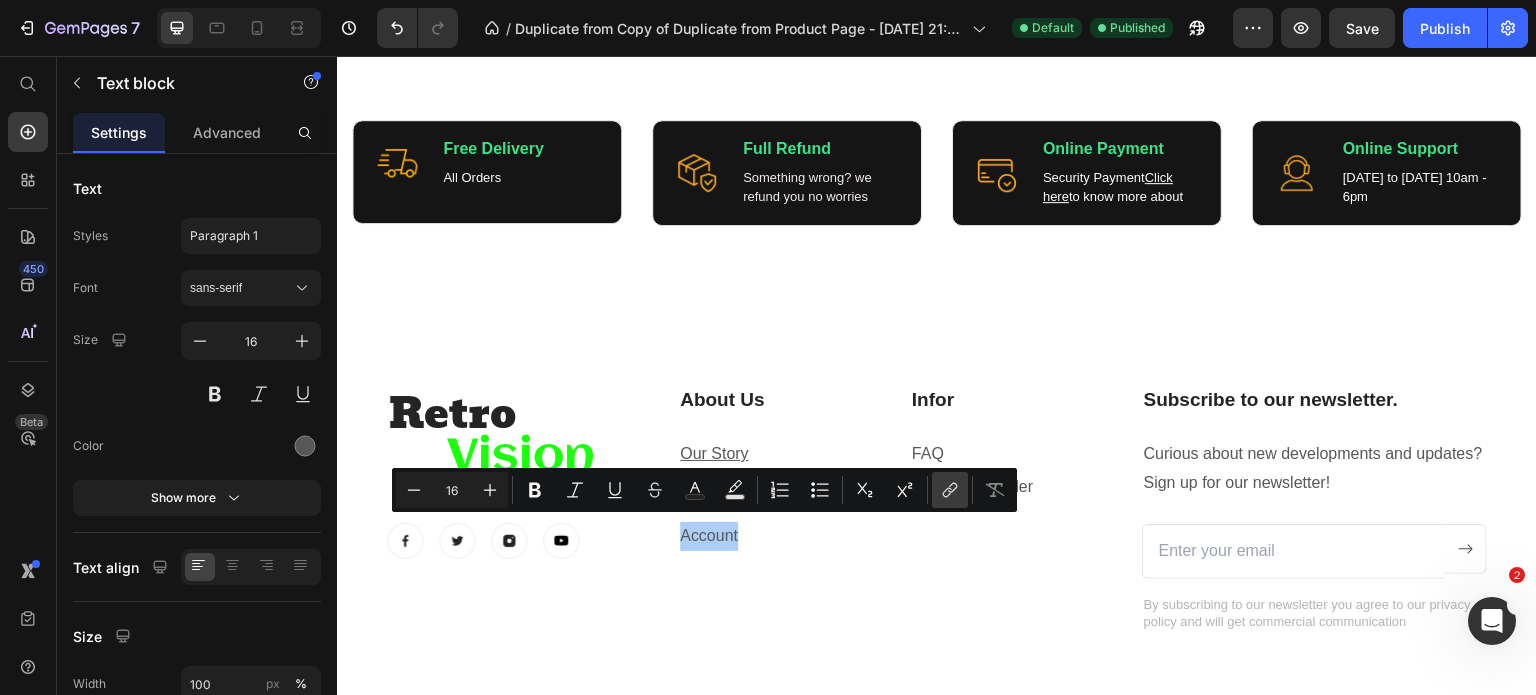 click on "link" at bounding box center [950, 490] 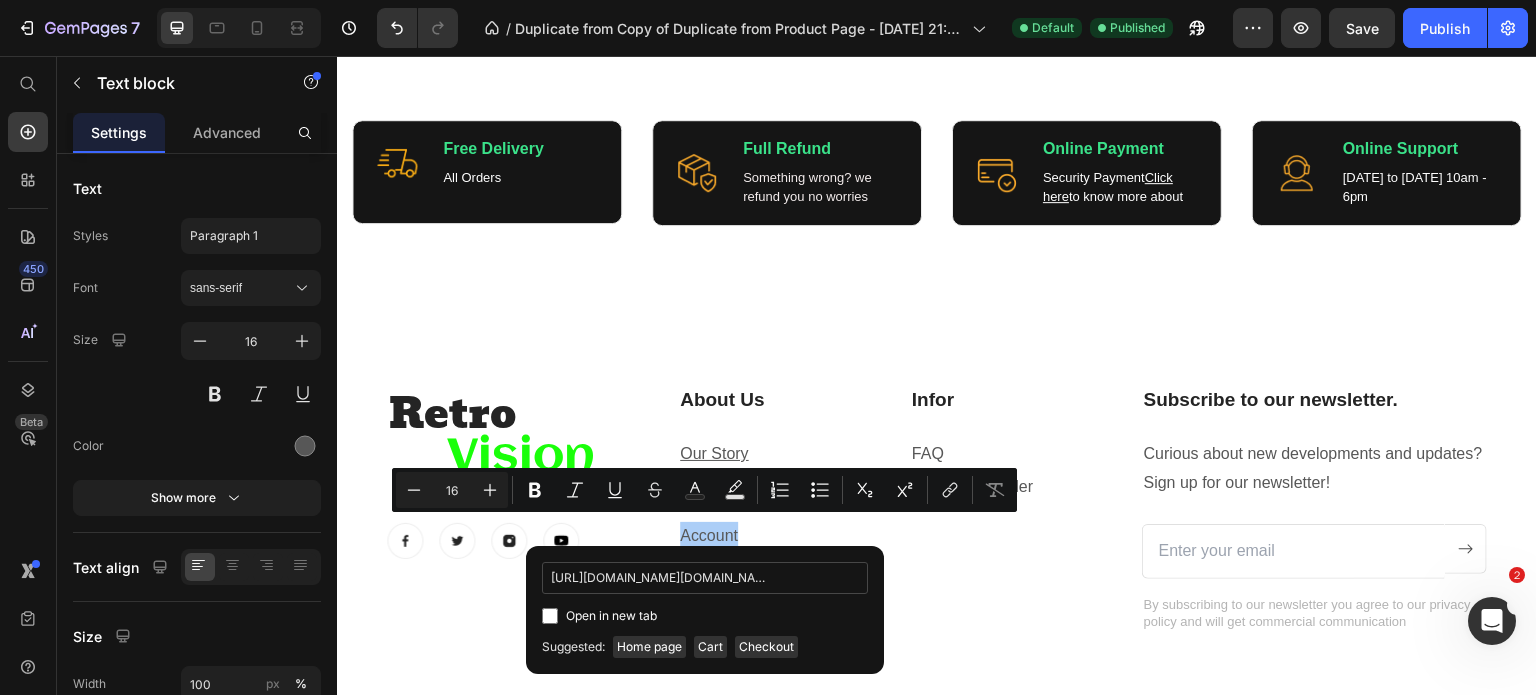 scroll, scrollTop: 0, scrollLeft: 3858, axis: horizontal 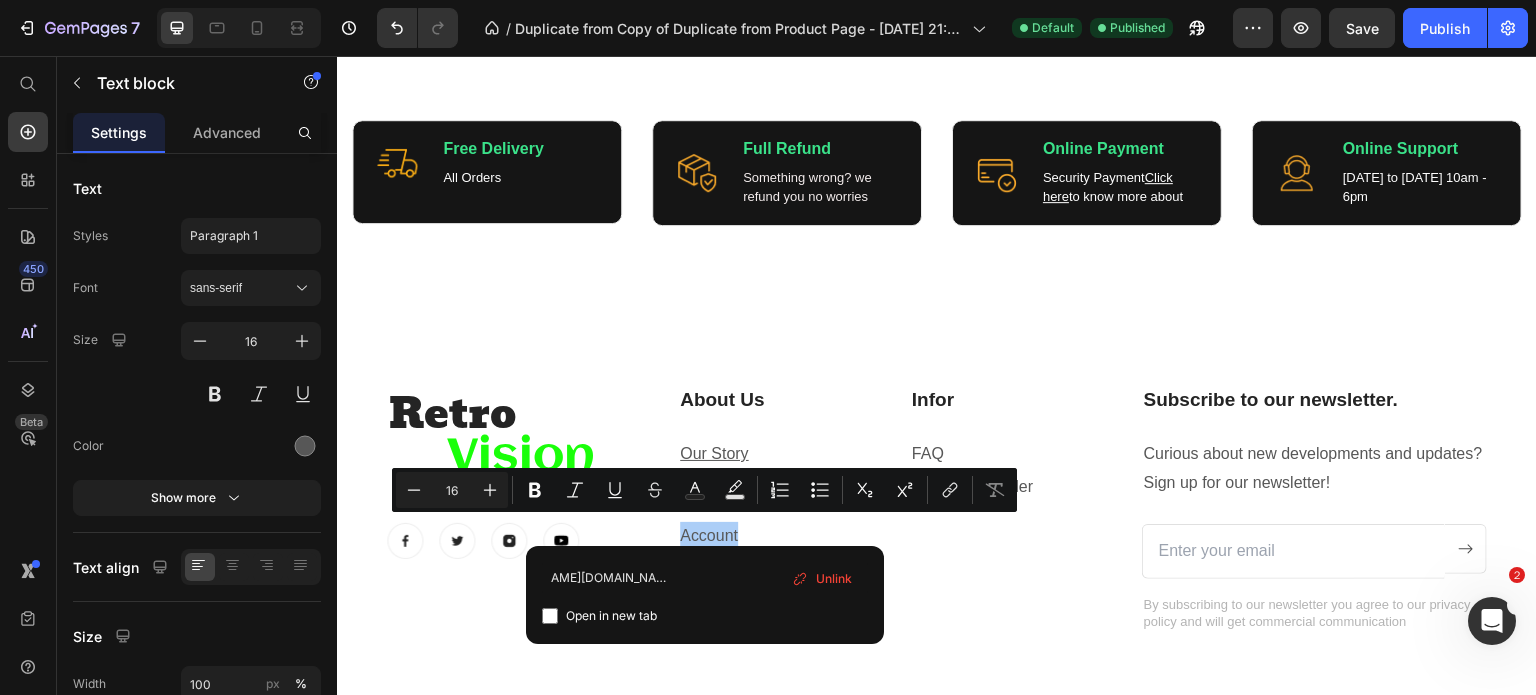 type on "[URL][DOMAIN_NAME][DOMAIN_NAME][DOMAIN_NAME]" 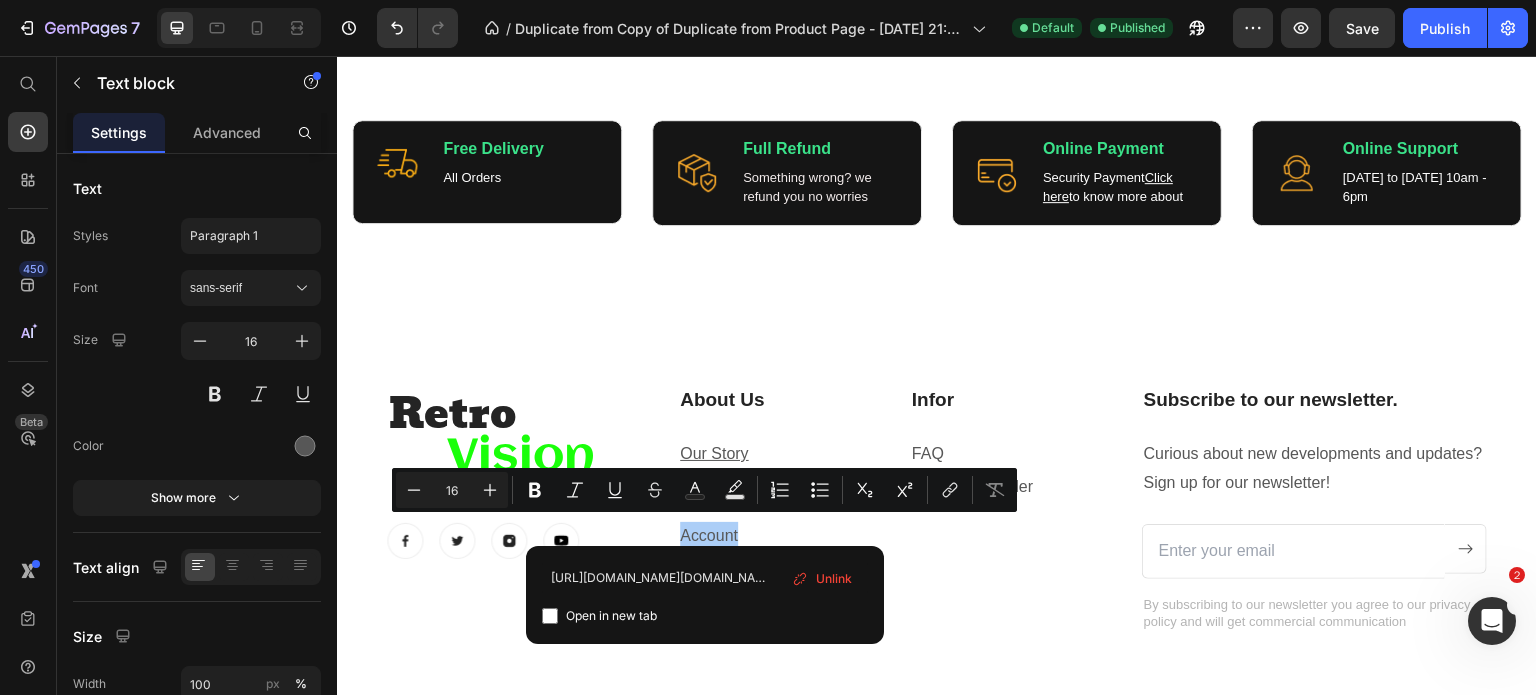 click at bounding box center (550, 616) 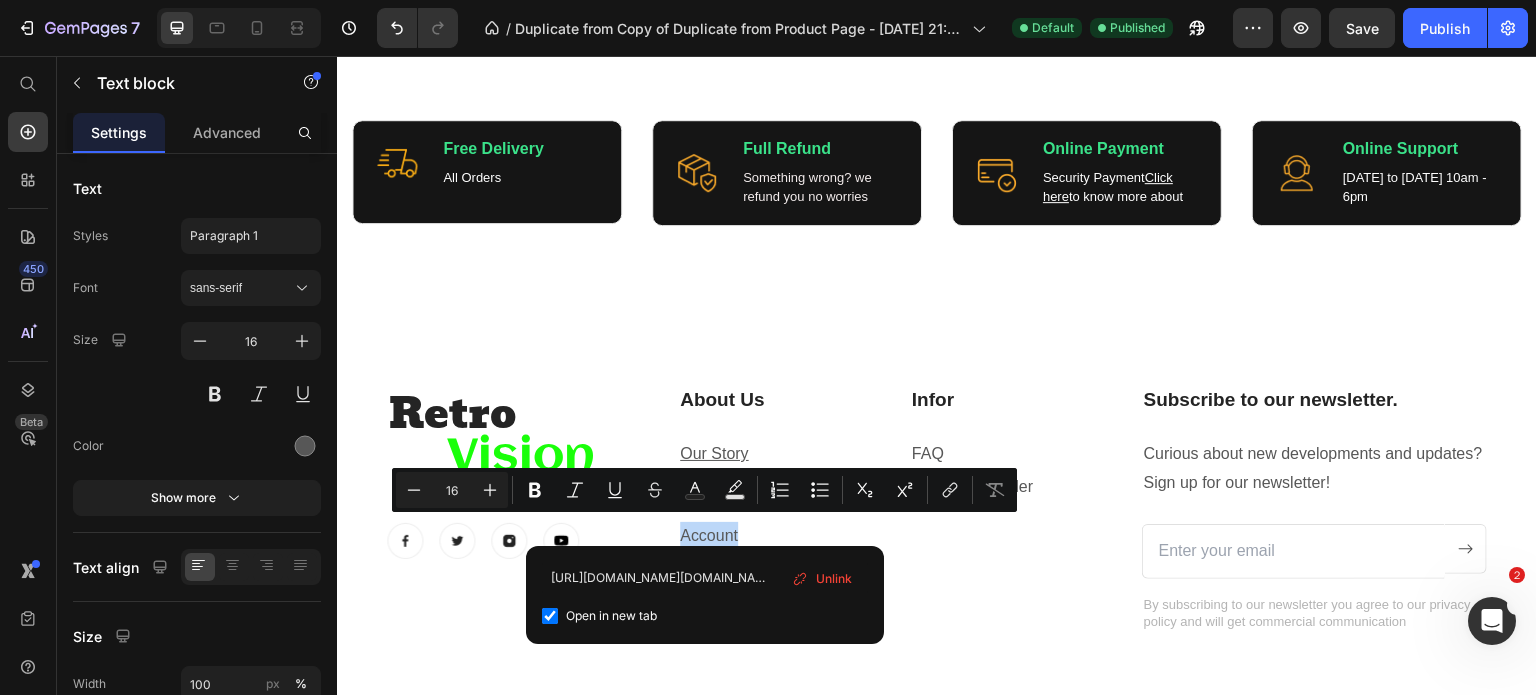 checkbox on "true" 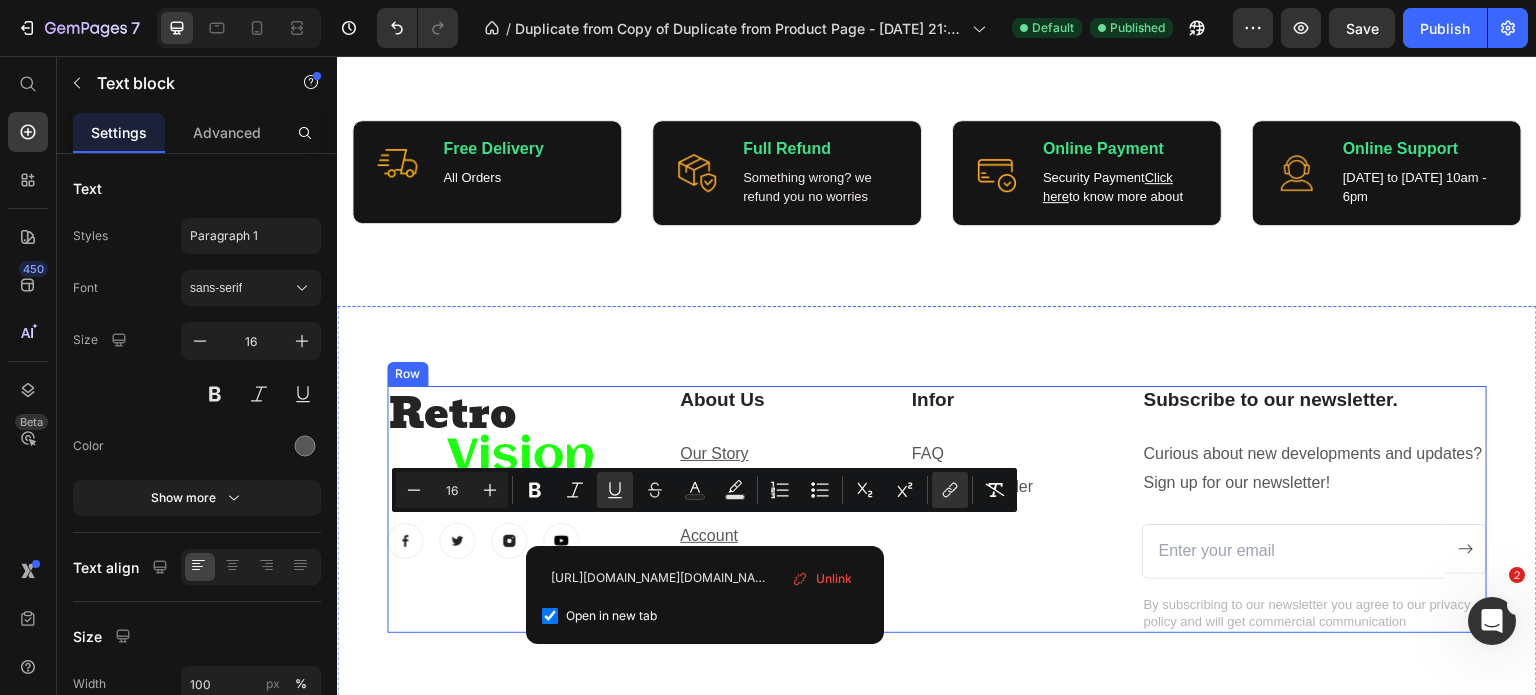 click on "About Us Heading Our Story Text block Contact Us Text block Account Text block Infor Heading FAQ Text block Track Your Order Text block Text block Row" at bounding box center (894, 509) 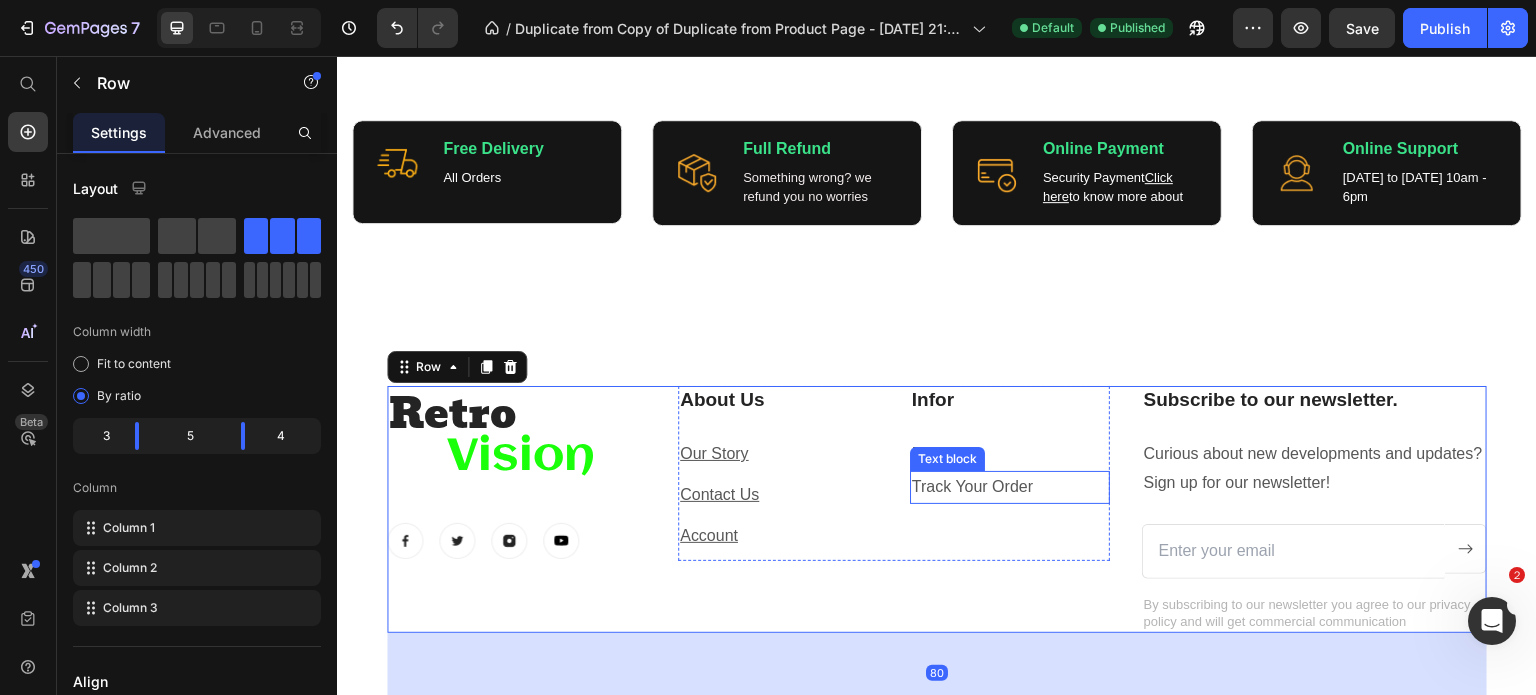 click on "Track Your Order" at bounding box center (1010, 487) 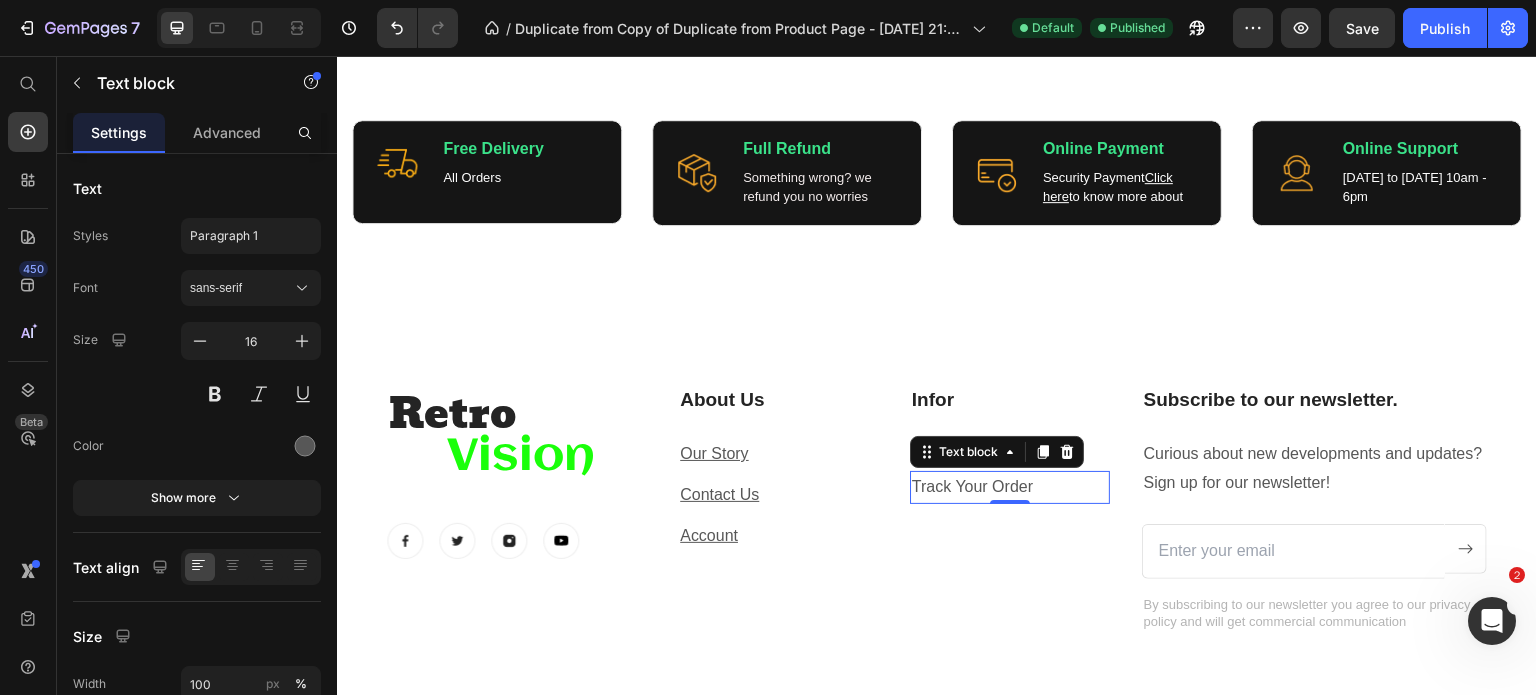 click on "Track Your Order" at bounding box center [1010, 487] 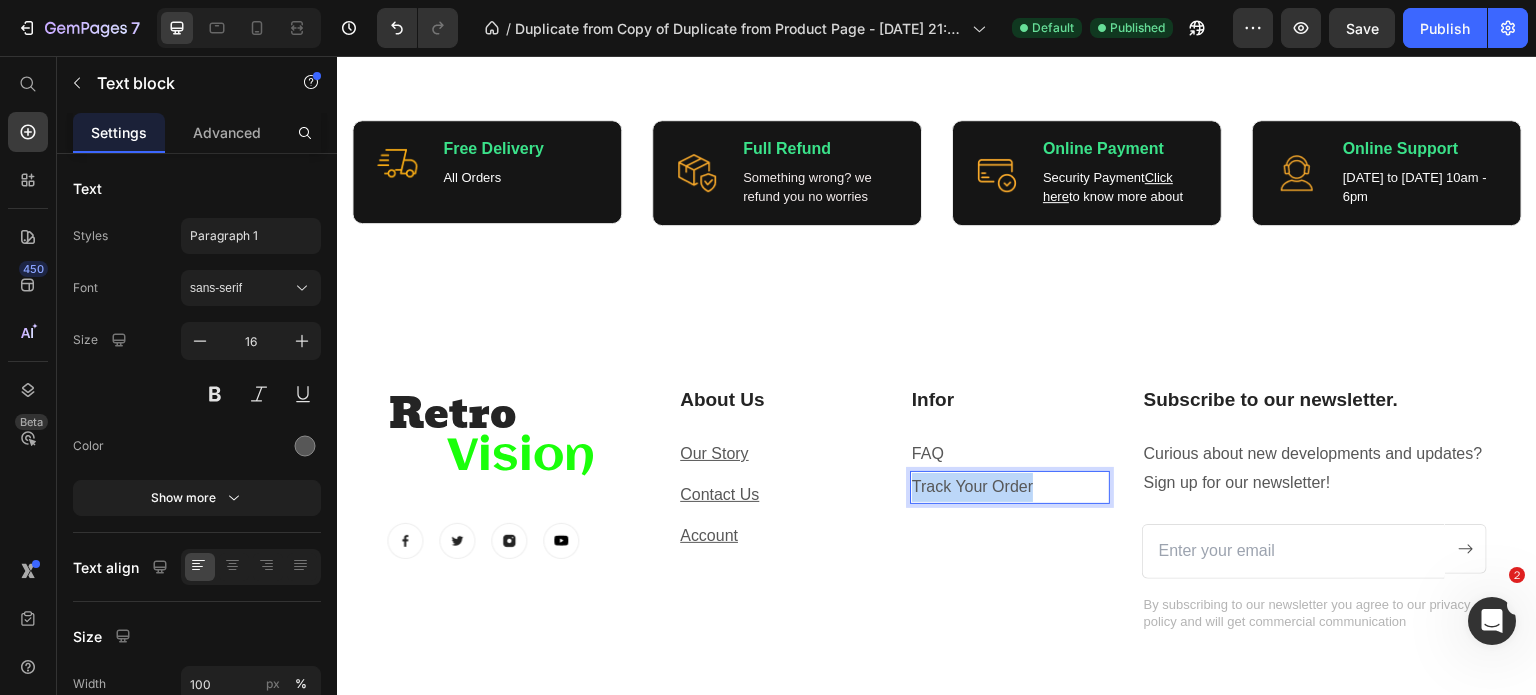 click on "Track Your Order" at bounding box center (1010, 487) 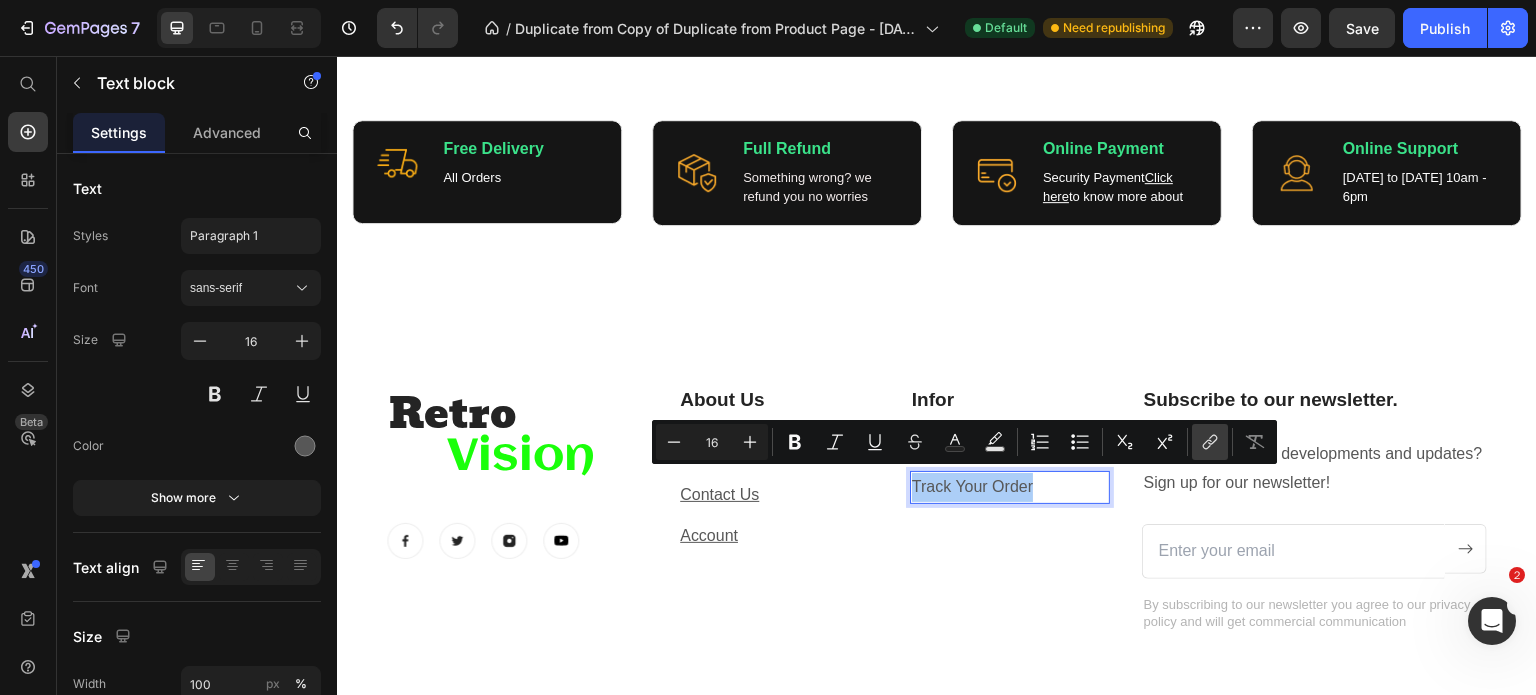 click 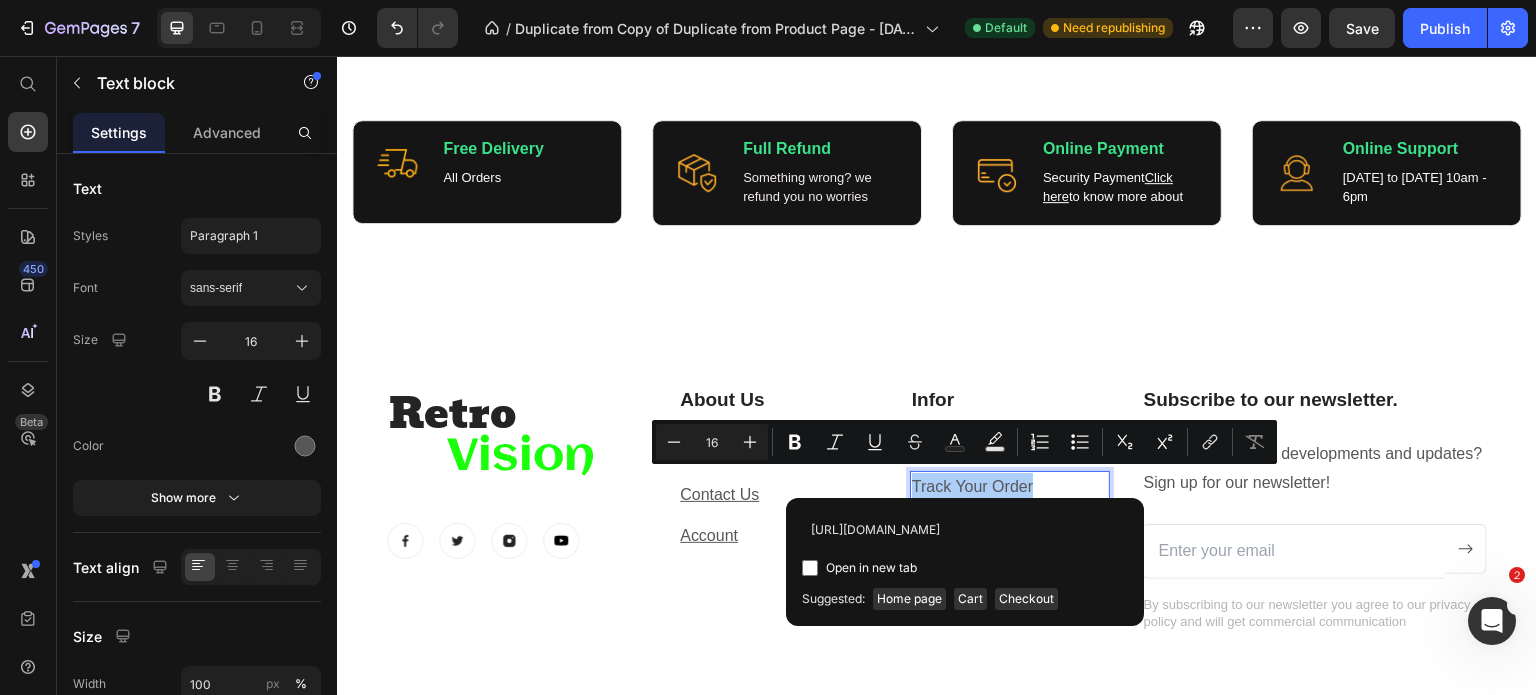 scroll, scrollTop: 0, scrollLeft: 76, axis: horizontal 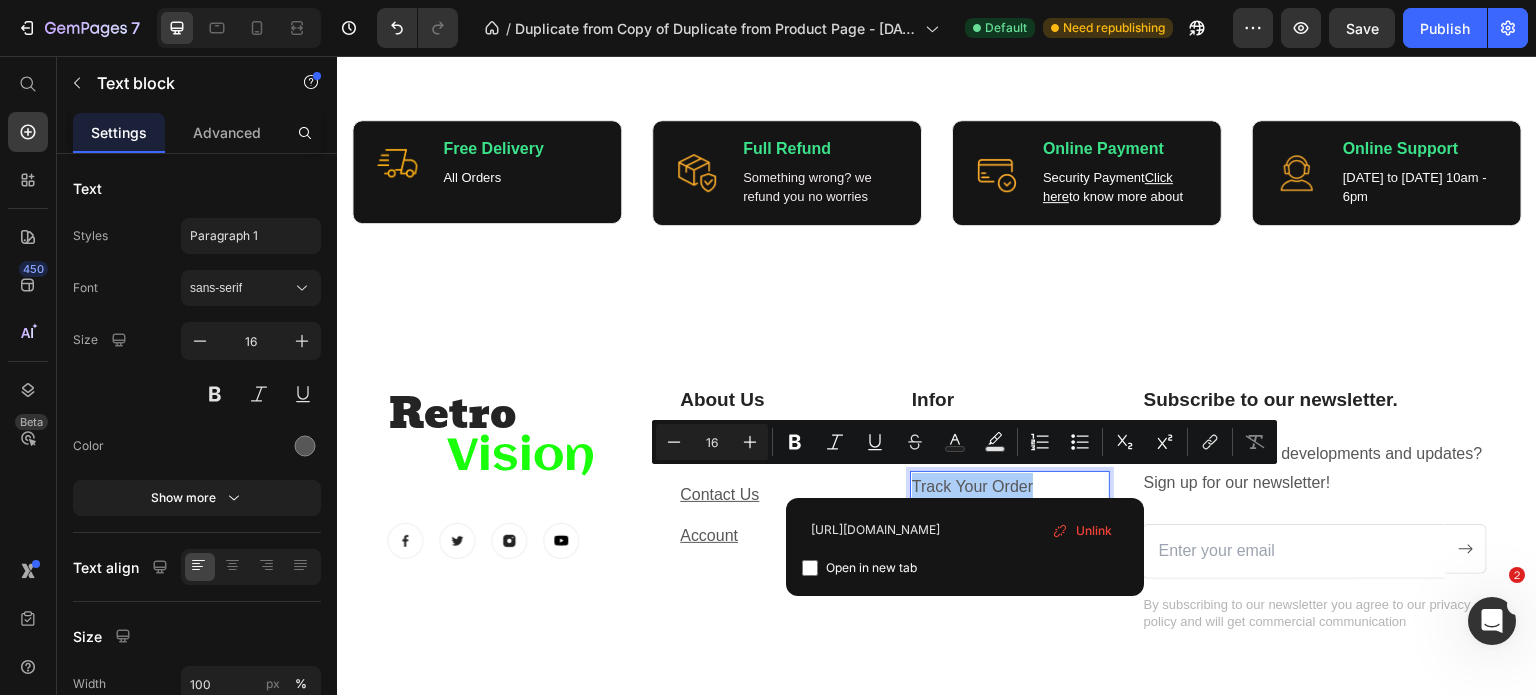 type on "[URL][DOMAIN_NAME]" 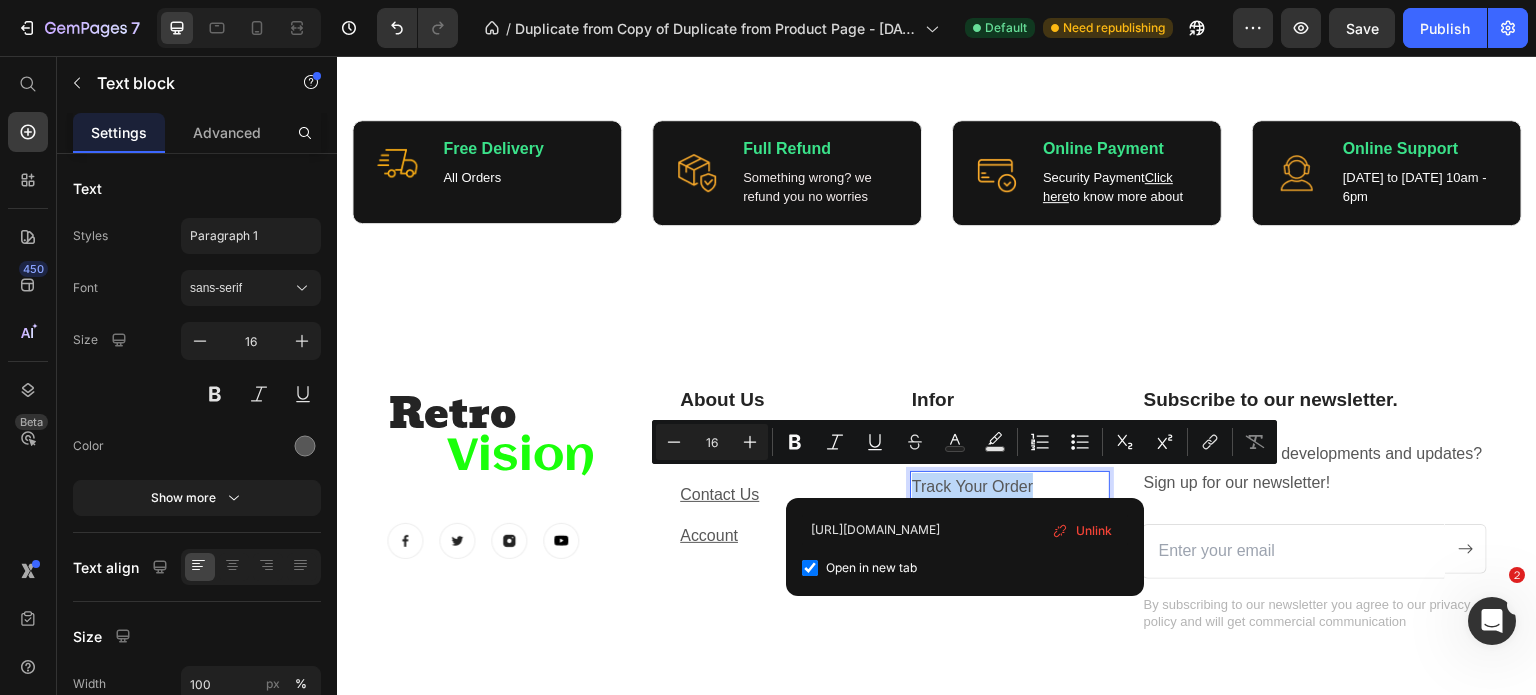 checkbox on "true" 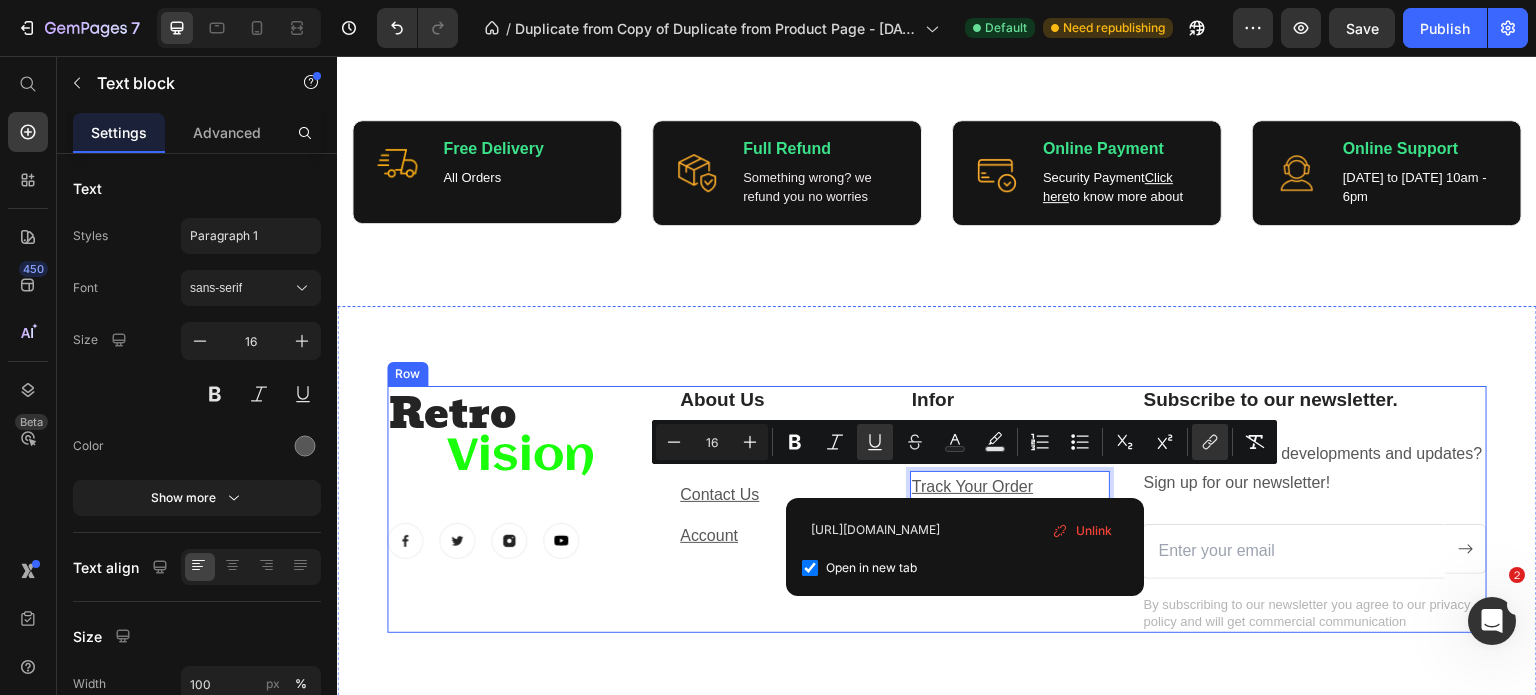 click on "Retro Heading Vision Heading Text block Image Image Image Image Row About Us Heading Our Story Text block Contact Us Text block Account Text block Infor Heading FAQ Text block Track Your Order Text block   0 Text block Row Subscribe to our newsletter.  Heading Curious about new developments and updates? Sign up for our newsletter! Text block Email Field
Submit Button Row Newsletter By subscribing to our newsletter you agree to our privacy policy and will get commercial communication Text block Row Copyright © 2022 RetroVision Text block Image Image Row" at bounding box center [937, 574] 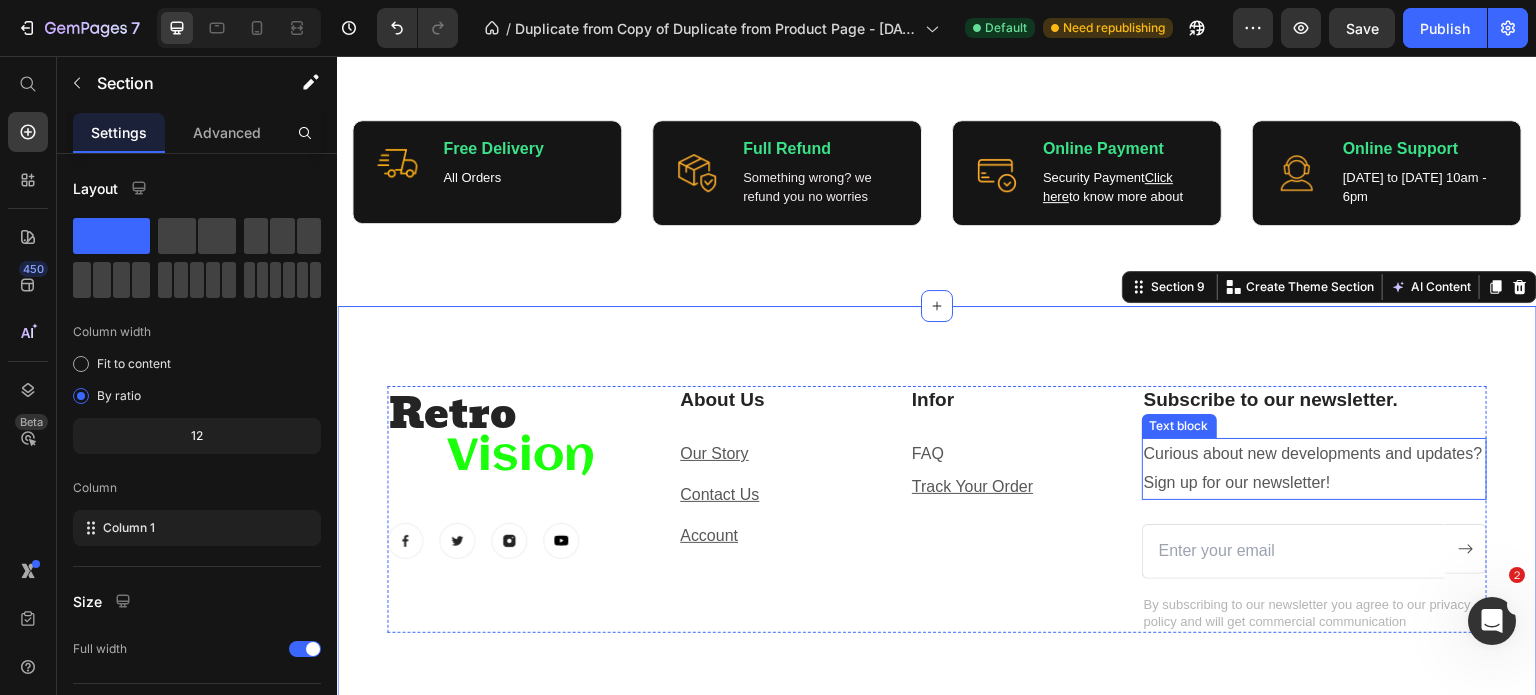 click on "Curious about new developments and updates? Sign up for our newsletter!" at bounding box center [1314, 469] 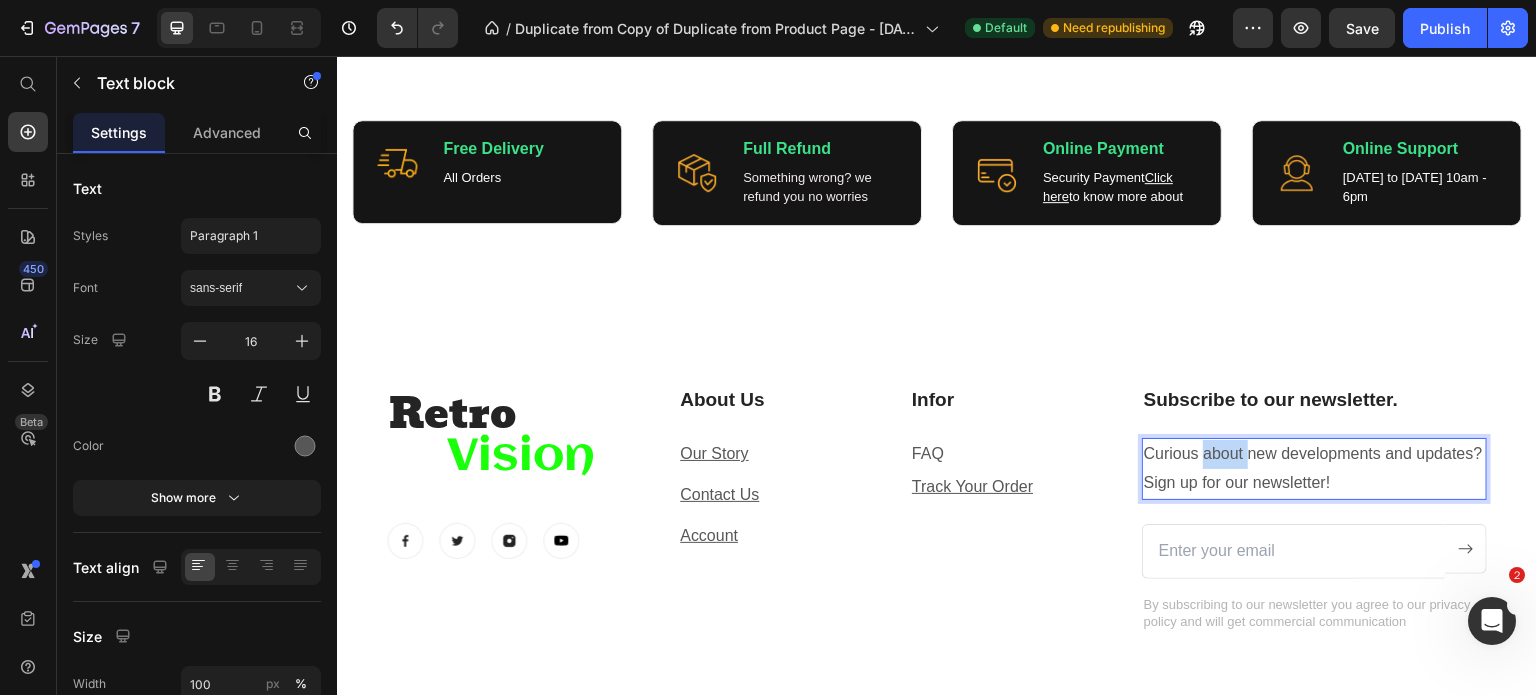 click on "Curious about new developments and updates? Sign up for our newsletter!" at bounding box center (1314, 469) 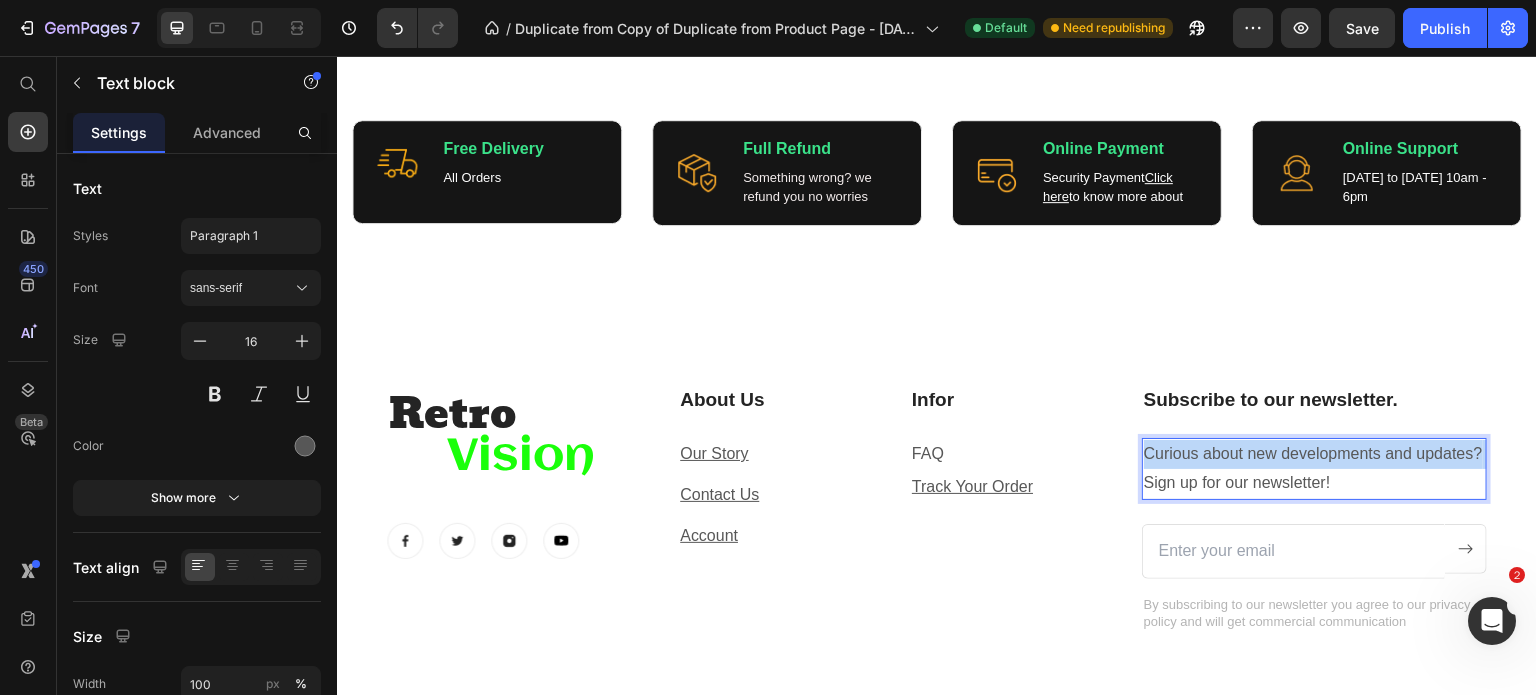 click on "Curious about new developments and updates? Sign up for our newsletter!" at bounding box center [1314, 469] 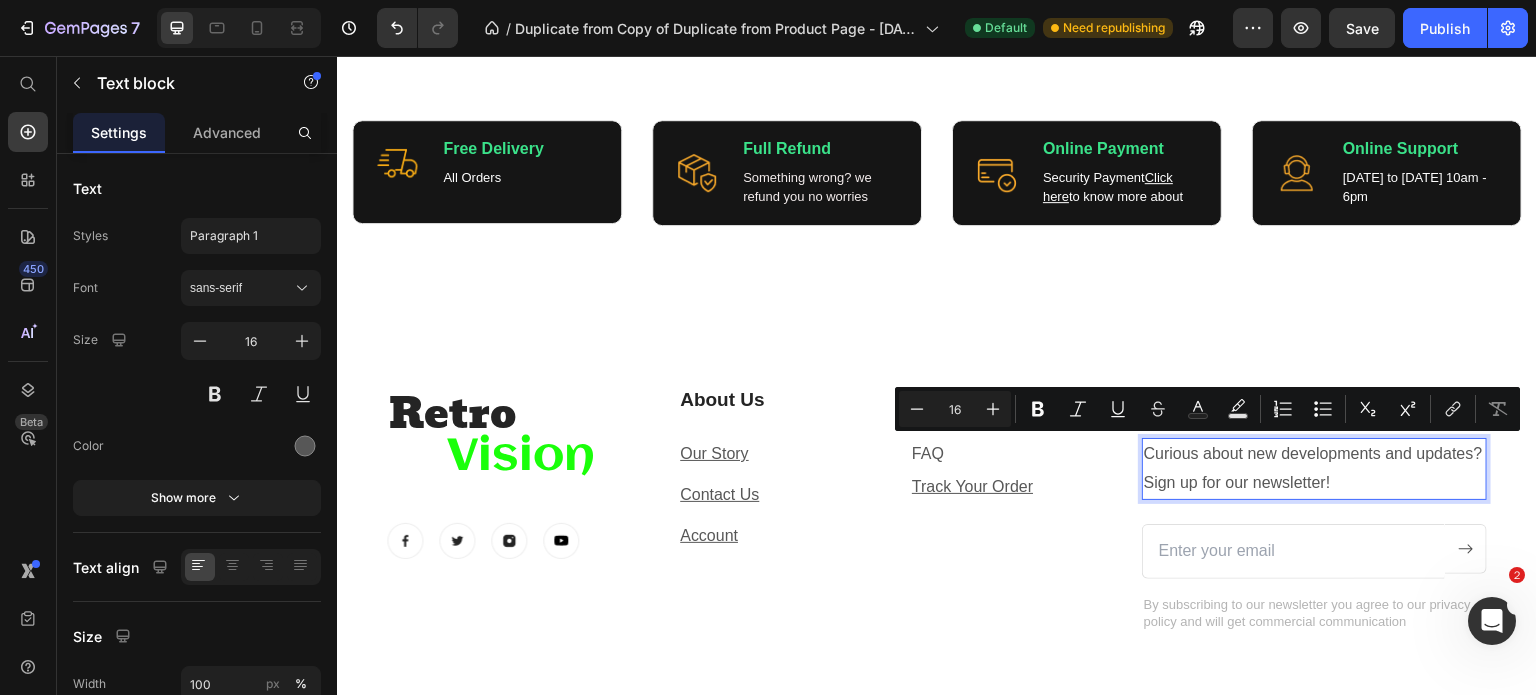 click on "Curious about new developments and updates? Sign up for our newsletter!" at bounding box center (1314, 469) 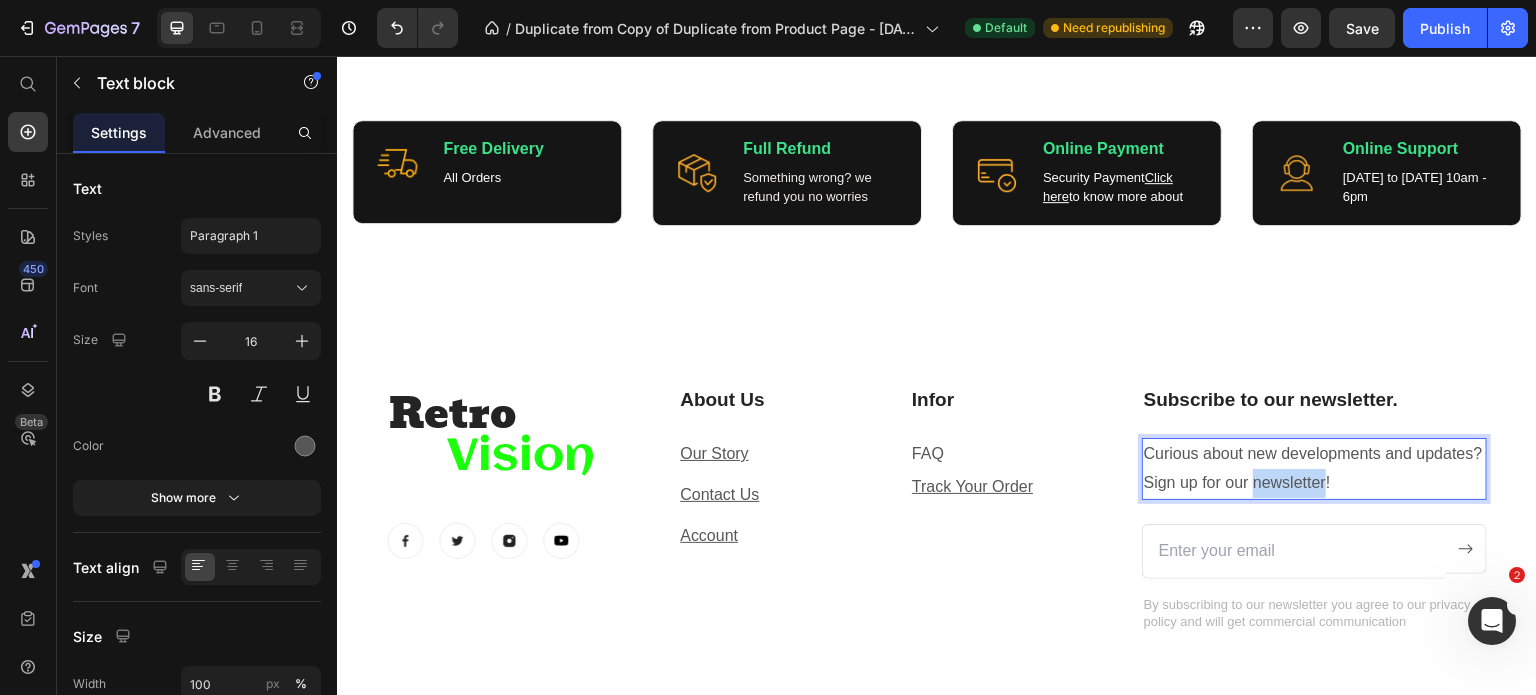click on "Curious about new developments and updates? Sign up for our newsletter!" at bounding box center (1314, 469) 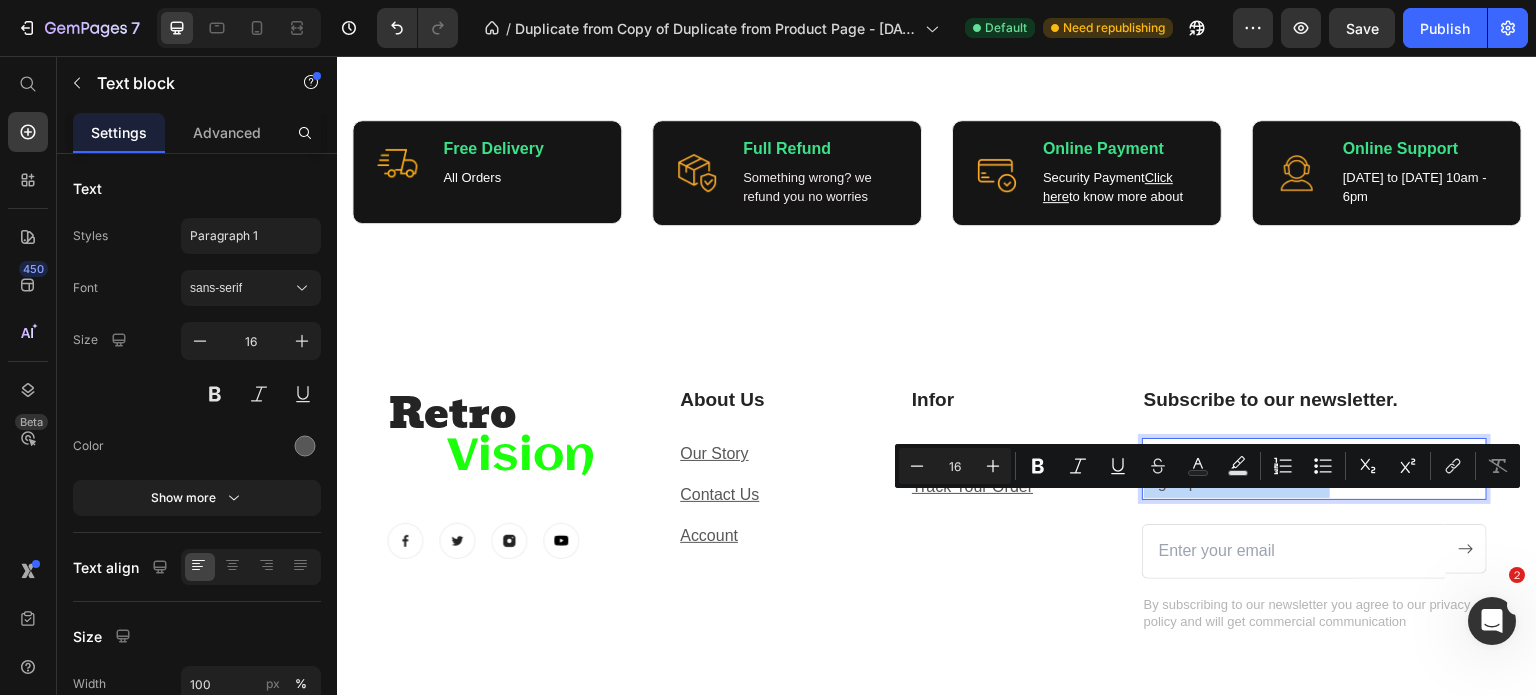 click on "Curious about new developments and updates? Sign up for our newsletter!" at bounding box center (1314, 469) 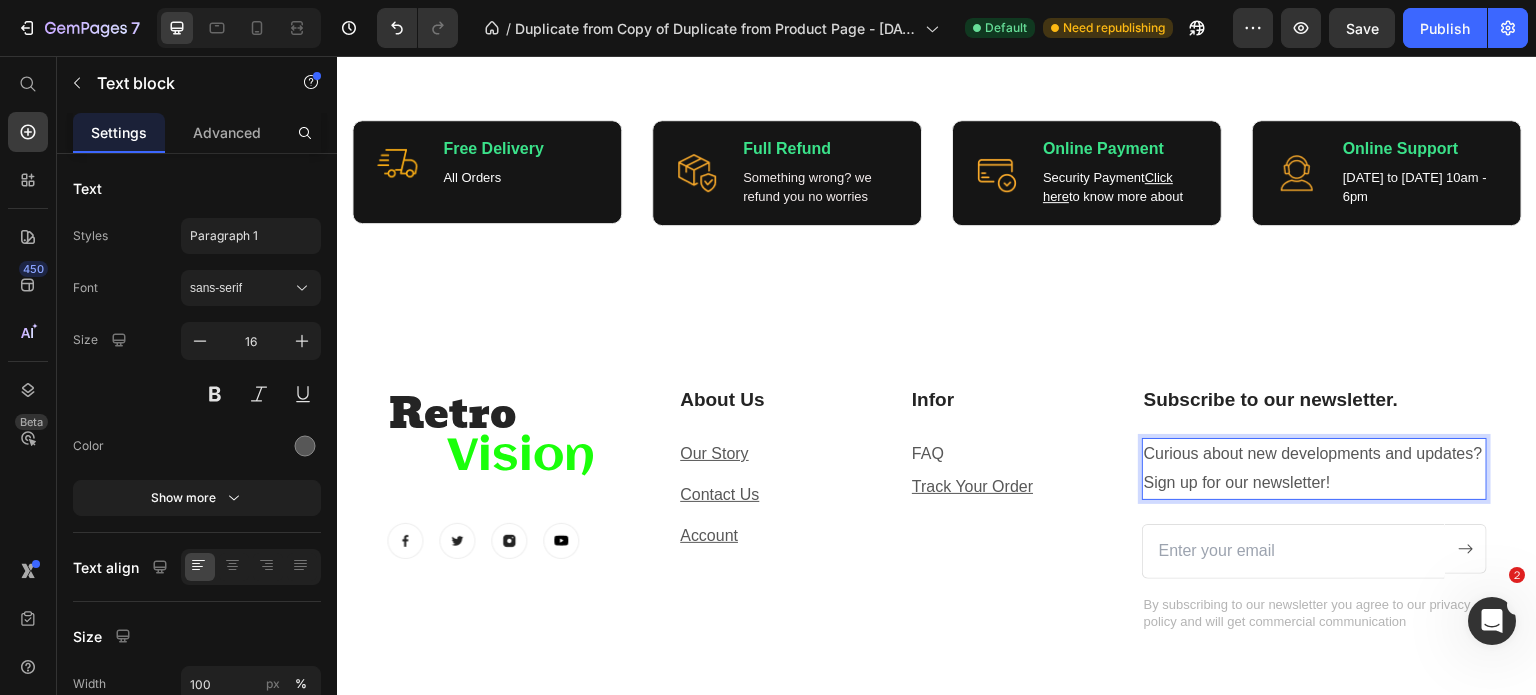 click on "Curious about new developments and updates? Sign up for our newsletter!" at bounding box center (1314, 469) 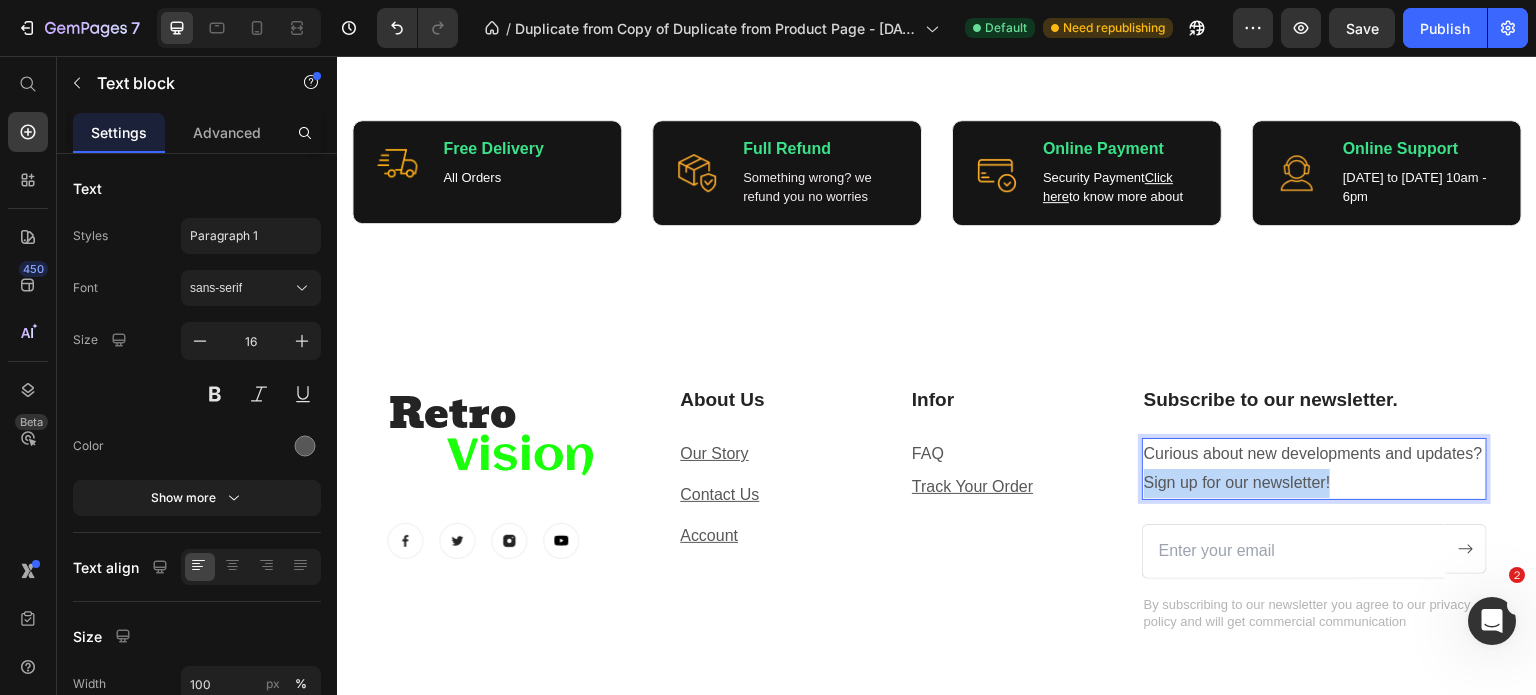 click on "Curious about new developments and updates? Sign up for our newsletter!" at bounding box center (1314, 469) 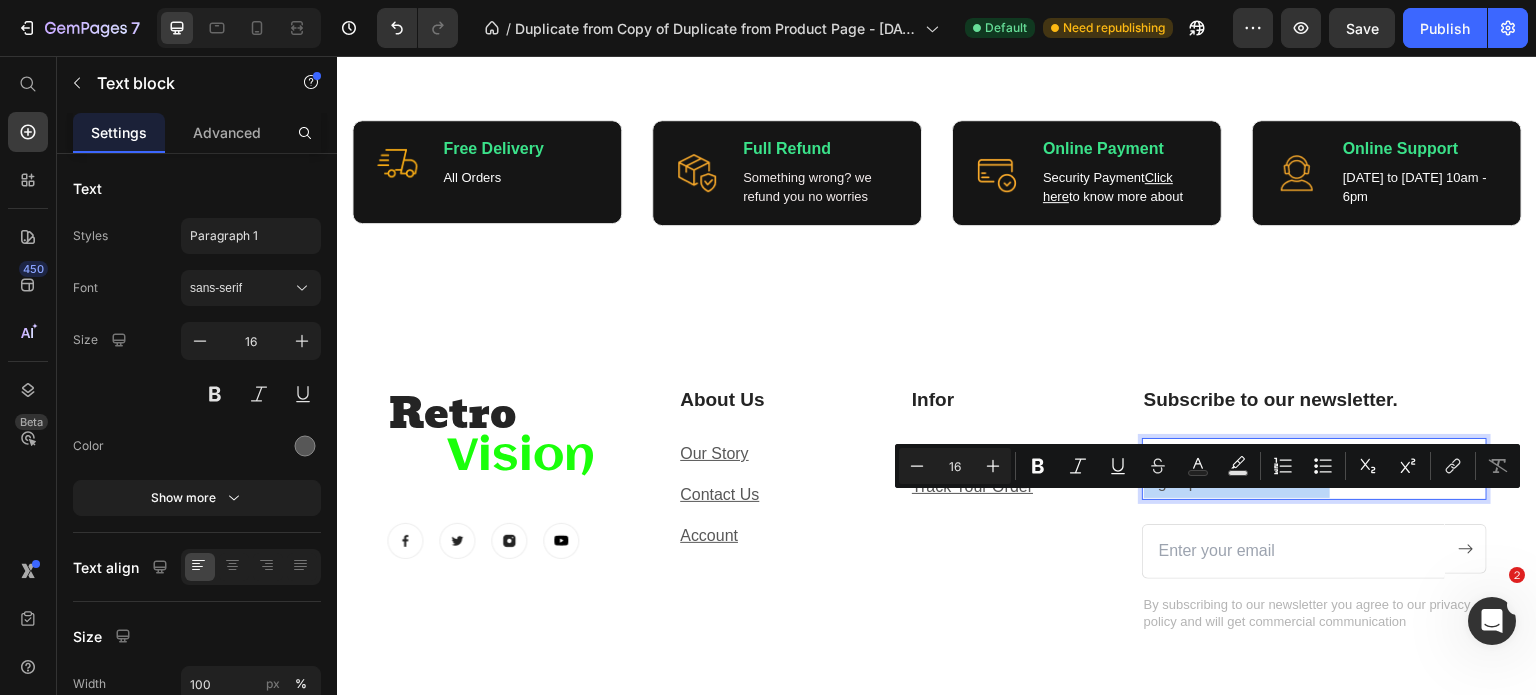click on "Curious about new developments and updates? Sign up for our newsletter!" at bounding box center [1314, 469] 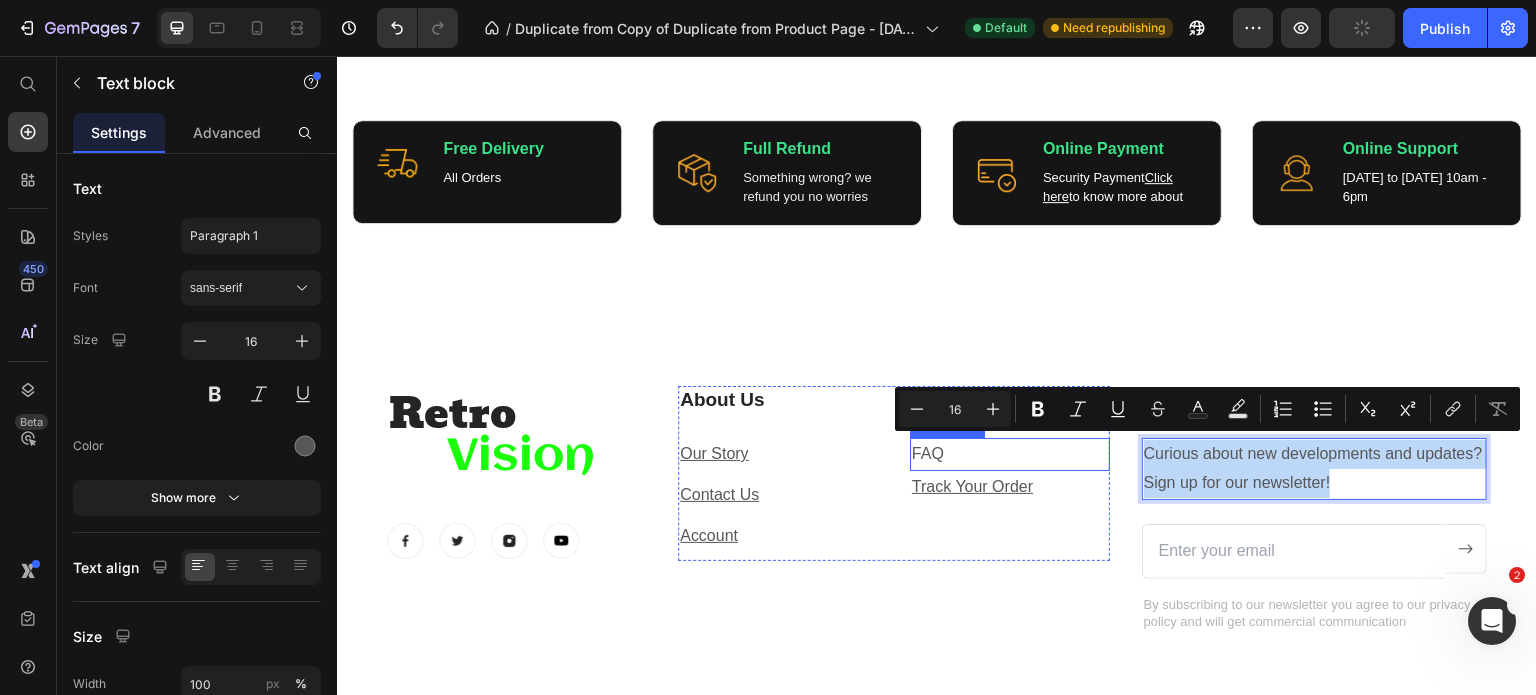 drag, startPoint x: 1363, startPoint y: 504, endPoint x: 1087, endPoint y: 440, distance: 283.32315 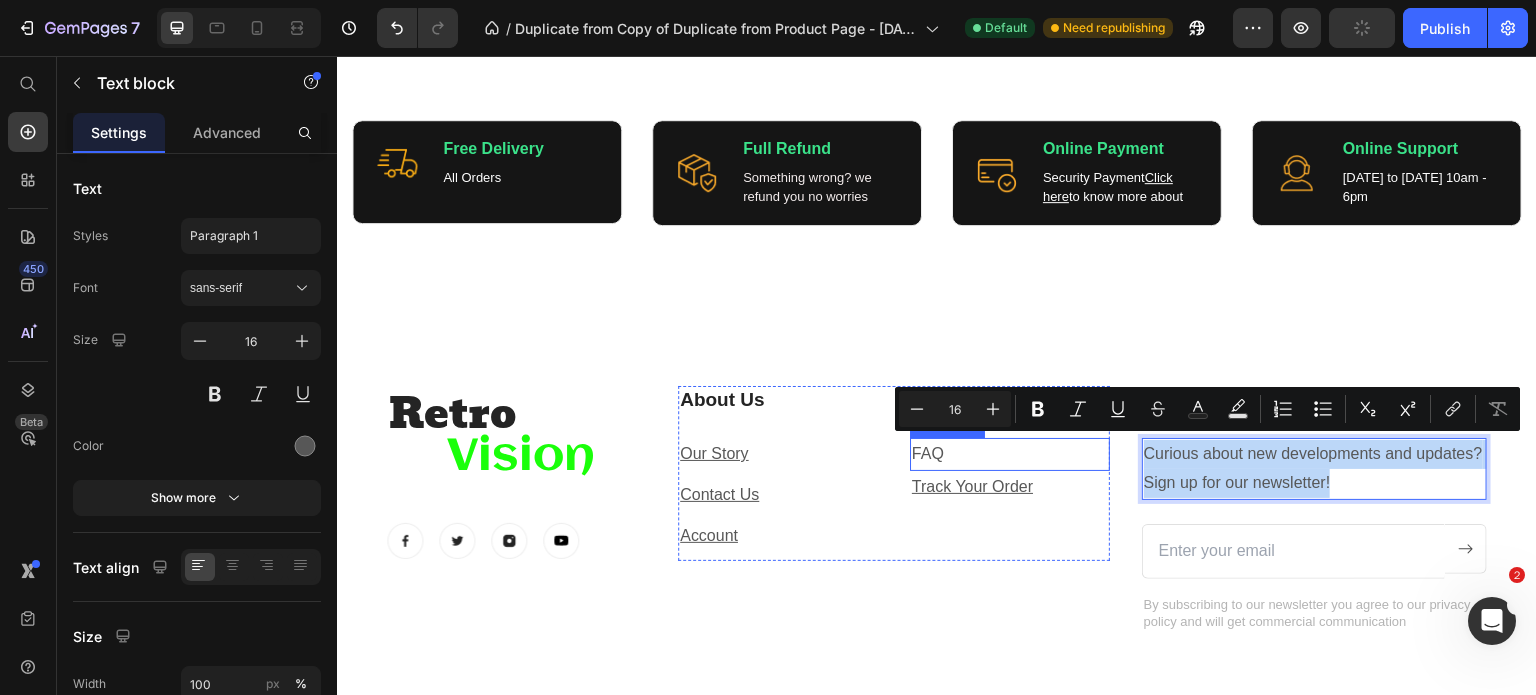 click on "Retro Heading Vision Heading Text block Image Image Image Image Row About Us Heading Our Story Text block Contact Us Text block Account Text block Infor Heading FAQ Text block Track Your Order Text block Text block Row Subscribe to our newsletter.  Heading Curious about new developments and updates? Sign up for our newsletter! Text block   24 Email Field
Submit Button Row Newsletter By subscribing to our newsletter you agree to our privacy policy and will get commercial communication Text block Row" at bounding box center (937, 509) 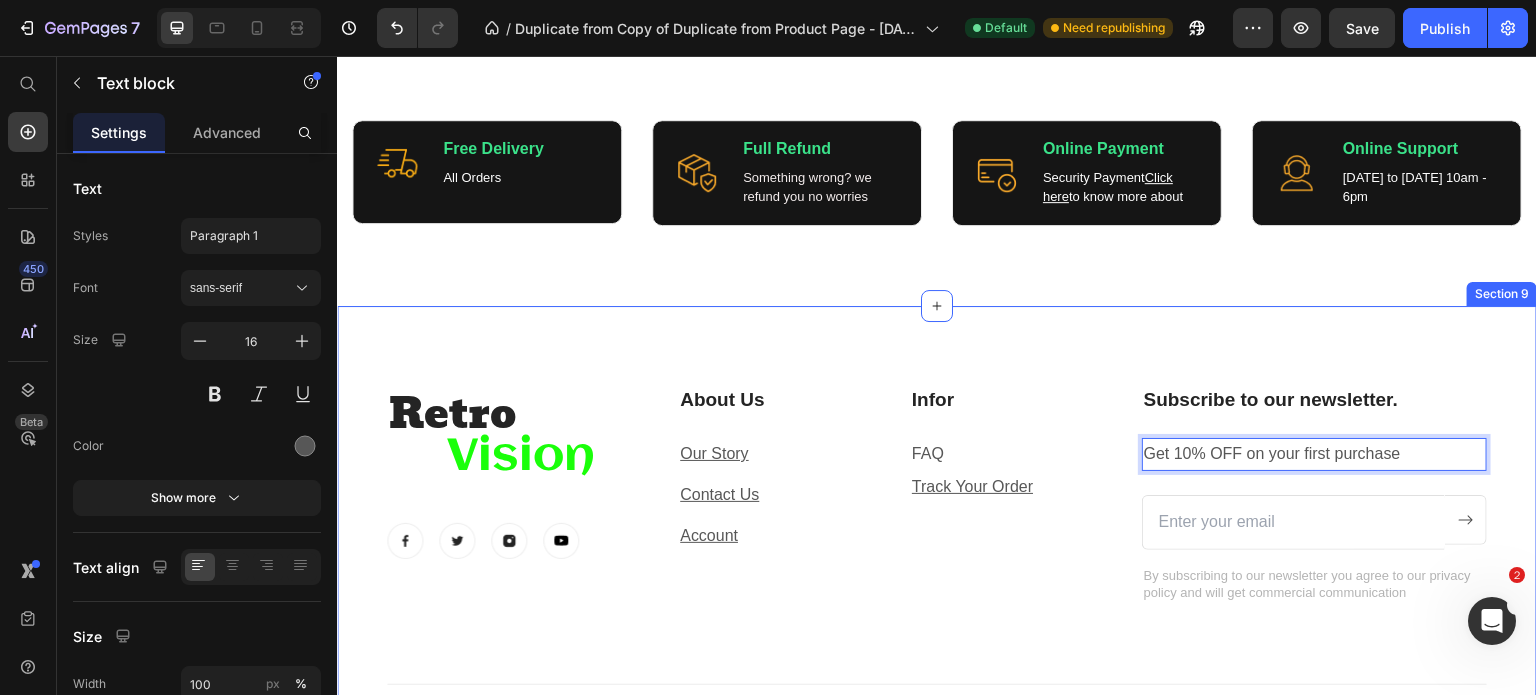 click on "Retro Heading Vision Heading Text block Image Image Image Image Row About Us Heading Our Story Text block Contact Us Text block Account Text block Infor Heading FAQ Text block Track Your Order Text block Text block Row Subscribe to our newsletter.  Heading Get 10% OFF on your first purchase Text block   24 Email Field
Submit Button Row Newsletter By subscribing to our newsletter you agree to our privacy policy and will get commercial communication Text block Row Copyright © 2022 RetroVision Text block Image Image Row Section 9" at bounding box center [937, 531] 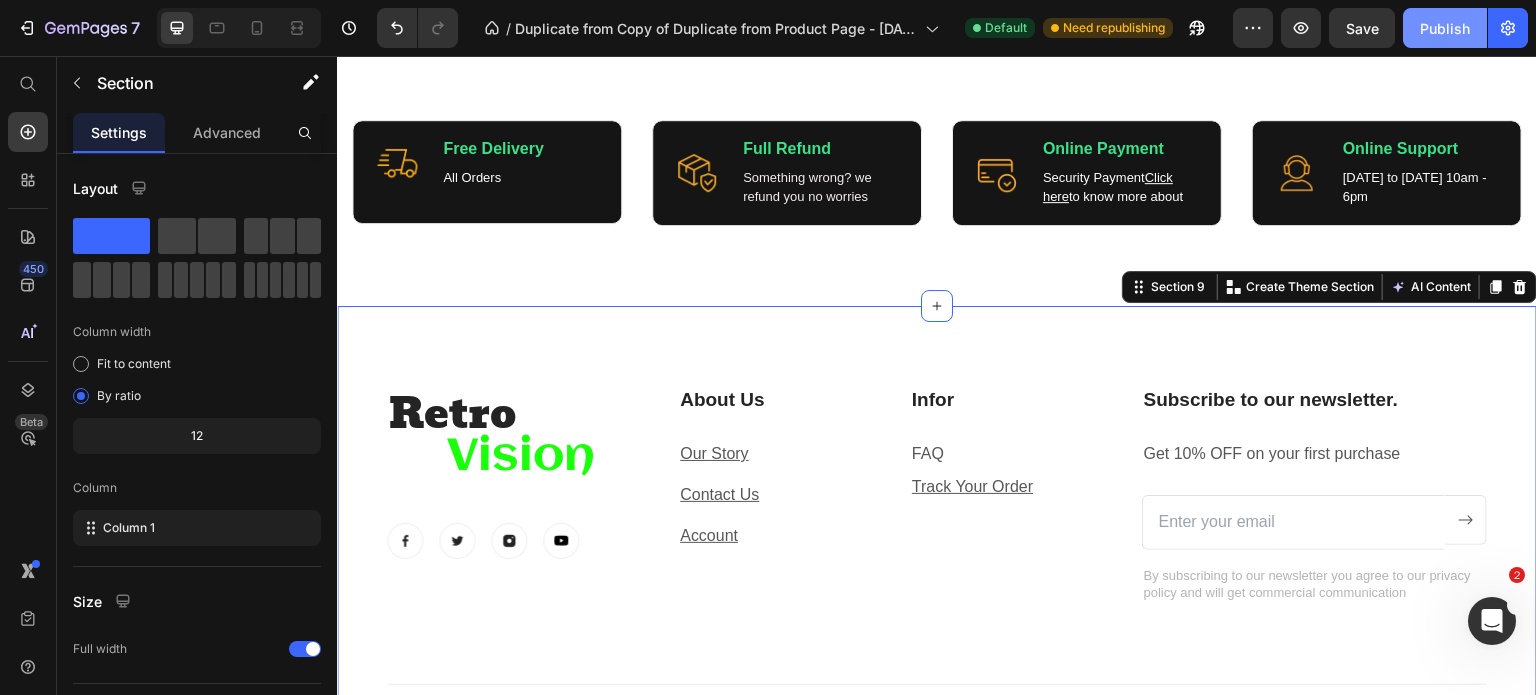 click on "Publish" at bounding box center (1445, 28) 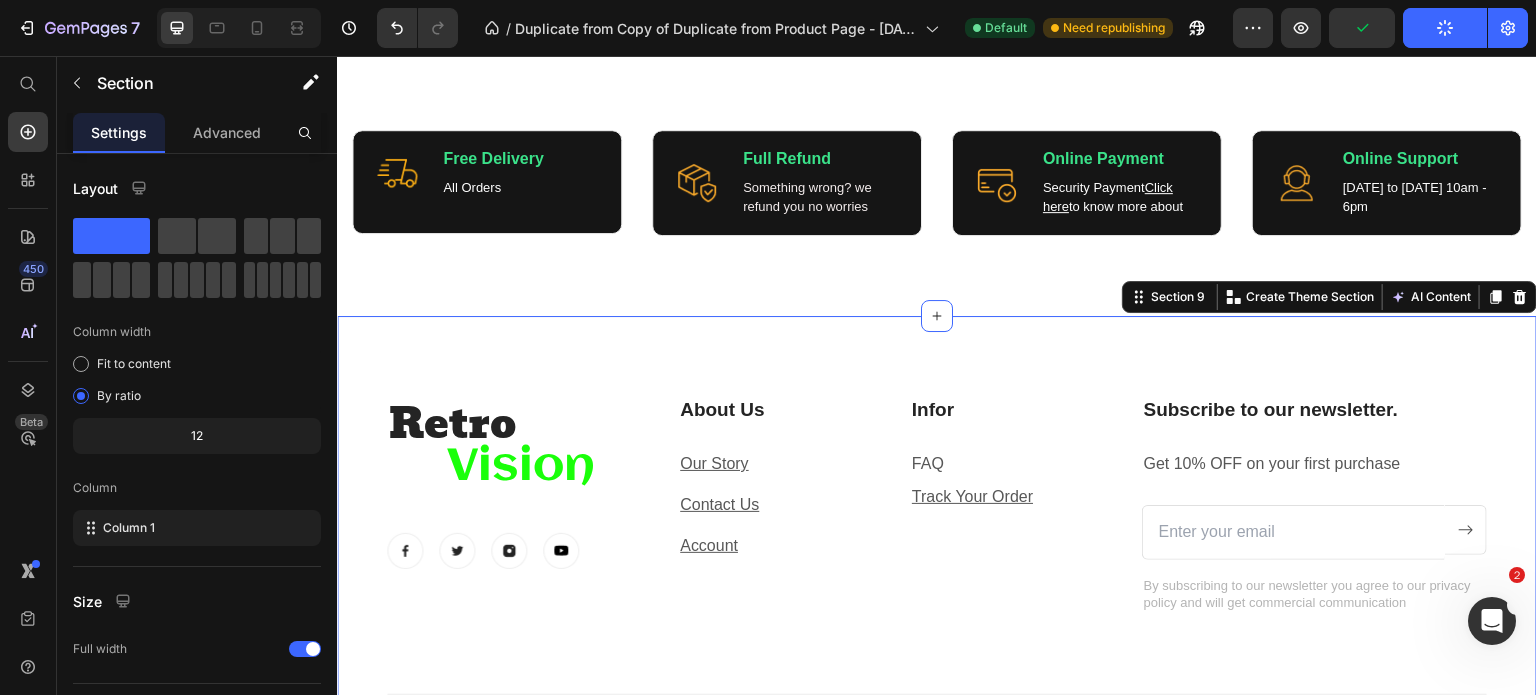 scroll, scrollTop: 4188, scrollLeft: 0, axis: vertical 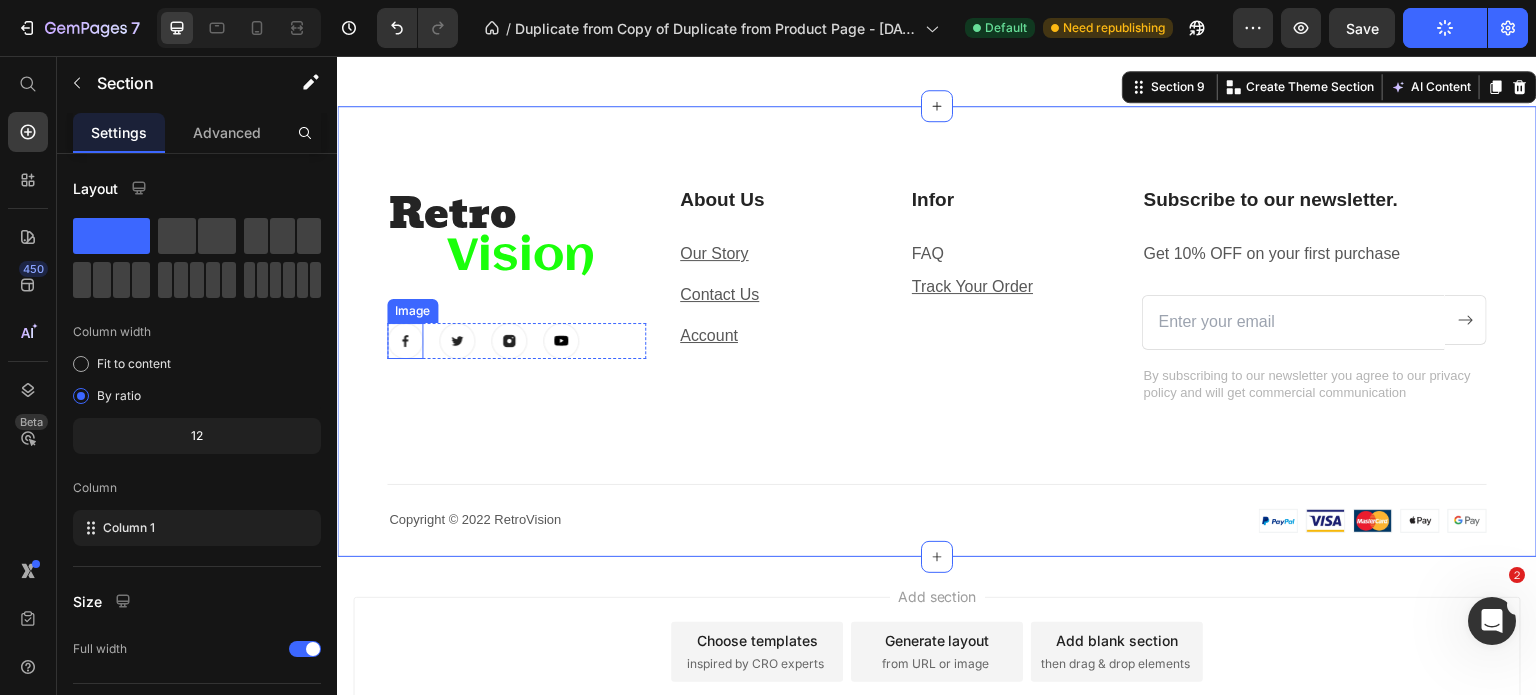 click at bounding box center [405, 341] 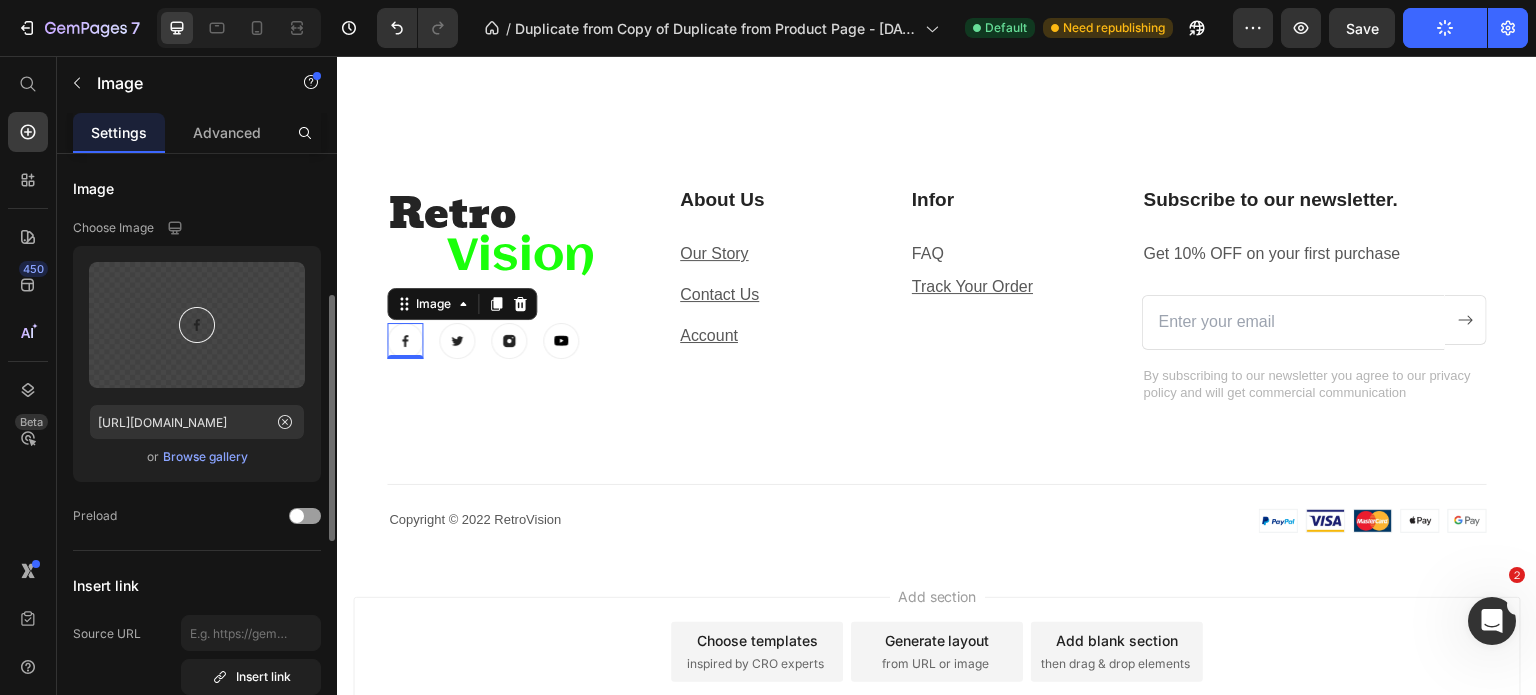 scroll, scrollTop: 200, scrollLeft: 0, axis: vertical 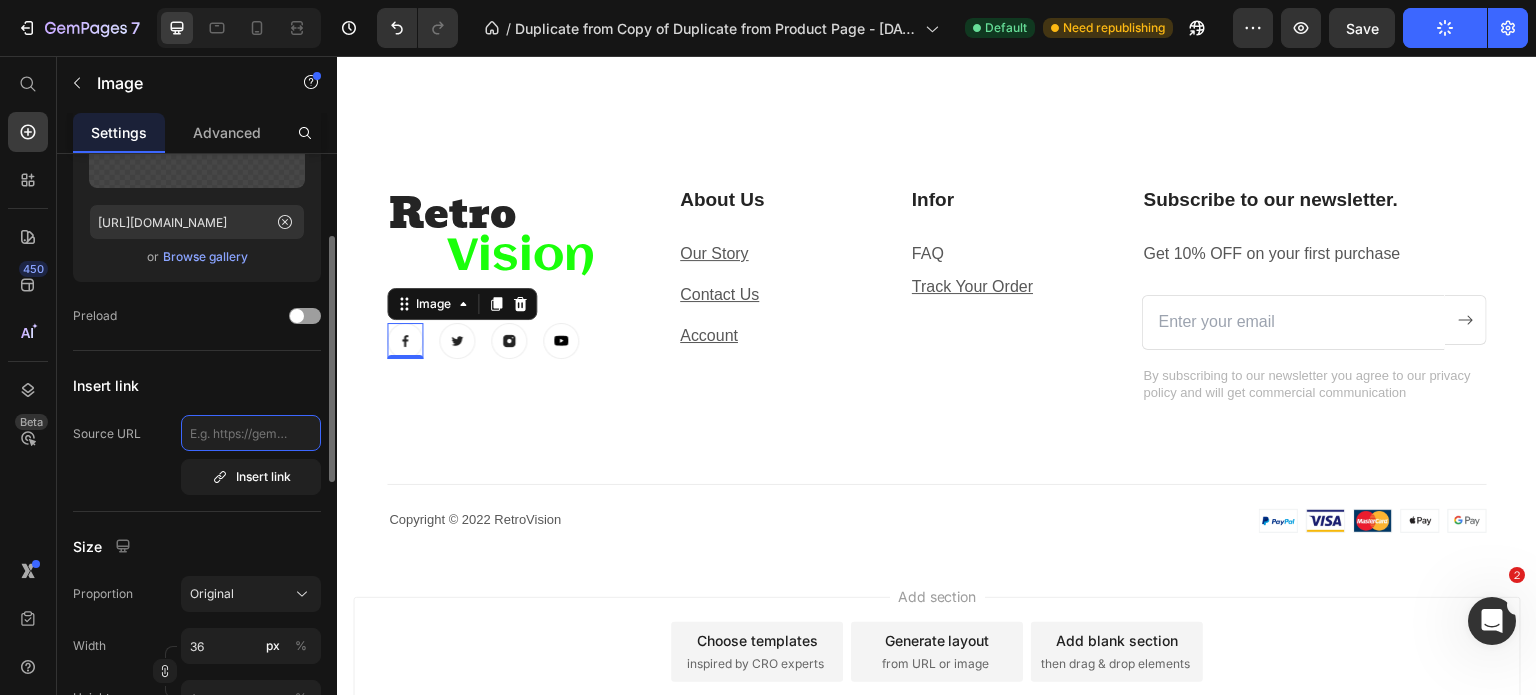 click 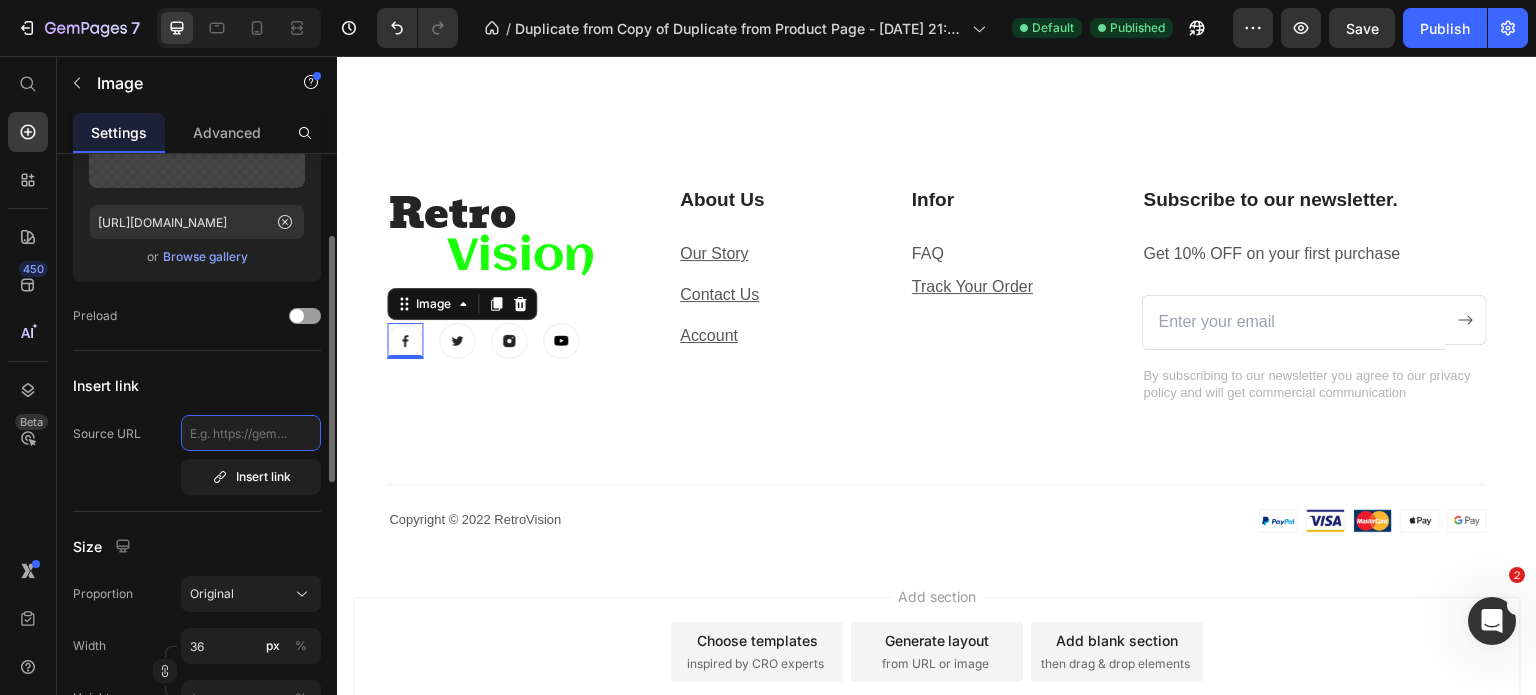 paste on "[URL][DOMAIN_NAME][CREDIT_CARD_NUMBER]" 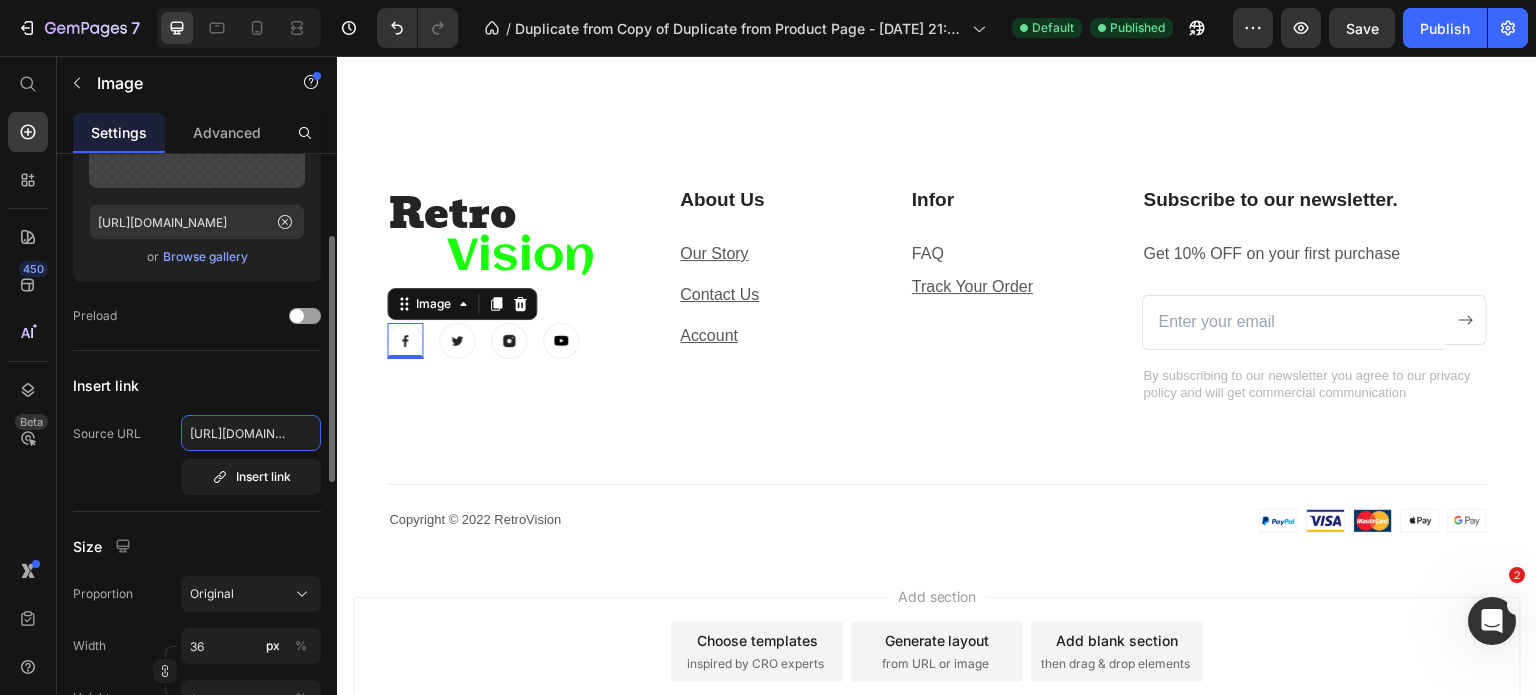 scroll, scrollTop: 0, scrollLeft: 244, axis: horizontal 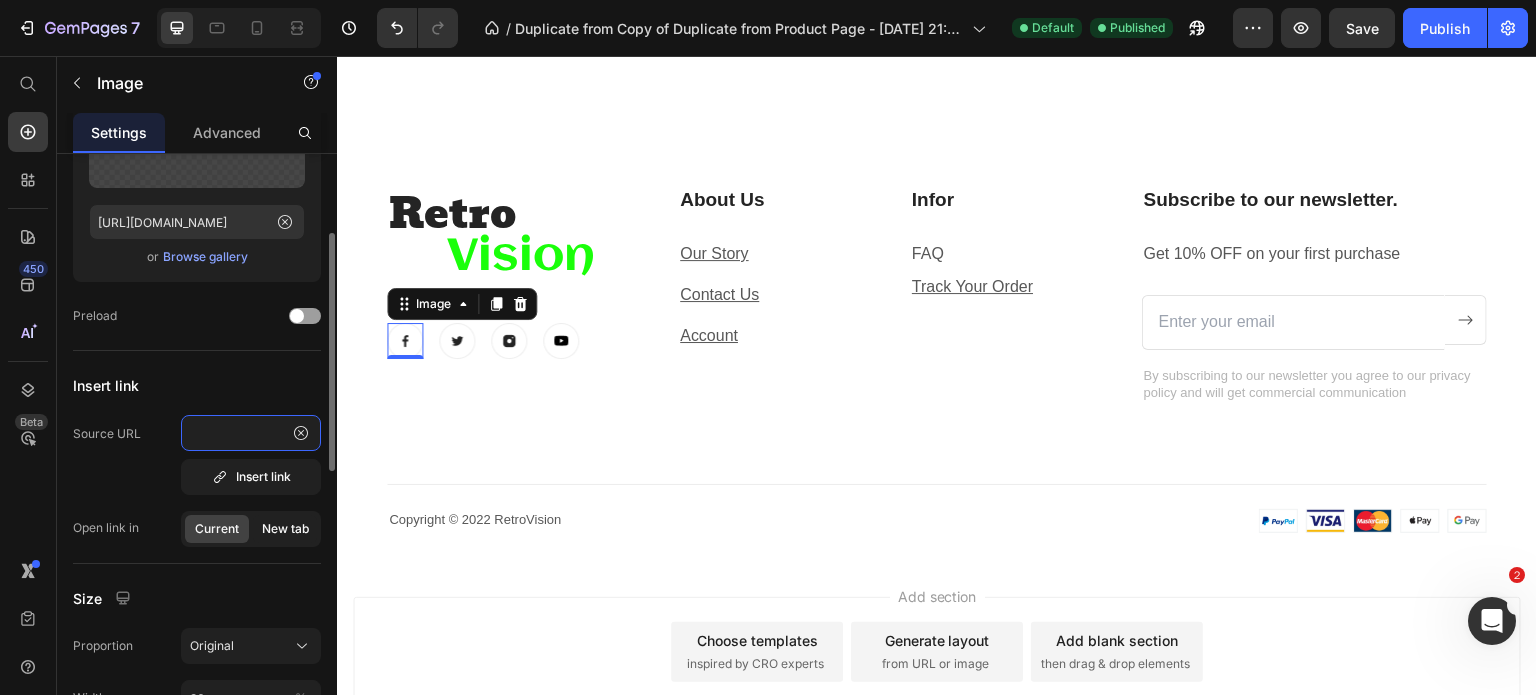type on "[URL][DOMAIN_NAME][CREDIT_CARD_NUMBER]" 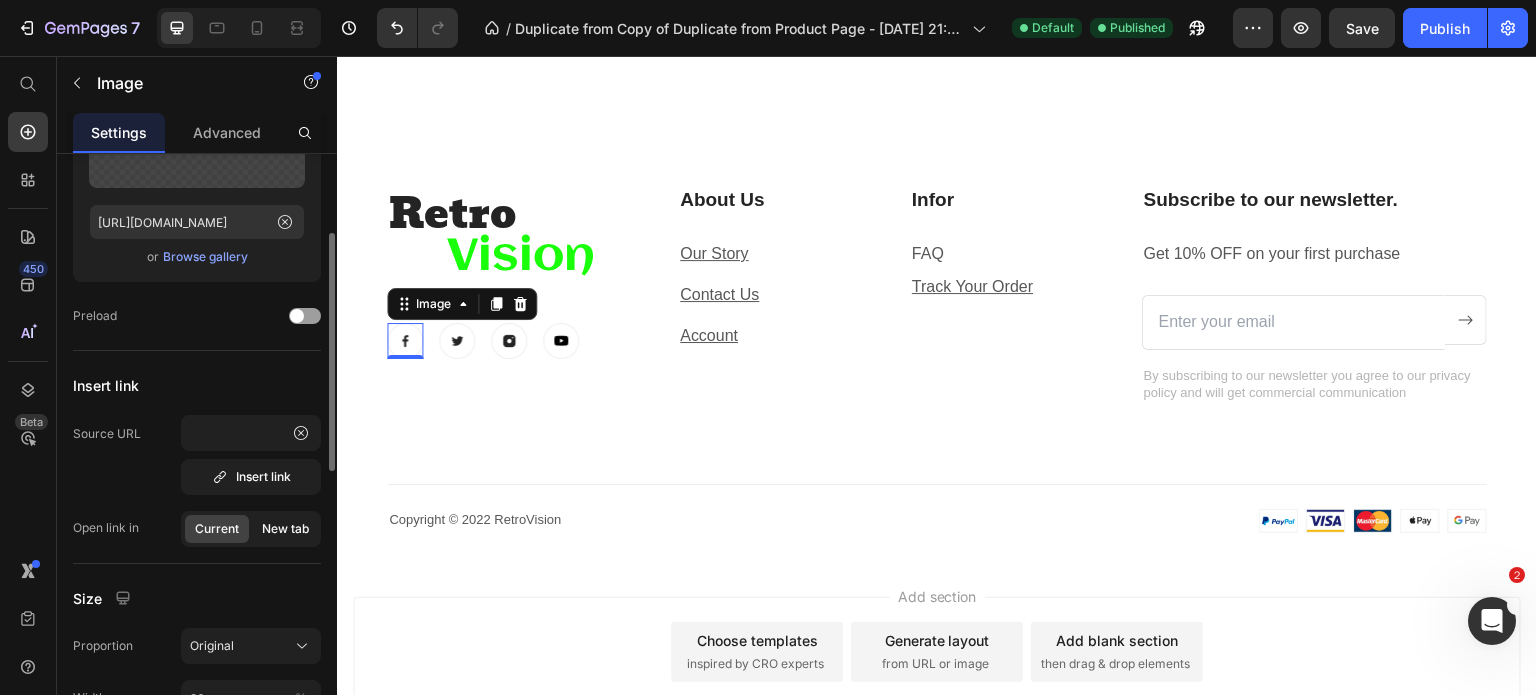 click on "New tab" 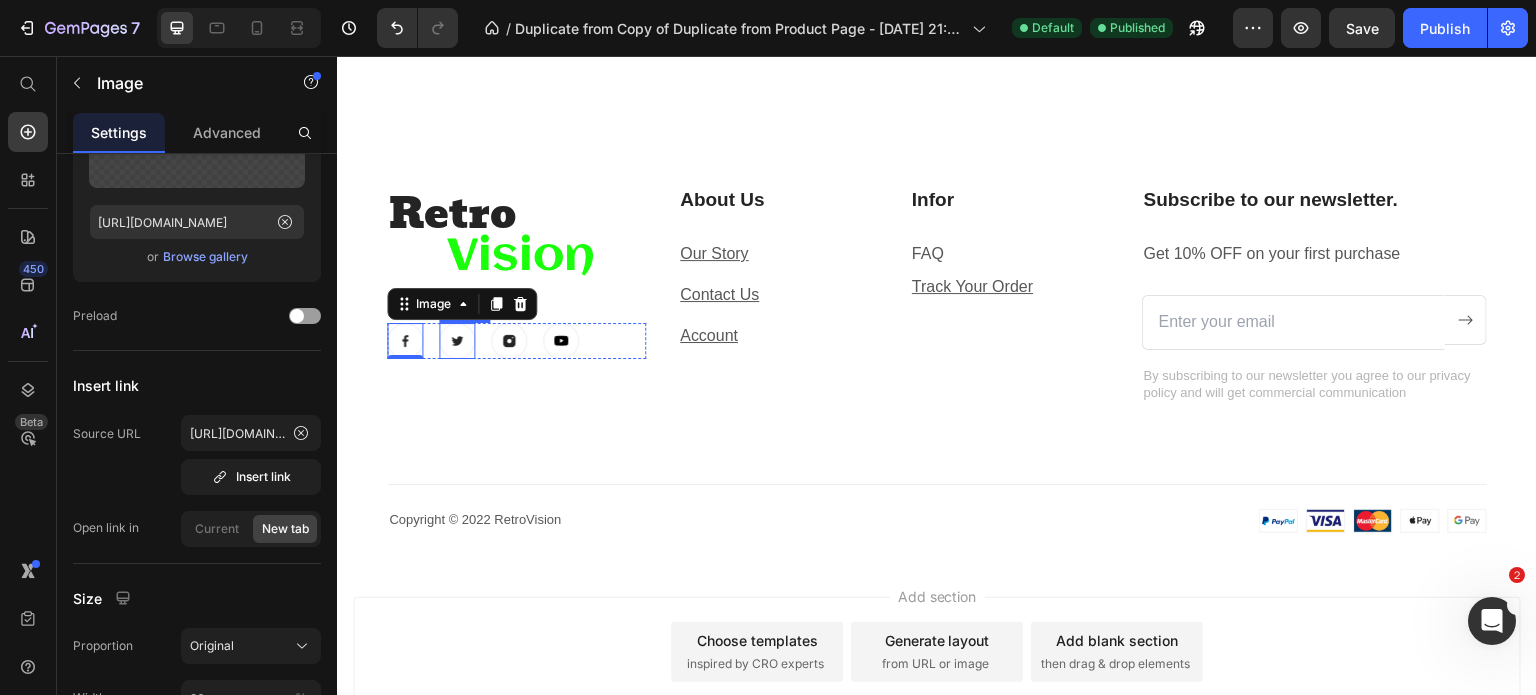 click at bounding box center (457, 341) 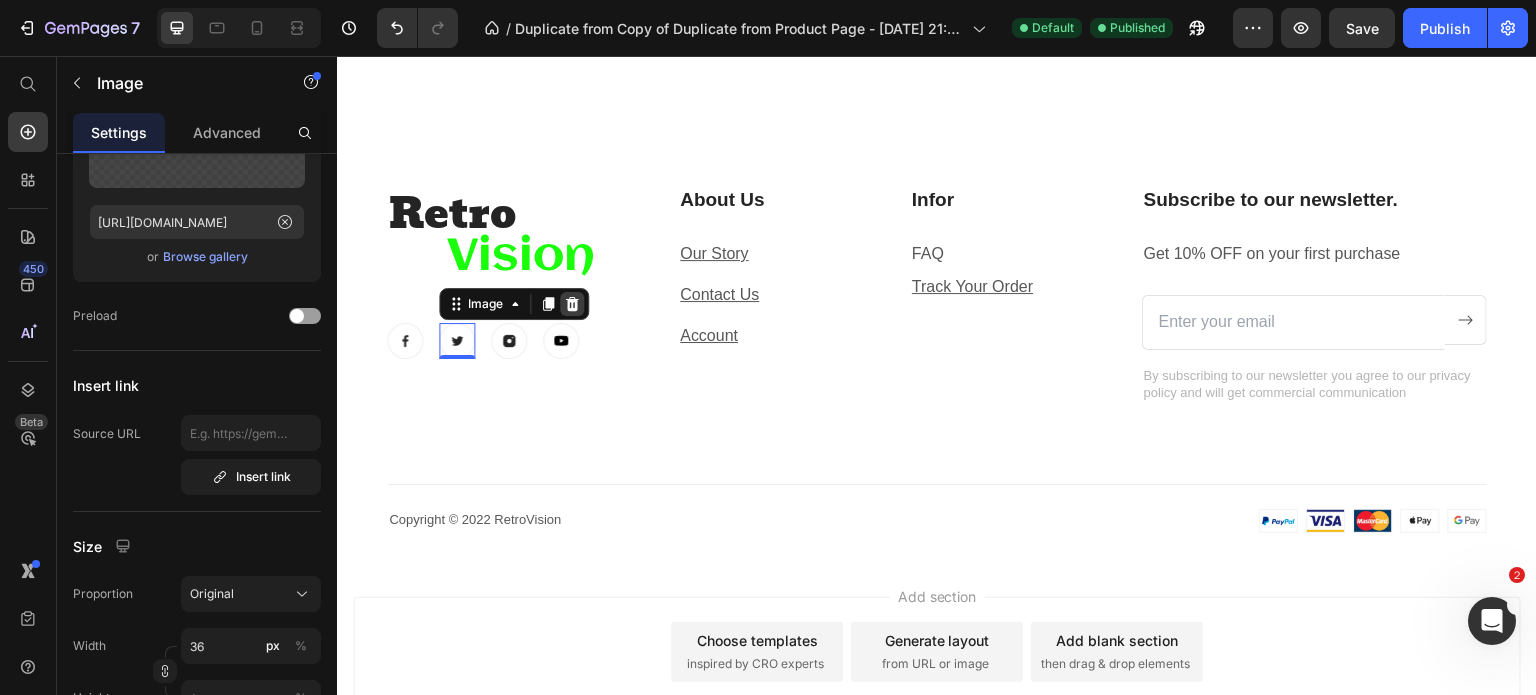 click at bounding box center [572, 304] 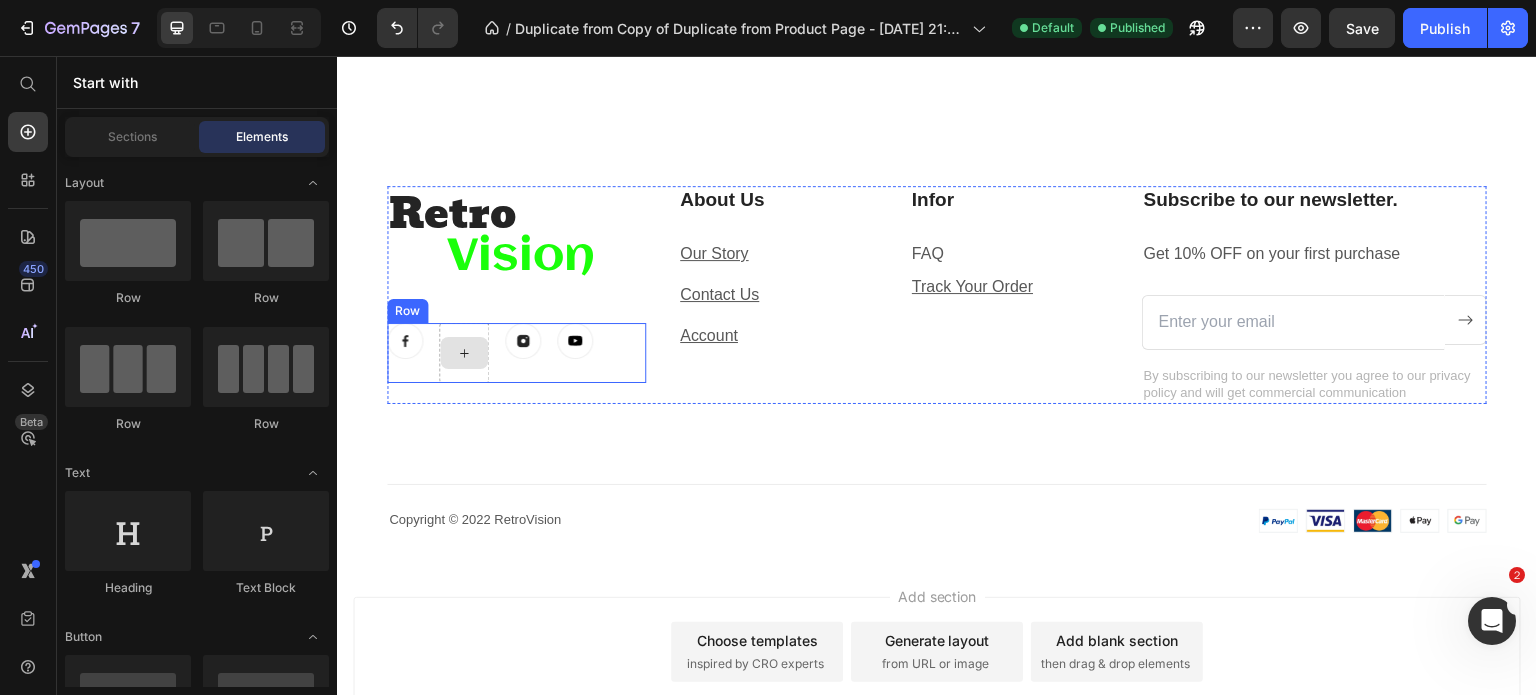 click at bounding box center [464, 353] 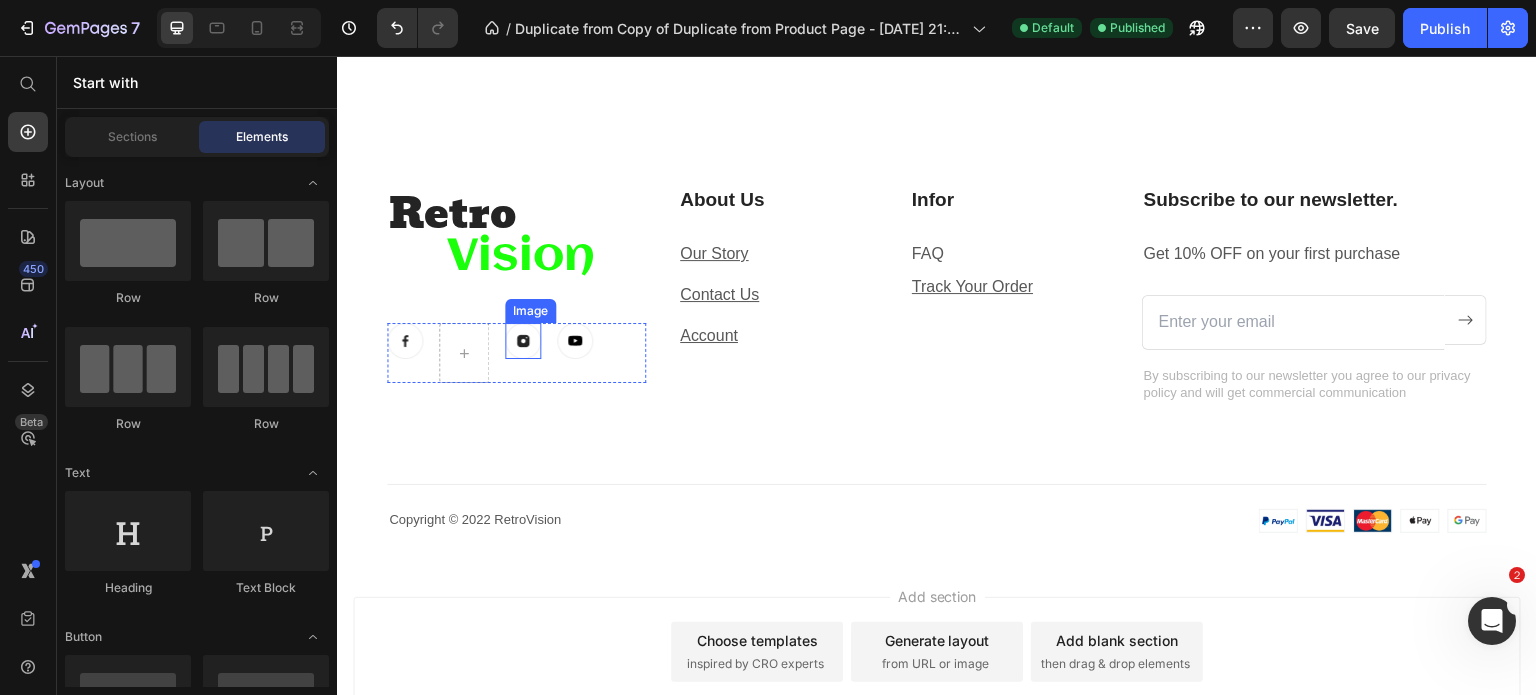 click at bounding box center [523, 341] 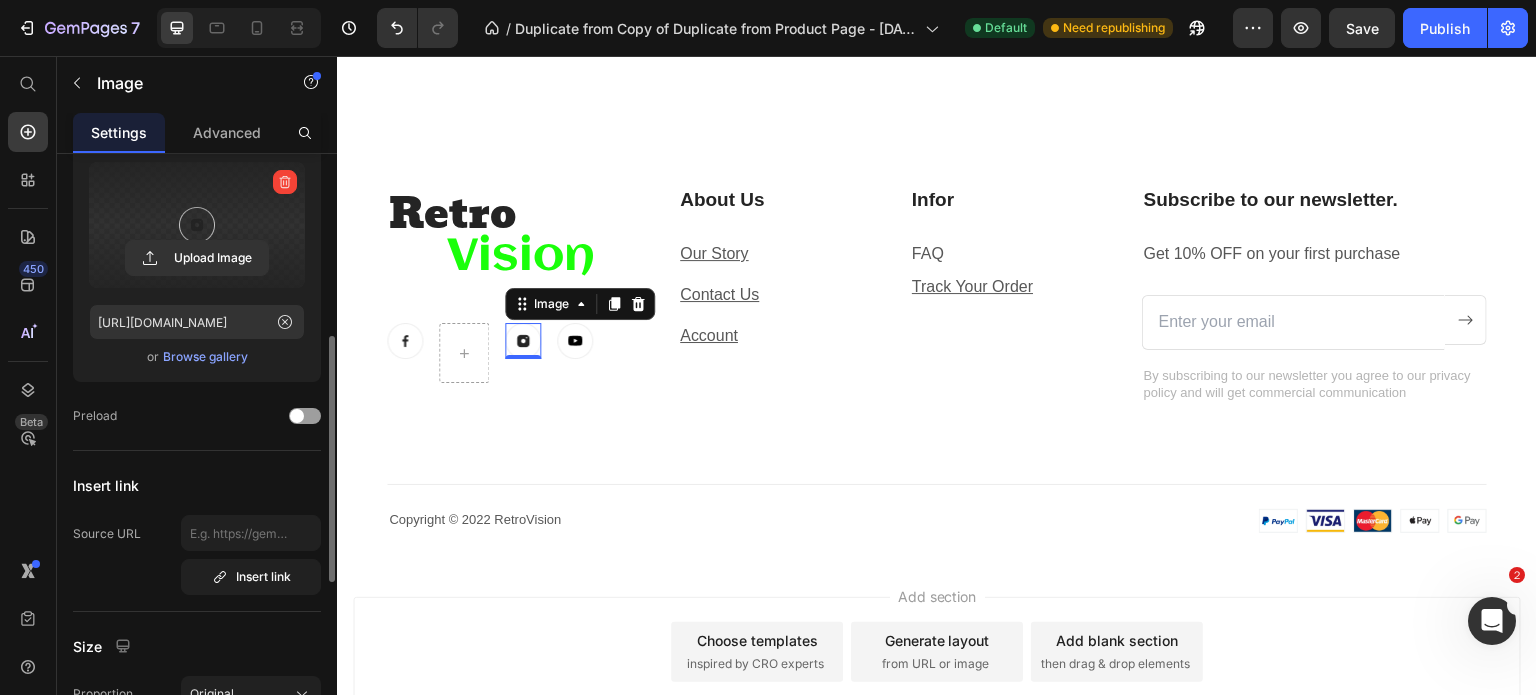 scroll, scrollTop: 200, scrollLeft: 0, axis: vertical 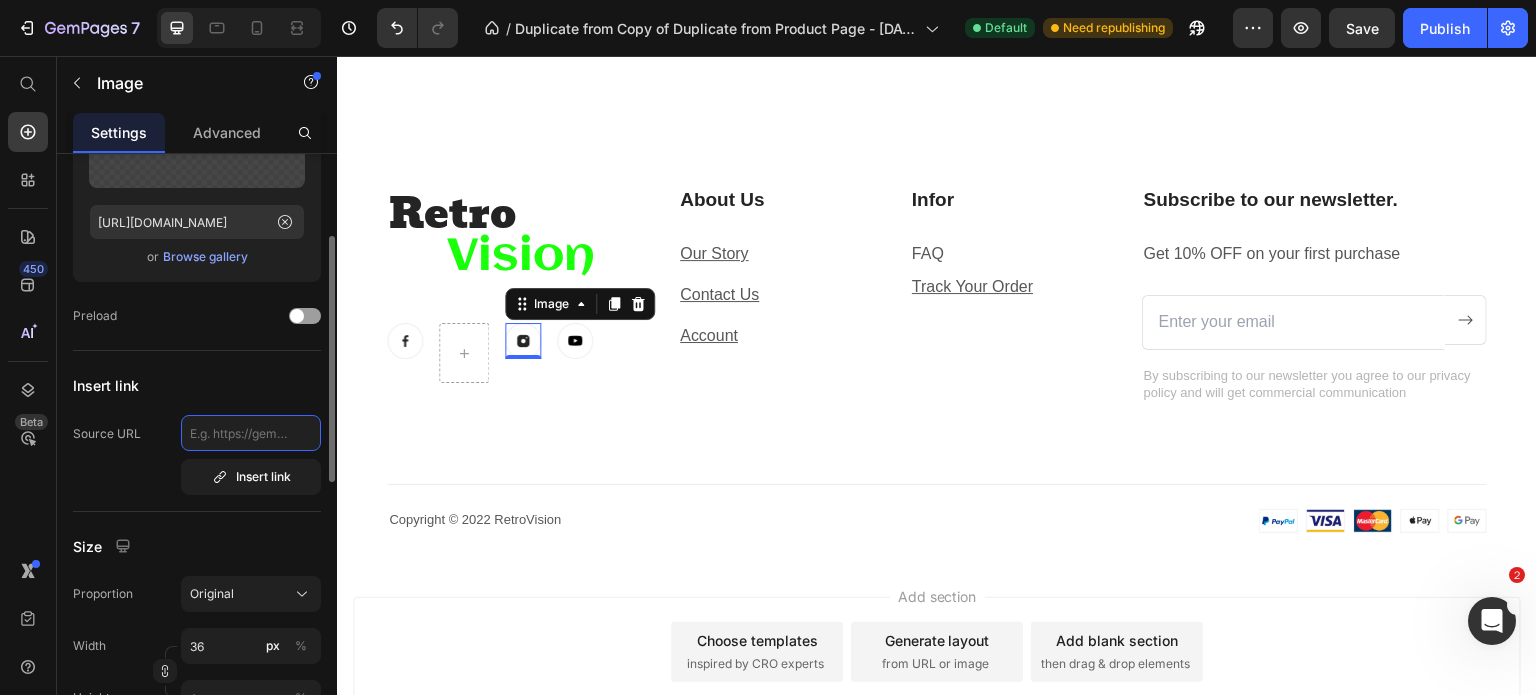 click 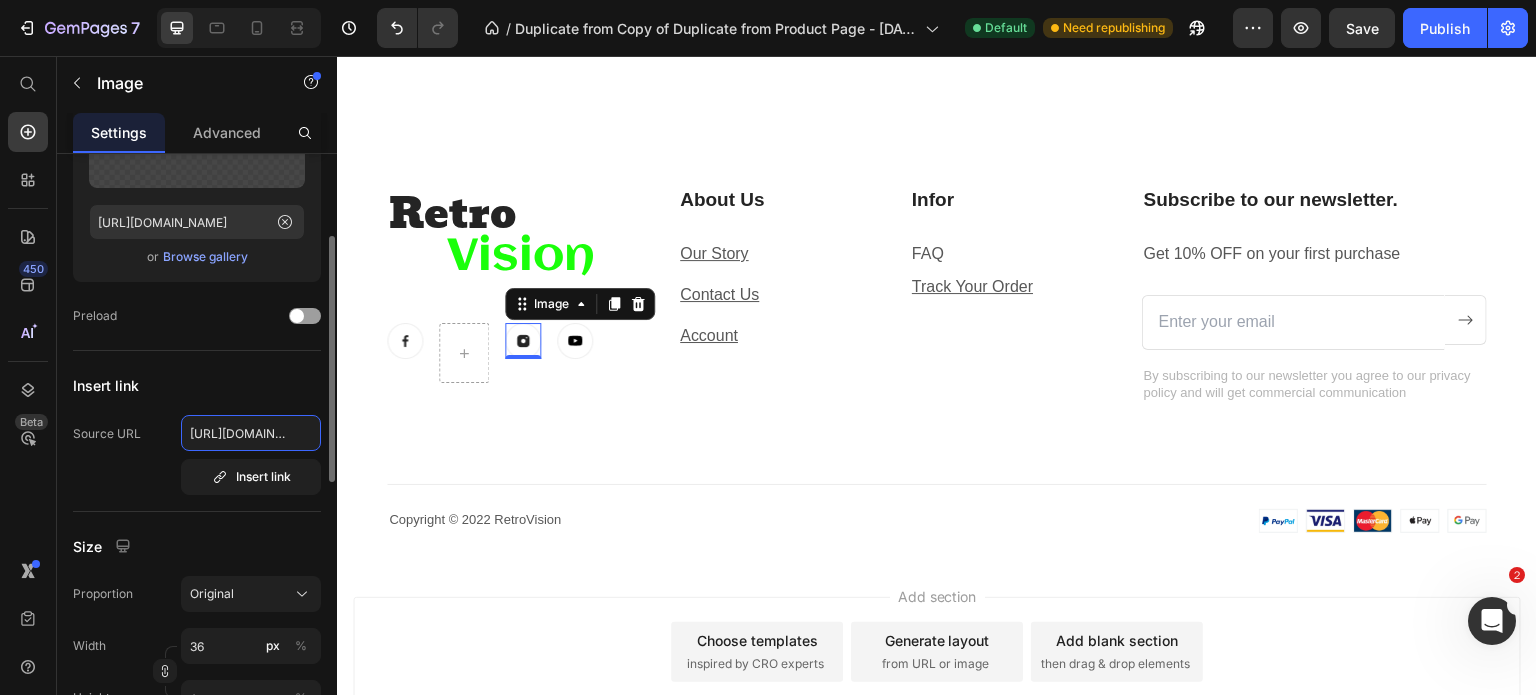 scroll, scrollTop: 0, scrollLeft: 162, axis: horizontal 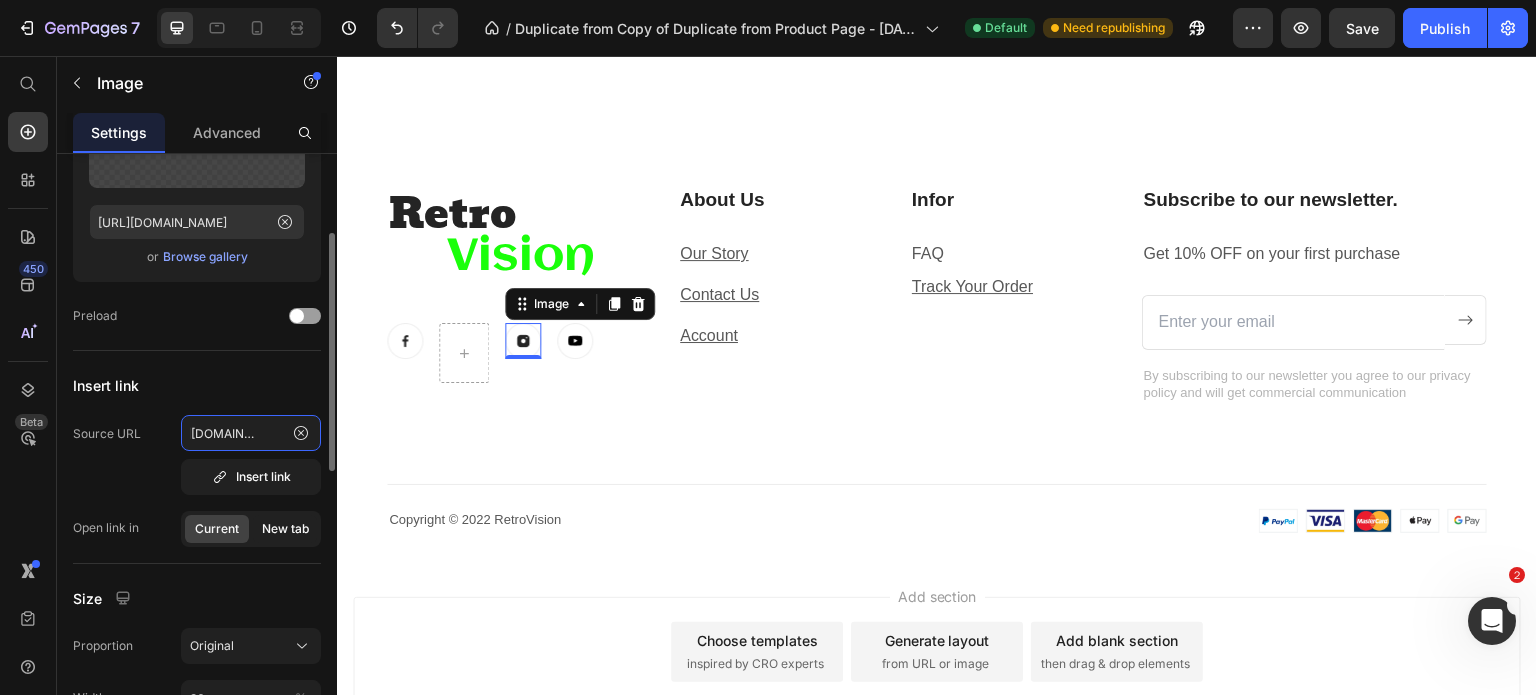 type on "[URL][DOMAIN_NAME]" 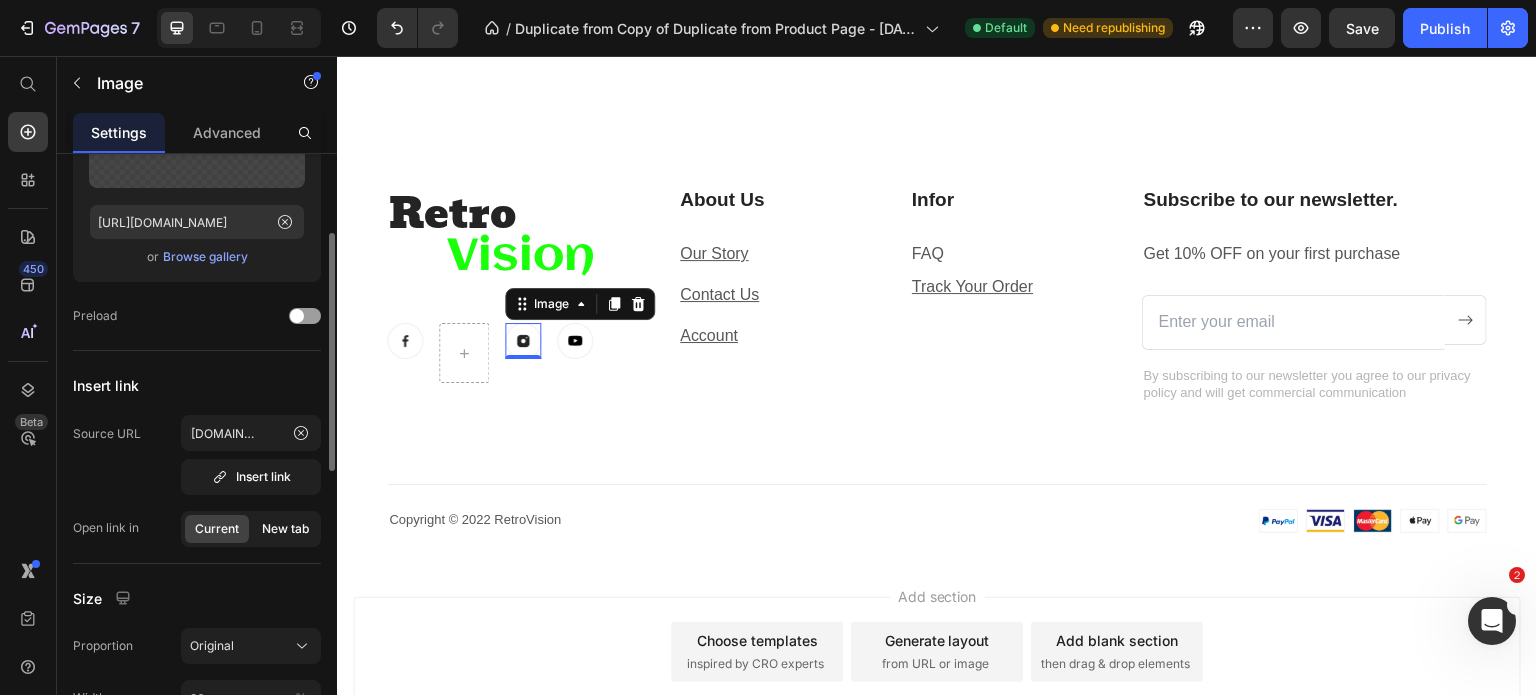 scroll, scrollTop: 0, scrollLeft: 0, axis: both 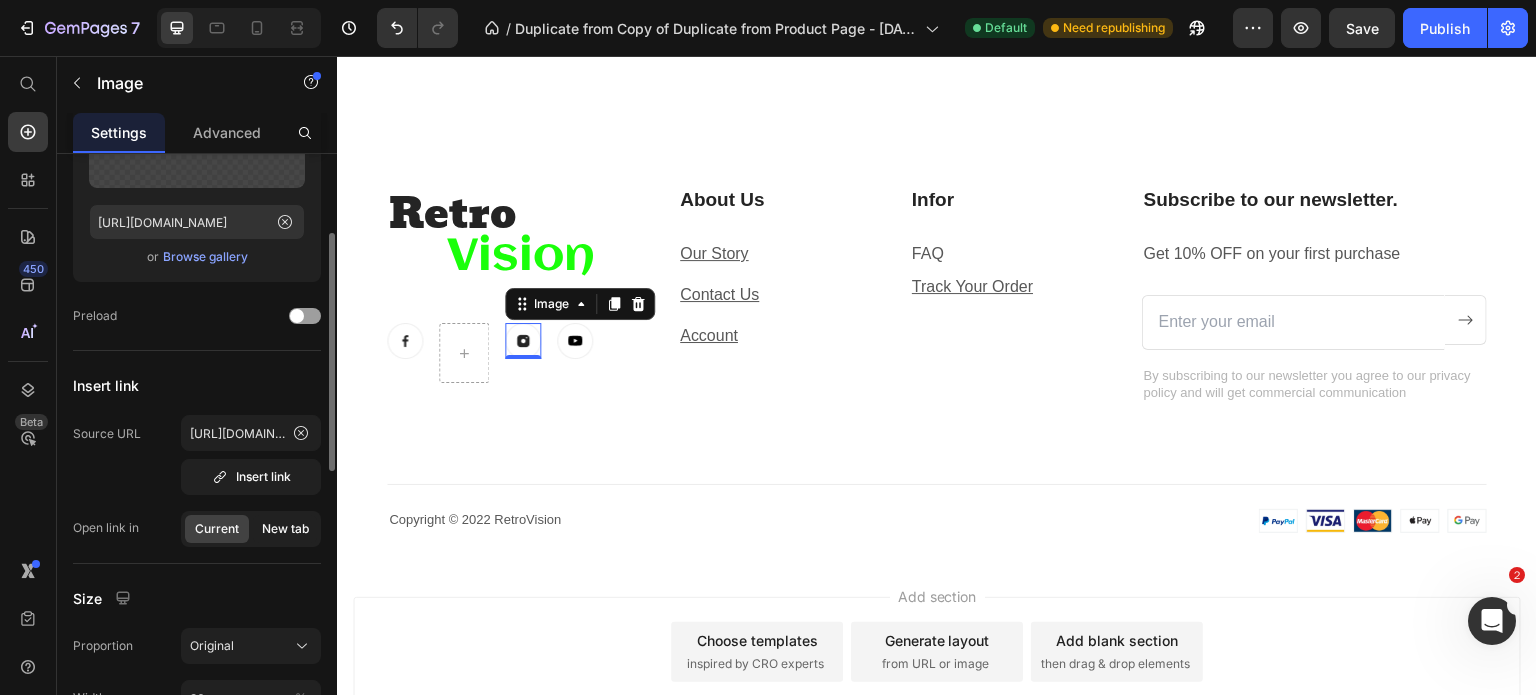 click on "New tab" 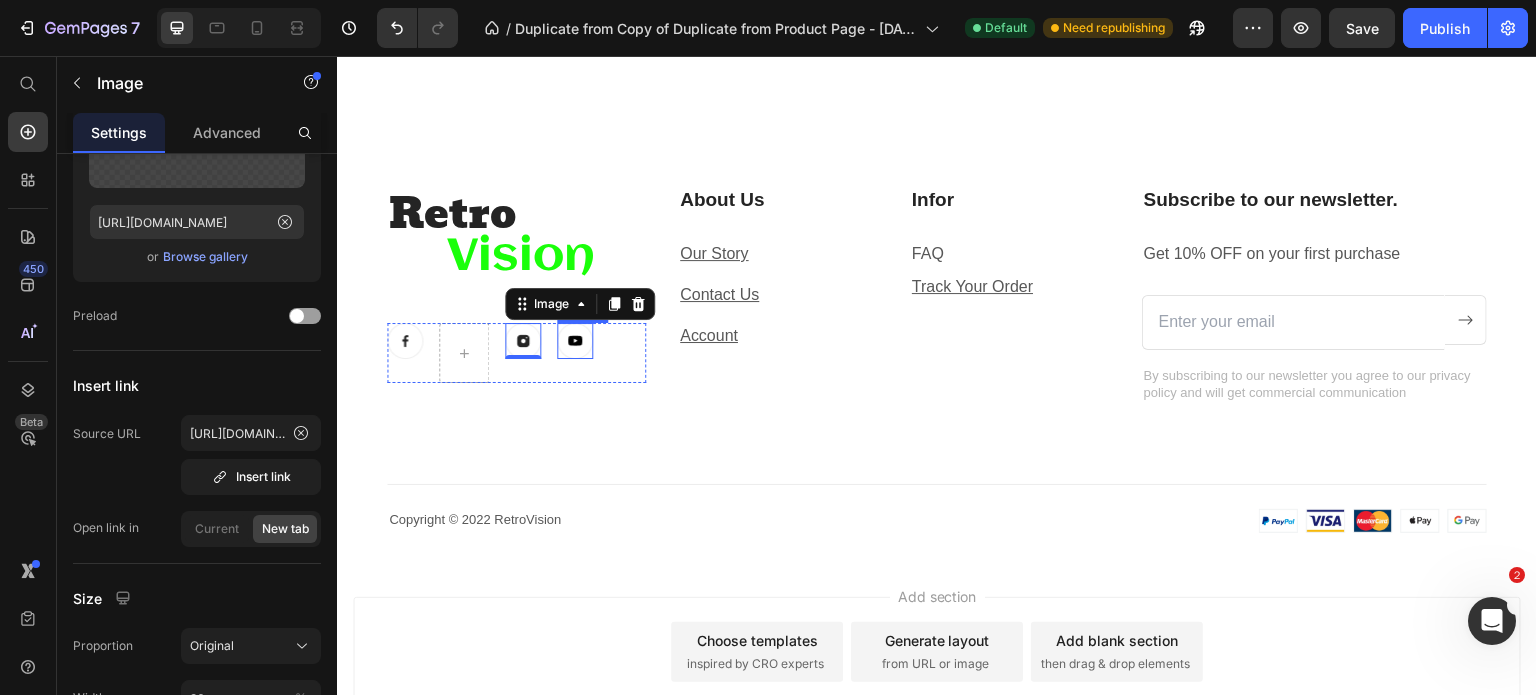 click at bounding box center (575, 341) 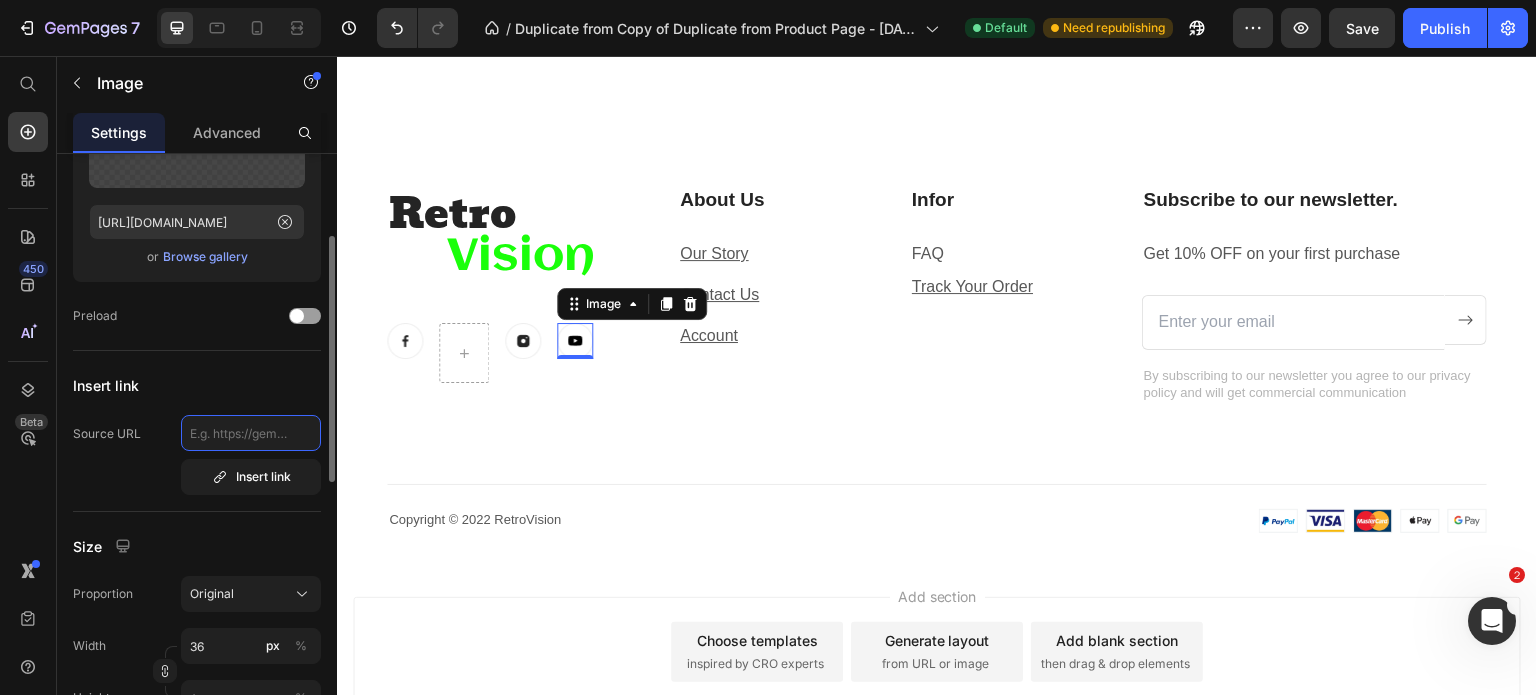 click 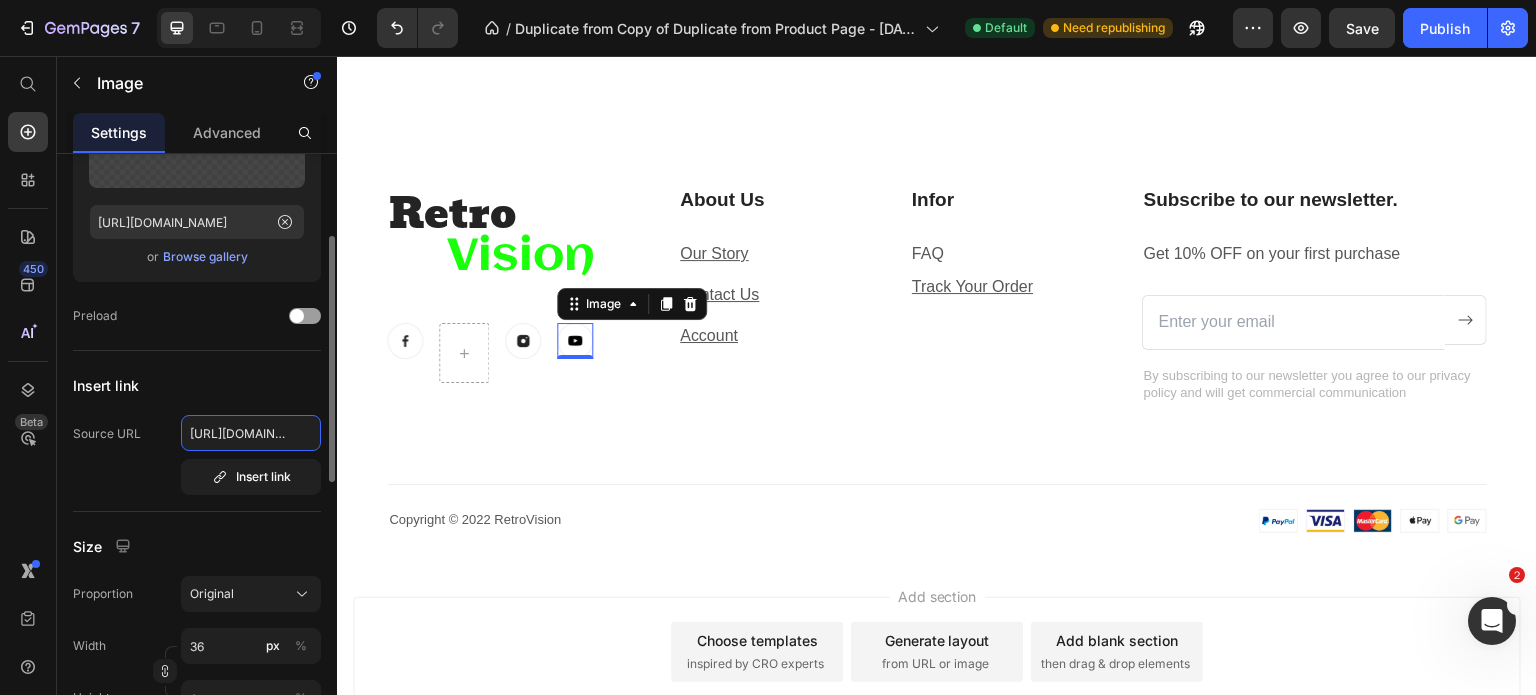 scroll, scrollTop: 0, scrollLeft: 144, axis: horizontal 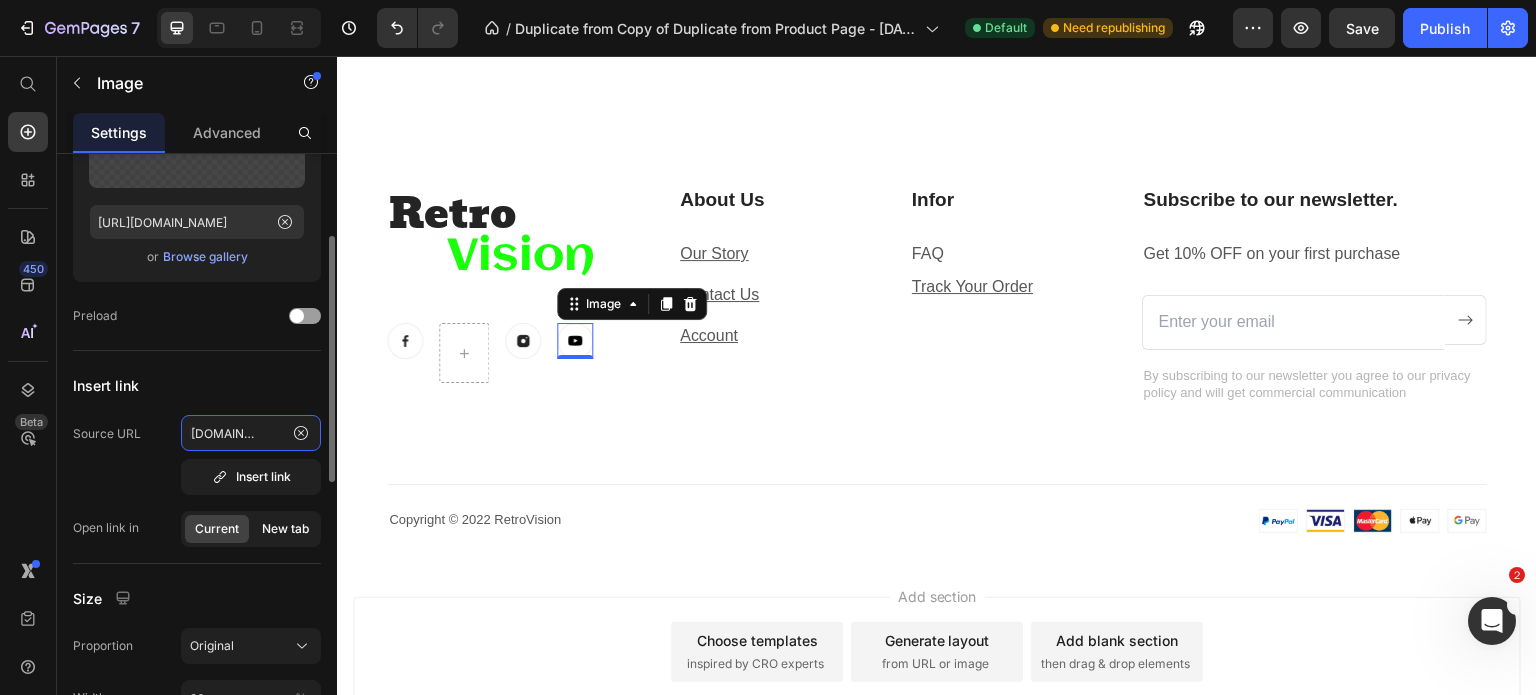 type on "[URL][DOMAIN_NAME]" 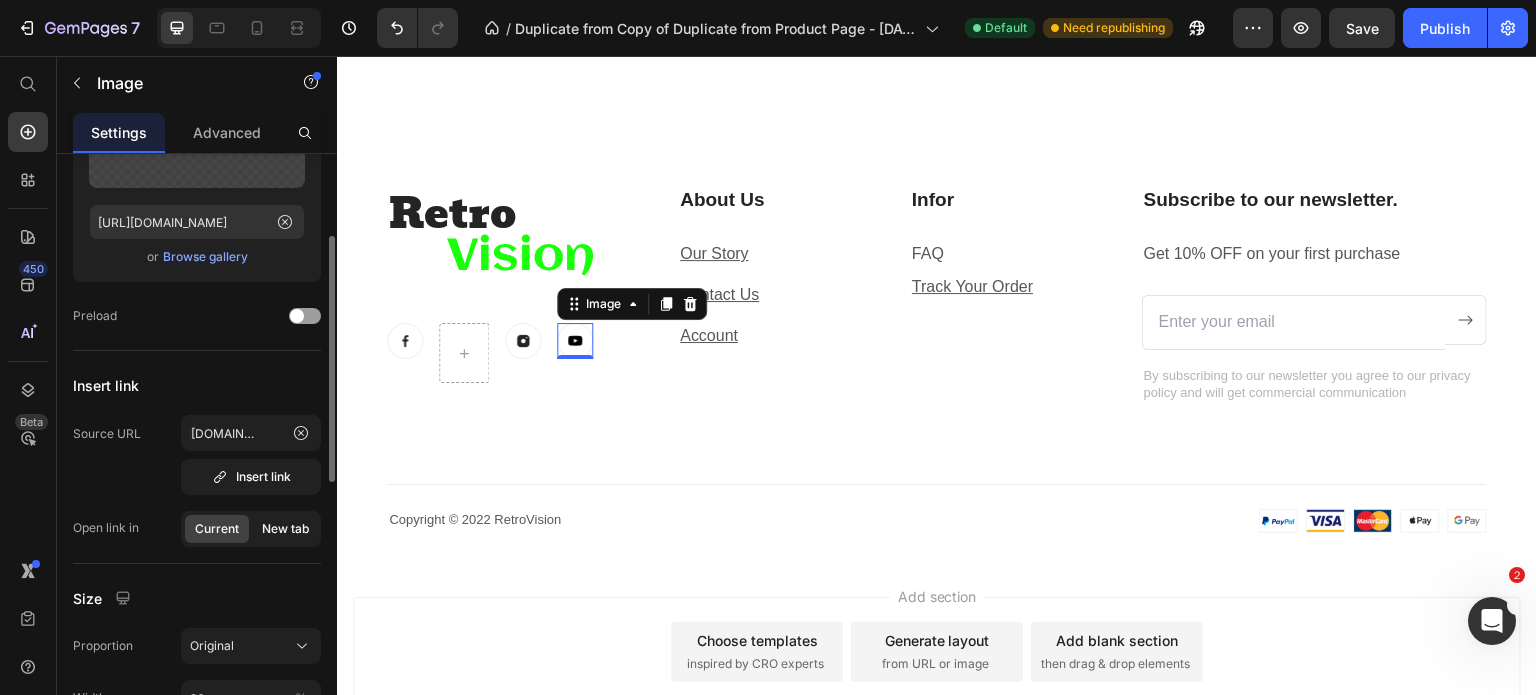 scroll, scrollTop: 0, scrollLeft: 0, axis: both 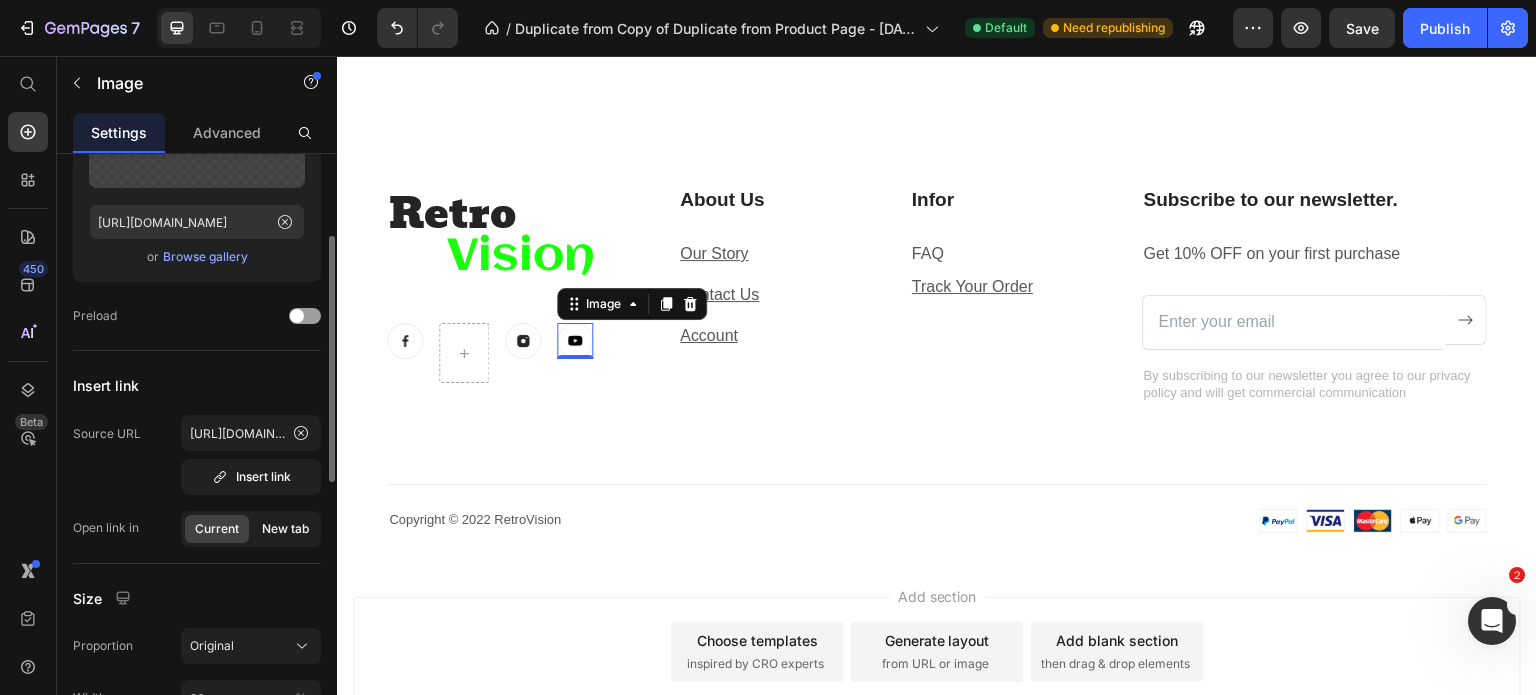 click on "New tab" 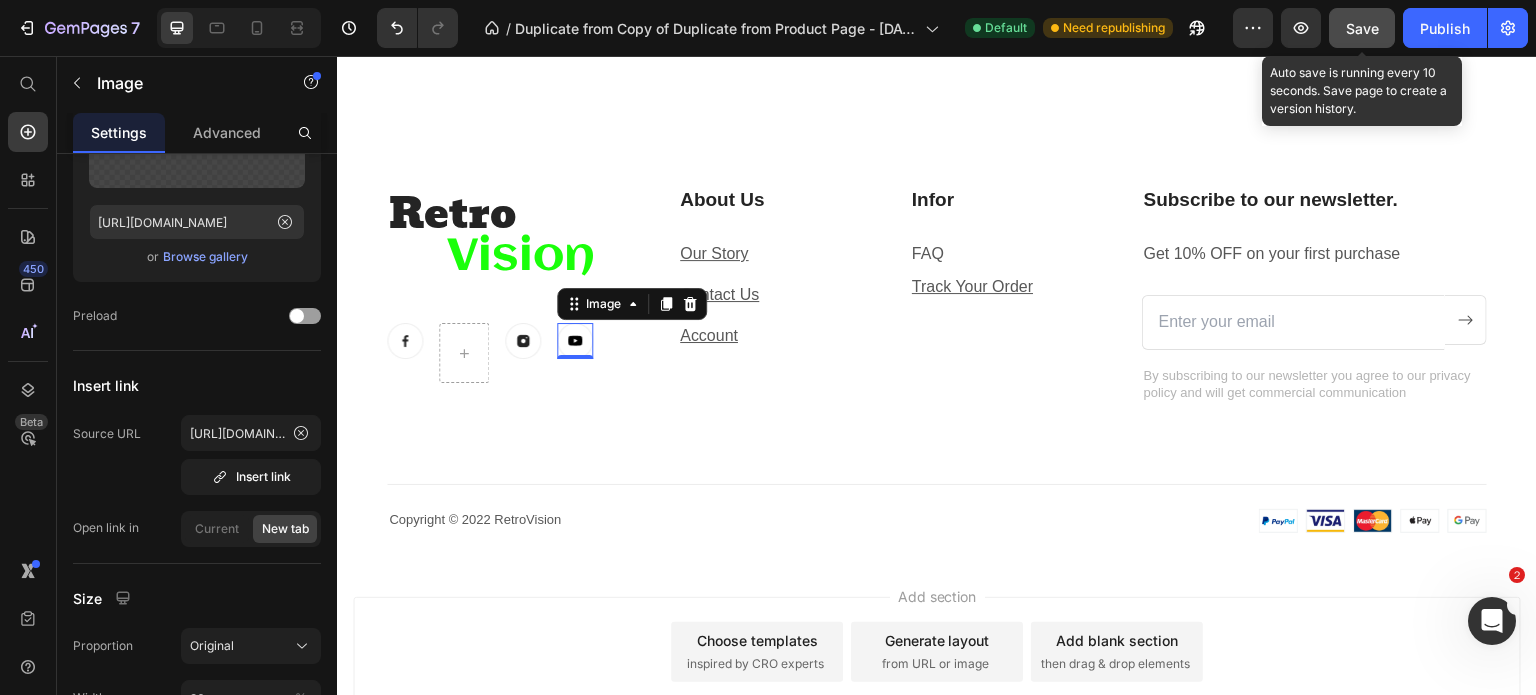 click on "Save" 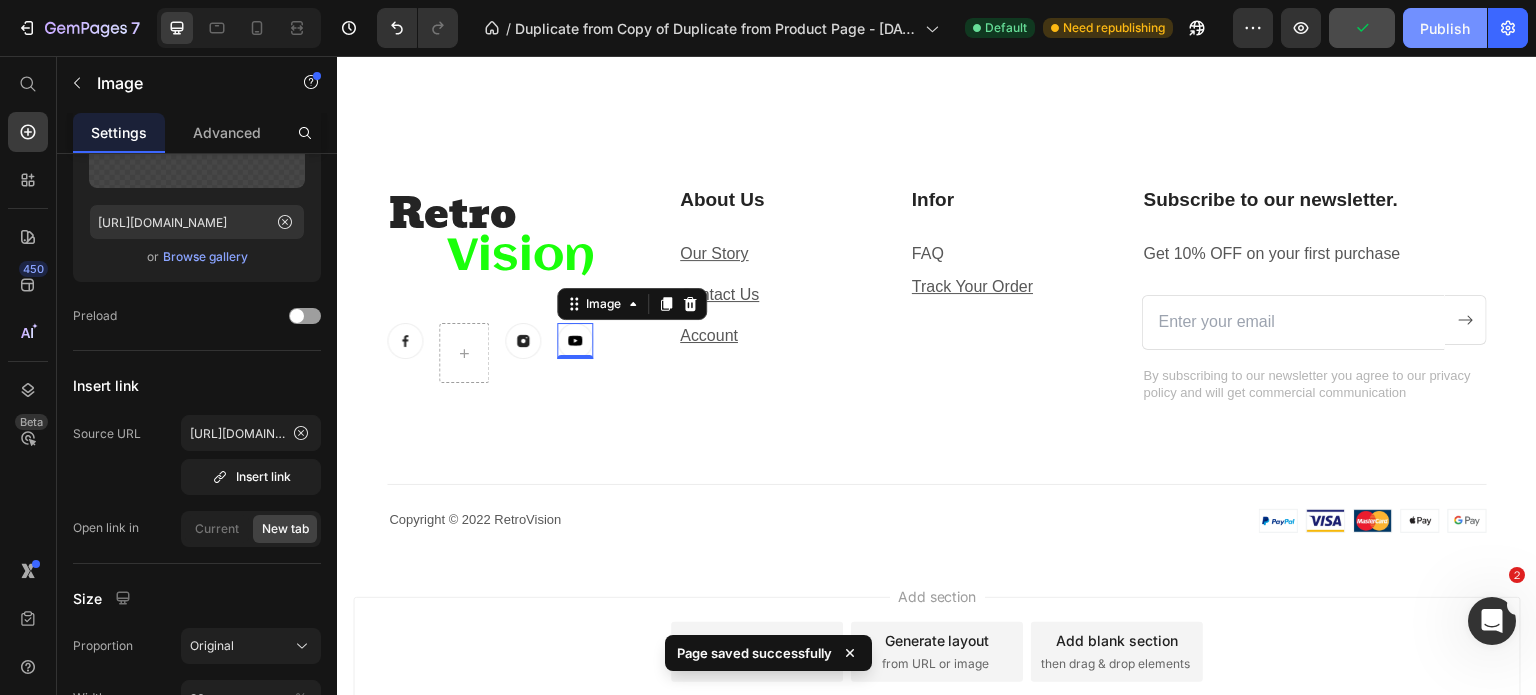 click on "Publish" at bounding box center [1445, 28] 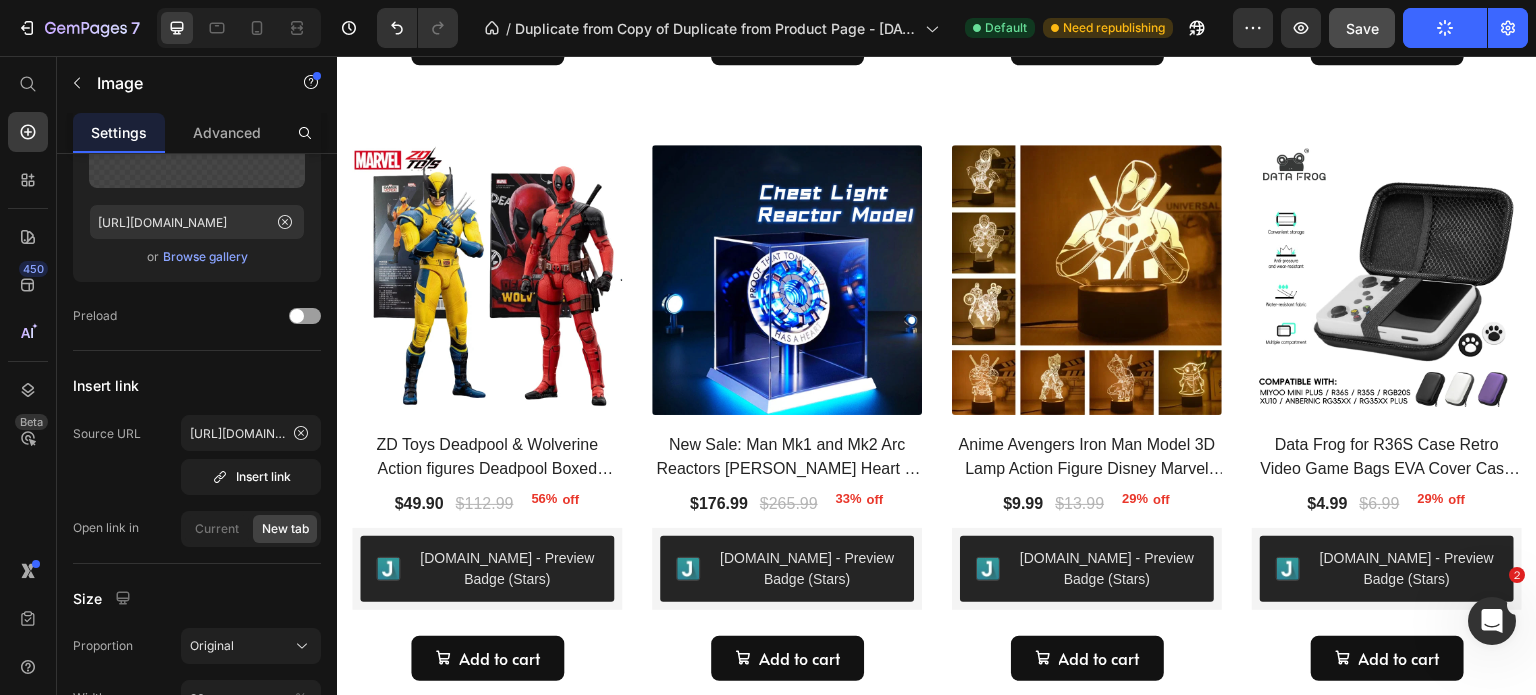 scroll, scrollTop: 3222, scrollLeft: 0, axis: vertical 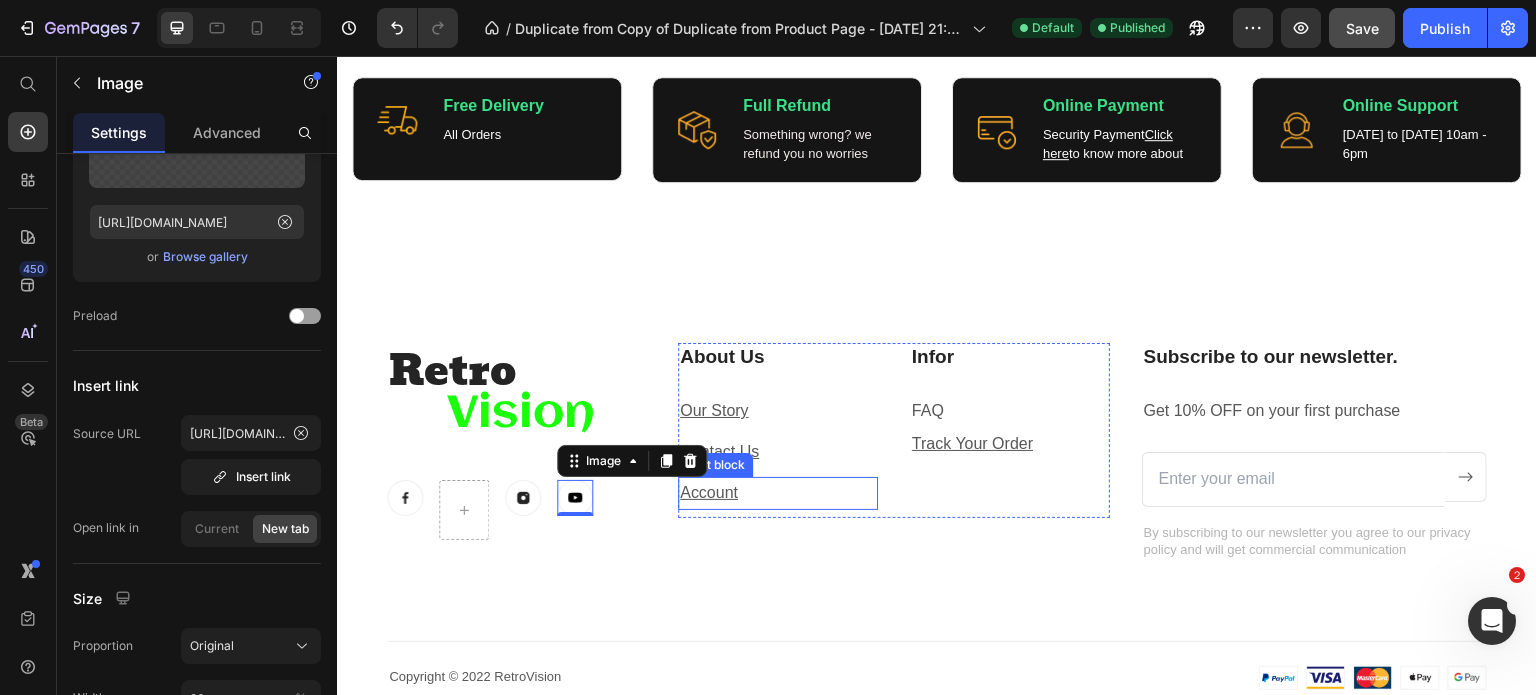 click on "Account" at bounding box center [778, 493] 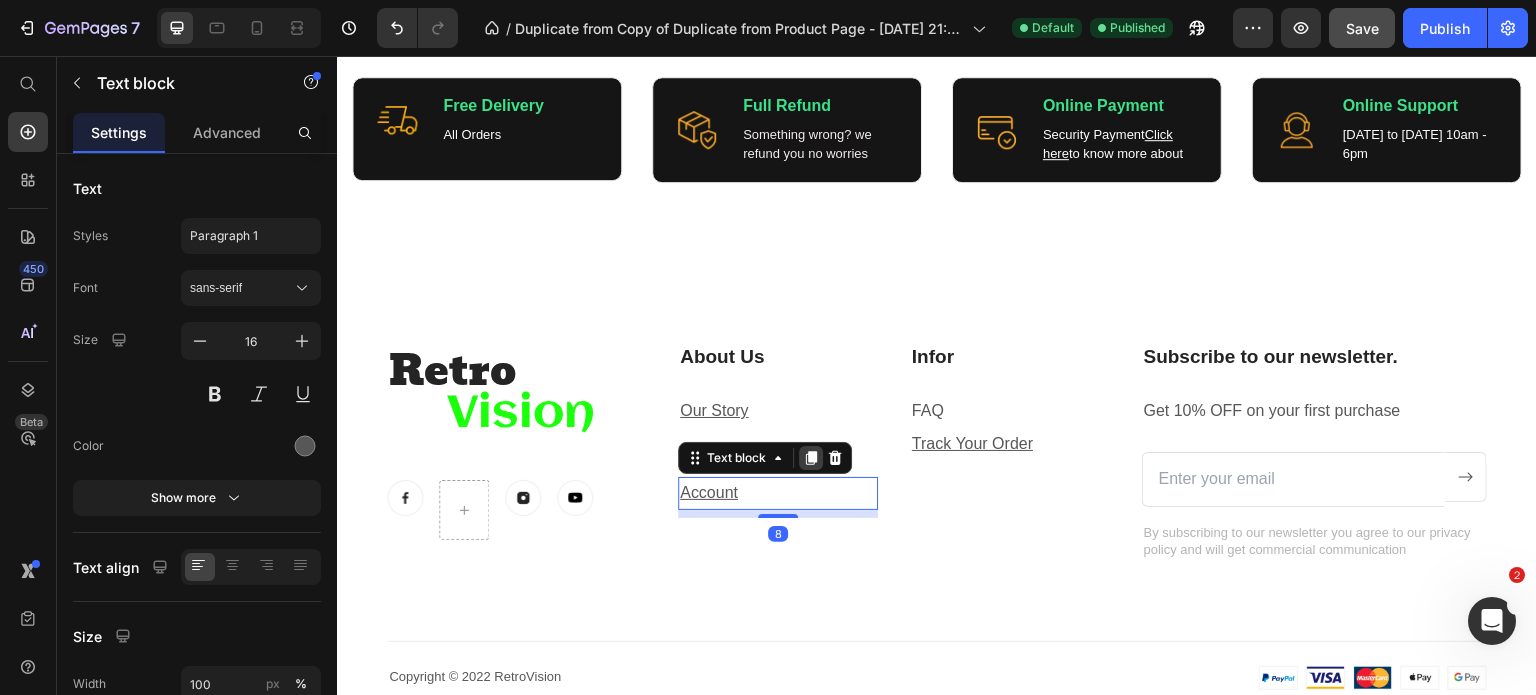 click 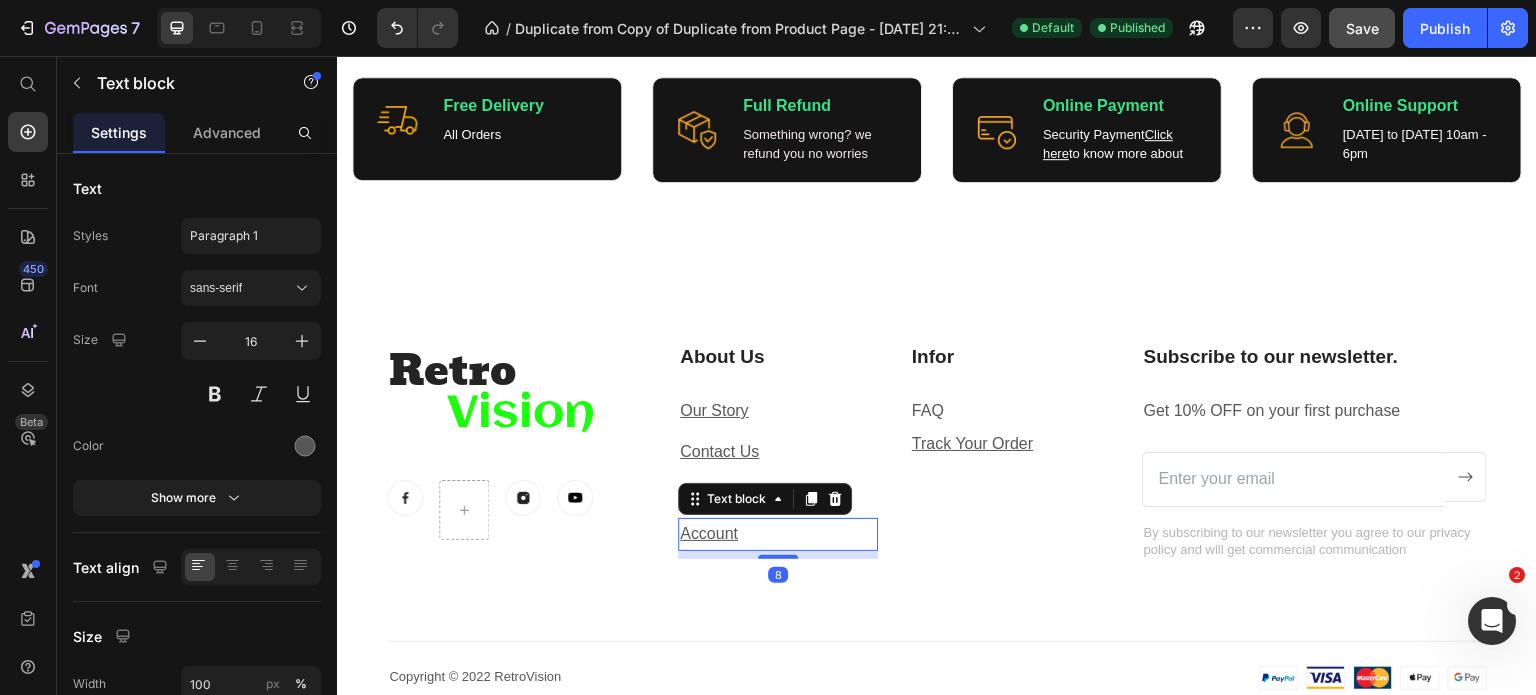 click on "Account" at bounding box center (778, 534) 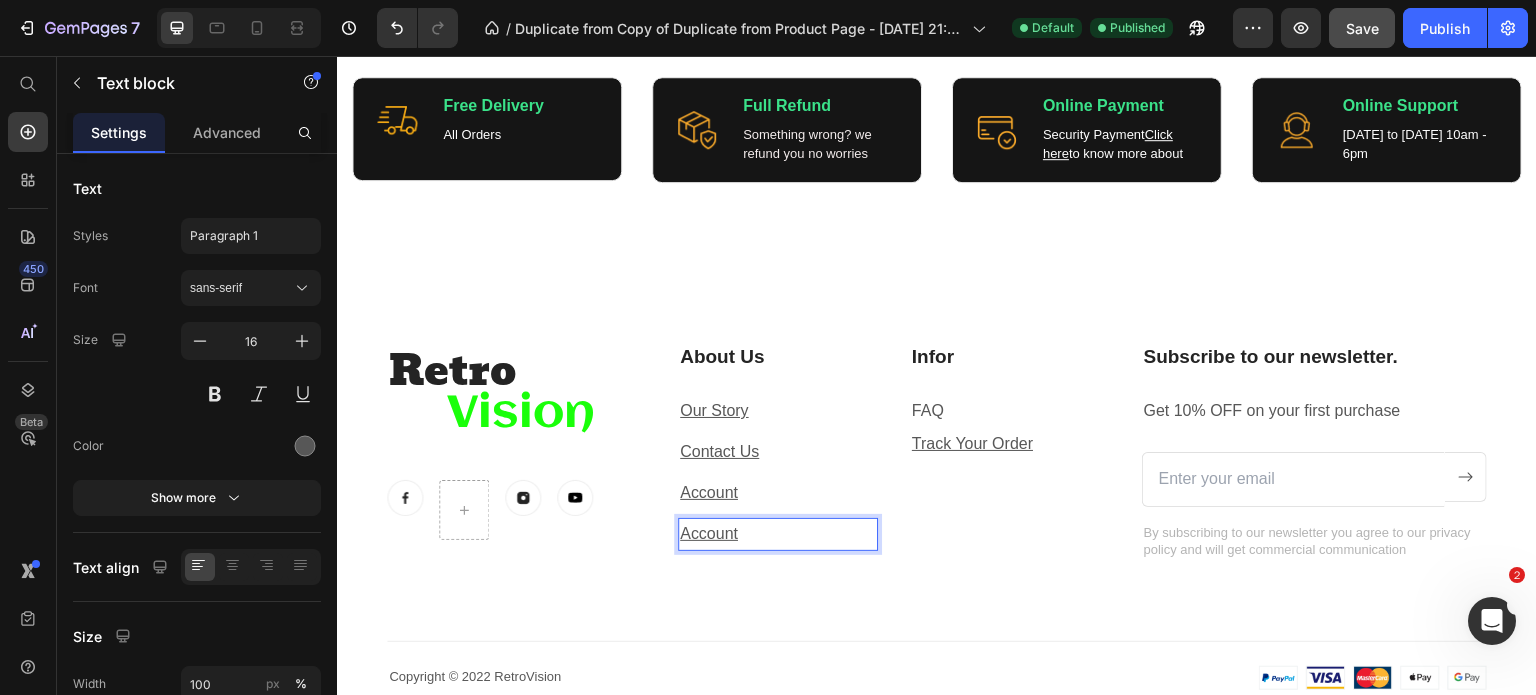 click on "Account ⁠⁠⁠⁠⁠⁠⁠" at bounding box center (778, 534) 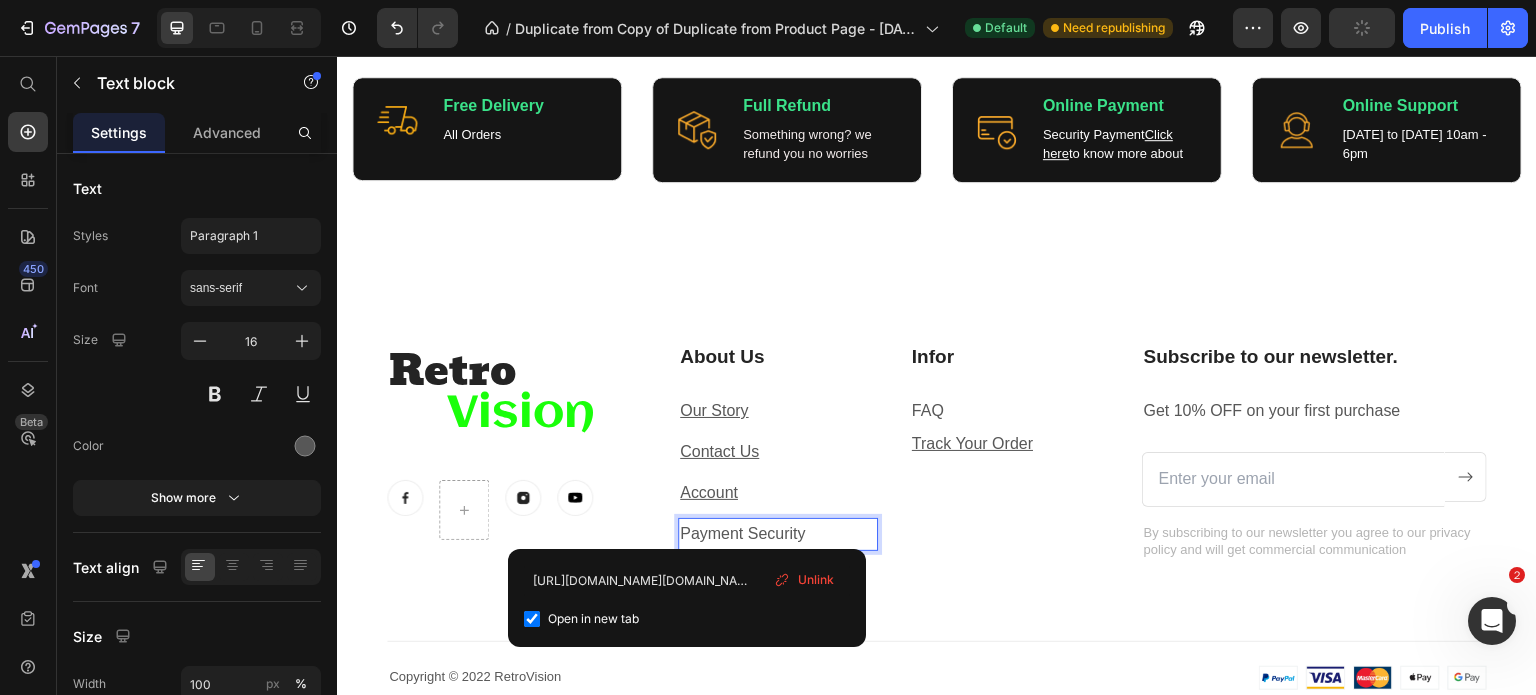 click on "Open in new tab" at bounding box center [593, 619] 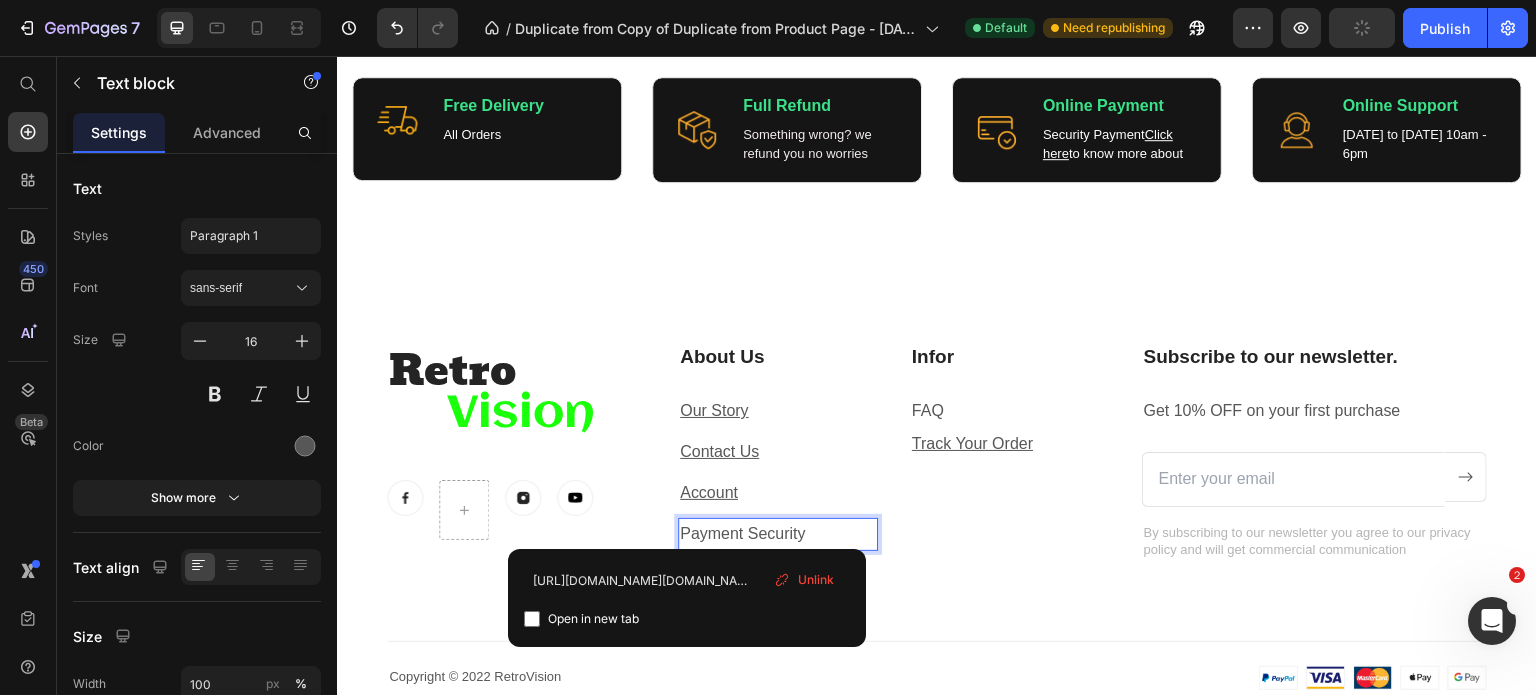 checkbox on "false" 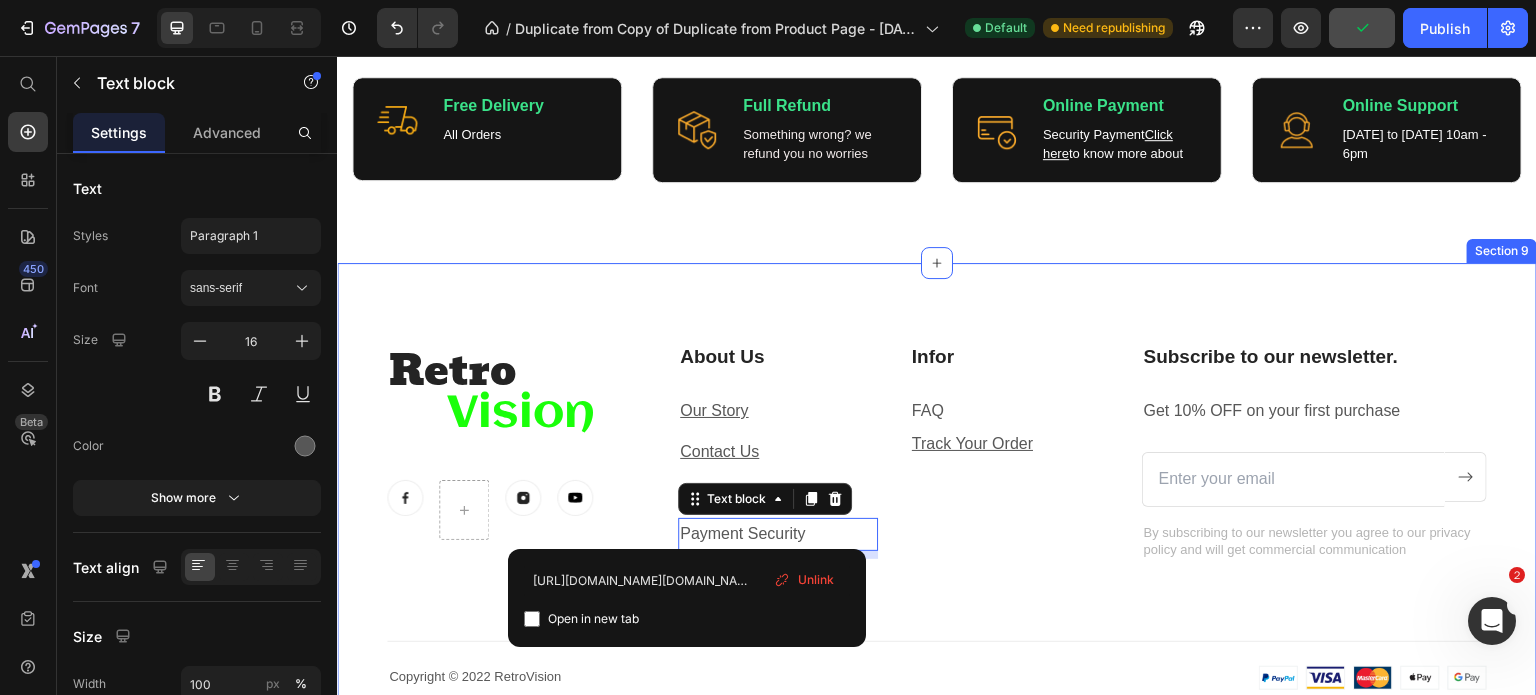 click on "Retro Heading Vision Heading Text block Image
Image Image Row About Us Heading Our Story Text block Contact Us Text block Account Text block Payment Security Text block   8 Infor Heading FAQ Text block Track Your Order Text block Text block Row Subscribe to our newsletter.  Heading Get 10% OFF on your first purchase Text block Email Field
Submit Button Row Newsletter By subscribing to our newsletter you agree to our privacy policy and will get commercial communication Text block Row Copyright © 2022 RetroVision Text block Image Image Row" at bounding box center (937, 516) 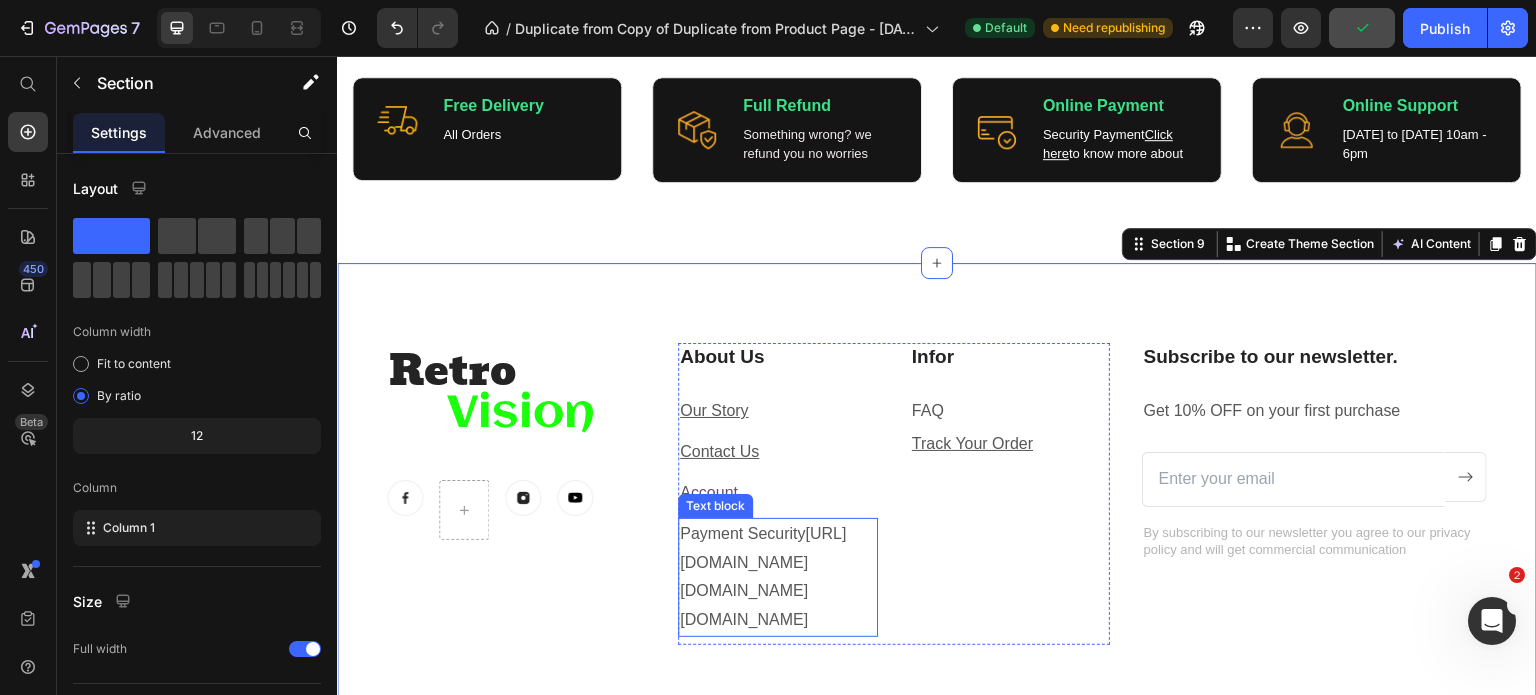 click on "Payment Security [URL][DOMAIN_NAME][DOMAIN_NAME][DOMAIN_NAME]" at bounding box center [778, 577] 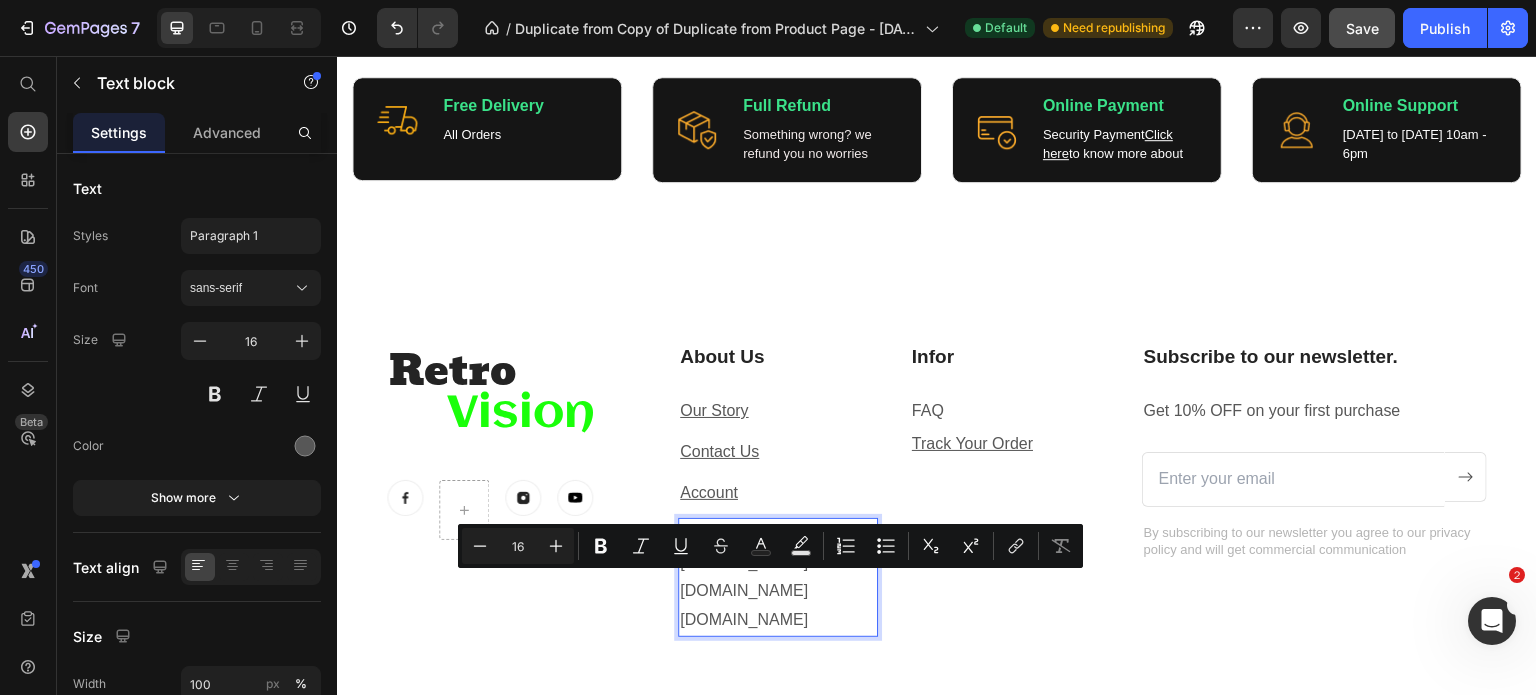 click on "Payment Security [URL][DOMAIN_NAME][DOMAIN_NAME][DOMAIN_NAME]" at bounding box center [778, 577] 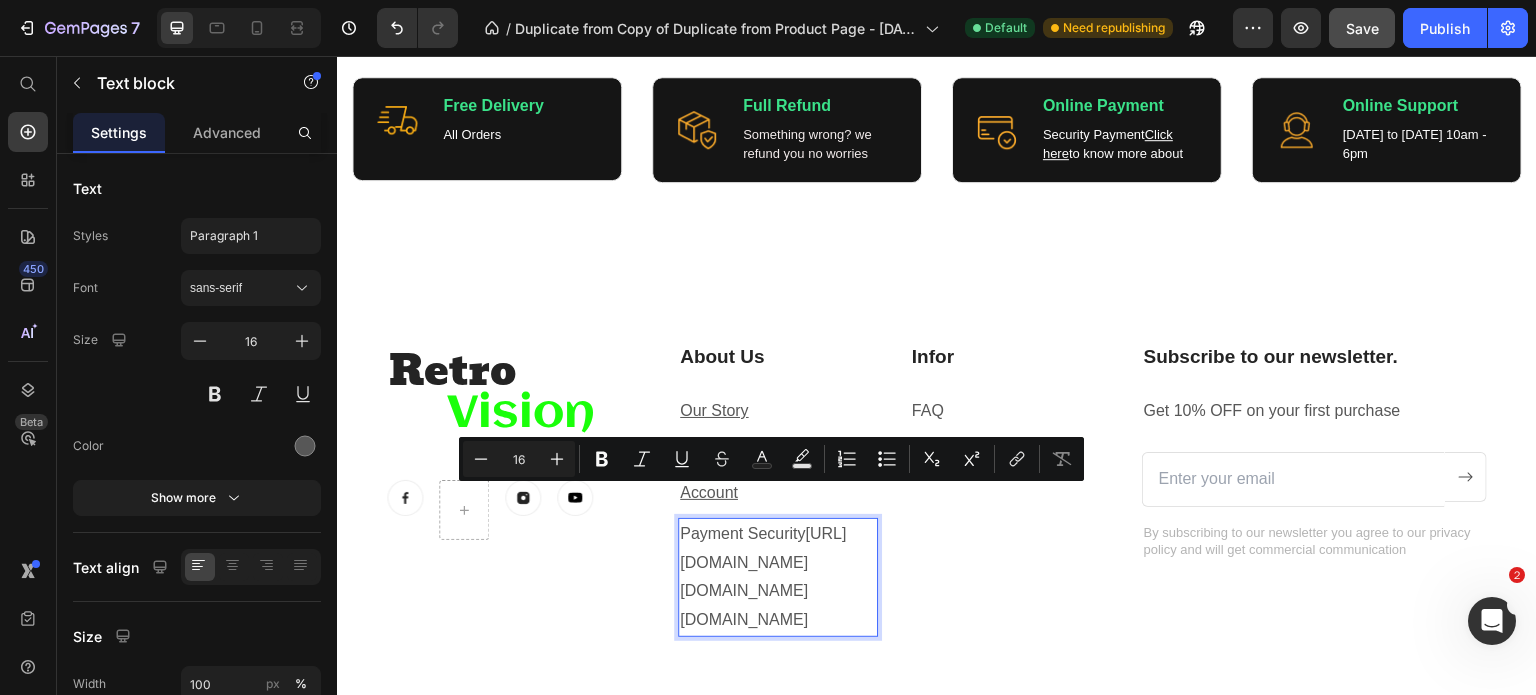 scroll, scrollTop: 4131, scrollLeft: 0, axis: vertical 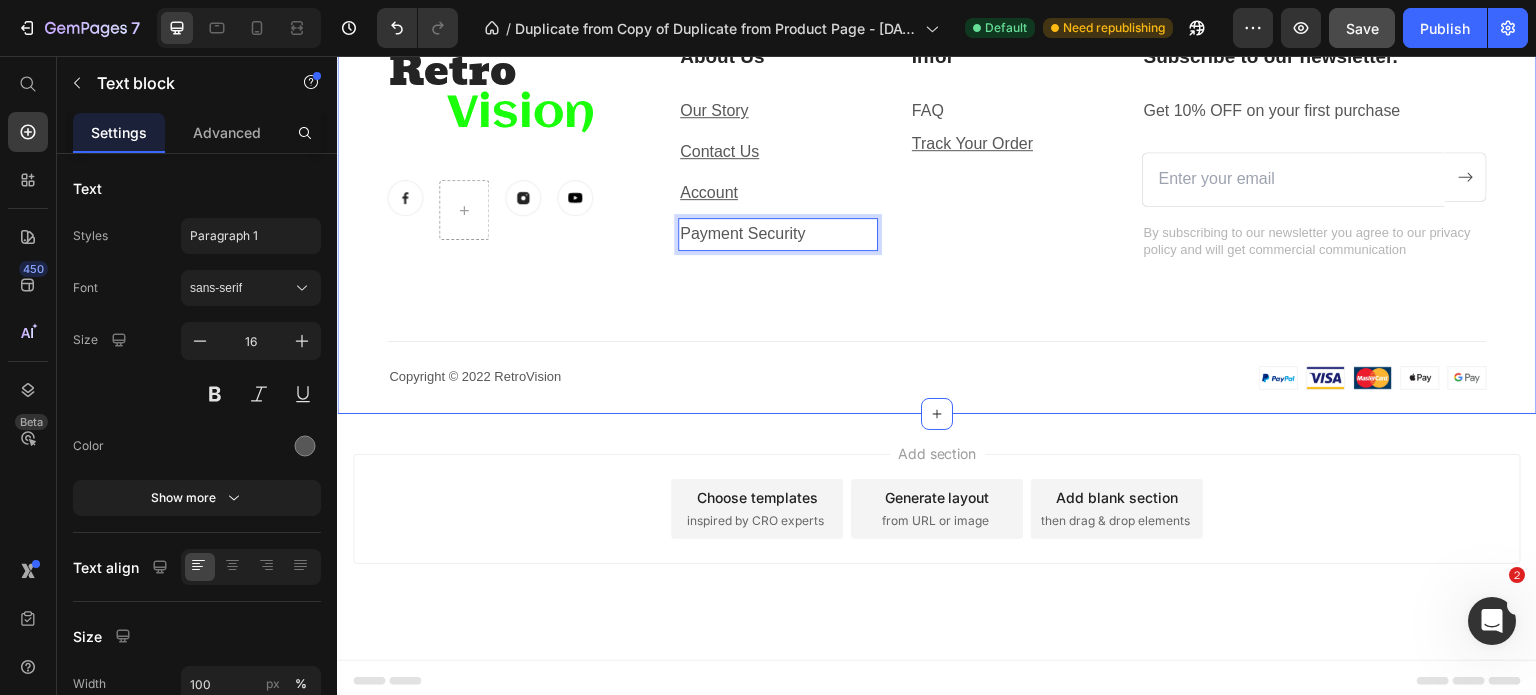 click on "Retro Heading Vision Heading Text block Image
Image Image Row About Us Heading Our Story Text block Contact Us Text block Account Text block Payment Security  Text block   8 Infor Heading FAQ Text block Track Your Order Text block Text block Row Subscribe to our newsletter.  Heading Get 10% OFF on your first purchase Text block Email Field
Submit Button Row Newsletter By subscribing to our newsletter you agree to our privacy policy and will get commercial communication Text block Row Copyright © 2022 RetroVision Text block Image Image Row Section 9" at bounding box center (937, 188) 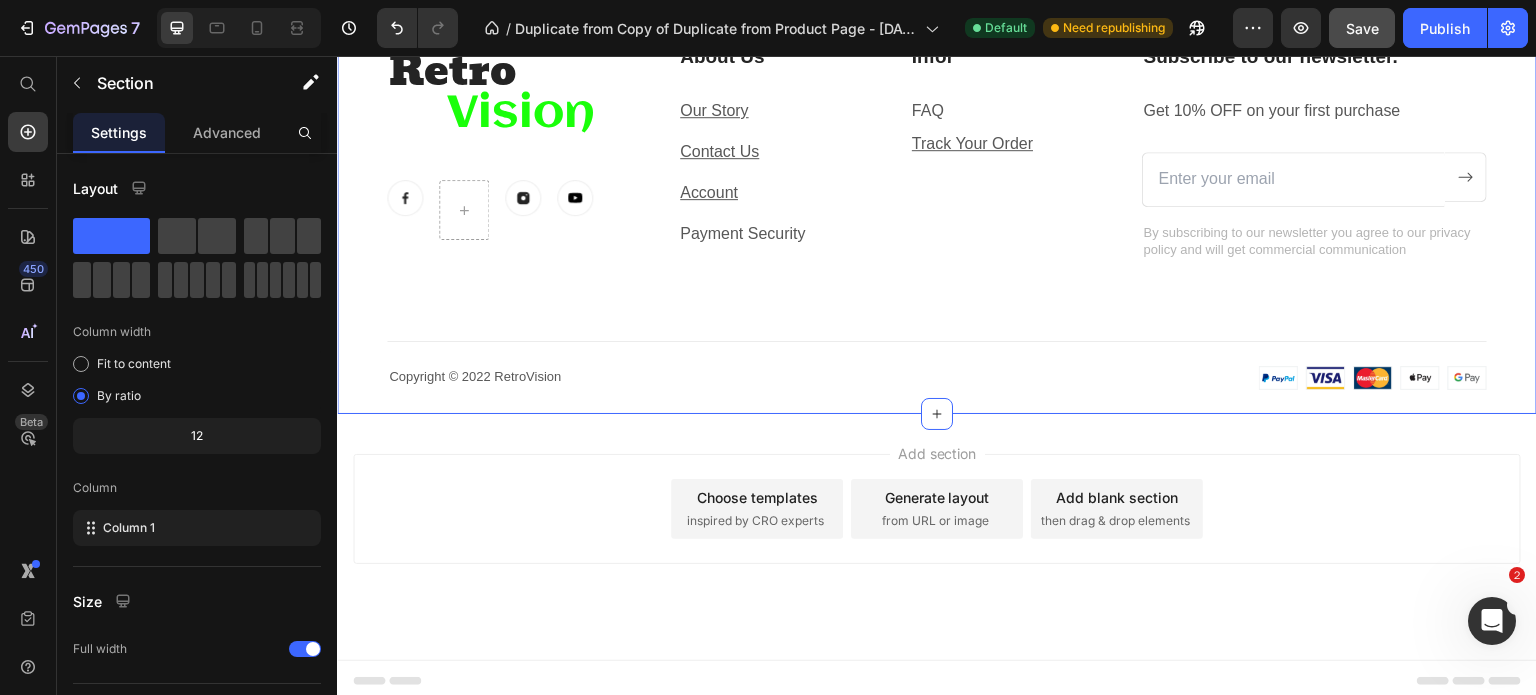 click on "Retro Heading Vision Heading Text block Image
Image Image Row About Us Heading Our Story Text block Contact Us Text block Account Text block Payment Security  Text block Infor Heading FAQ Text block Track Your Order Text block Text block Row Subscribe to our newsletter.  Heading Get 10% OFF on your first purchase Text block Email Field
Submit Button Row Newsletter By subscribing to our newsletter you agree to our privacy policy and will get commercial communication Text block Row Copyright © 2022 RetroVision Text block Image Image Row" at bounding box center (937, 216) 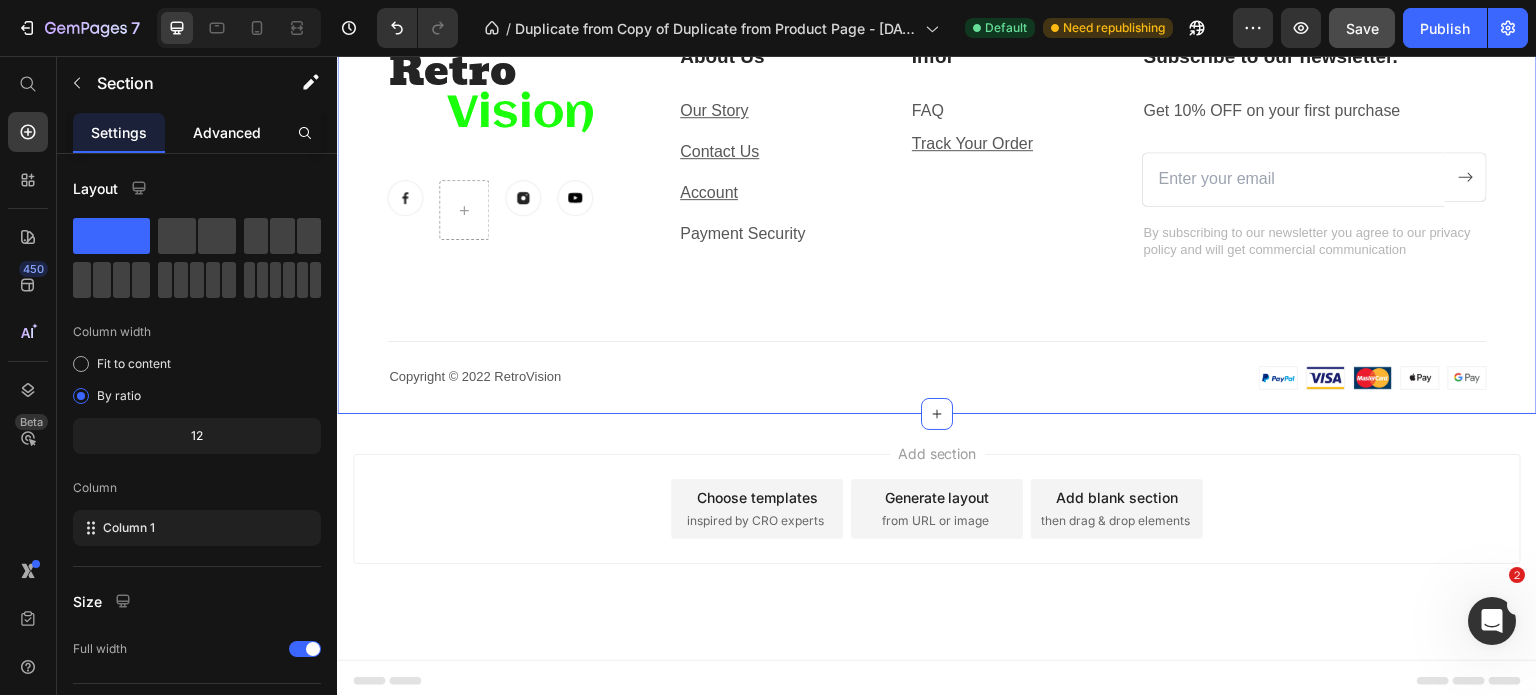 click on "Advanced" 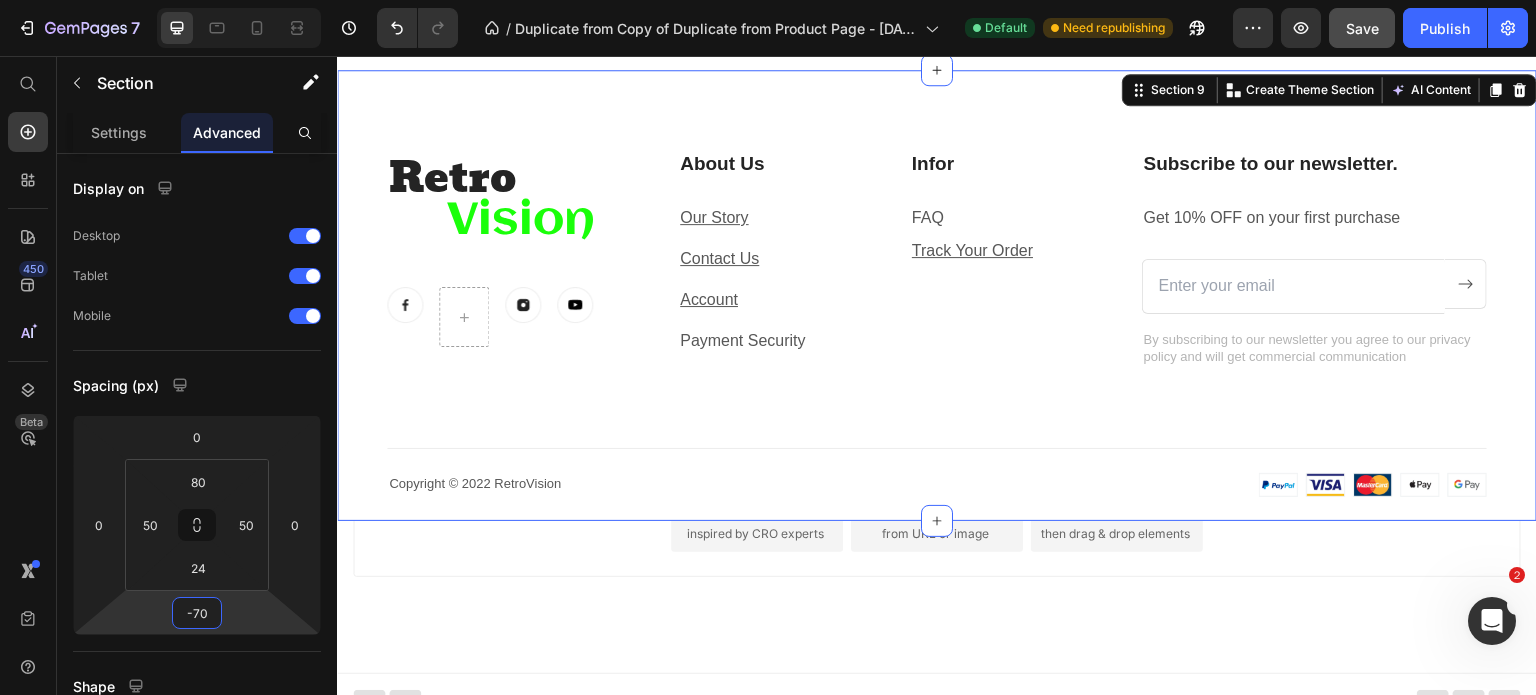 scroll, scrollTop: 4247, scrollLeft: 0, axis: vertical 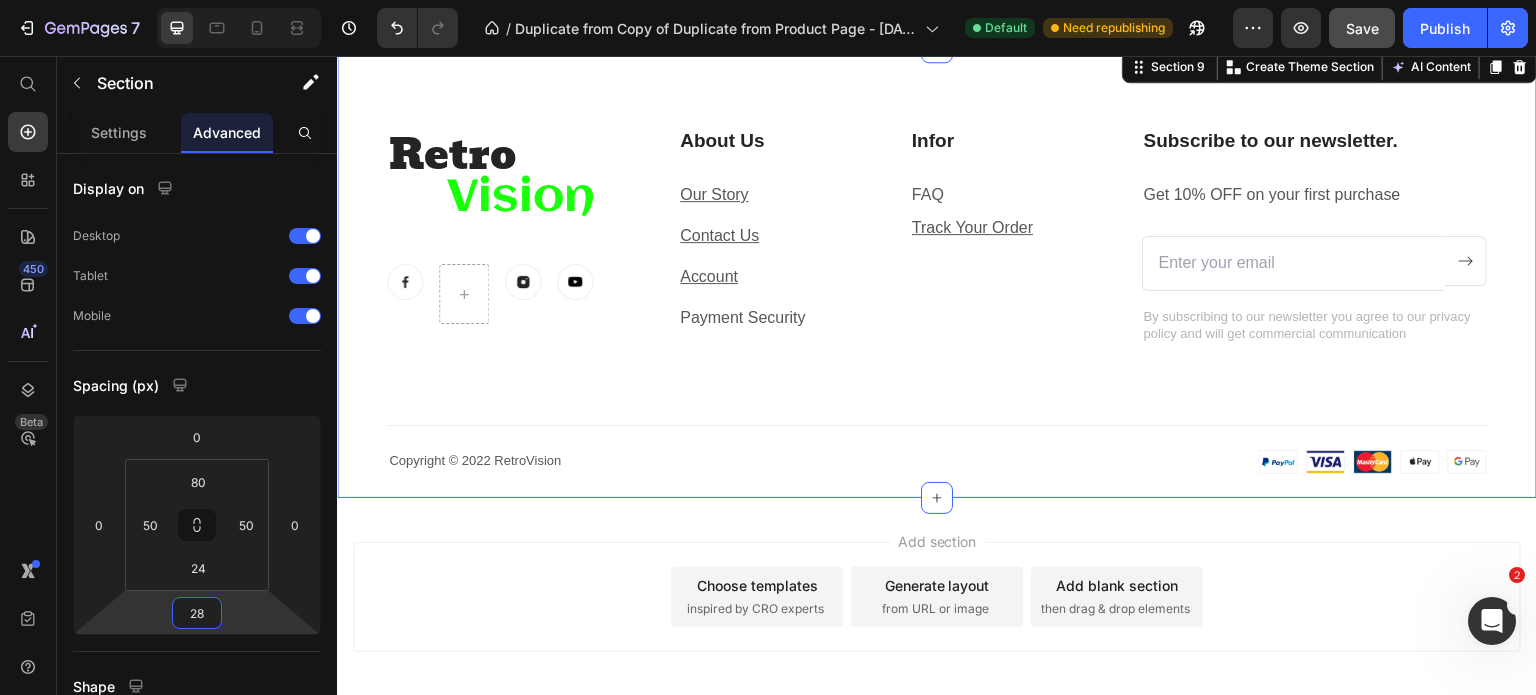 drag, startPoint x: 201, startPoint y: 593, endPoint x: 216, endPoint y: 579, distance: 20.518284 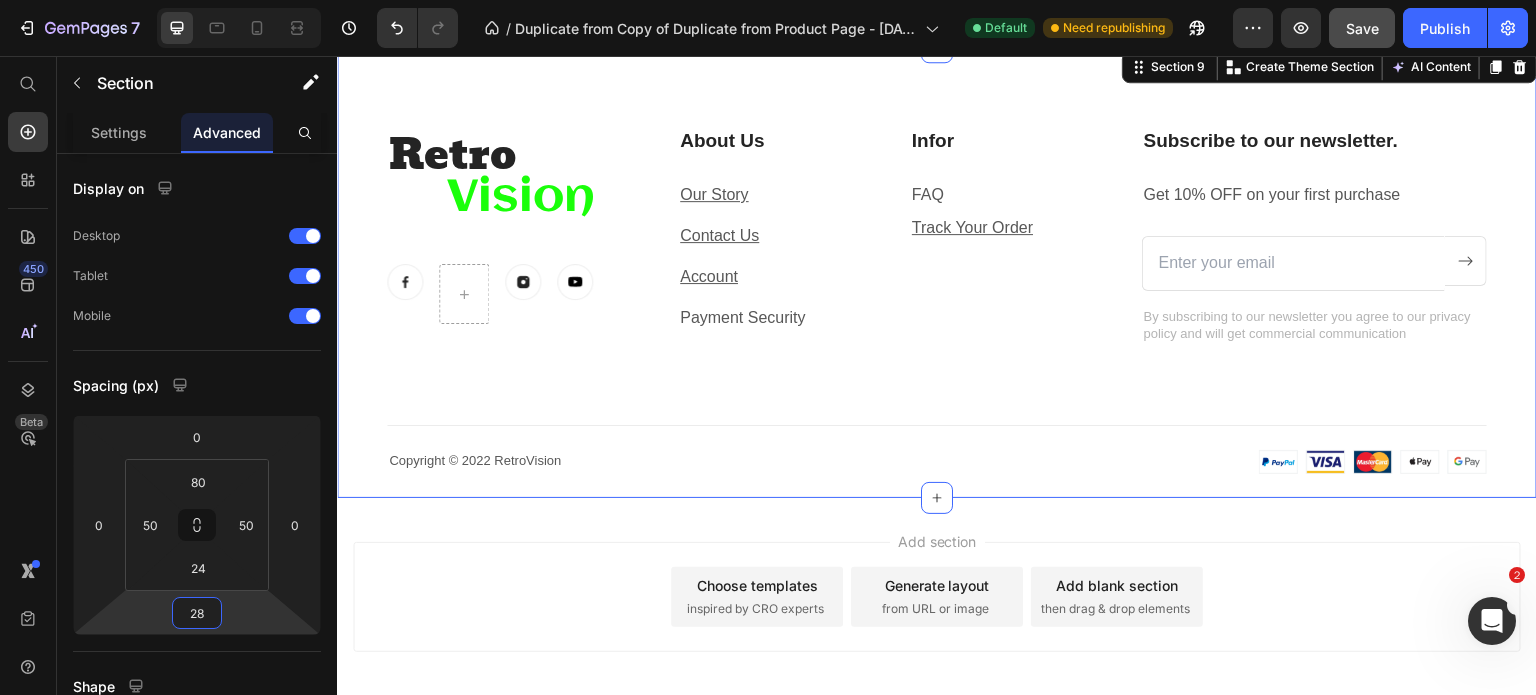 click on "7   /  Duplicate from Copy of Duplicate from Product Page - [DATE] 21:03:42 Default Need republishing Preview  Save   Publish  450 Beta Start with Sections Elements Hero Section Product Detail Brands Trusted Badges Guarantee Product Breakdown How to use Testimonials Compare Bundle FAQs Social Proof Brand Story Product List Collection Blog List Contact Sticky Add to Cart Custom Footer Browse Library 450 Layout
Row
Row
Row
Row Text
Heading
Text Block Button
Button
Button
Sticky Back to top Media" at bounding box center (768, 0) 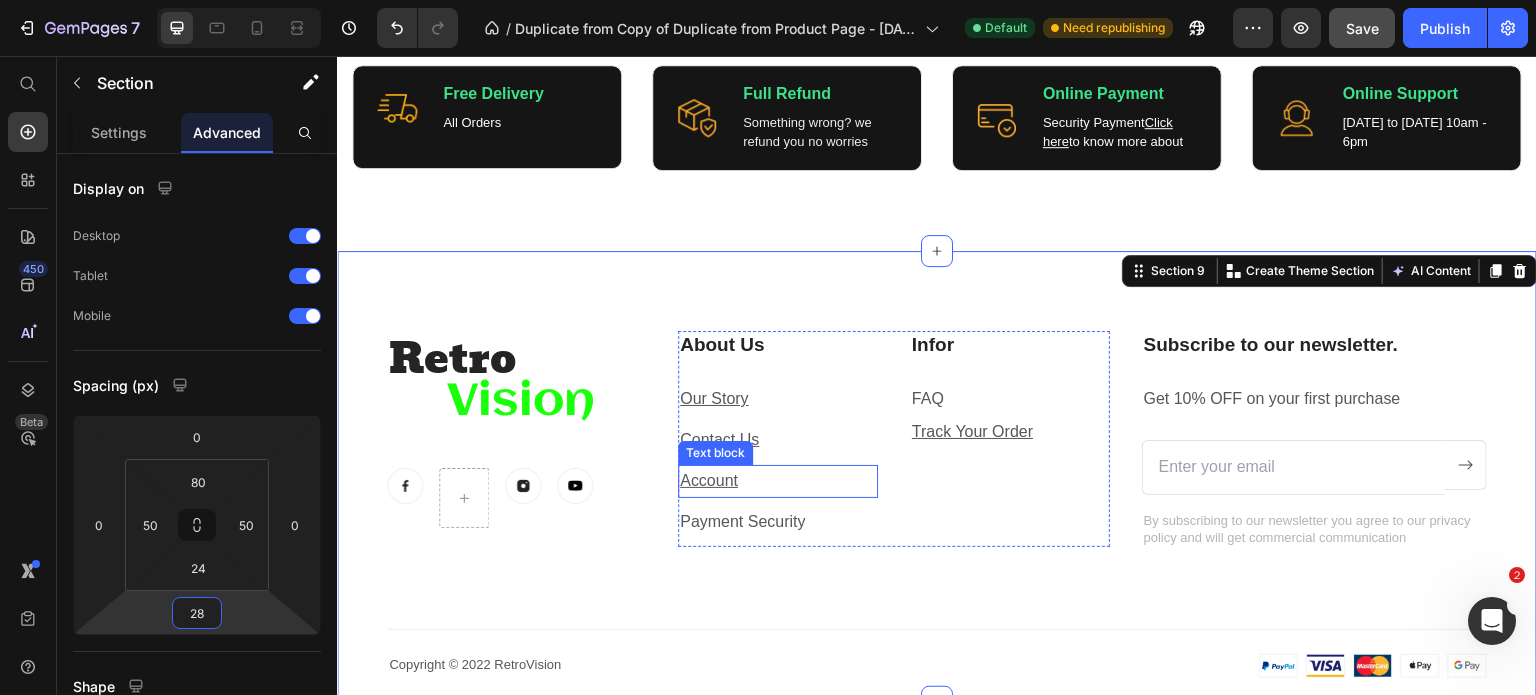 scroll, scrollTop: 4047, scrollLeft: 0, axis: vertical 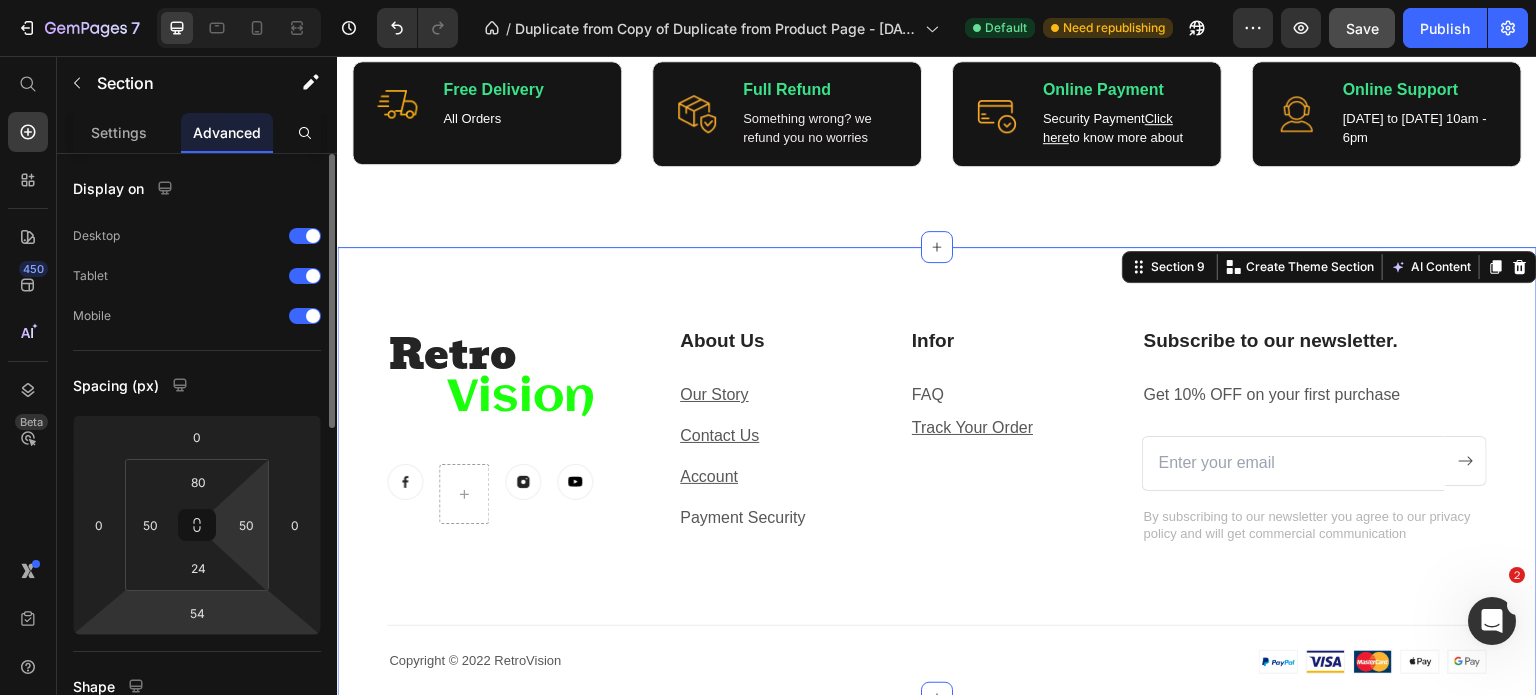 drag, startPoint x: 204, startPoint y: 591, endPoint x: 256, endPoint y: 560, distance: 60.53924 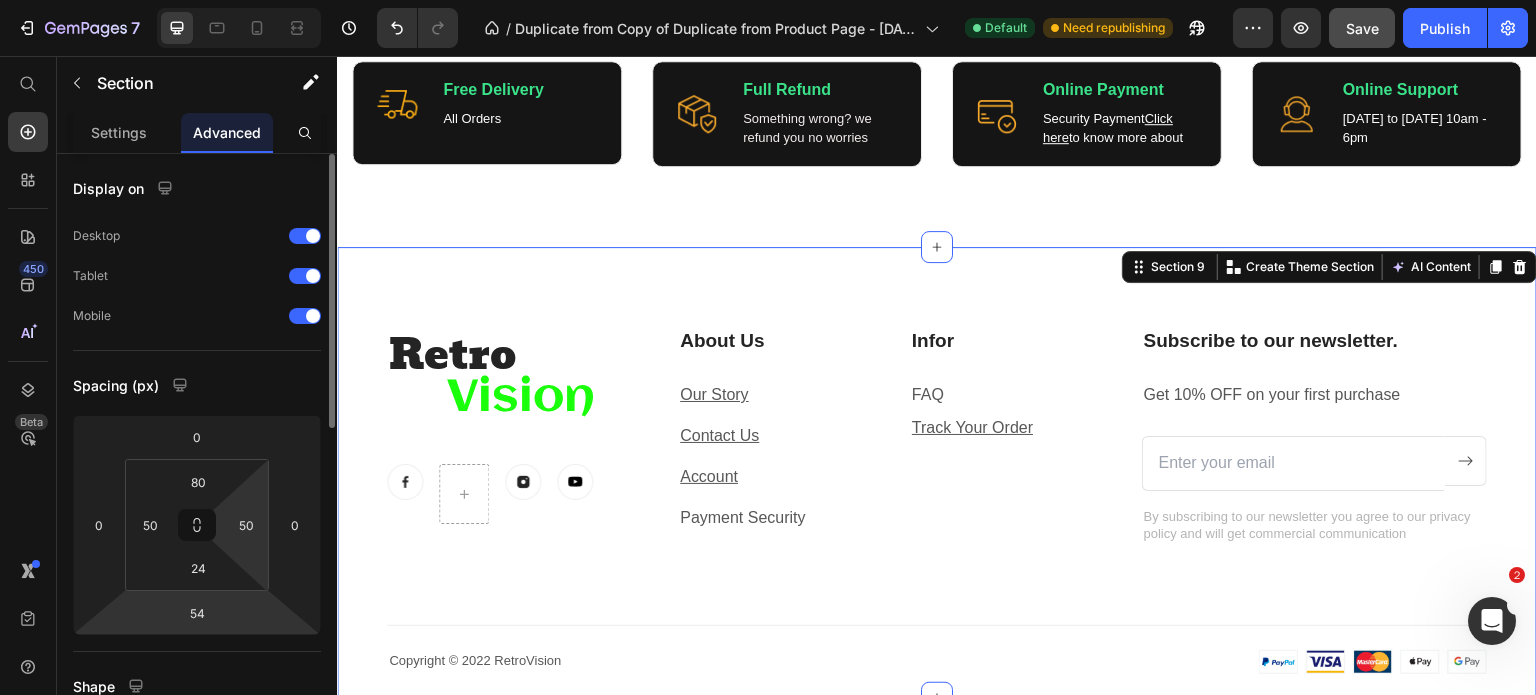 click on "7   /  Duplicate from Copy of Duplicate from Product Page - [DATE] 21:03:42 Default Need republishing Preview  Save   Publish  450 Beta Start with Sections Elements Hero Section Product Detail Brands Trusted Badges Guarantee Product Breakdown How to use Testimonials Compare Bundle FAQs Social Proof Brand Story Product List Collection Blog List Contact Sticky Add to Cart Custom Footer Browse Library 450 Layout
Row
Row
Row
Row Text
Heading
Text Block Button
Button
Button
Sticky Back to top Media" at bounding box center (768, 0) 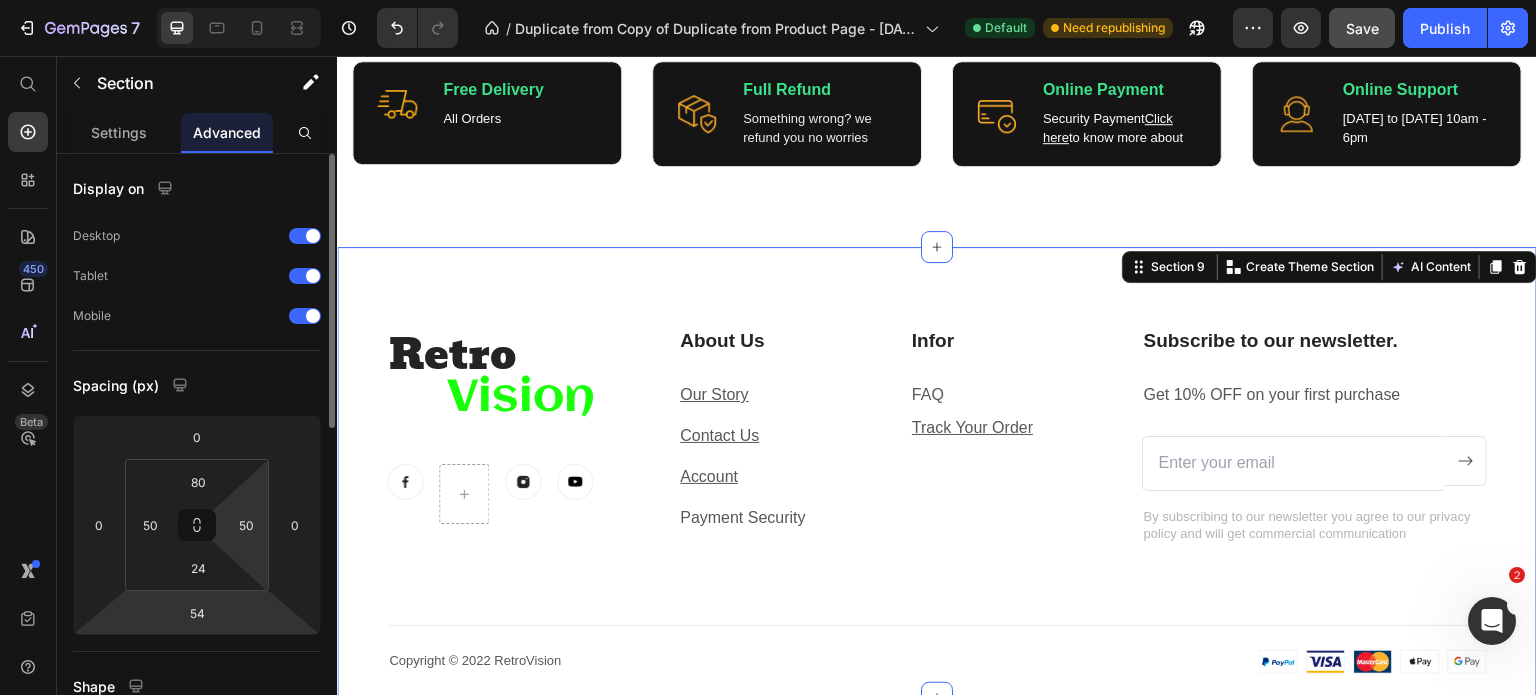 type on "60" 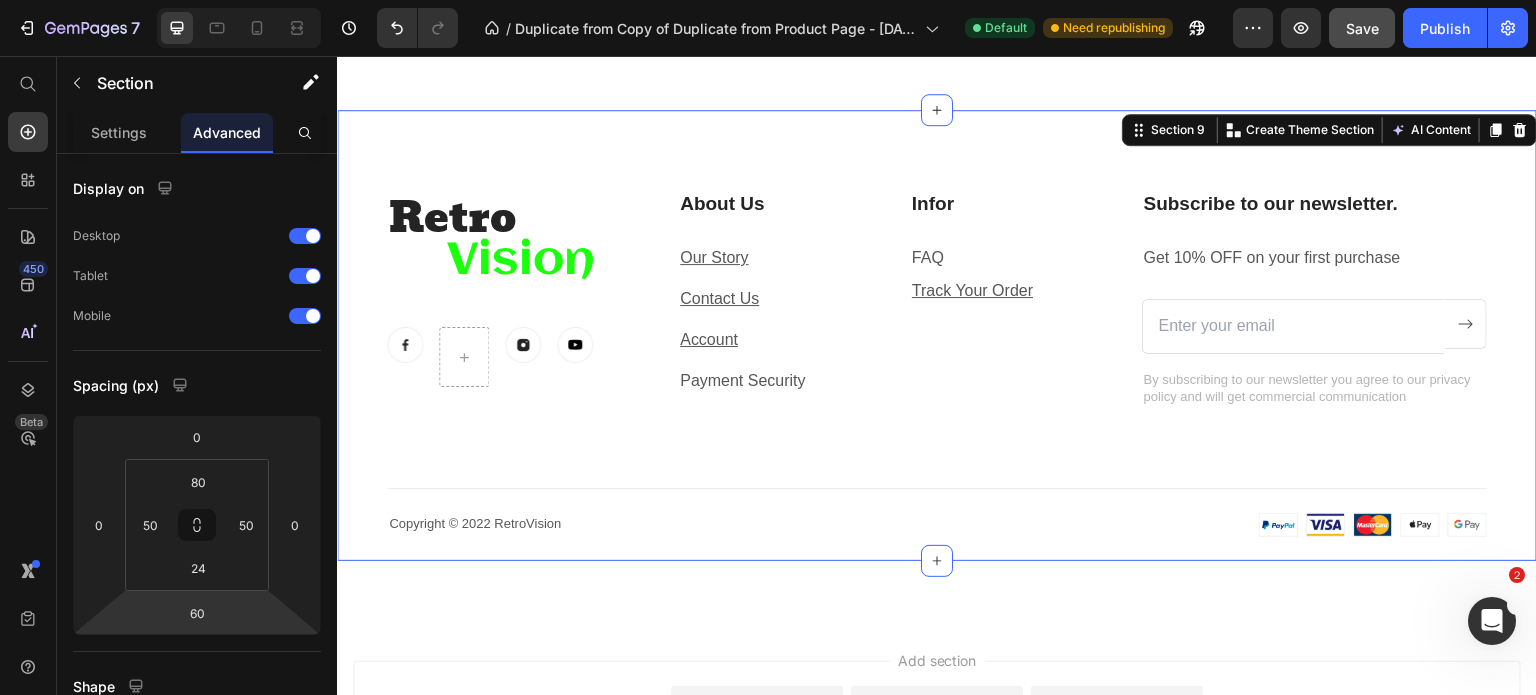 scroll, scrollTop: 4347, scrollLeft: 0, axis: vertical 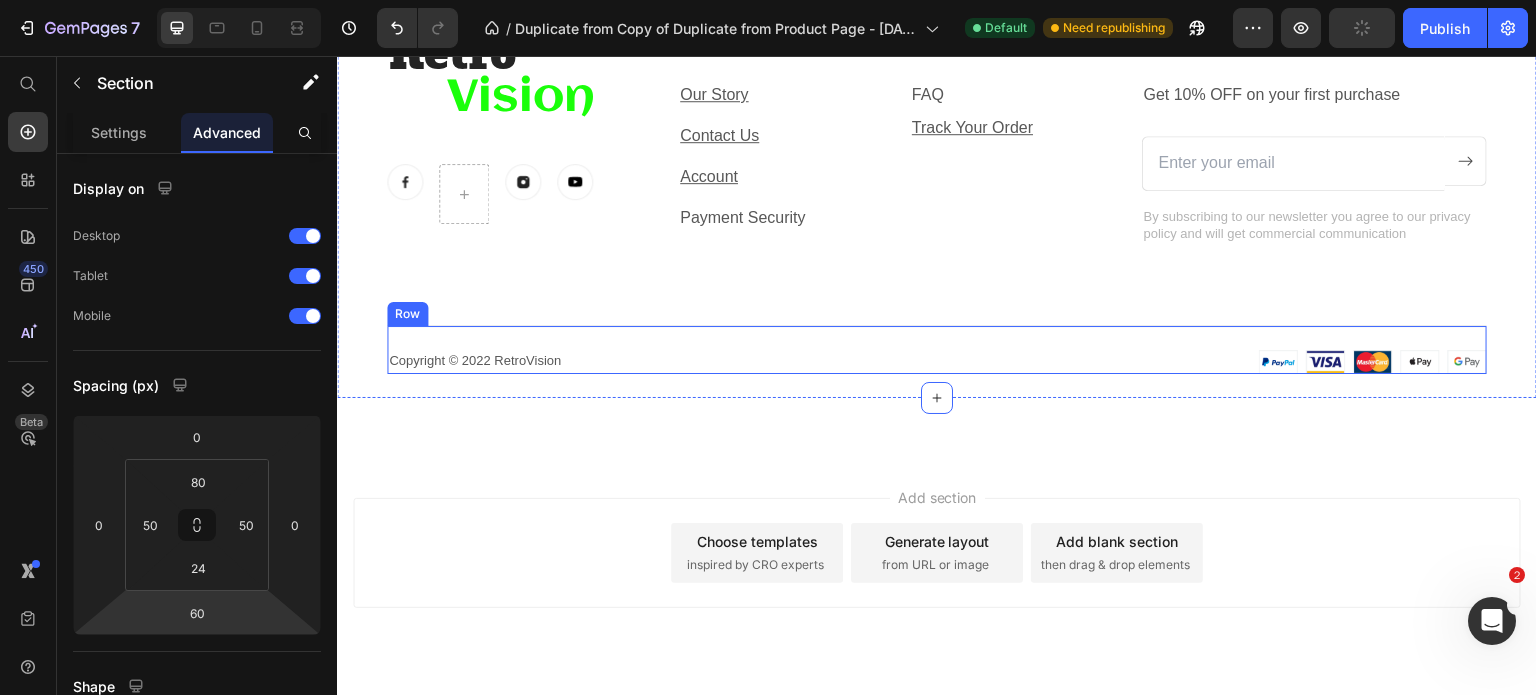 click on "Retro Heading Vision Heading Text block Image
Image Image Row About Us Heading Our Story Text block Contact Us Text block Account Text block Payment Security  Text block Infor Heading FAQ Text block Track Your Order Text block Text block Row Subscribe to our newsletter.  Heading Get 10% OFF on your first purchase Text block Email Field
Submit Button Row Newsletter By subscribing to our newsletter you agree to our privacy policy and will get commercial communication Text block Row Copyright © 2022 RetroVision Text block Image Image Row" at bounding box center (937, 200) 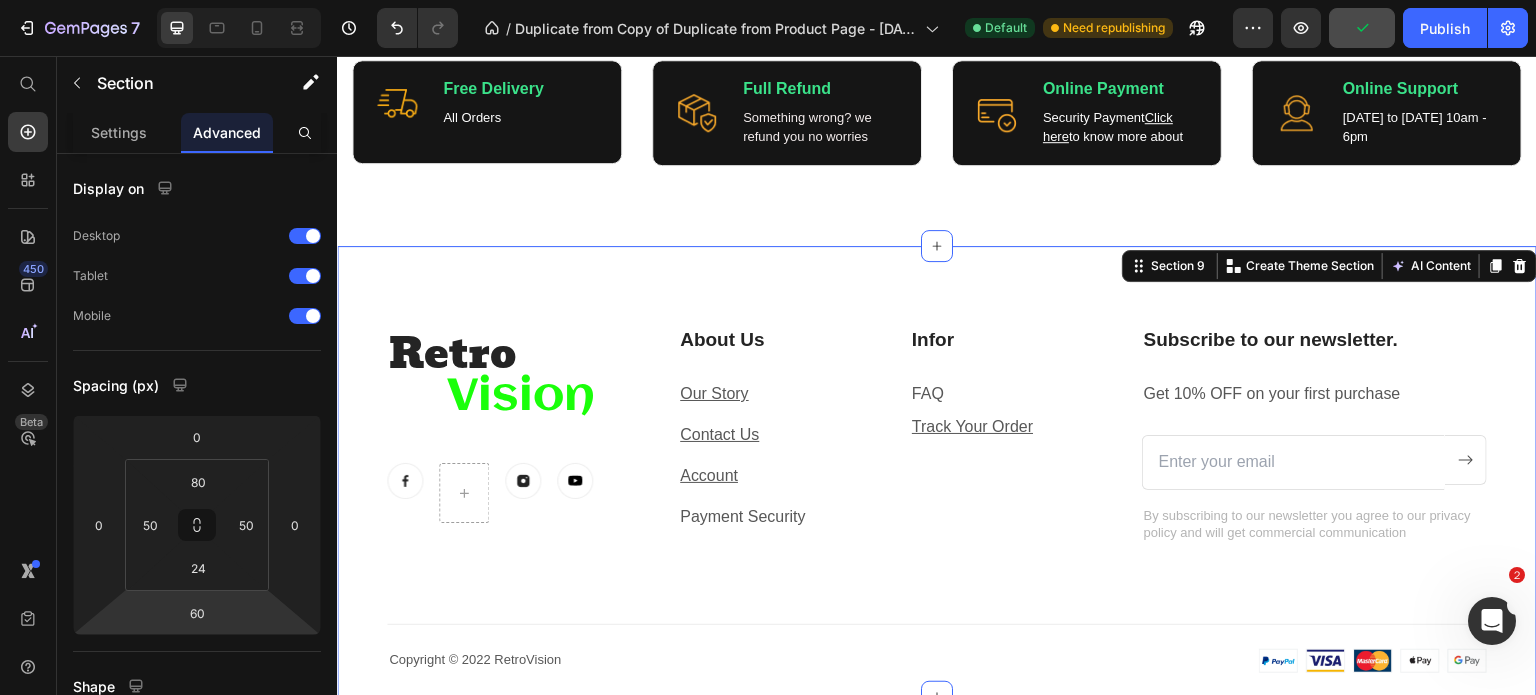 scroll, scrollTop: 4047, scrollLeft: 0, axis: vertical 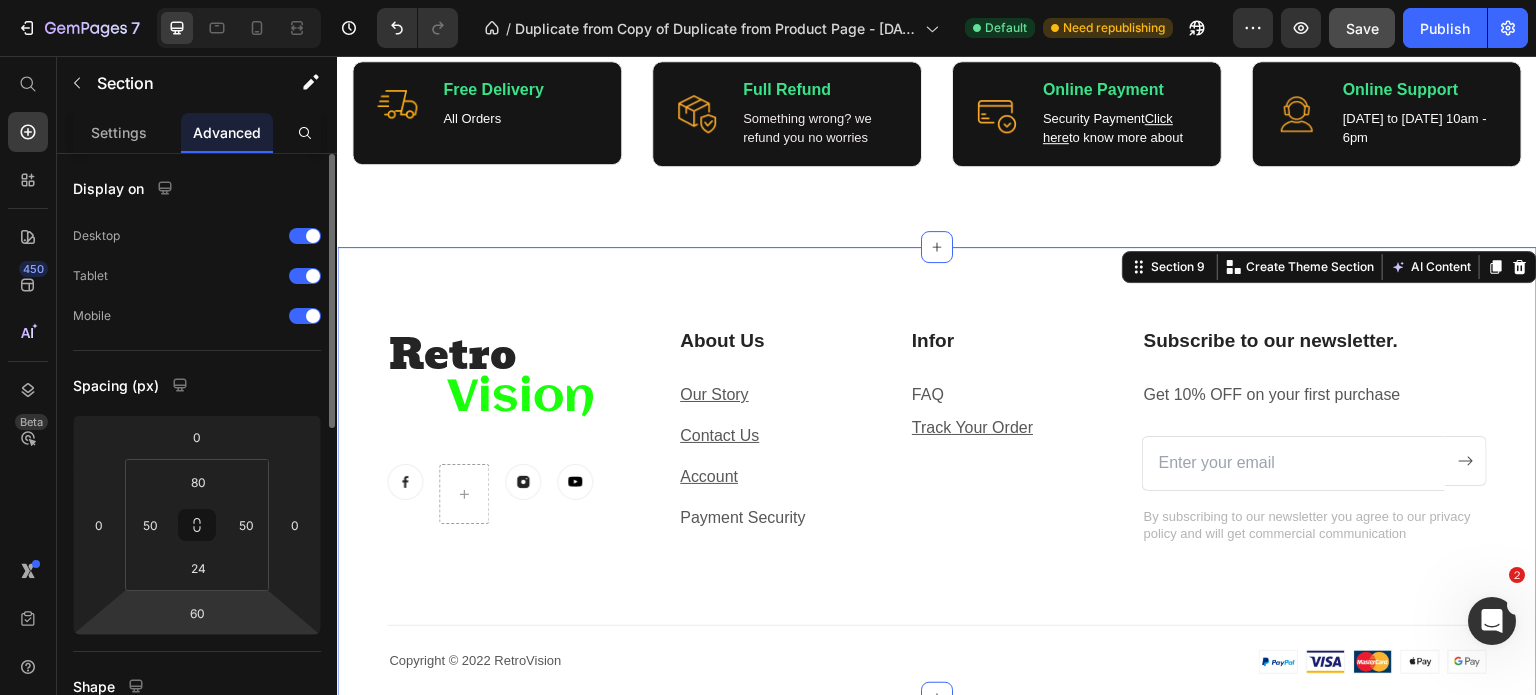 click on "80 50 24 50" at bounding box center [197, 525] 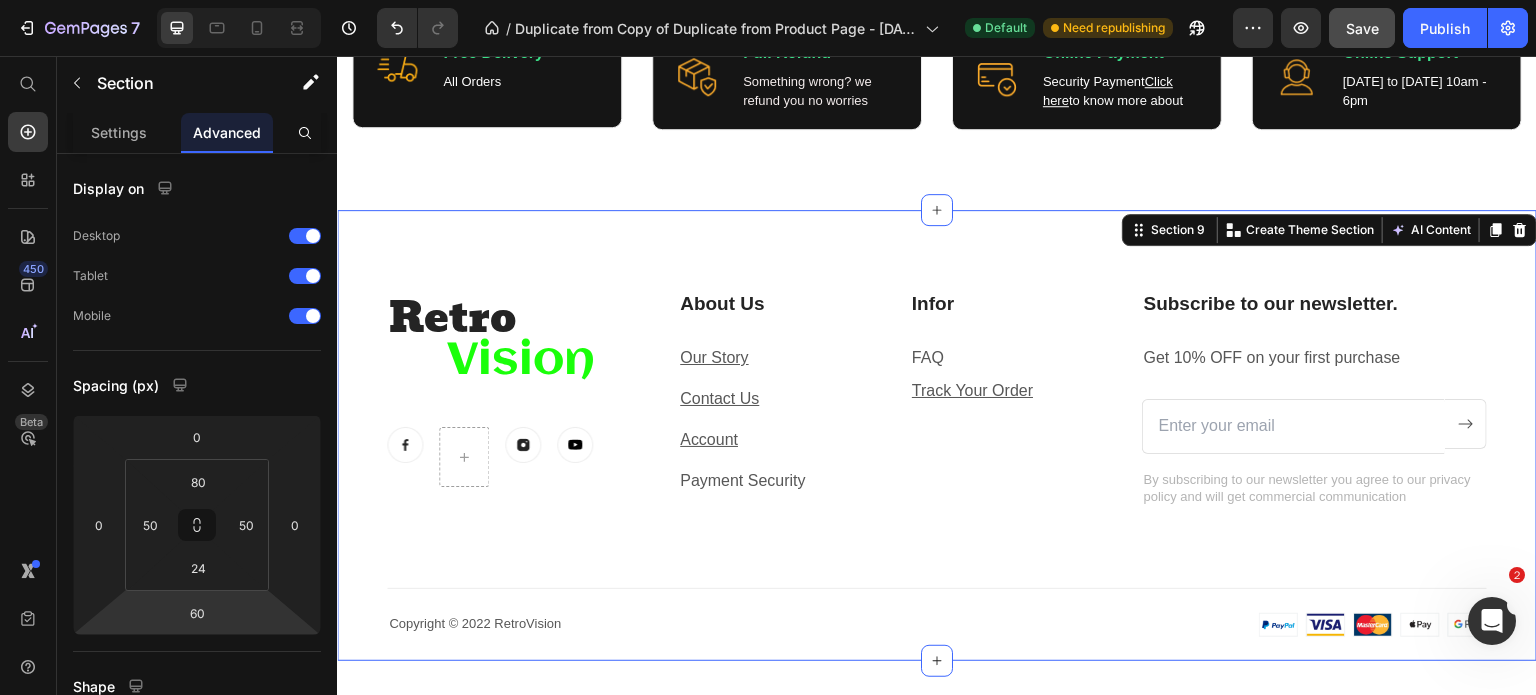scroll, scrollTop: 4147, scrollLeft: 0, axis: vertical 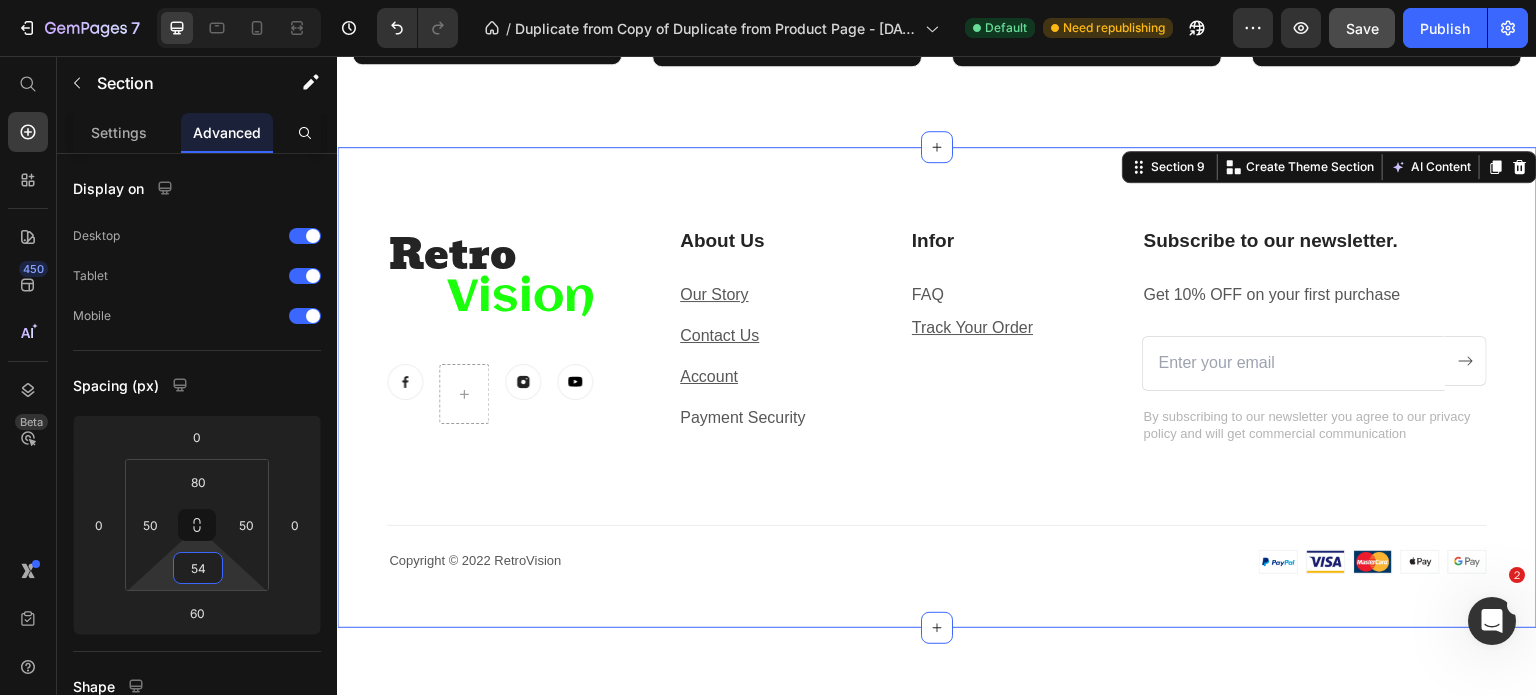 type on "0" 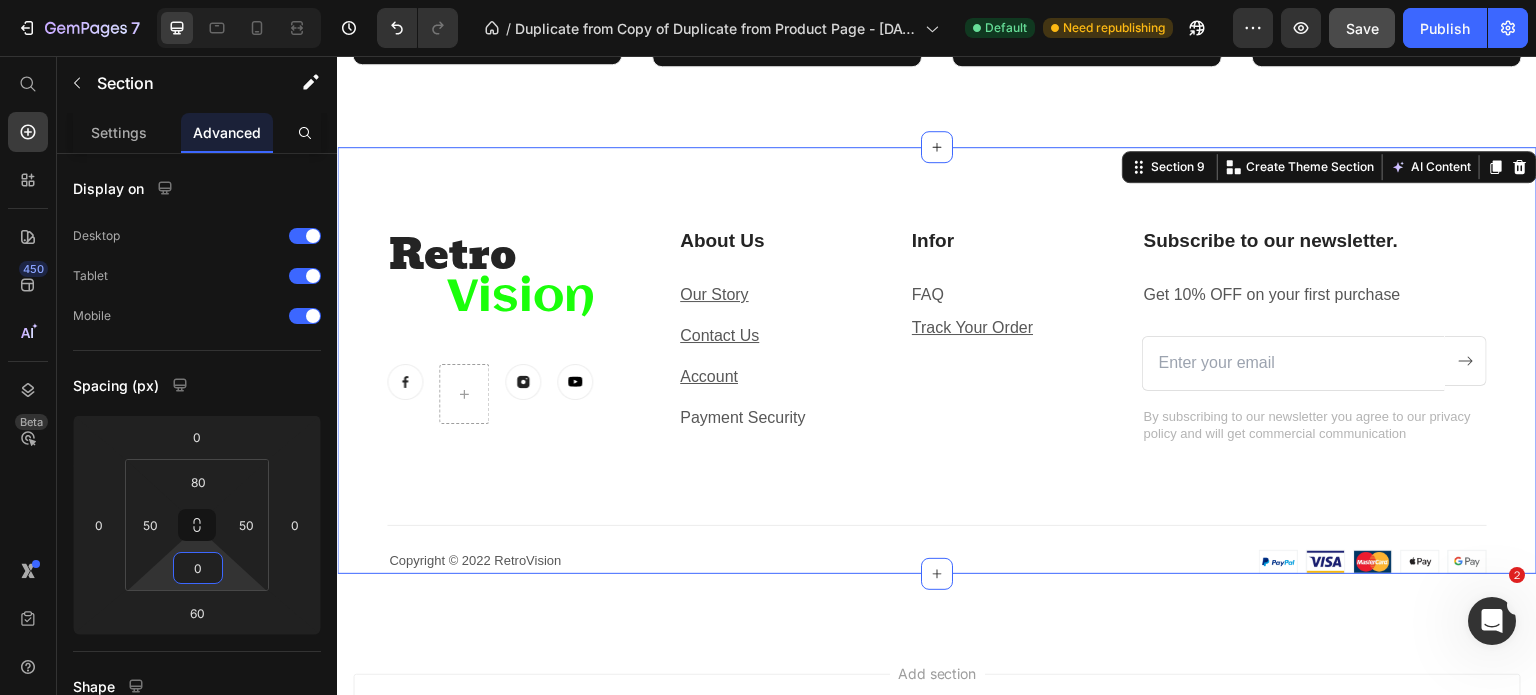 drag, startPoint x: 201, startPoint y: 587, endPoint x: 205, endPoint y: 675, distance: 88.09086 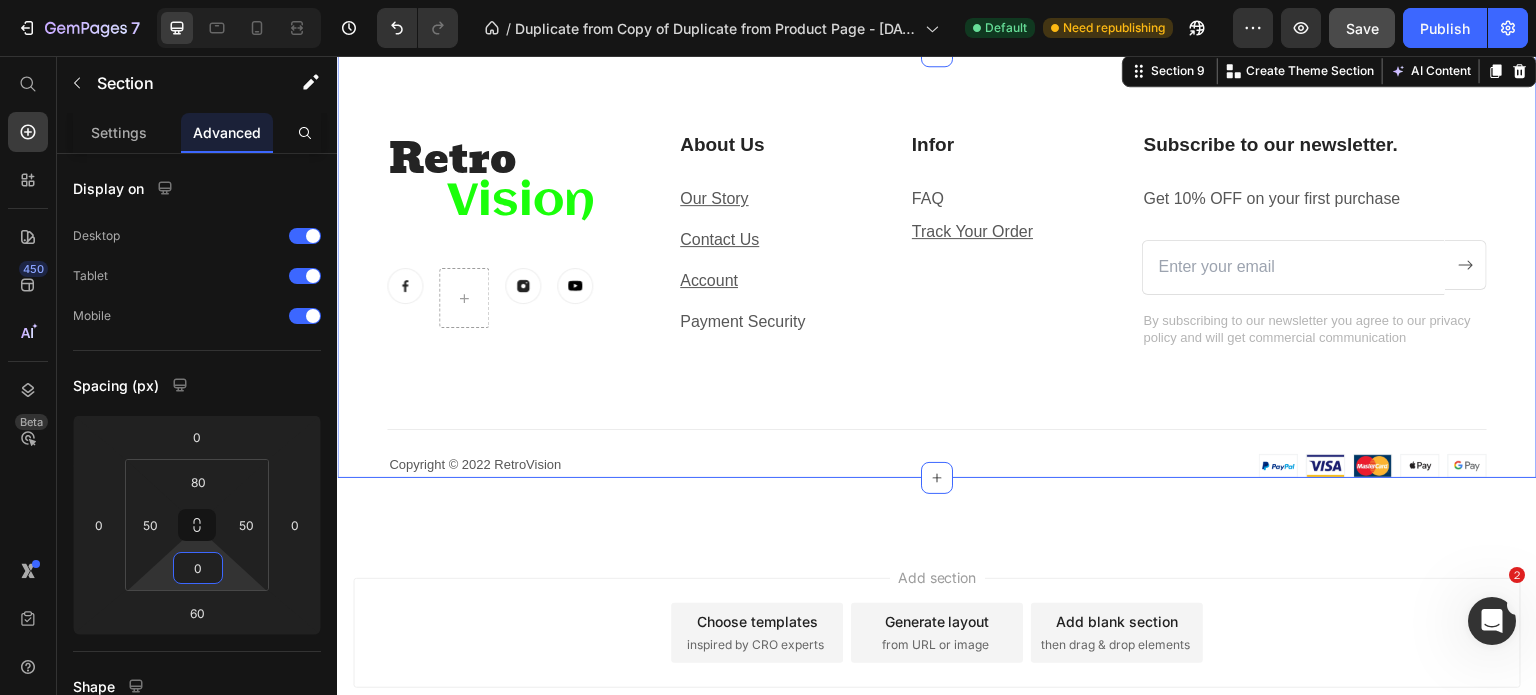 scroll, scrollTop: 4247, scrollLeft: 0, axis: vertical 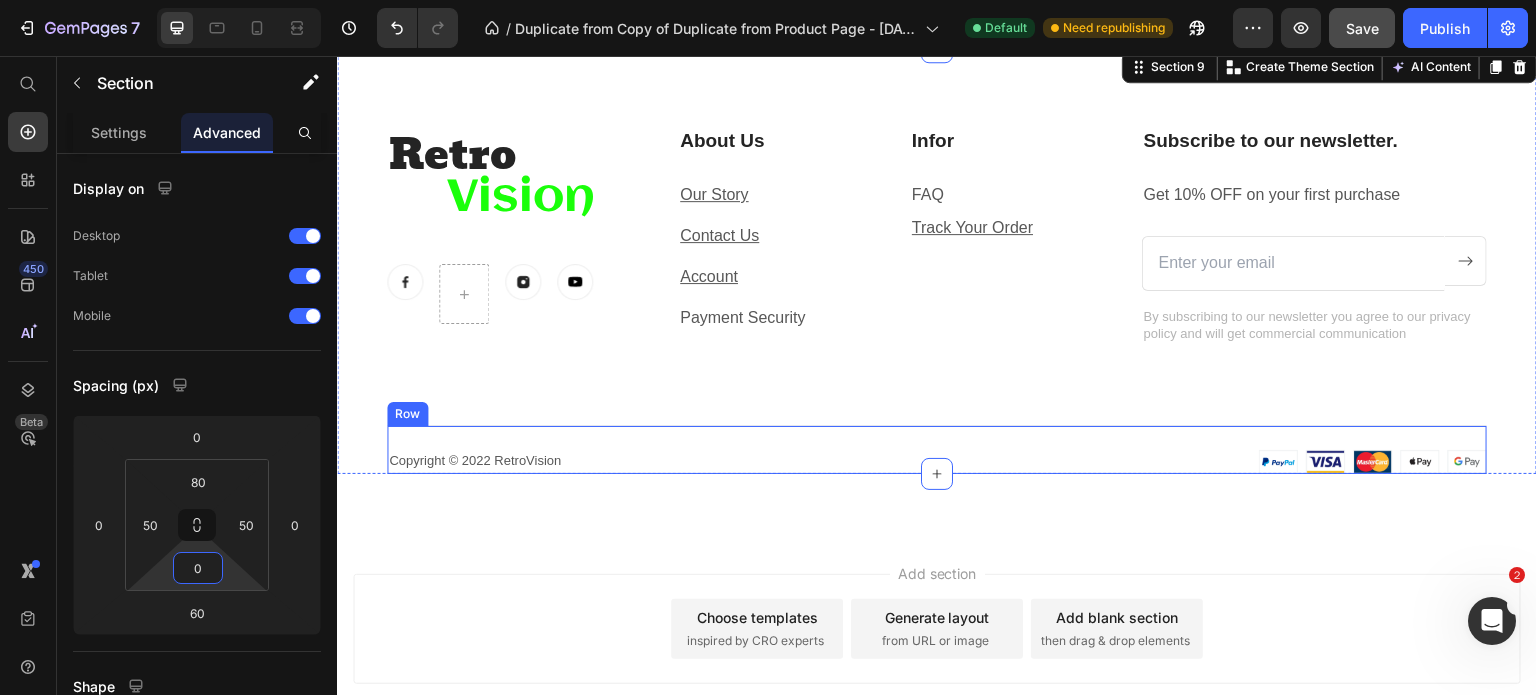 click on "Copyright © 2022 RetroVision Text block Image Image Row" at bounding box center [937, 449] 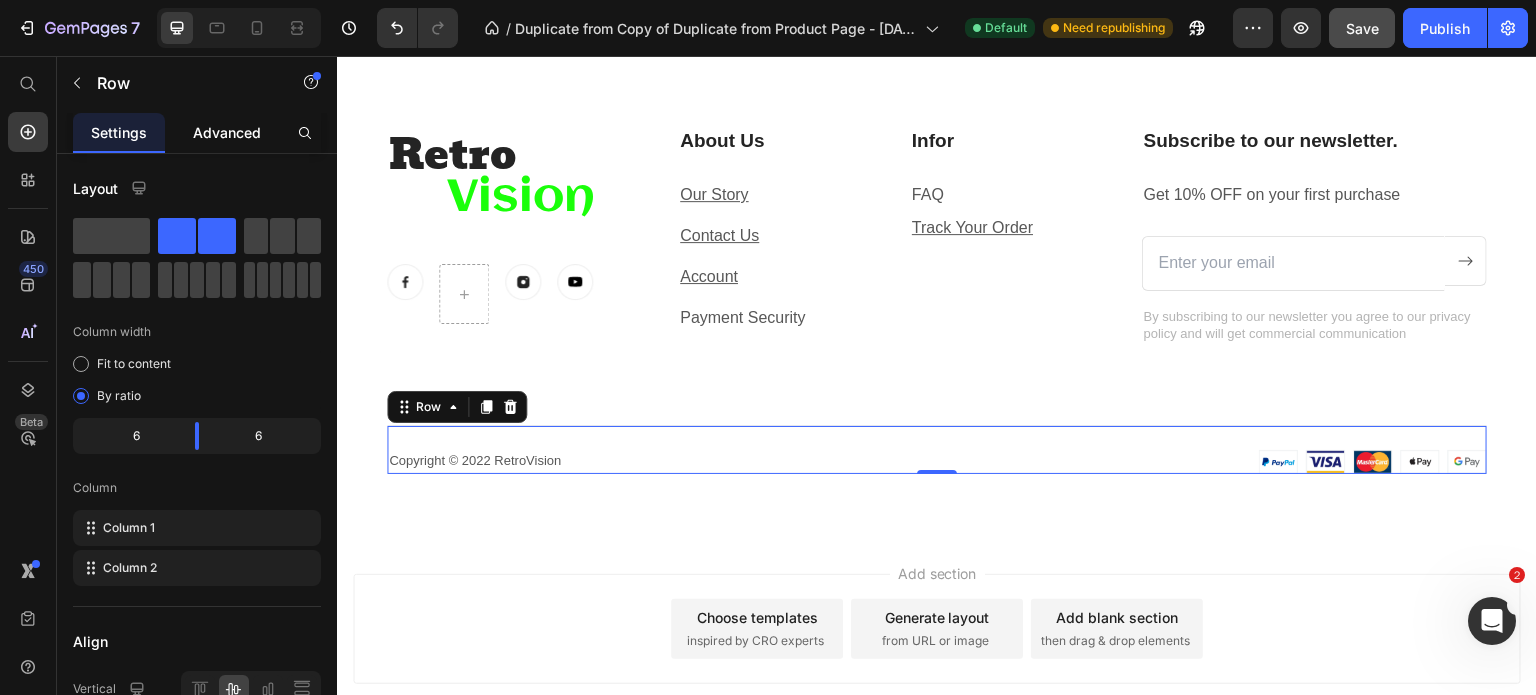 click on "Advanced" at bounding box center (227, 132) 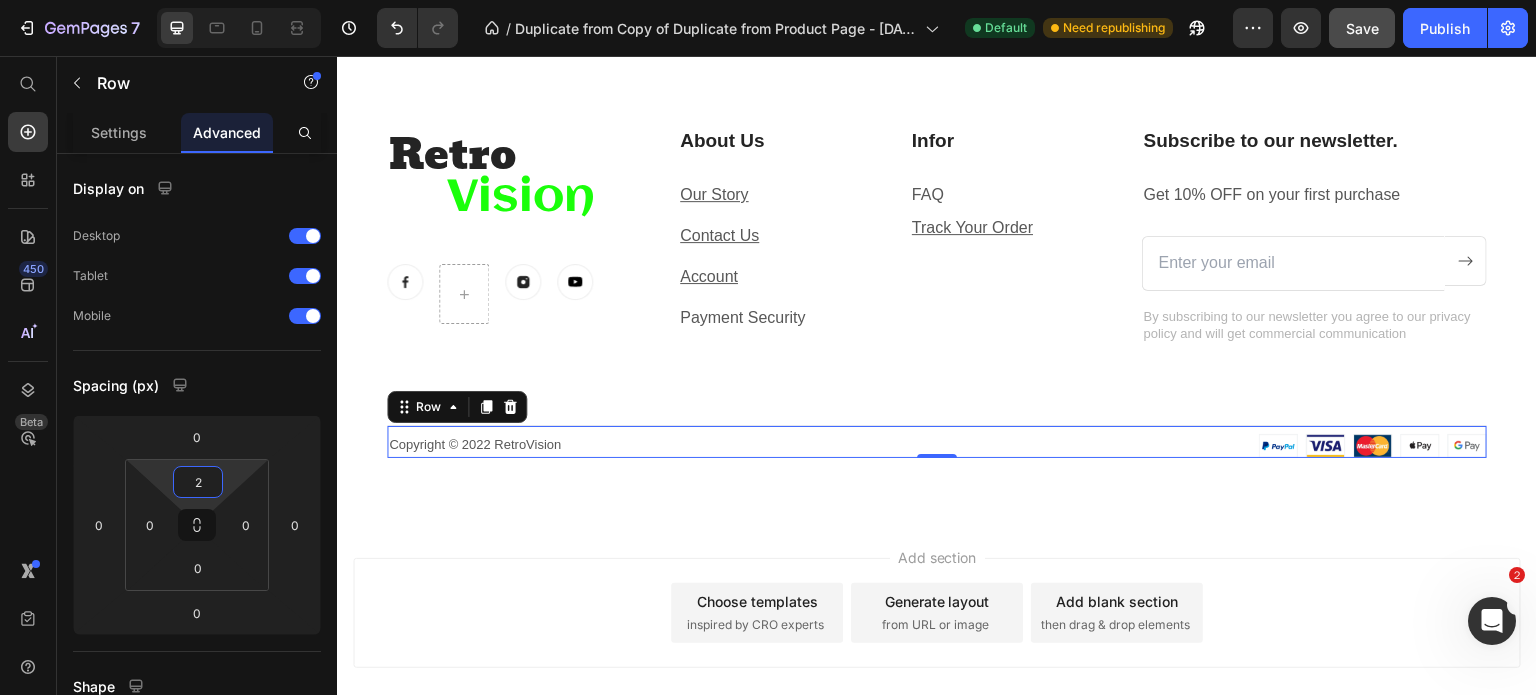 type on "0" 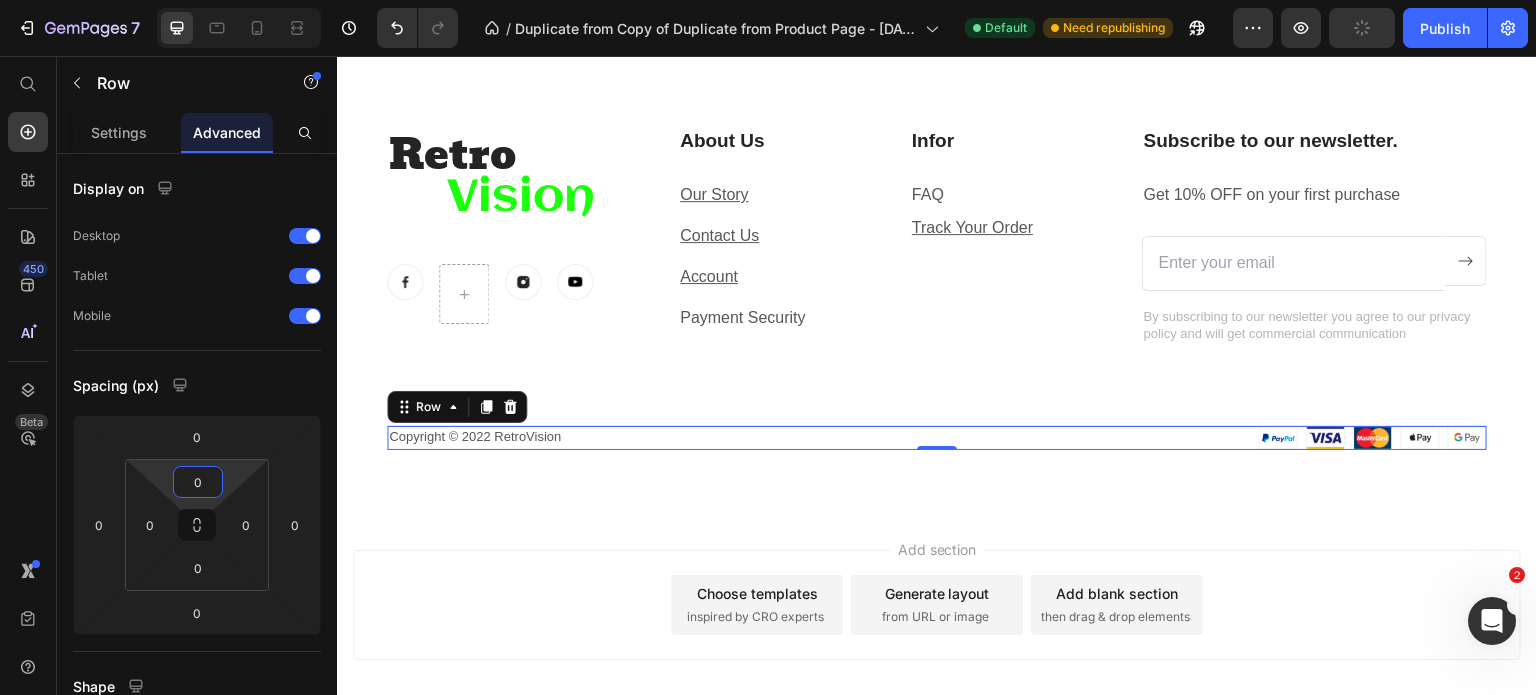 drag, startPoint x: 200, startPoint y: 499, endPoint x: 197, endPoint y: 522, distance: 23.194826 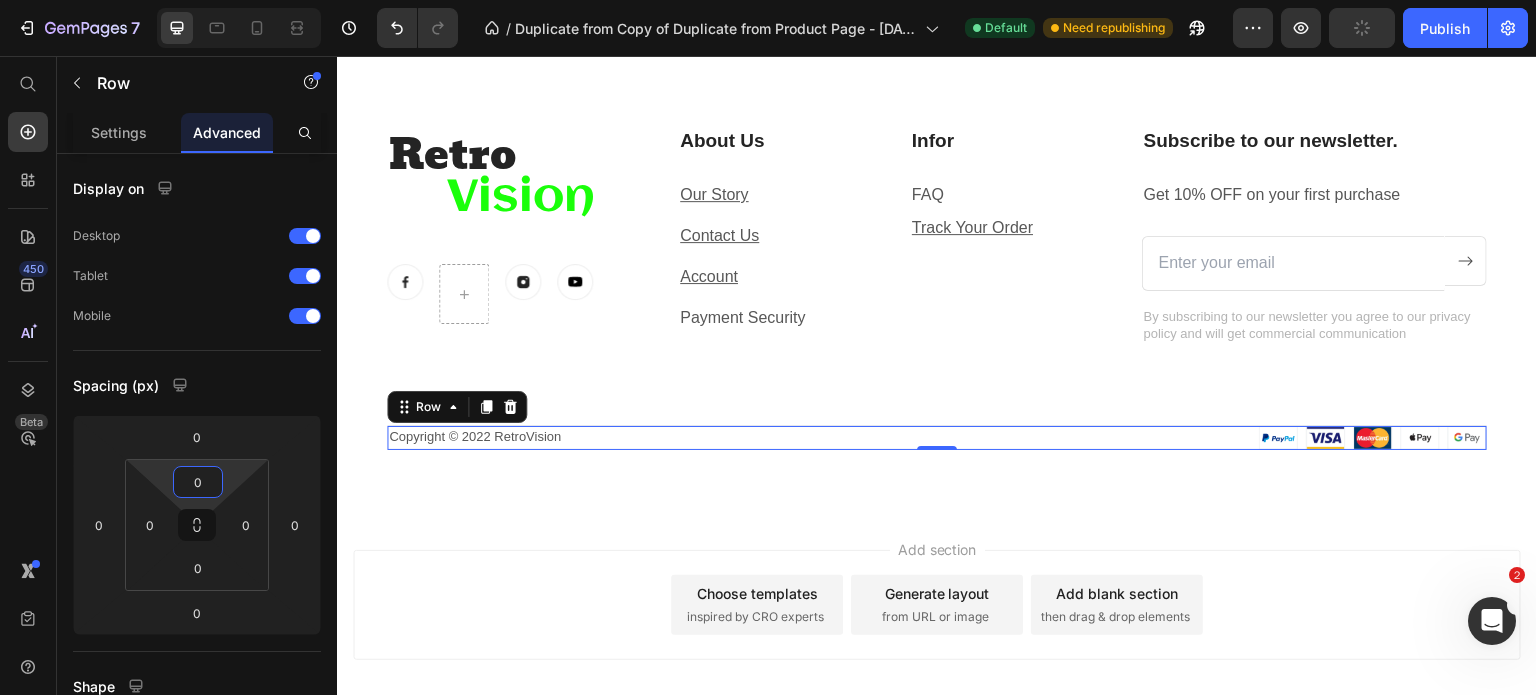 click on "7   /  Duplicate from Copy of Duplicate from Product Page - [DATE] 21:03:42 Default Need republishing Preview  Publish  450 Beta Start with Sections Elements Hero Section Product Detail Brands Trusted Badges Guarantee Product Breakdown How to use Testimonials Compare Bundle FAQs Social Proof Brand Story Product List Collection Blog List Contact Sticky Add to Cart Custom Footer Browse Library 450 Layout
Row
Row
Row
Row Text
Heading
Text Block Button
Button
Button
Sticky Back to top Media" at bounding box center [768, 0] 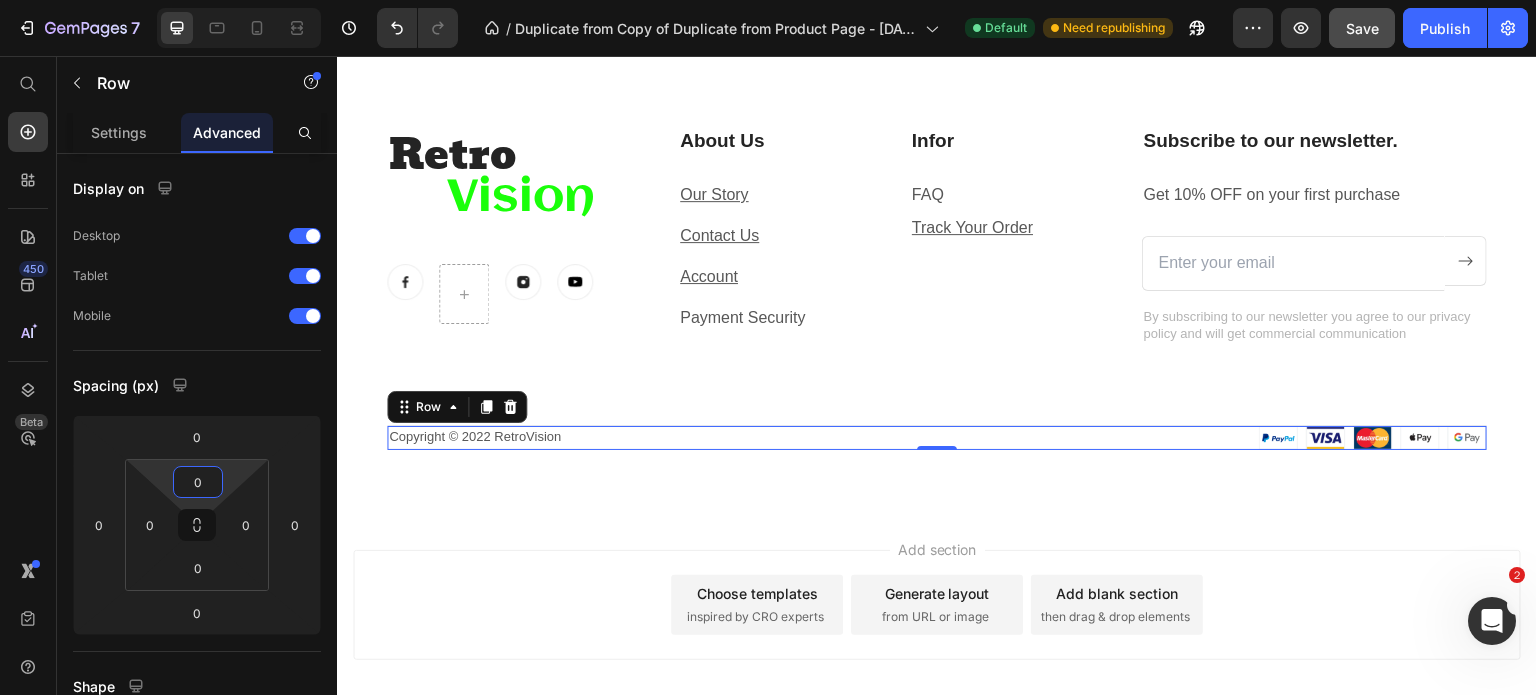 click on "Header (P) Images ZD Toys Deadpool & Wolverine Action figures Deadpool Boxed Wolverine  Collection Adult Action Figures Kids Toy (P) Title $49.90 (P) Price $112.99 (P) Price 56% off (P) Tag Row [DOMAIN_NAME] - Preview Badge (Stars) [DOMAIN_NAME]
Add to cart Add to Cart Row (P) Images New Sale:  Man Mk1 and Mk2 Arc Reactors [PERSON_NAME] Heart of Mark Armor Avengers Figures with LED Lights 1:1 Chest lamp toy edc (P) Title $176.99 (P) Price $265.99 (P) Price 33% off (P) Tag Row [DOMAIN_NAME] - Preview Badge (Stars) [DOMAIN_NAME]
Add to cart Add to Cart Row (P) Images Anime Avengers Iron Man Model 3D Lamp Action Figure Disney Marvel Spiderman LED Night Lights for Boys Toys Kids Birthday Gift (P) Title $9.99 (P) Price $13.99 (P) Price 29% off (P) Tag Row [DOMAIN_NAME] - Preview Badge (Stars) [DOMAIN_NAME]
Add to cart Add to Cart Row (P) Images Data Frog for R36S Case Retro Video Game Bags EVA Cover Case for RG35XX R35S Miyoo Mini Plus Founded Protective Bag (P) Title $4.99 (P) Price $6.99 29% off" at bounding box center [937, -1697] 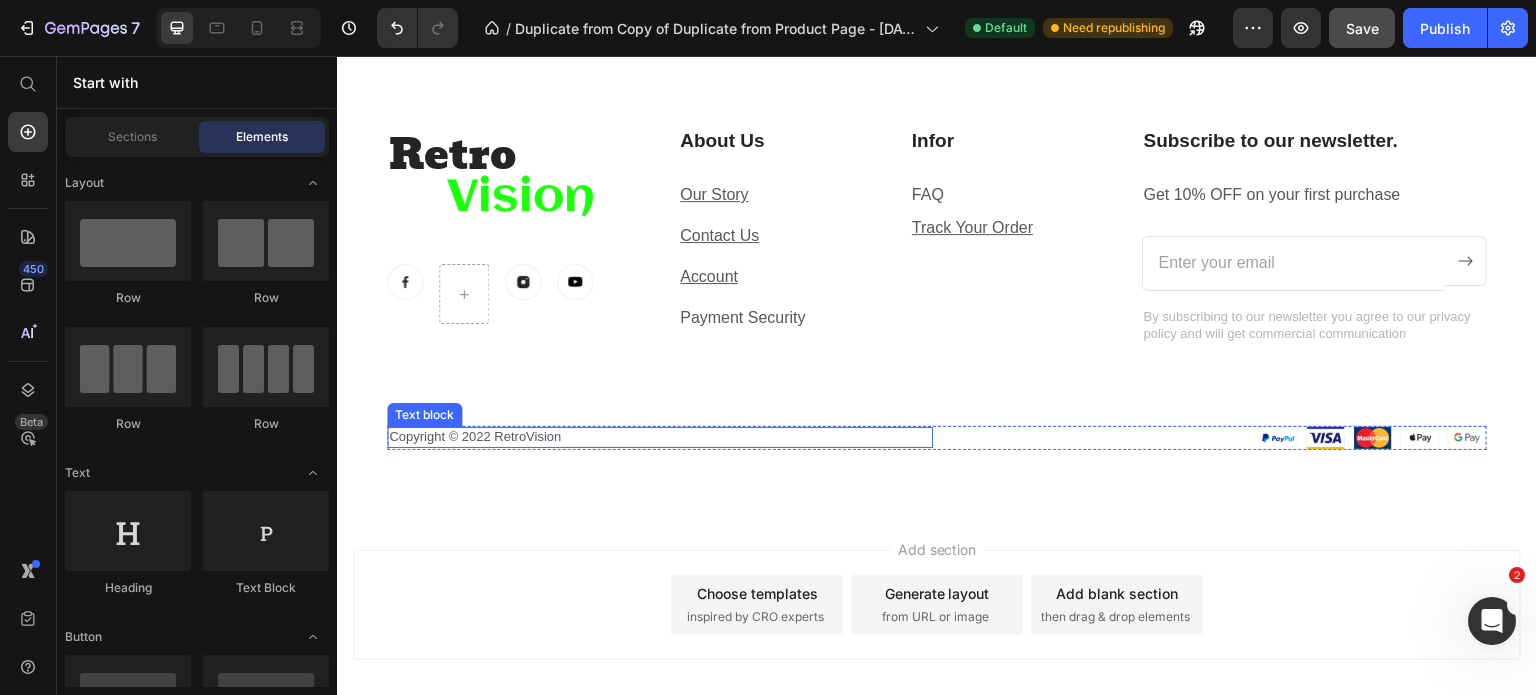 click on "Copyright © 2022 RetroVision" at bounding box center [660, 437] 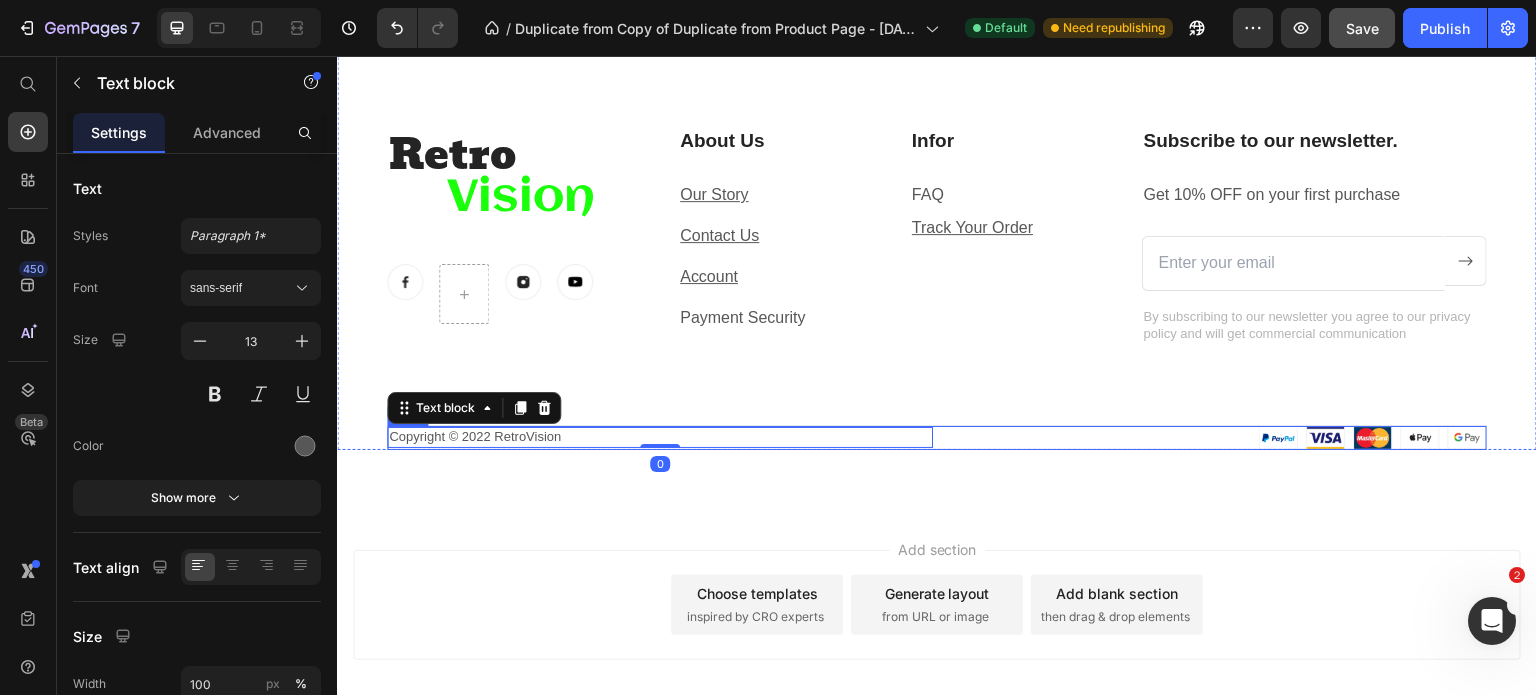 click on "Header (P) Images ZD Toys Deadpool & Wolverine Action figures Deadpool Boxed Wolverine  Collection Adult Action Figures Kids Toy (P) Title $49.90 (P) Price $112.99 (P) Price 56% off (P) Tag Row [DOMAIN_NAME] - Preview Badge (Stars) [DOMAIN_NAME]
Add to cart Add to Cart Row (P) Images New Sale:  Man Mk1 and Mk2 Arc Reactors [PERSON_NAME] Heart of Mark Armor Avengers Figures with LED Lights 1:1 Chest lamp toy edc (P) Title $176.99 (P) Price $265.99 (P) Price 33% off (P) Tag Row [DOMAIN_NAME] - Preview Badge (Stars) [DOMAIN_NAME]
Add to cart Add to Cart Row (P) Images Anime Avengers Iron Man Model 3D Lamp Action Figure Disney Marvel Spiderman LED Night Lights for Boys Toys Kids Birthday Gift (P) Title $9.99 (P) Price $13.99 (P) Price 29% off (P) Tag Row [DOMAIN_NAME] - Preview Badge (Stars) [DOMAIN_NAME]
Add to cart Add to Cart Row (P) Images Data Frog for R36S Case Retro Video Game Bags EVA Cover Case for RG35XX R35S Miyoo Mini Plus Founded Protective Bag (P) Title $4.99 (P) Price $6.99 29% off" at bounding box center [937, -1697] 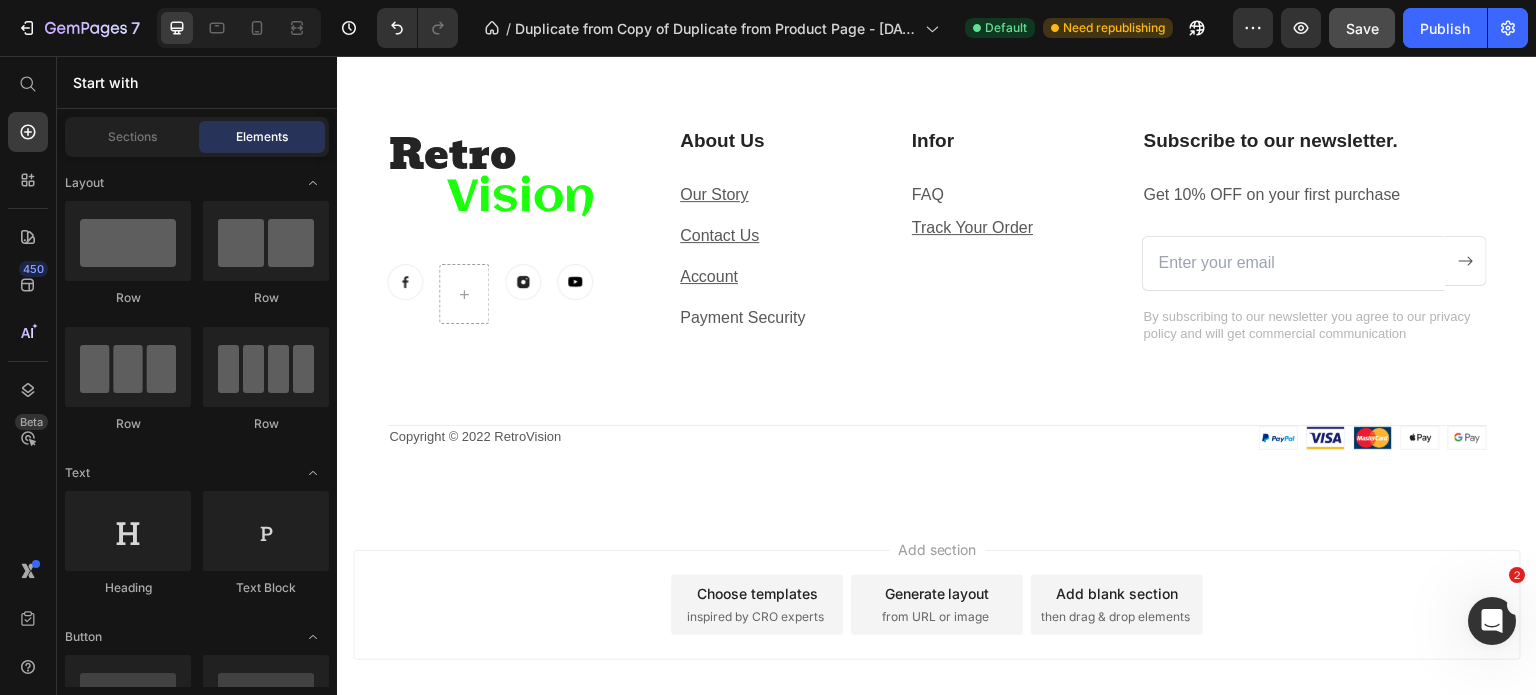 click on "Header (P) Images ZD Toys Deadpool & Wolverine Action figures Deadpool Boxed Wolverine  Collection Adult Action Figures Kids Toy (P) Title $49.90 (P) Price $112.99 (P) Price 56% off (P) Tag Row [DOMAIN_NAME] - Preview Badge (Stars) [DOMAIN_NAME]
Add to cart Add to Cart Row (P) Images New Sale:  Man Mk1 and Mk2 Arc Reactors [PERSON_NAME] Heart of Mark Armor Avengers Figures with LED Lights 1:1 Chest lamp toy edc (P) Title $176.99 (P) Price $265.99 (P) Price 33% off (P) Tag Row [DOMAIN_NAME] - Preview Badge (Stars) [DOMAIN_NAME]
Add to cart Add to Cart Row (P) Images Anime Avengers Iron Man Model 3D Lamp Action Figure Disney Marvel Spiderman LED Night Lights for Boys Toys Kids Birthday Gift (P) Title $9.99 (P) Price $13.99 (P) Price 29% off (P) Tag Row [DOMAIN_NAME] - Preview Badge (Stars) [DOMAIN_NAME]
Add to cart Add to Cart Row (P) Images Data Frog for R36S Case Retro Video Game Bags EVA Cover Case for RG35XX R35S Miyoo Mini Plus Founded Protective Bag (P) Title $4.99 (P) Price $6.99 29% off" at bounding box center (937, -1697) 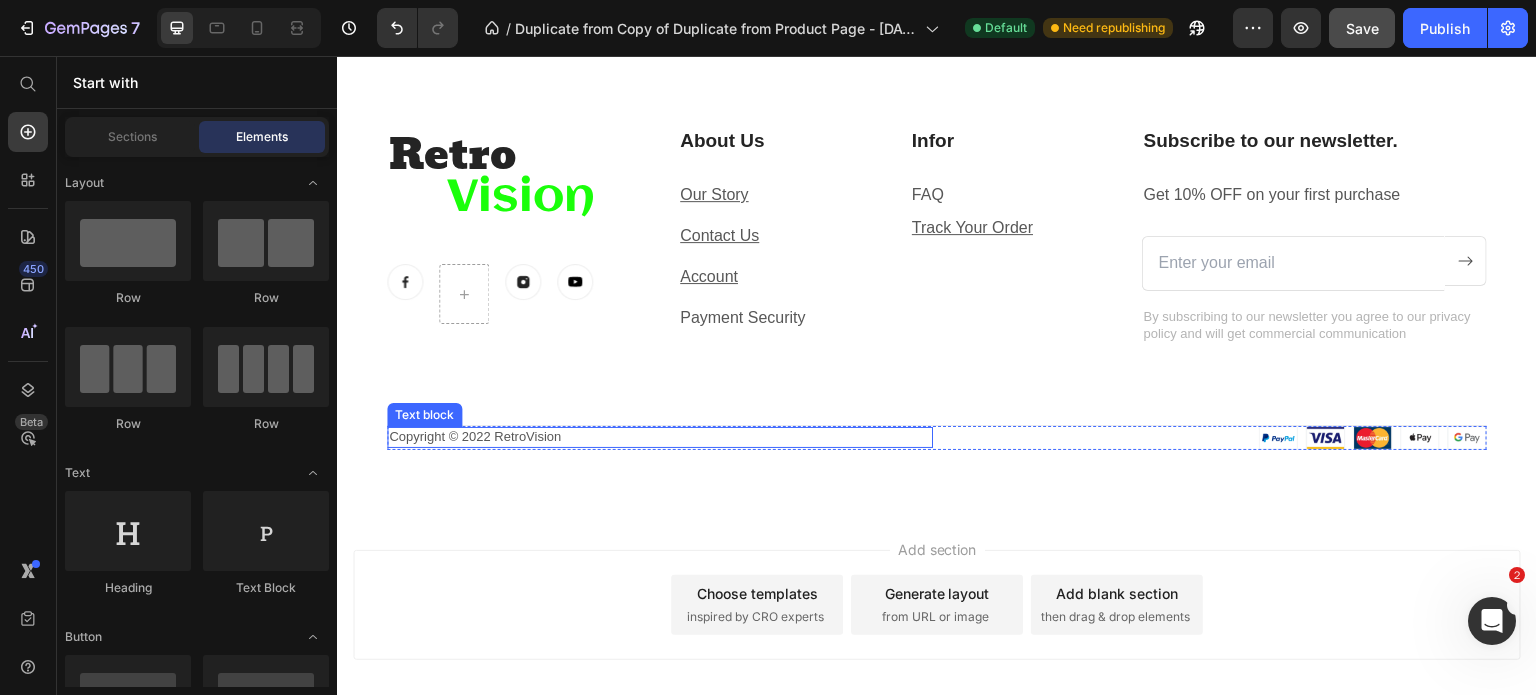 click on "Copyright © 2022 RetroVision" at bounding box center (660, 437) 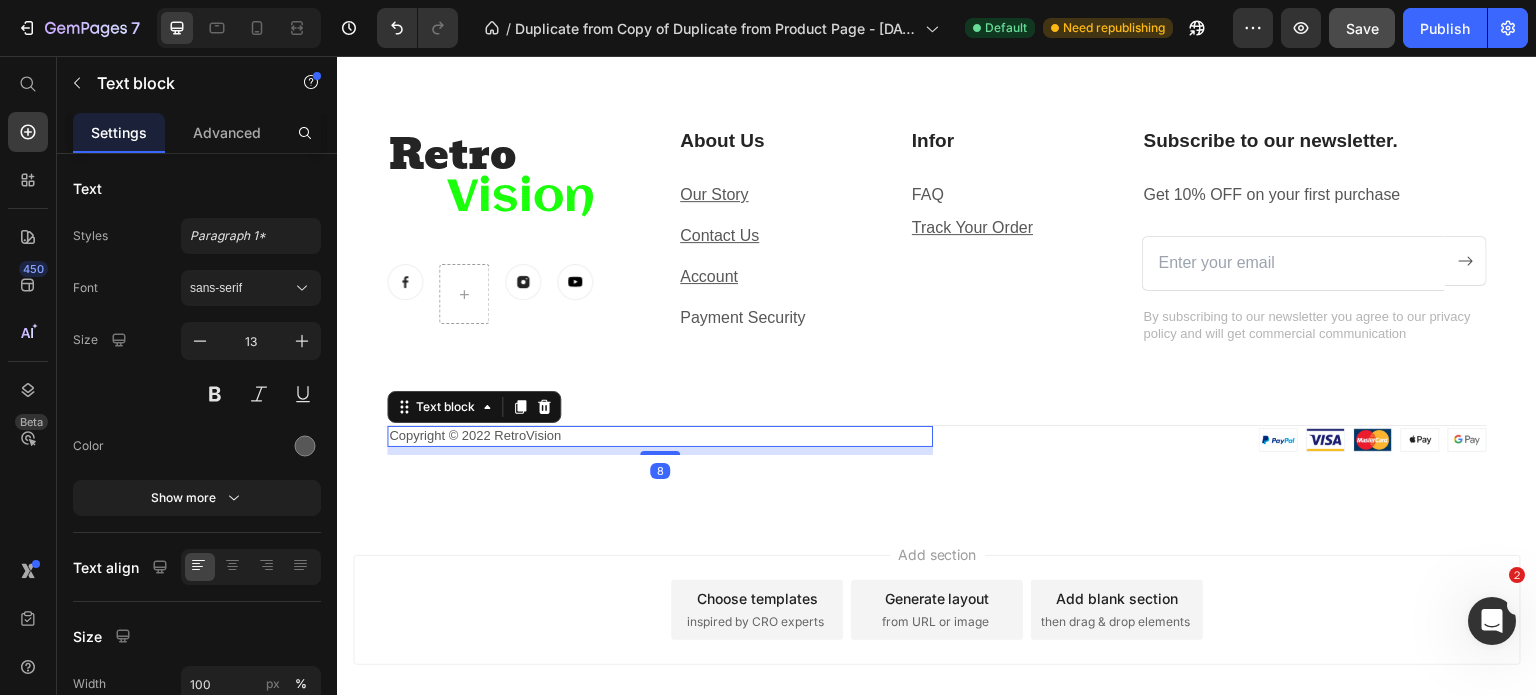 click on "Header (P) Images ZD Toys Deadpool & Wolverine Action figures Deadpool Boxed Wolverine  Collection Adult Action Figures Kids Toy (P) Title $49.90 (P) Price $112.99 (P) Price 56% off (P) Tag Row [DOMAIN_NAME] - Preview Badge (Stars) [DOMAIN_NAME]
Add to cart Add to Cart Row (P) Images New Sale:  Man Mk1 and Mk2 Arc Reactors [PERSON_NAME] Heart of Mark Armor Avengers Figures with LED Lights 1:1 Chest lamp toy edc (P) Title $176.99 (P) Price $265.99 (P) Price 33% off (P) Tag Row [DOMAIN_NAME] - Preview Badge (Stars) [DOMAIN_NAME]
Add to cart Add to Cart Row (P) Images Anime Avengers Iron Man Model 3D Lamp Action Figure Disney Marvel Spiderman LED Night Lights for Boys Toys Kids Birthday Gift (P) Title $9.99 (P) Price $13.99 (P) Price 29% off (P) Tag Row [DOMAIN_NAME] - Preview Badge (Stars) [DOMAIN_NAME]
Add to cart Add to Cart Row (P) Images Data Frog for R36S Case Retro Video Game Bags EVA Cover Case for RG35XX R35S Miyoo Mini Plus Founded Protective Bag (P) Title $4.99 (P) Price $6.99 29% off" at bounding box center (937, -1694) 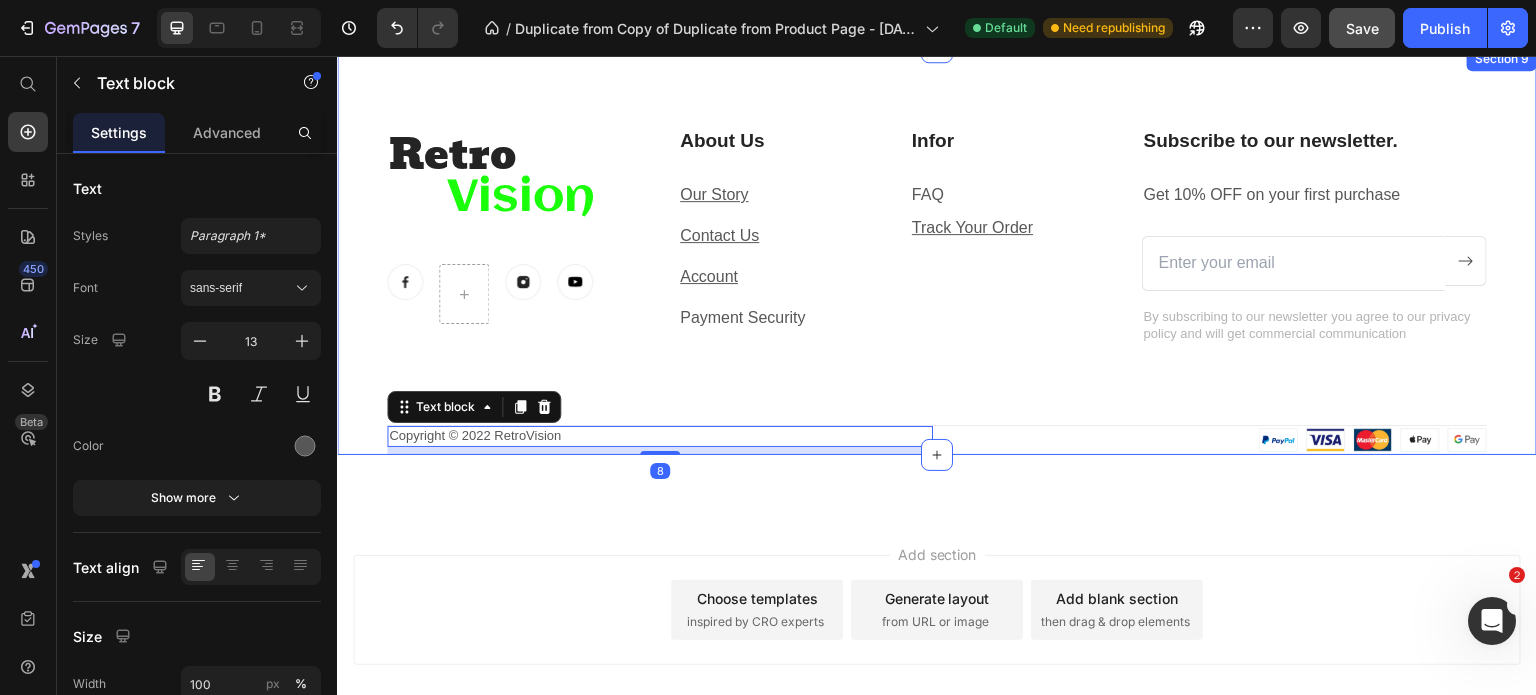 click on "Retro Heading Vision Heading Text block Image
Image Image Row About Us Heading Our Story Text block Contact Us Text block Account Text block Payment Security  Text block Infor Heading FAQ Text block Track Your Order Text block Text block Row Subscribe to our newsletter.  Heading Get 10% OFF on your first purchase Text block Email Field
Submit Button Row Newsletter By subscribing to our newsletter you agree to our privacy policy and will get commercial communication Text block Row Copyright © 2022 RetroVision Text block   8 Image Image Row" at bounding box center [937, 291] 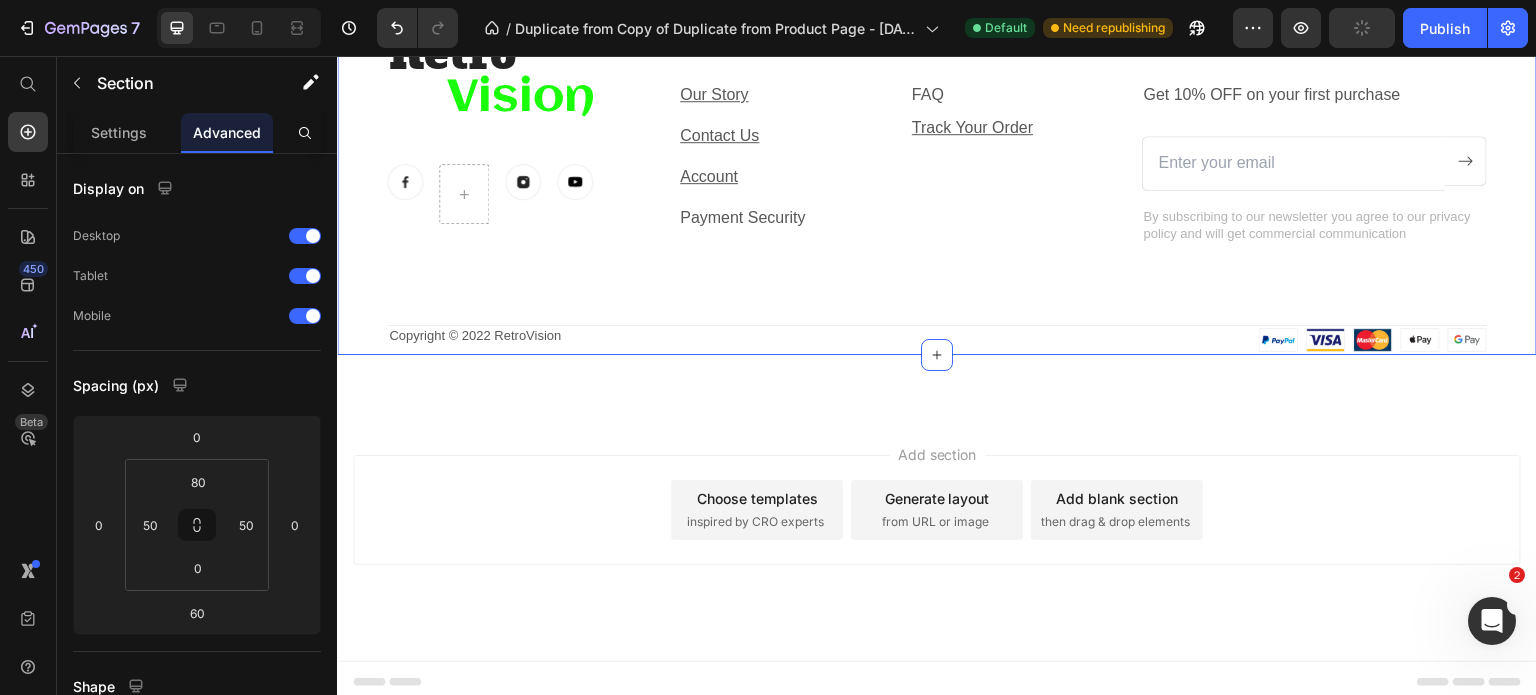 scroll, scrollTop: 4348, scrollLeft: 0, axis: vertical 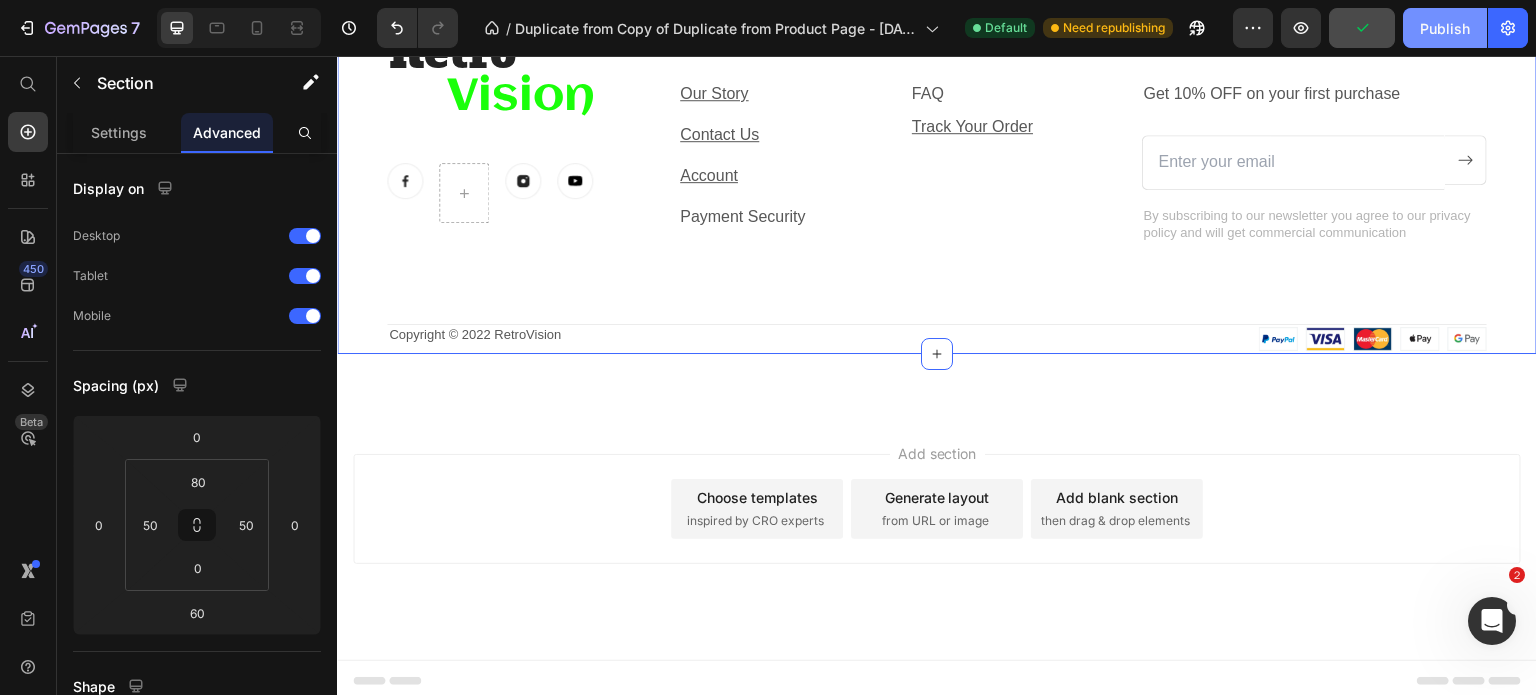 click on "Publish" at bounding box center [1445, 28] 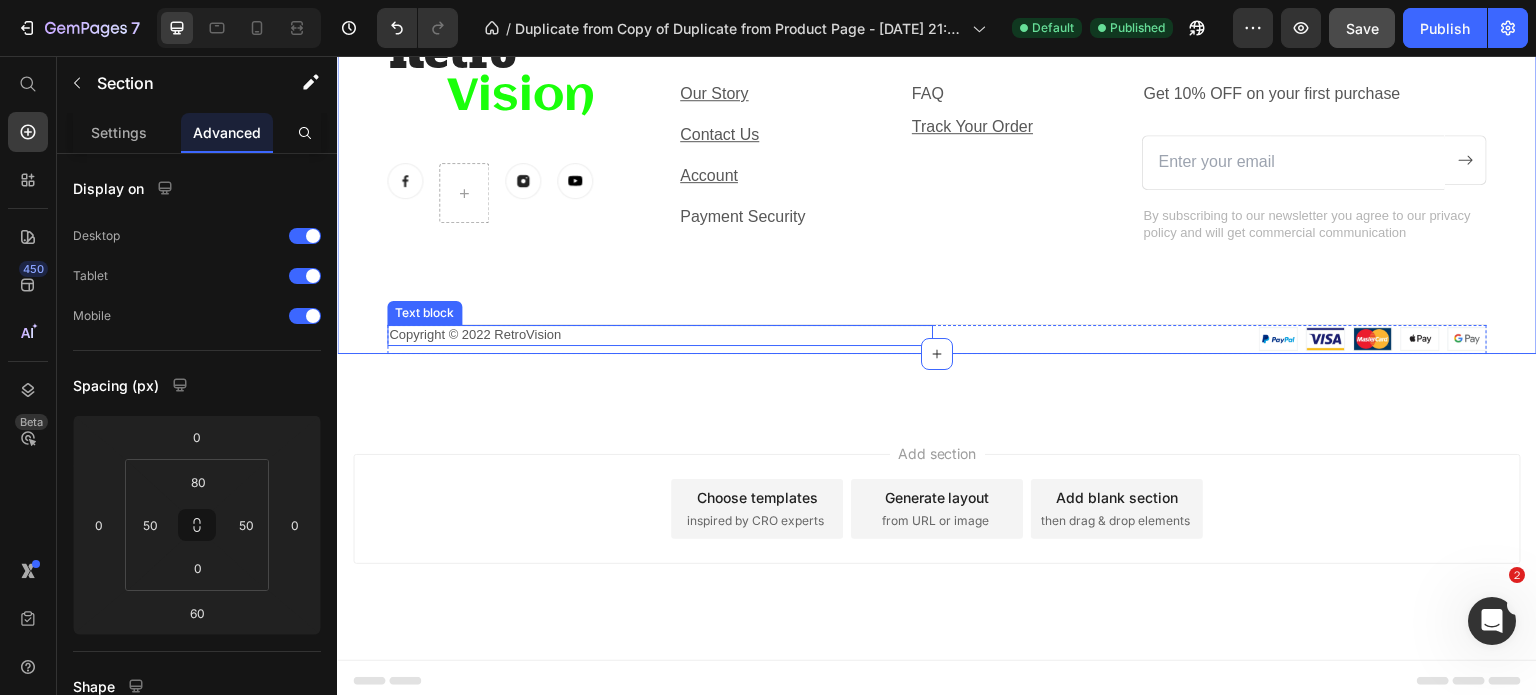 click on "Copyright © 2022 RetroVision" at bounding box center [660, 335] 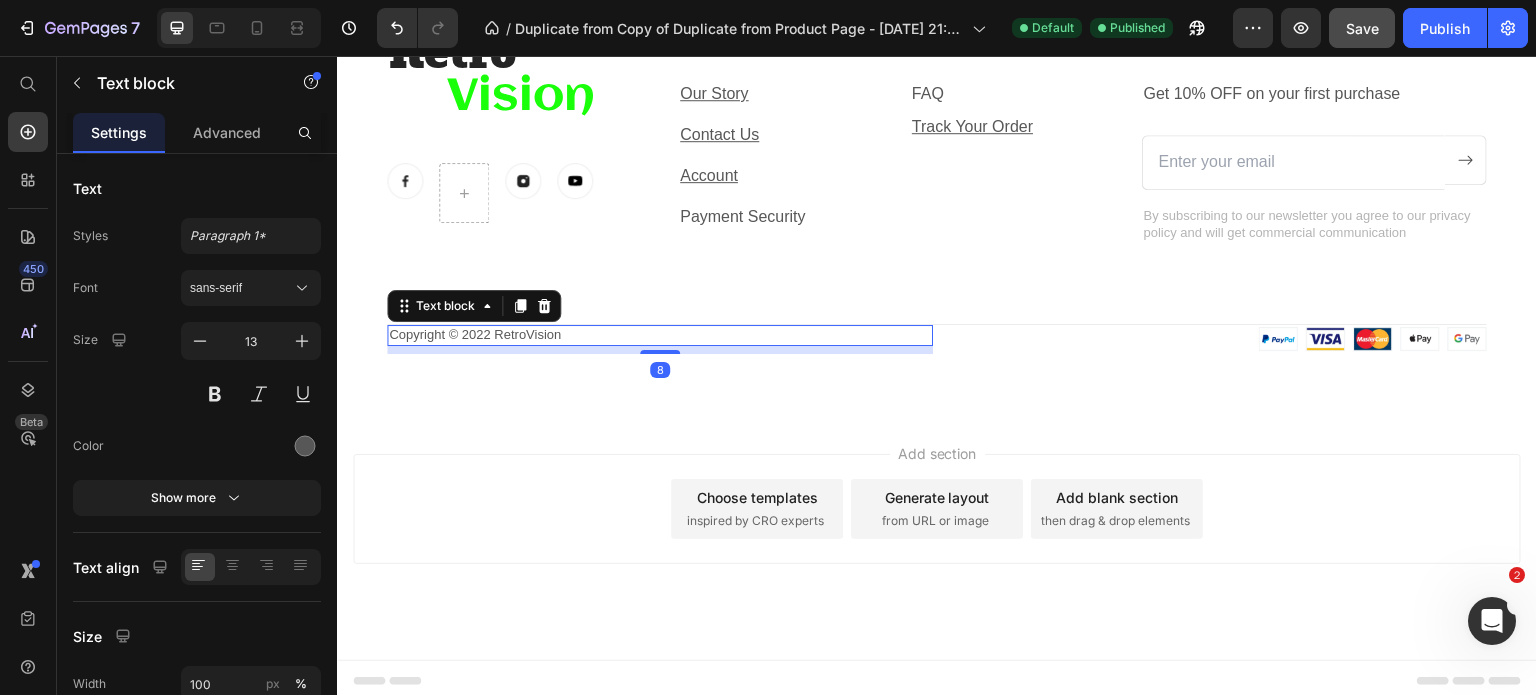 click on "Copyright © 2022 RetroVision" at bounding box center (660, 335) 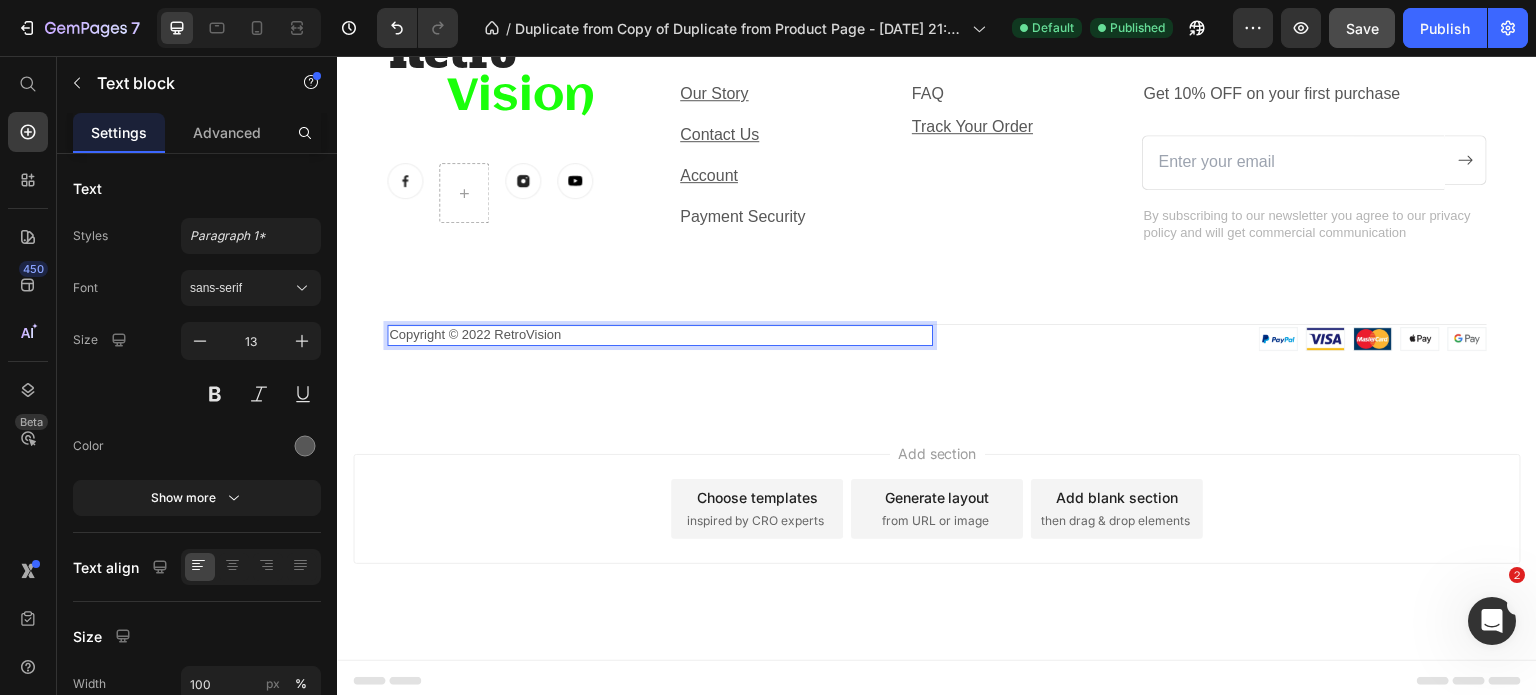 click on "Copyright © 2022 RetroVision" at bounding box center [660, 335] 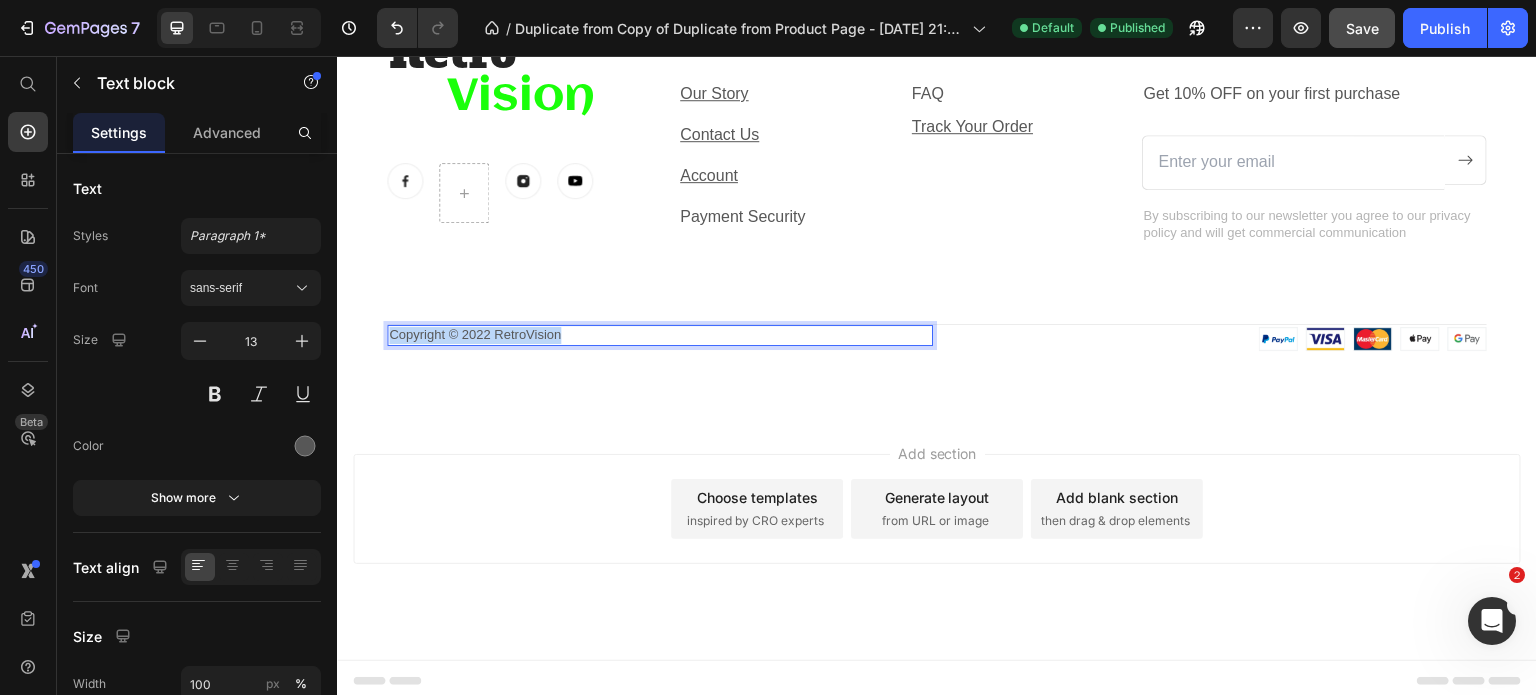 click on "Copyright © 2022 RetroVision" at bounding box center (660, 335) 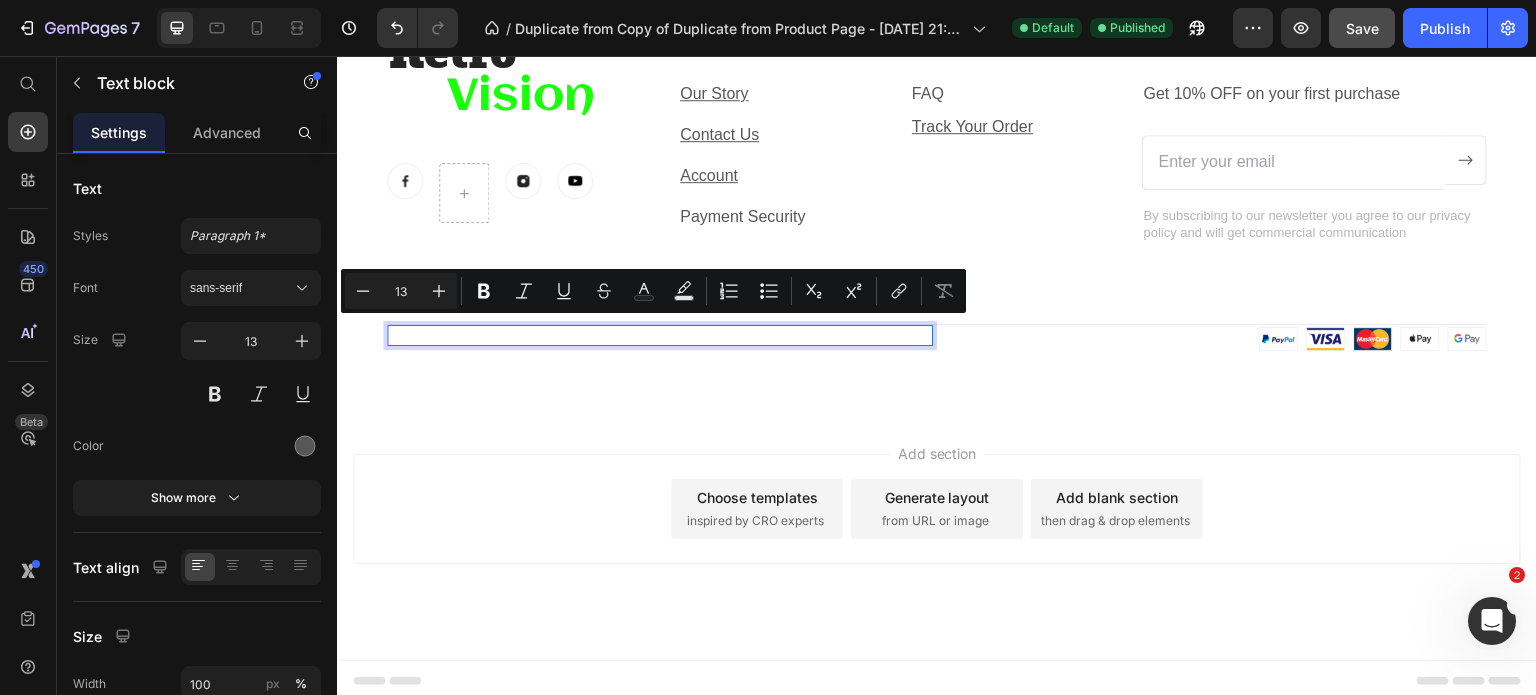 scroll, scrollTop: 4337, scrollLeft: 0, axis: vertical 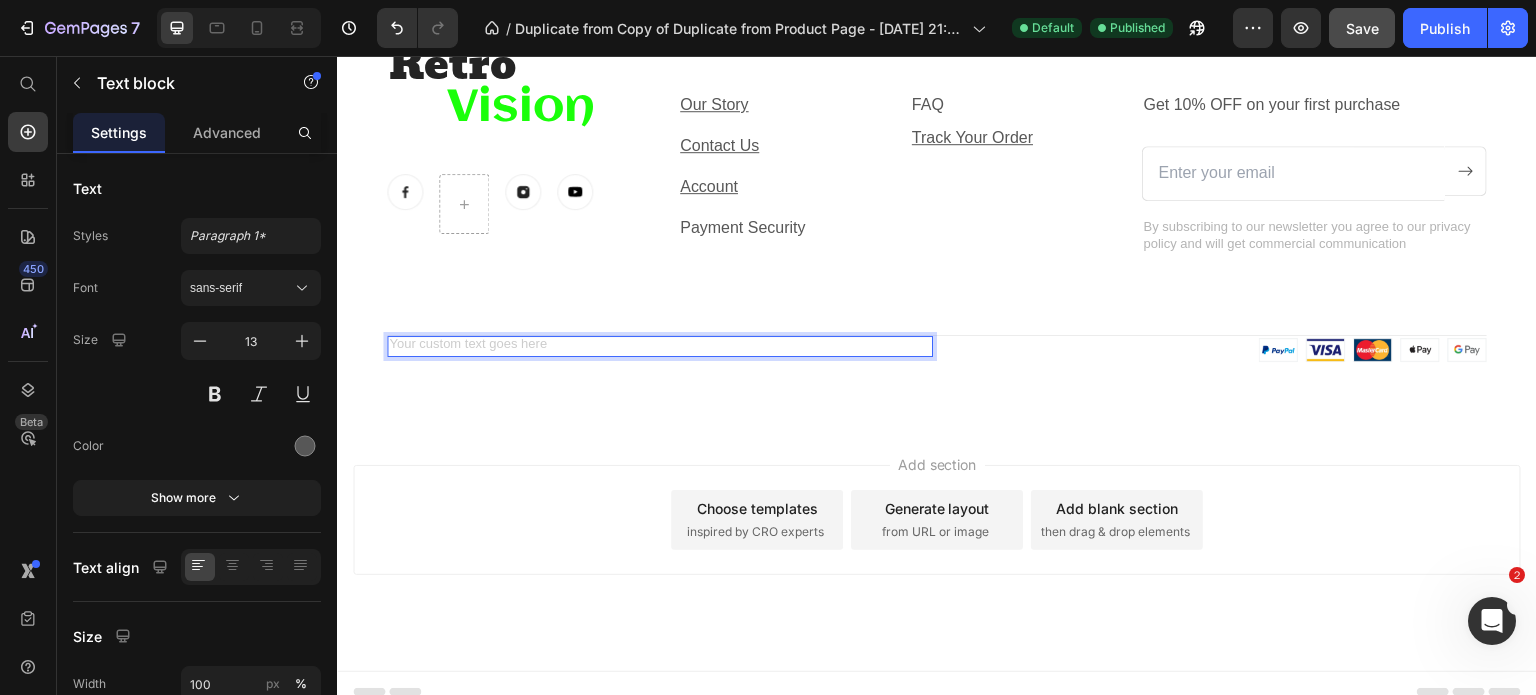 click at bounding box center [660, 346] 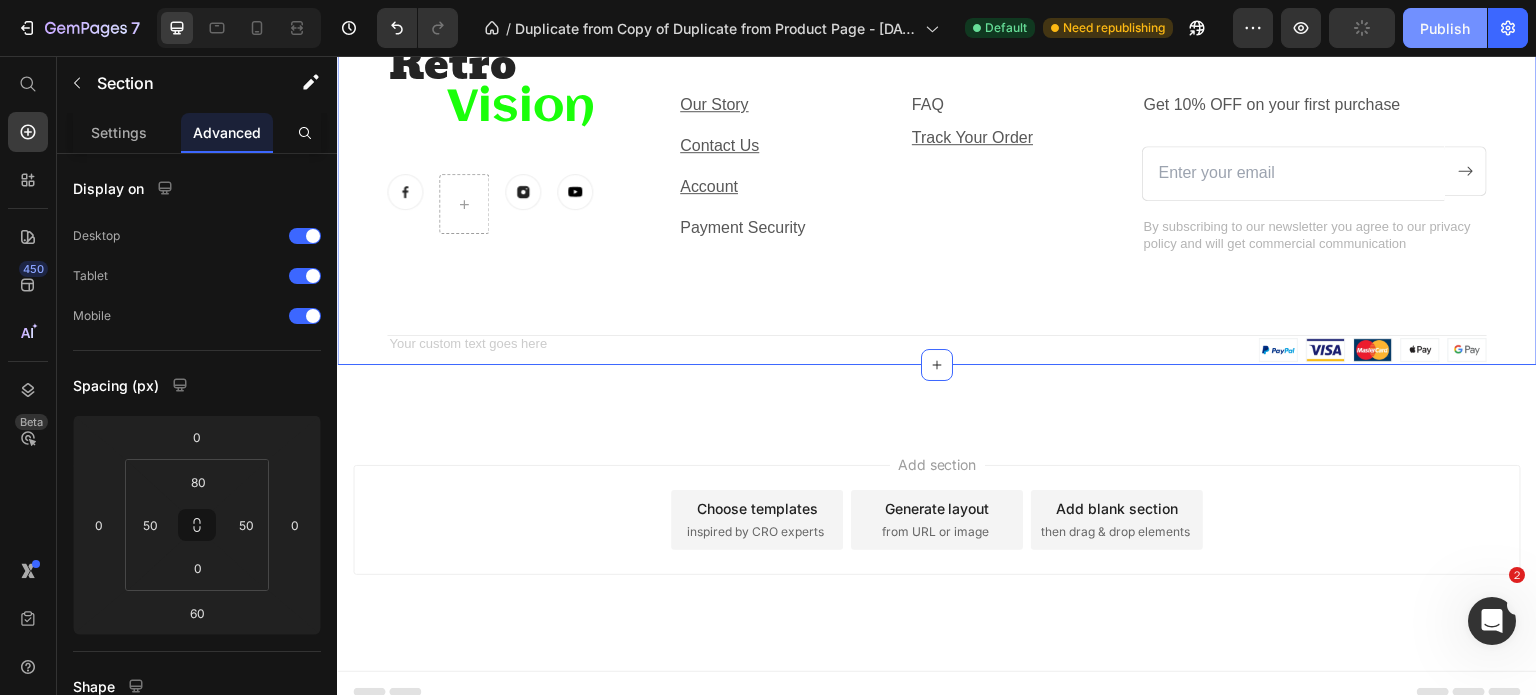 click on "Publish" at bounding box center (1445, 28) 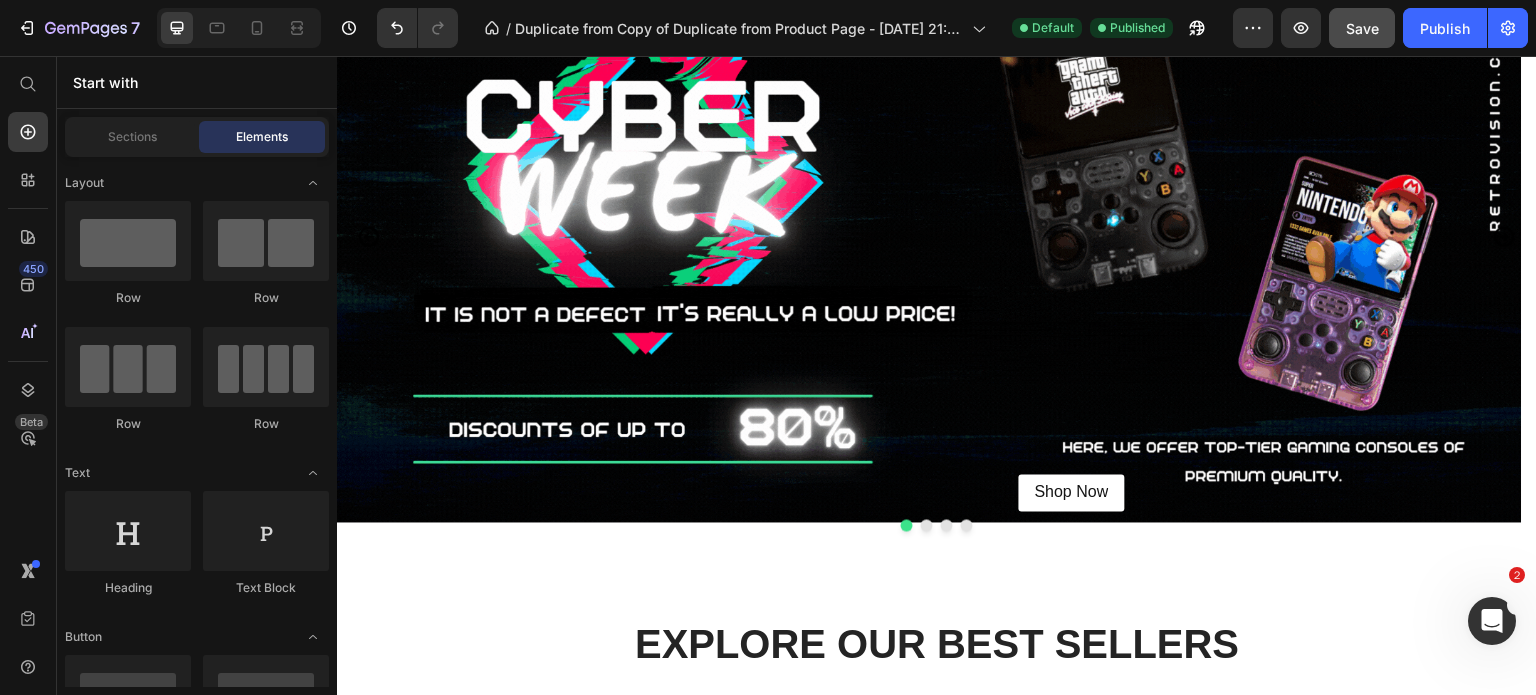 scroll, scrollTop: 84, scrollLeft: 0, axis: vertical 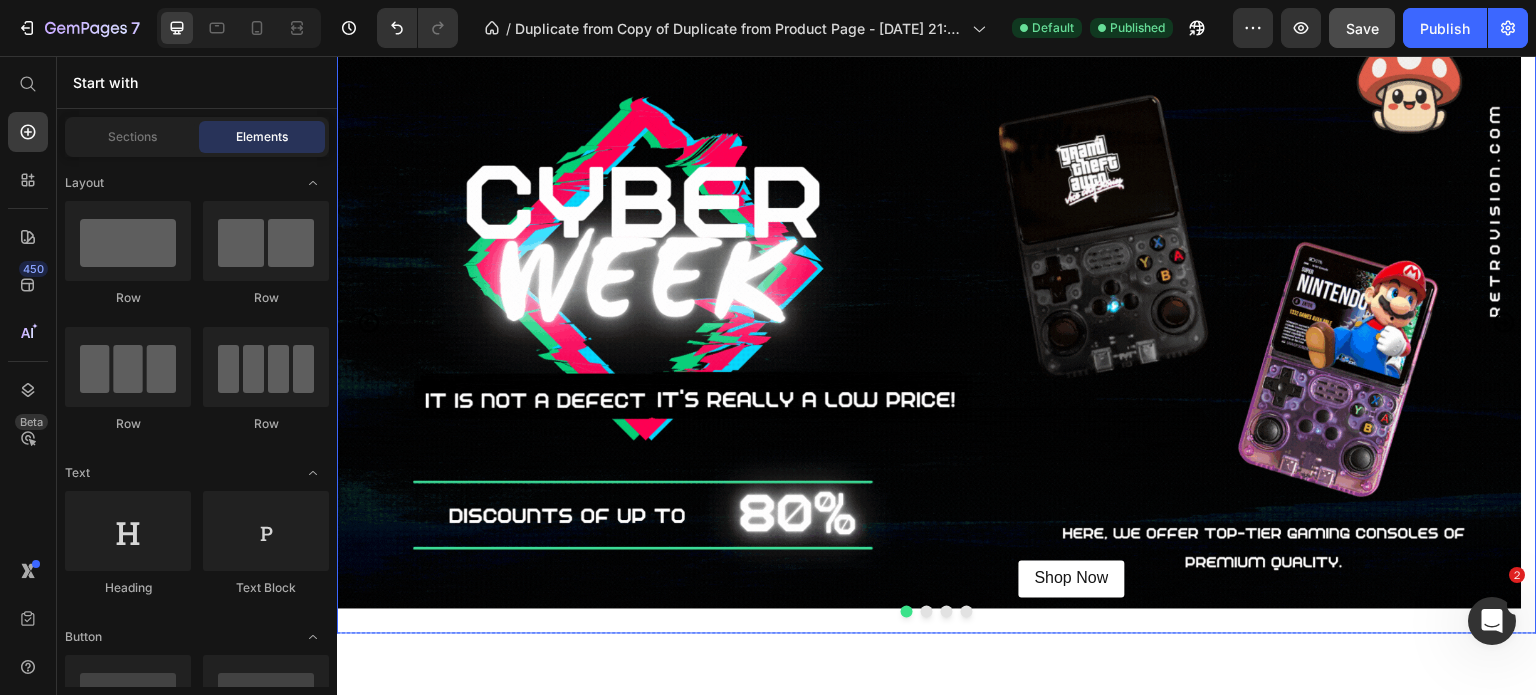 click at bounding box center (927, 612) 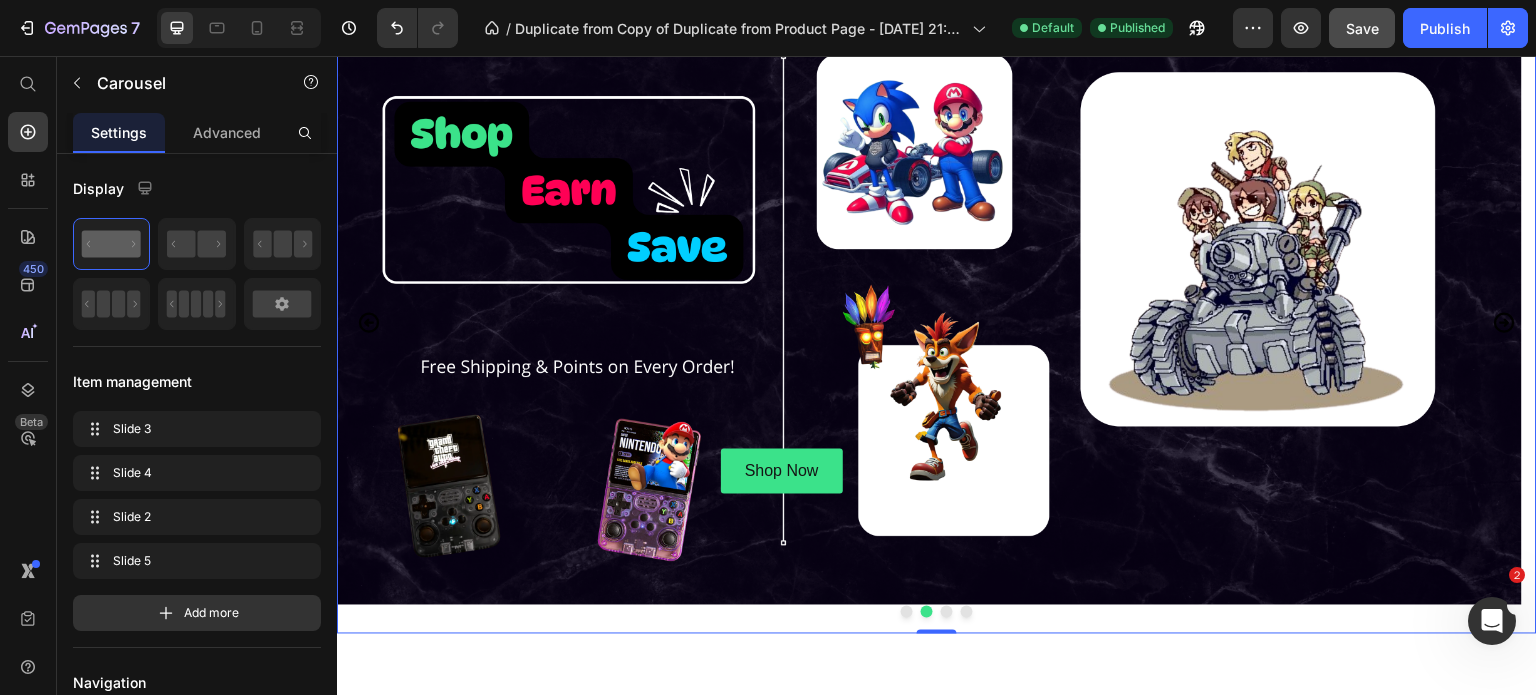click at bounding box center (947, 612) 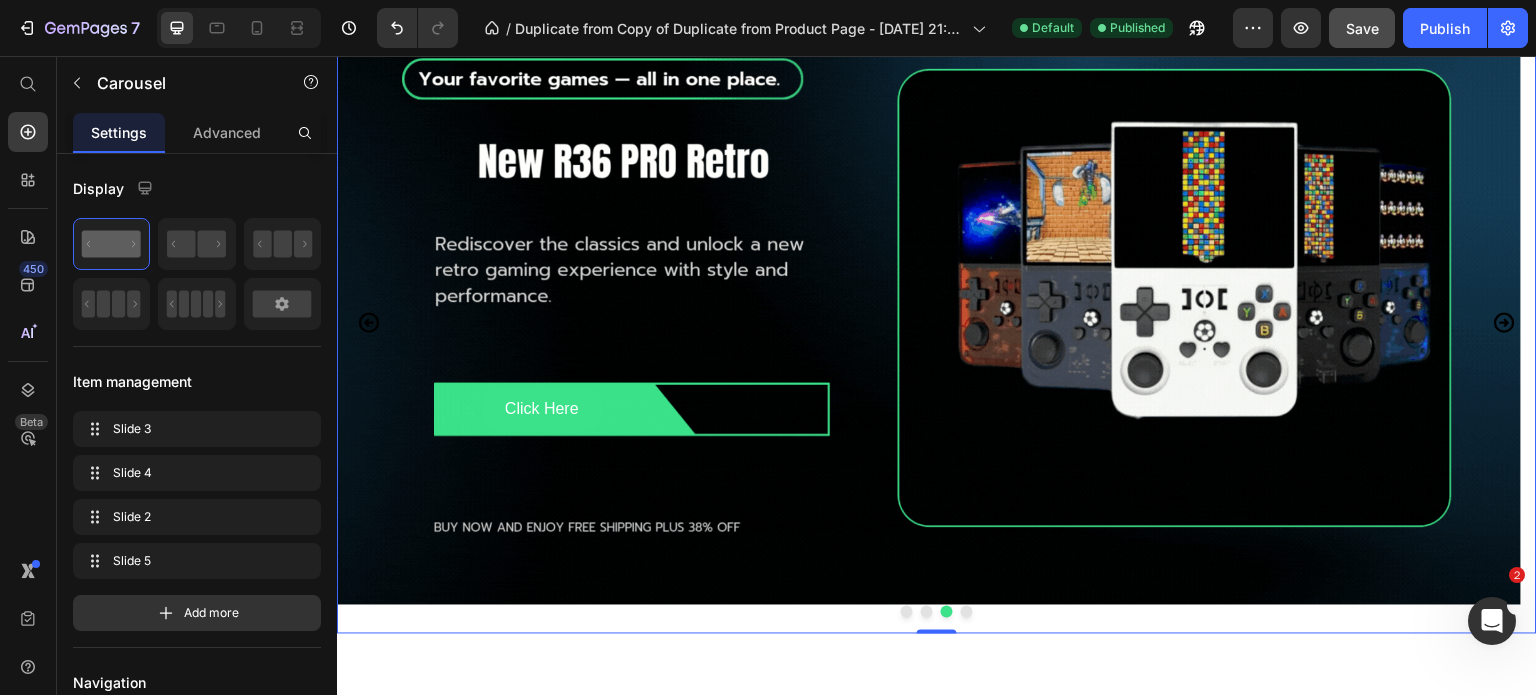 click at bounding box center (967, 612) 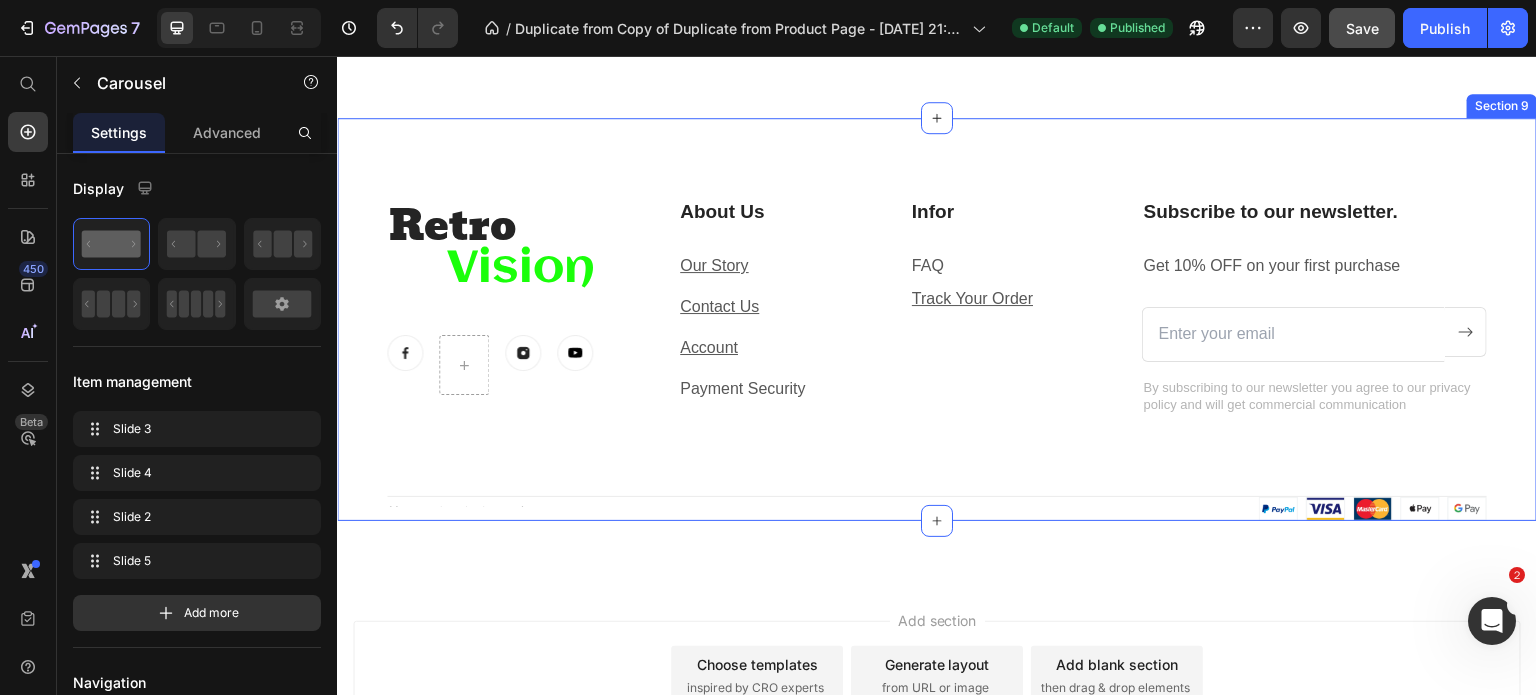 scroll, scrollTop: 4042, scrollLeft: 0, axis: vertical 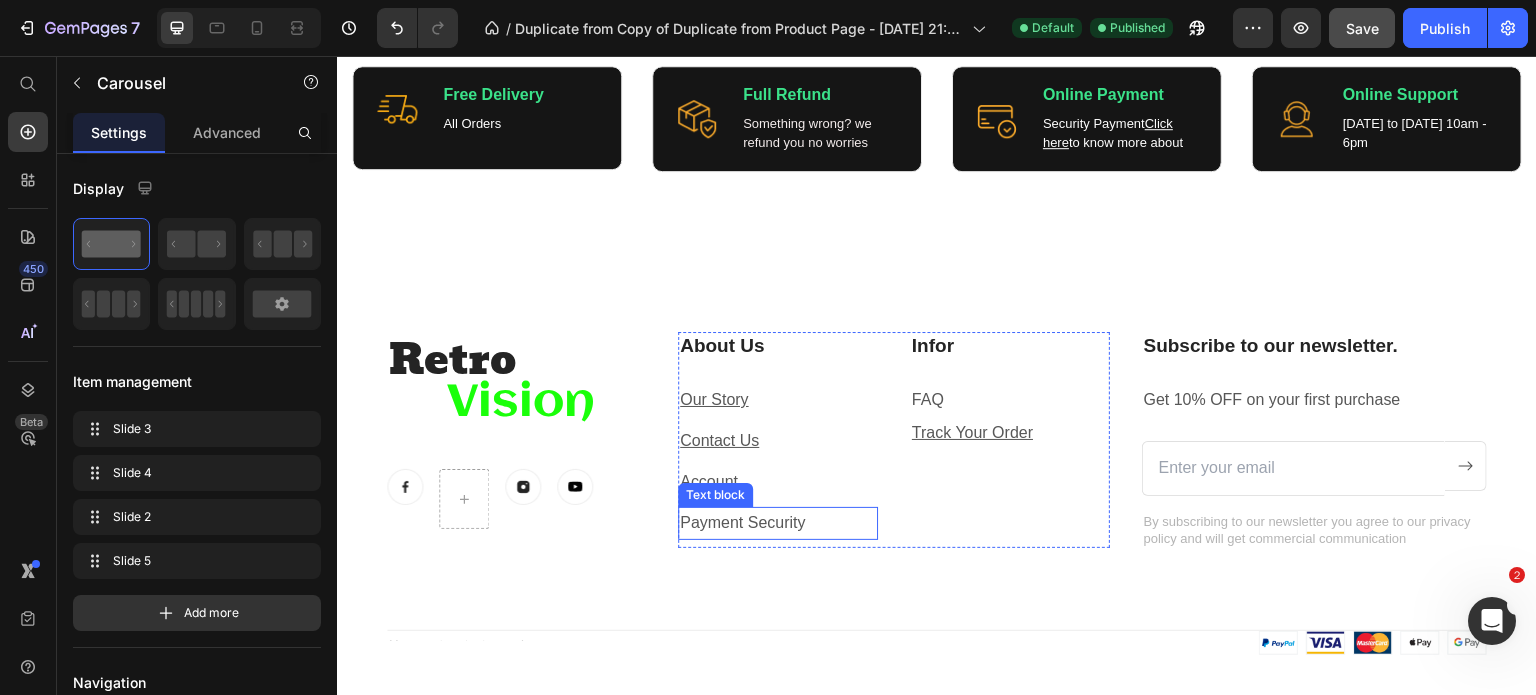 click on "Payment Security" at bounding box center (778, 523) 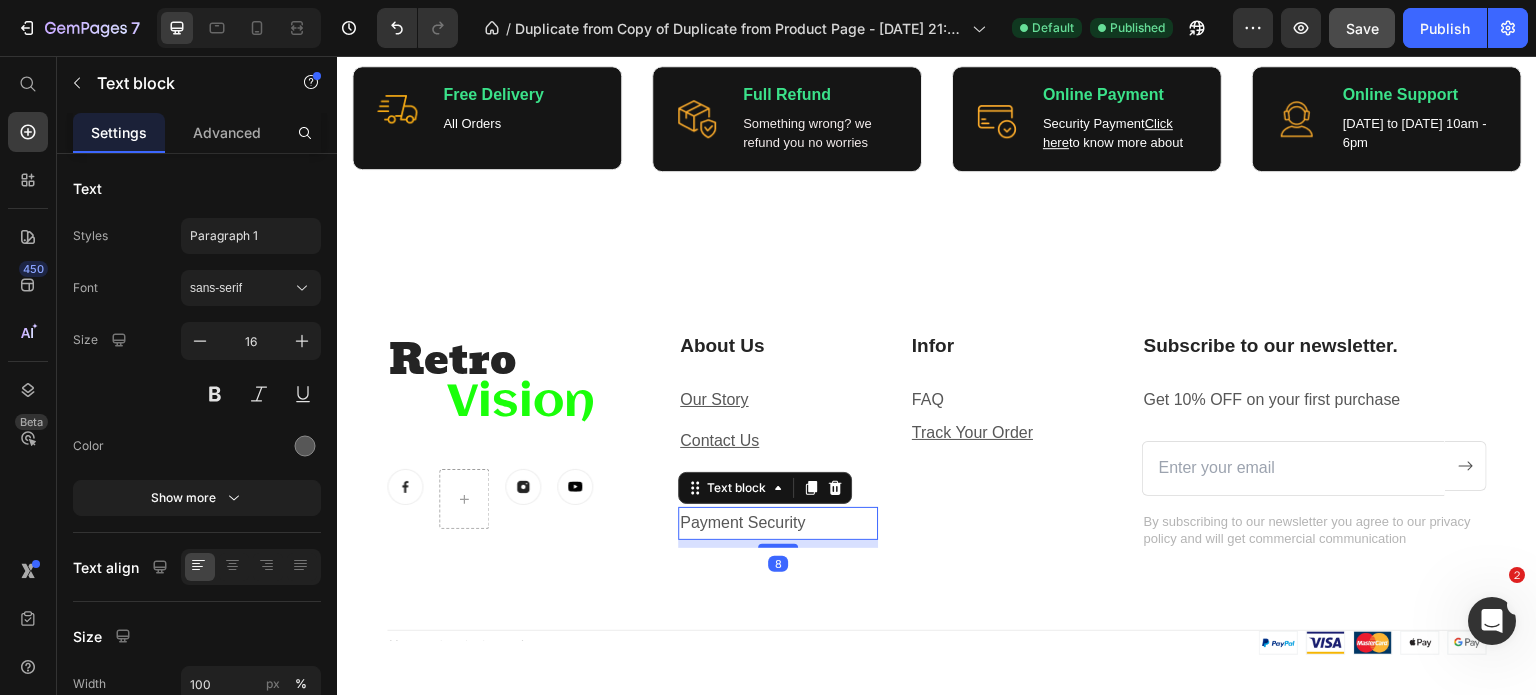 click on "Payment Security" at bounding box center [778, 523] 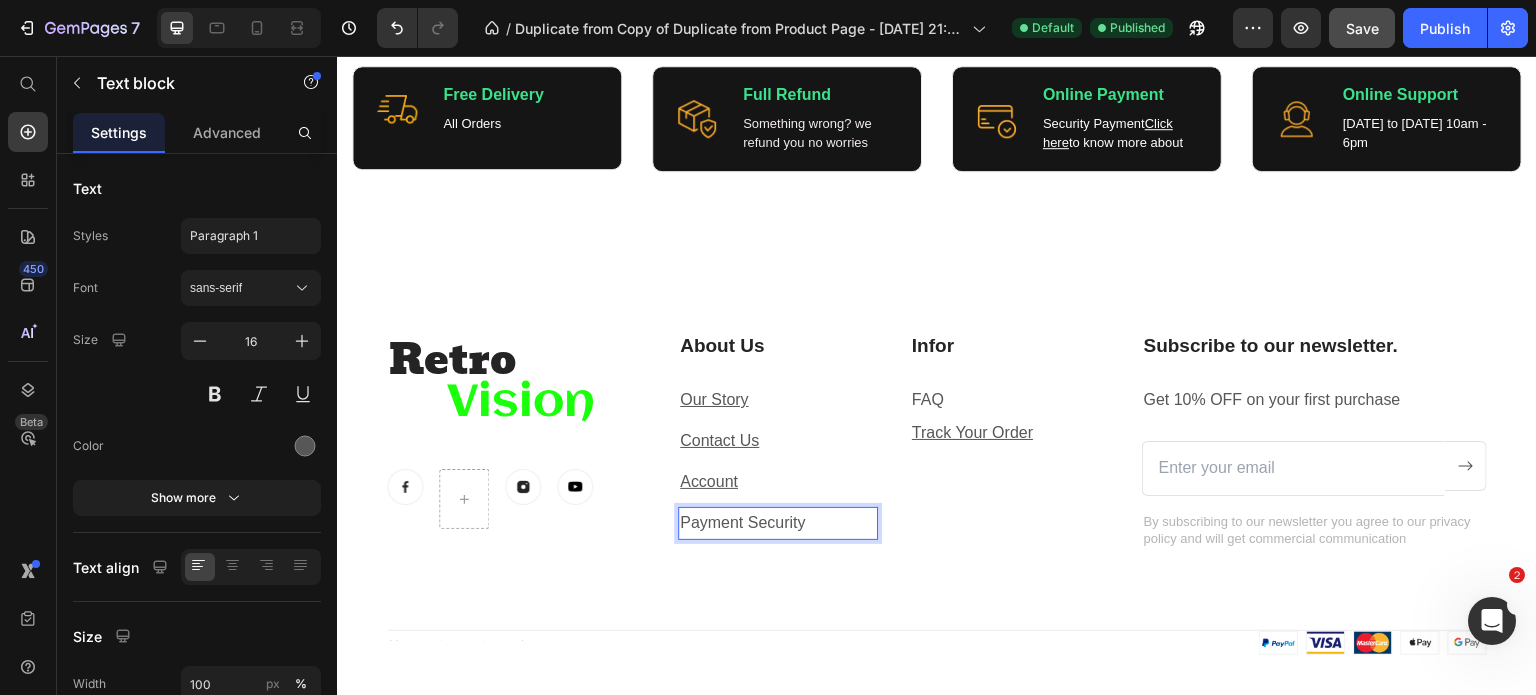 click on "Payment Security" at bounding box center (778, 523) 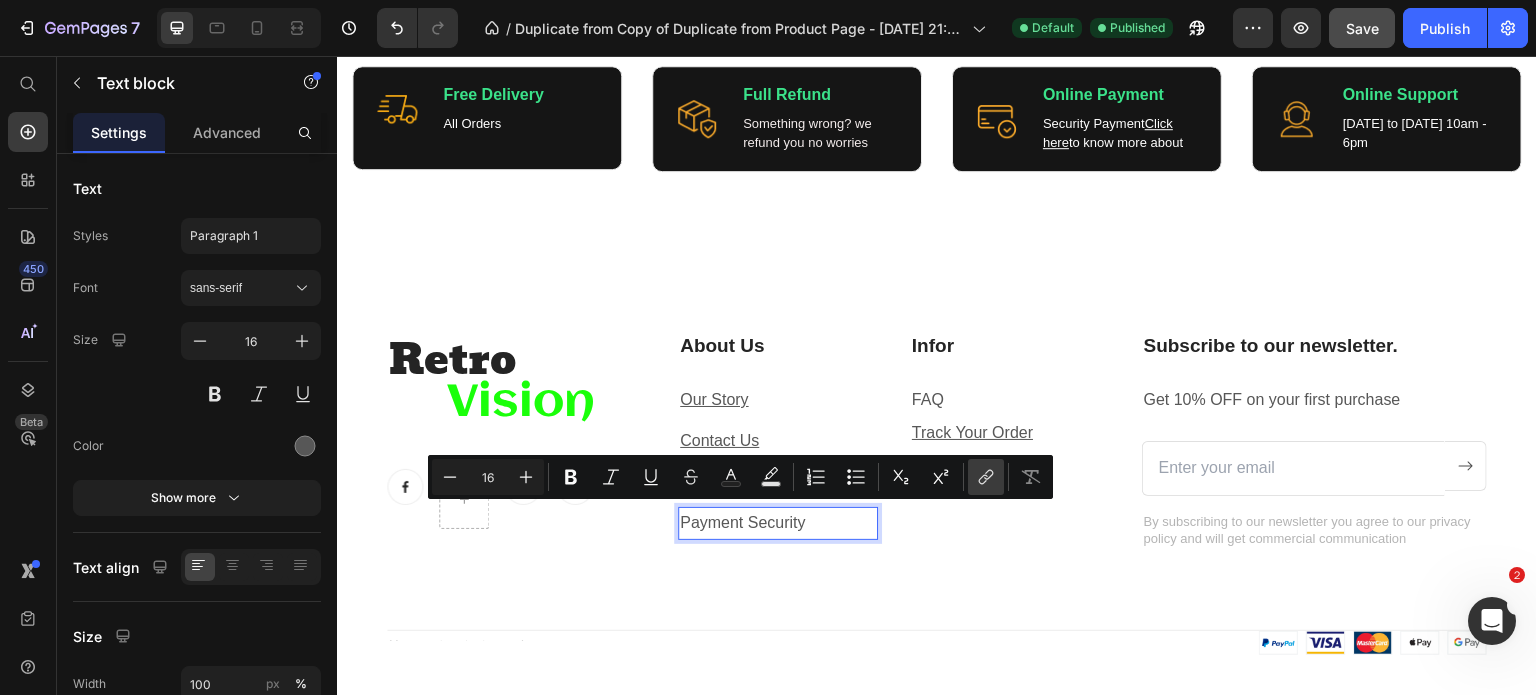 click 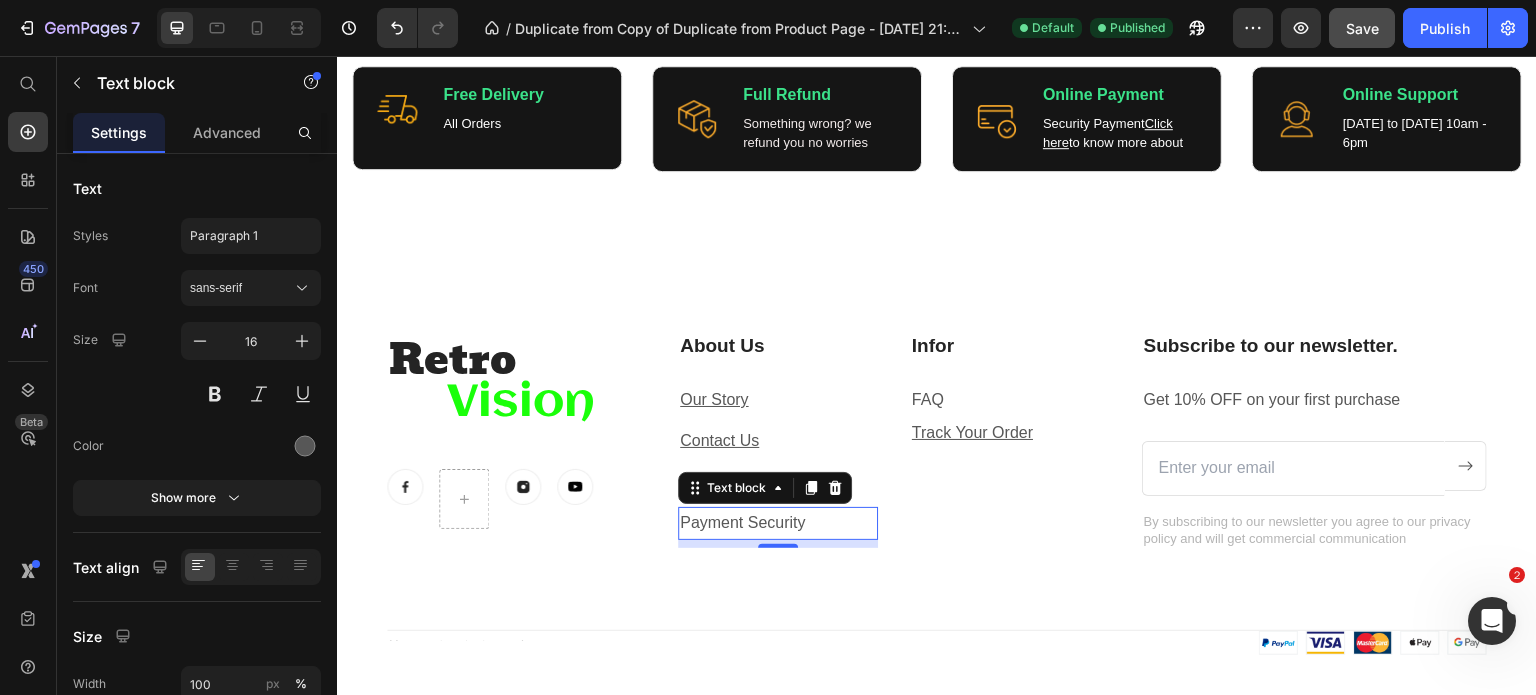 click on "Payment Security" at bounding box center [778, 523] 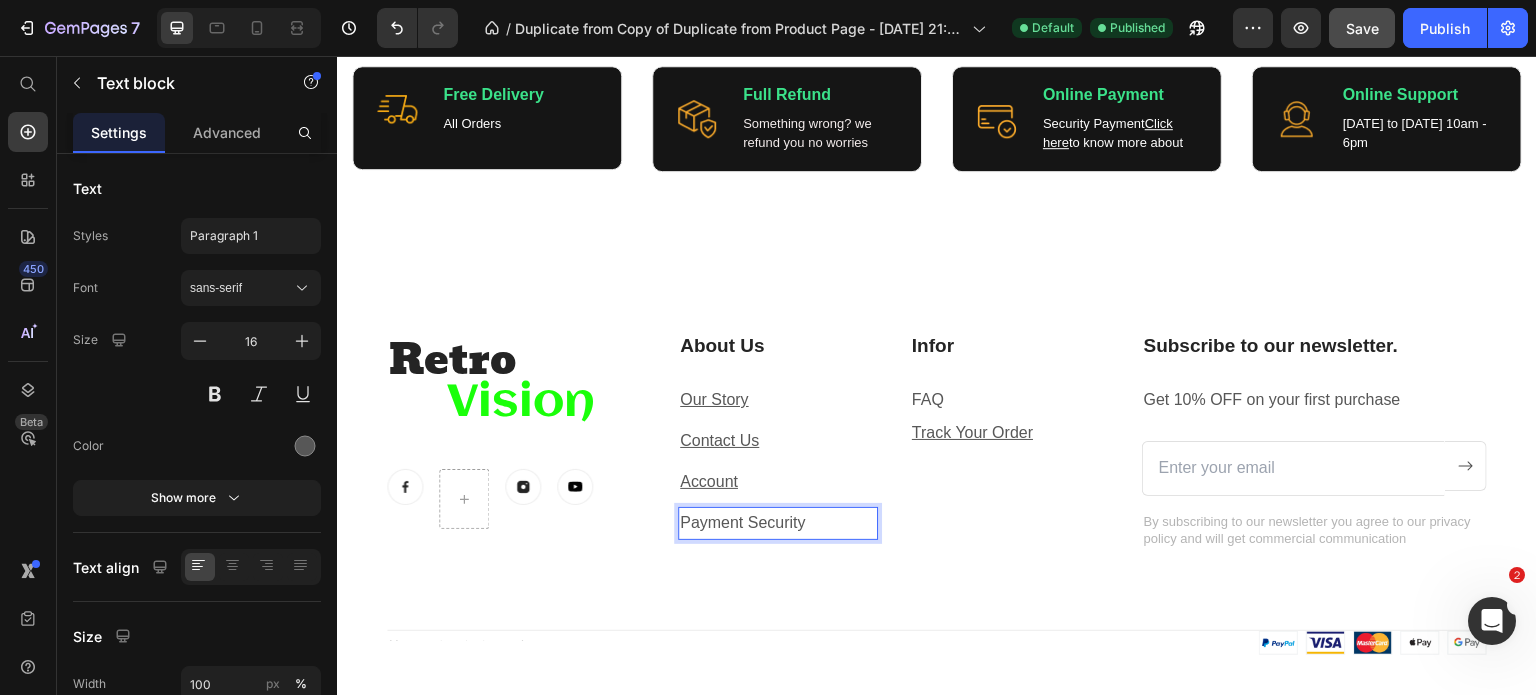 click on "Payment Security" at bounding box center [778, 523] 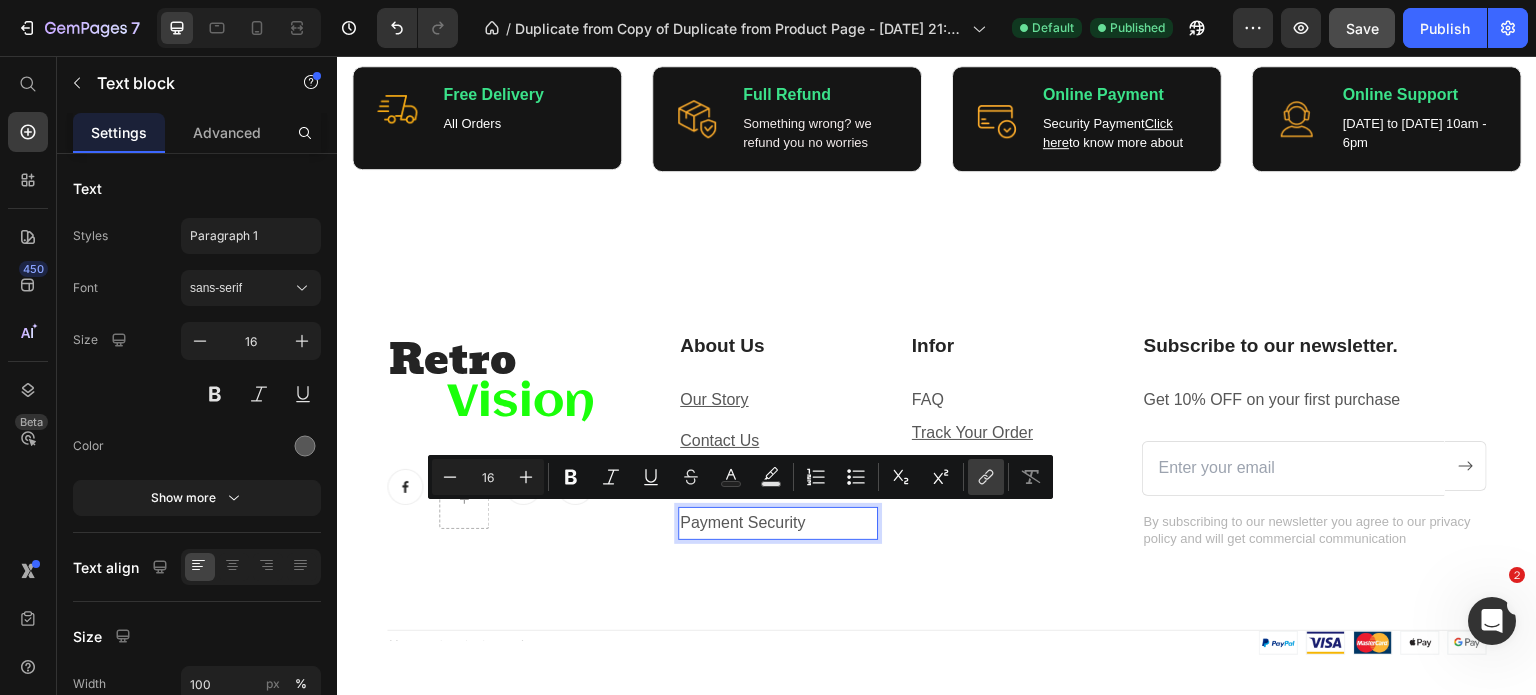 click 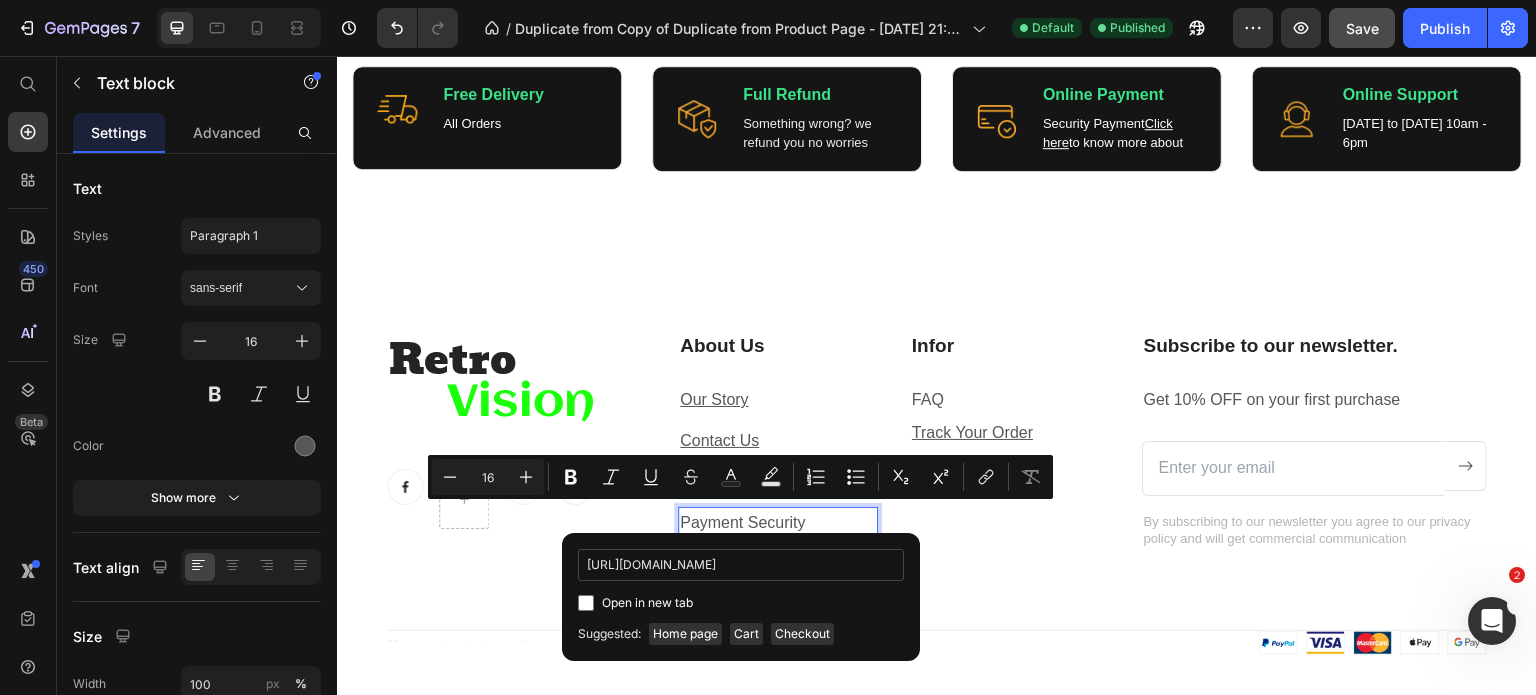 scroll, scrollTop: 0, scrollLeft: 28, axis: horizontal 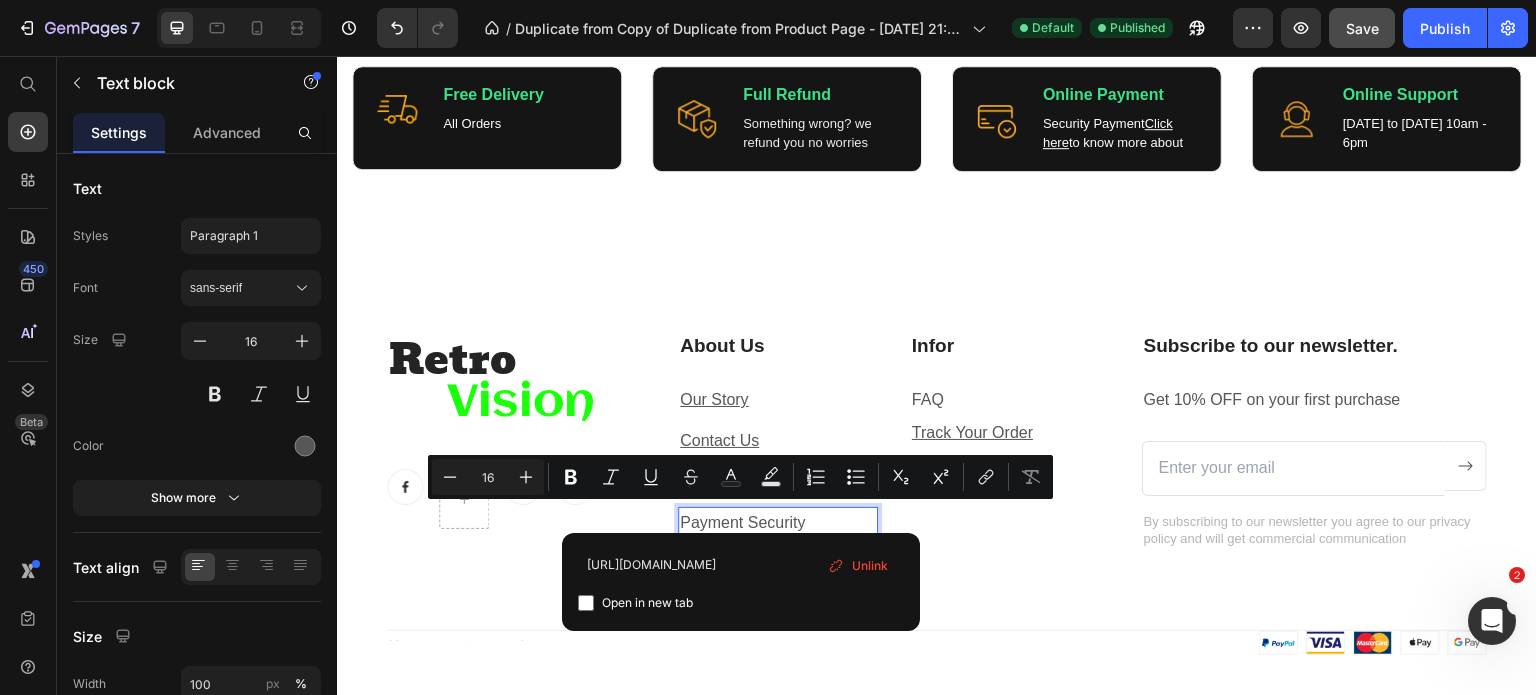 type on "[URL][DOMAIN_NAME]" 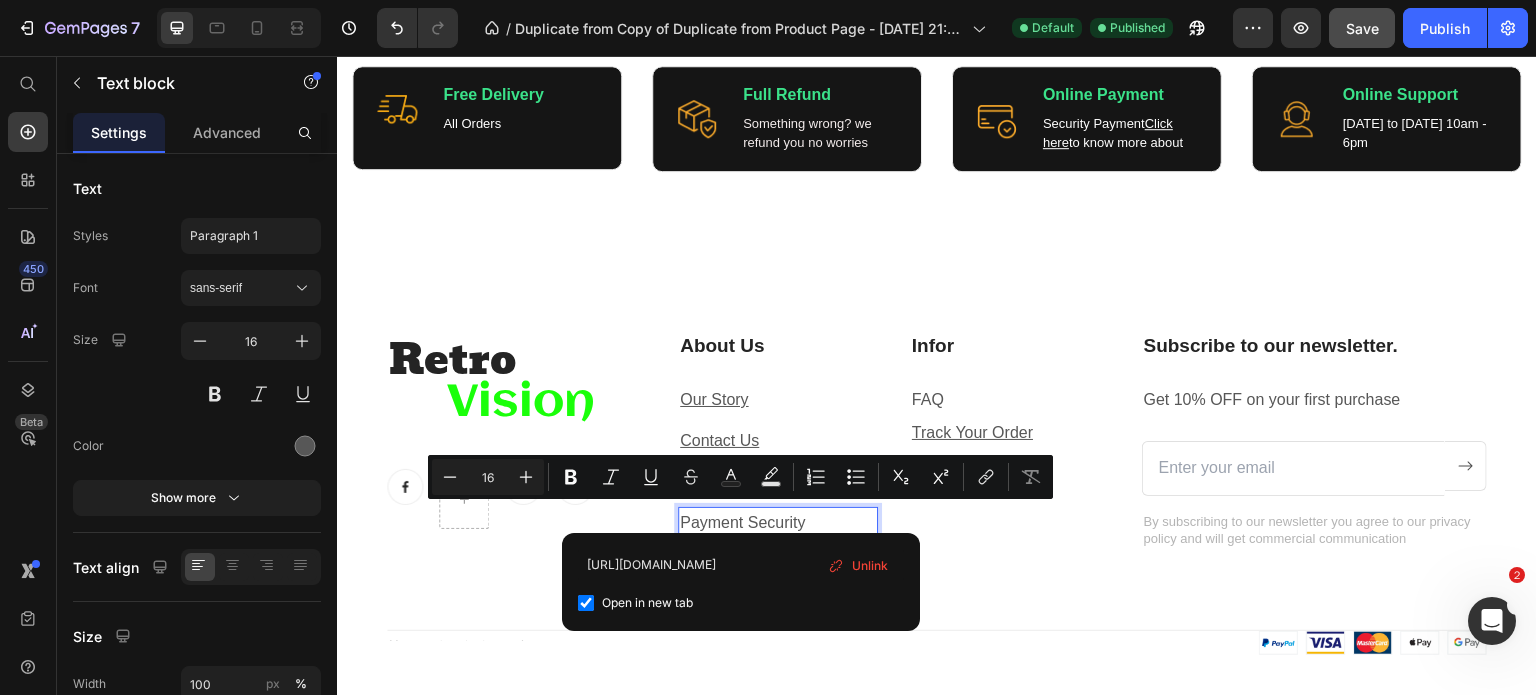 checkbox on "true" 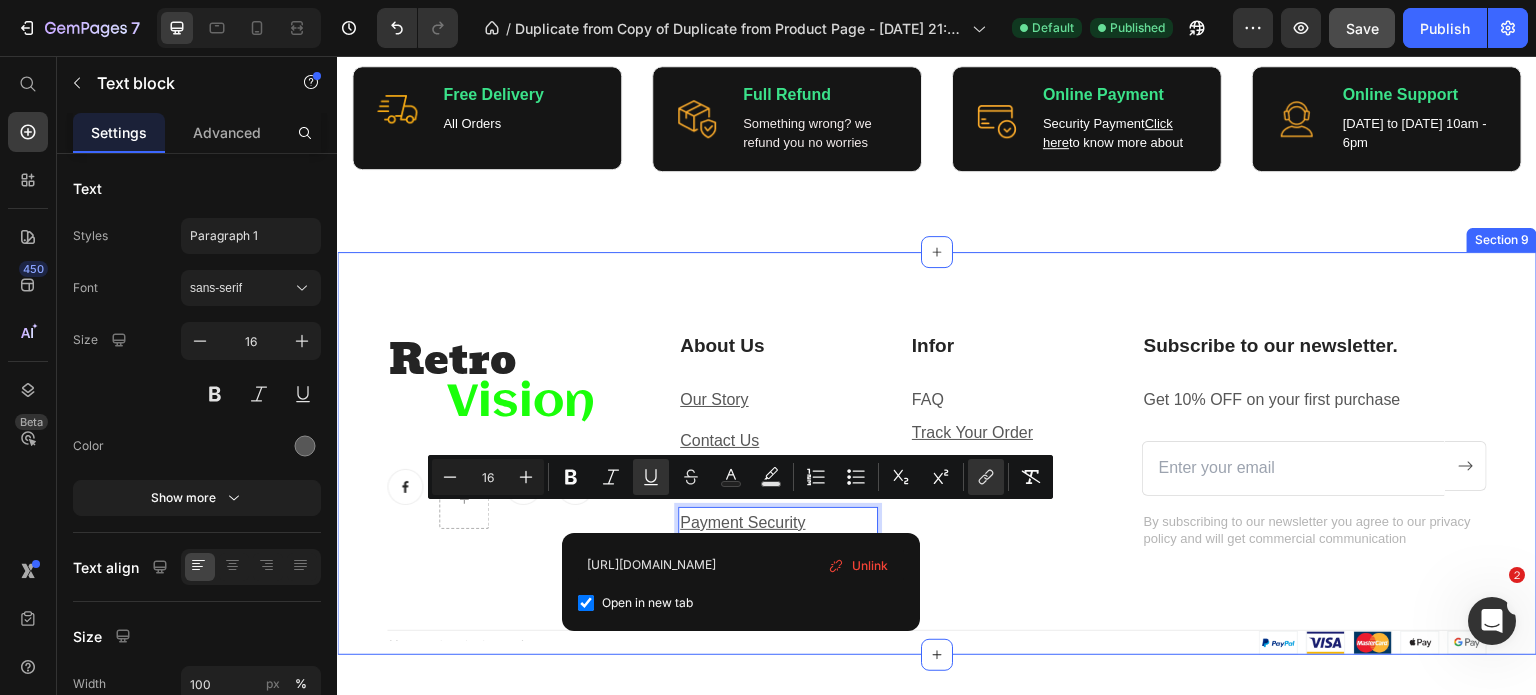 click on "Retro Heading Vision Heading Text block Image
Image Image Row About Us Heading Our Story Text block Contact Us Text block Account Text block Payment Security  Text block   8 Infor Heading FAQ Text block Track Your Order Text block Text block Row Subscribe to our newsletter.  Heading Get 10% OFF on your first purchase Text block Email Field
Submit Button Row Newsletter By subscribing to our newsletter you agree to our privacy policy and will get commercial communication Text block Row Text block Image Image Row" at bounding box center [937, 493] 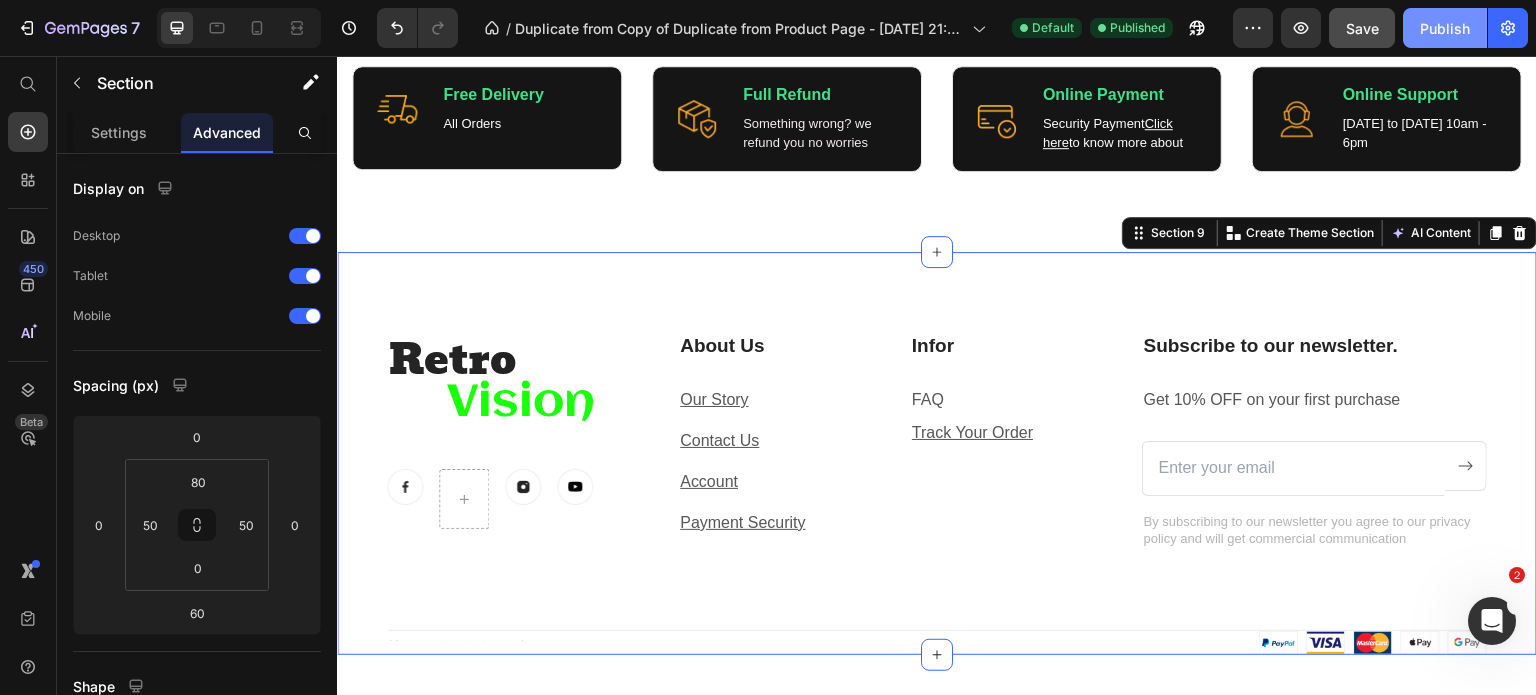 click on "Publish" at bounding box center [1445, 28] 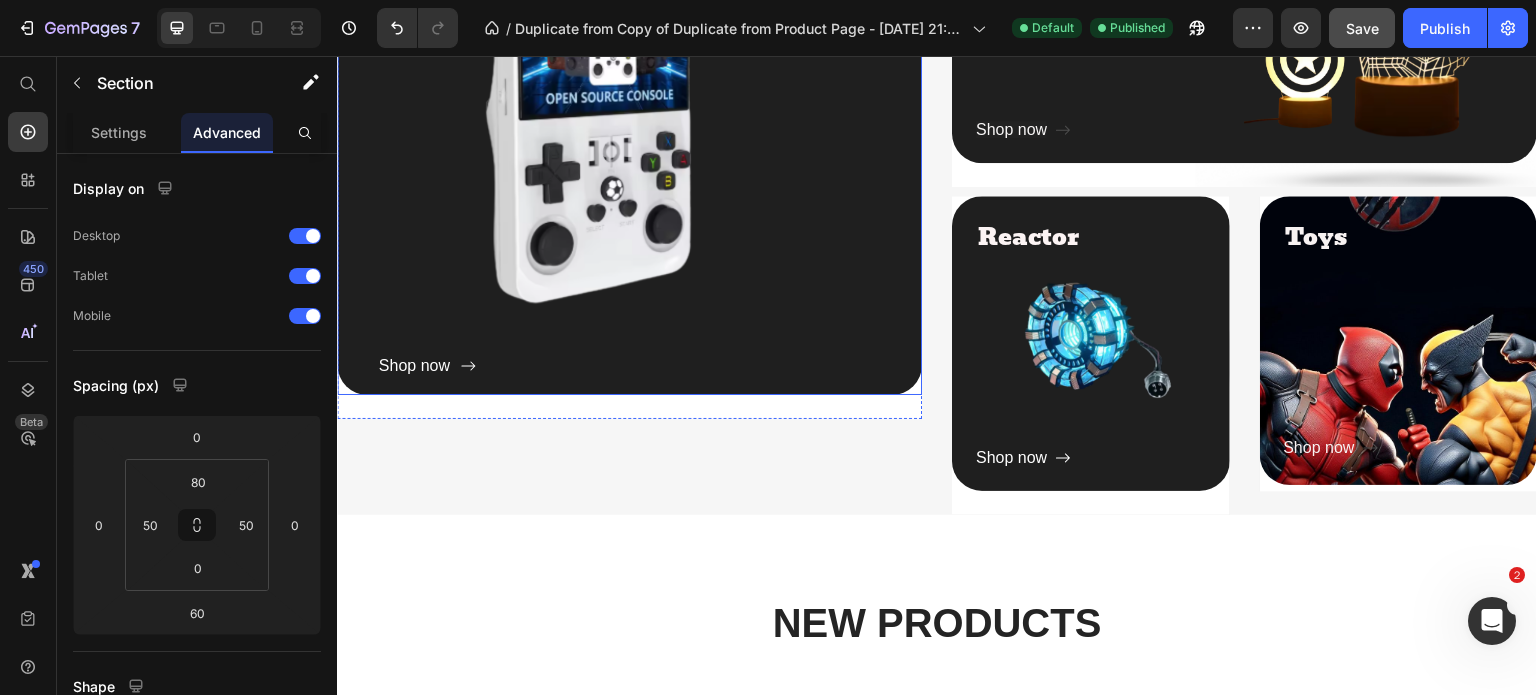 scroll, scrollTop: 1233, scrollLeft: 0, axis: vertical 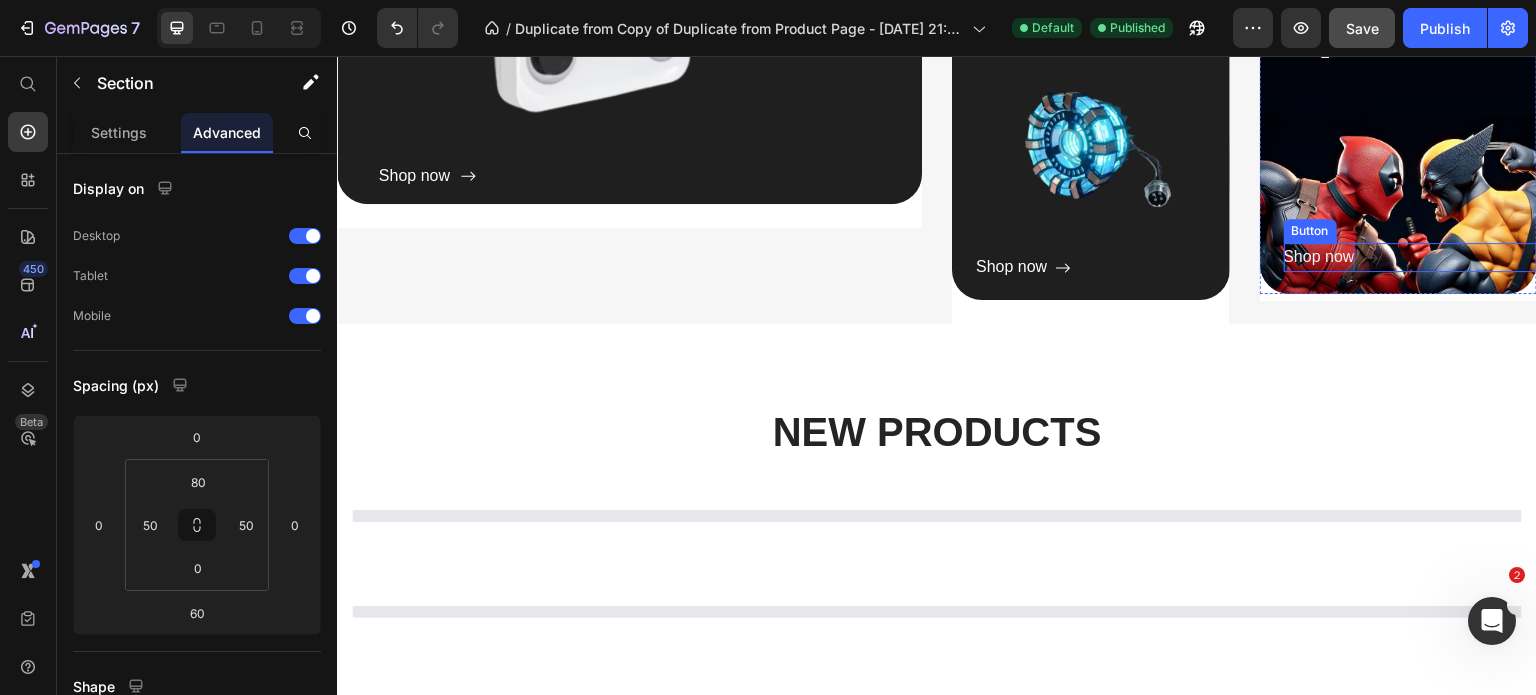 click on "Shop now" at bounding box center [1319, 256] 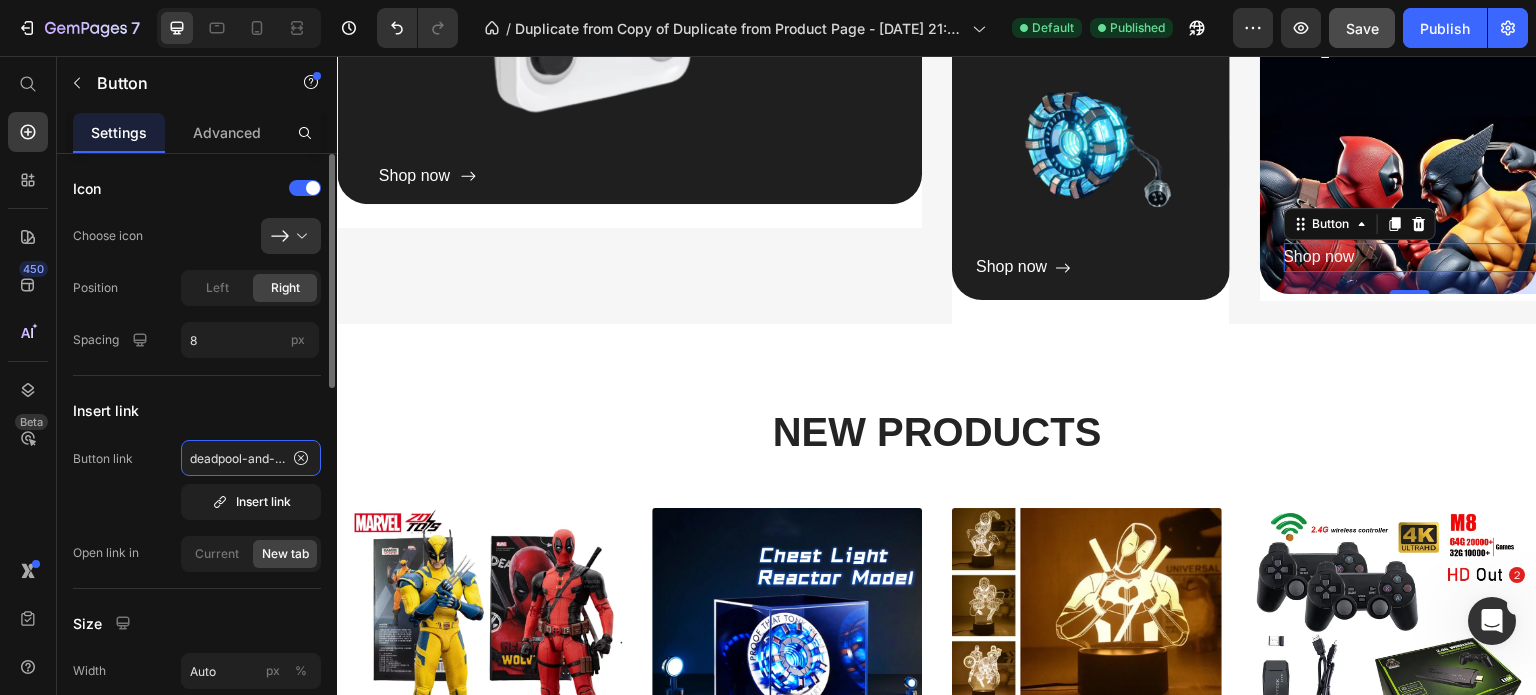 click on "deadpool-and-wolverine" 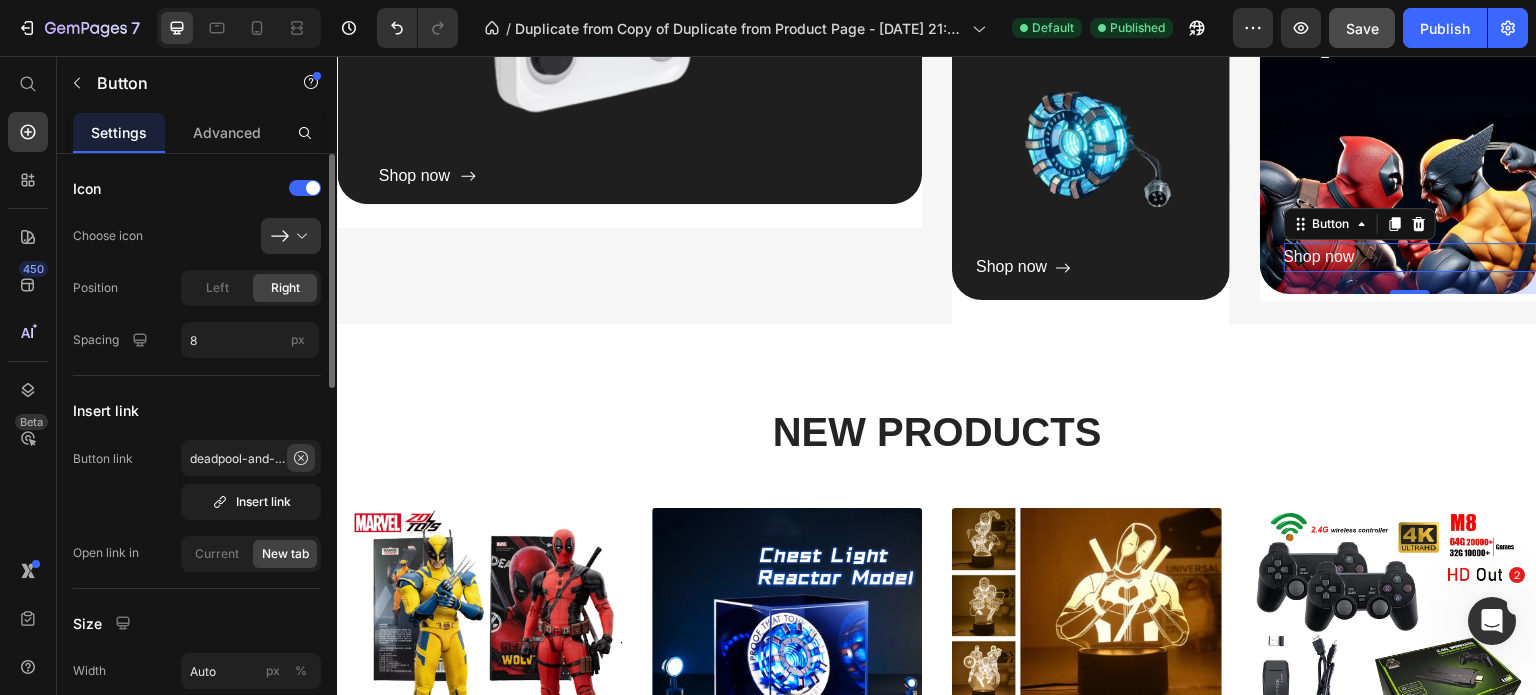 click 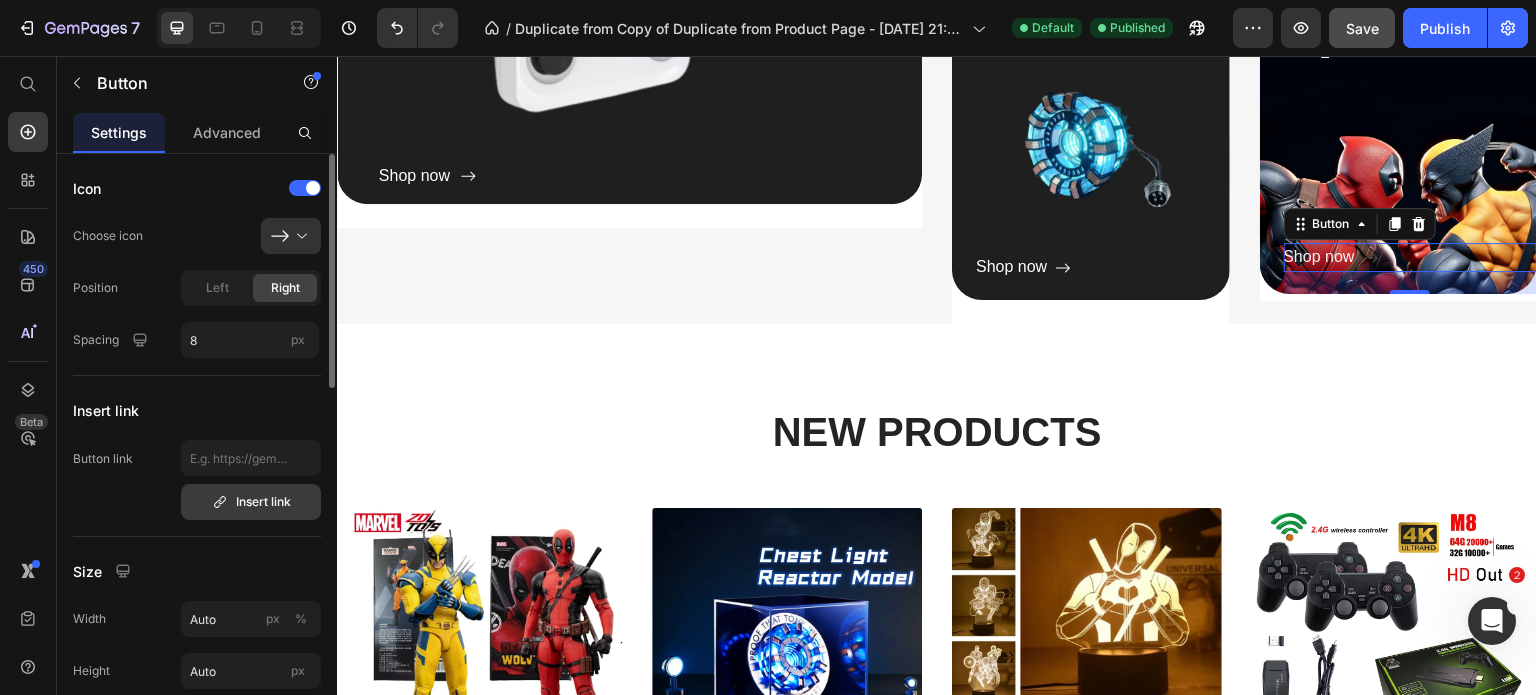 click on "Insert link" at bounding box center (251, 502) 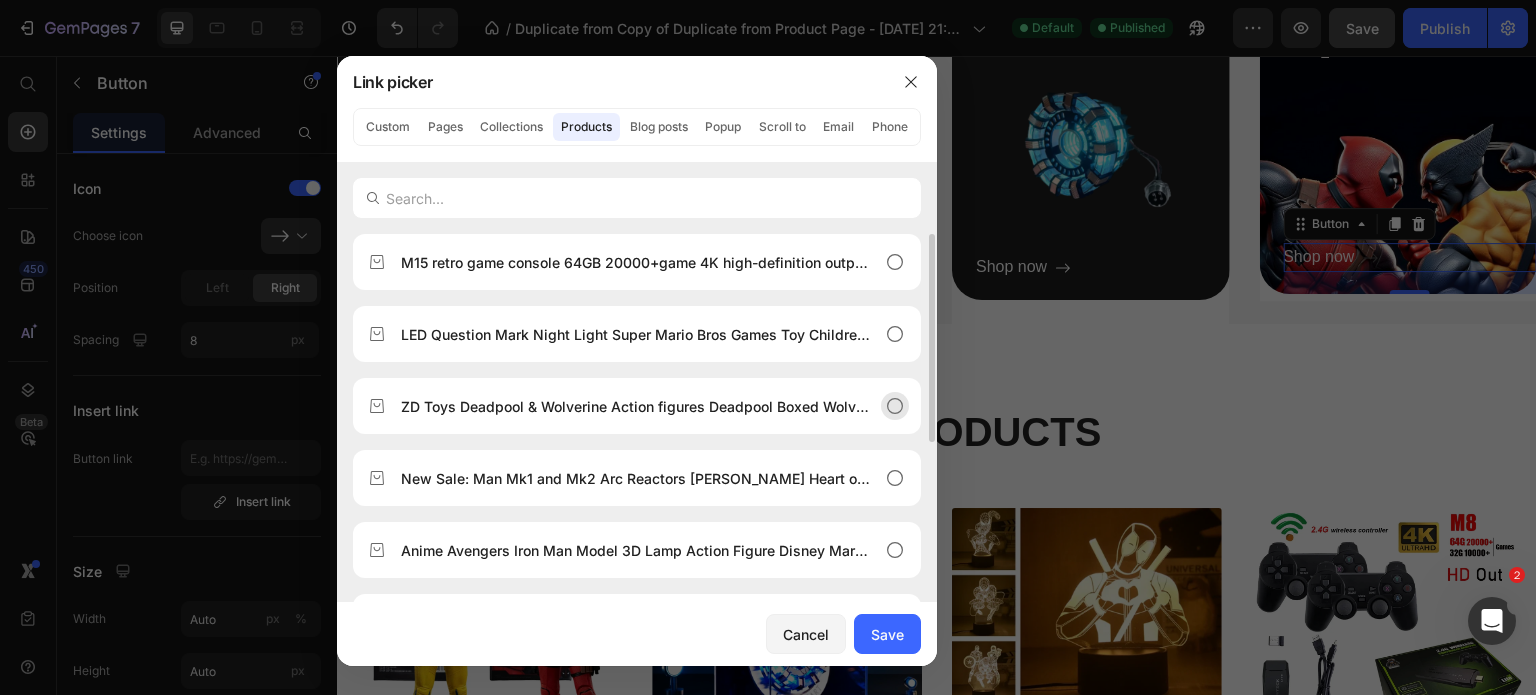 scroll, scrollTop: 100, scrollLeft: 0, axis: vertical 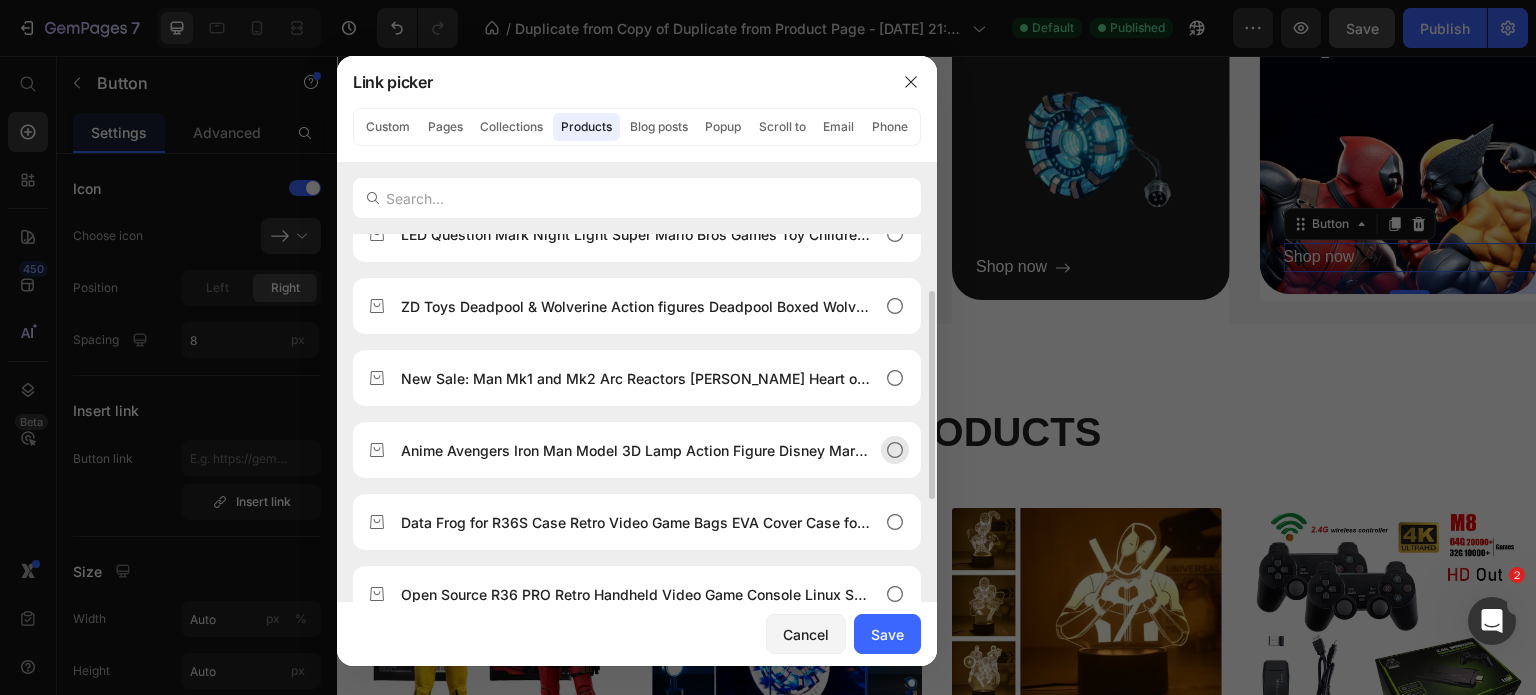 click on "Anime Avengers Iron Man Model 3D Lamp Action Figure Disney Marvel Spiderman LED Night Lights for Boys Toys Kids Birthday Gift" at bounding box center [637, 450] 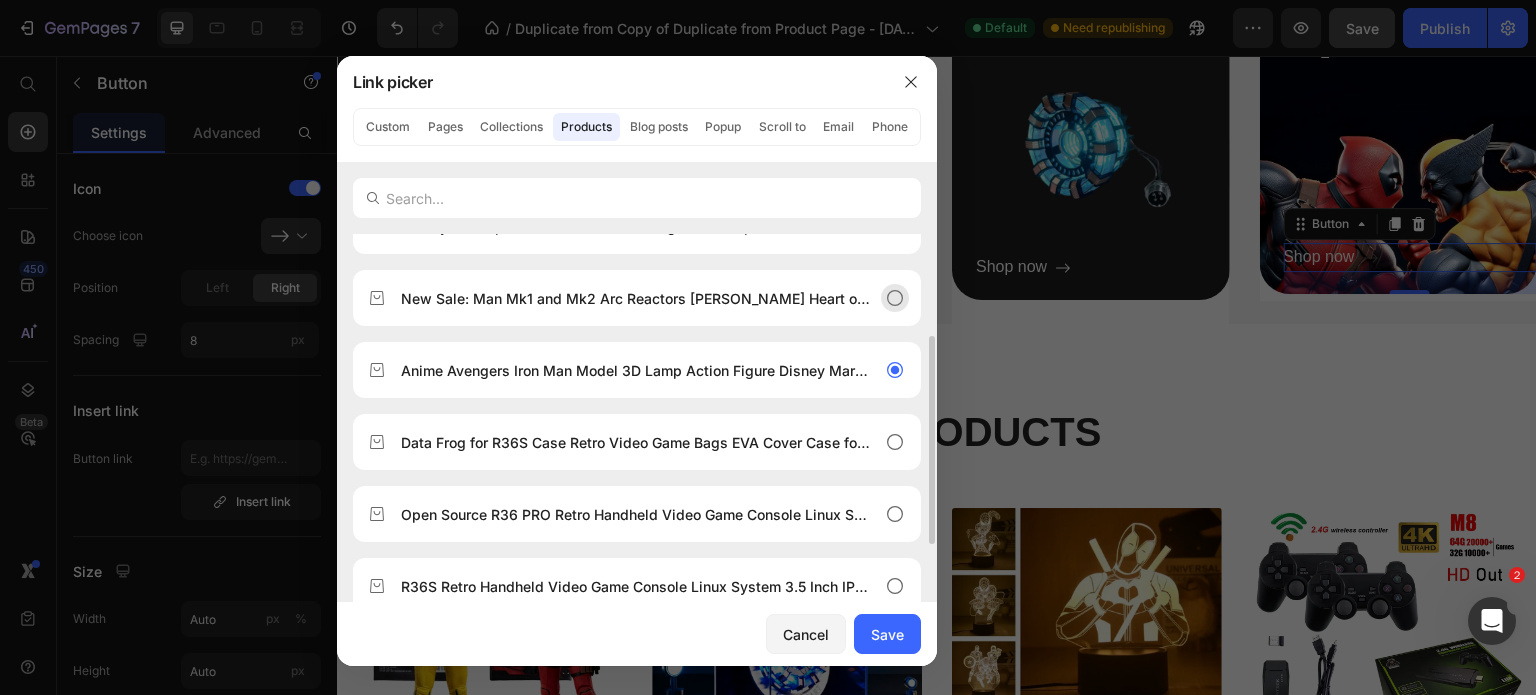 scroll, scrollTop: 80, scrollLeft: 0, axis: vertical 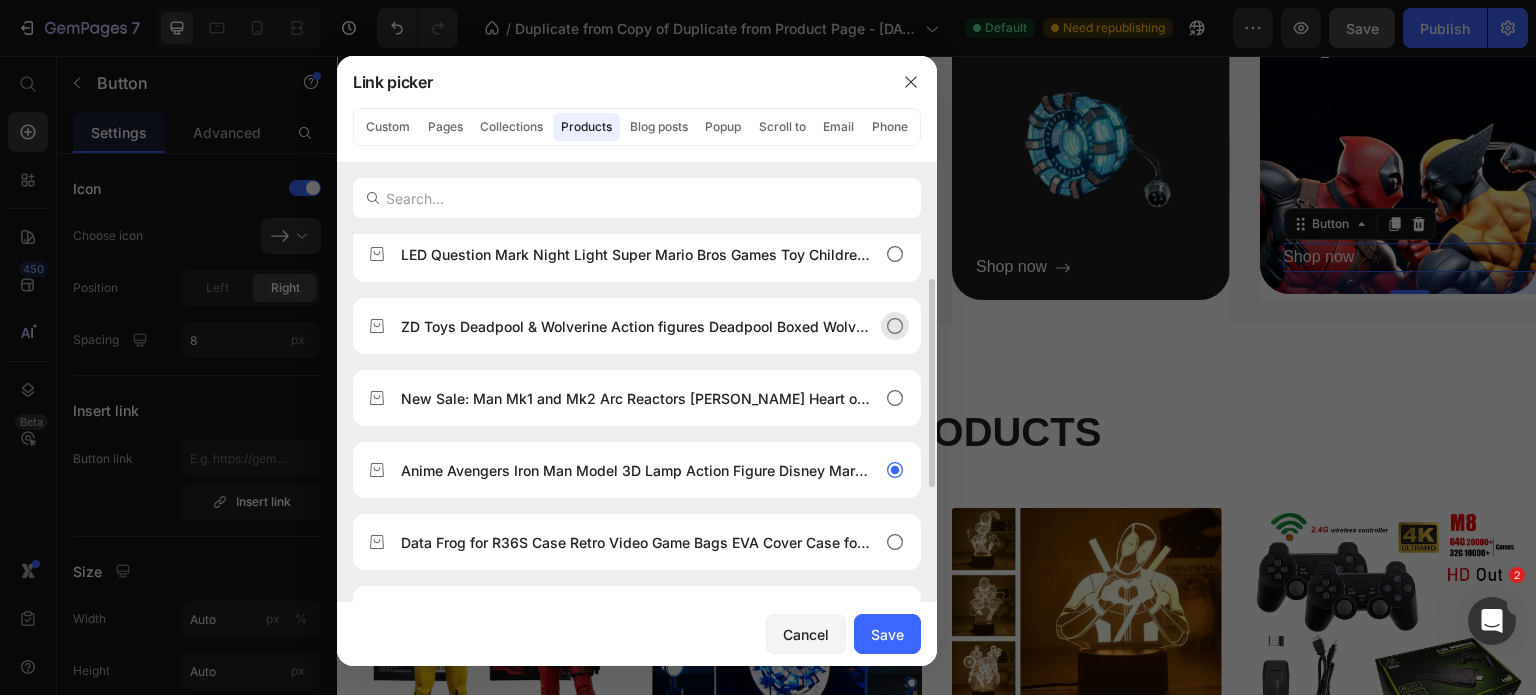 click on "ZD Toys Deadpool & Wolverine Action figures Deadpool Boxed Wolverine  Collection Adult Action Figures Kids Toy" at bounding box center [637, 326] 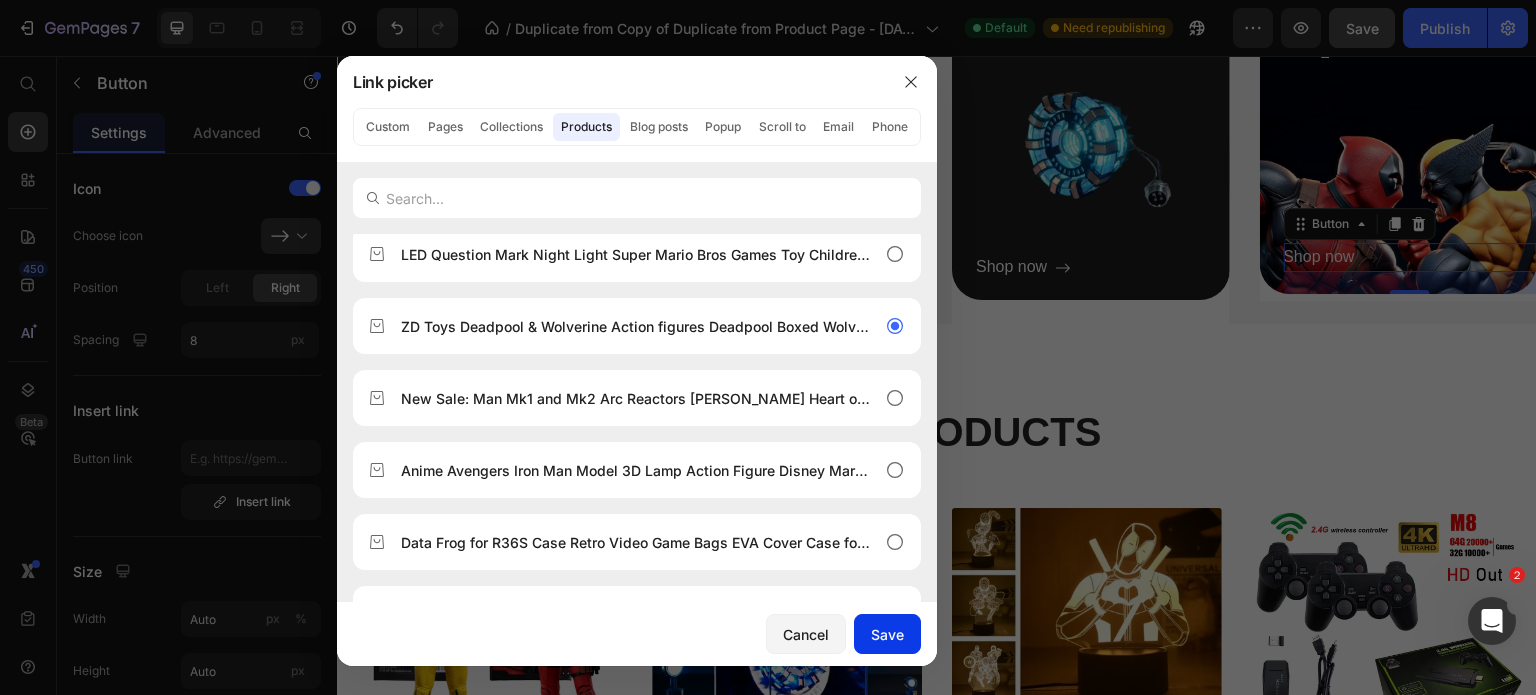 click on "Save" at bounding box center (887, 634) 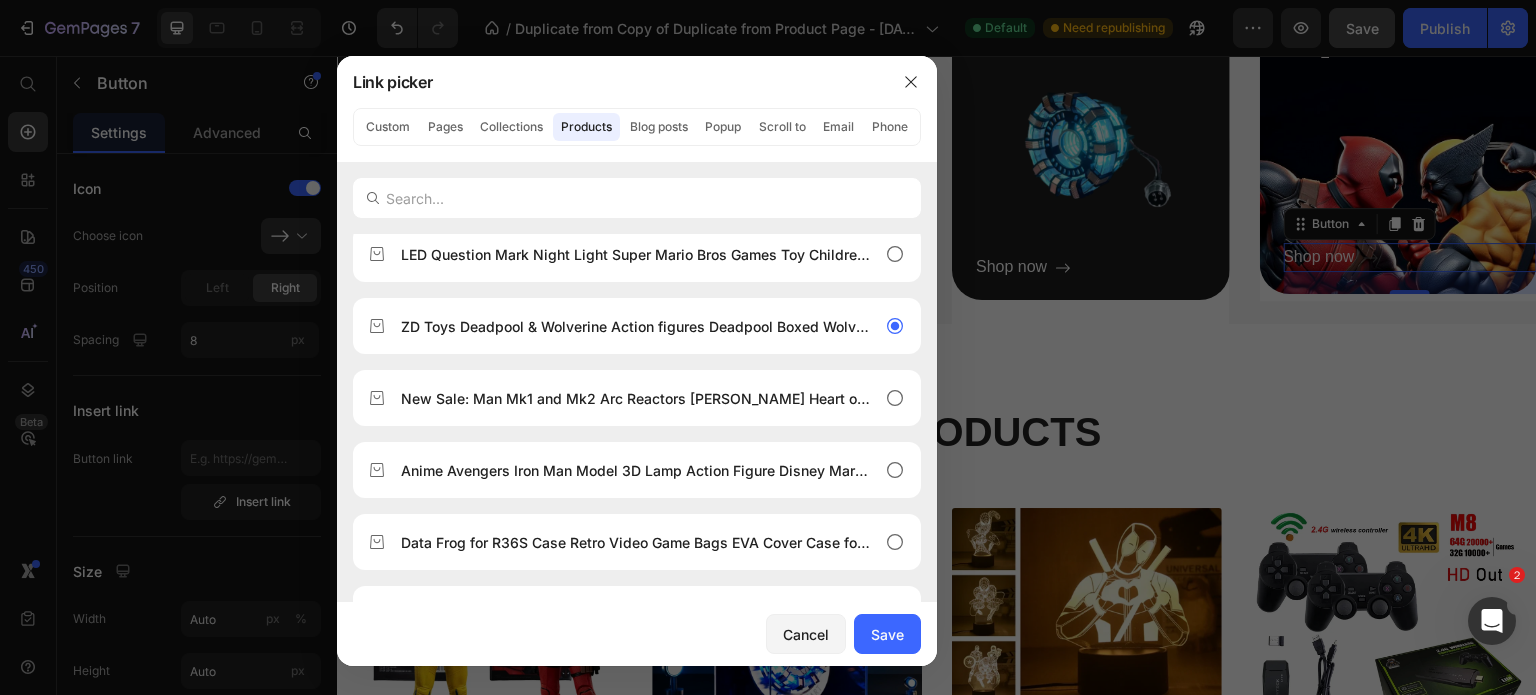 type on "/products/zd-toys-deadpool-wolverine-action-figures-deadpool-boxed-wolverine-collection-adult-action-figures-kids-toy-70770688099-ybg1h" 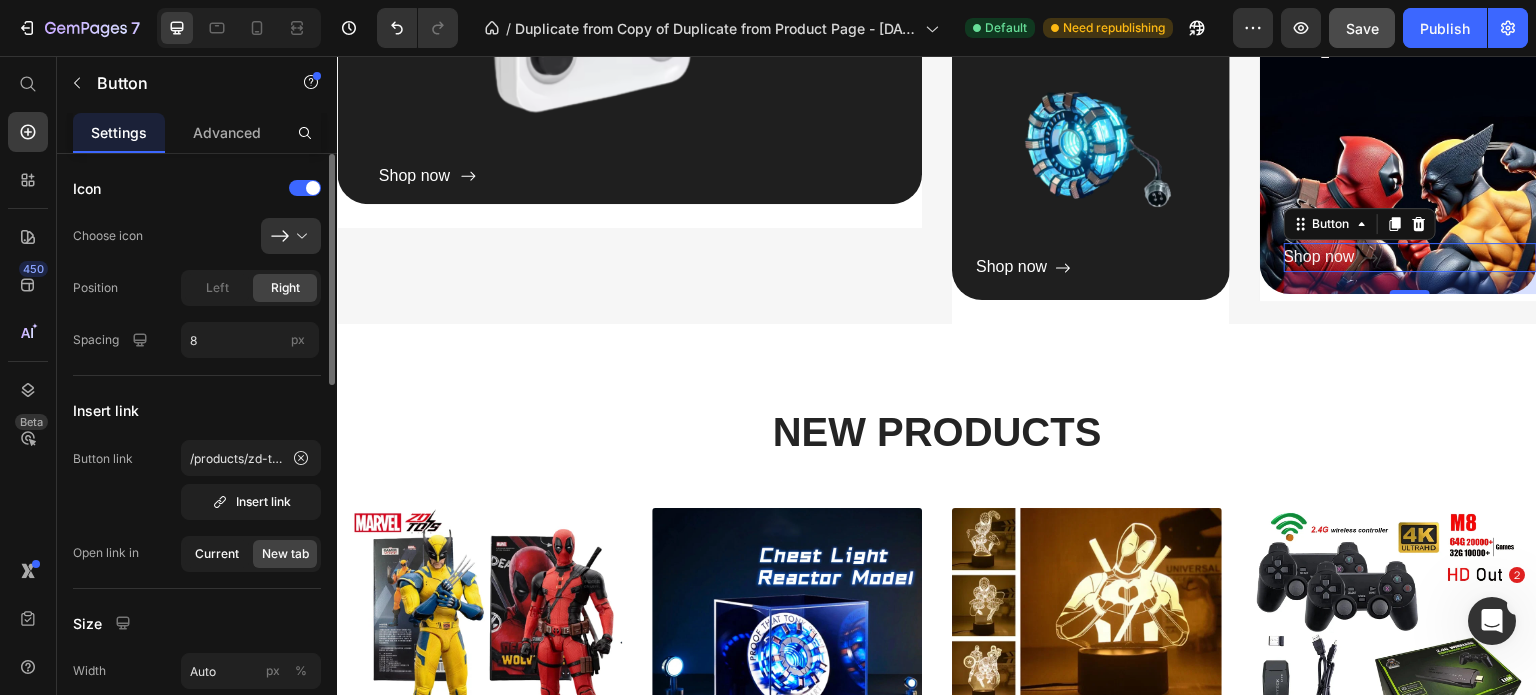 click on "Current" 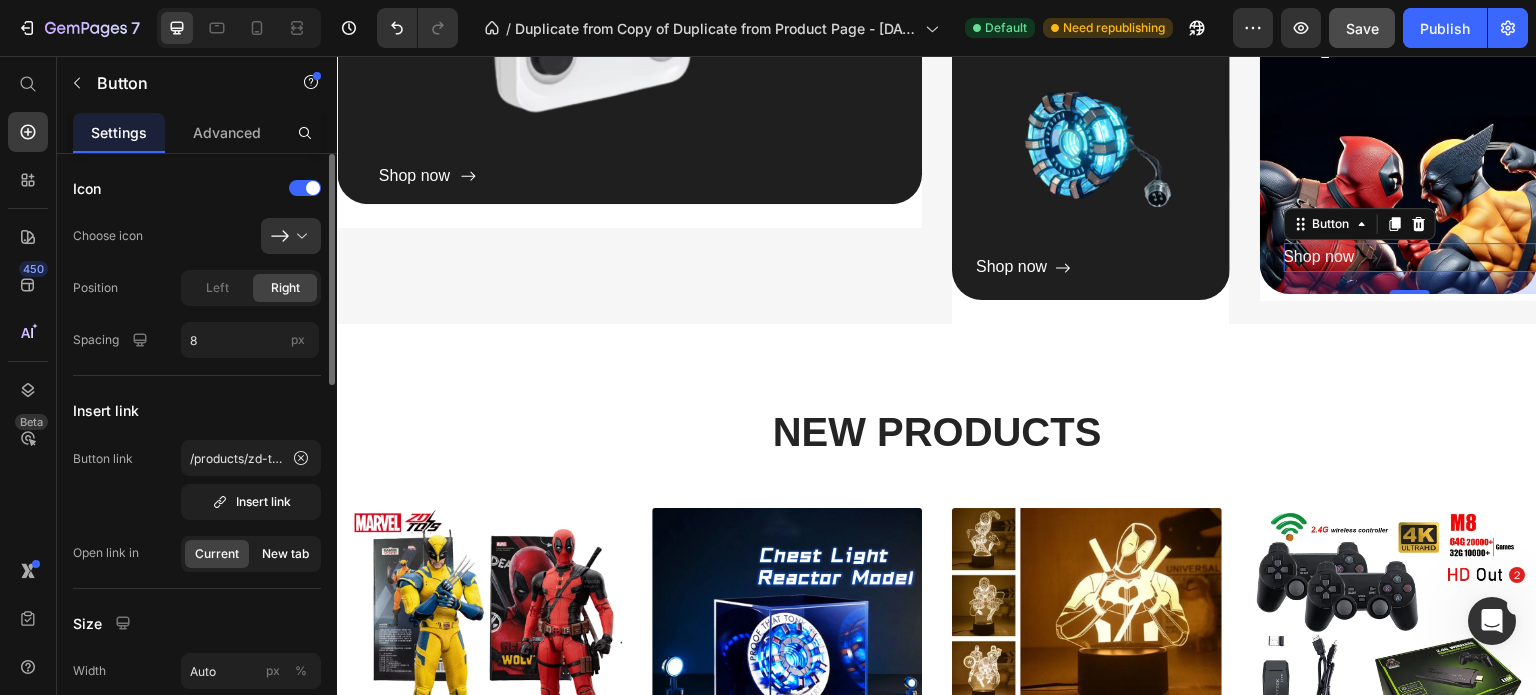 click on "New tab" 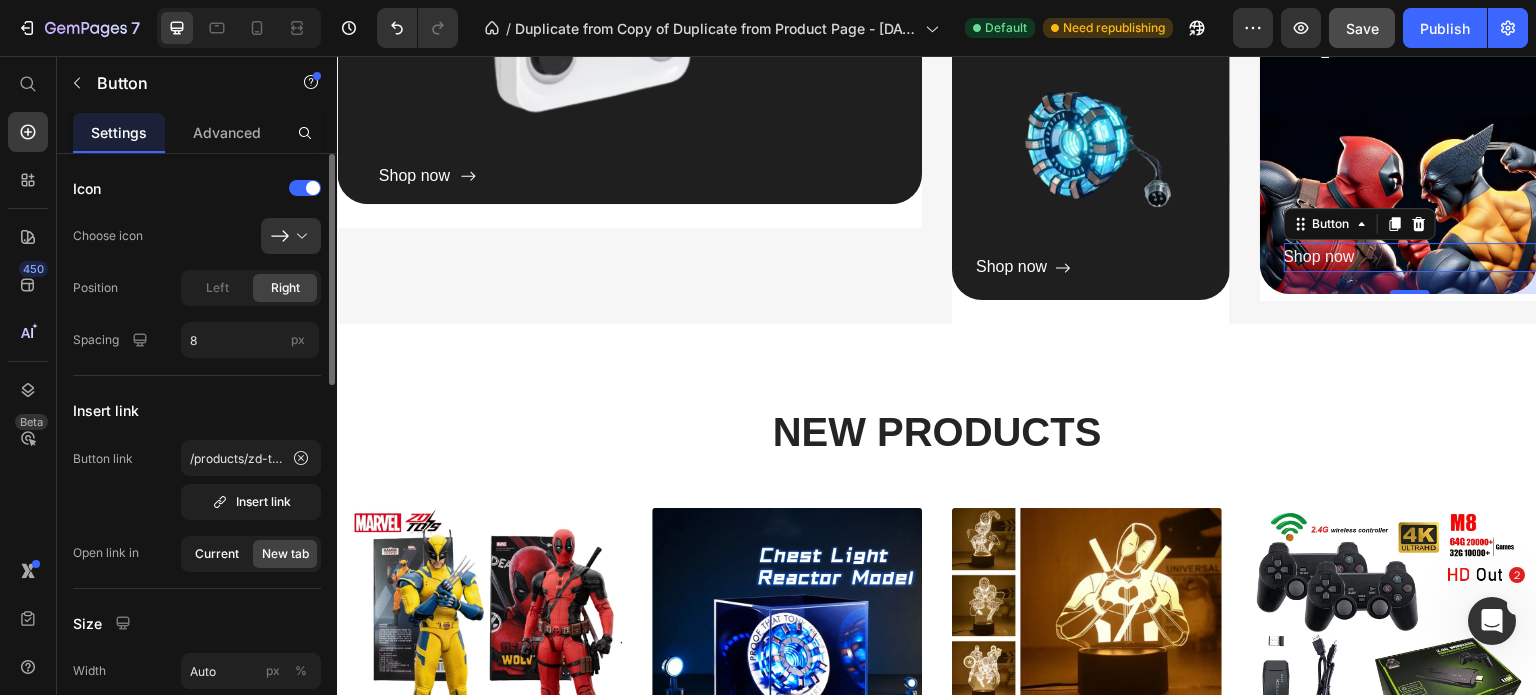 click on "Current" 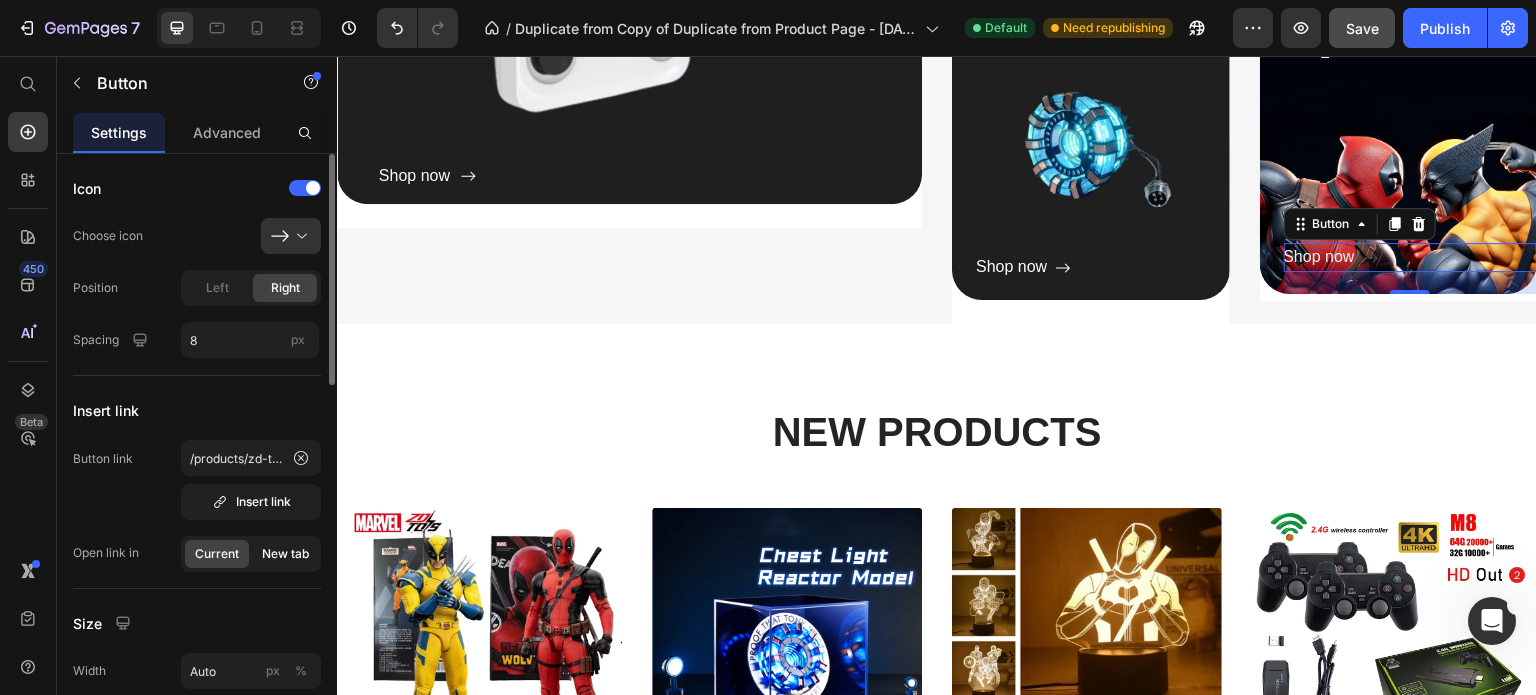 click on "New tab" 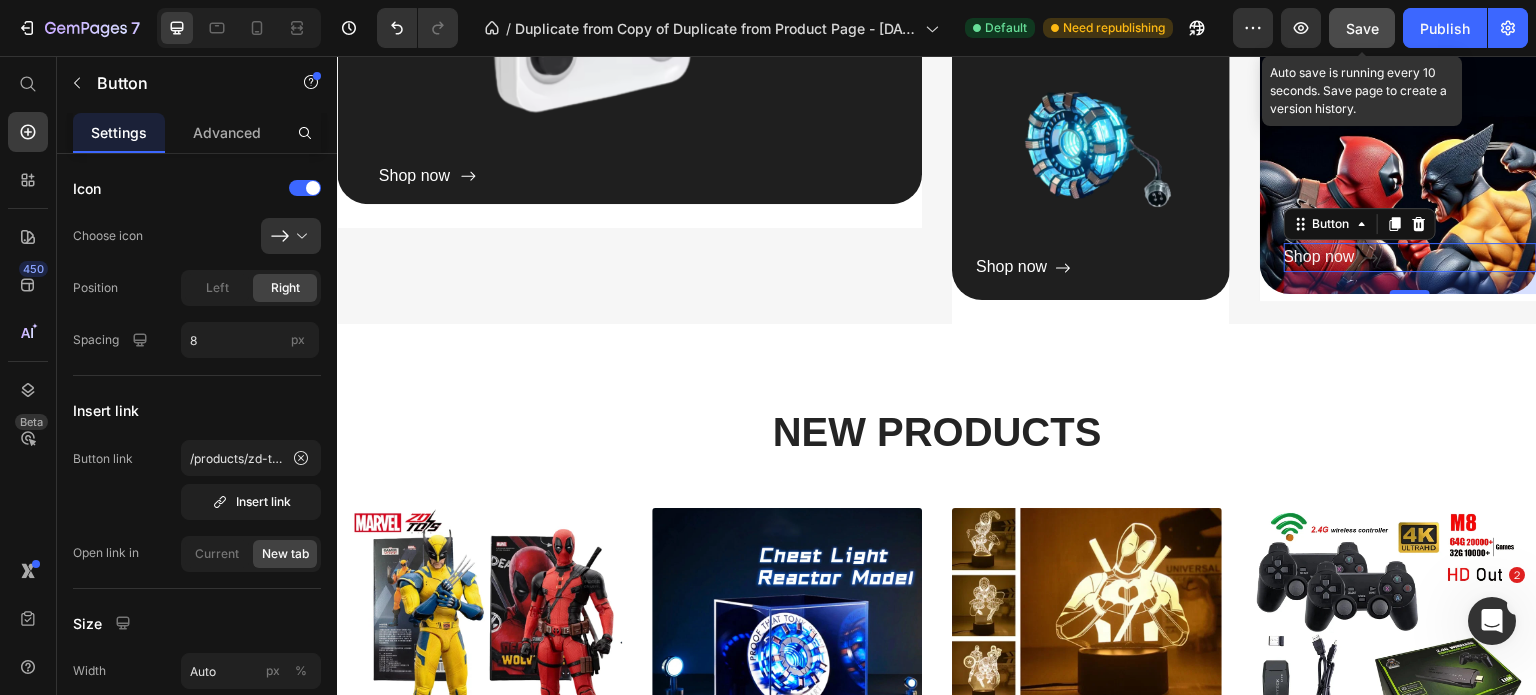 click on "Save" at bounding box center (1362, 28) 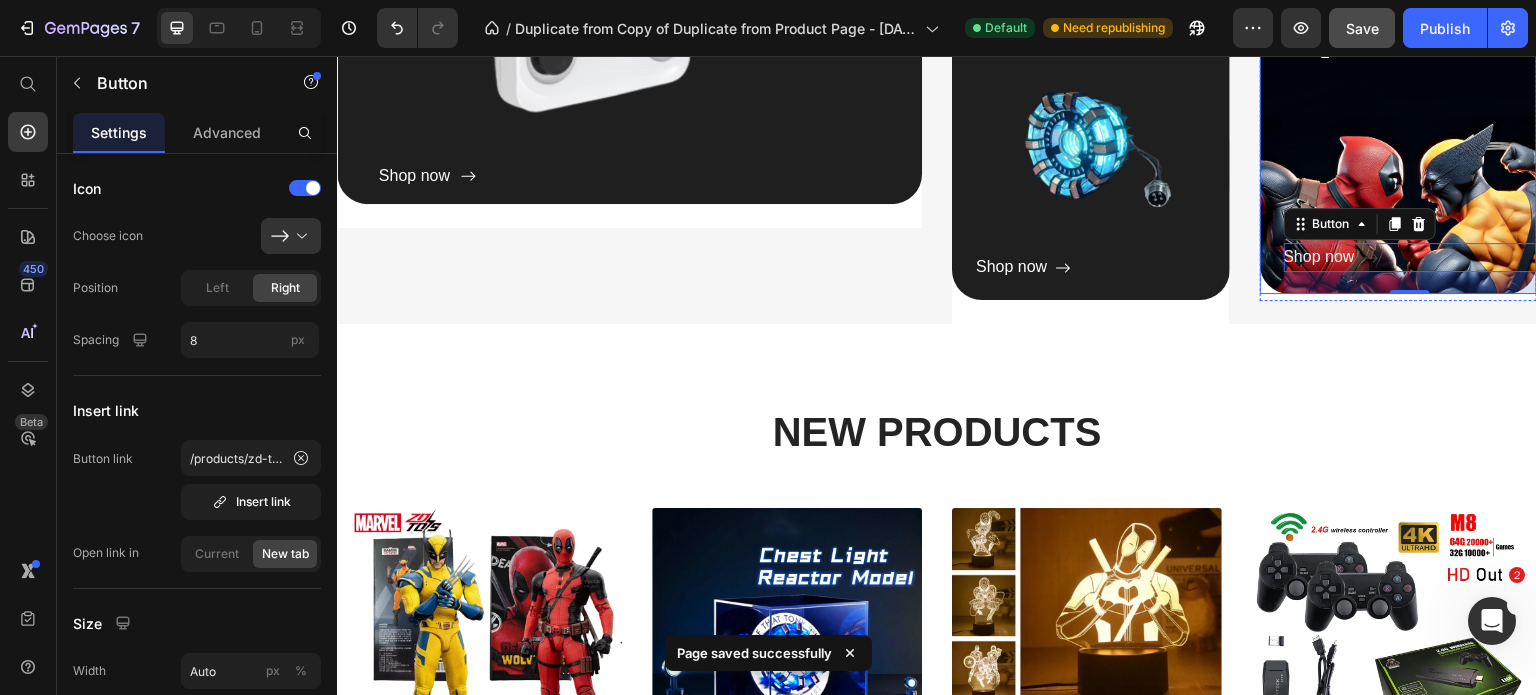 click on "Toys Heading
Shop now Button   22" at bounding box center (1411, 161) 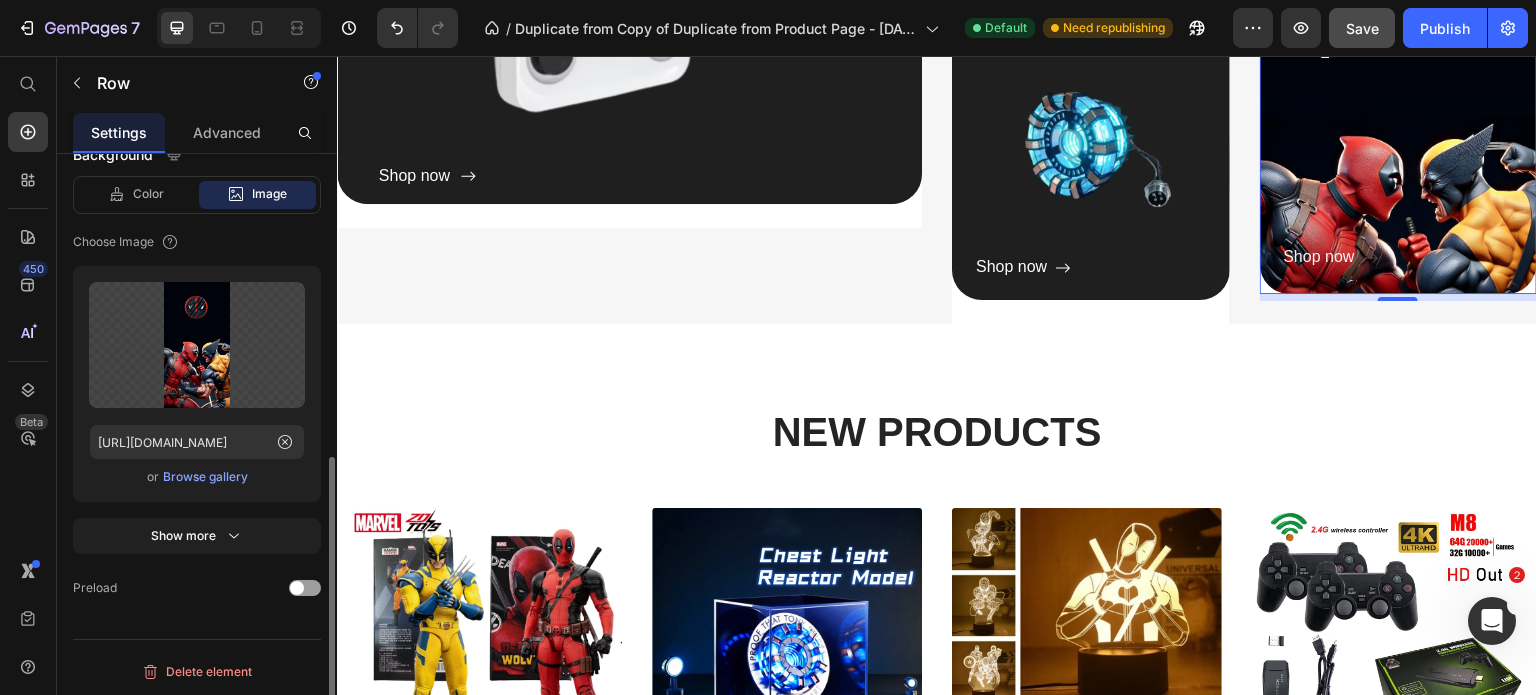 scroll, scrollTop: 516, scrollLeft: 0, axis: vertical 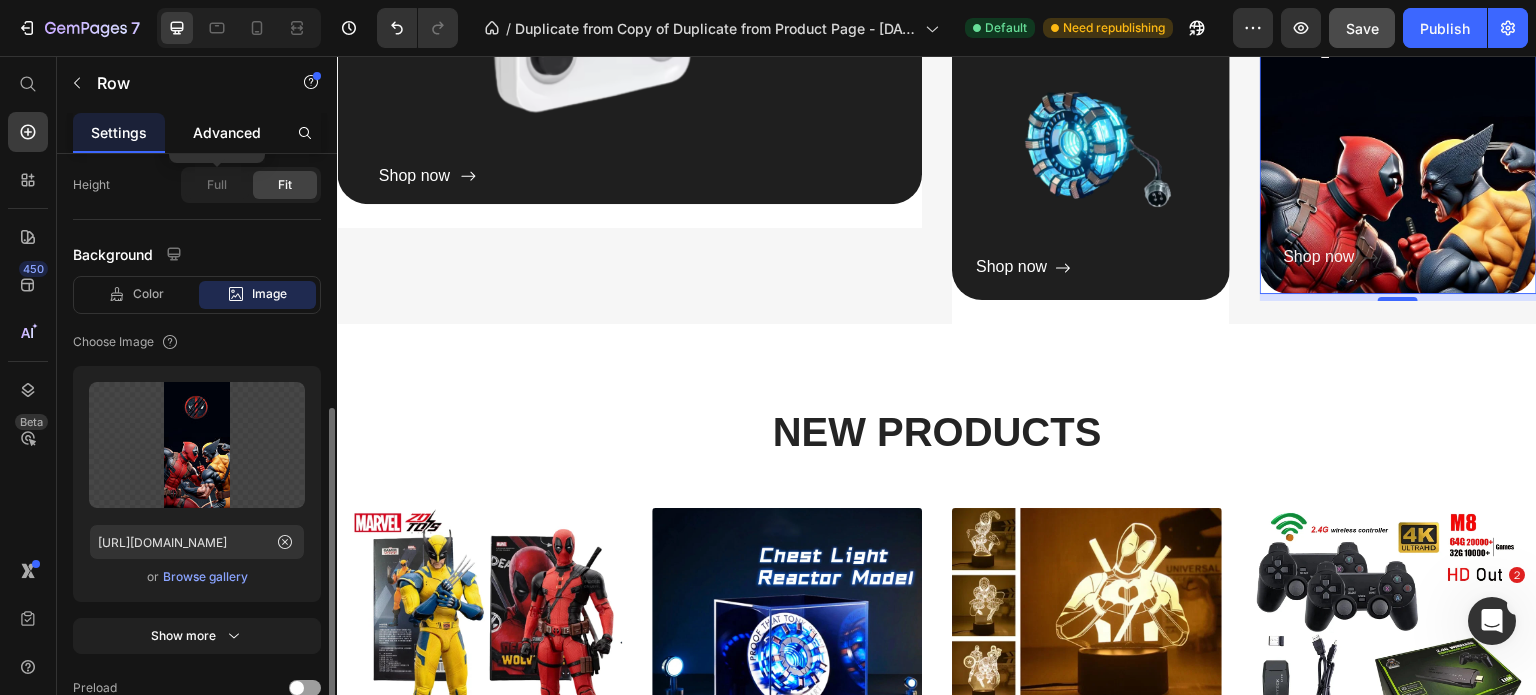 click on "Advanced" 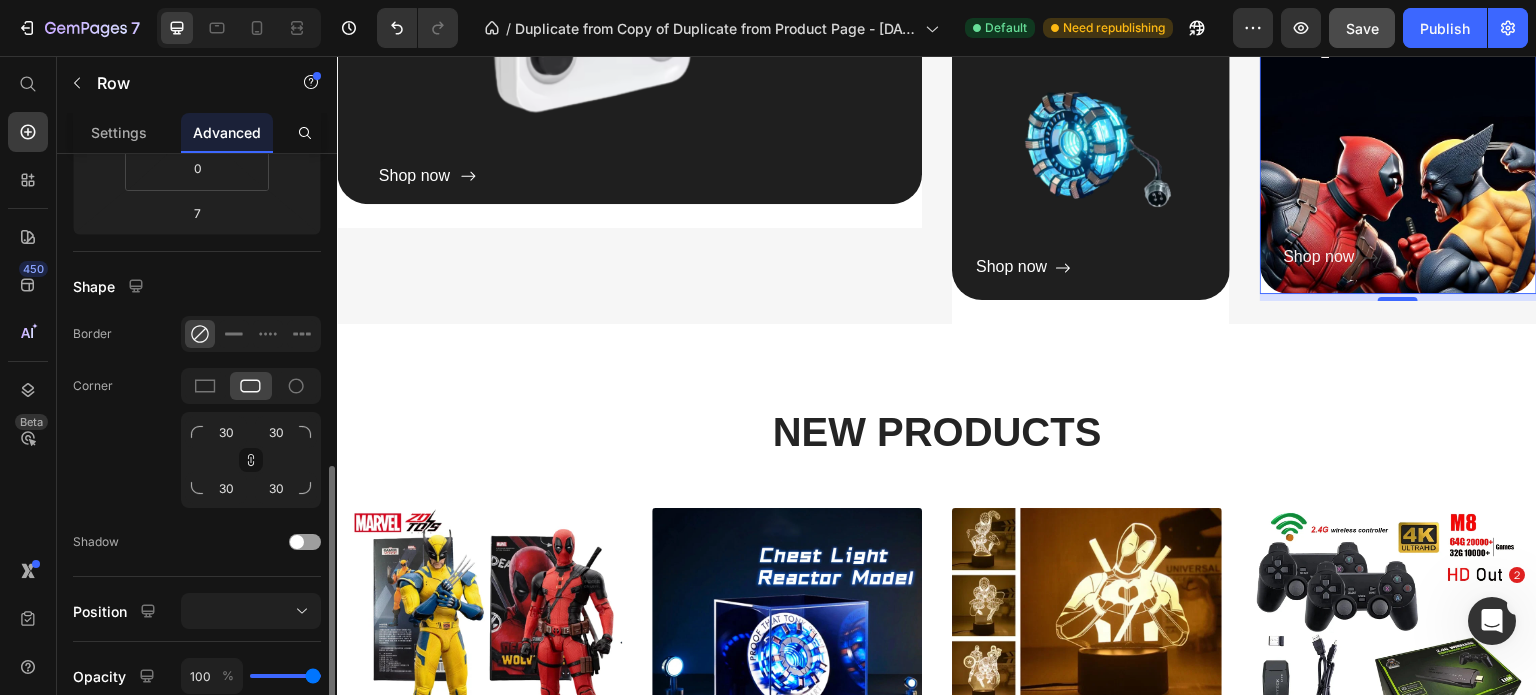scroll, scrollTop: 600, scrollLeft: 0, axis: vertical 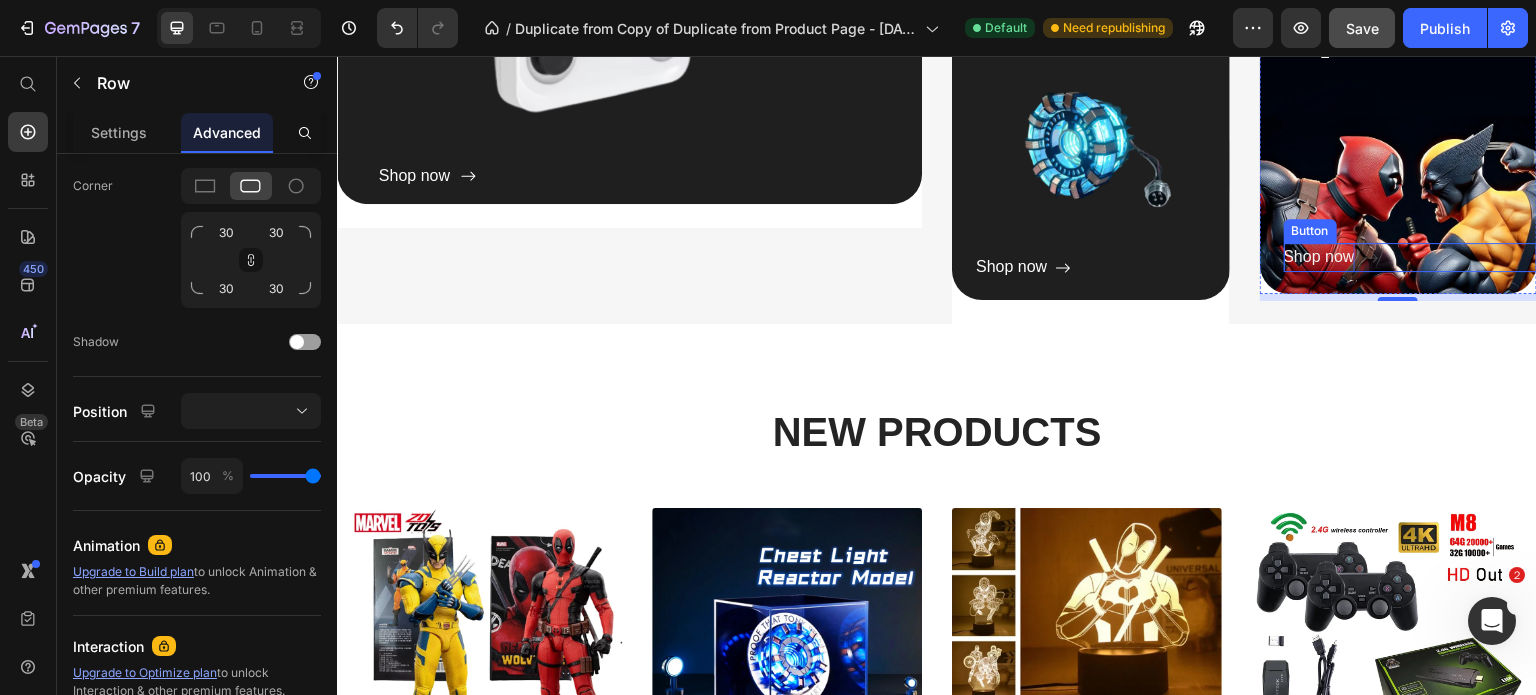 click on "Shop now" at bounding box center [1319, 256] 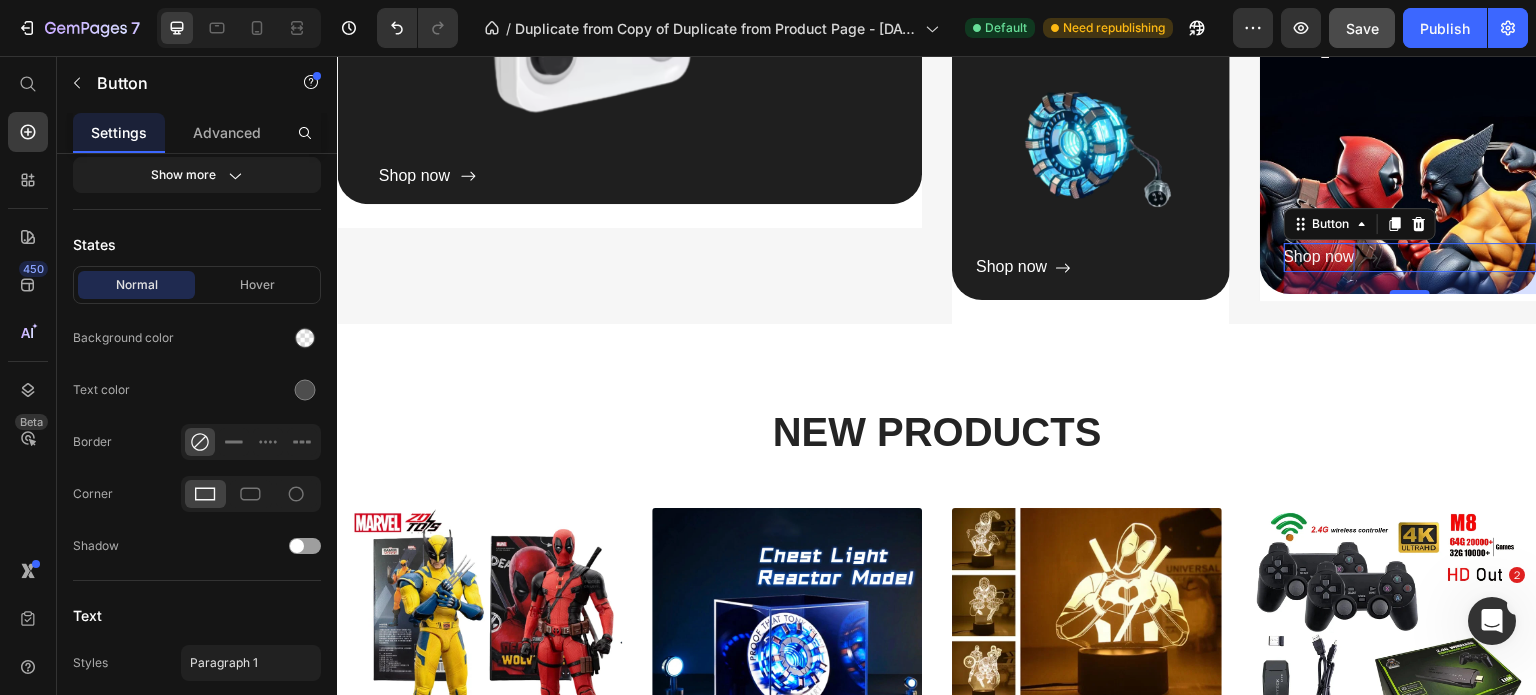 scroll, scrollTop: 0, scrollLeft: 0, axis: both 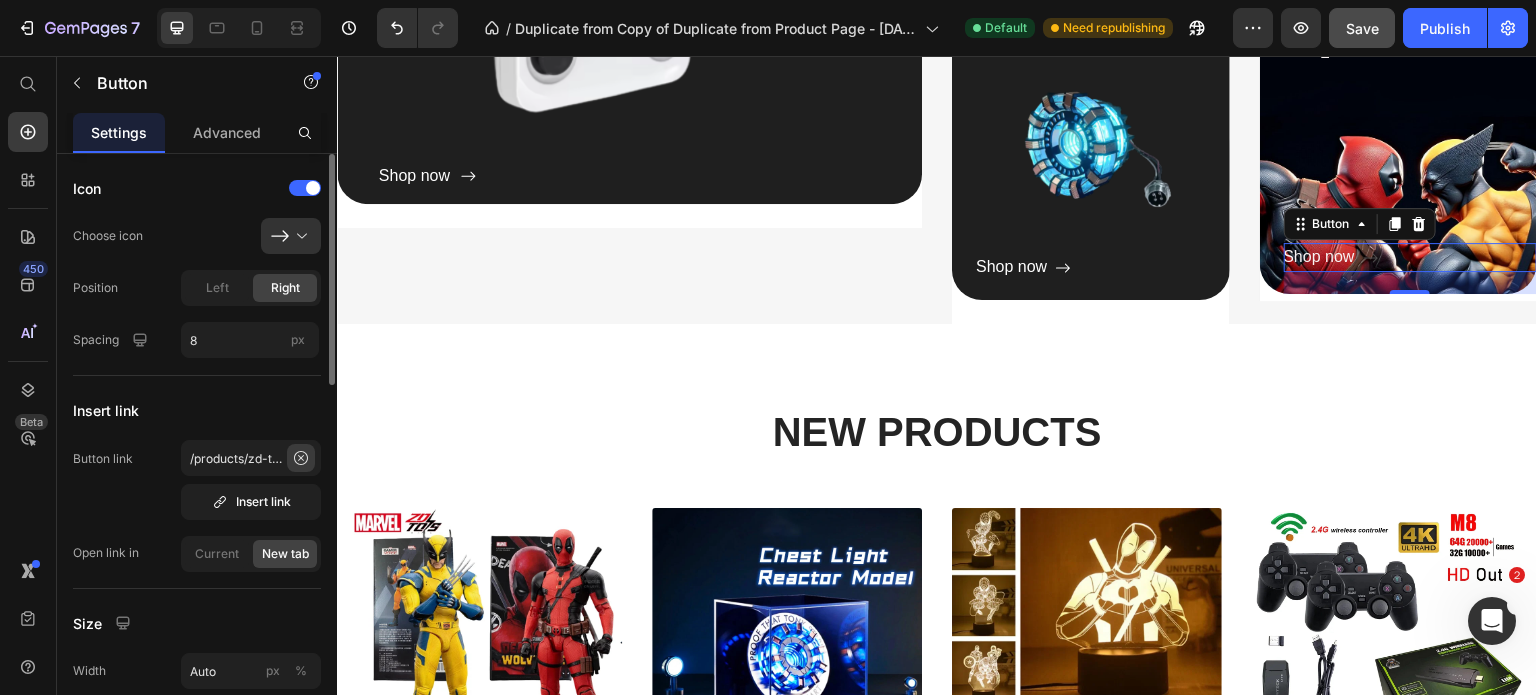 click 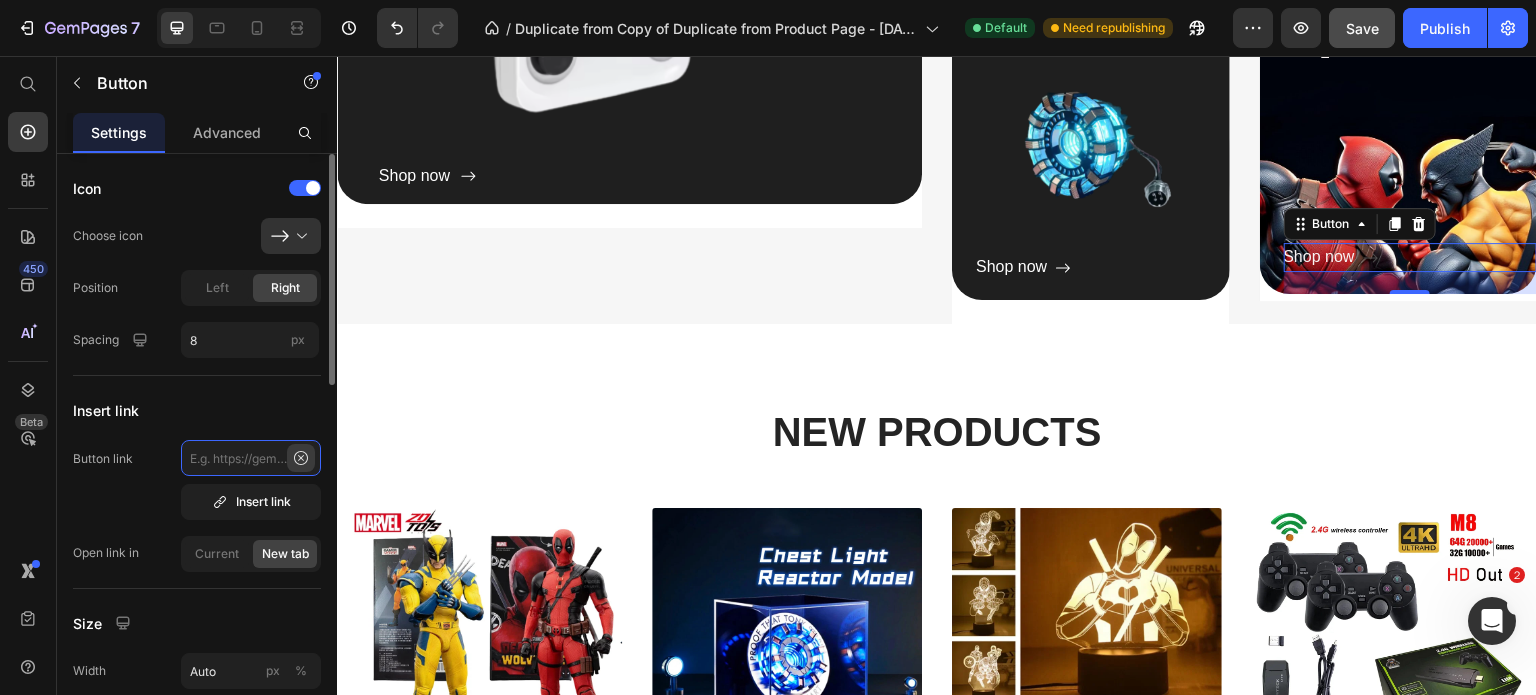 scroll, scrollTop: 0, scrollLeft: 0, axis: both 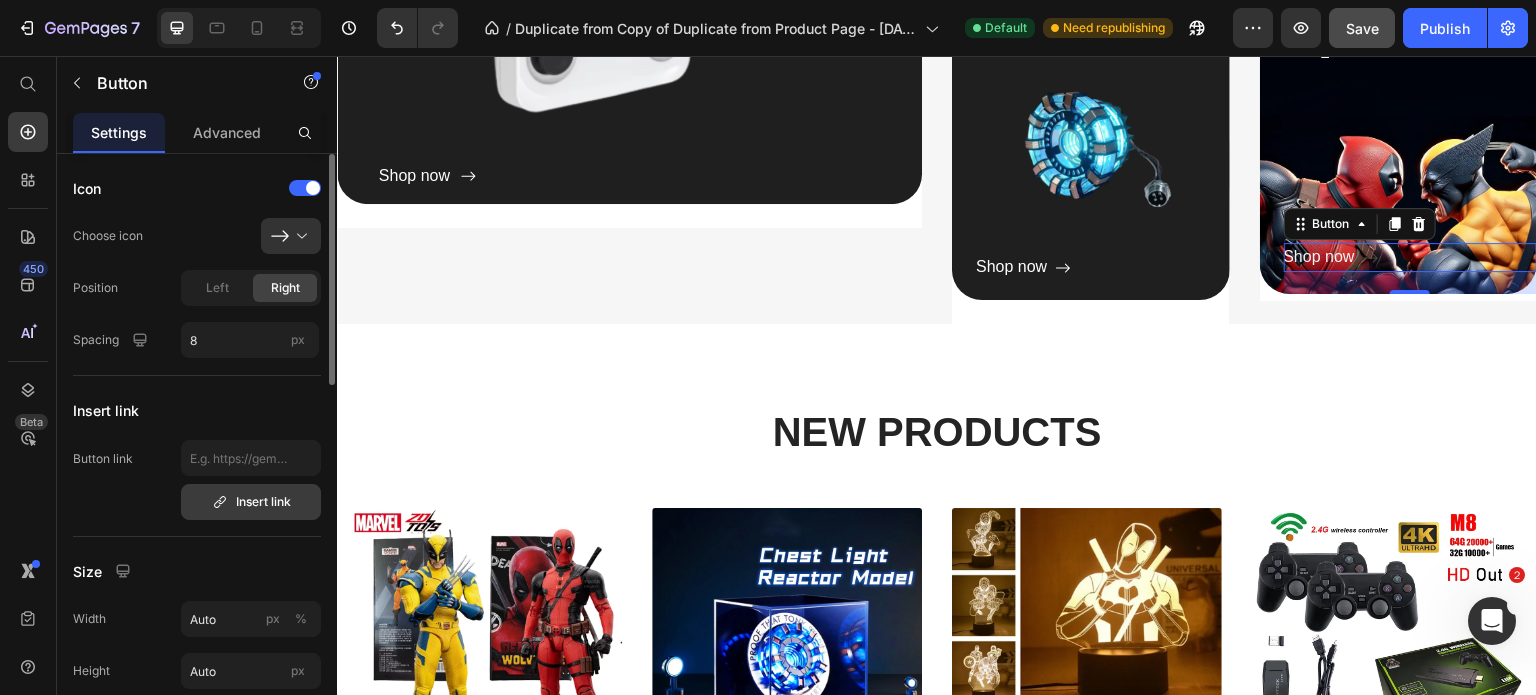 click on "Insert link" at bounding box center [251, 502] 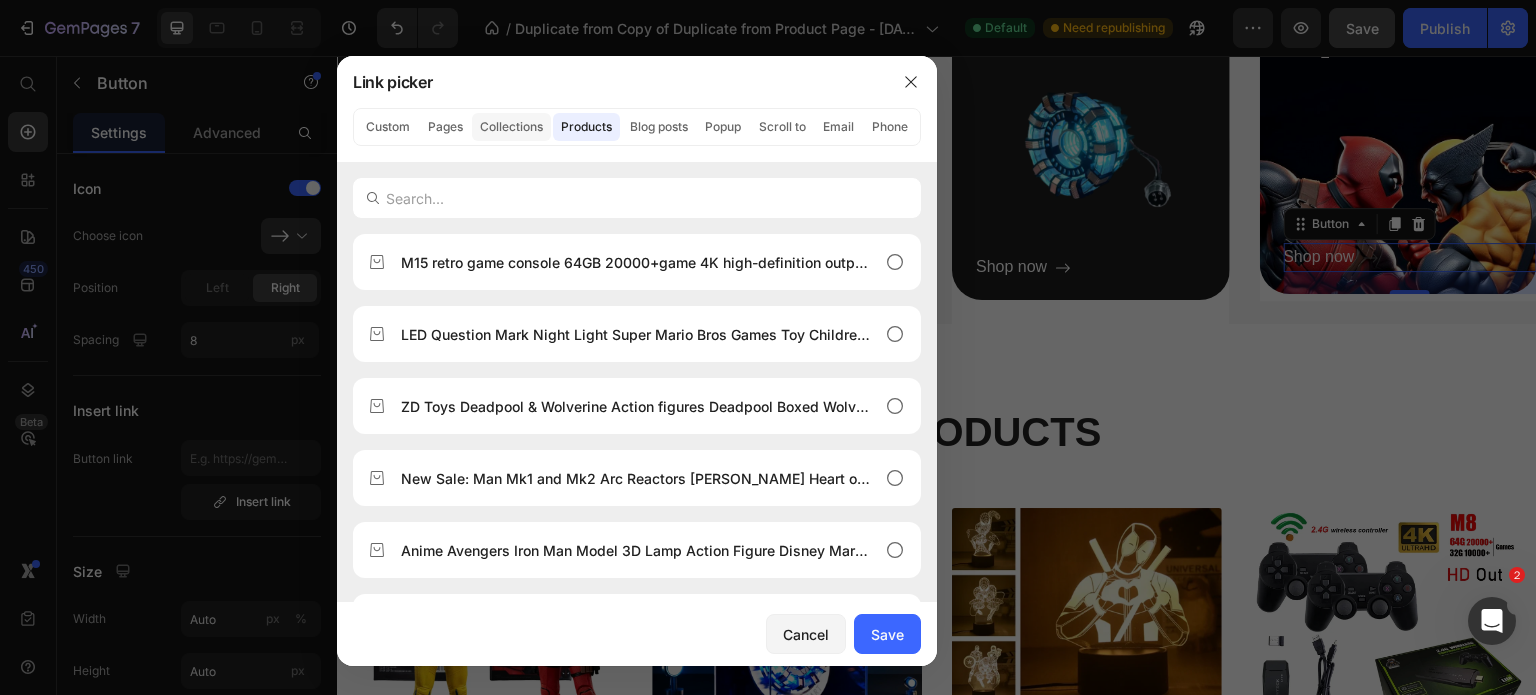 click on "Collections" 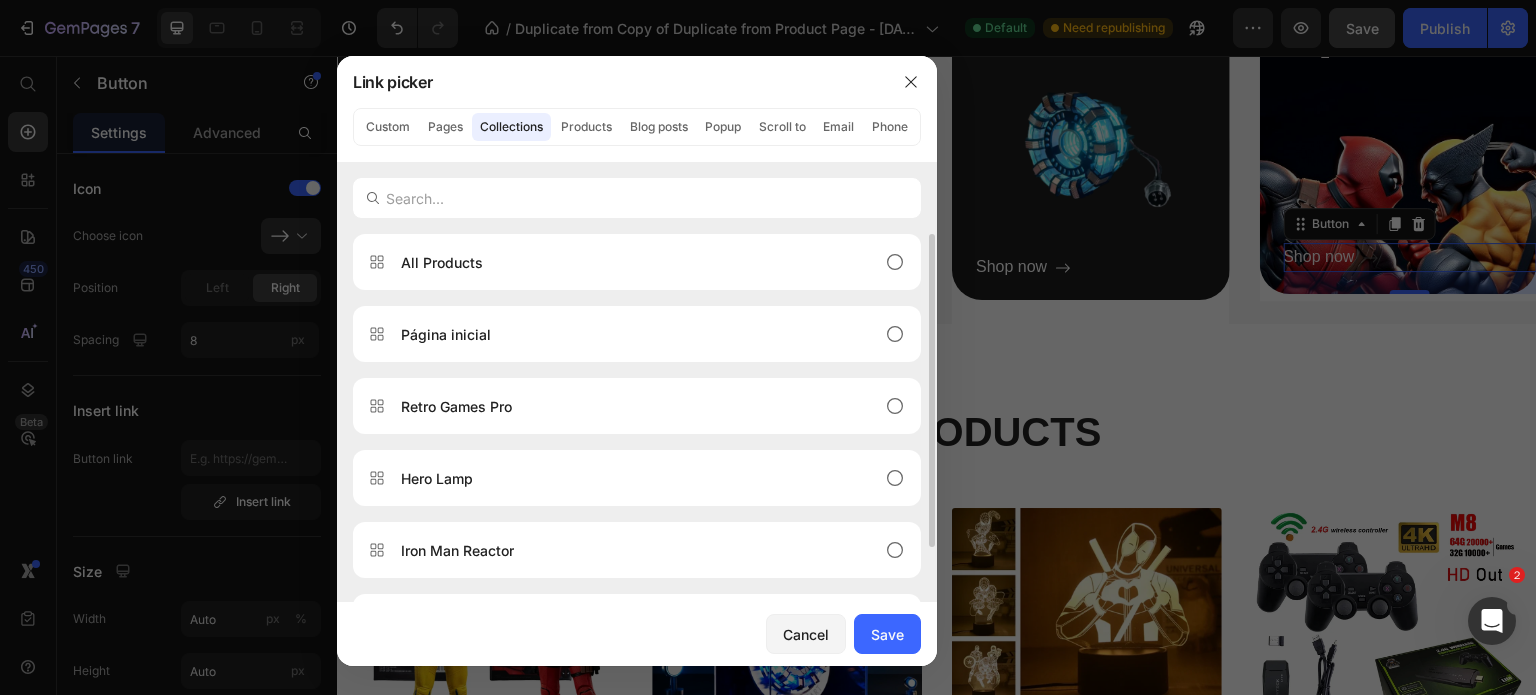 scroll, scrollTop: 64, scrollLeft: 0, axis: vertical 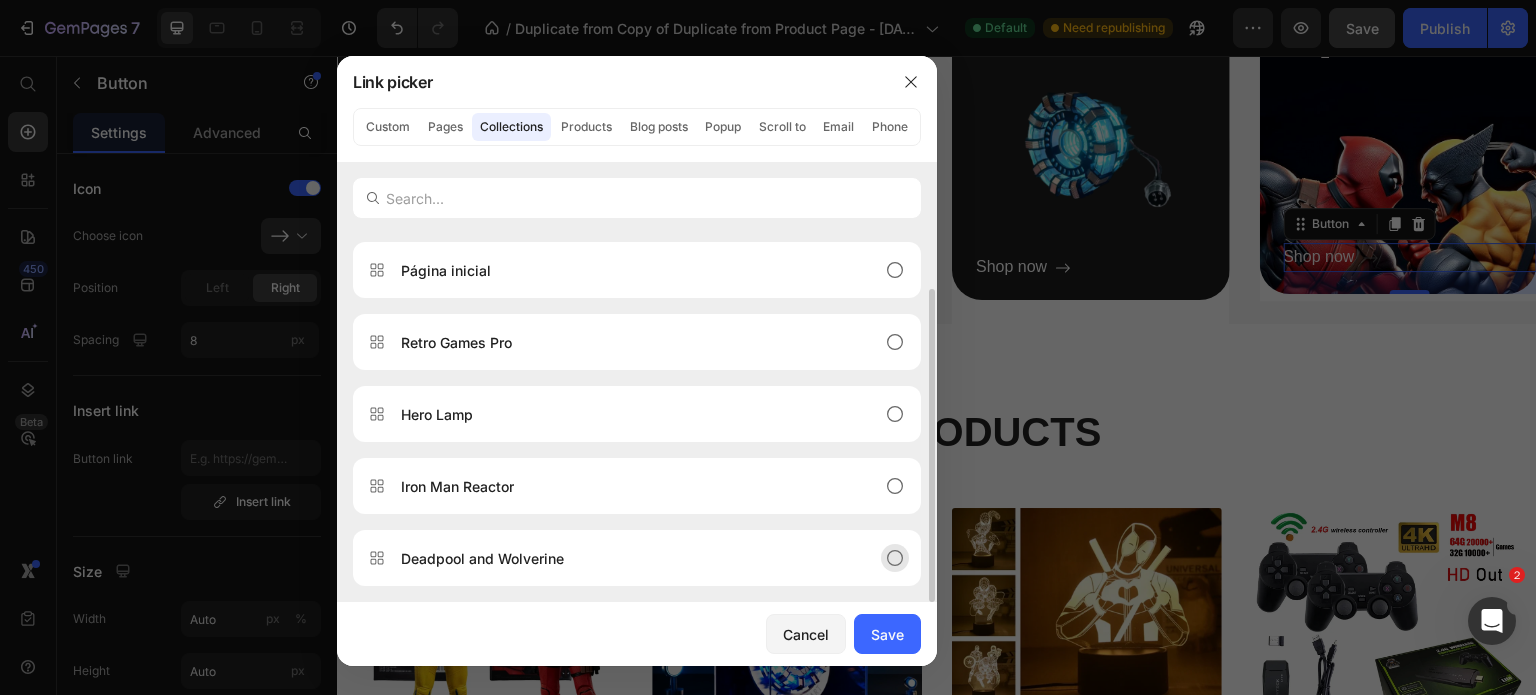 click on "Deadpool and Wolverine" 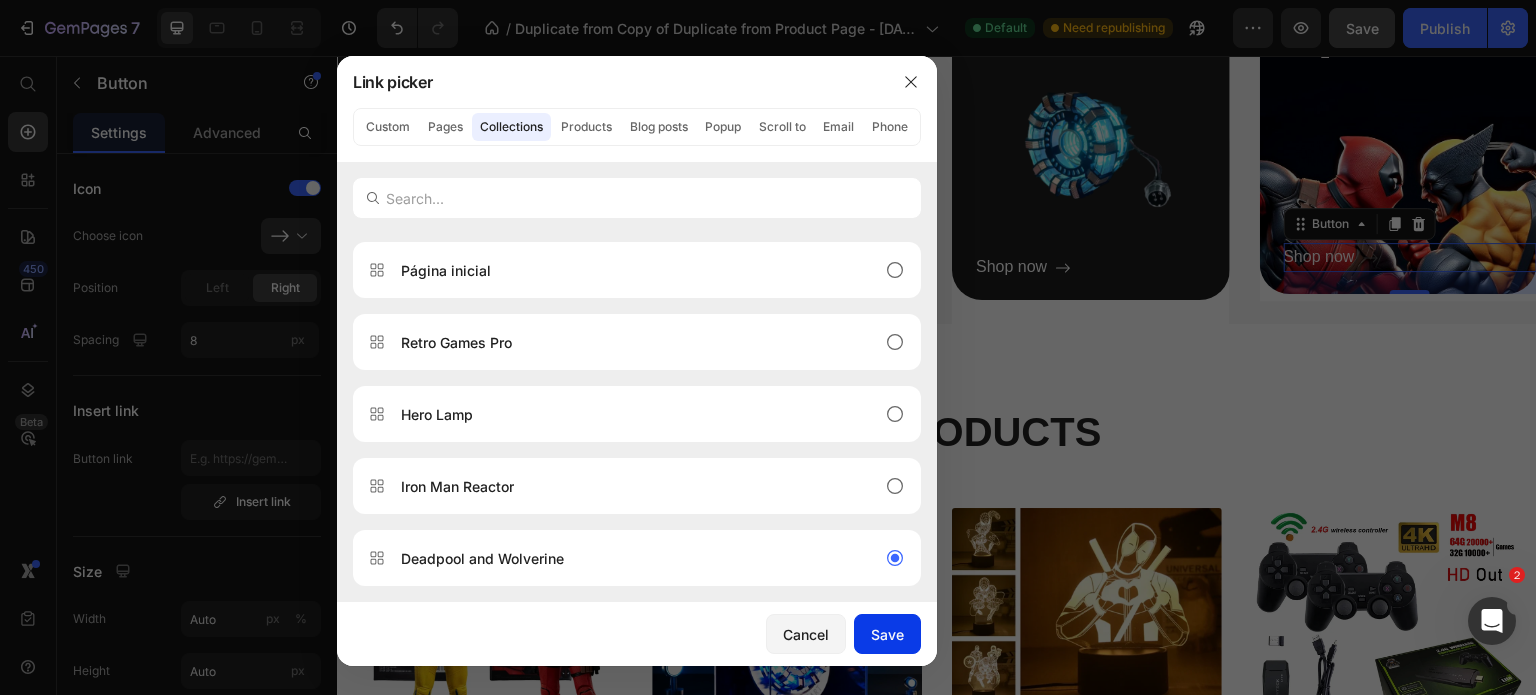 click on "Save" at bounding box center [887, 634] 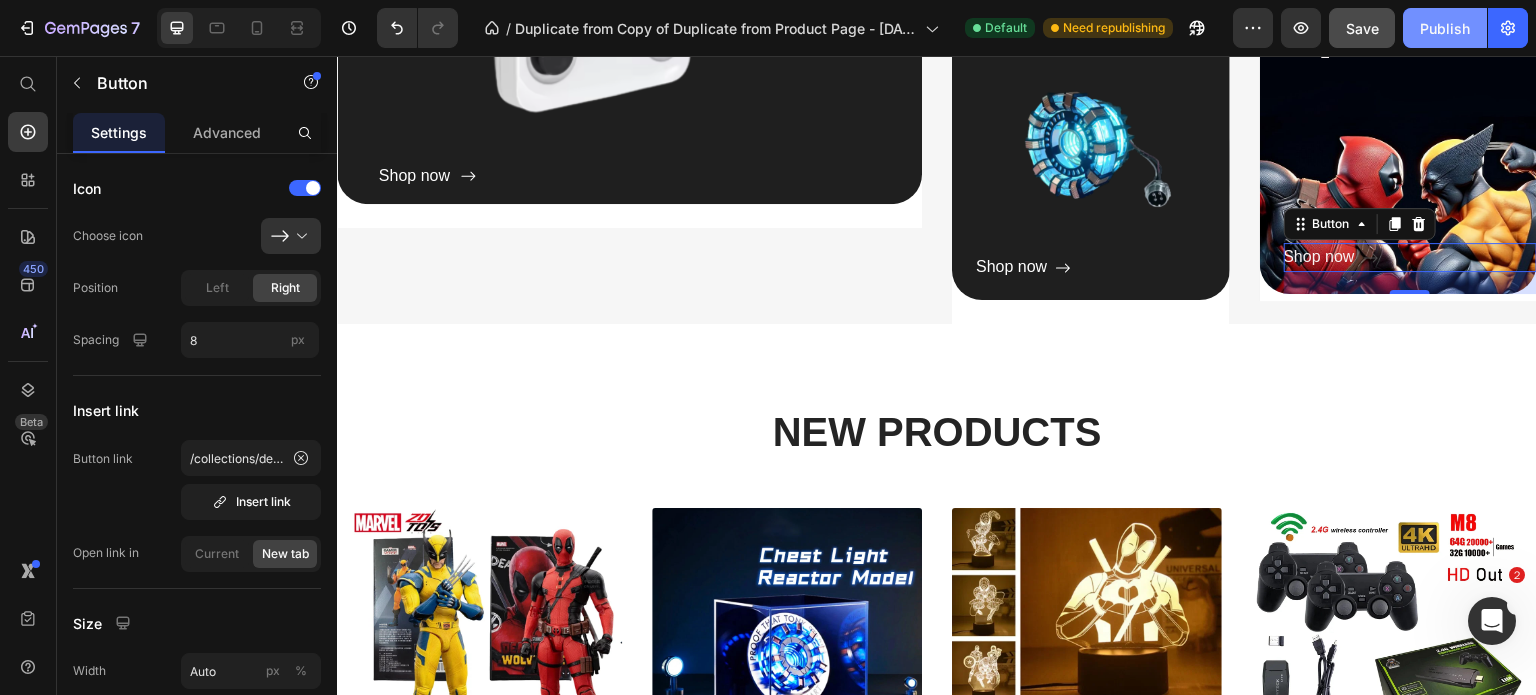 click on "Publish" 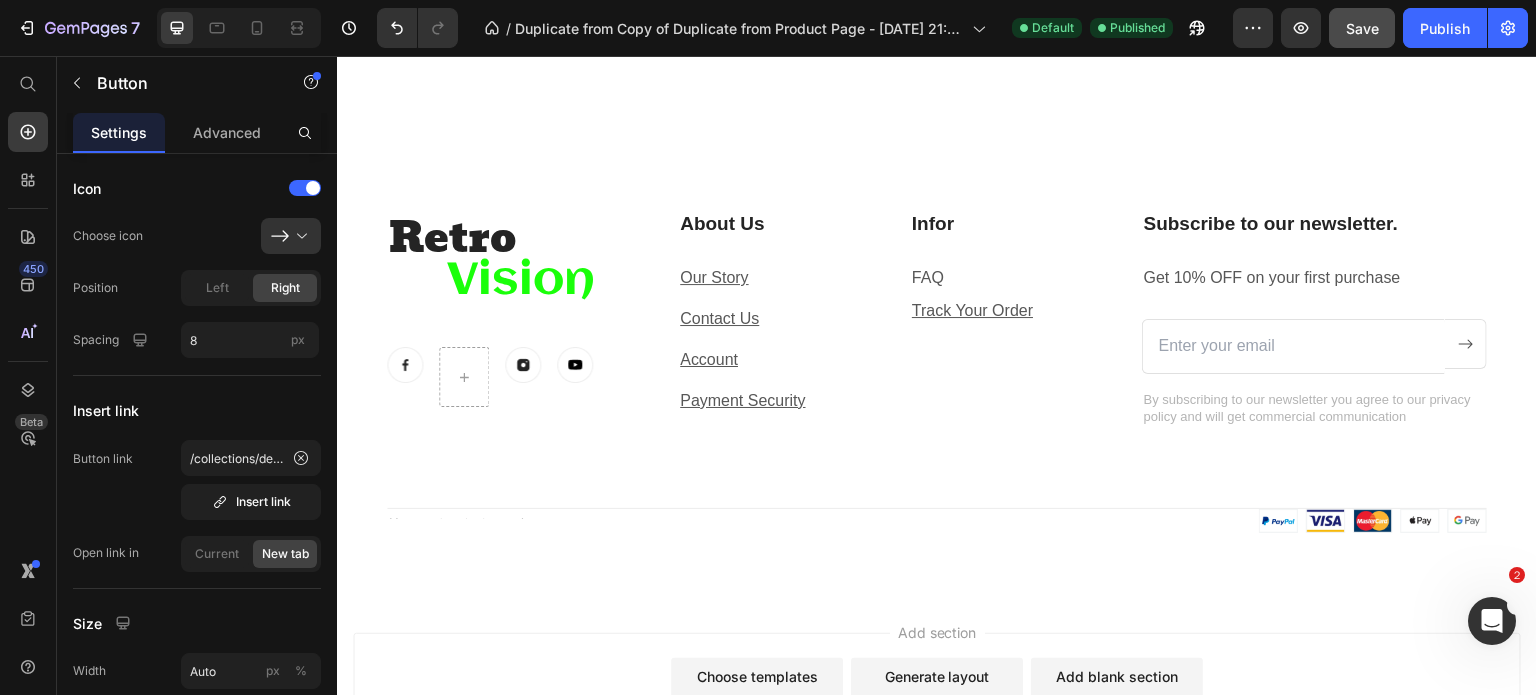 scroll, scrollTop: 4143, scrollLeft: 0, axis: vertical 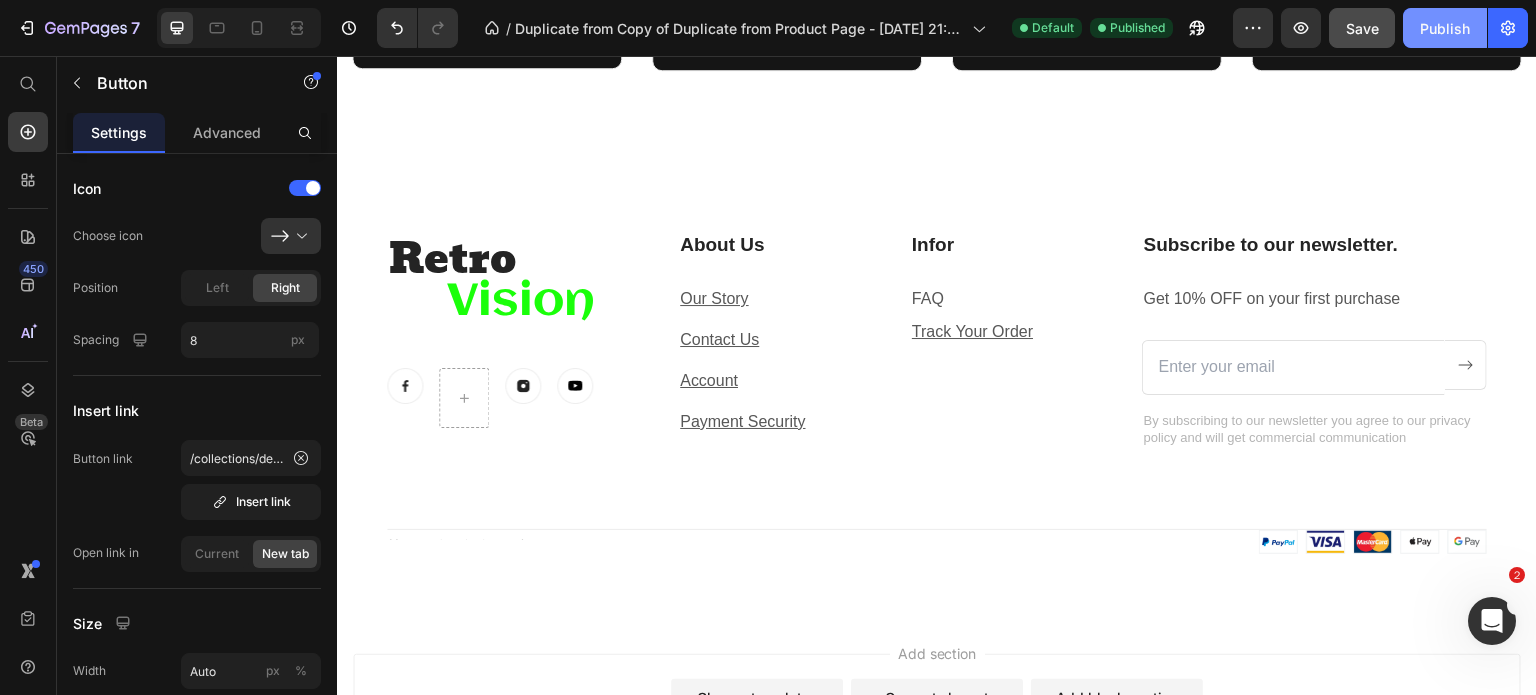 click on "Publish" at bounding box center [1445, 28] 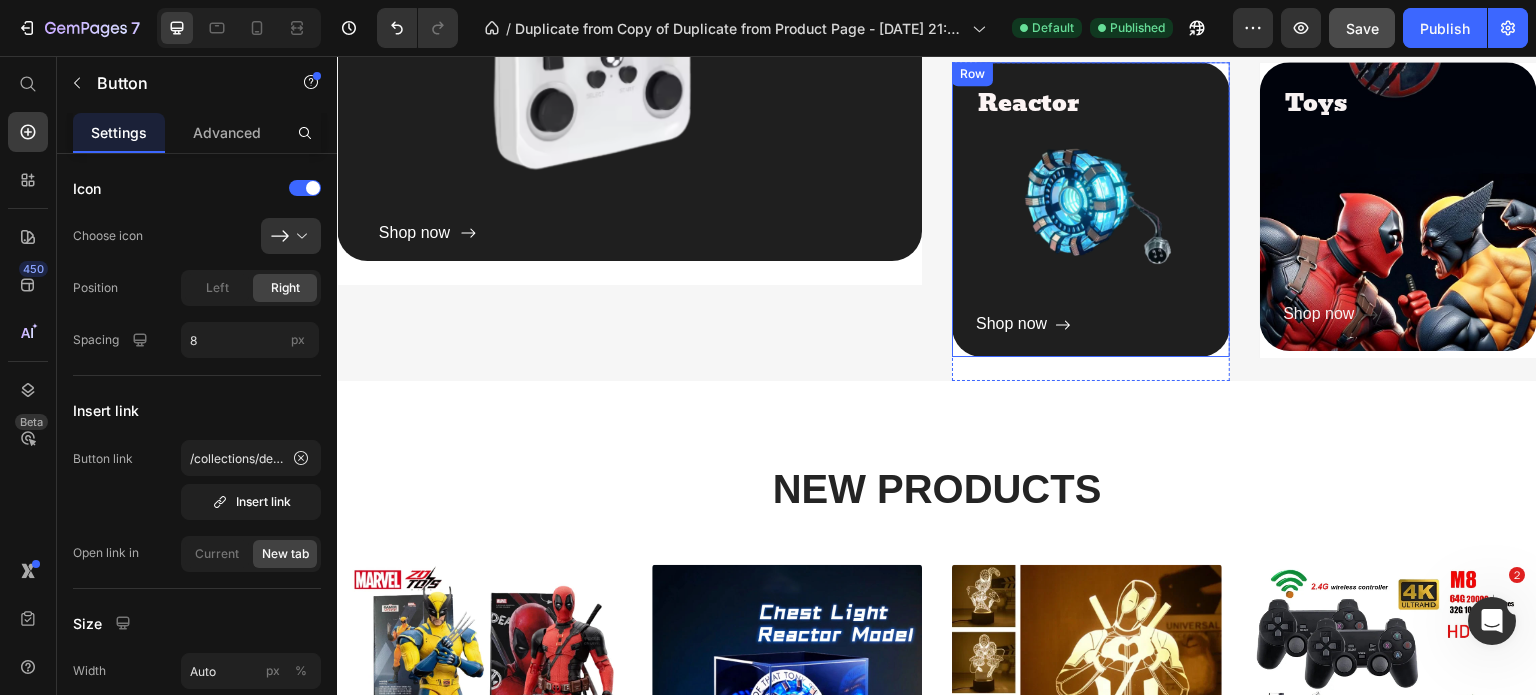 scroll, scrollTop: 2043, scrollLeft: 0, axis: vertical 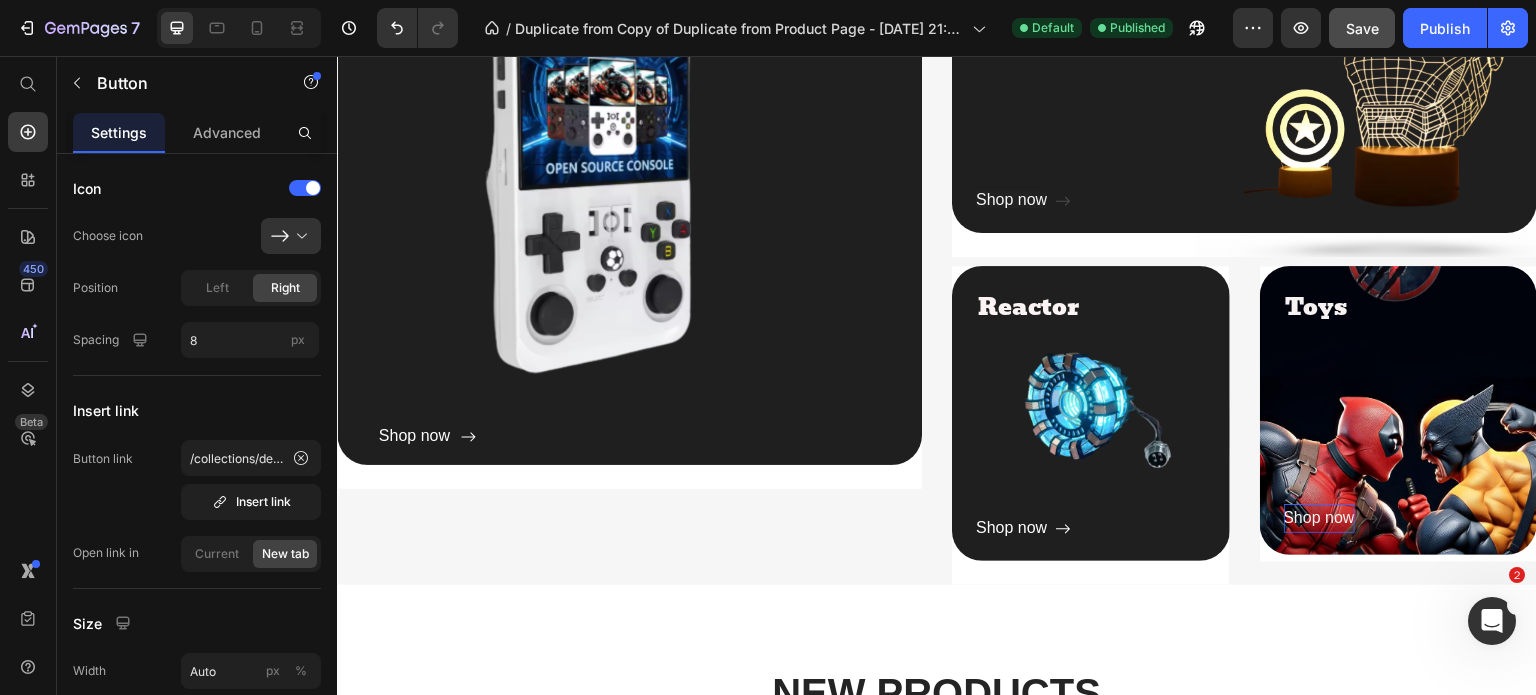 click on "Shop now" at bounding box center (1319, 517) 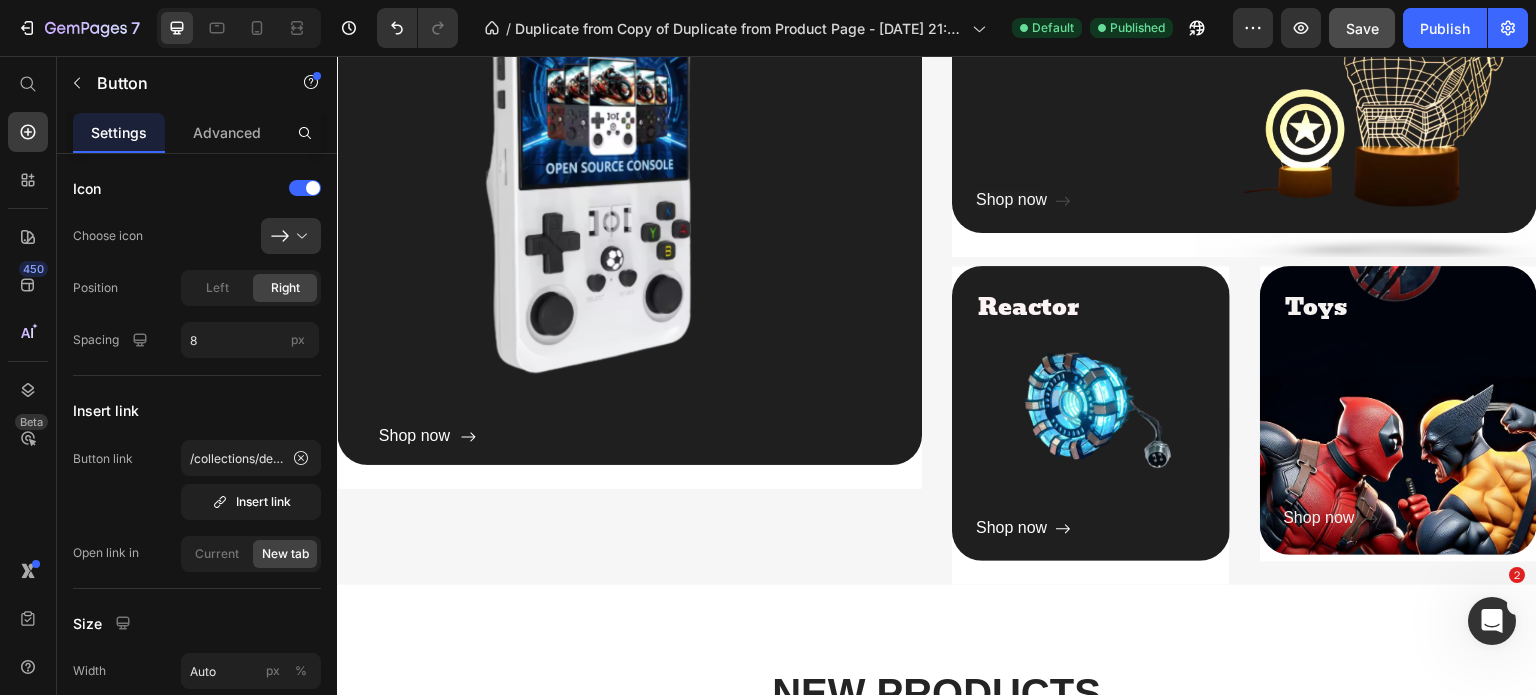 click on "Shop now Button" at bounding box center (1411, 518) 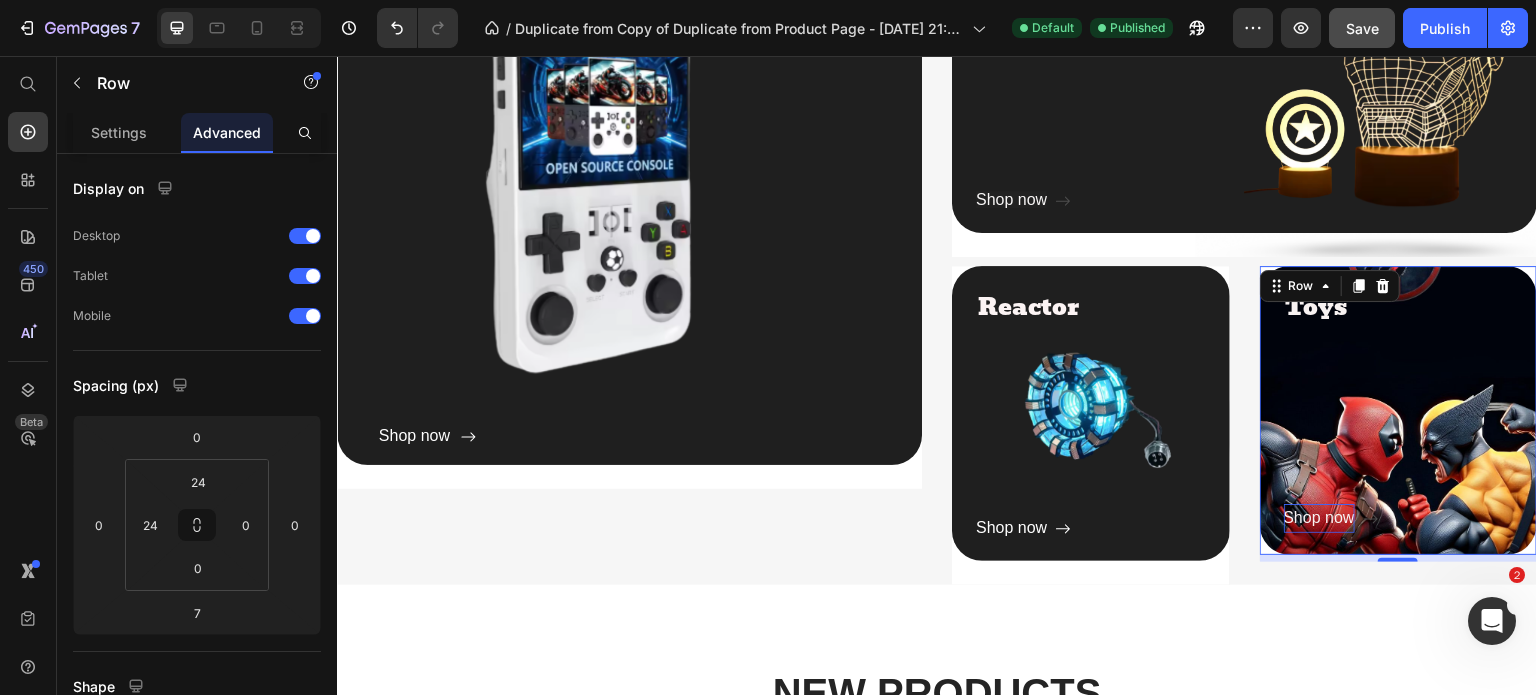 click on "Shop now" at bounding box center [1319, 517] 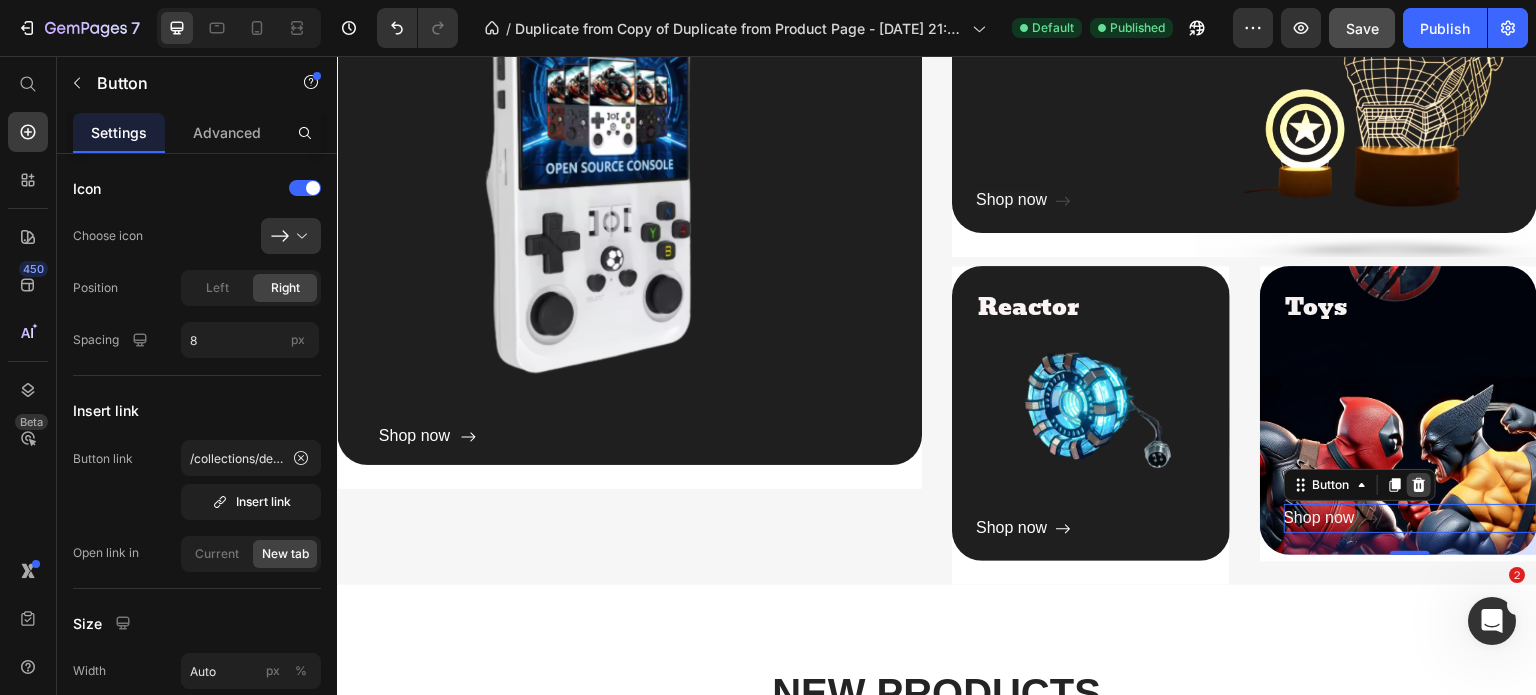 click 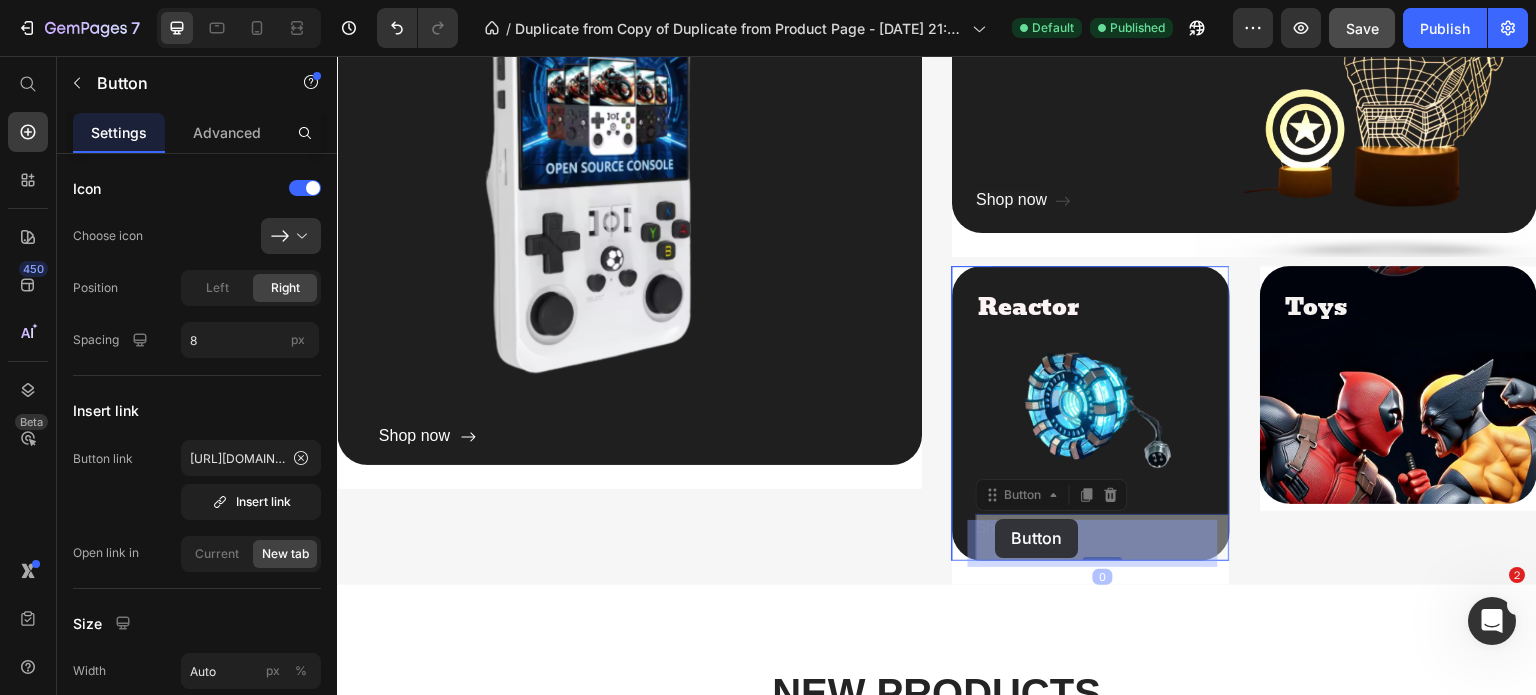 drag, startPoint x: 1027, startPoint y: 522, endPoint x: 996, endPoint y: 519, distance: 31.144823 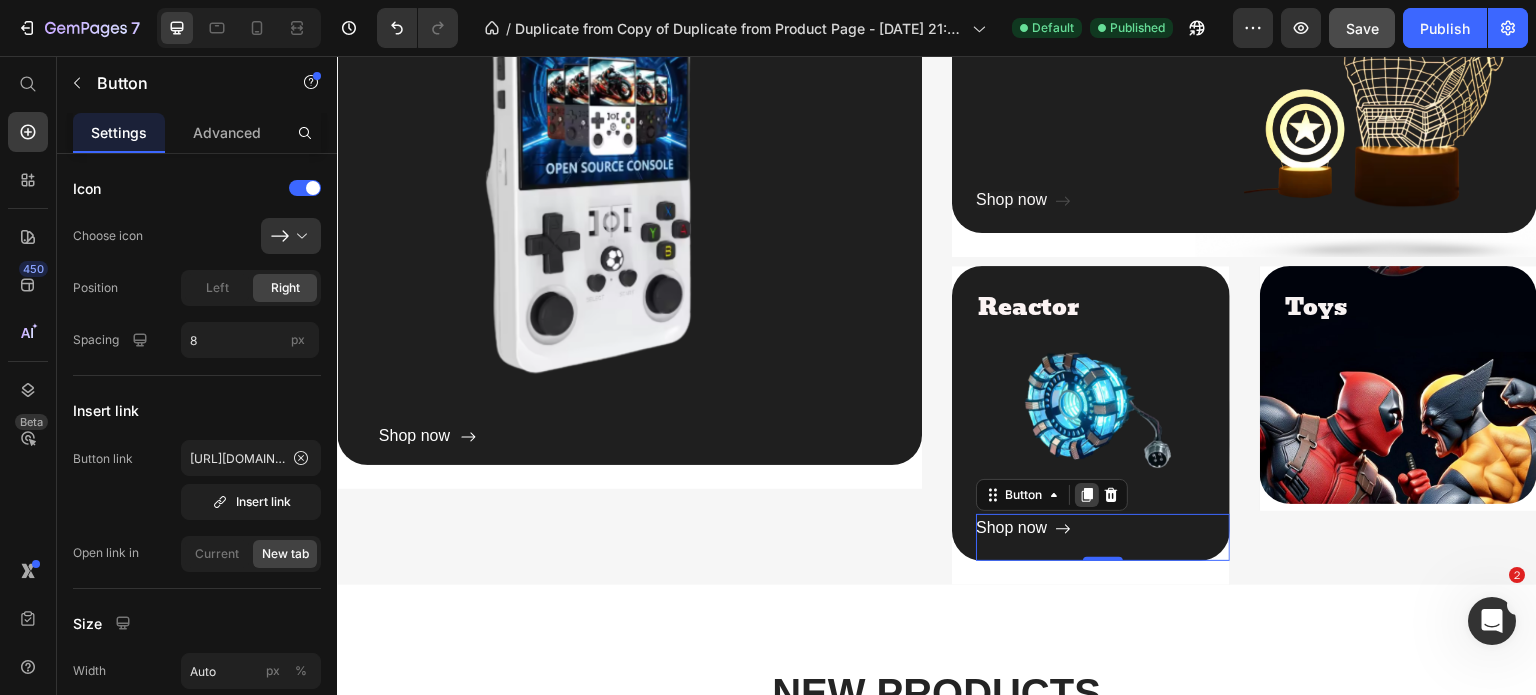 click 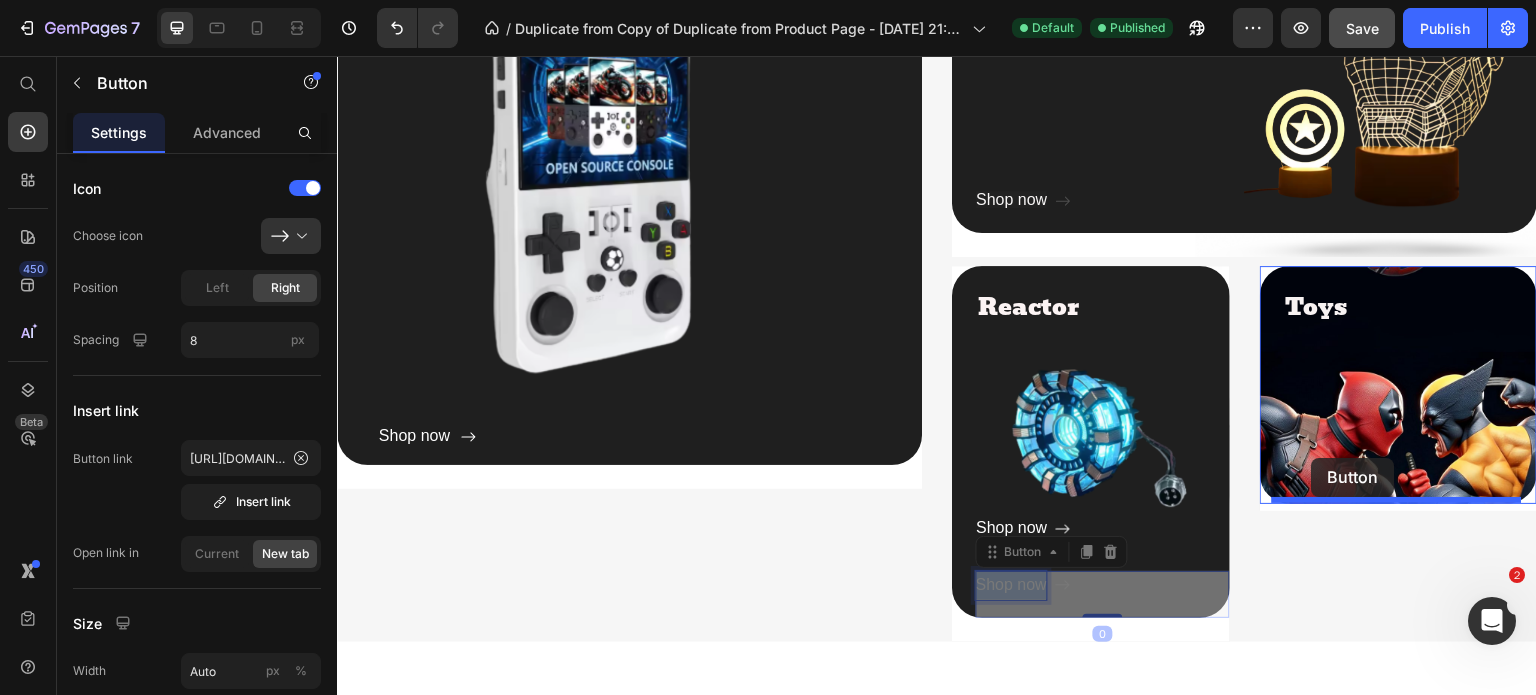 drag, startPoint x: 1014, startPoint y: 581, endPoint x: 1311, endPoint y: 466, distance: 318.48706 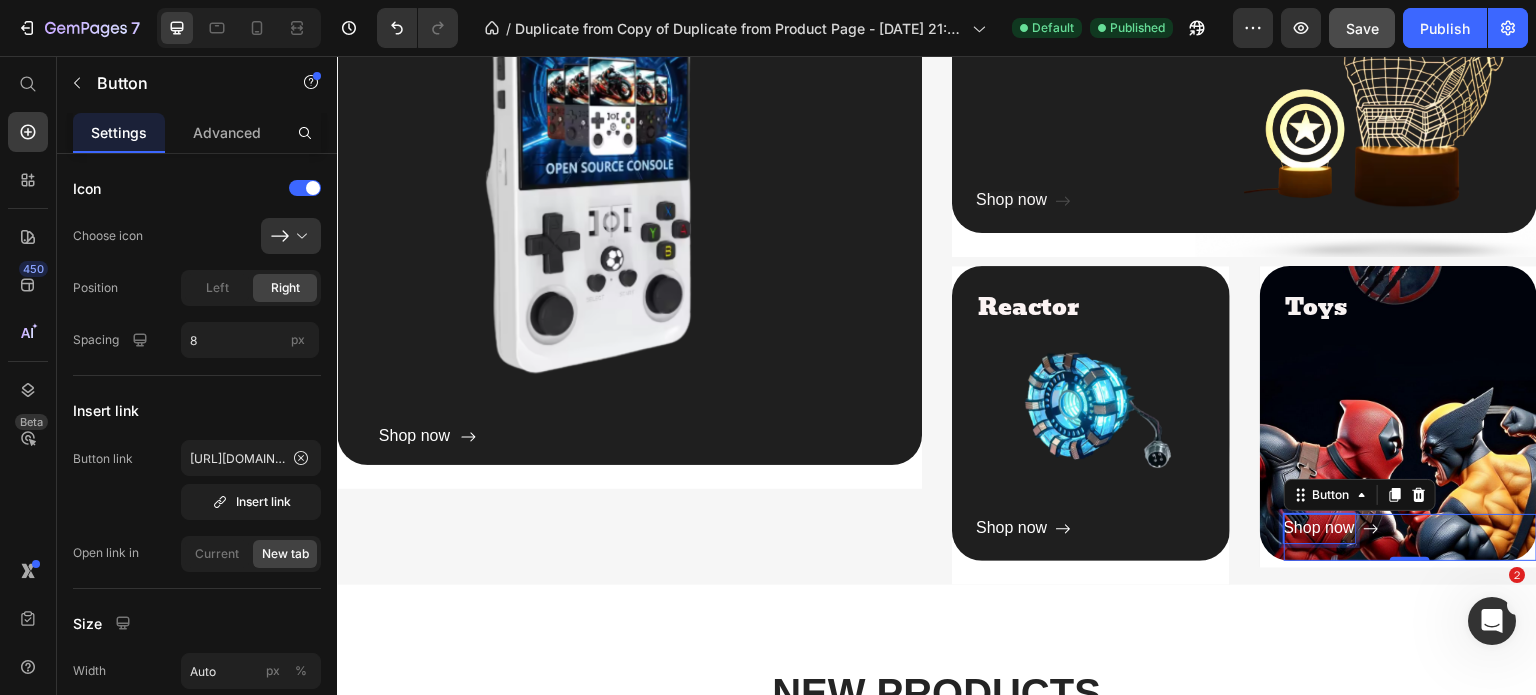 click on "Shop now" at bounding box center (1319, 528) 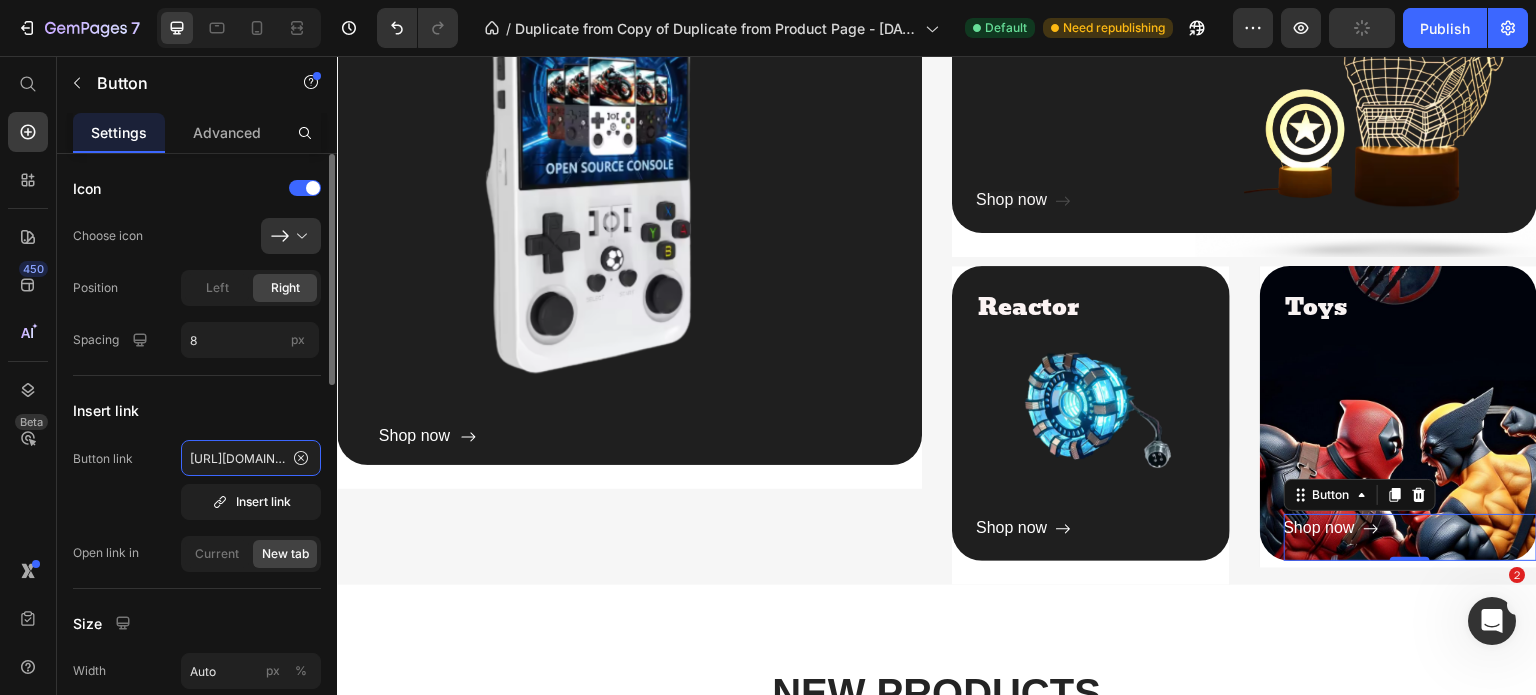 click on "[URL][DOMAIN_NAME]" 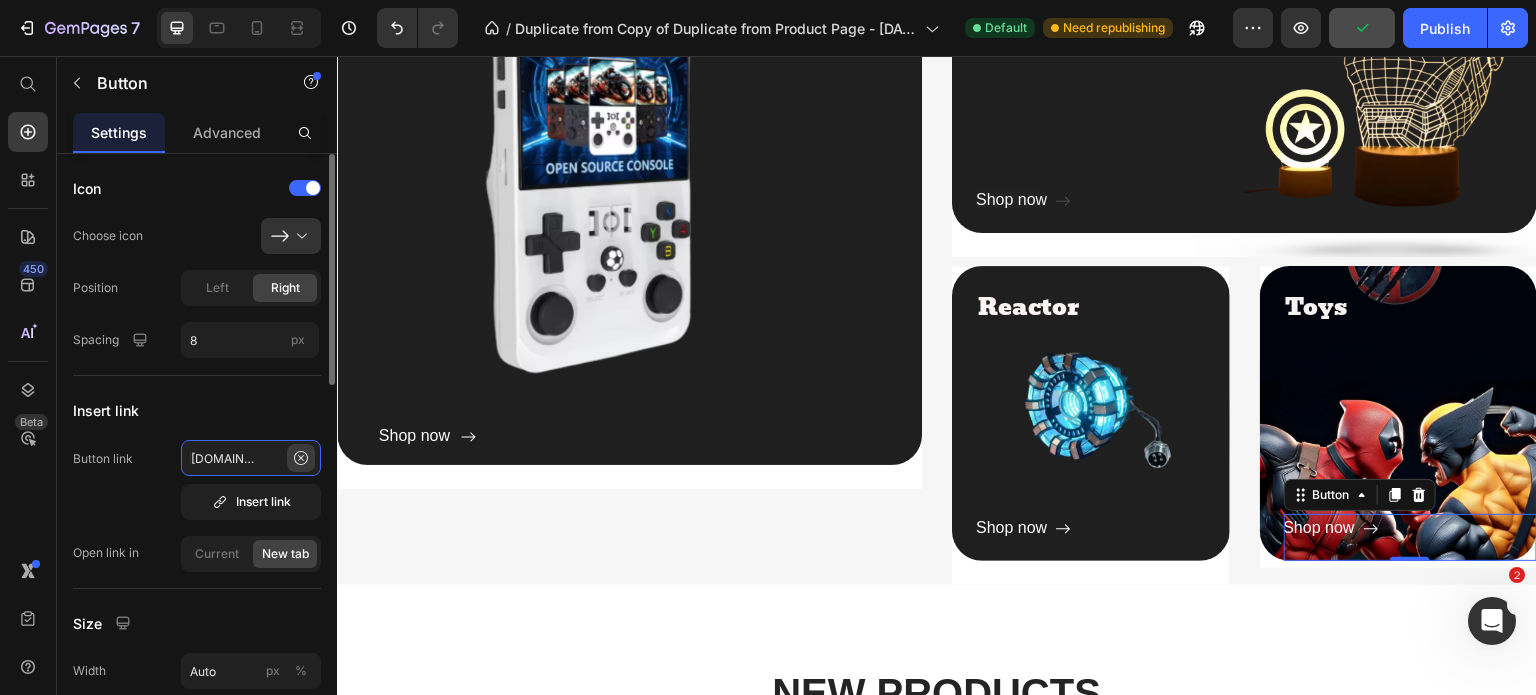 scroll, scrollTop: 0, scrollLeft: 232, axis: horizontal 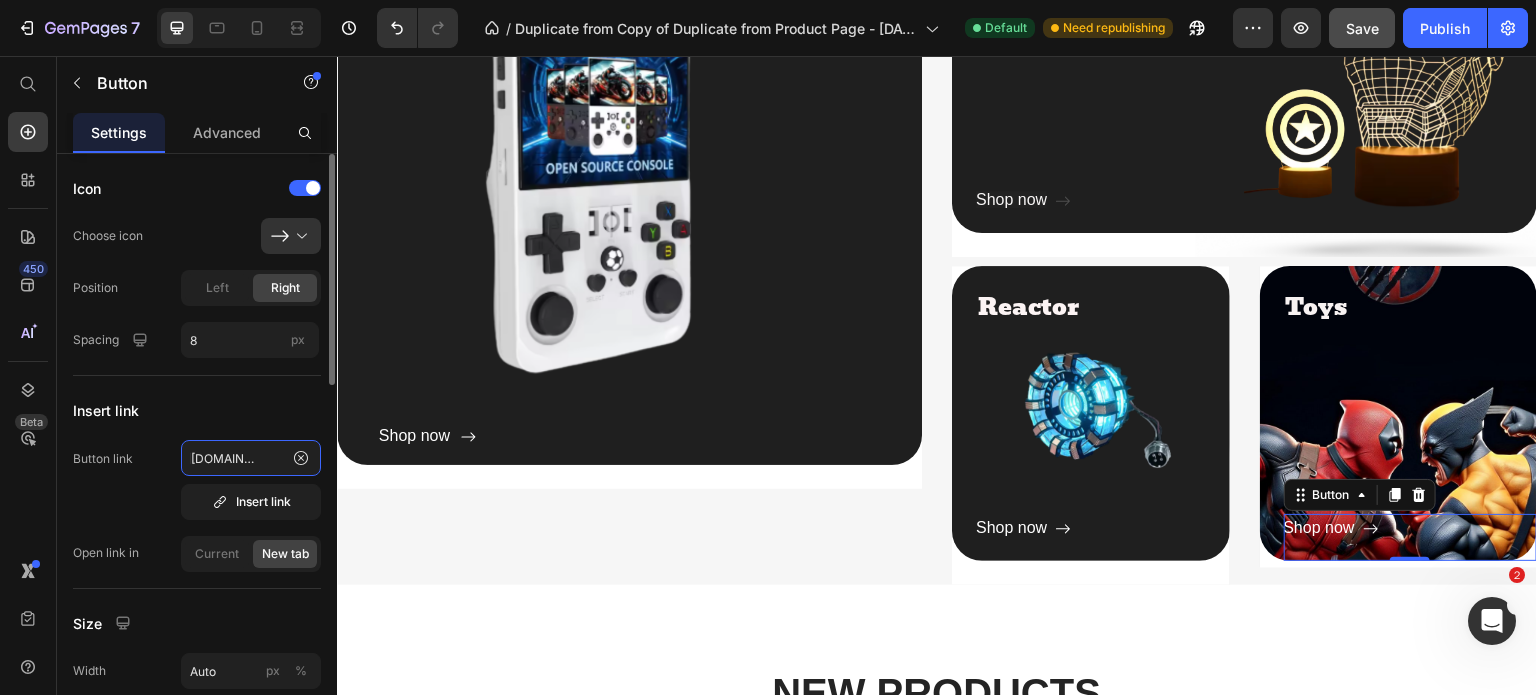 drag, startPoint x: 215, startPoint y: 458, endPoint x: 227, endPoint y: 479, distance: 24.186773 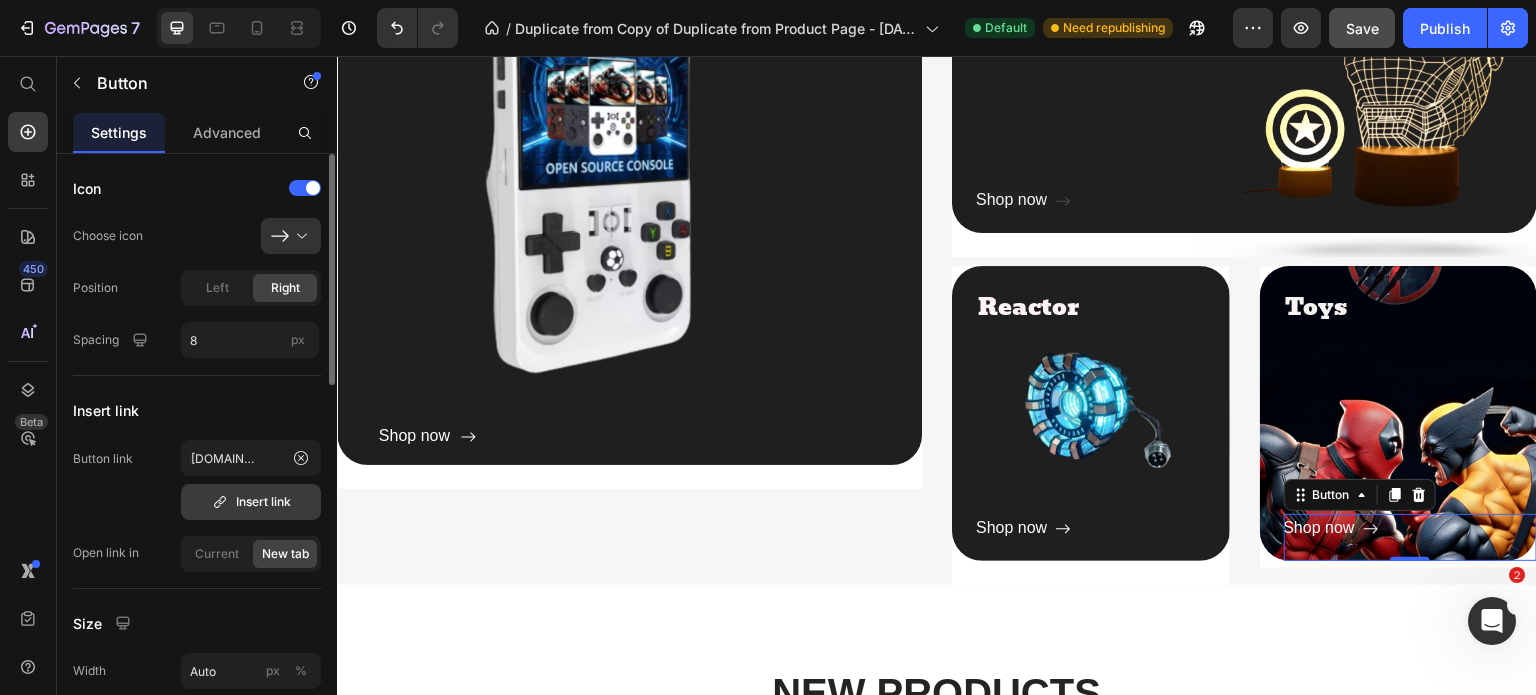 click on "Insert link" at bounding box center [251, 502] 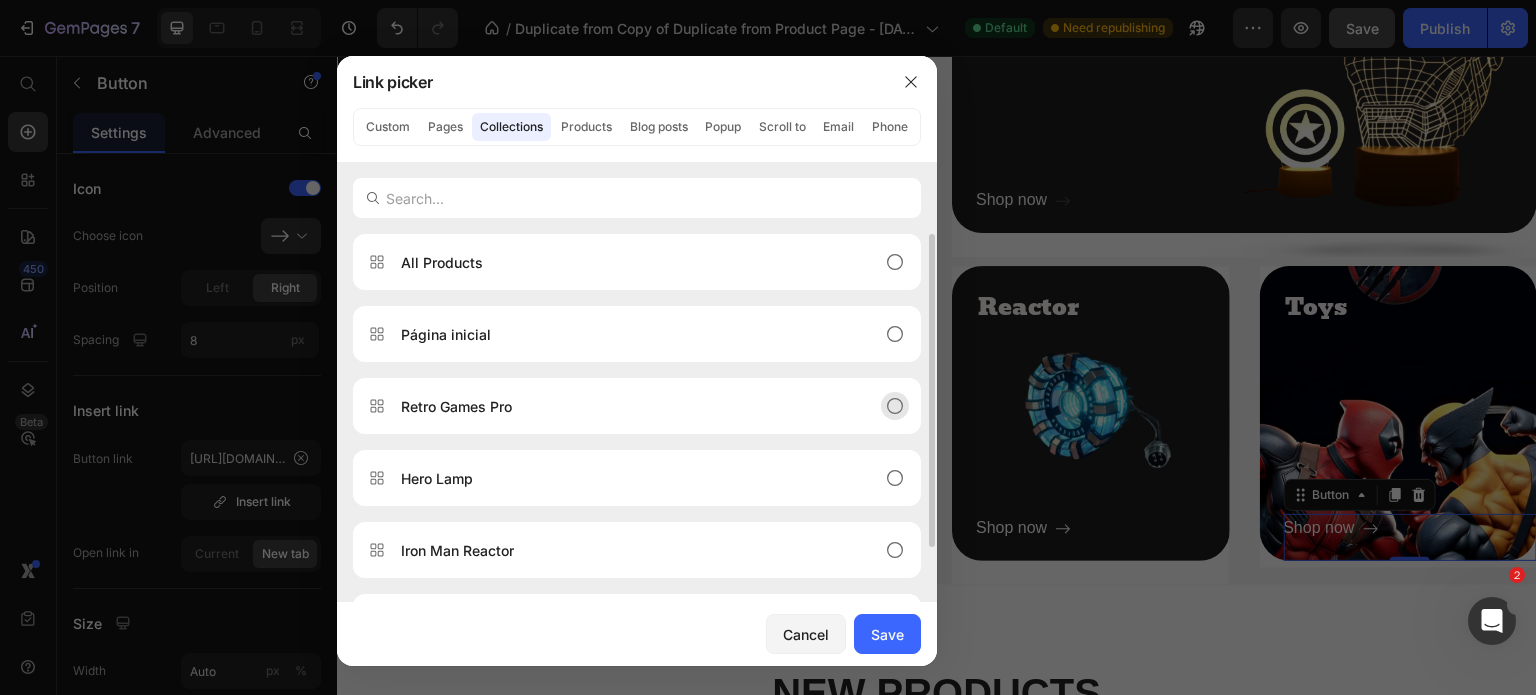 scroll, scrollTop: 64, scrollLeft: 0, axis: vertical 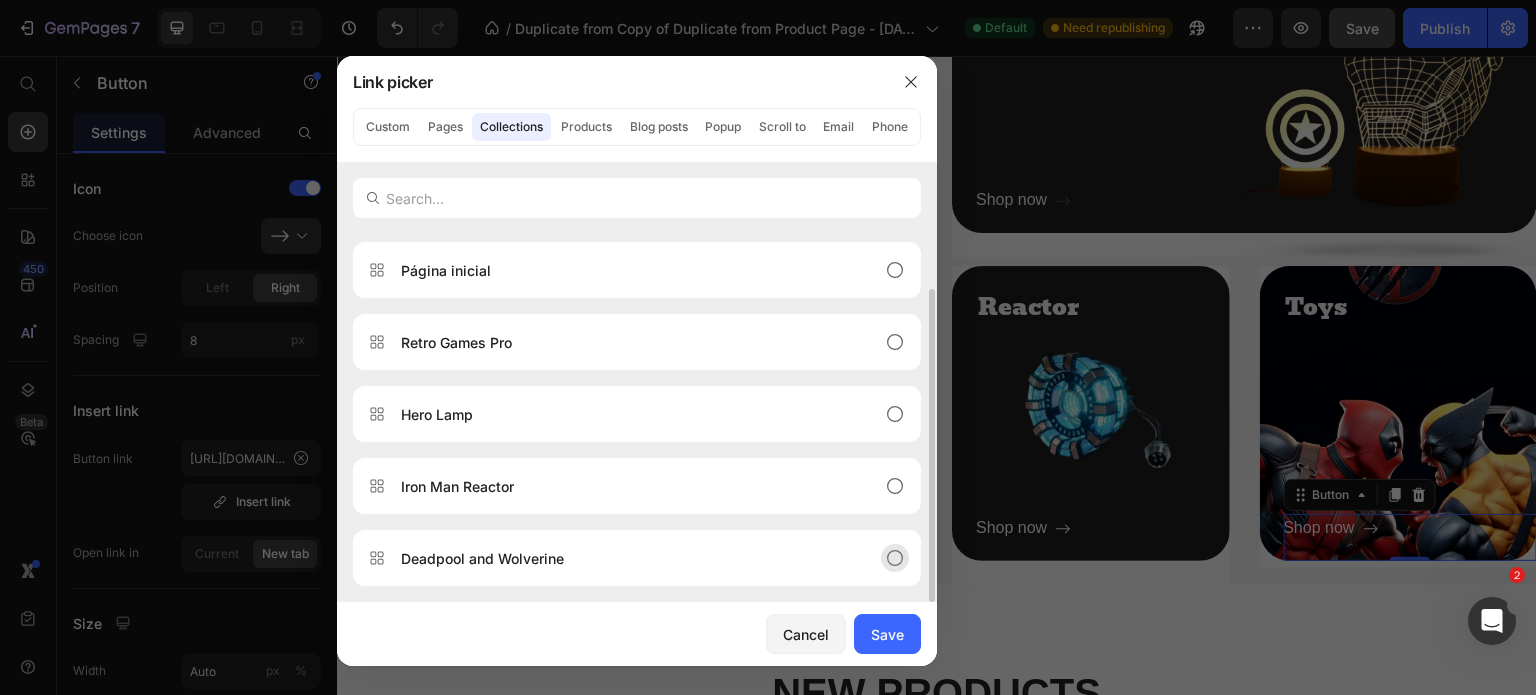 click on "Deadpool and Wolverine" at bounding box center [482, 558] 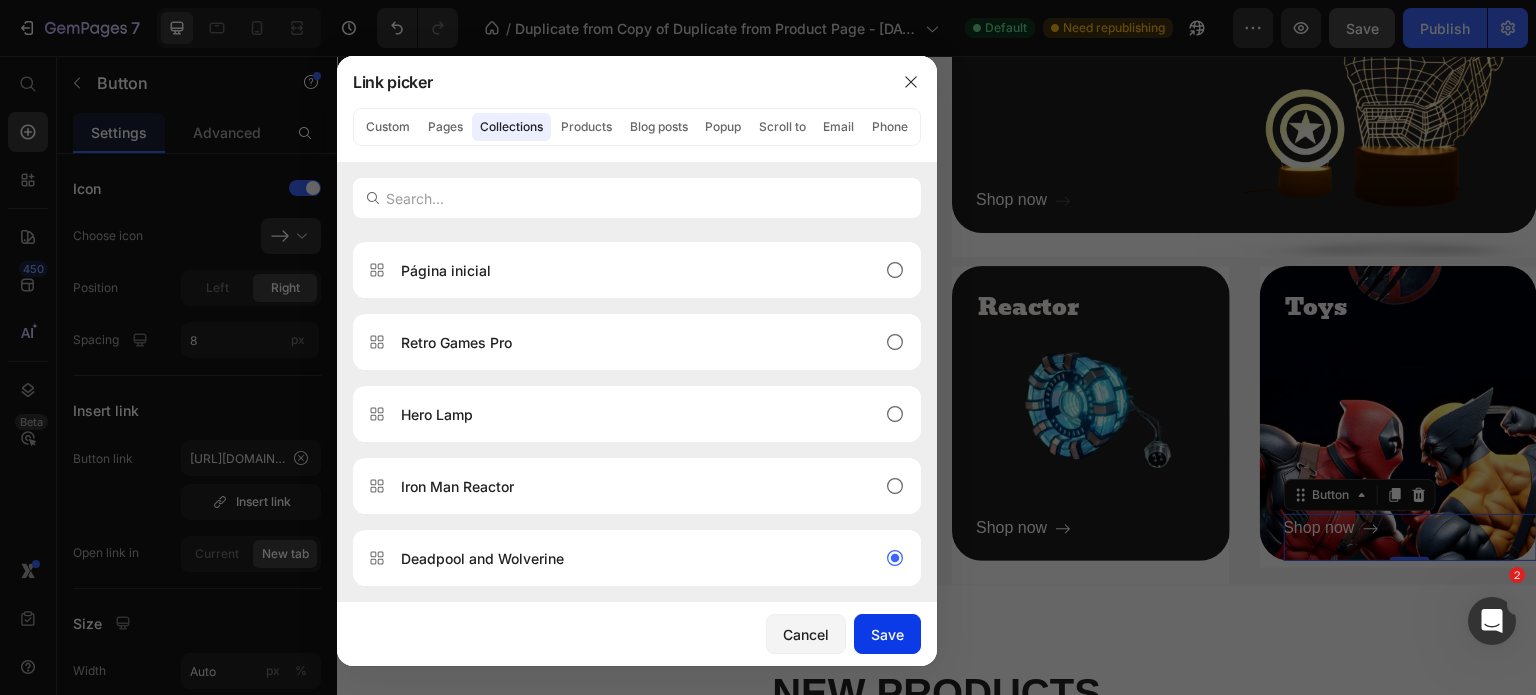 click on "Save" at bounding box center (887, 634) 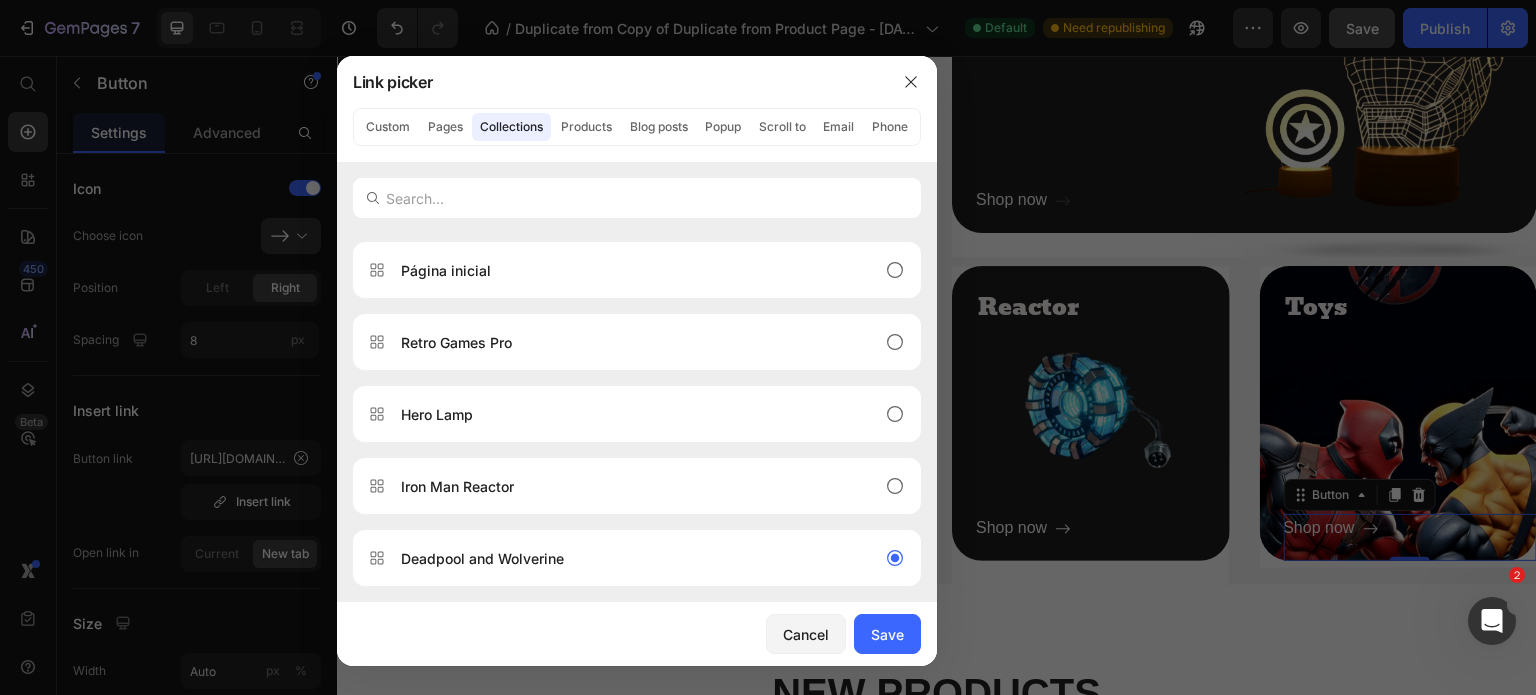 type on "/collections/deadpool-and-wolverine" 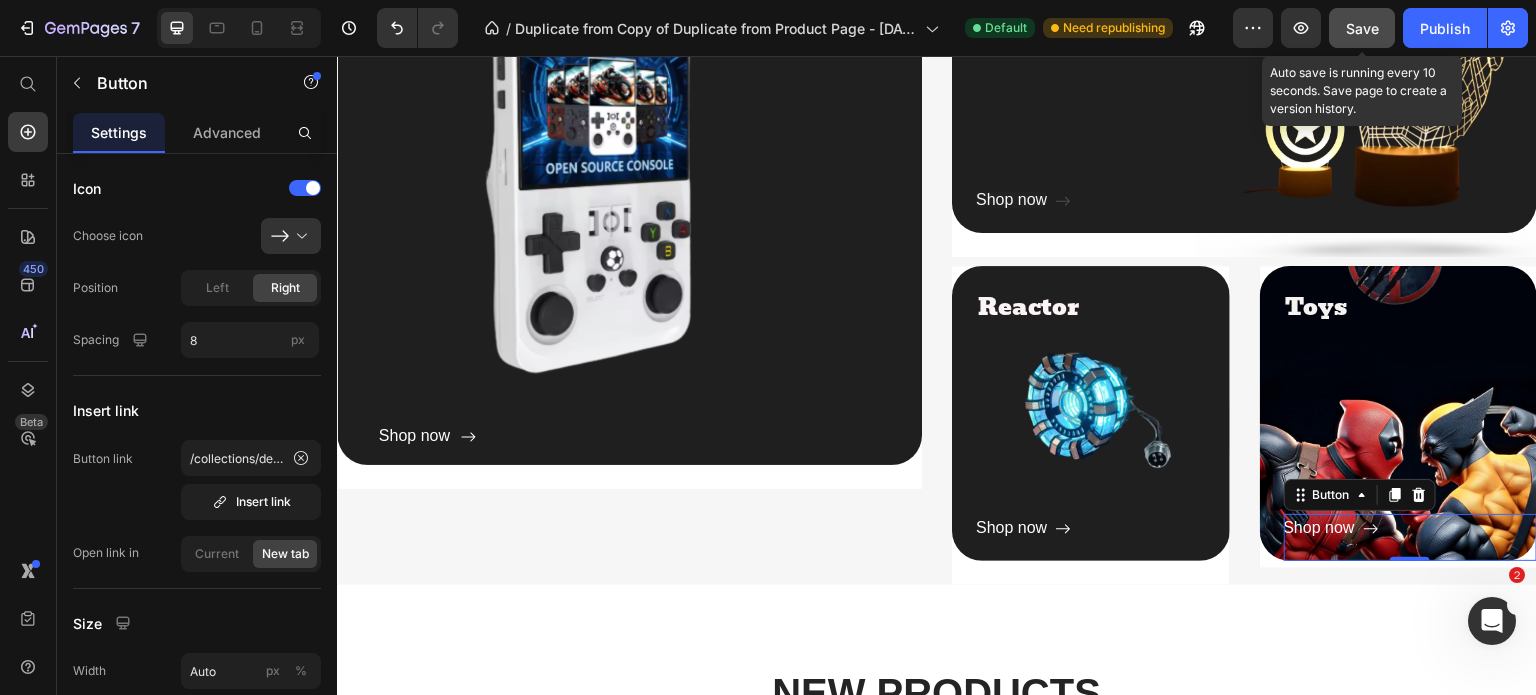 click on "Save" at bounding box center [1362, 28] 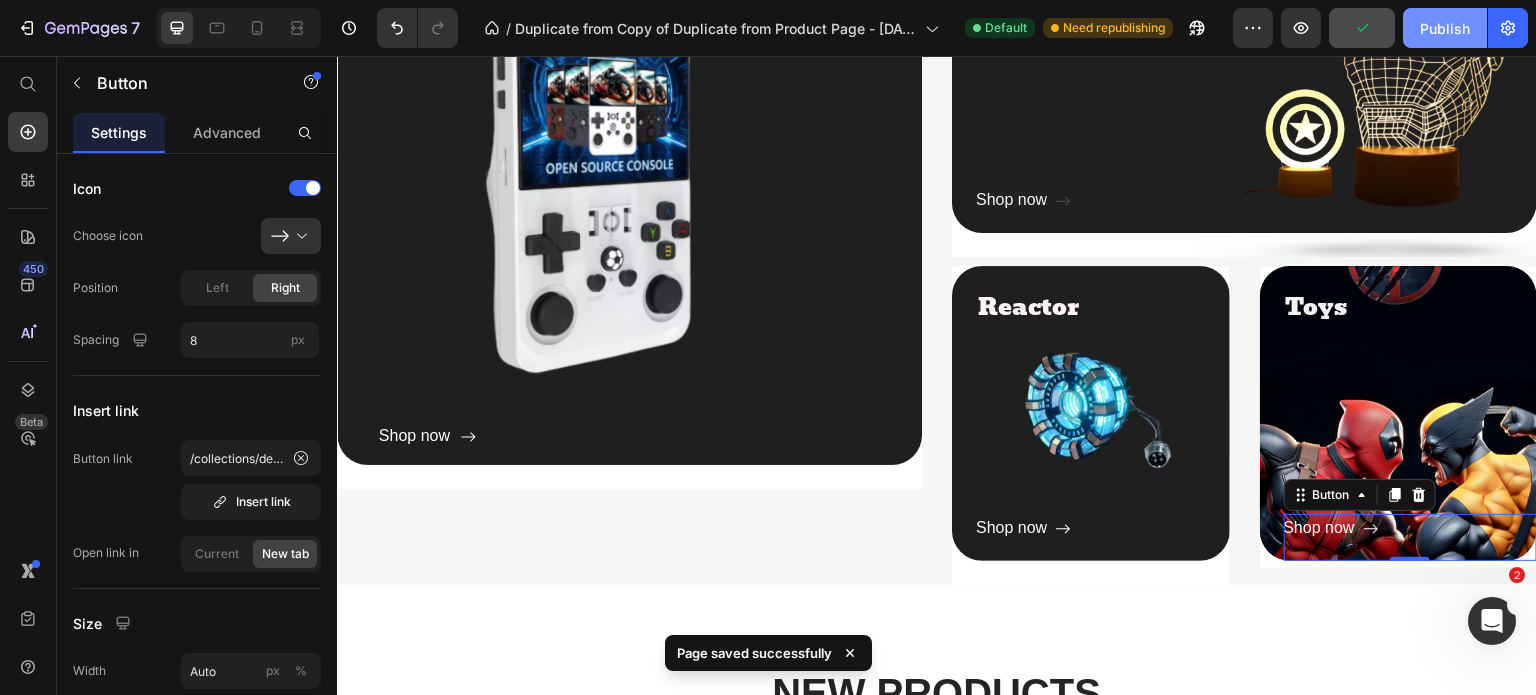 click on "Publish" at bounding box center [1445, 28] 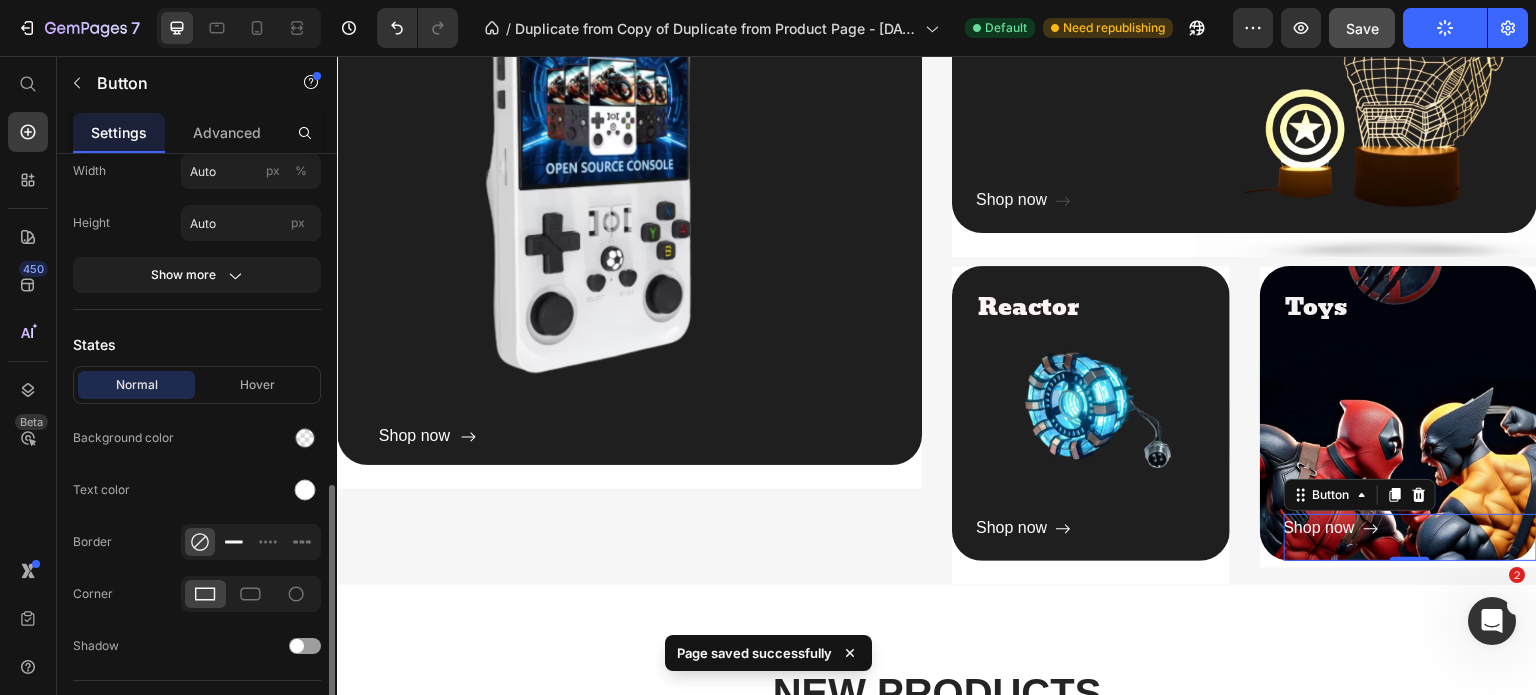scroll, scrollTop: 600, scrollLeft: 0, axis: vertical 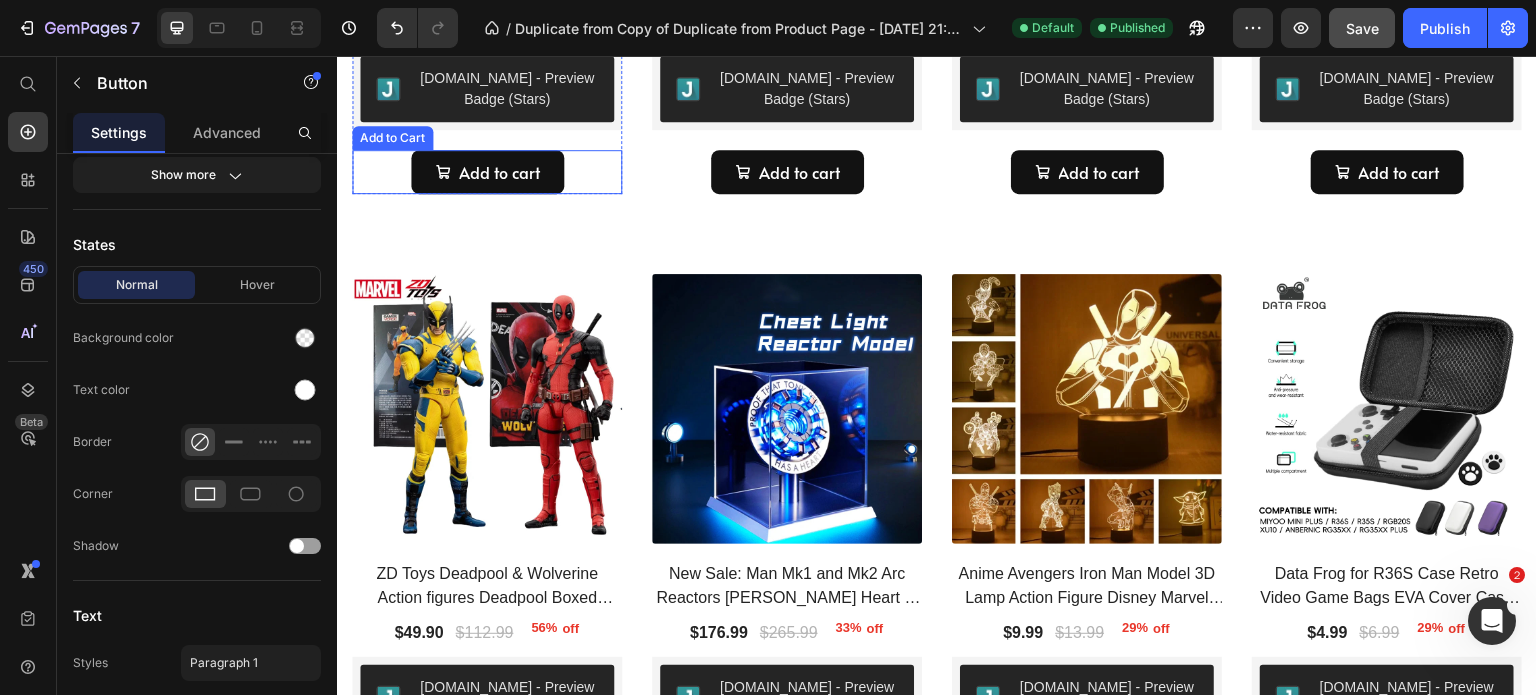 click on "Add to cart Add to Cart" at bounding box center [487, 172] 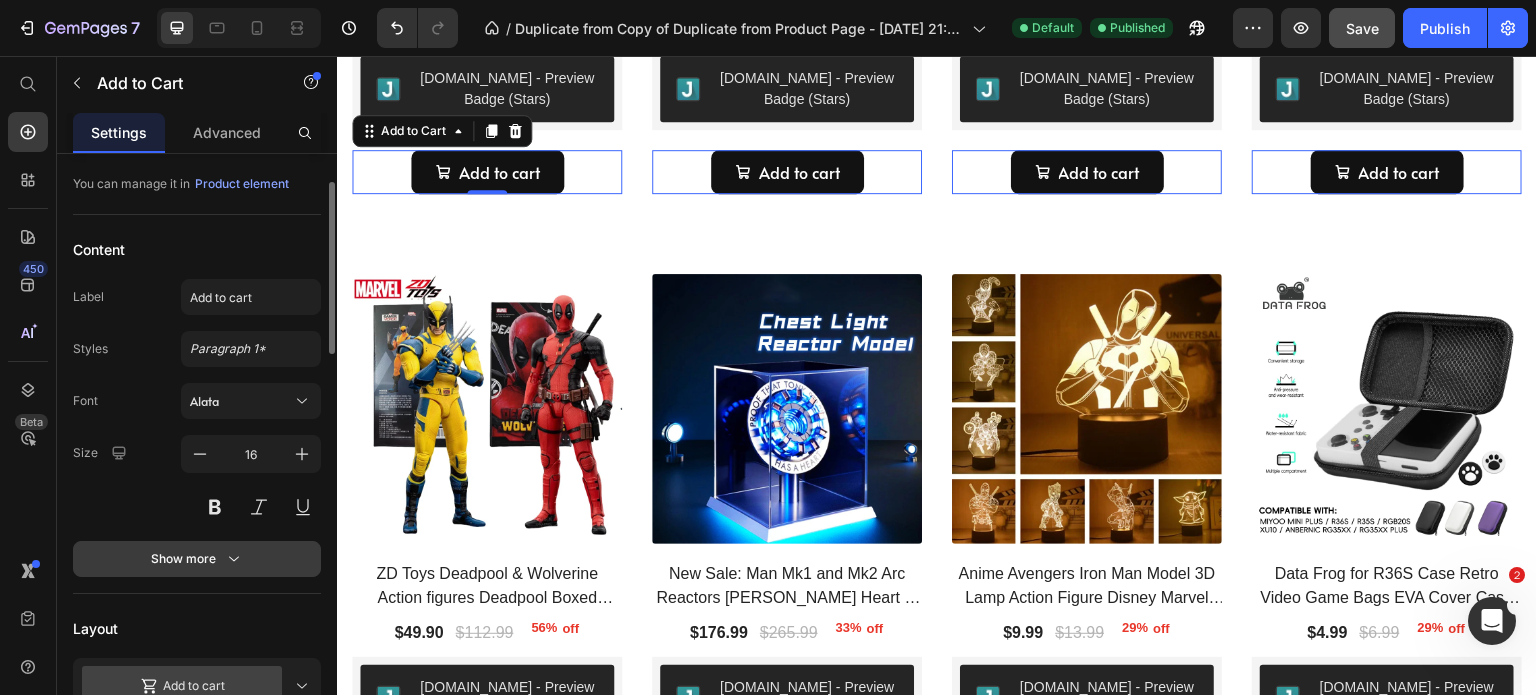 scroll, scrollTop: 200, scrollLeft: 0, axis: vertical 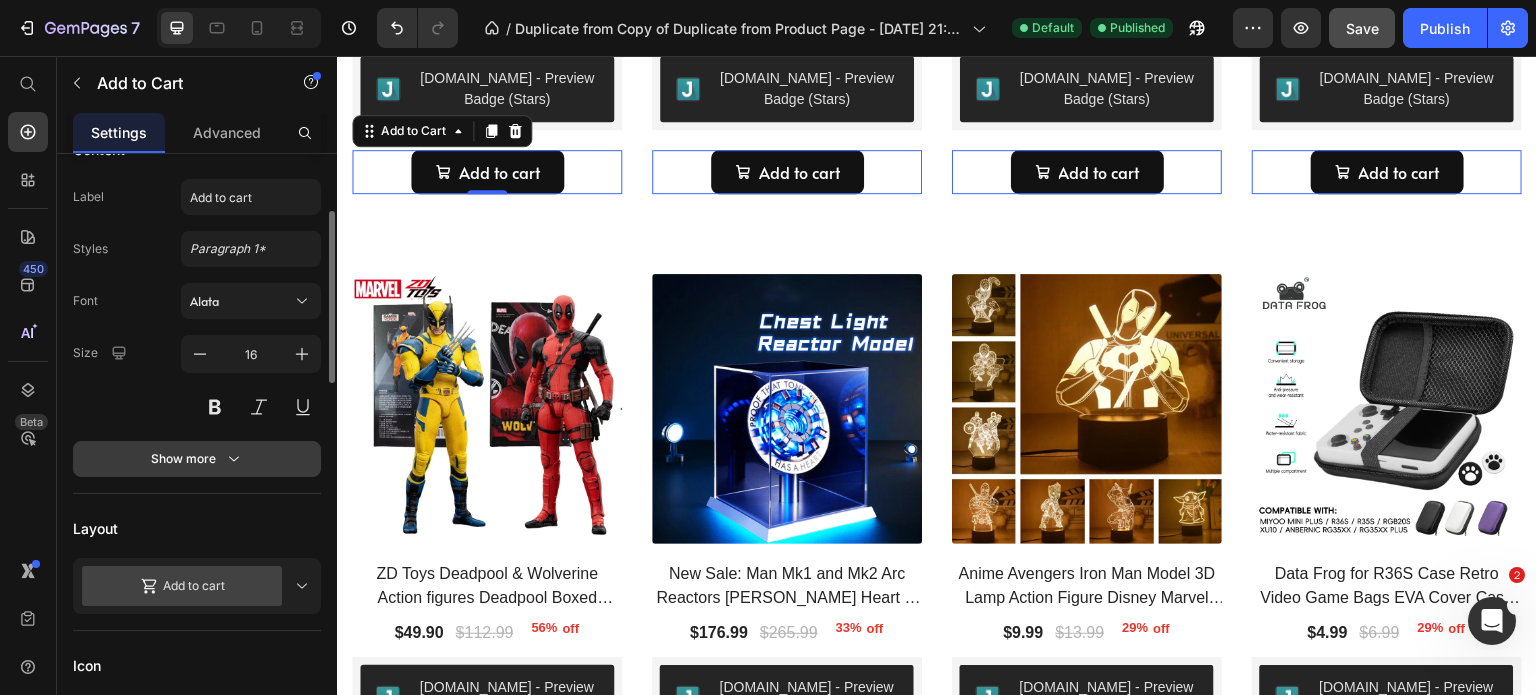 click 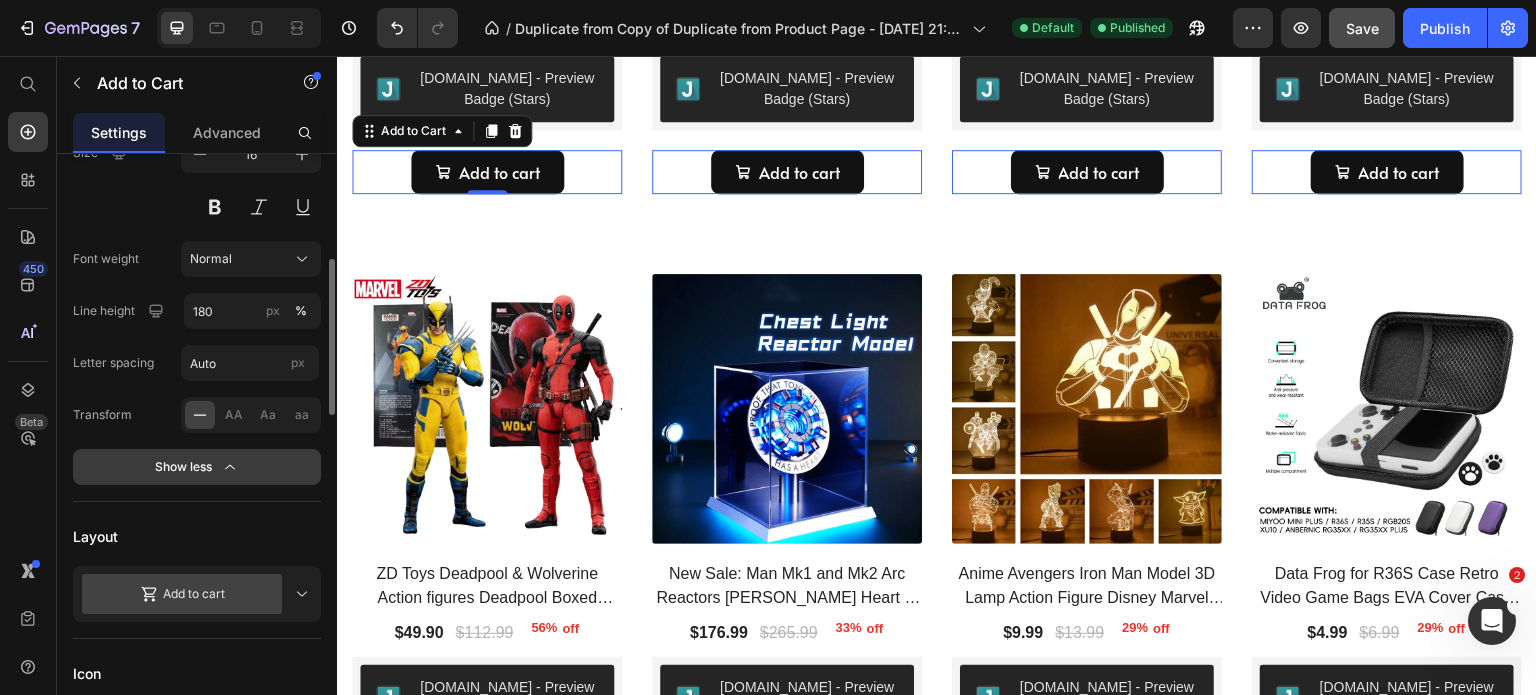 scroll, scrollTop: 500, scrollLeft: 0, axis: vertical 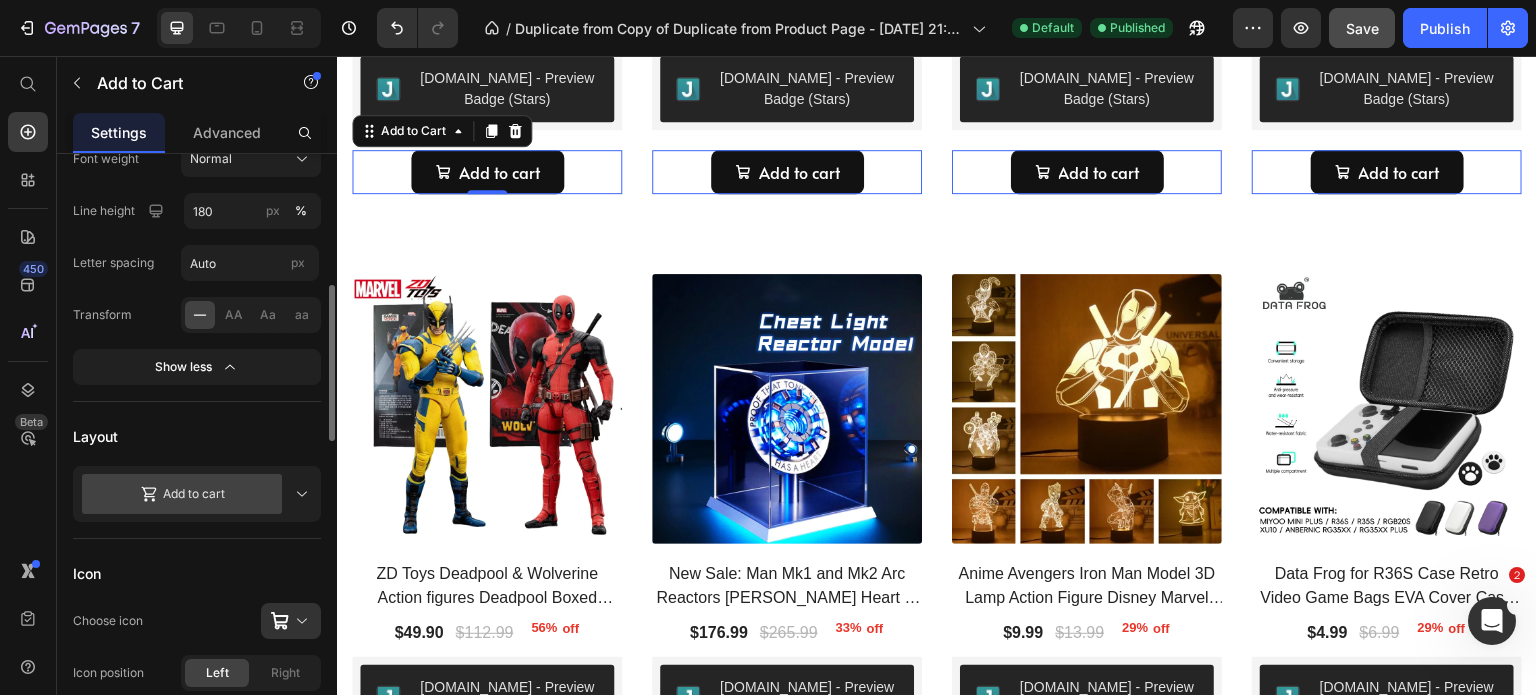 click 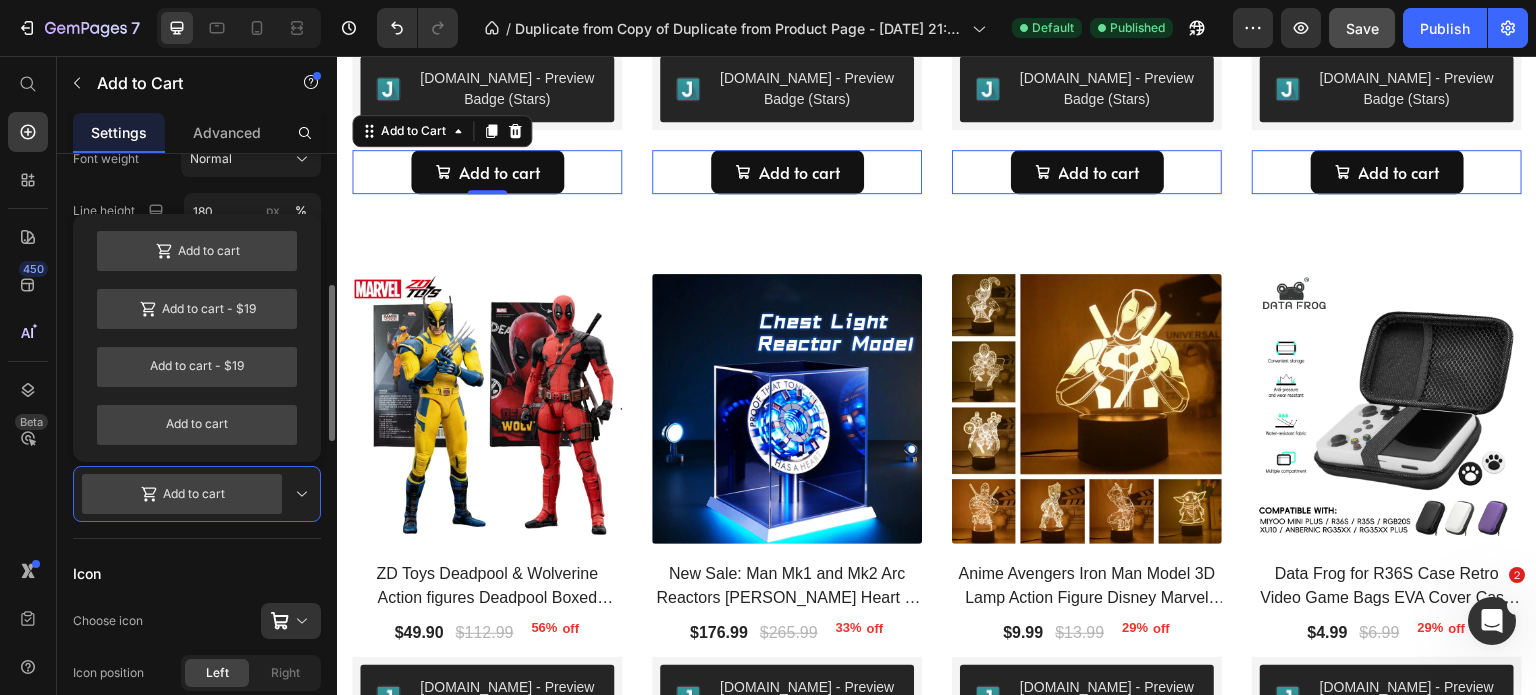 click 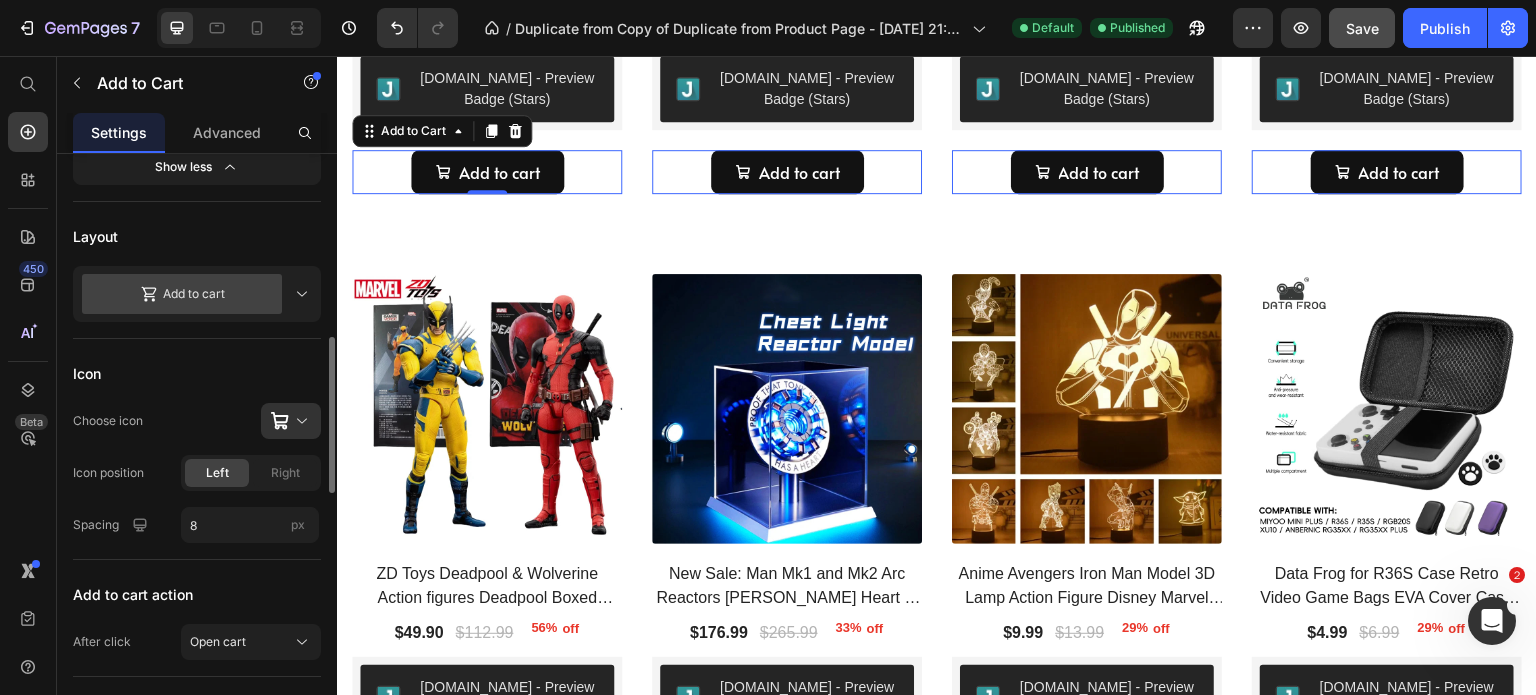 scroll, scrollTop: 800, scrollLeft: 0, axis: vertical 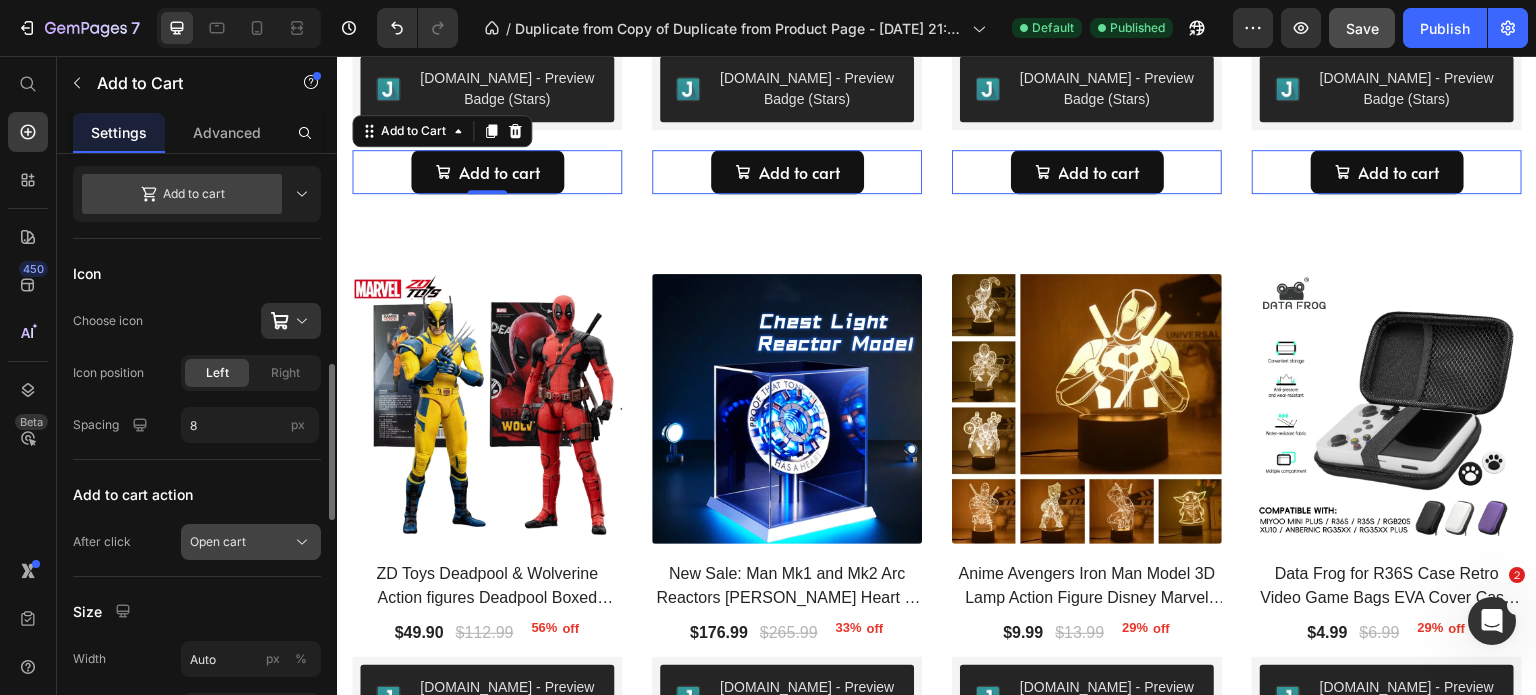click on "Open cart" at bounding box center (218, 542) 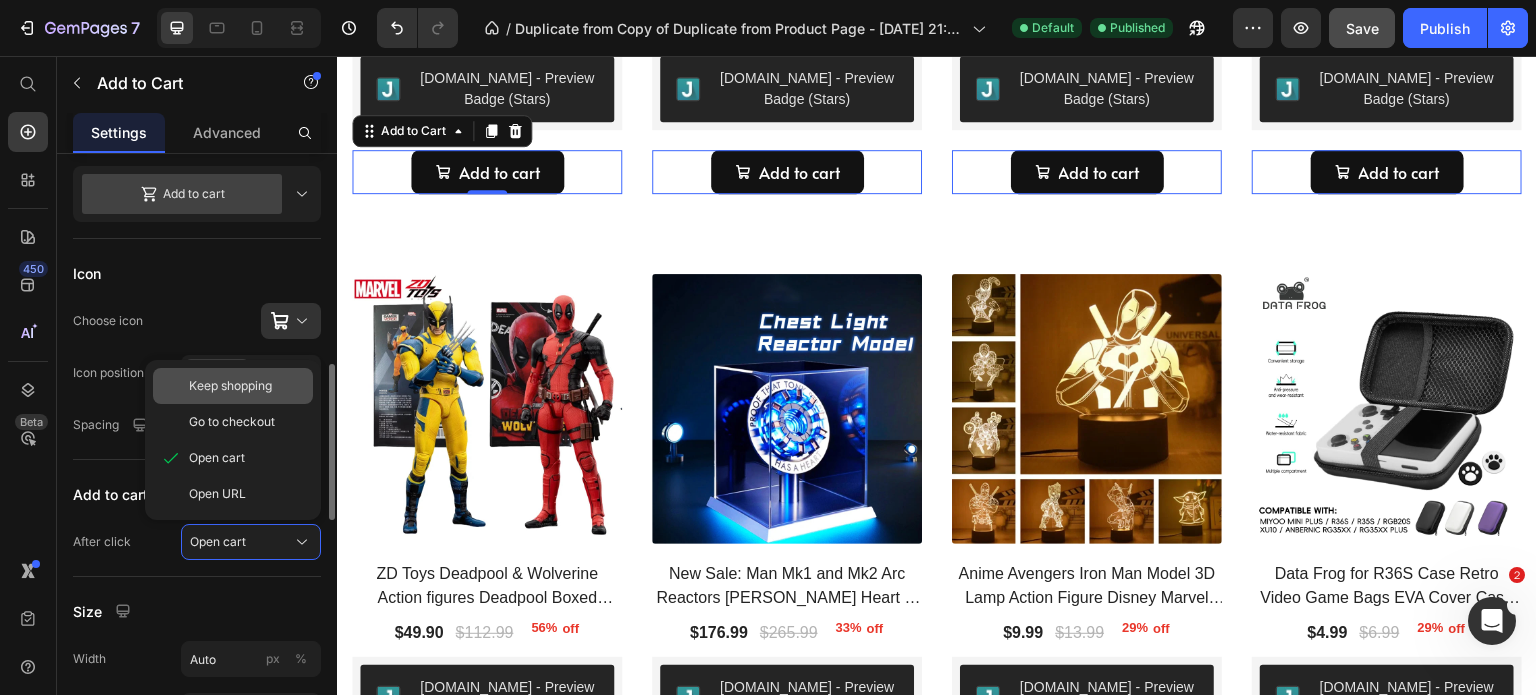 click on "Keep shopping" at bounding box center [230, 386] 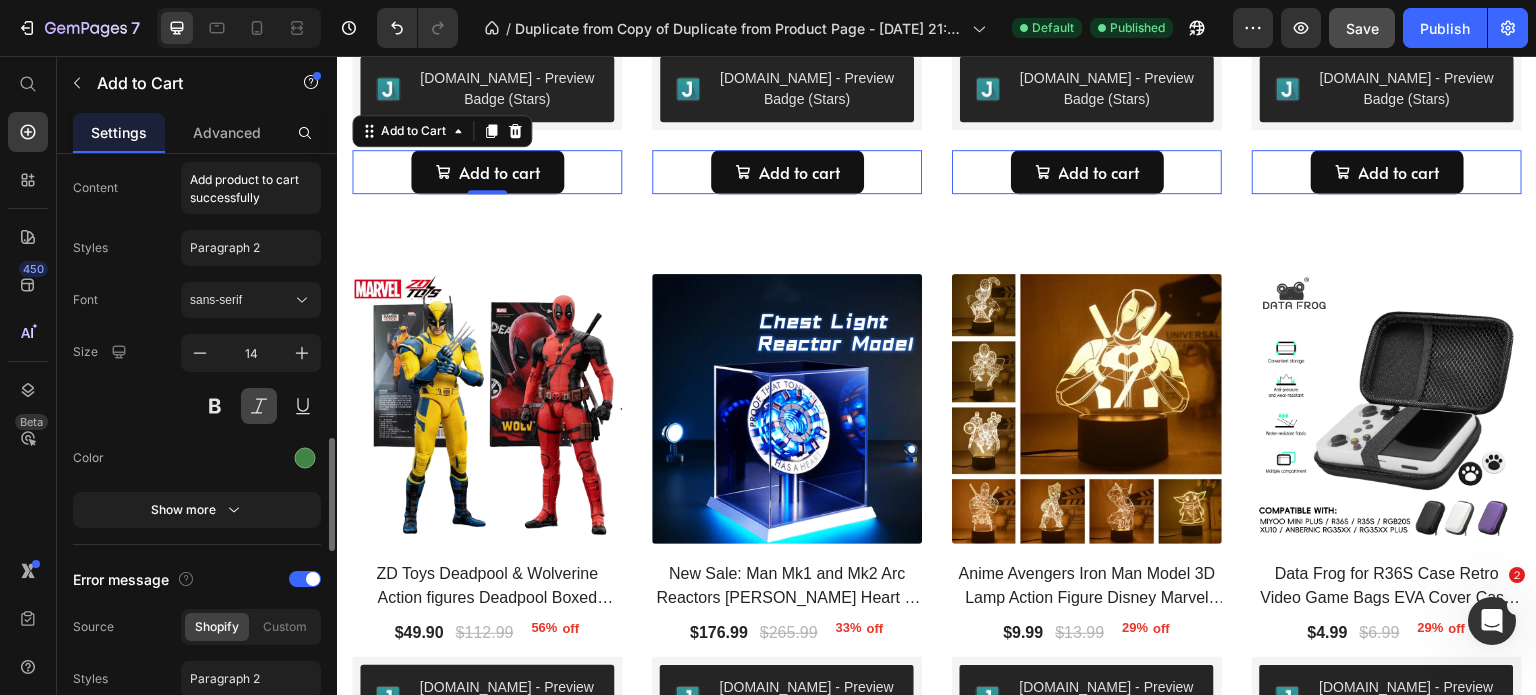 scroll, scrollTop: 1600, scrollLeft: 0, axis: vertical 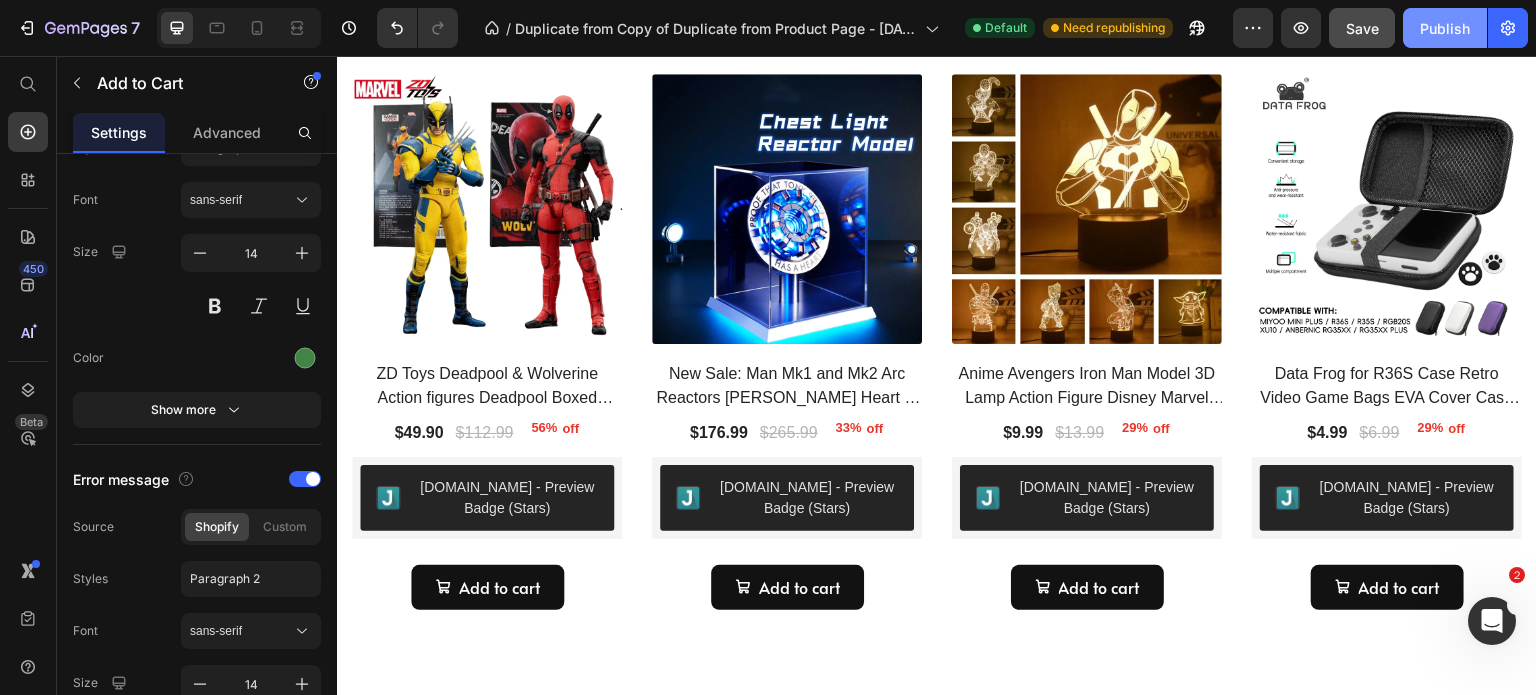 click on "Publish" at bounding box center [1445, 28] 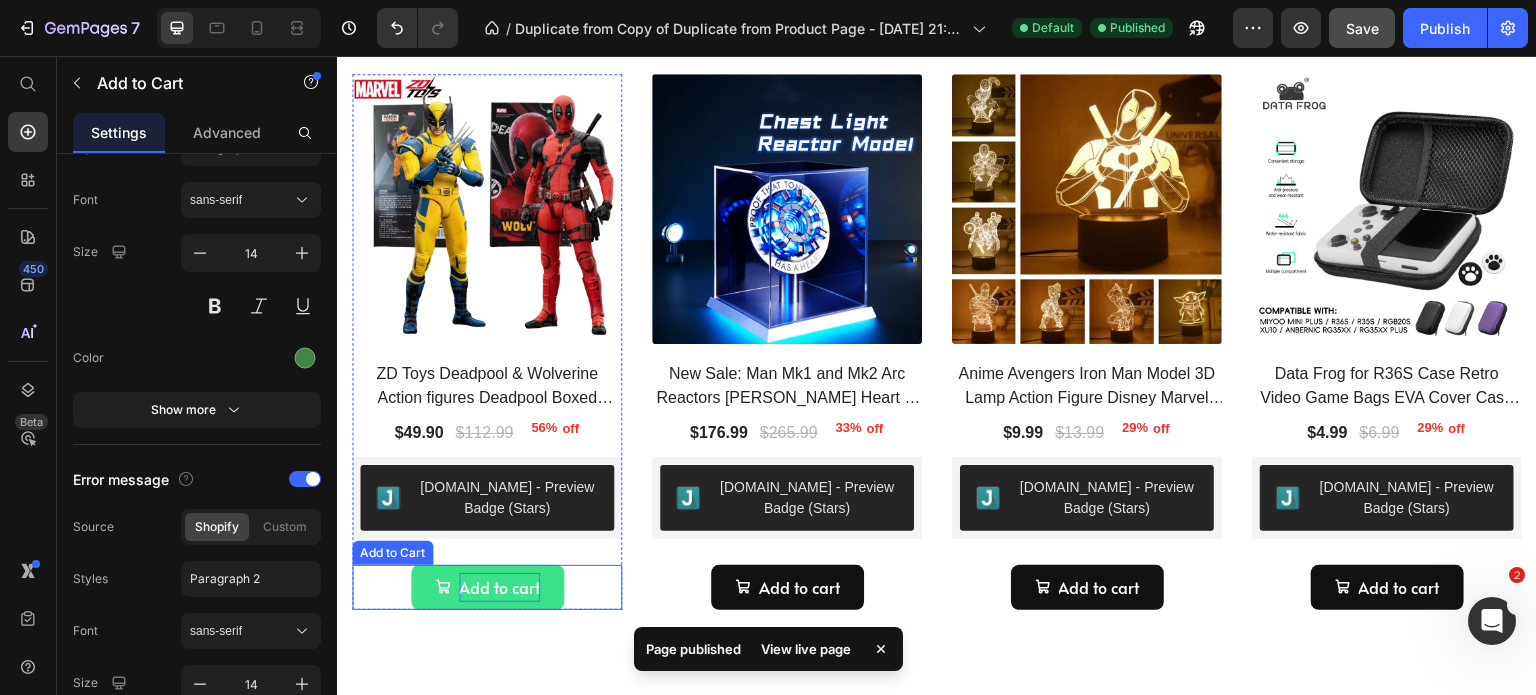 click on "Add to cart" at bounding box center [499, 587] 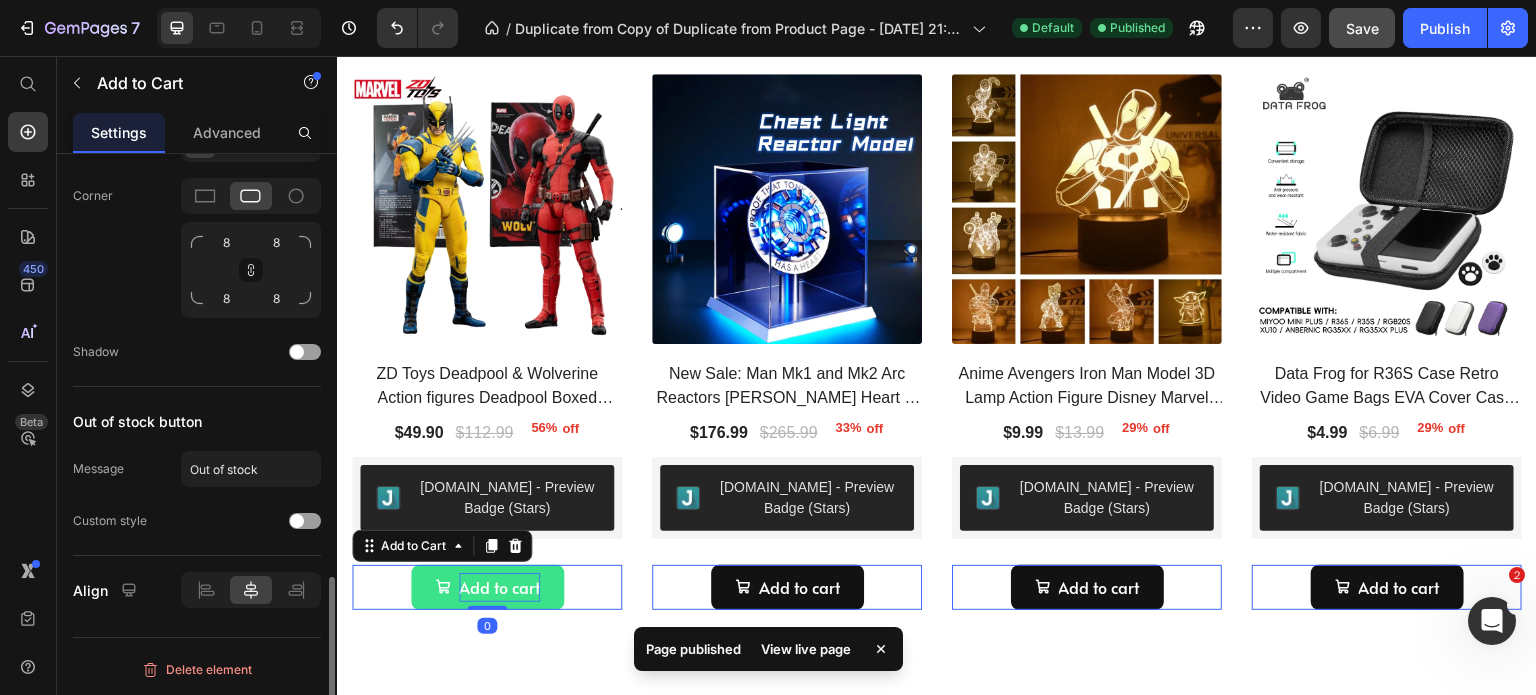scroll, scrollTop: 1475, scrollLeft: 0, axis: vertical 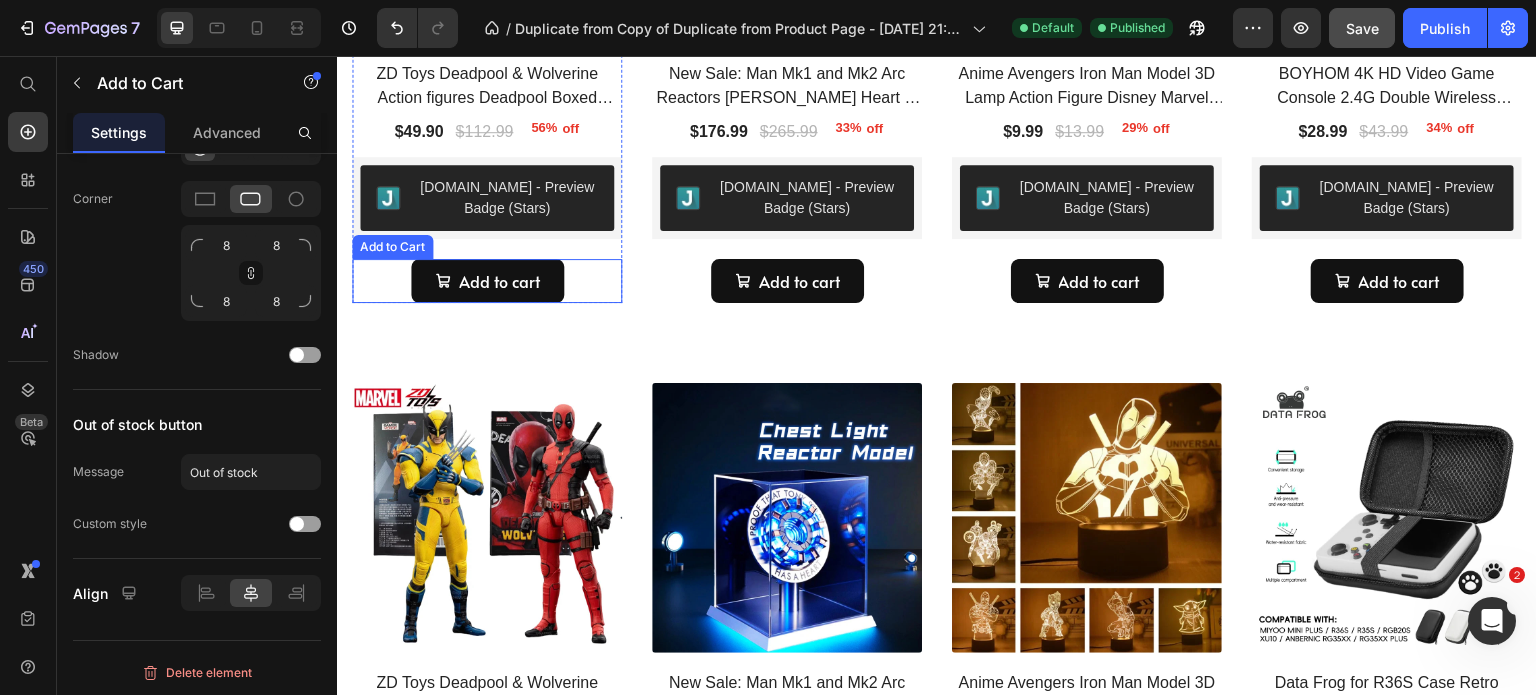 click on "Add to cart Add to Cart" at bounding box center (487, 281) 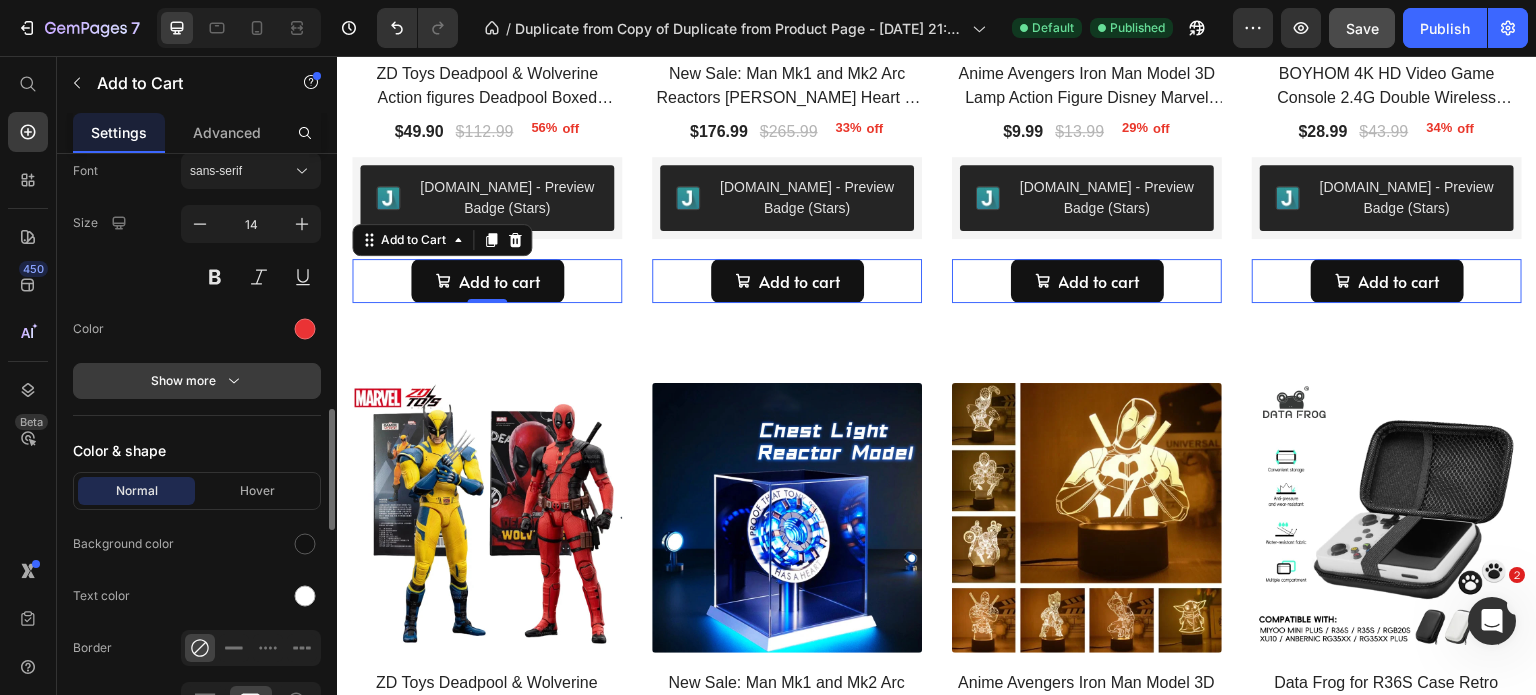 scroll, scrollTop: 1752, scrollLeft: 0, axis: vertical 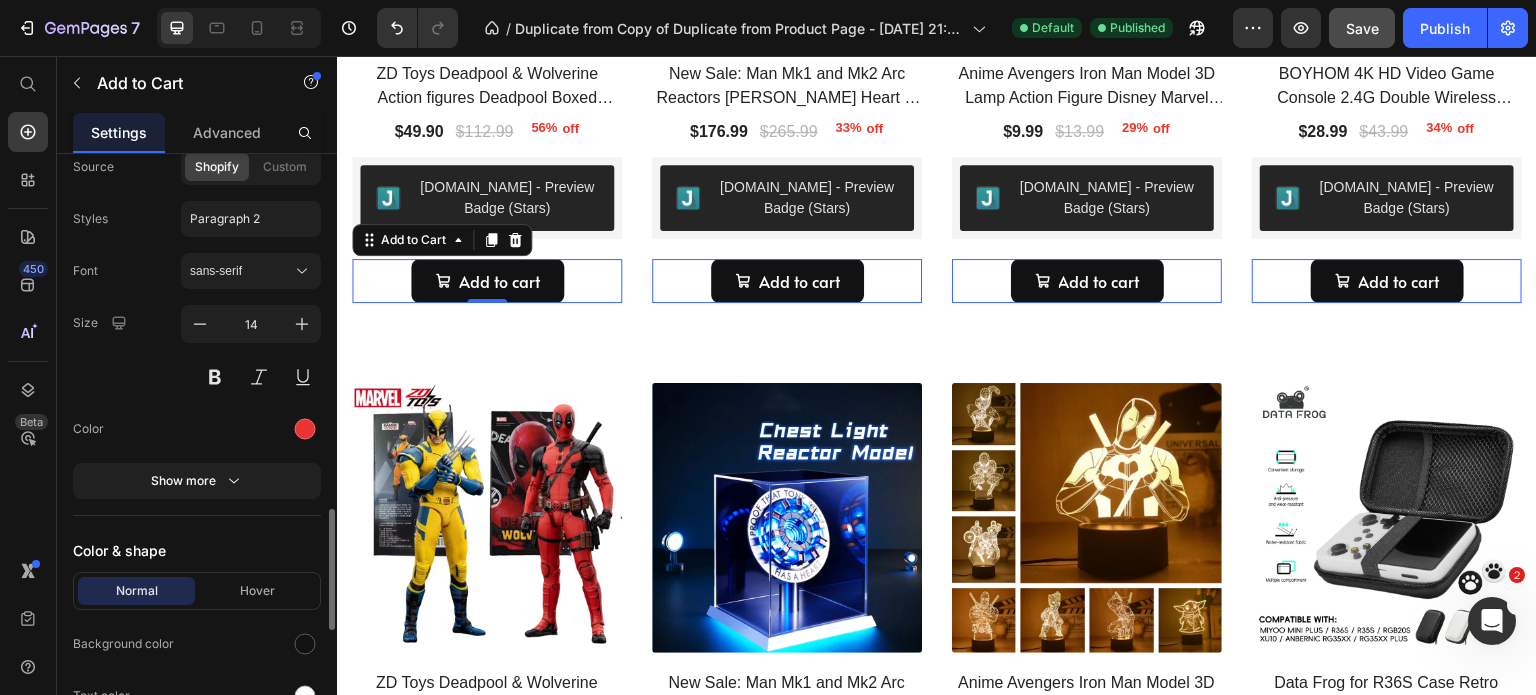 drag, startPoint x: 244, startPoint y: 447, endPoint x: 240, endPoint y: 457, distance: 10.770329 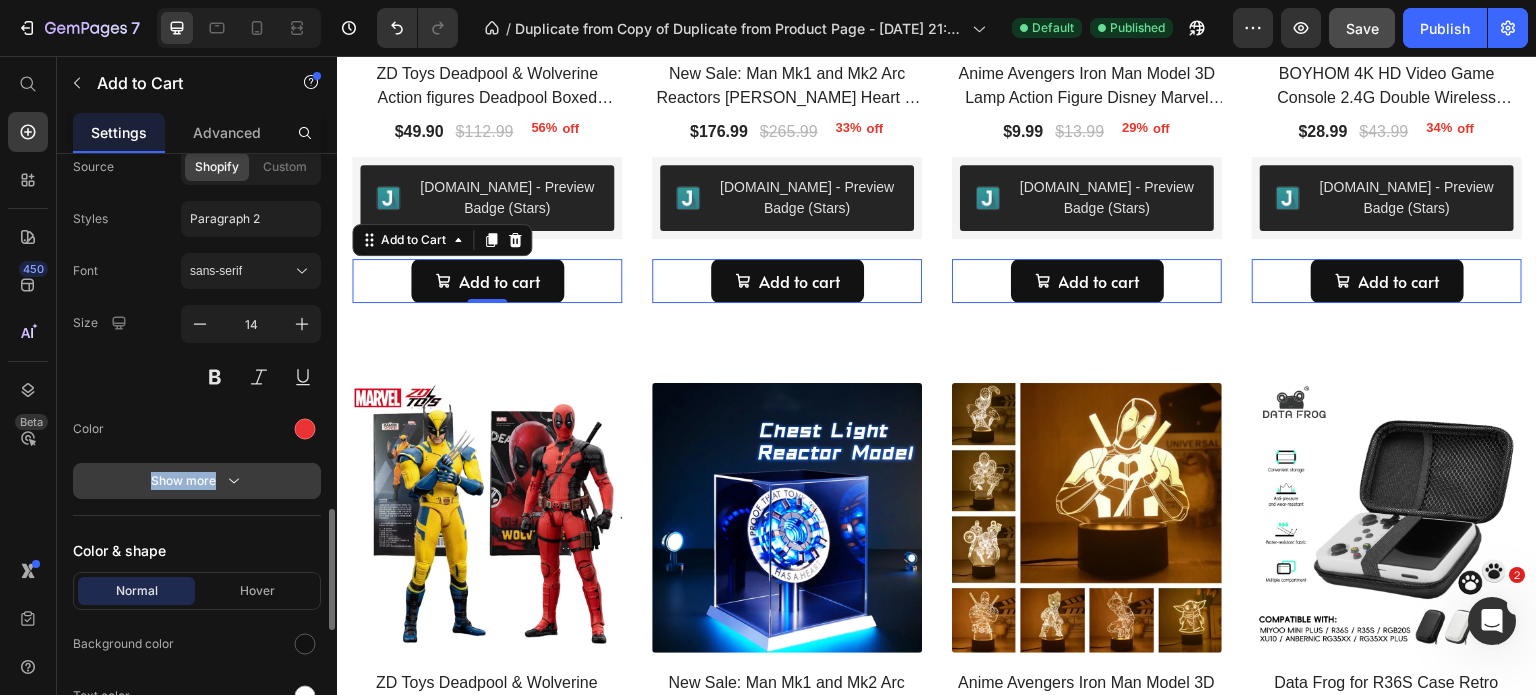 click 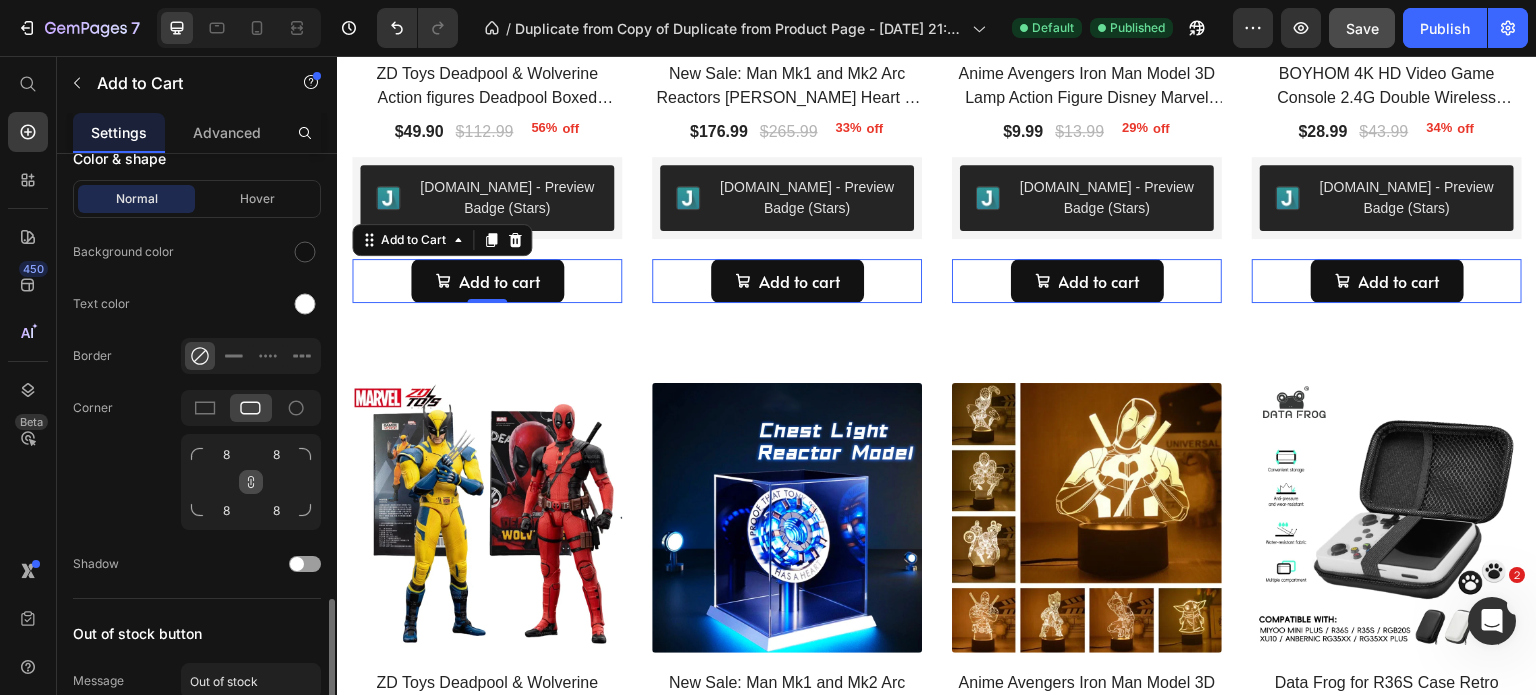 scroll, scrollTop: 2452, scrollLeft: 0, axis: vertical 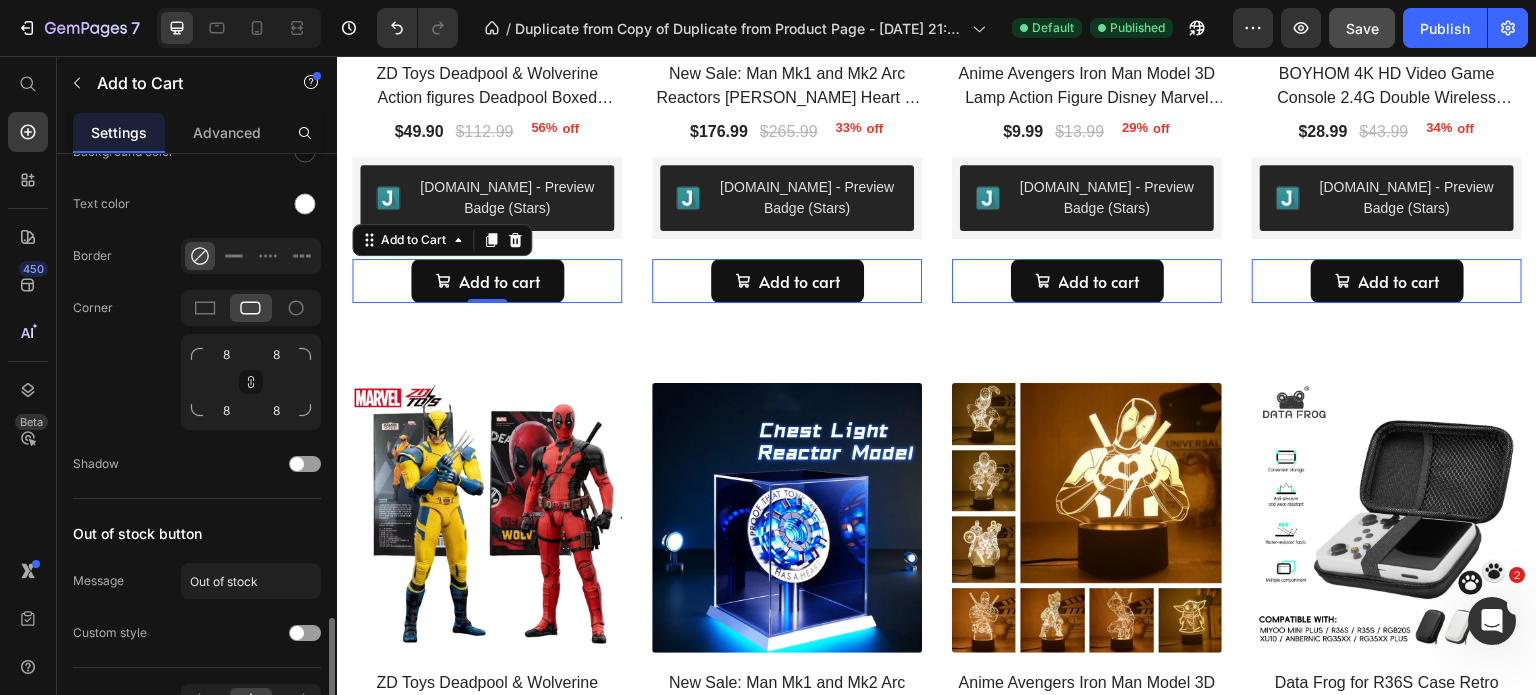 click on "Add to cart Add to Cart   0" at bounding box center [487, 281] 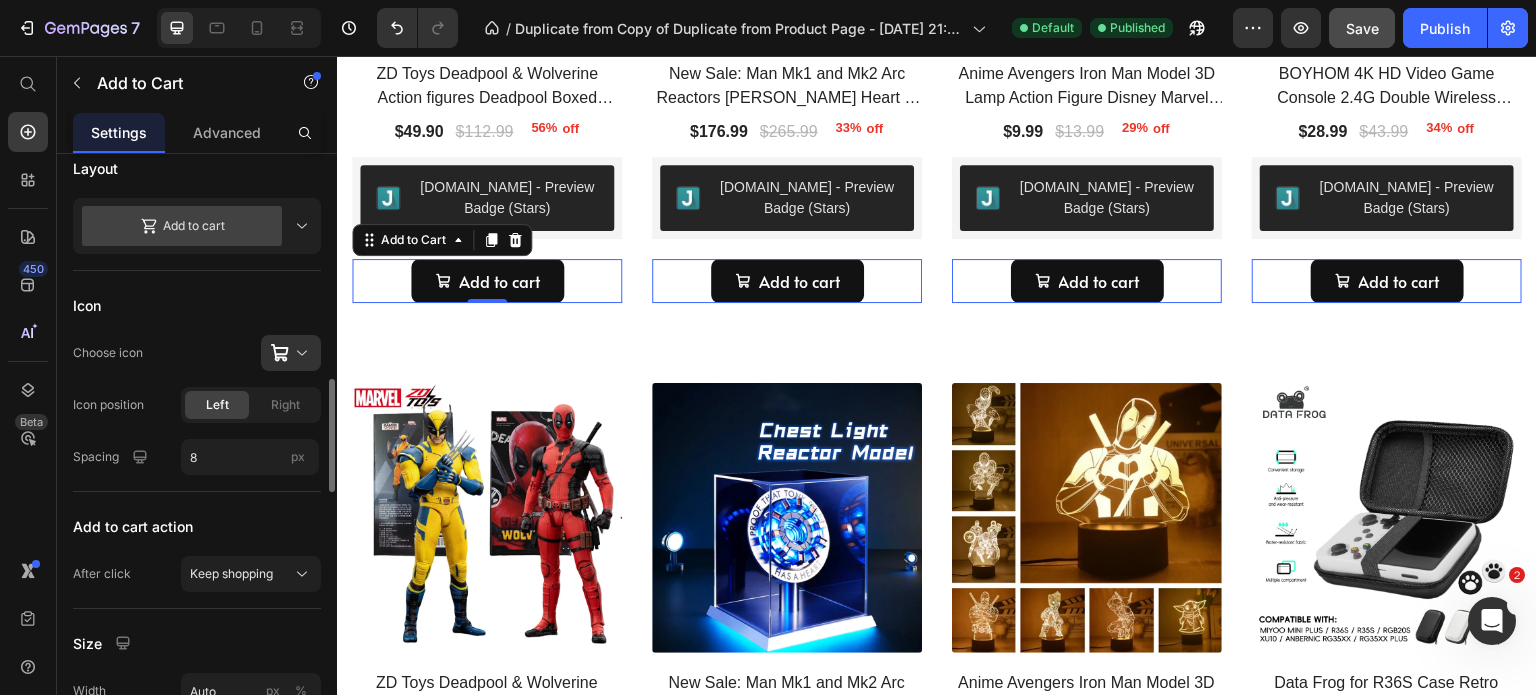 scroll, scrollTop: 660, scrollLeft: 0, axis: vertical 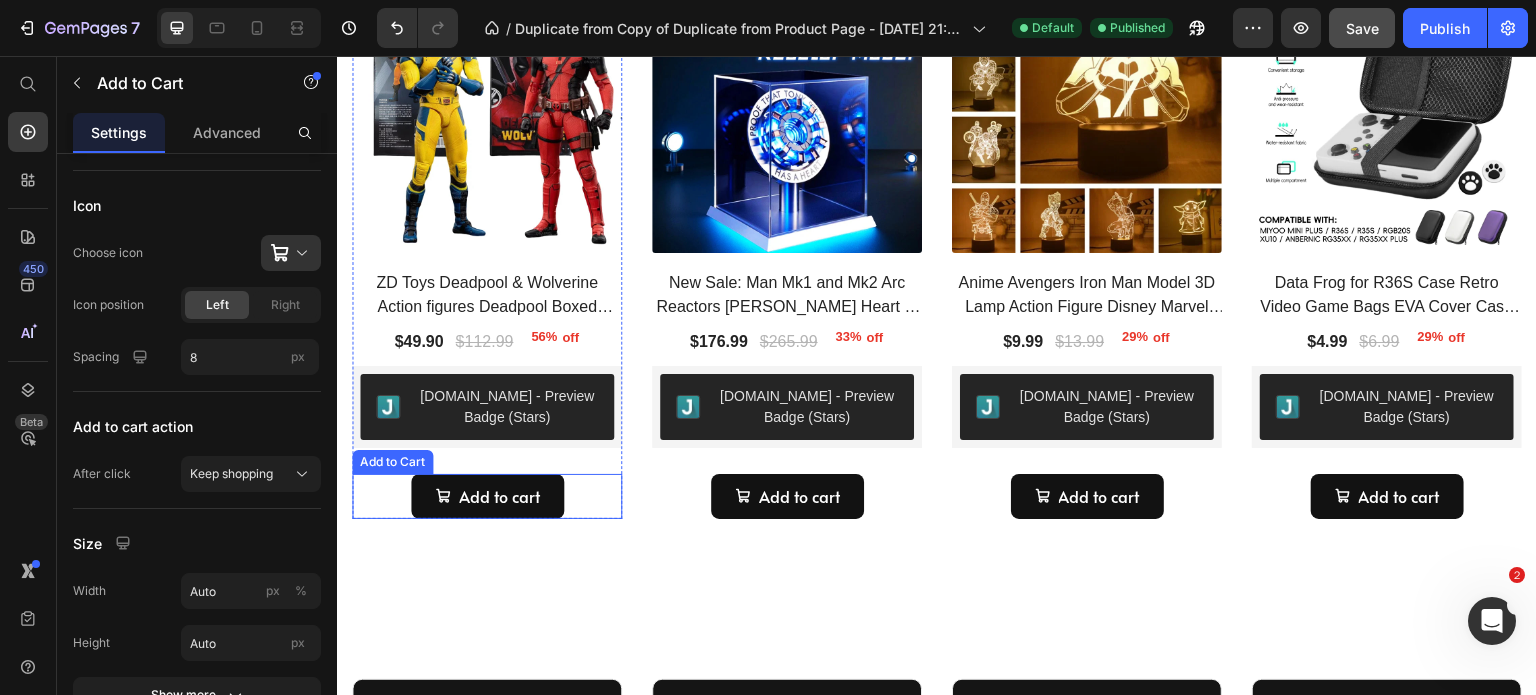 click on "Add to cart Add to Cart" at bounding box center [487, 496] 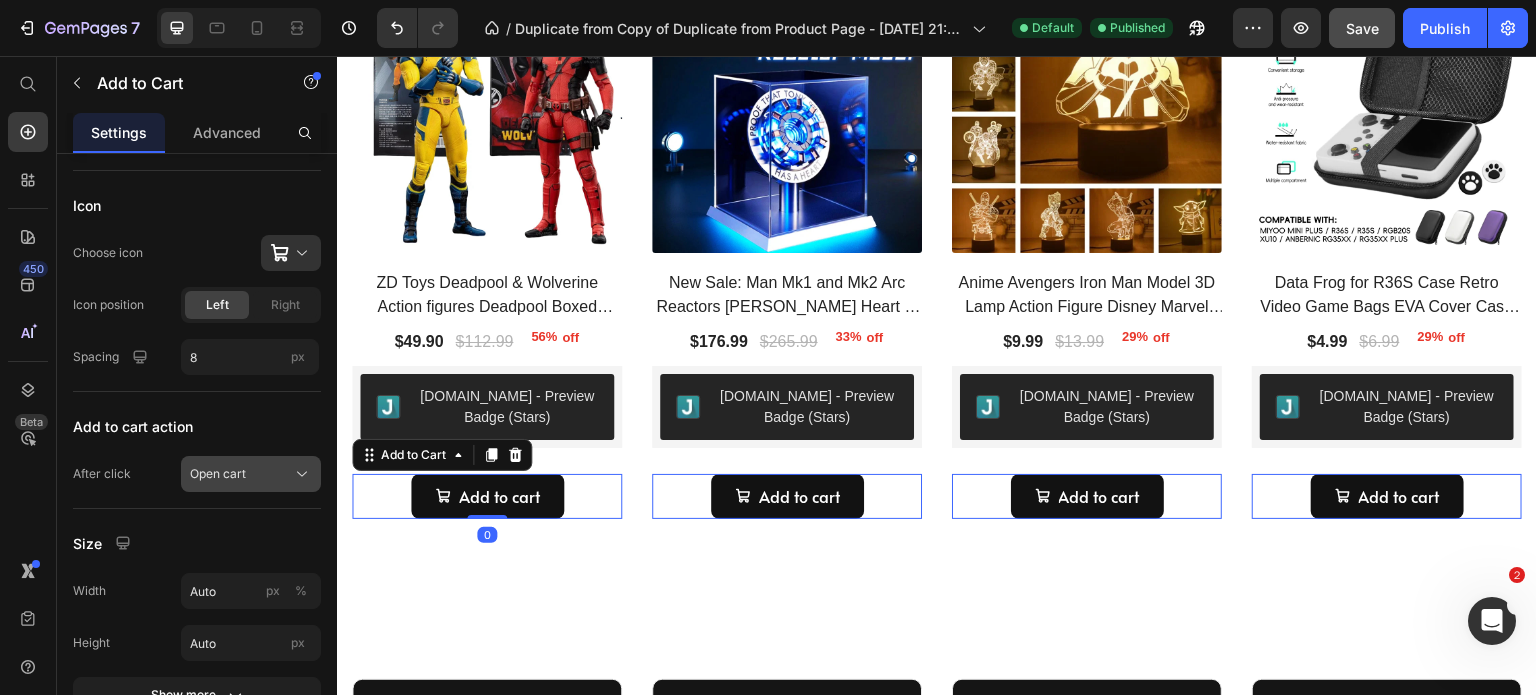 click on "Open cart" at bounding box center [218, 474] 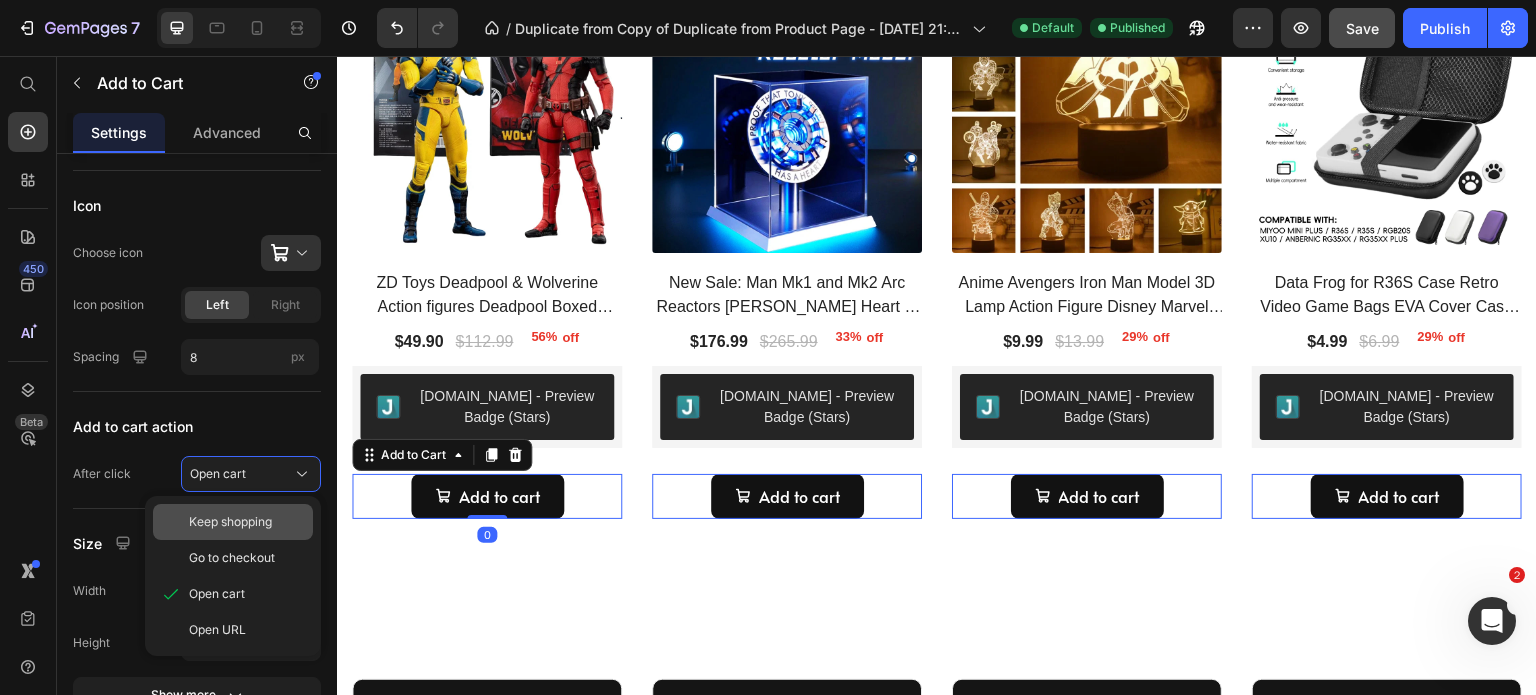 click on "Keep shopping" at bounding box center [230, 522] 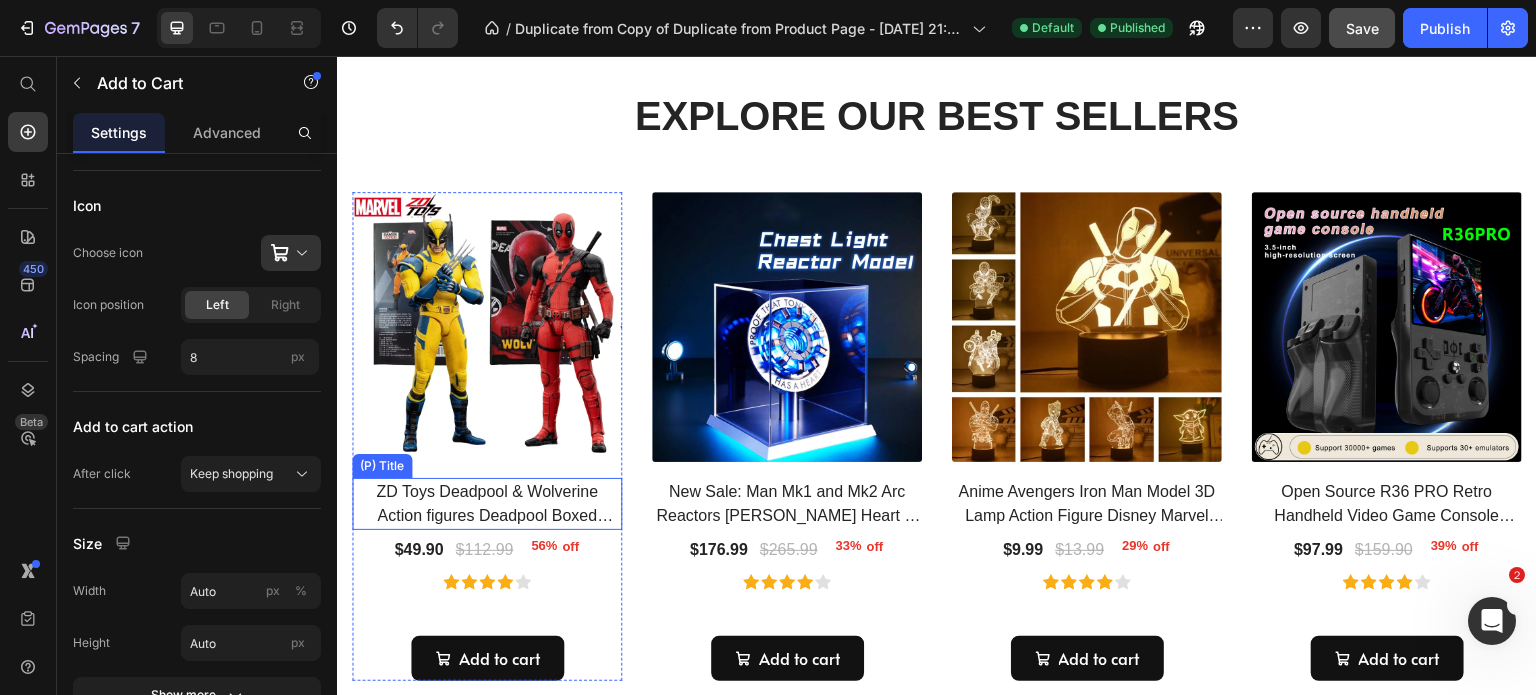 scroll, scrollTop: 700, scrollLeft: 0, axis: vertical 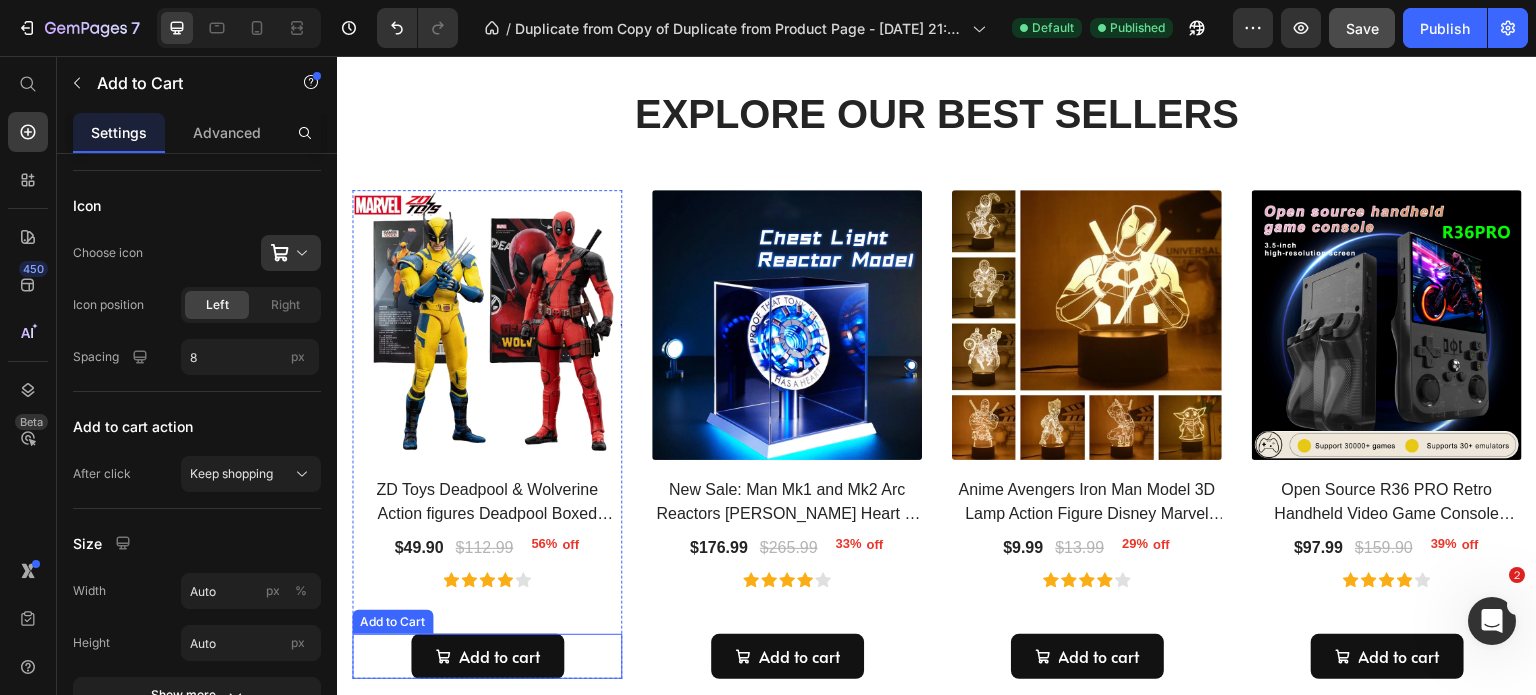 click on "Add to cart Add to Cart" at bounding box center (487, 656) 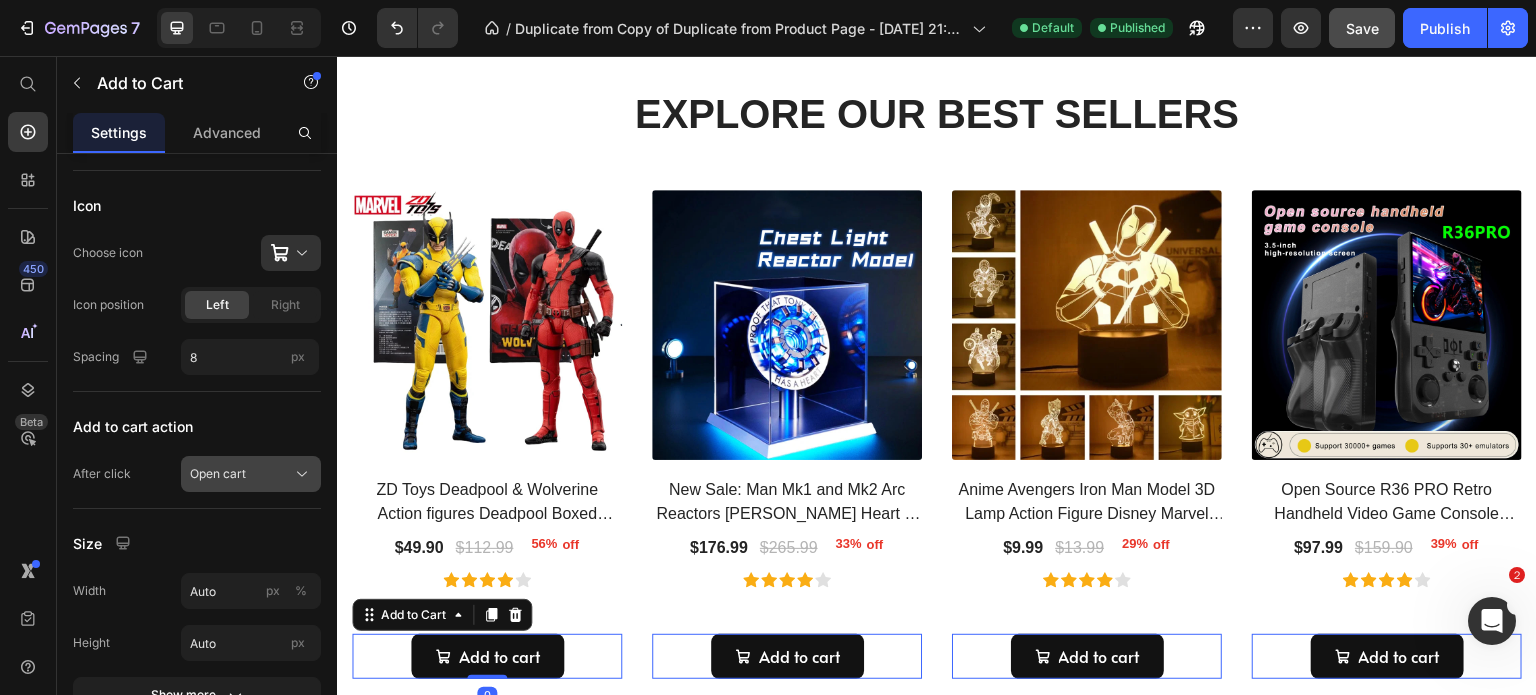 click on "Open cart" 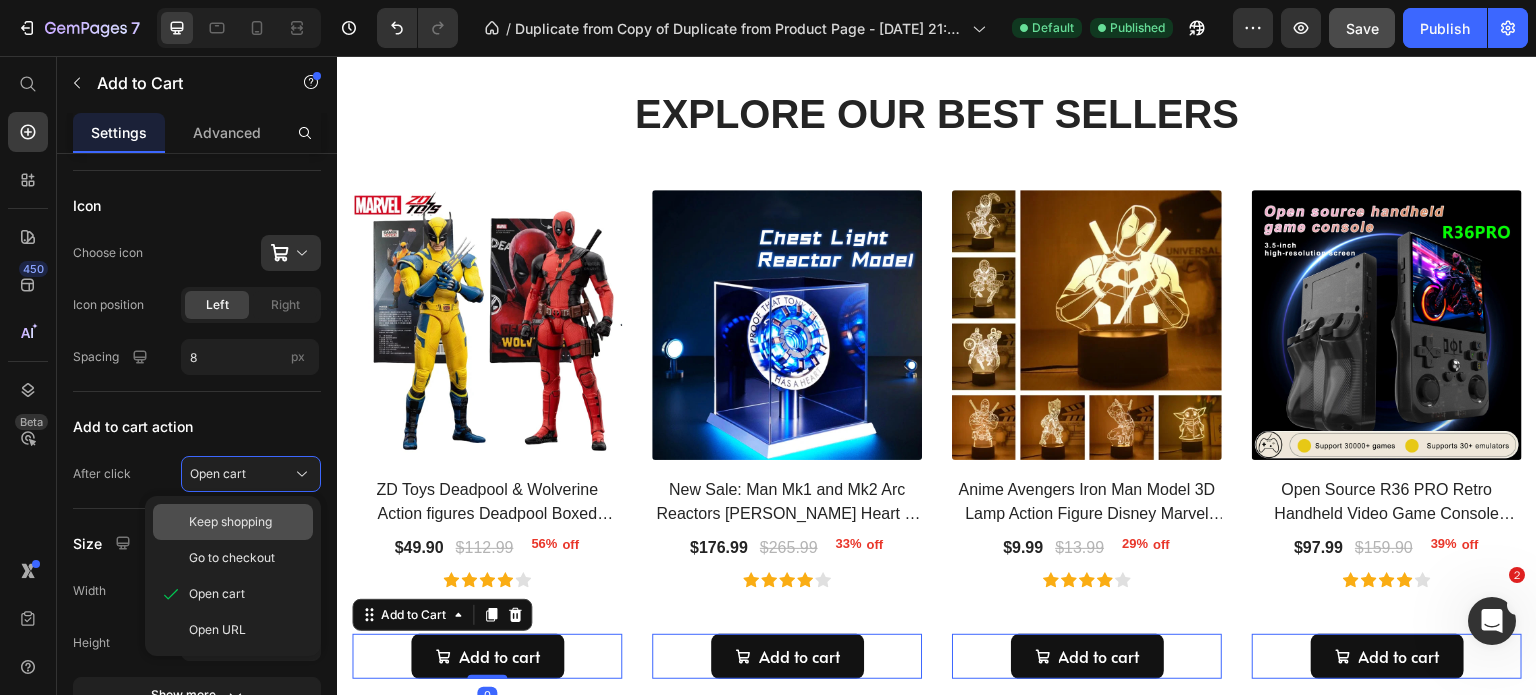 click on "Keep shopping" at bounding box center (230, 522) 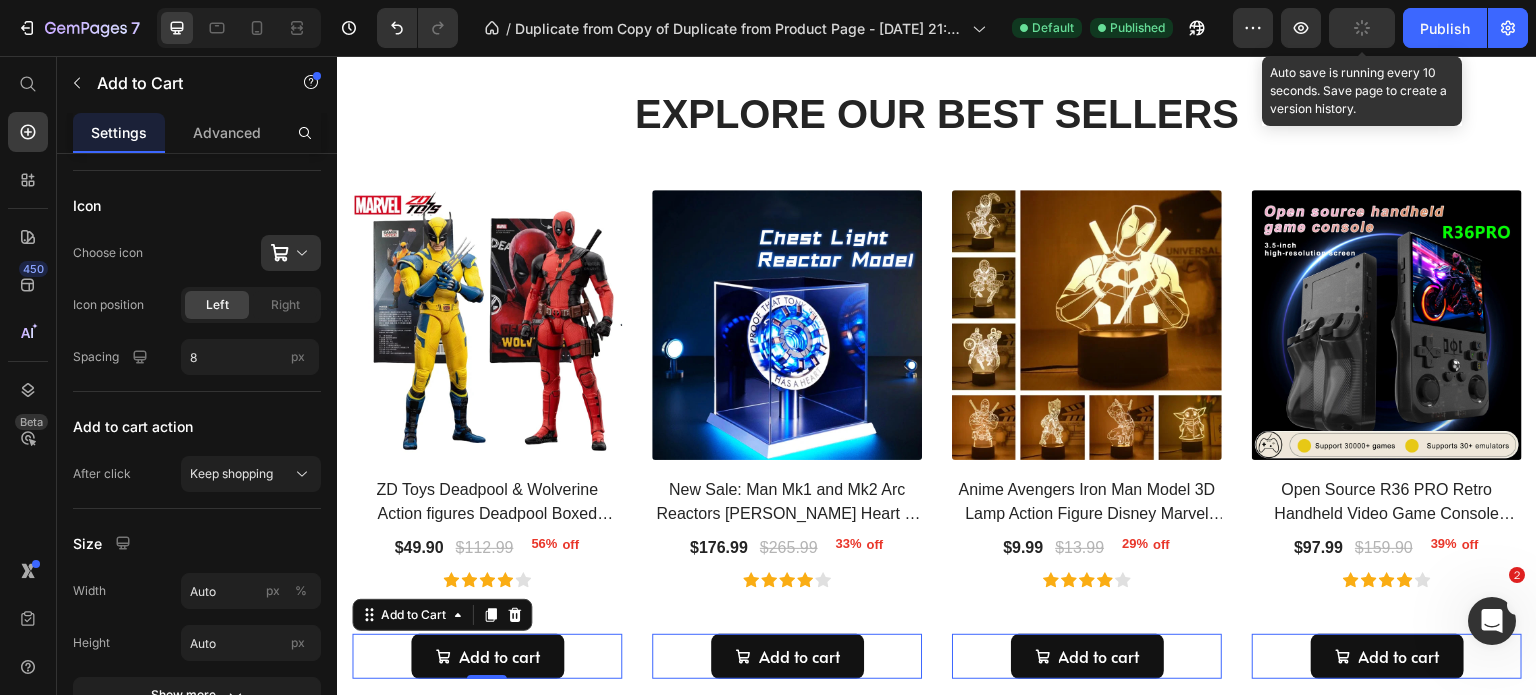 click 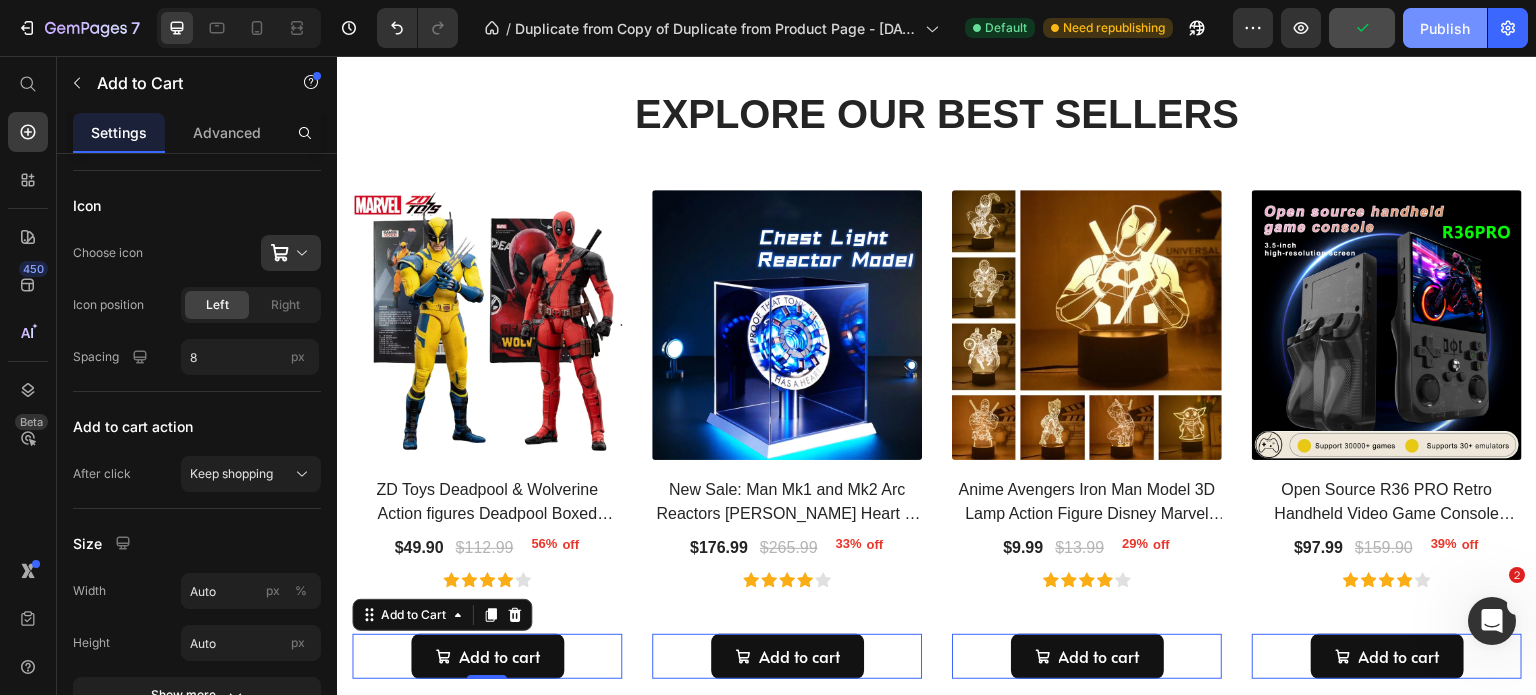 click on "Publish" at bounding box center (1445, 28) 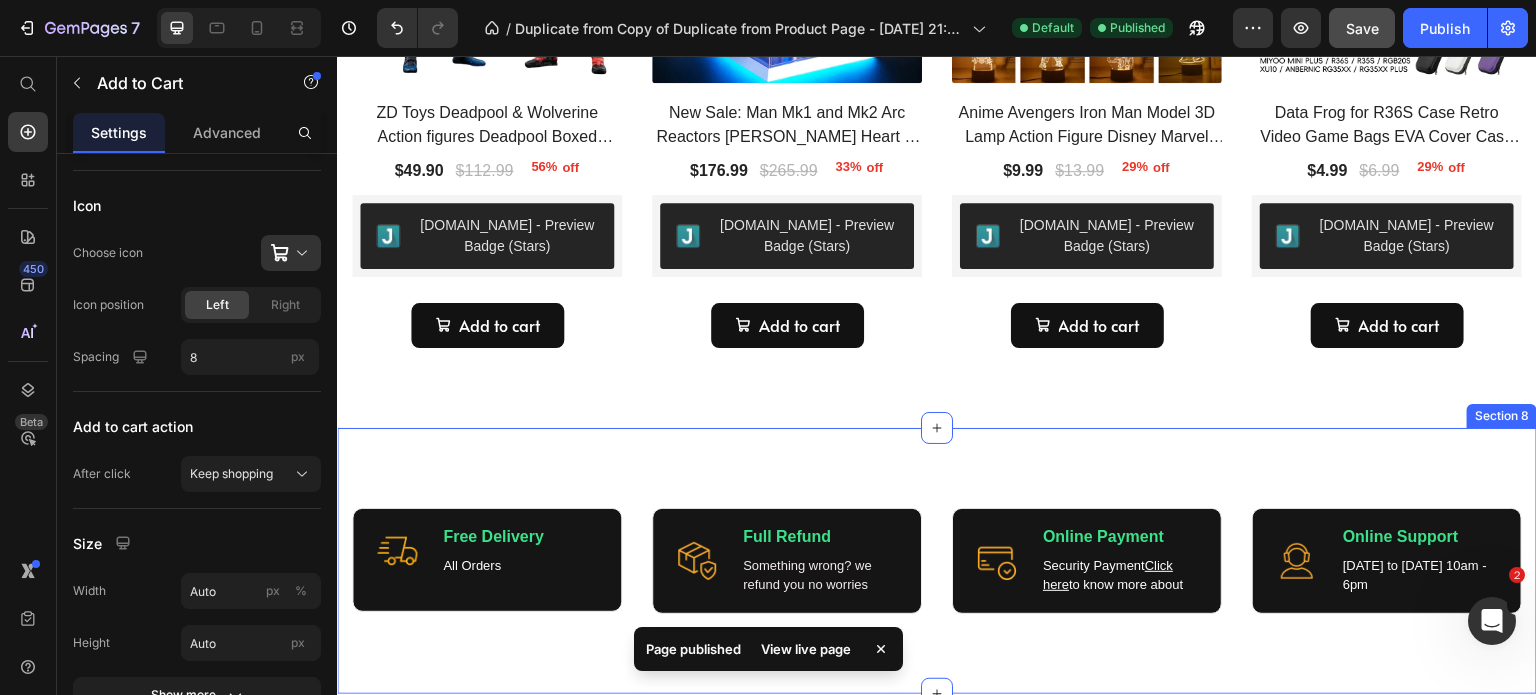 scroll, scrollTop: 4114, scrollLeft: 0, axis: vertical 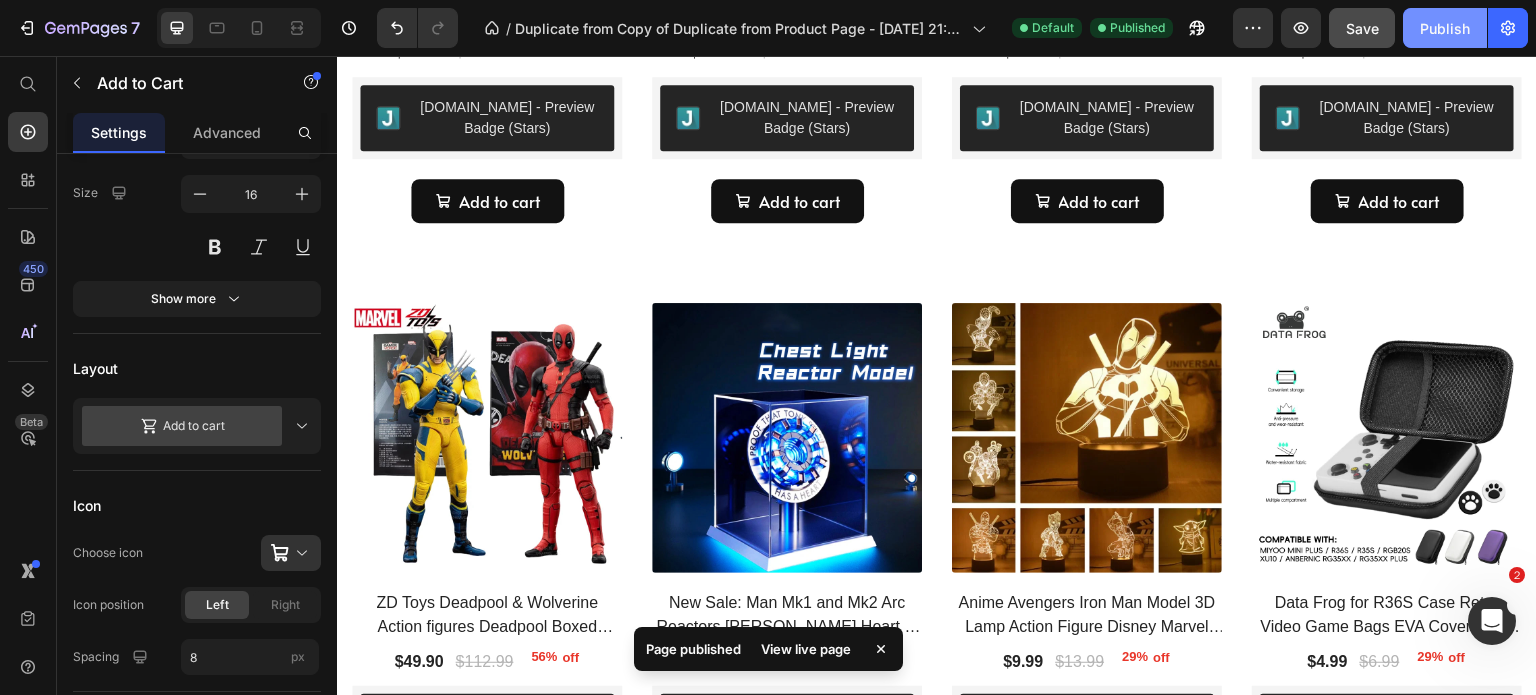 click on "Publish" at bounding box center (1445, 28) 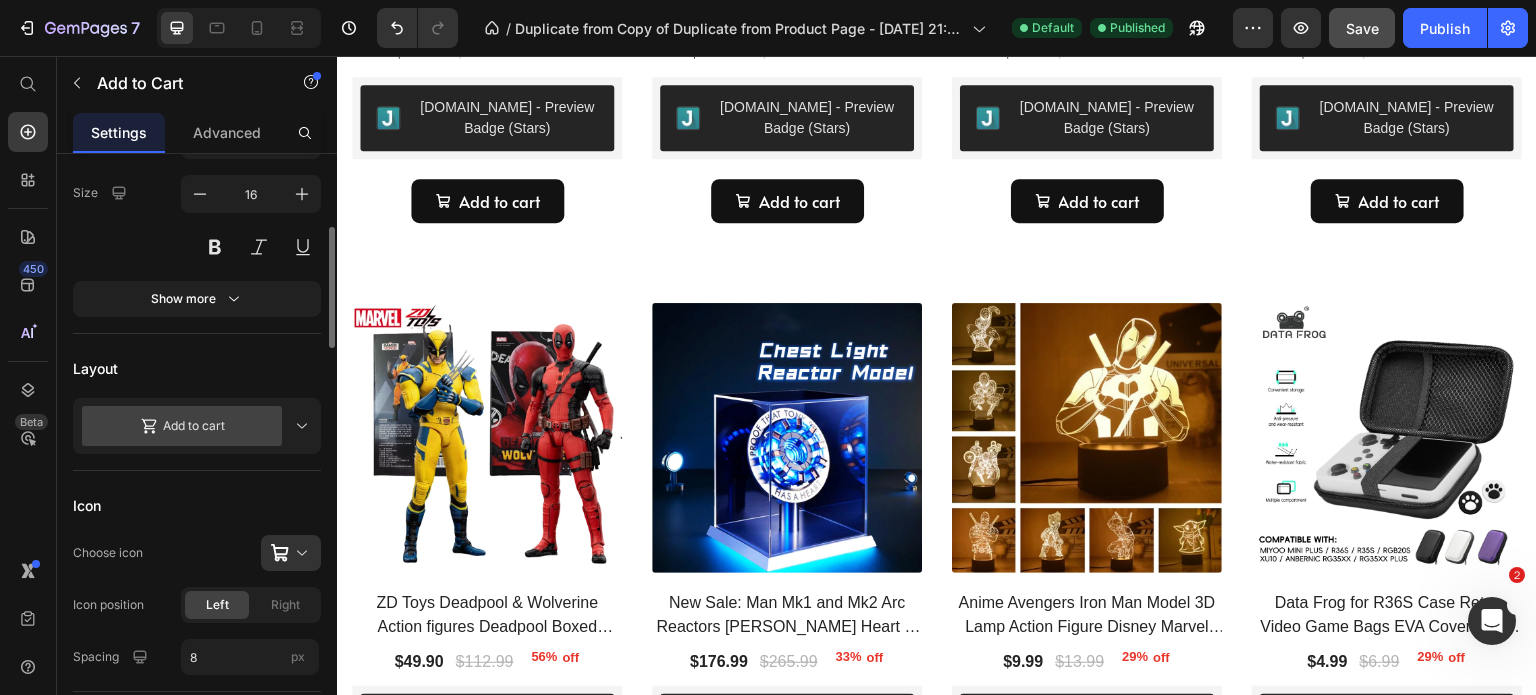 scroll, scrollTop: 0, scrollLeft: 0, axis: both 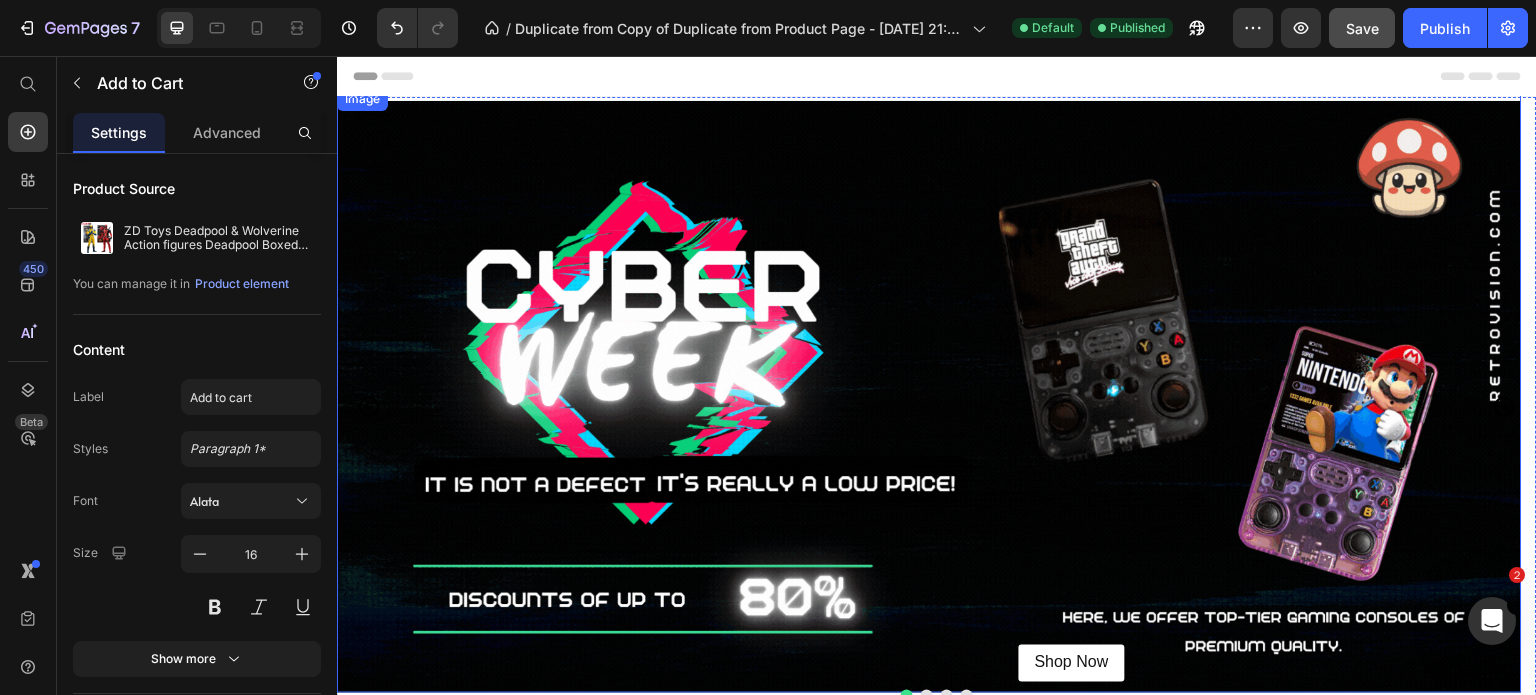 click at bounding box center (929, 390) 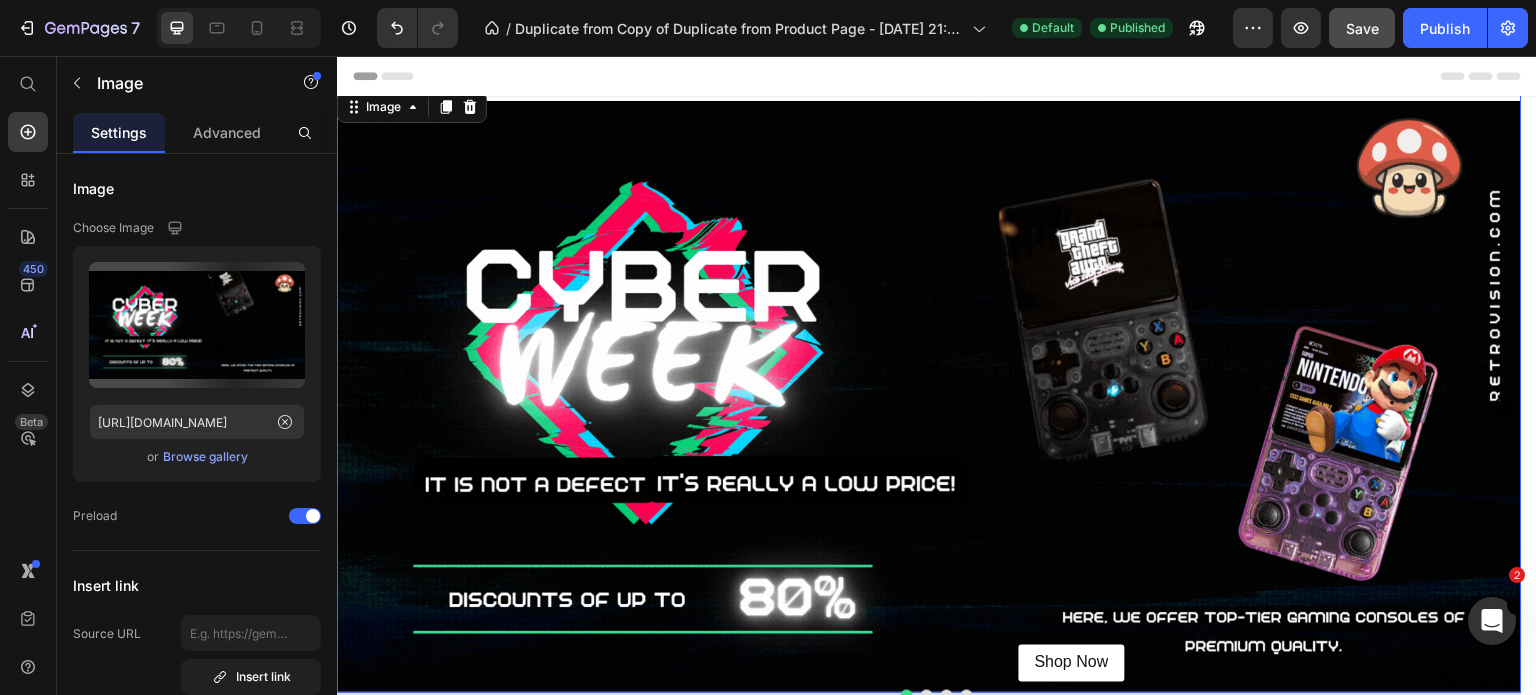 scroll, scrollTop: 300, scrollLeft: 0, axis: vertical 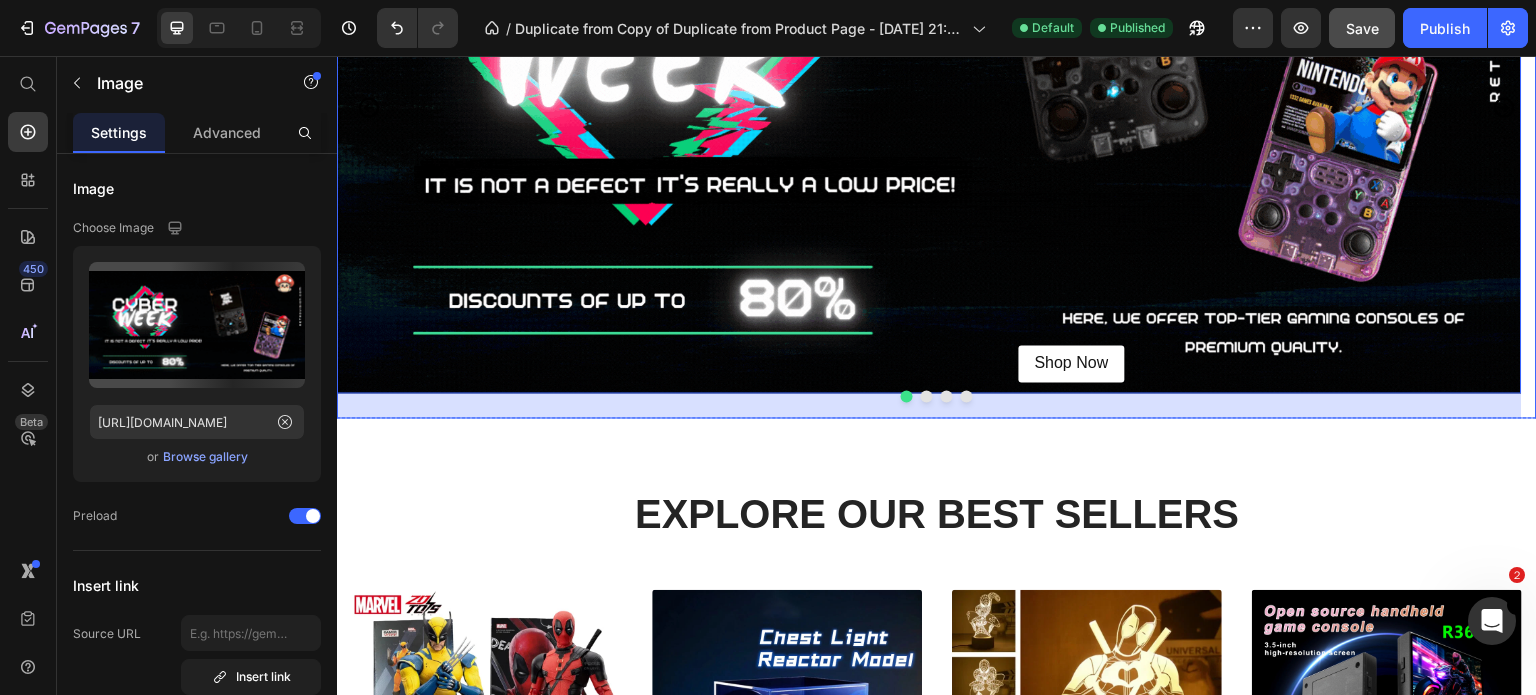 click at bounding box center (927, 396) 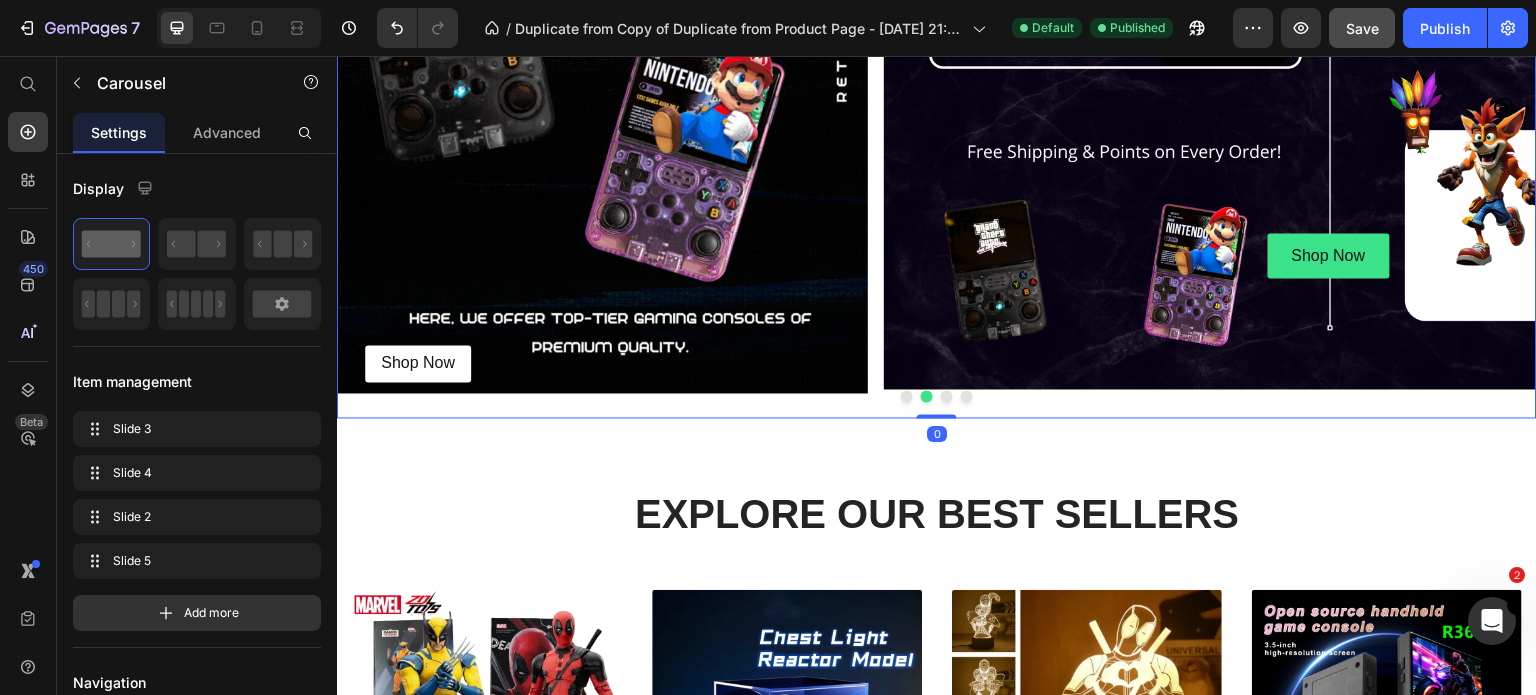 click at bounding box center [937, 396] 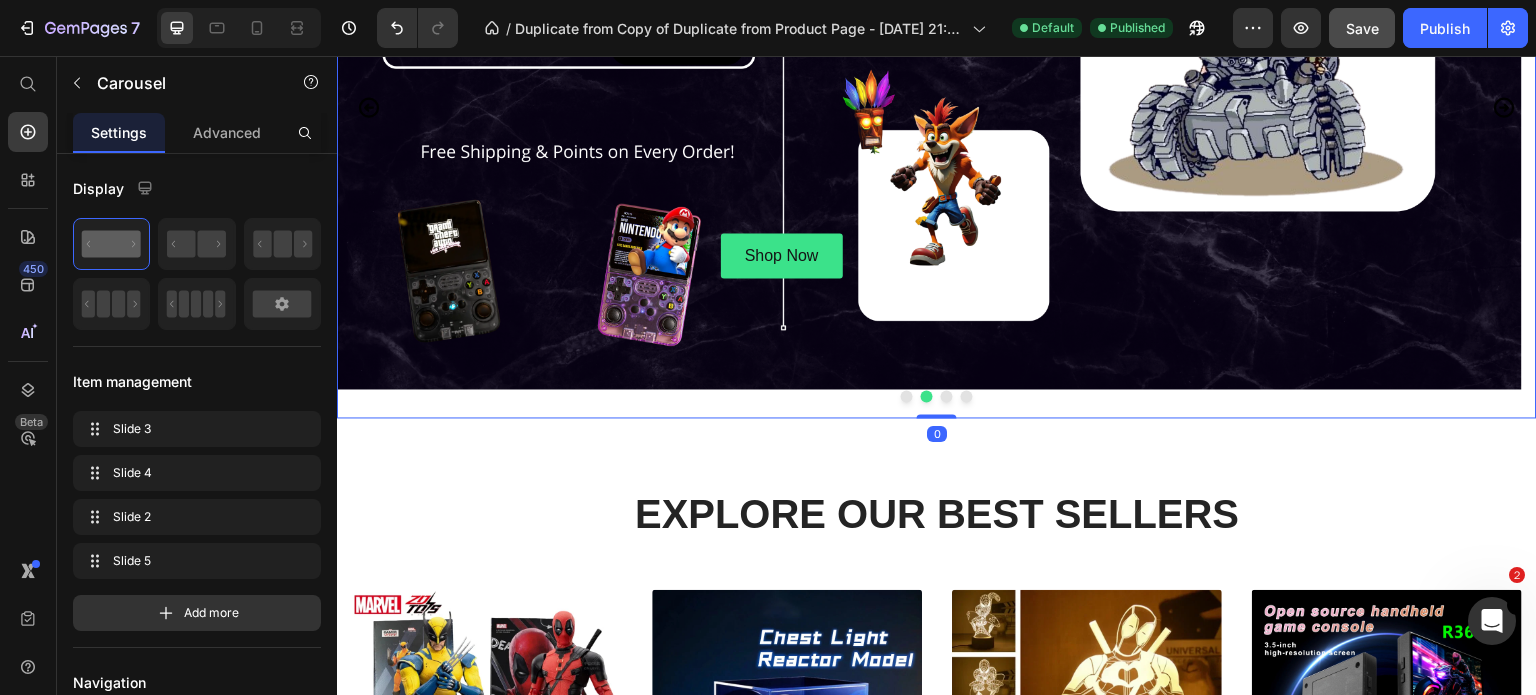 click at bounding box center [937, 396] 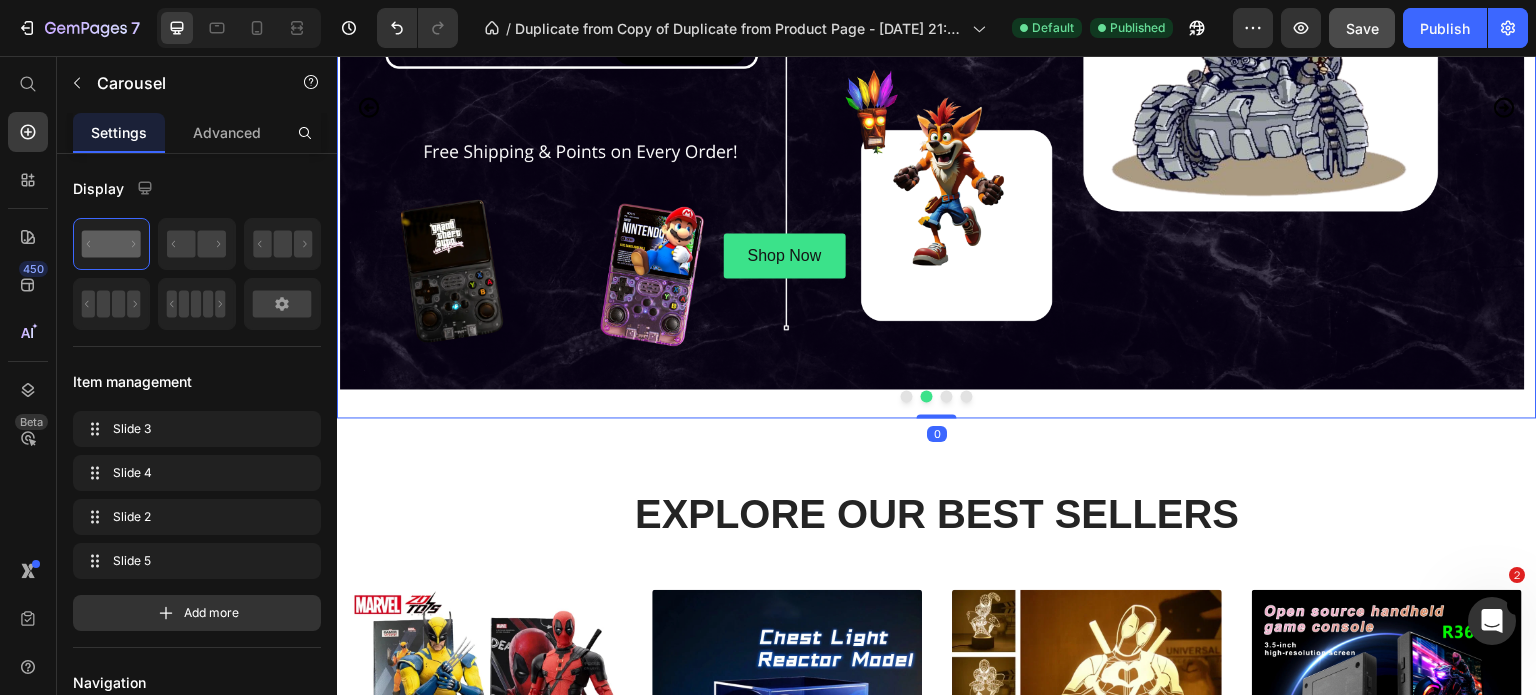 click at bounding box center (907, 396) 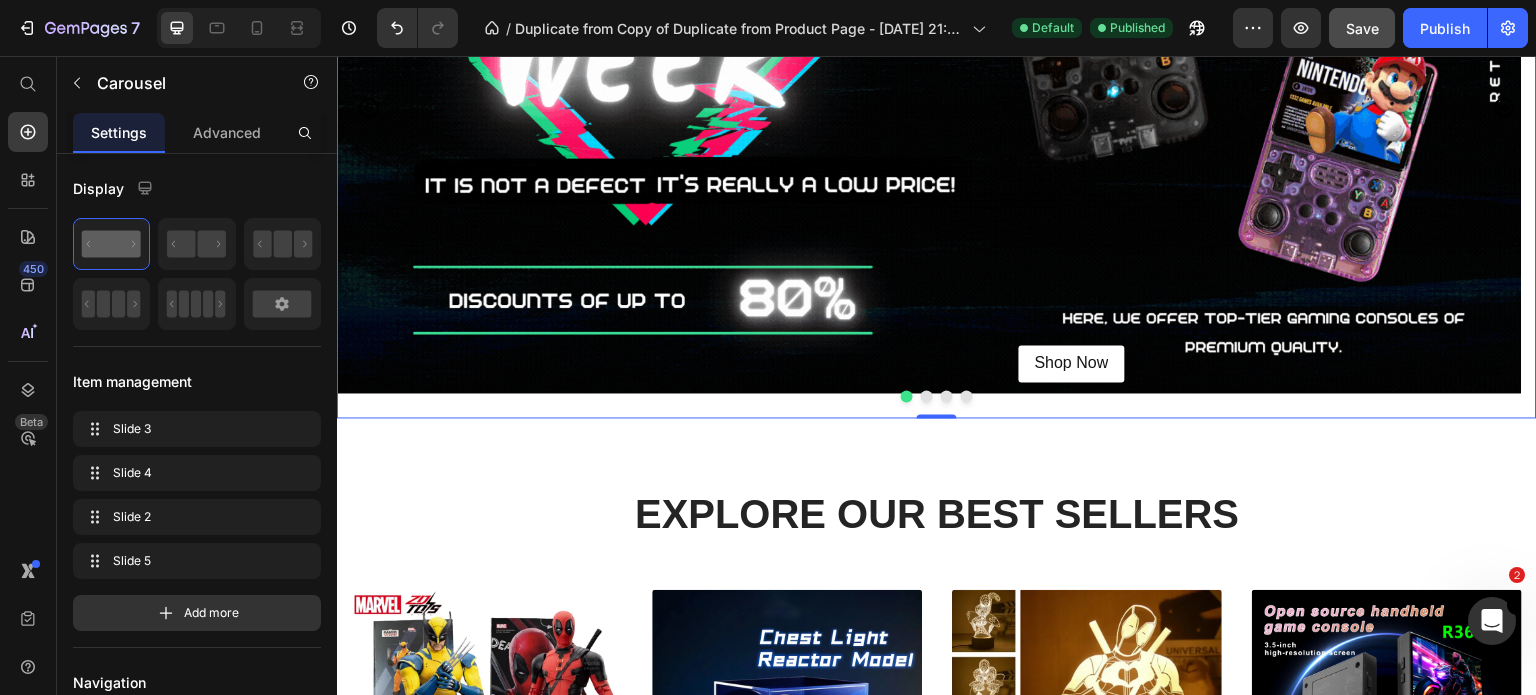 click at bounding box center [937, 396] 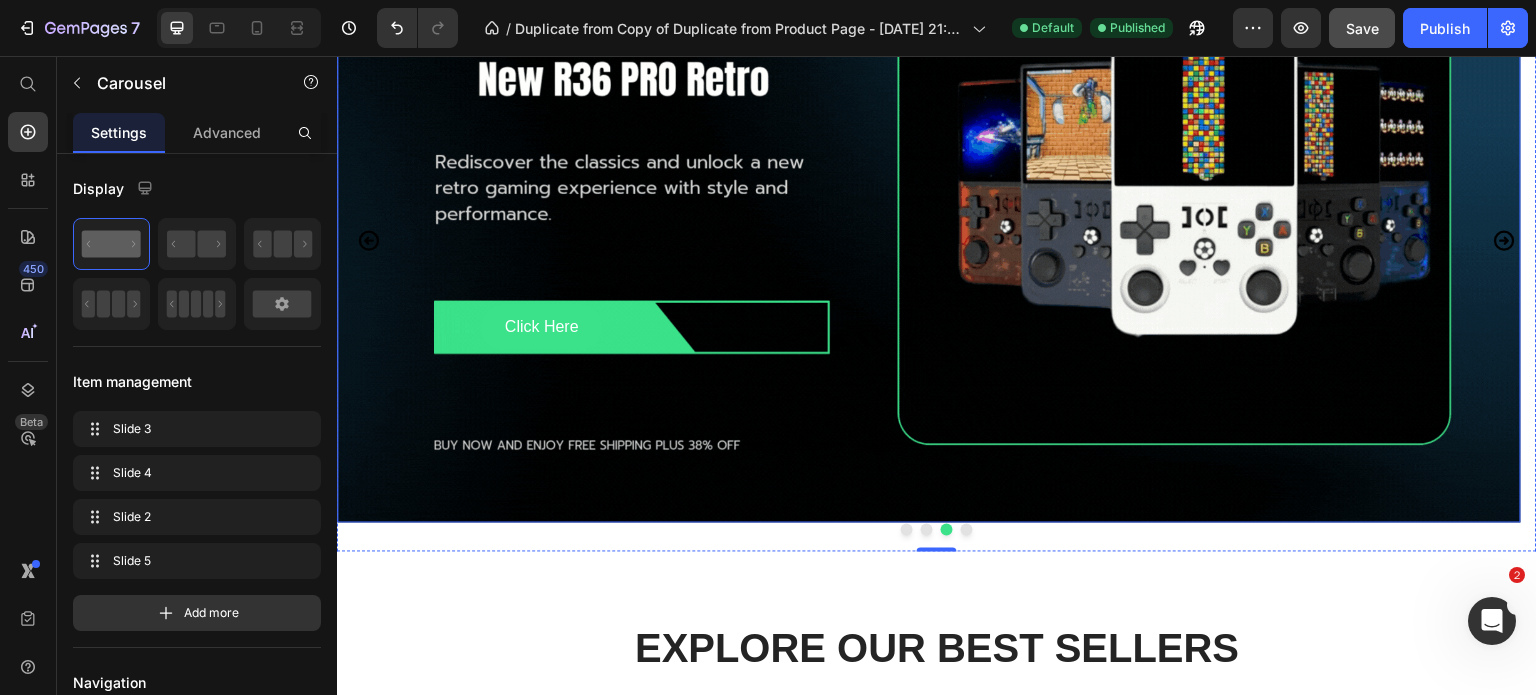 scroll, scrollTop: 100, scrollLeft: 0, axis: vertical 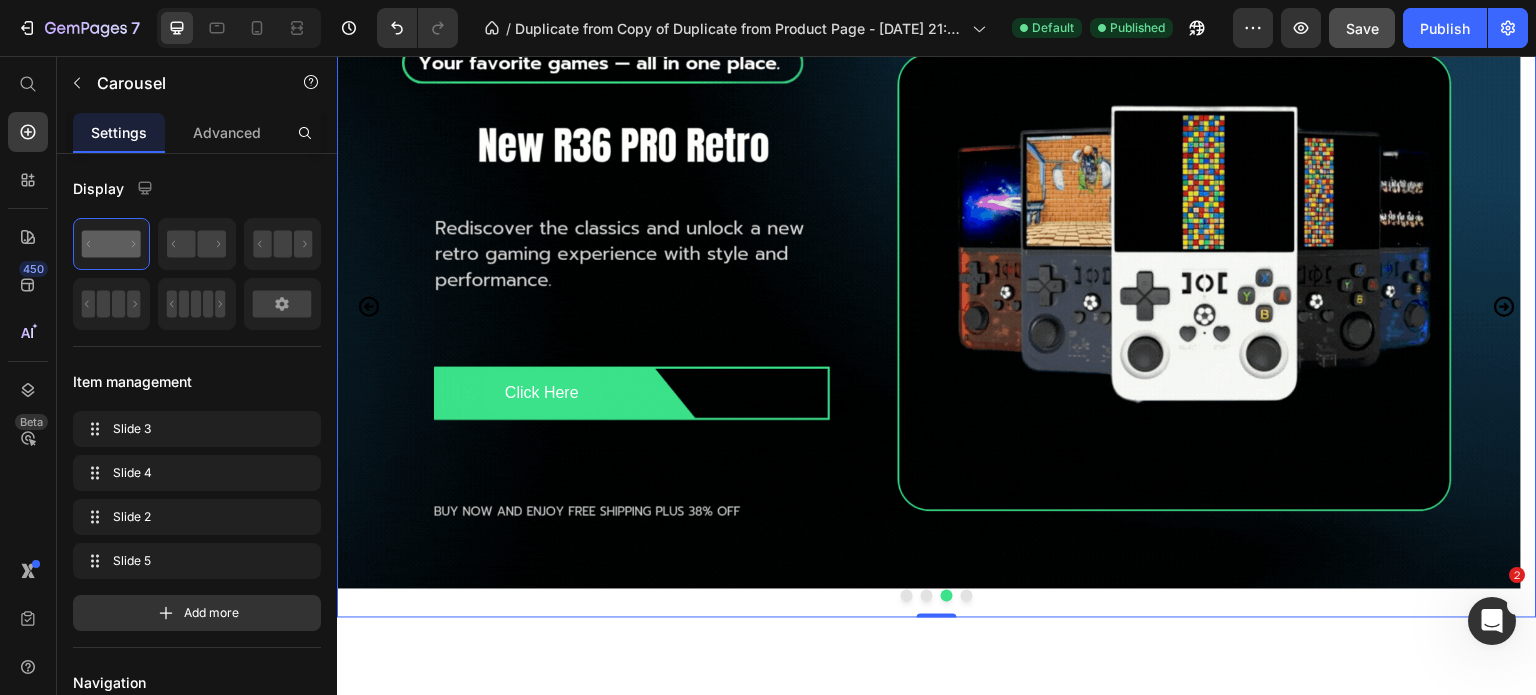 click at bounding box center (927, 596) 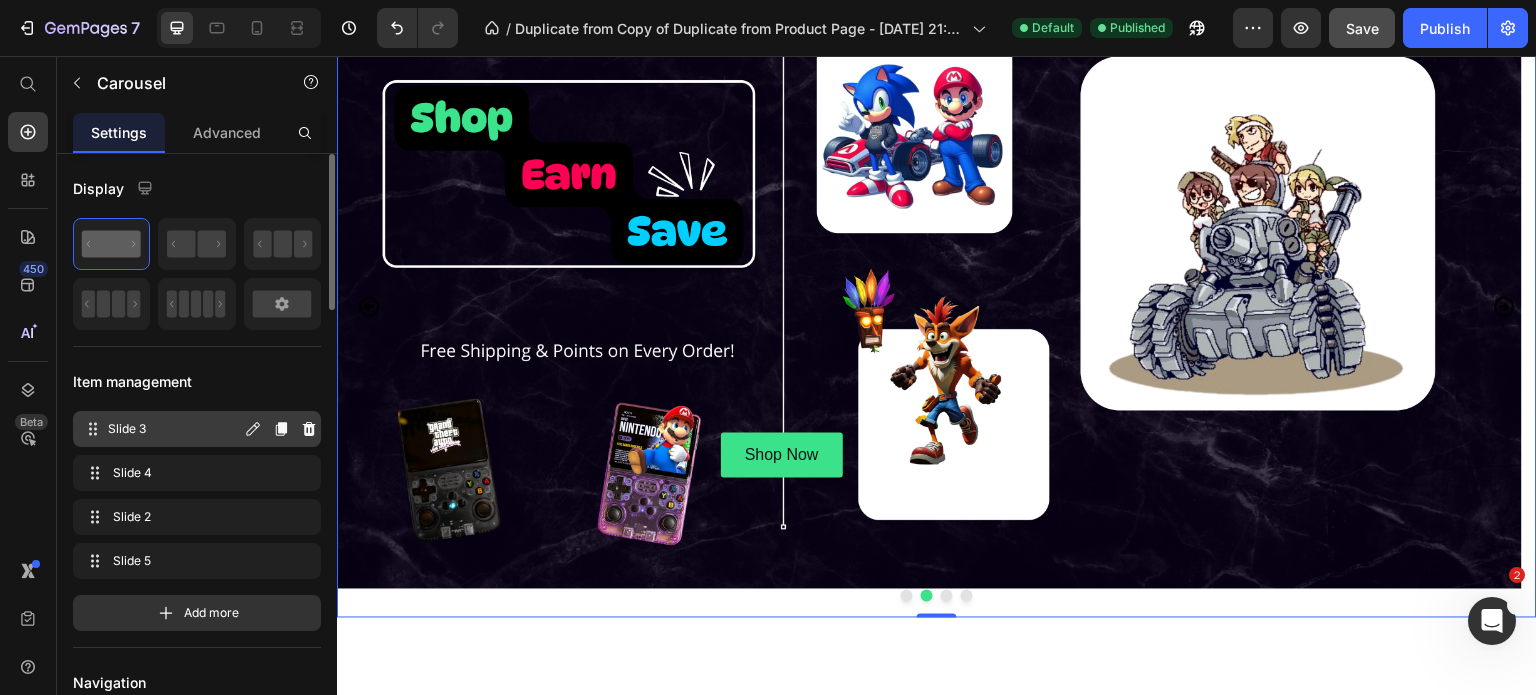 click on "Slide 3" at bounding box center (174, 429) 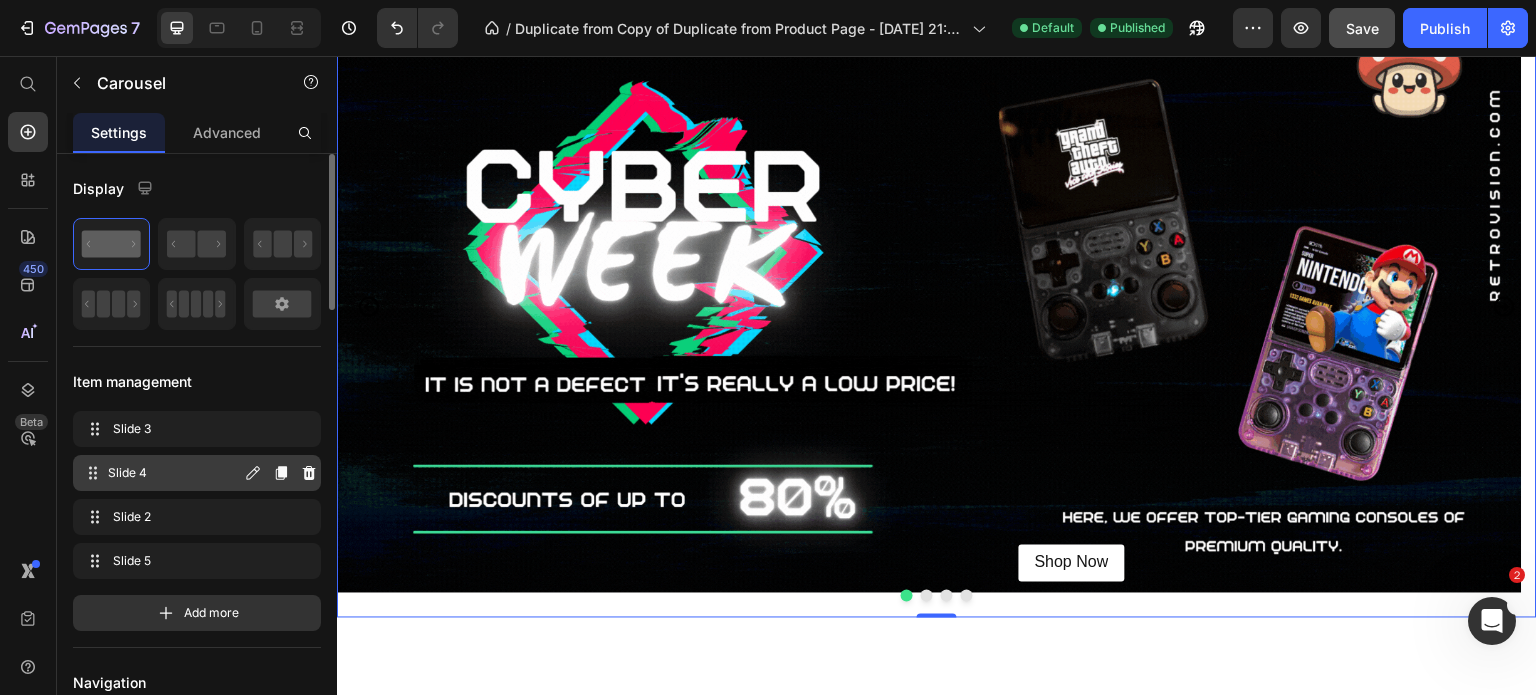 click on "Slide 4" at bounding box center [174, 473] 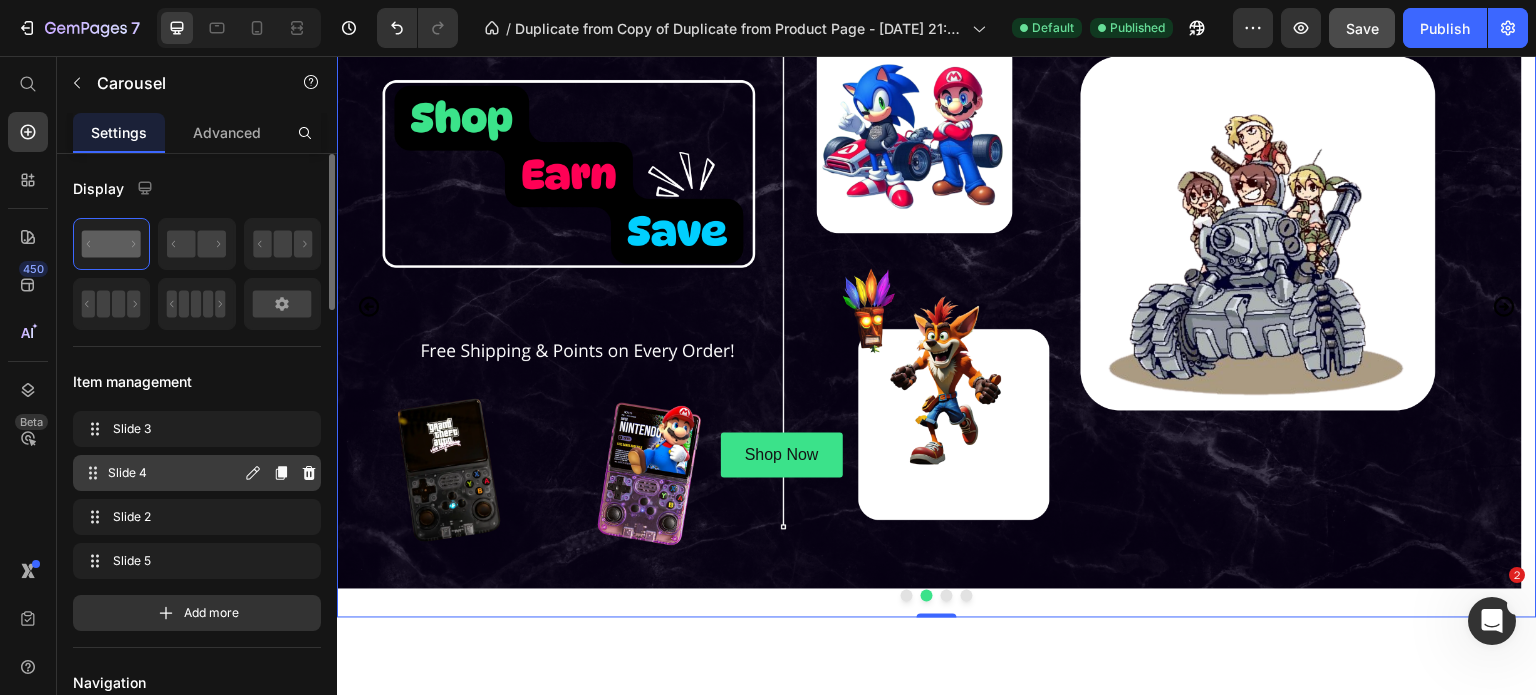 click on "Slide 4" at bounding box center [174, 473] 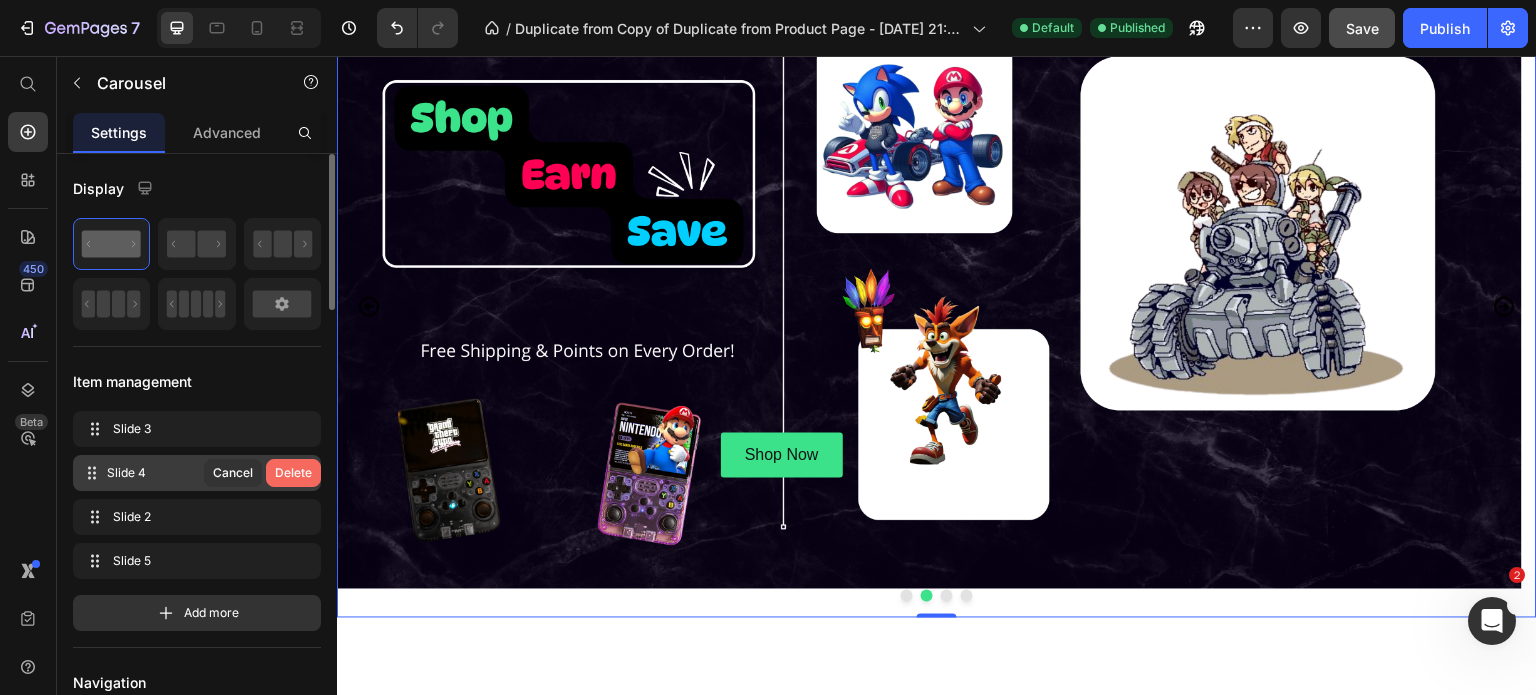 click on "Delete" at bounding box center (293, 473) 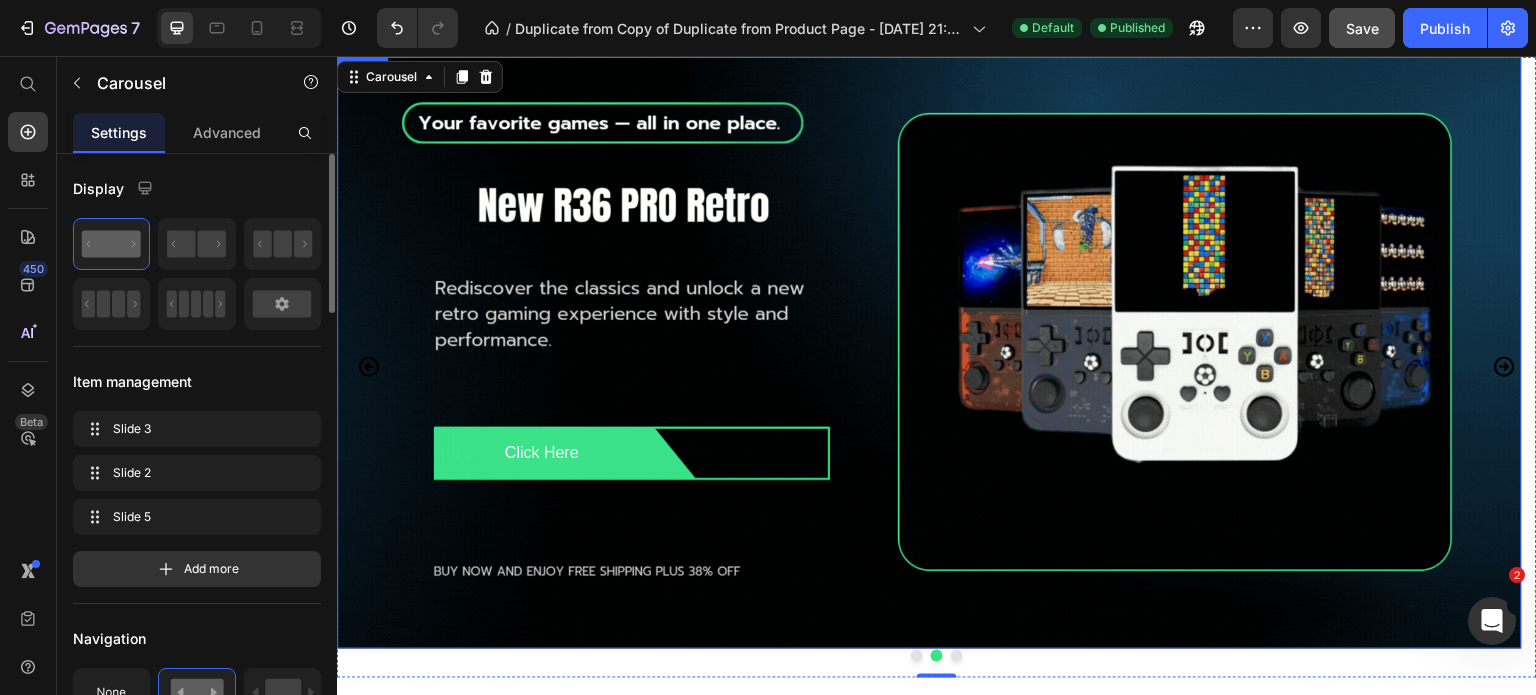 scroll, scrollTop: 0, scrollLeft: 0, axis: both 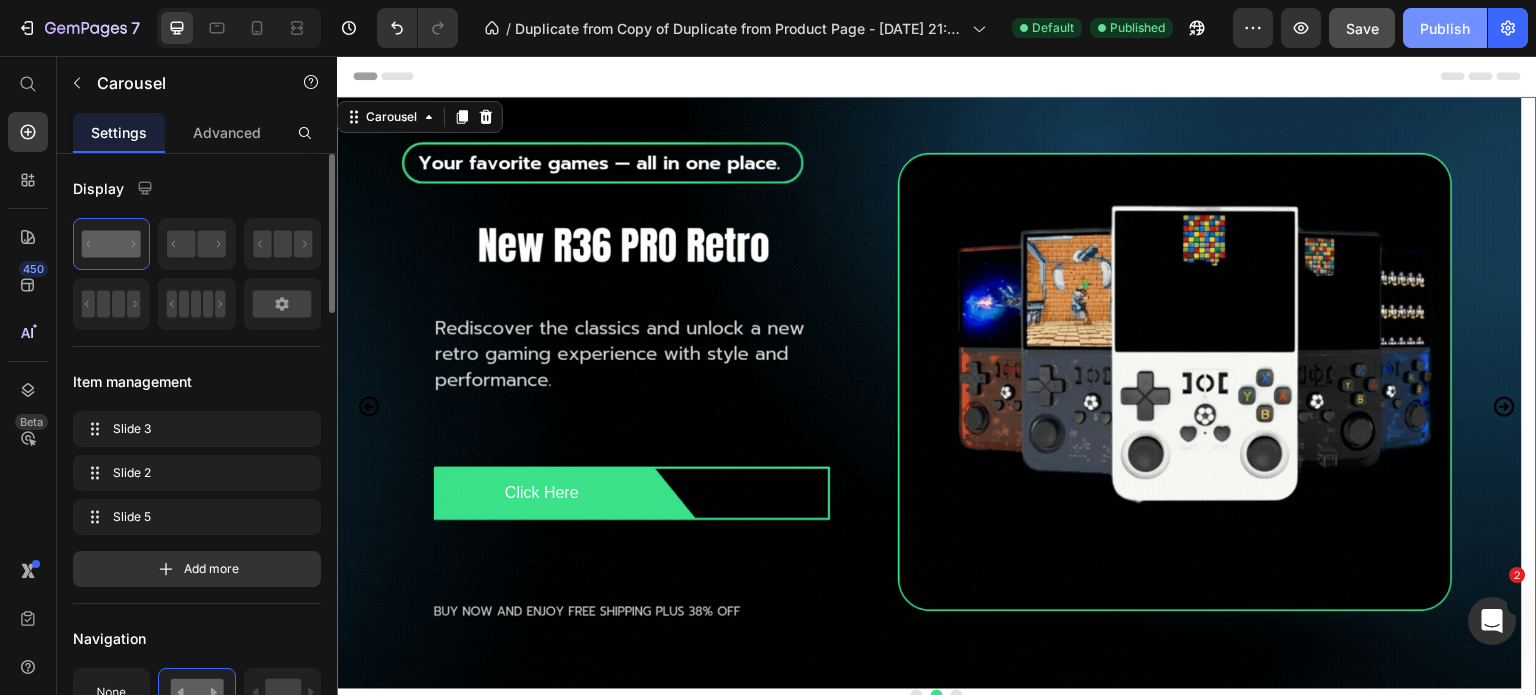 click on "Publish" 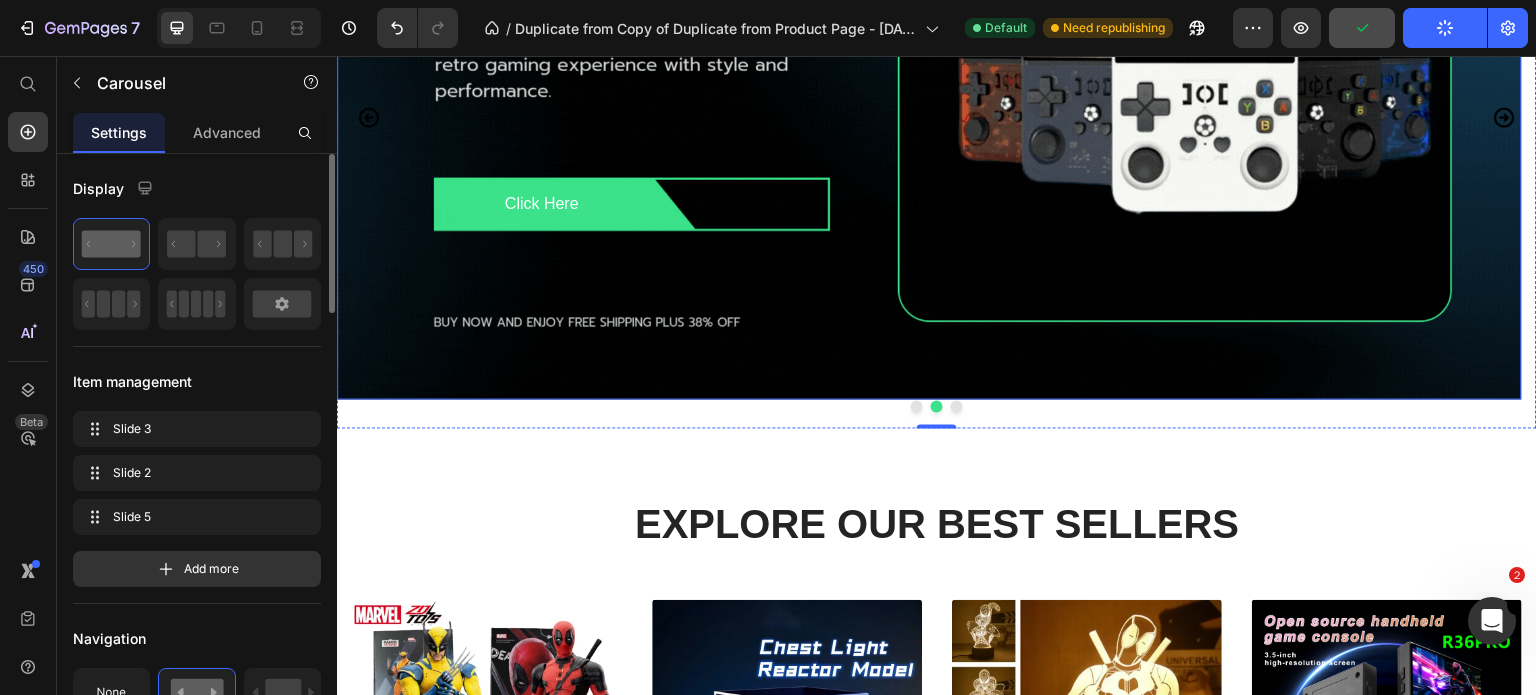 scroll, scrollTop: 0, scrollLeft: 0, axis: both 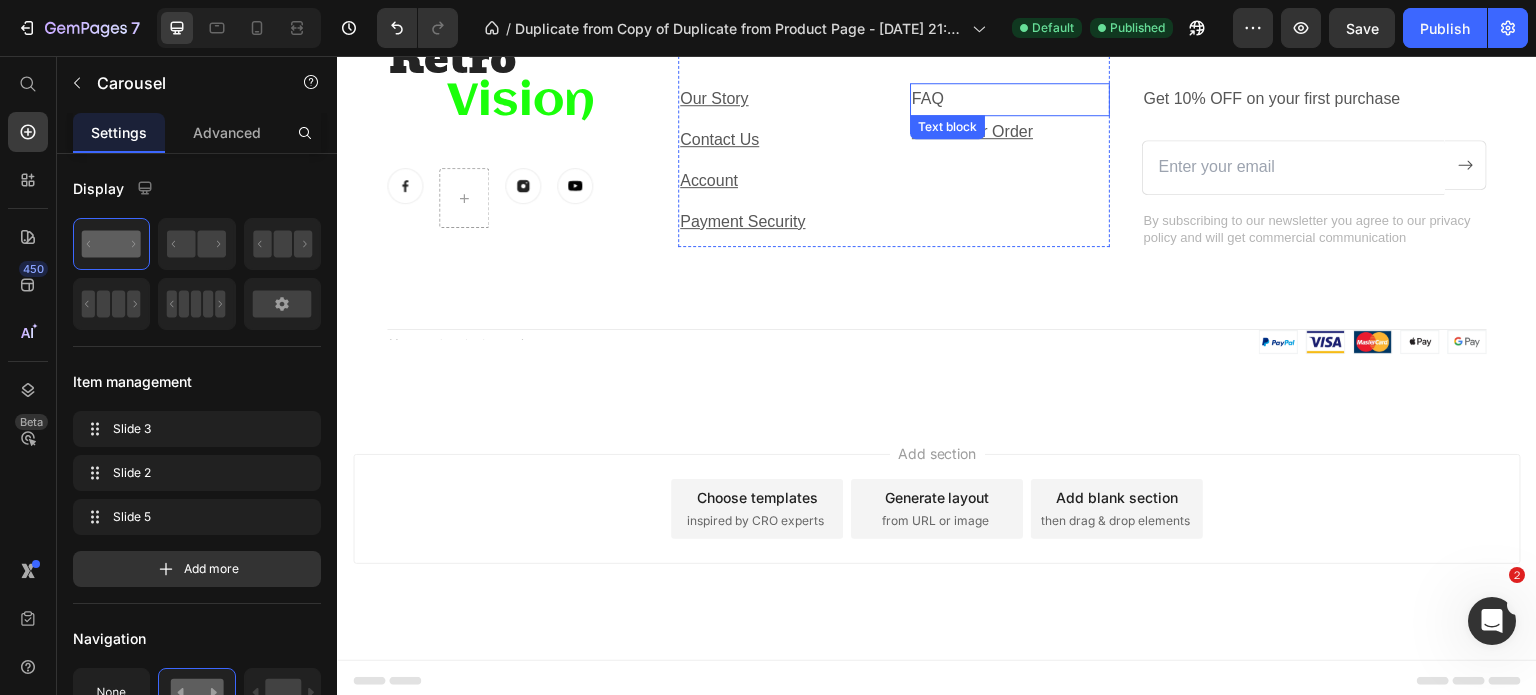 click on "FAQ" at bounding box center (1010, 99) 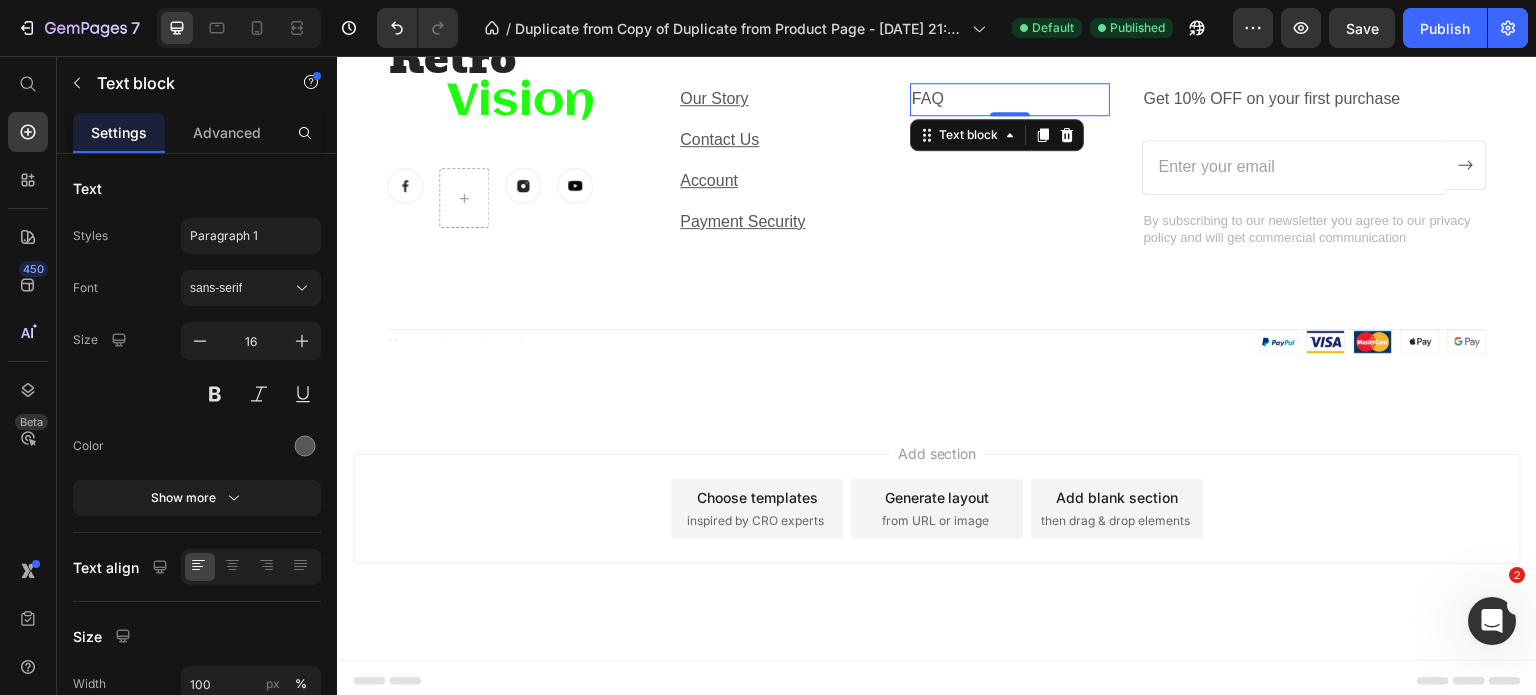 click on "FAQ" at bounding box center (1010, 99) 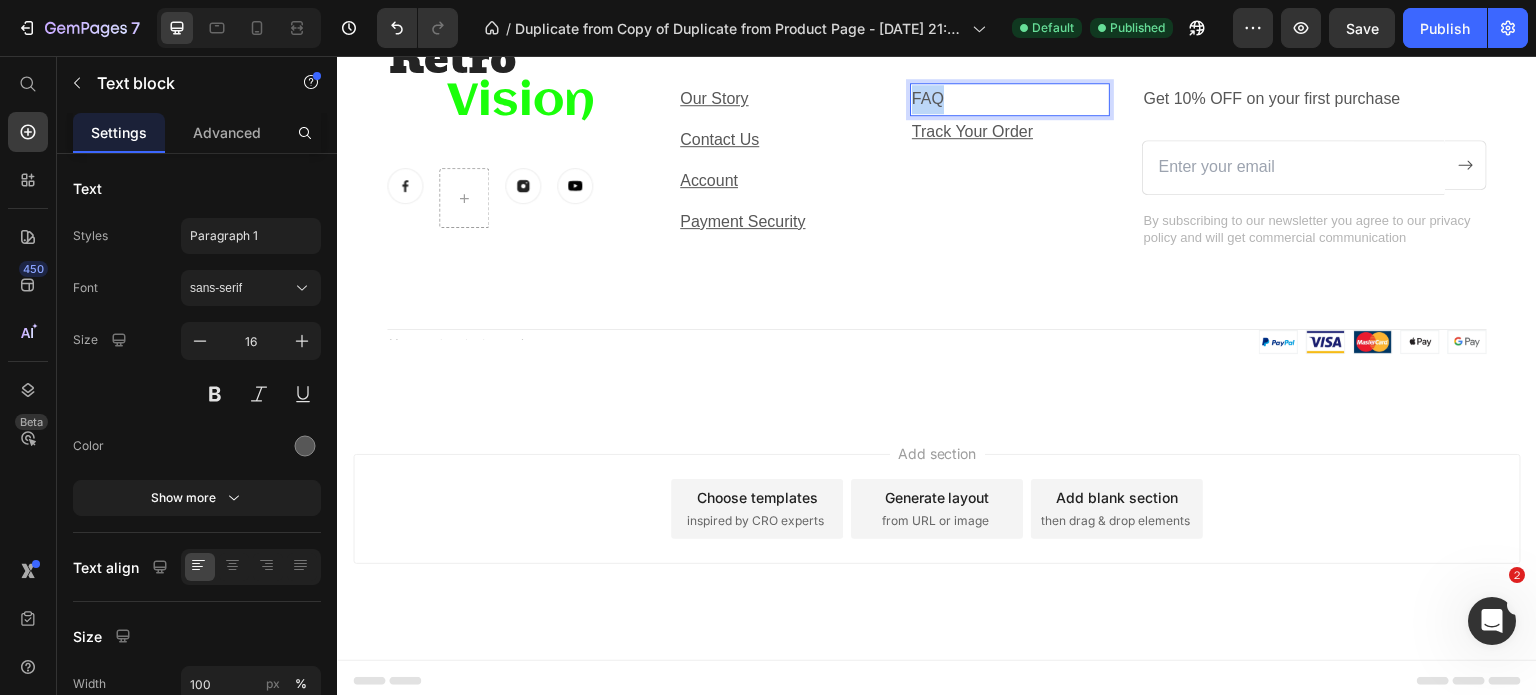 click on "FAQ" at bounding box center (1010, 99) 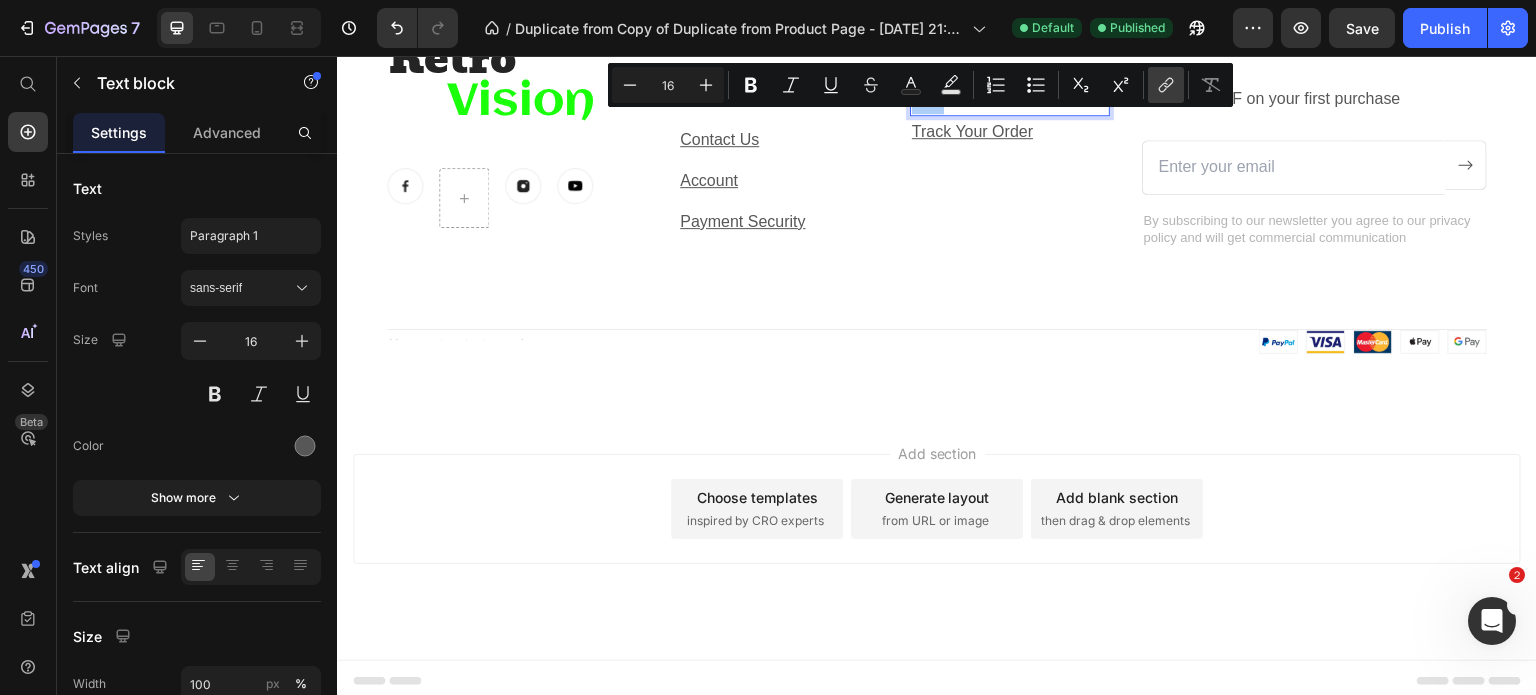 click 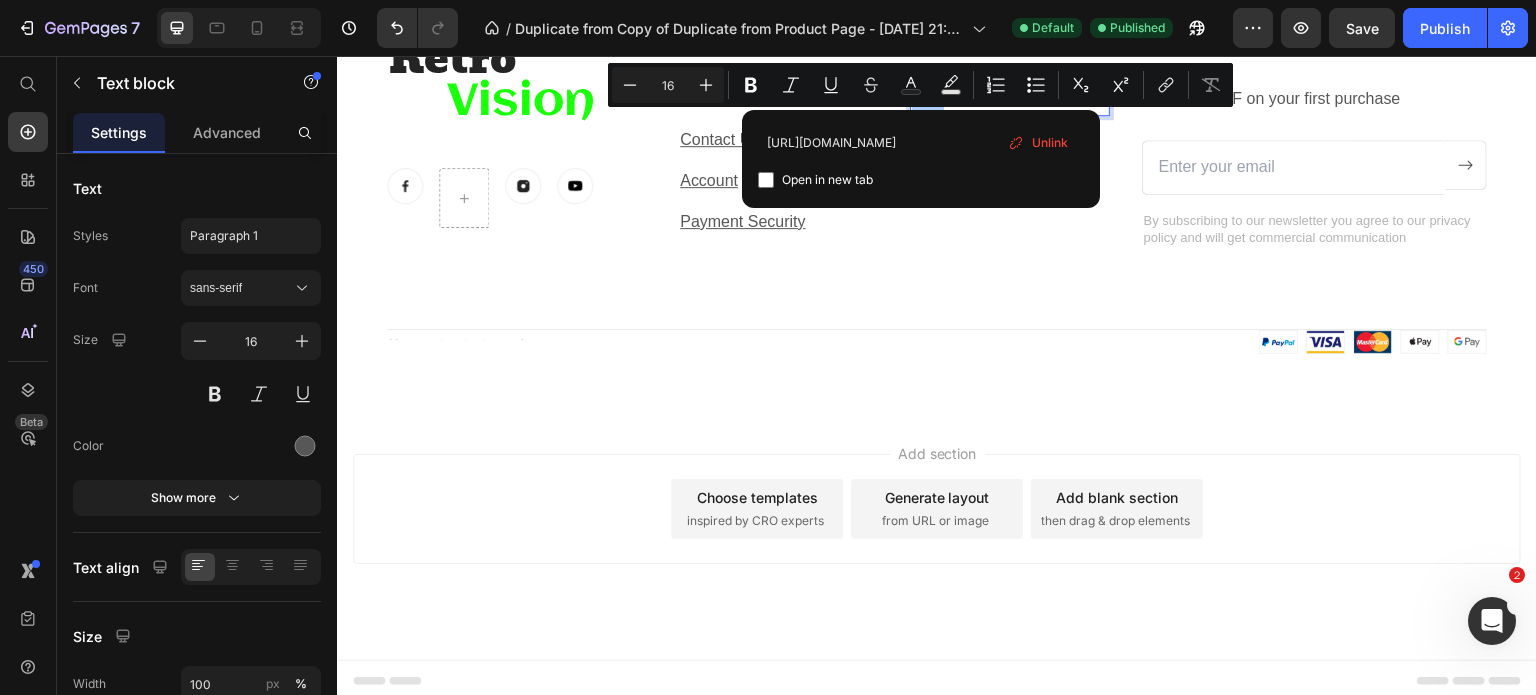 type on "https://retrovisionshopp.com/pages/01" 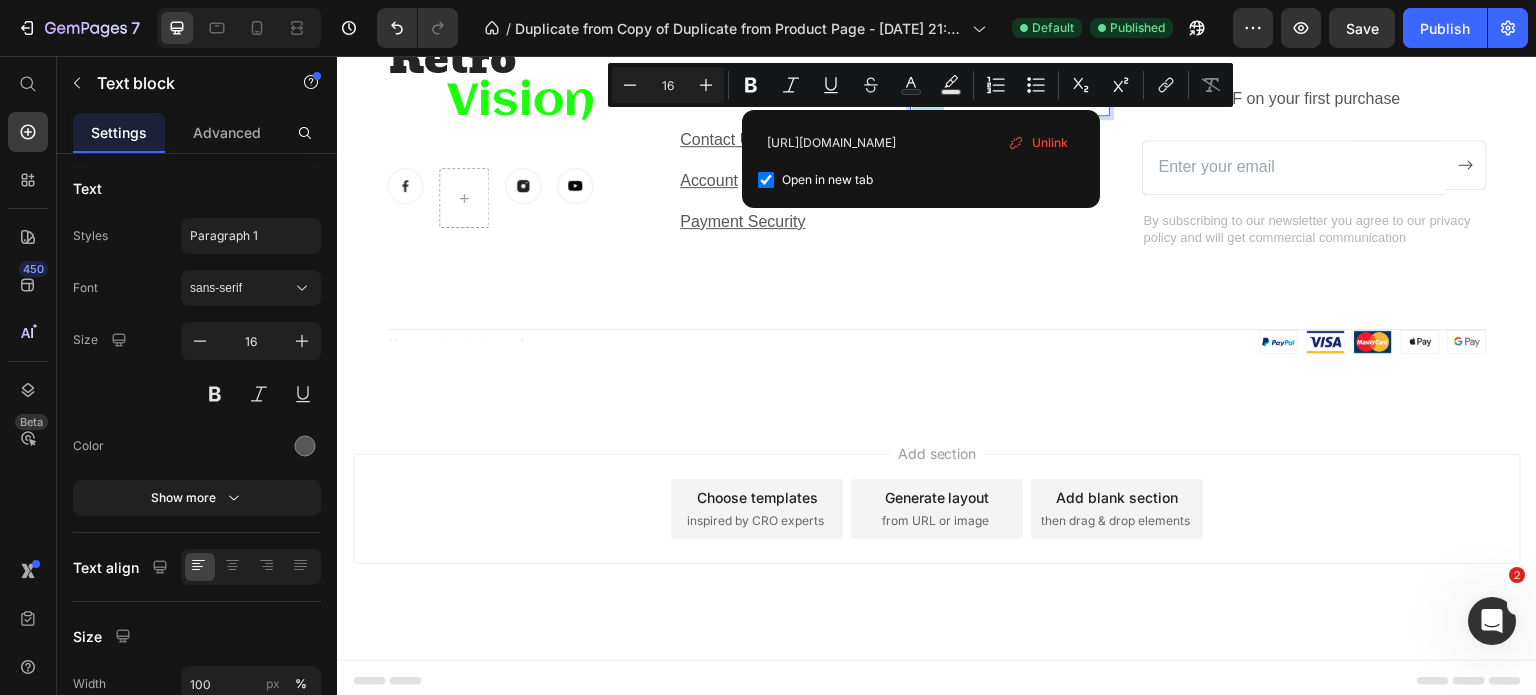 checkbox on "true" 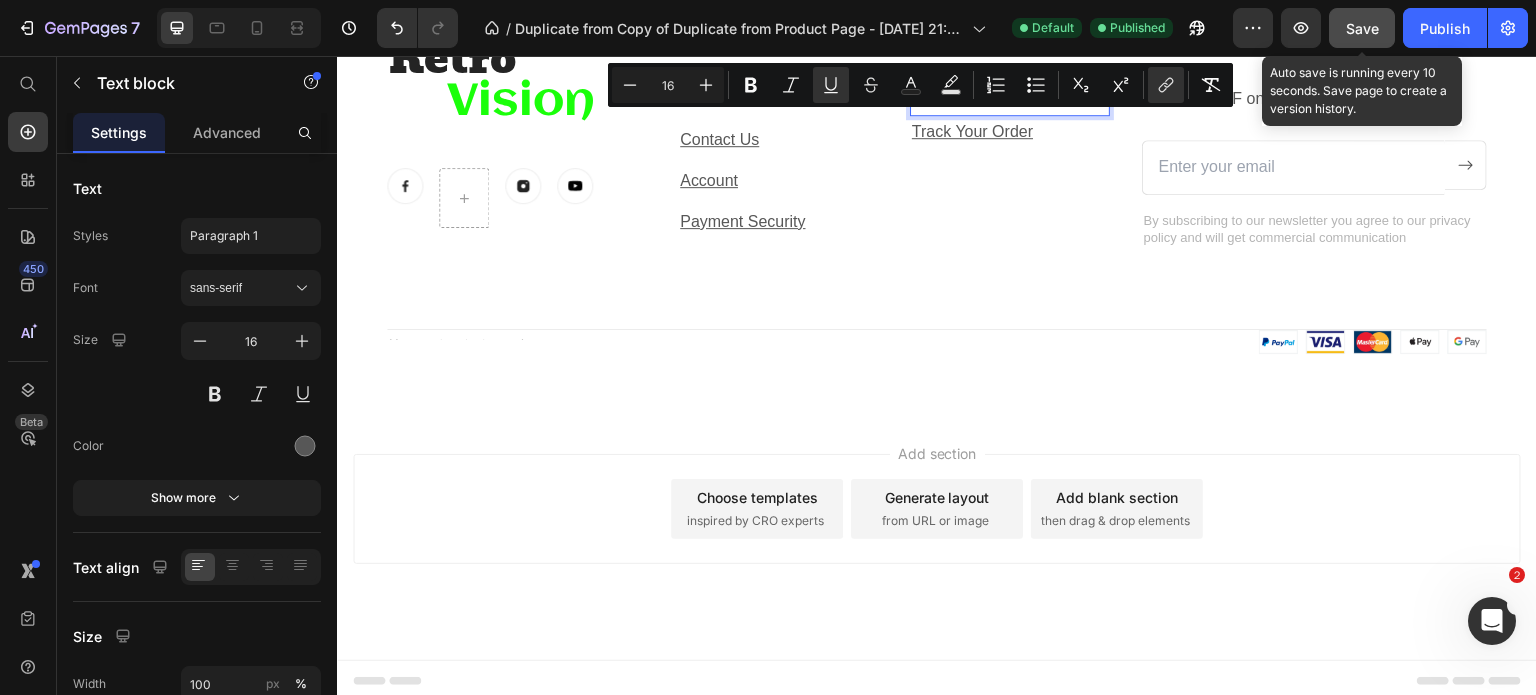 click on "Save" at bounding box center (1362, 28) 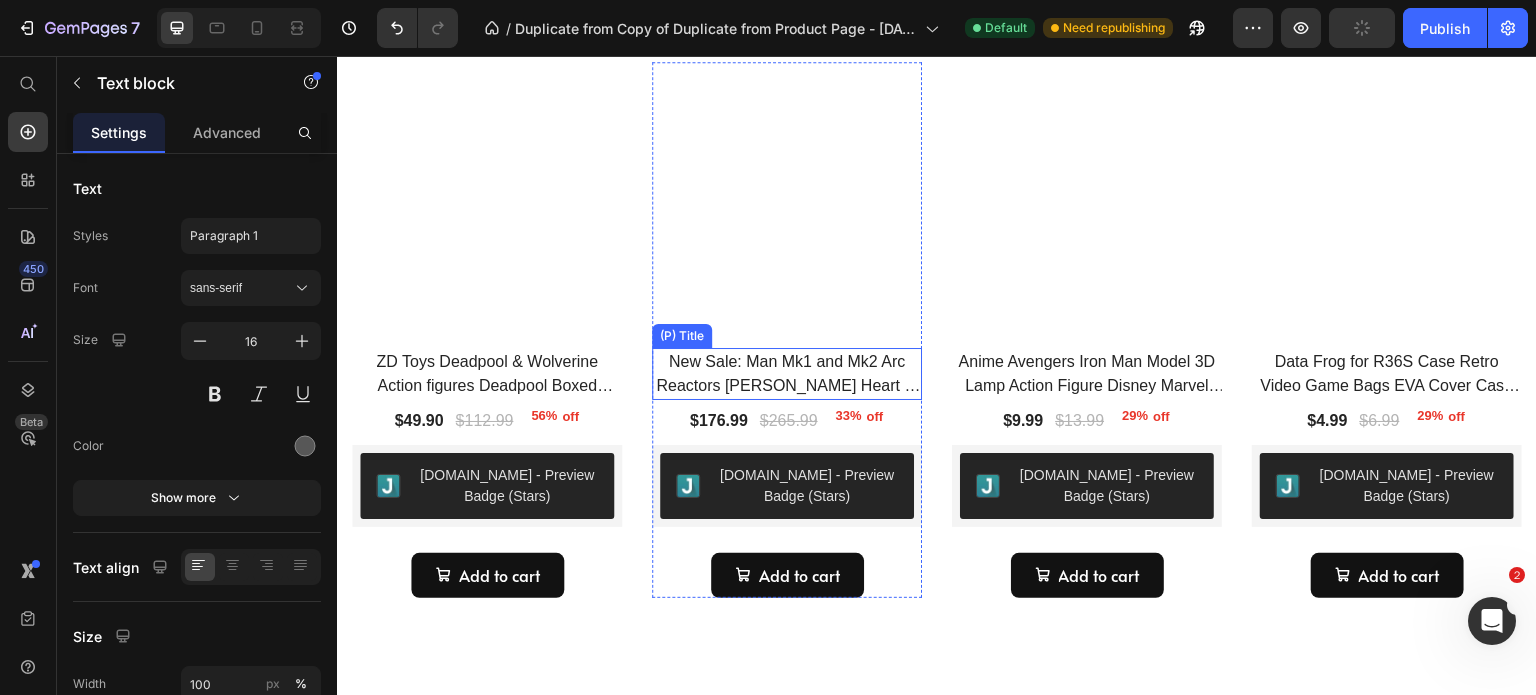 scroll, scrollTop: 3143, scrollLeft: 0, axis: vertical 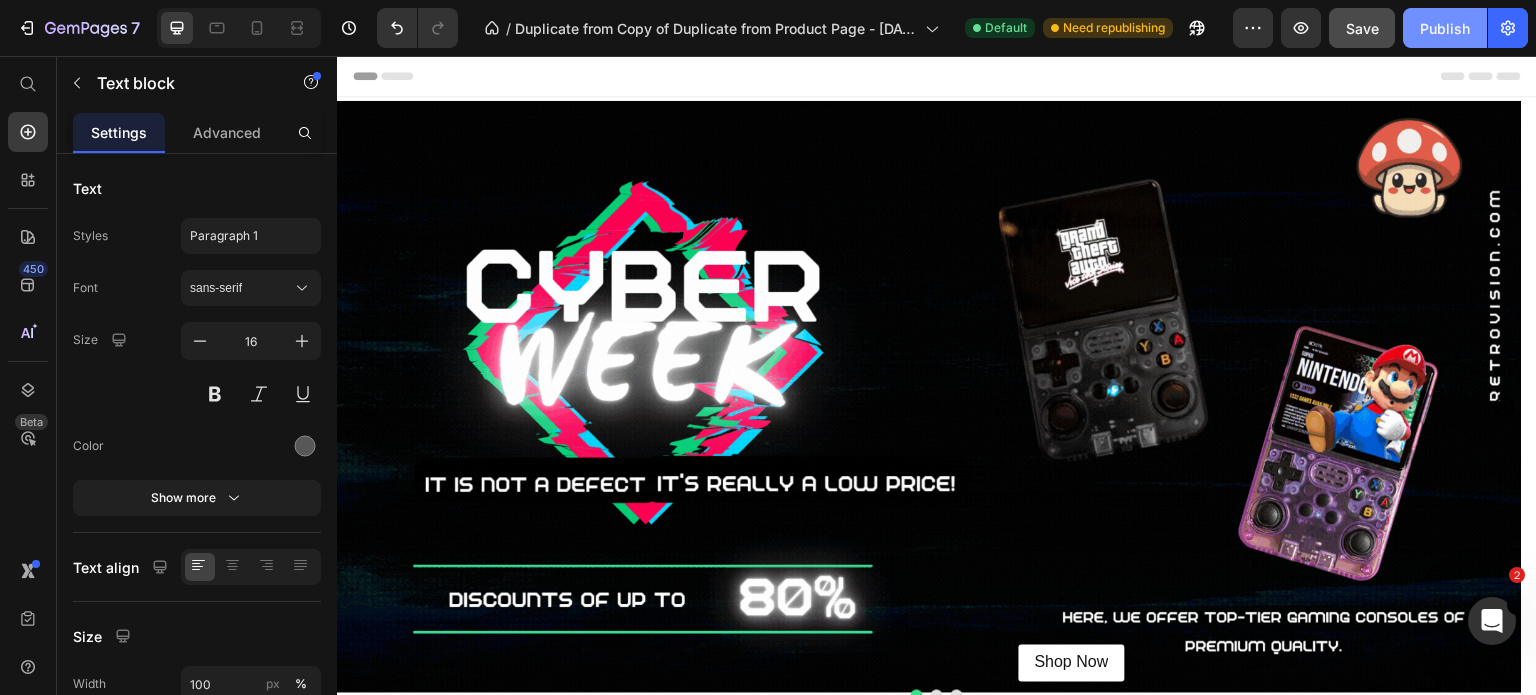 click on "Publish" 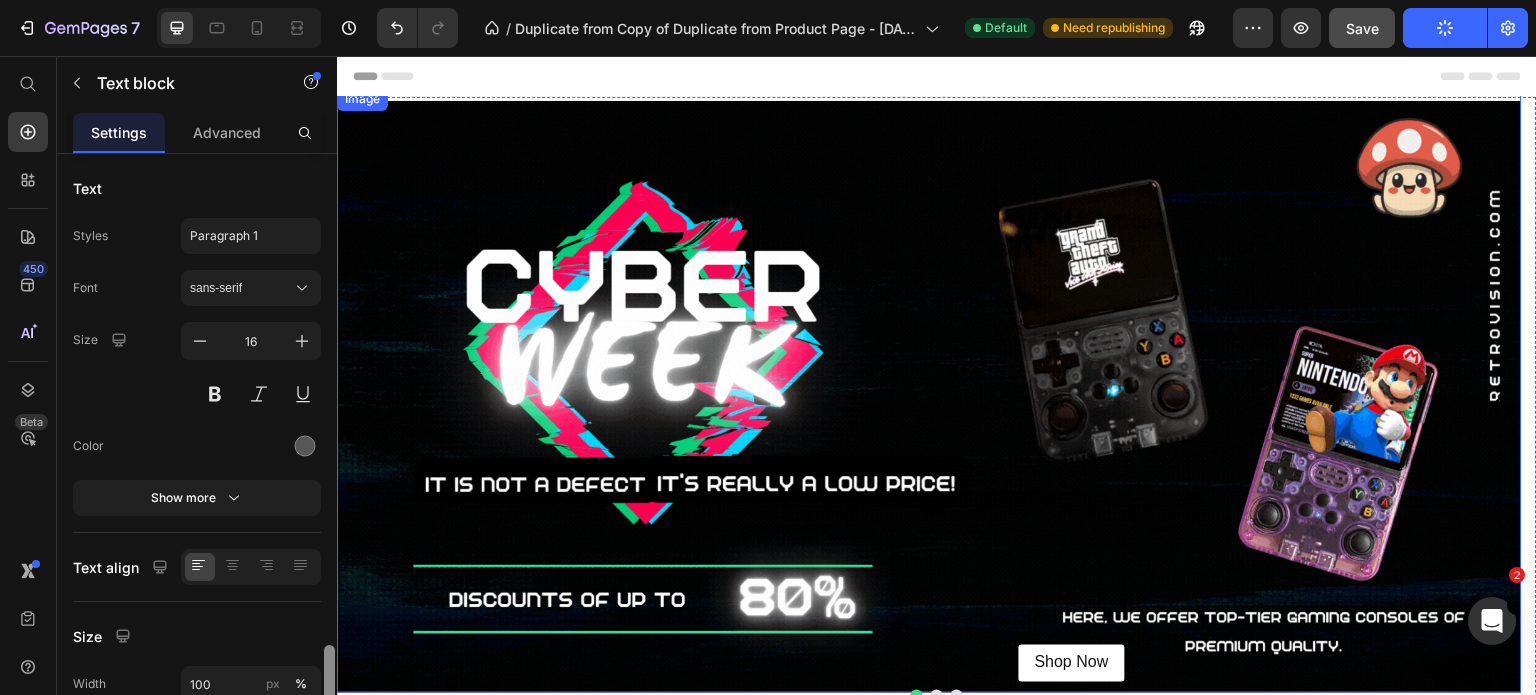 scroll, scrollTop: 294, scrollLeft: 0, axis: vertical 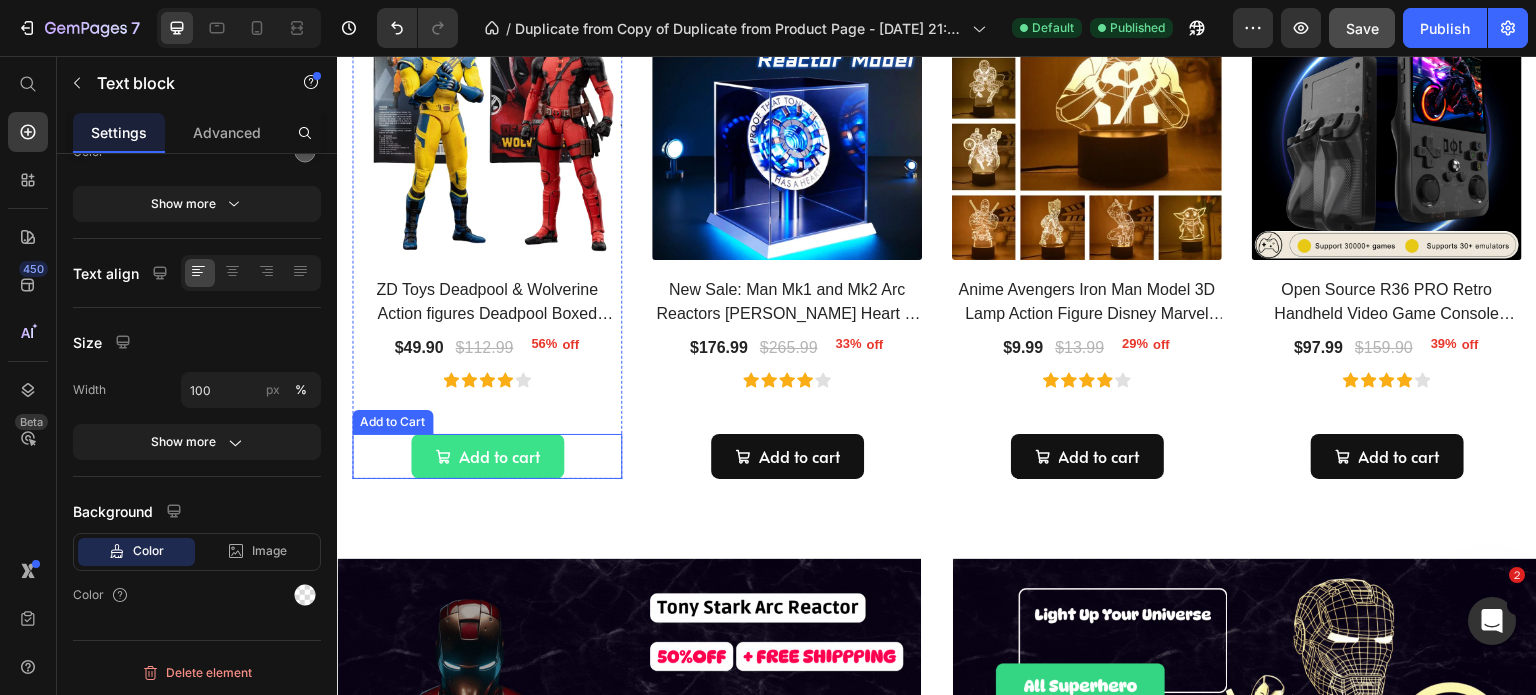 click on "Add to cart" at bounding box center [487, 456] 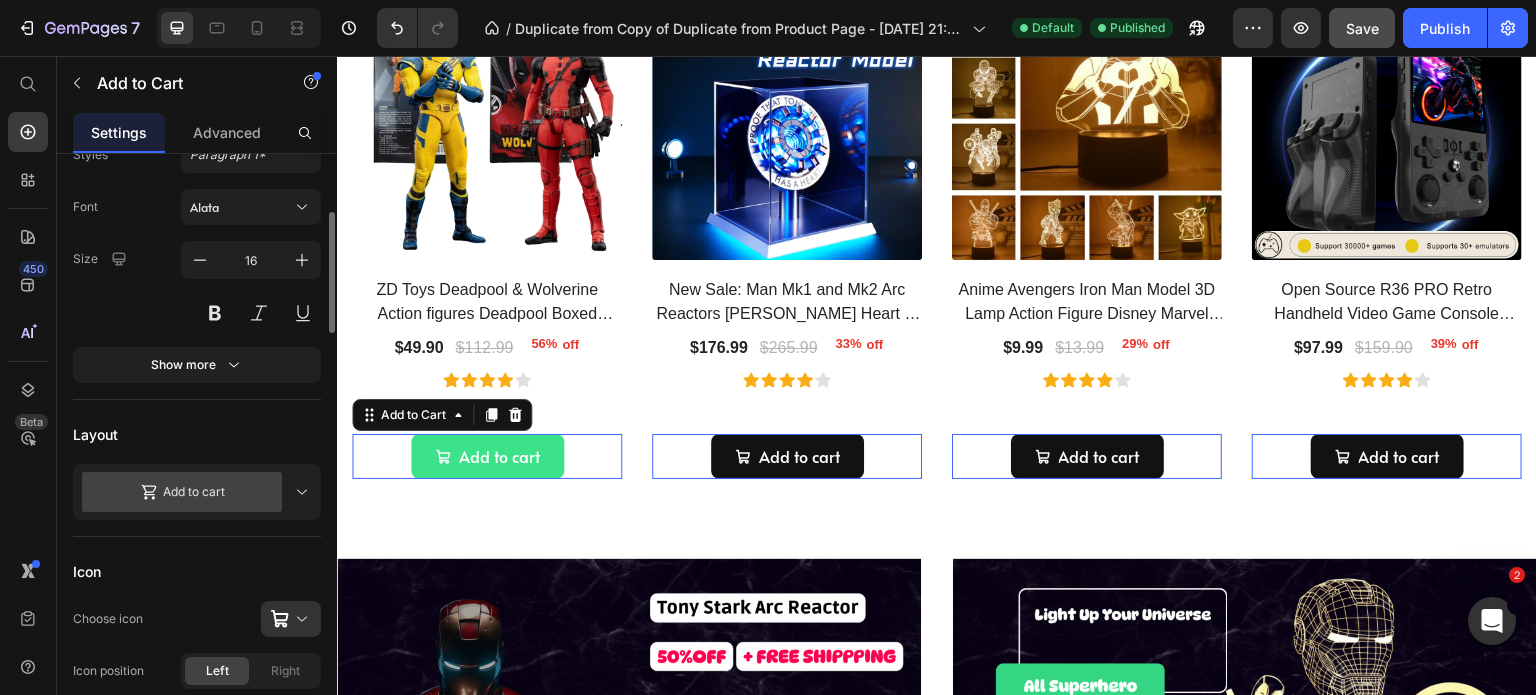 scroll, scrollTop: 0, scrollLeft: 0, axis: both 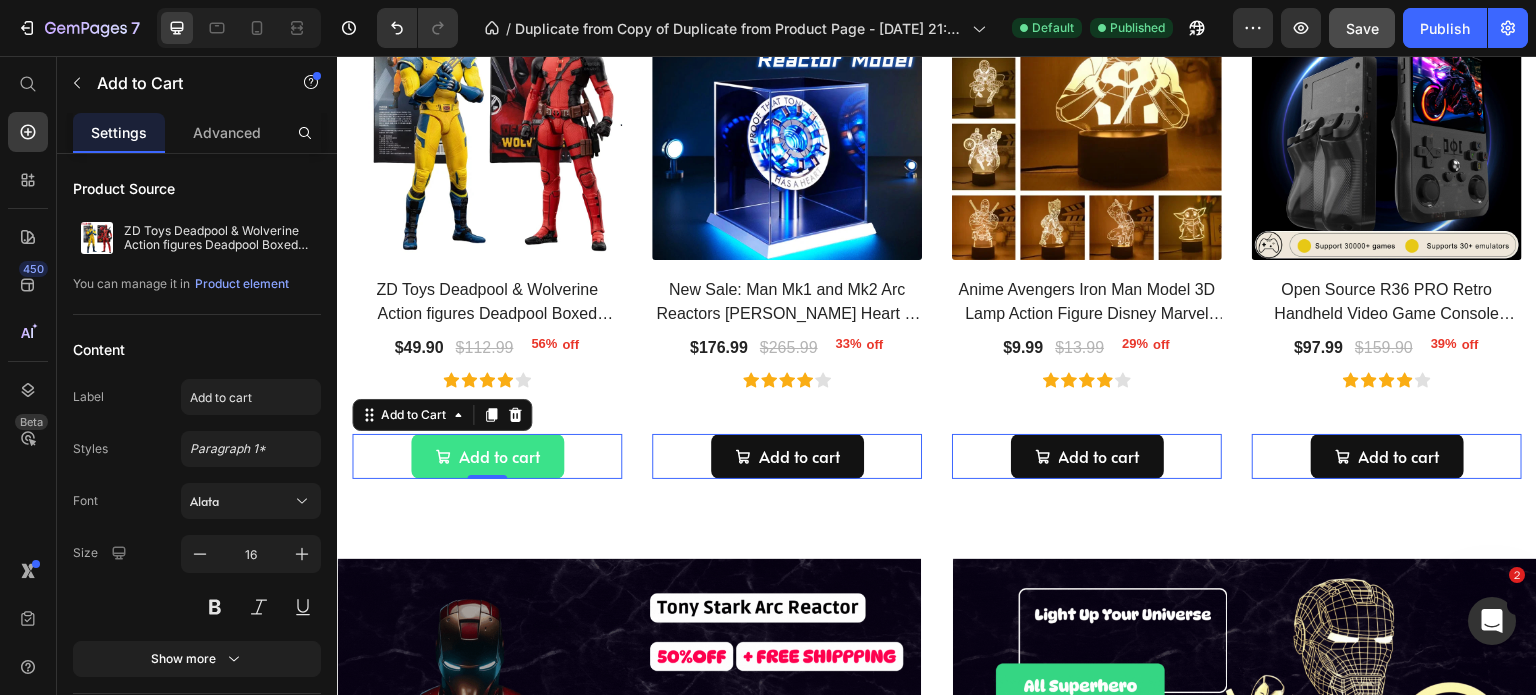 click at bounding box center [443, 456] 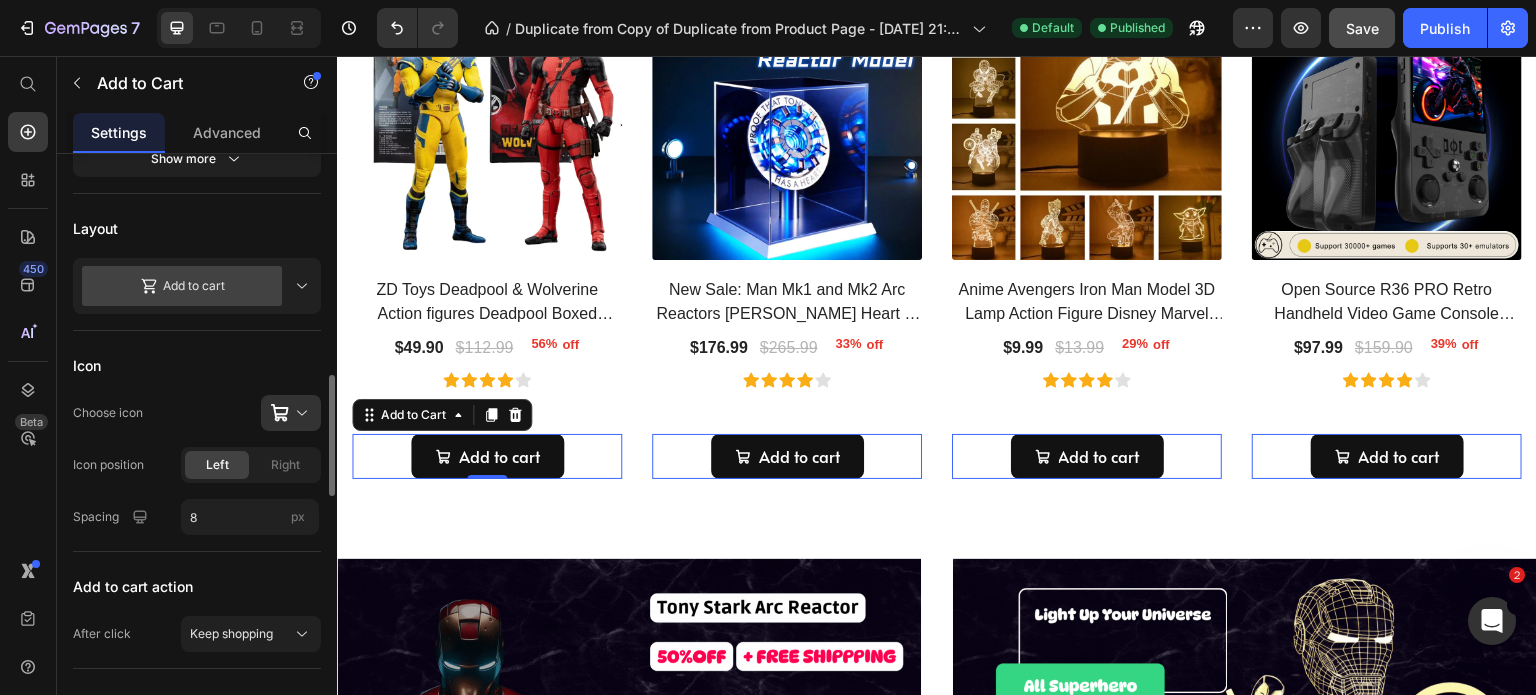 scroll, scrollTop: 700, scrollLeft: 0, axis: vertical 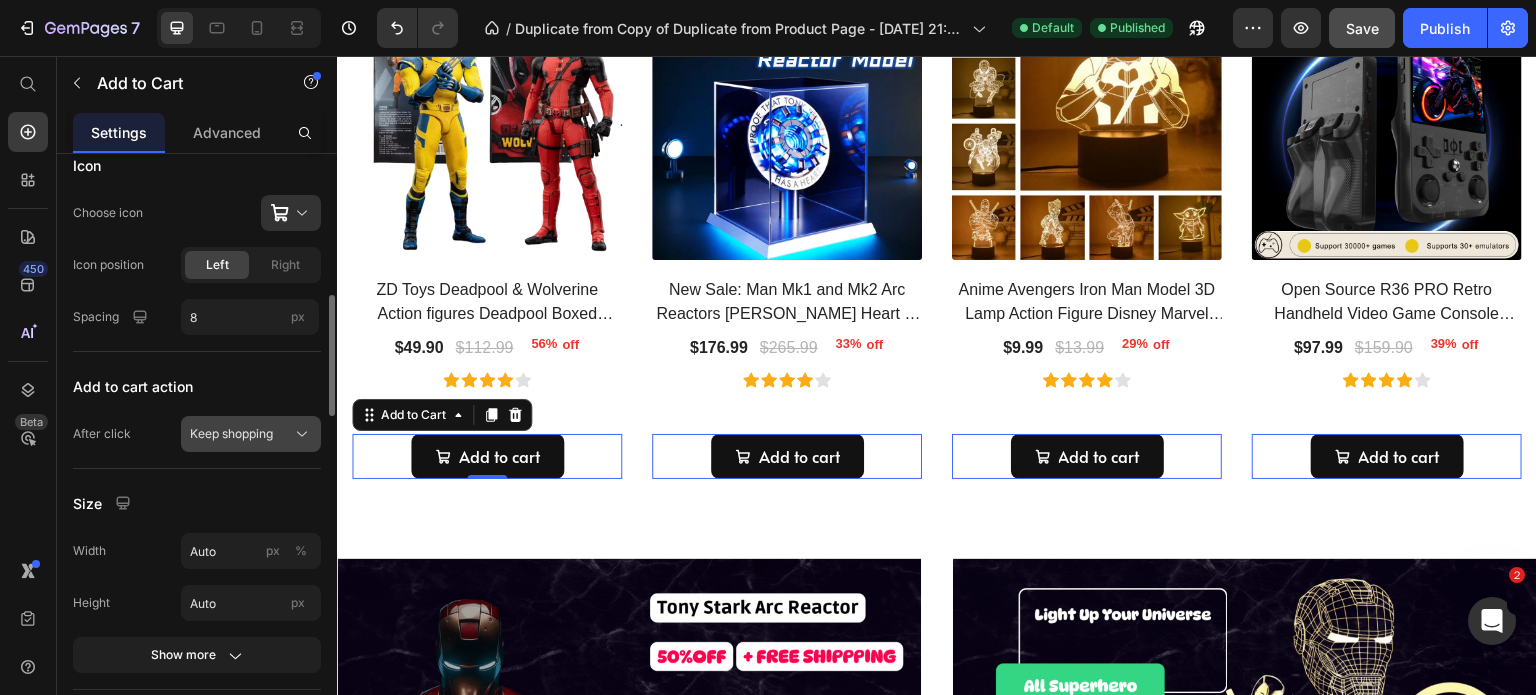 click on "Keep shopping" at bounding box center [231, 434] 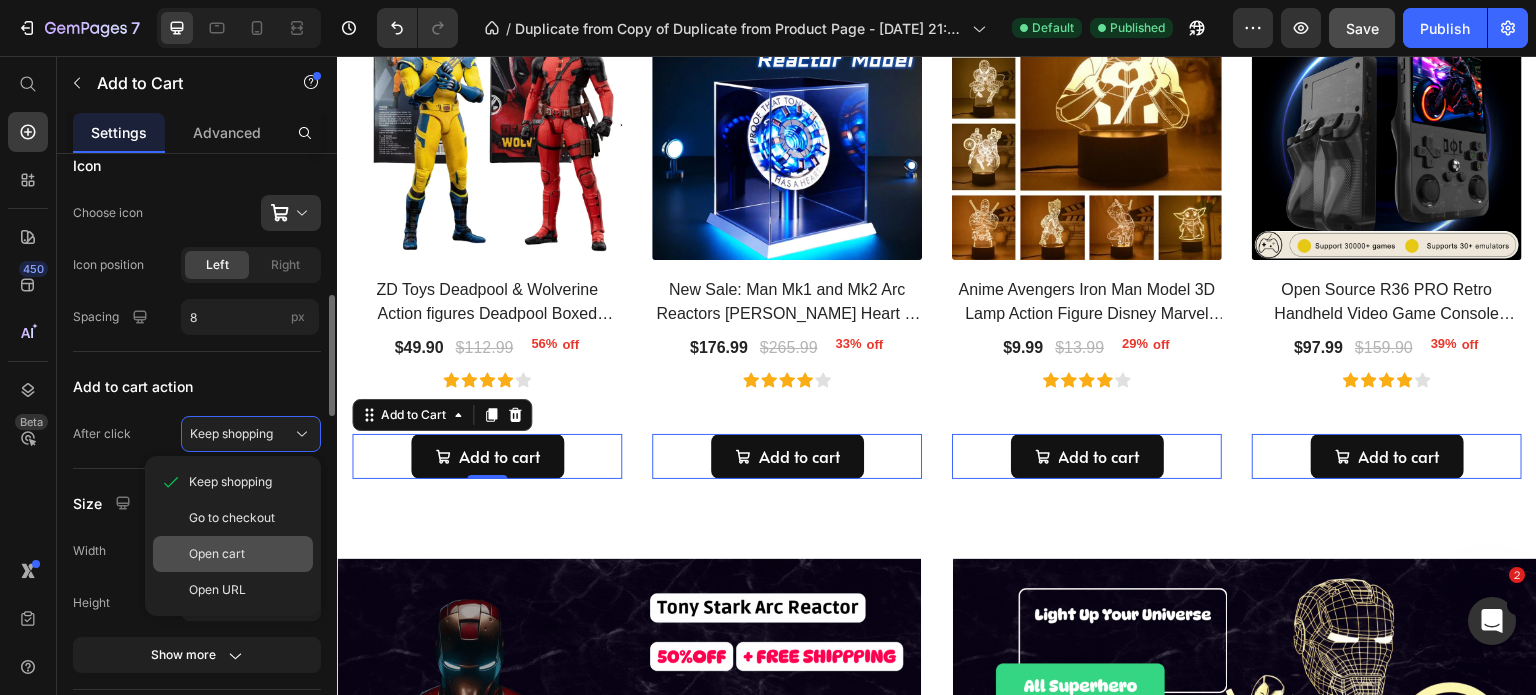 click on "Open cart" 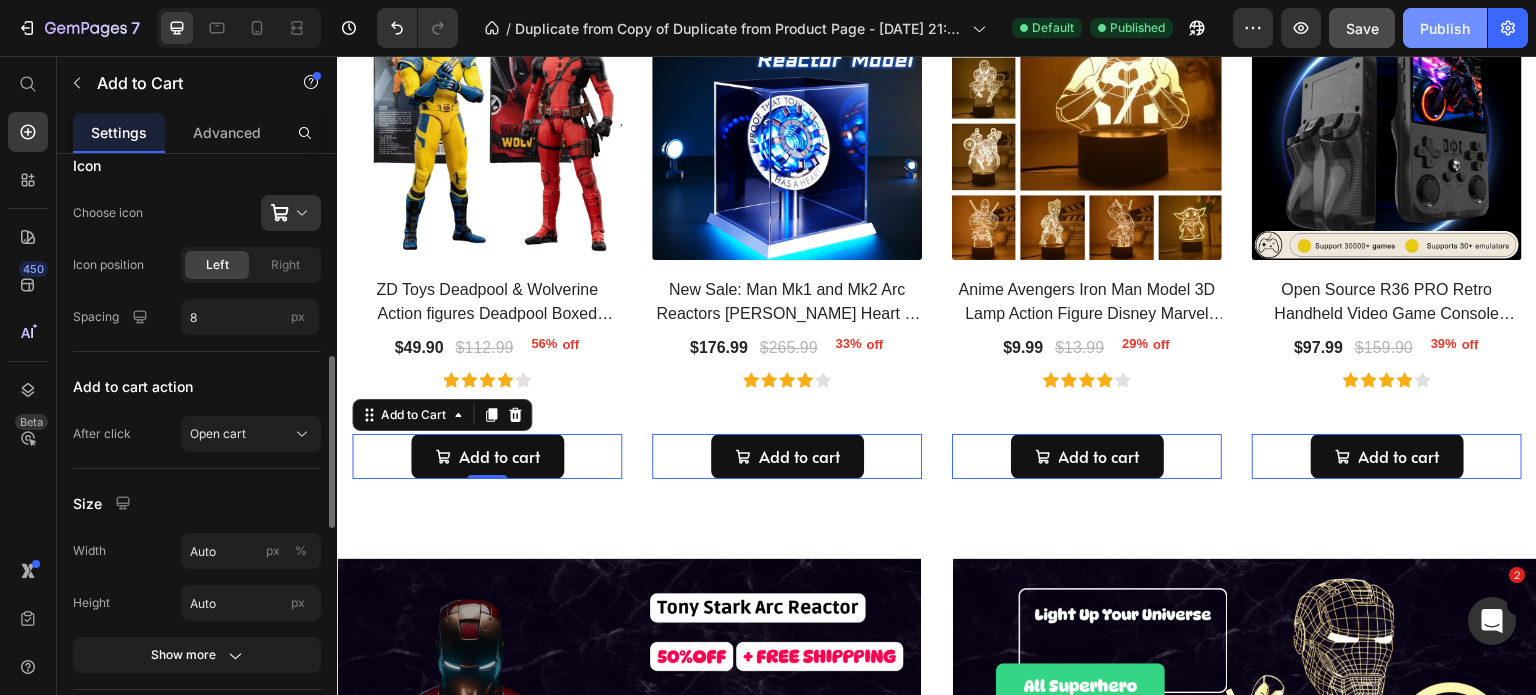 click on "Publish" at bounding box center (1445, 28) 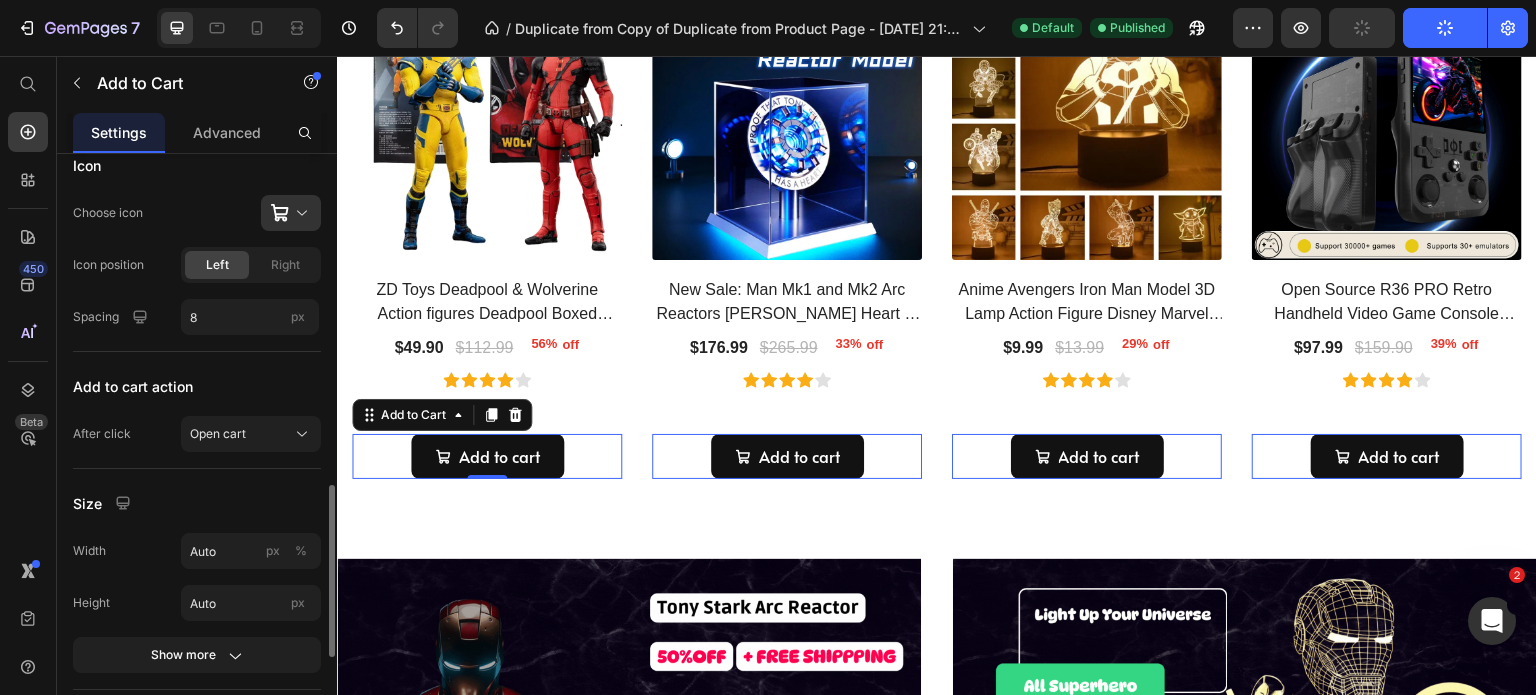 scroll, scrollTop: 800, scrollLeft: 0, axis: vertical 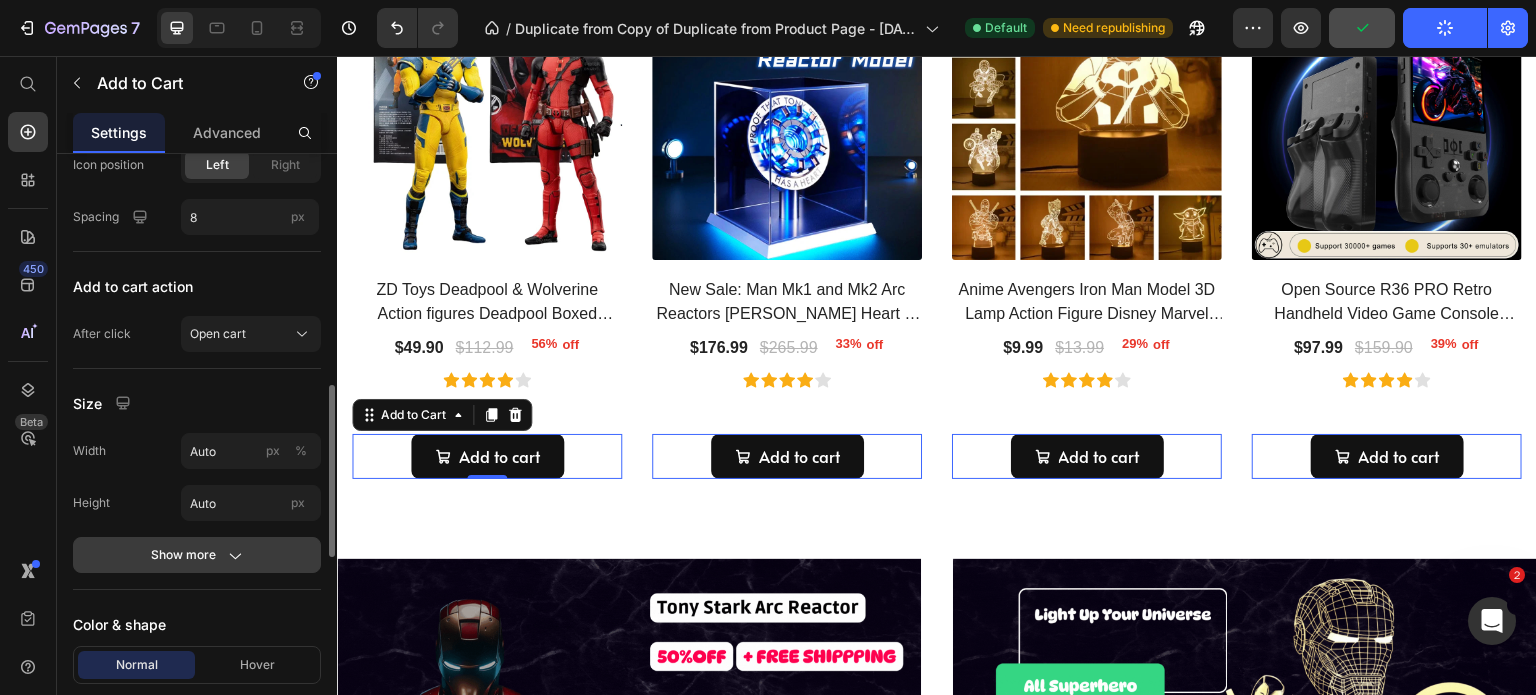 click on "Show more" at bounding box center [197, 555] 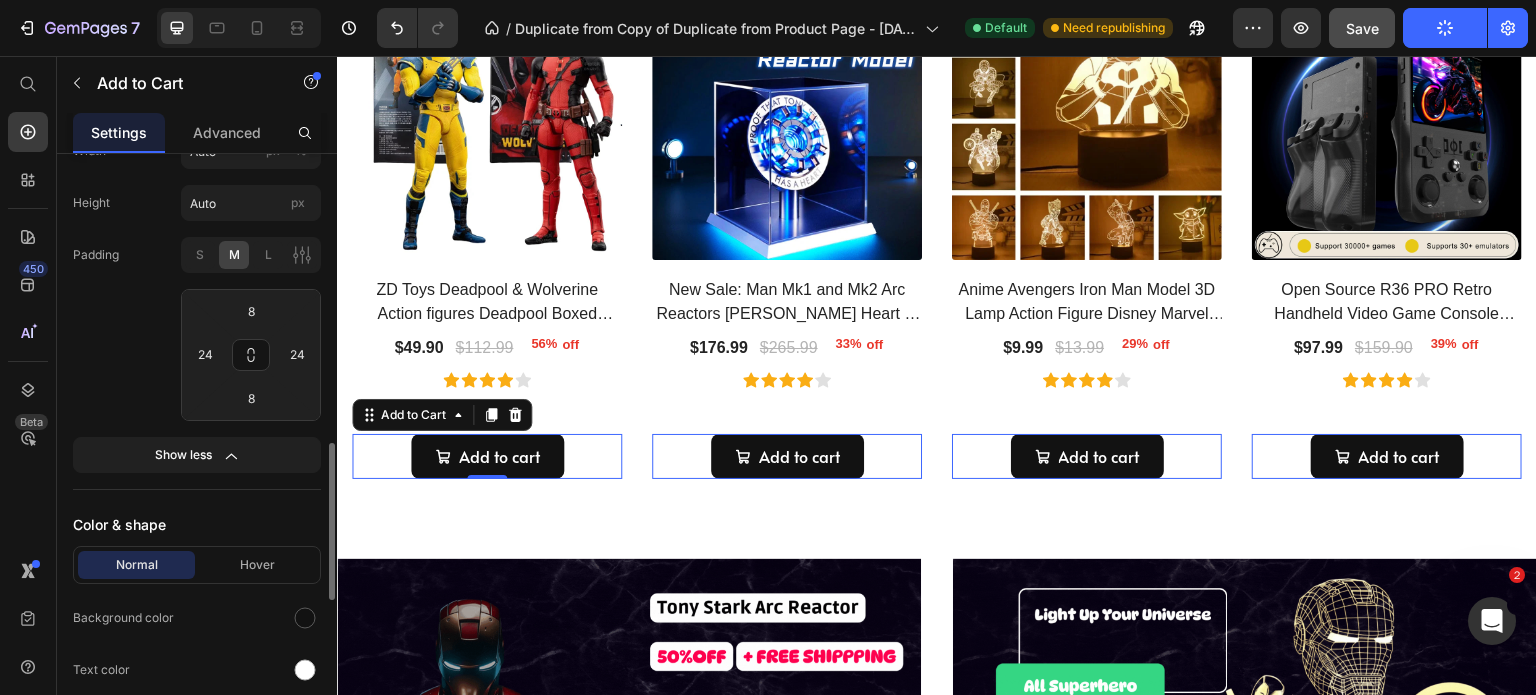 scroll, scrollTop: 1200, scrollLeft: 0, axis: vertical 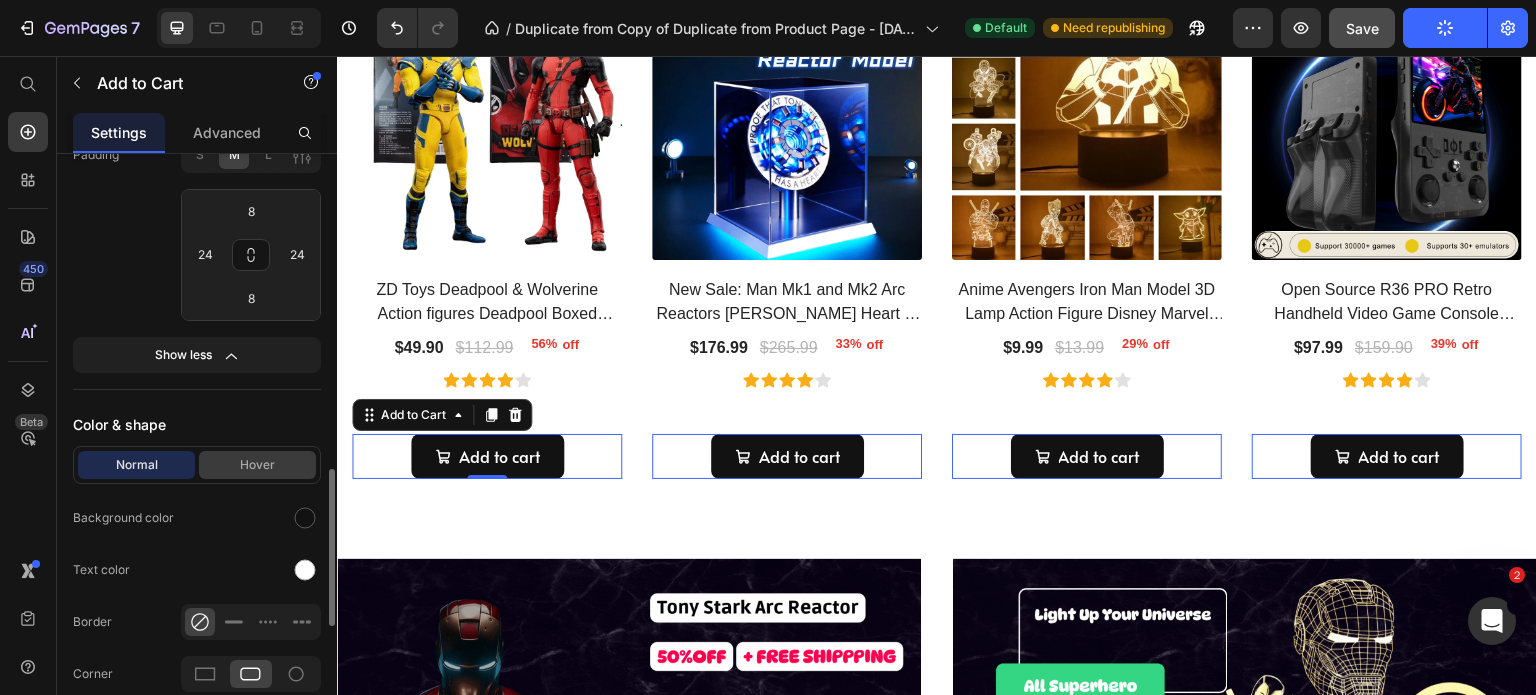 click on "Hover" at bounding box center (257, 465) 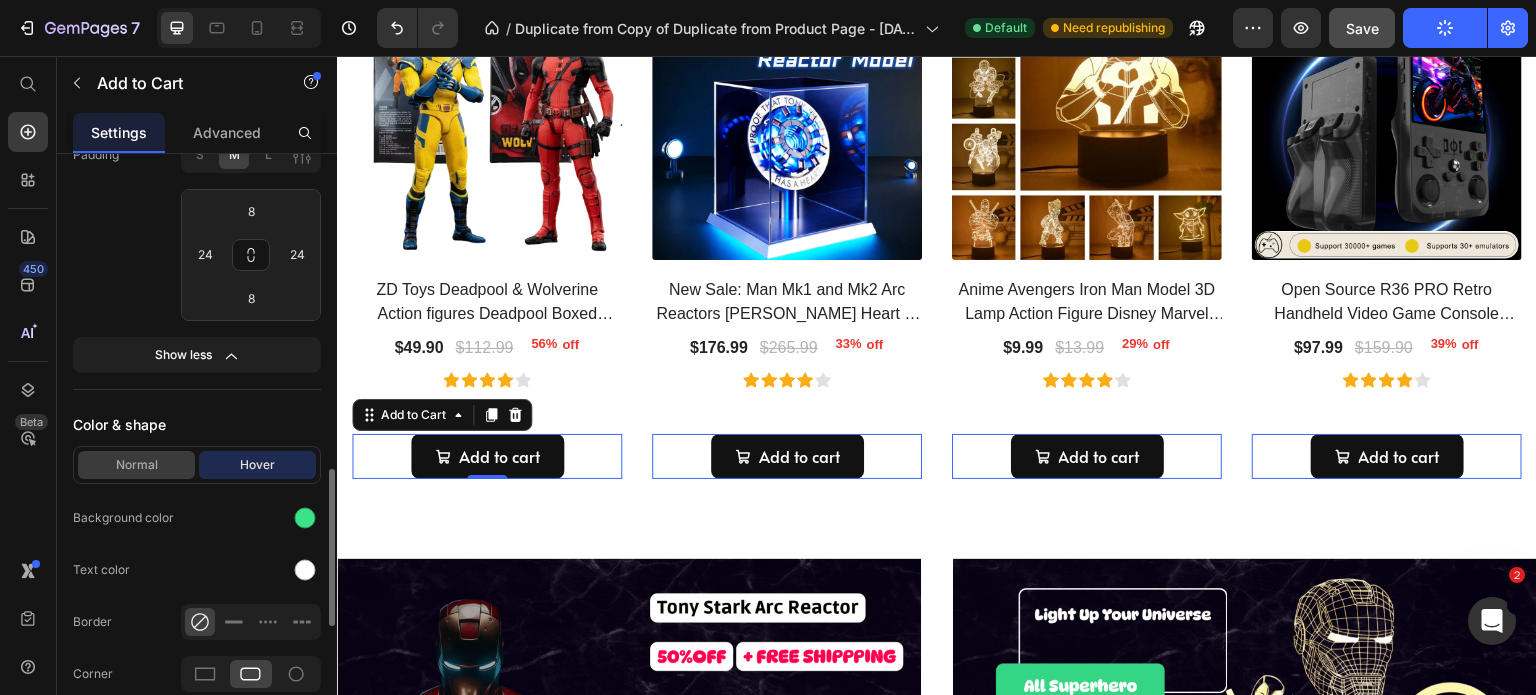 click on "Normal" at bounding box center (136, 465) 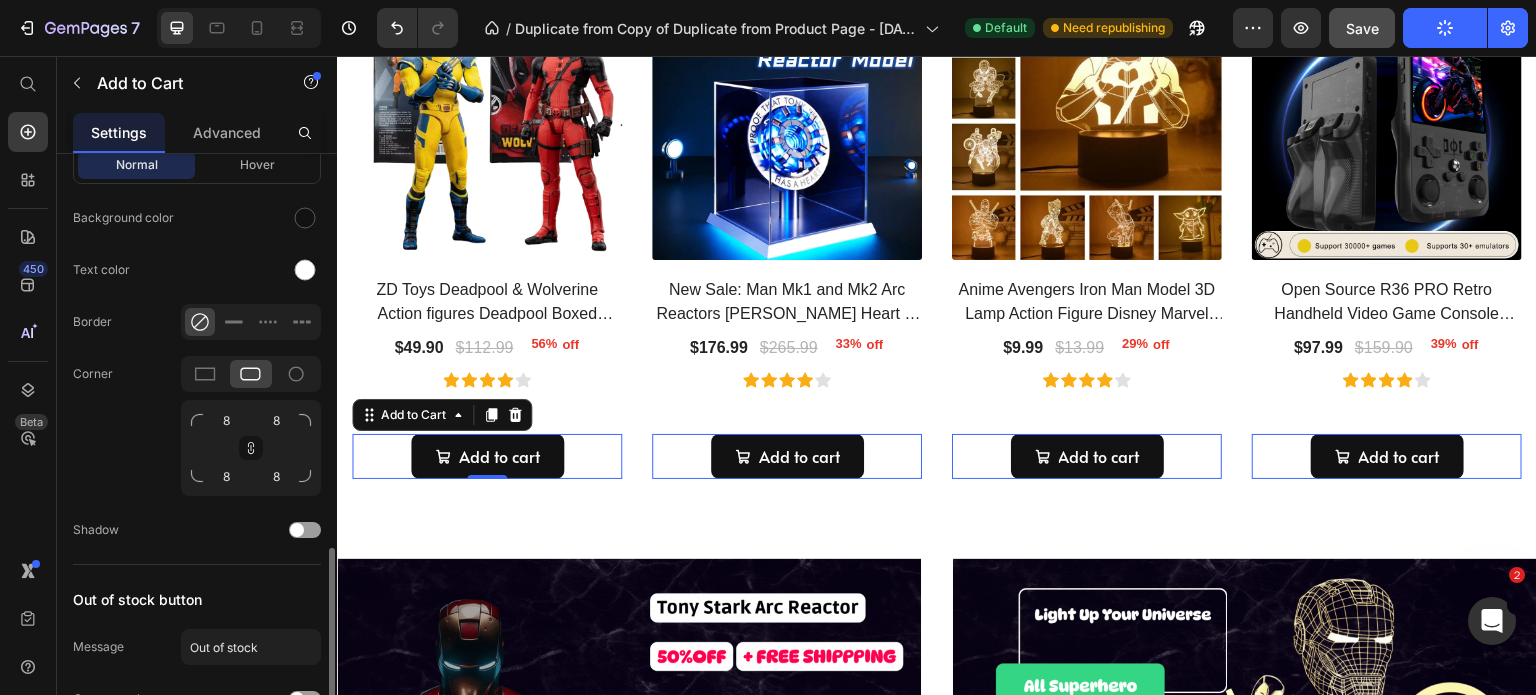 scroll, scrollTop: 1675, scrollLeft: 0, axis: vertical 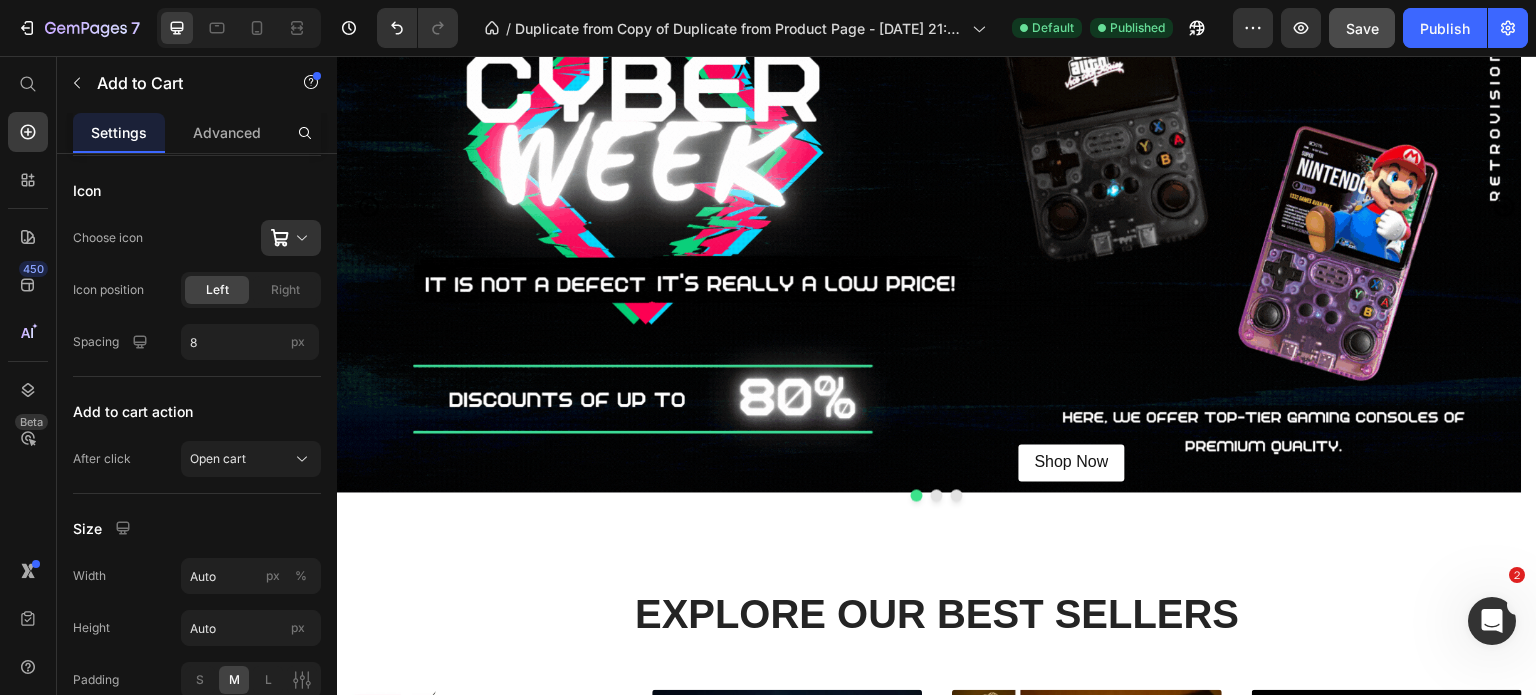 click on "Save" at bounding box center [1362, 28] 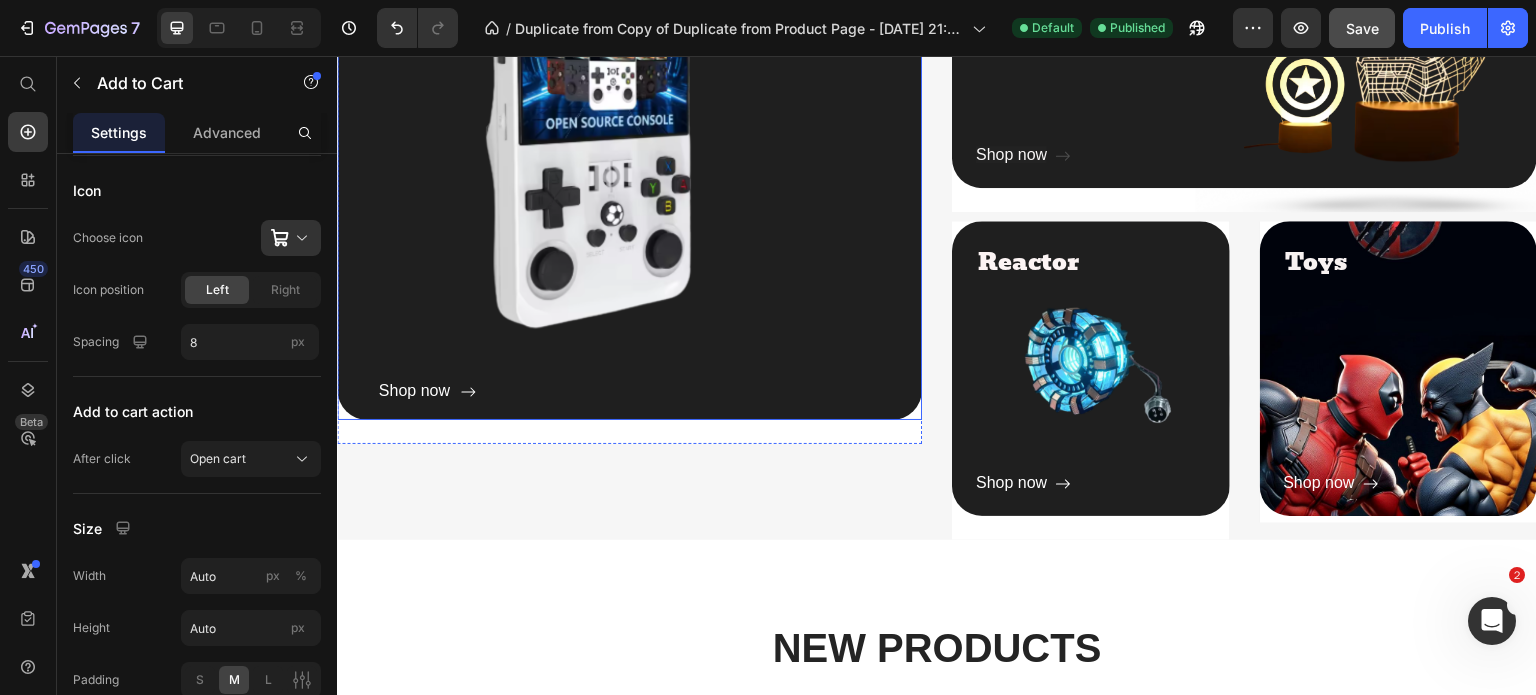 scroll, scrollTop: 2100, scrollLeft: 0, axis: vertical 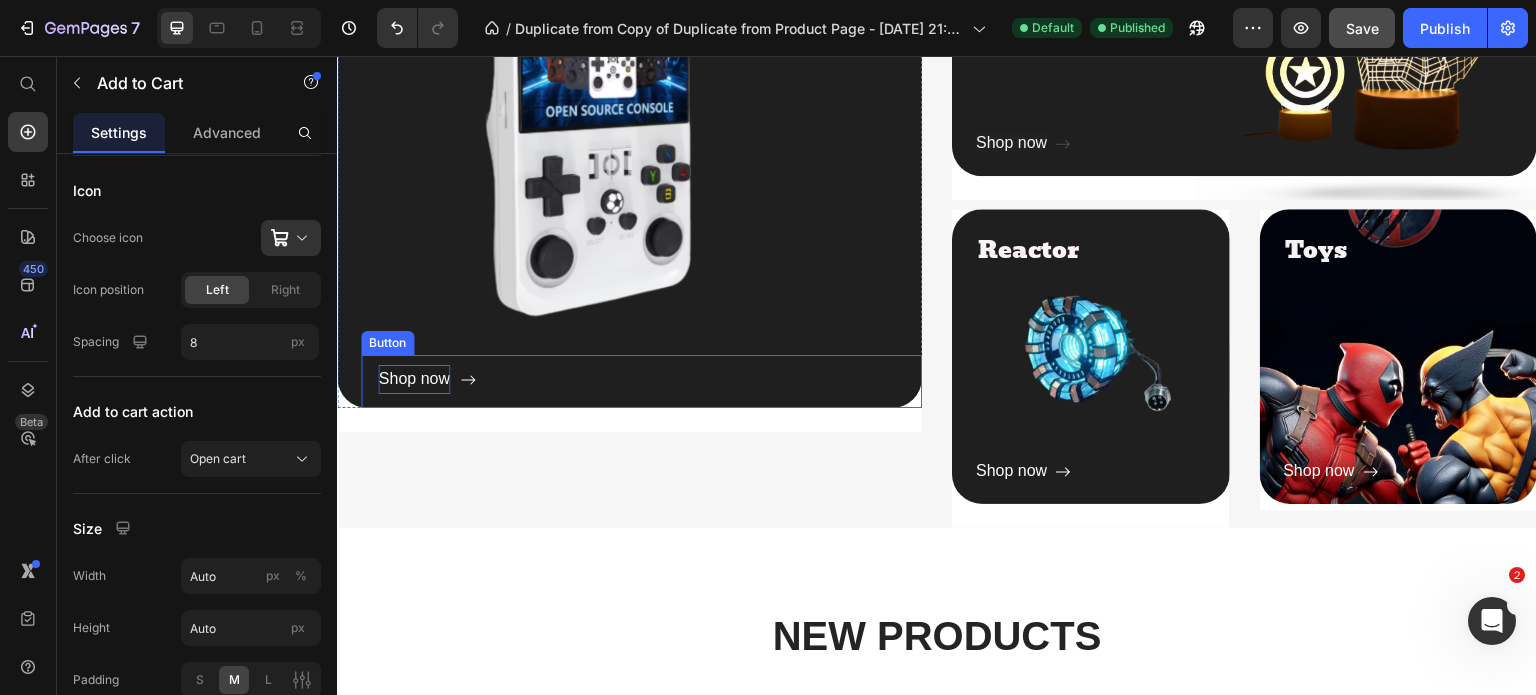 click on "Shop now" at bounding box center (413, 379) 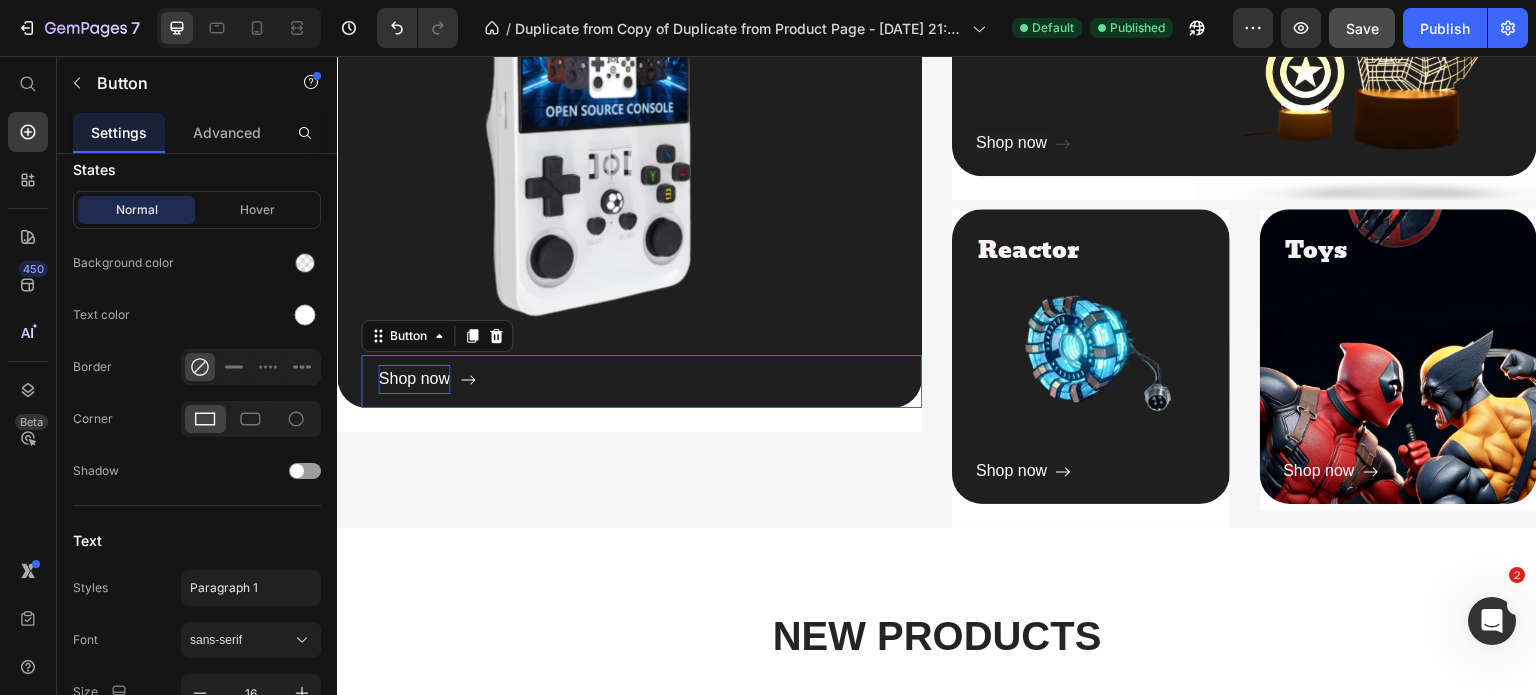scroll, scrollTop: 0, scrollLeft: 0, axis: both 